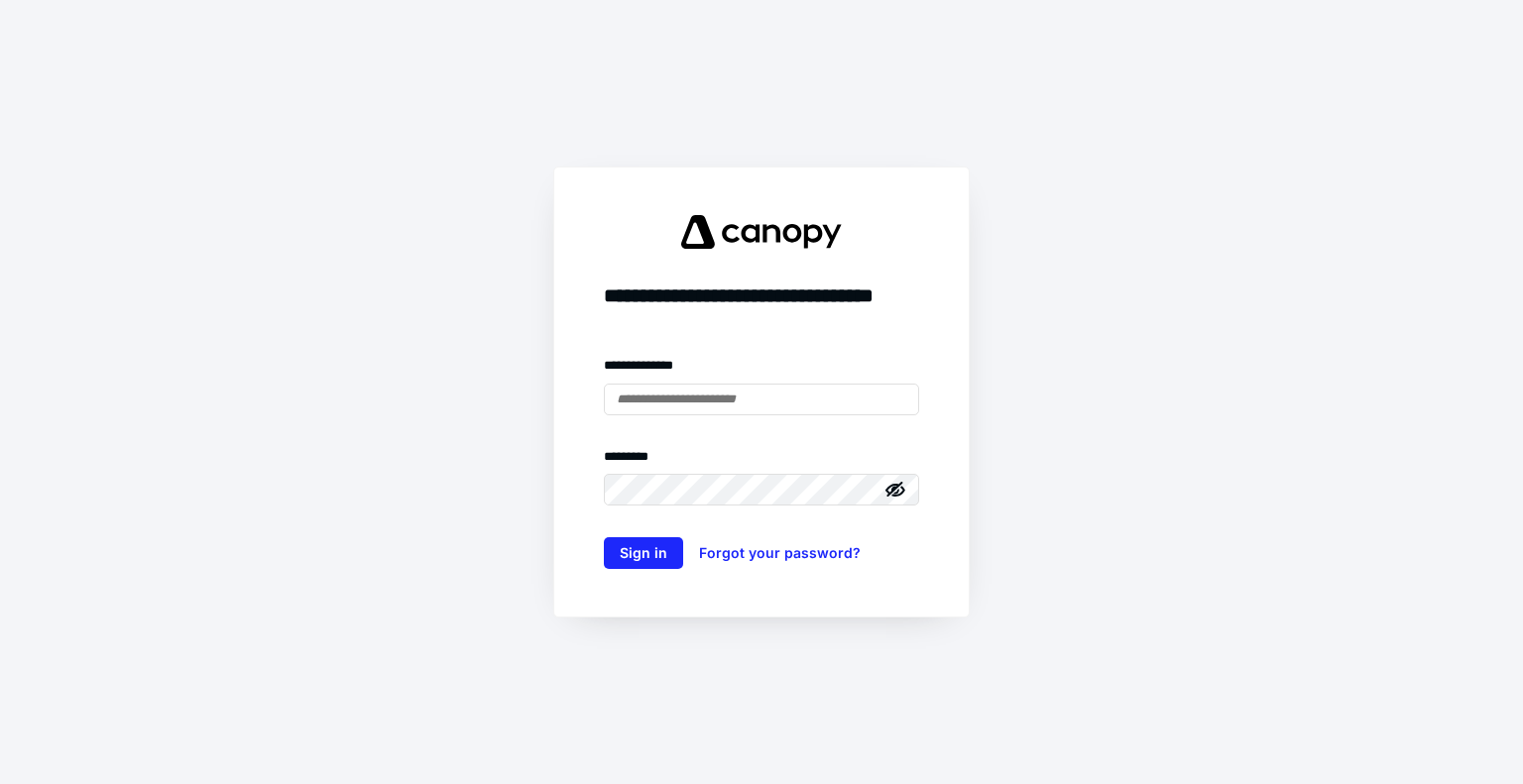 scroll, scrollTop: 0, scrollLeft: 0, axis: both 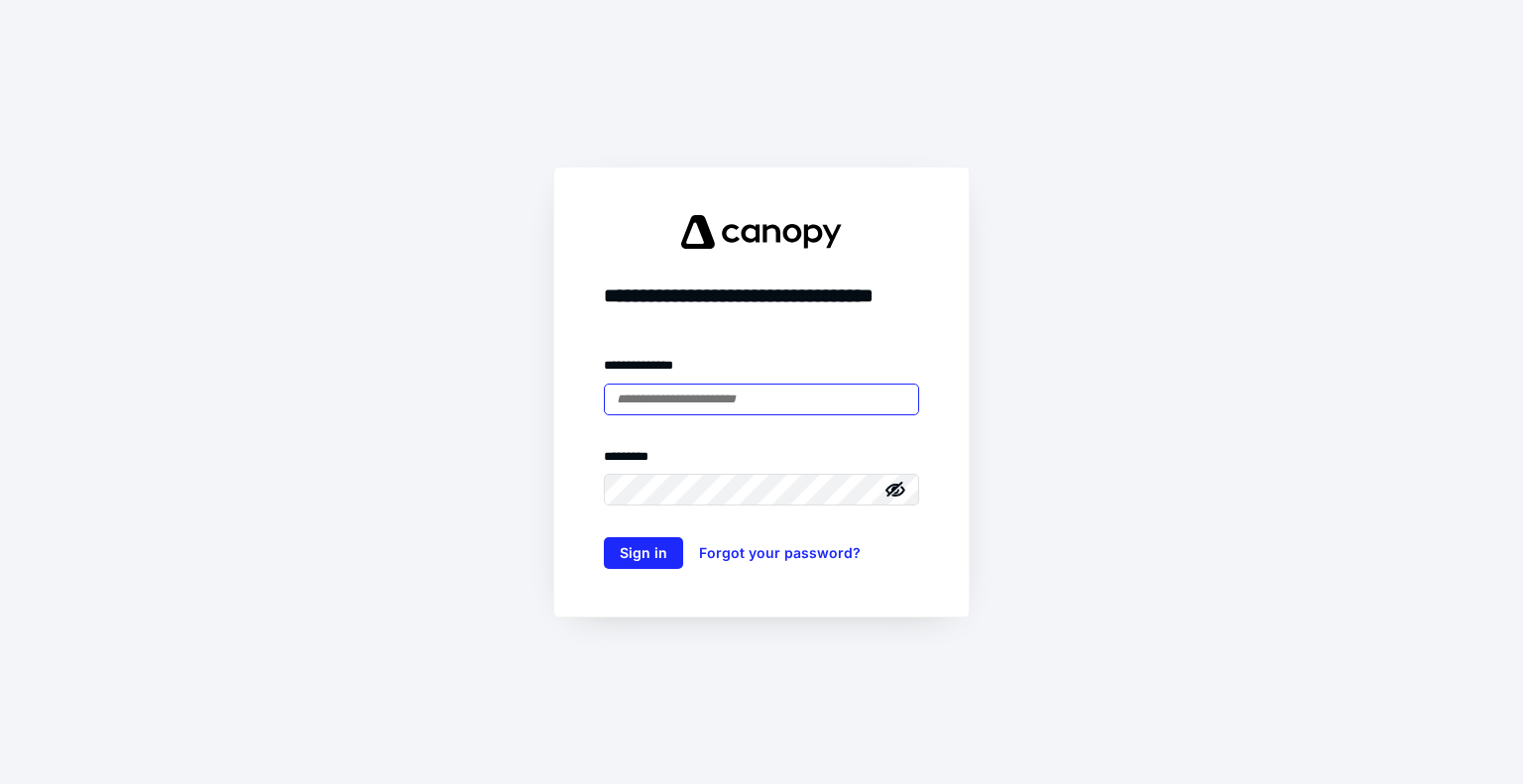 click at bounding box center (762, 399) 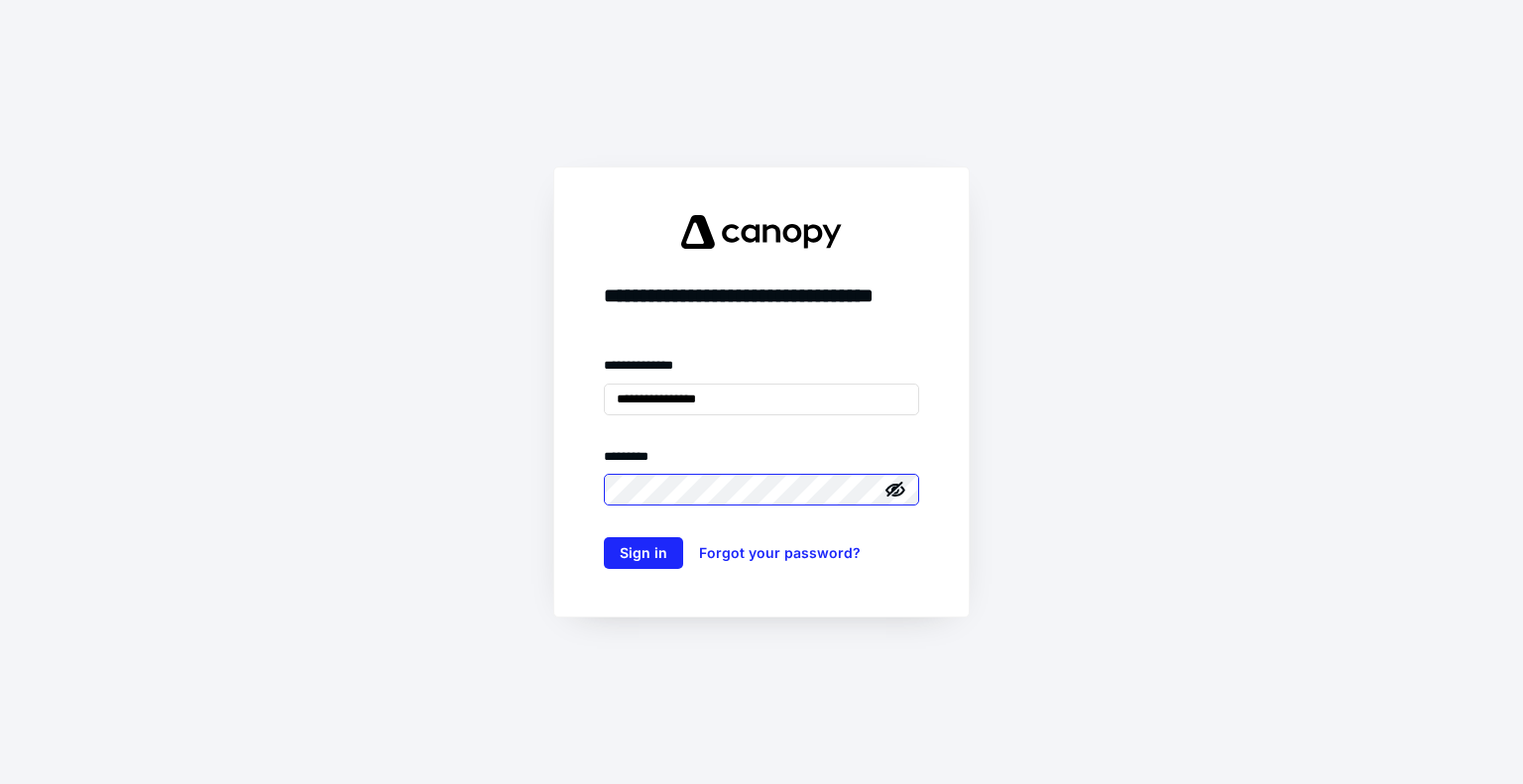 click at bounding box center [604, 505] 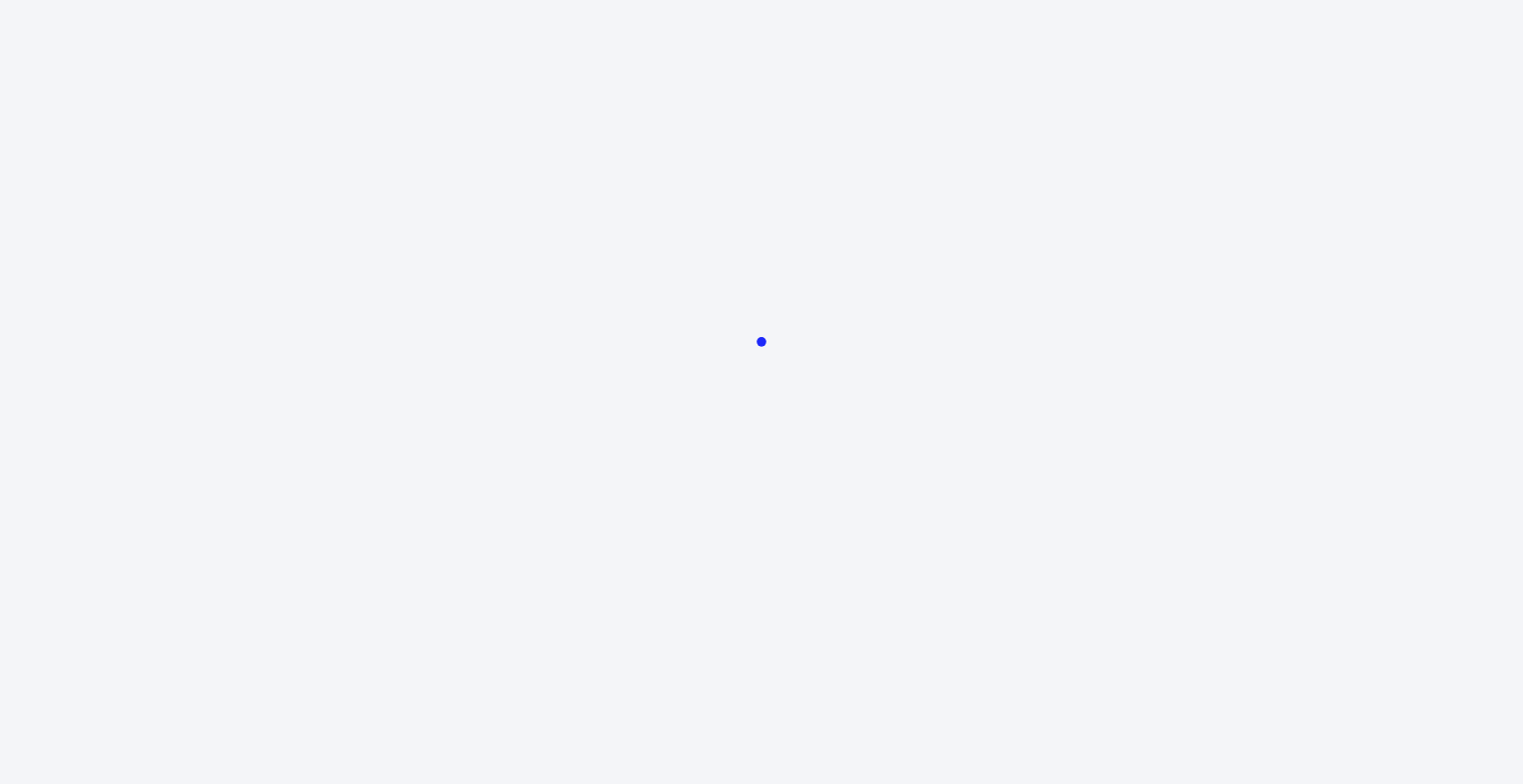 scroll, scrollTop: 0, scrollLeft: 0, axis: both 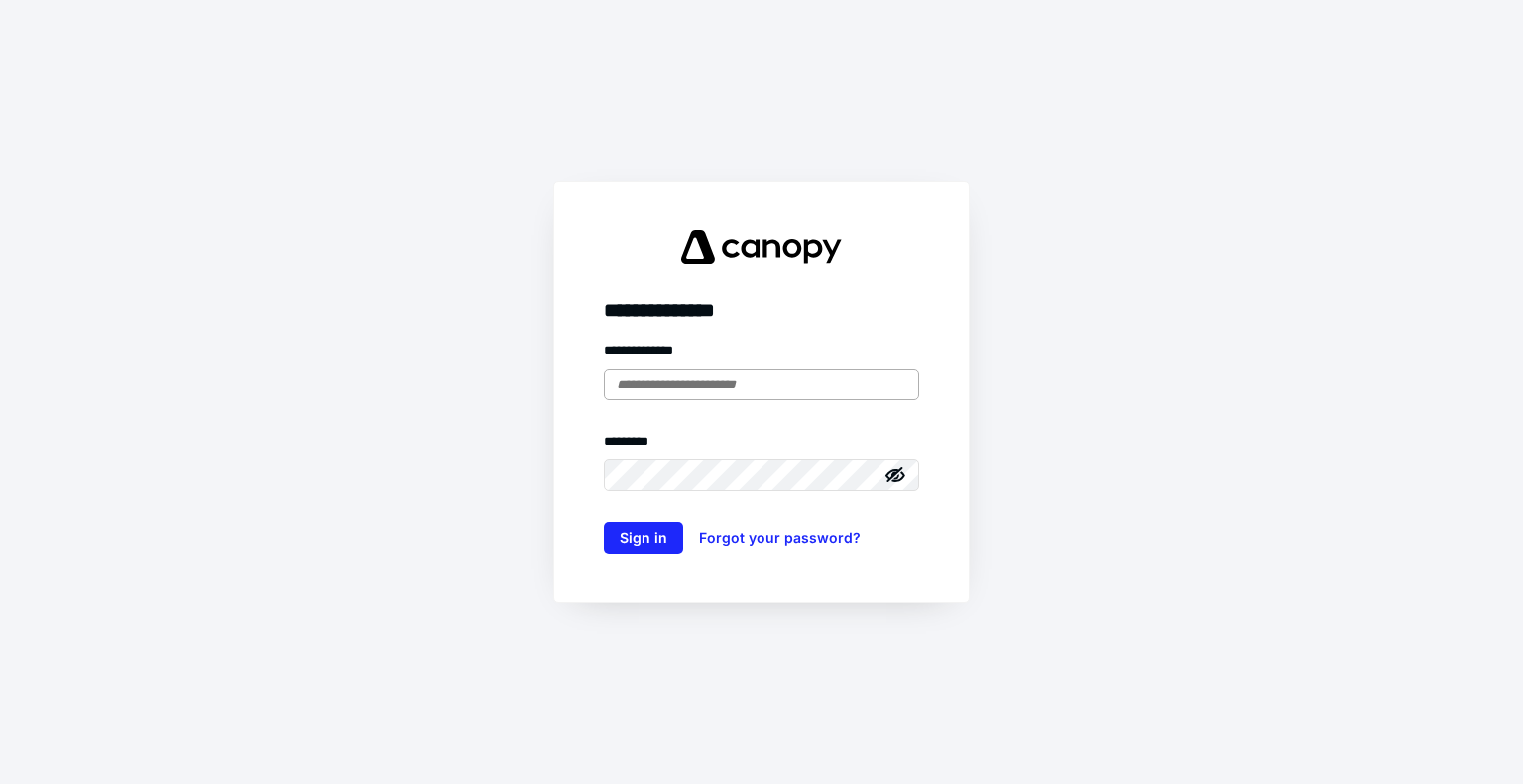 click at bounding box center (762, 385) 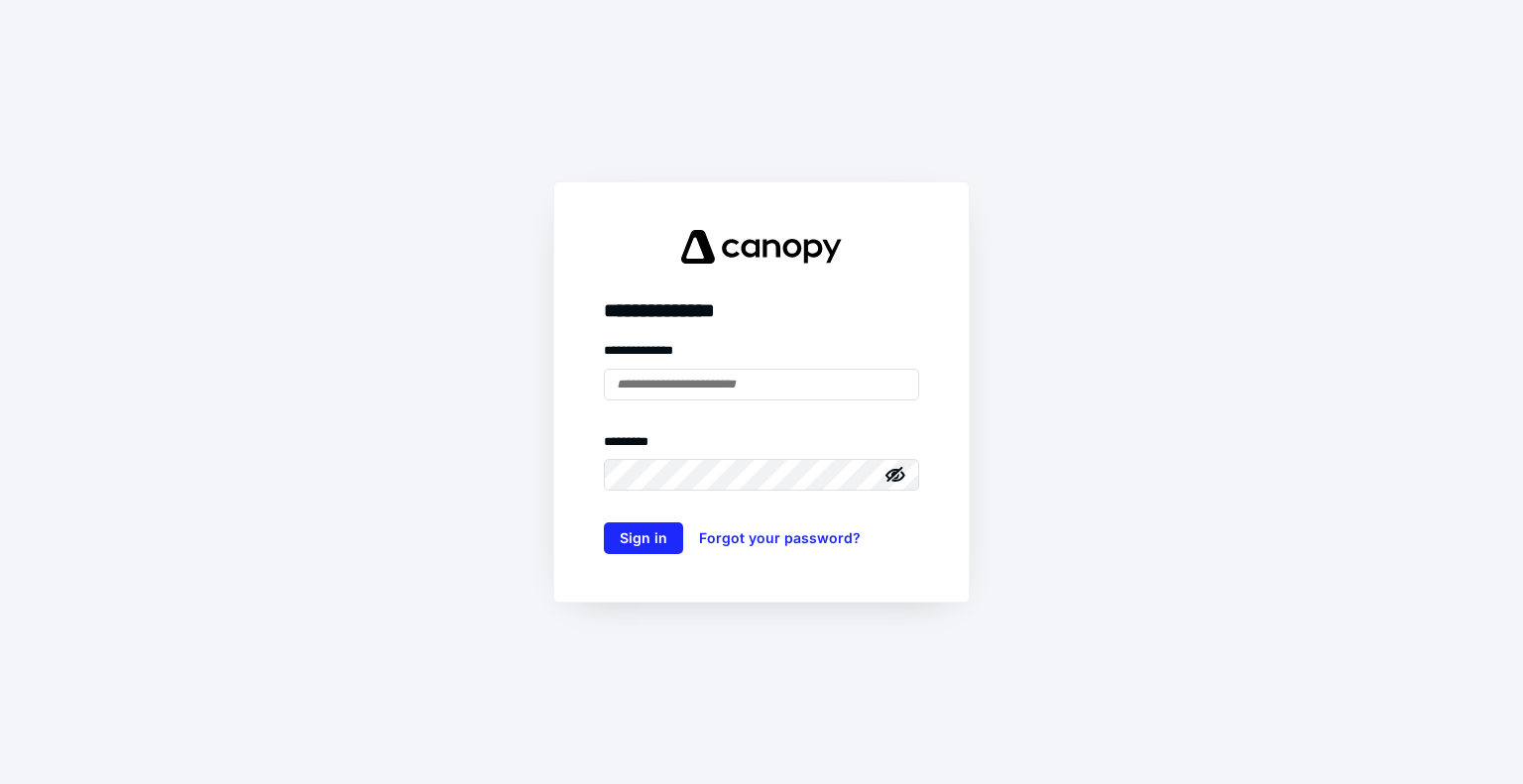 type on "**********" 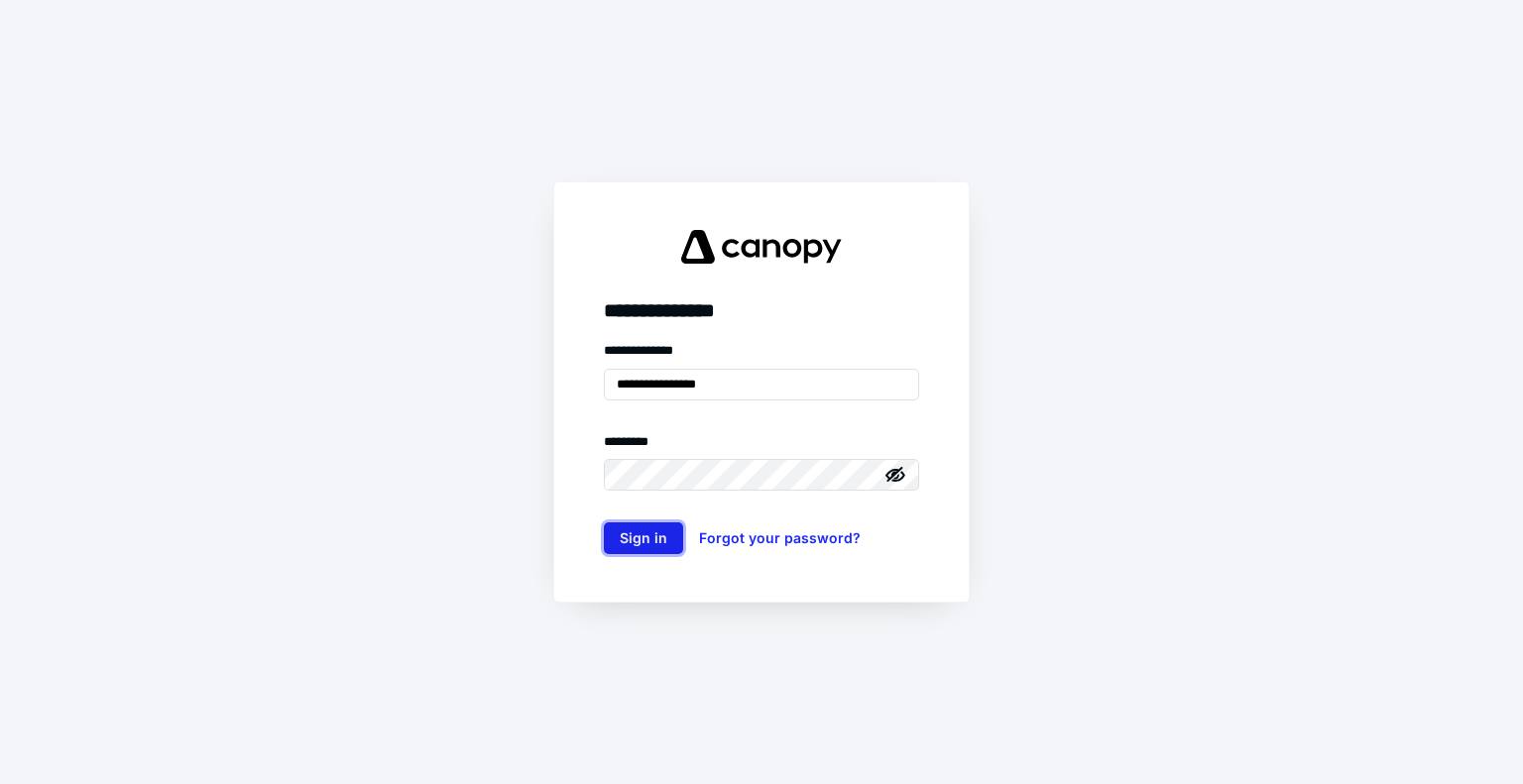 click on "Sign in" at bounding box center (644, 538) 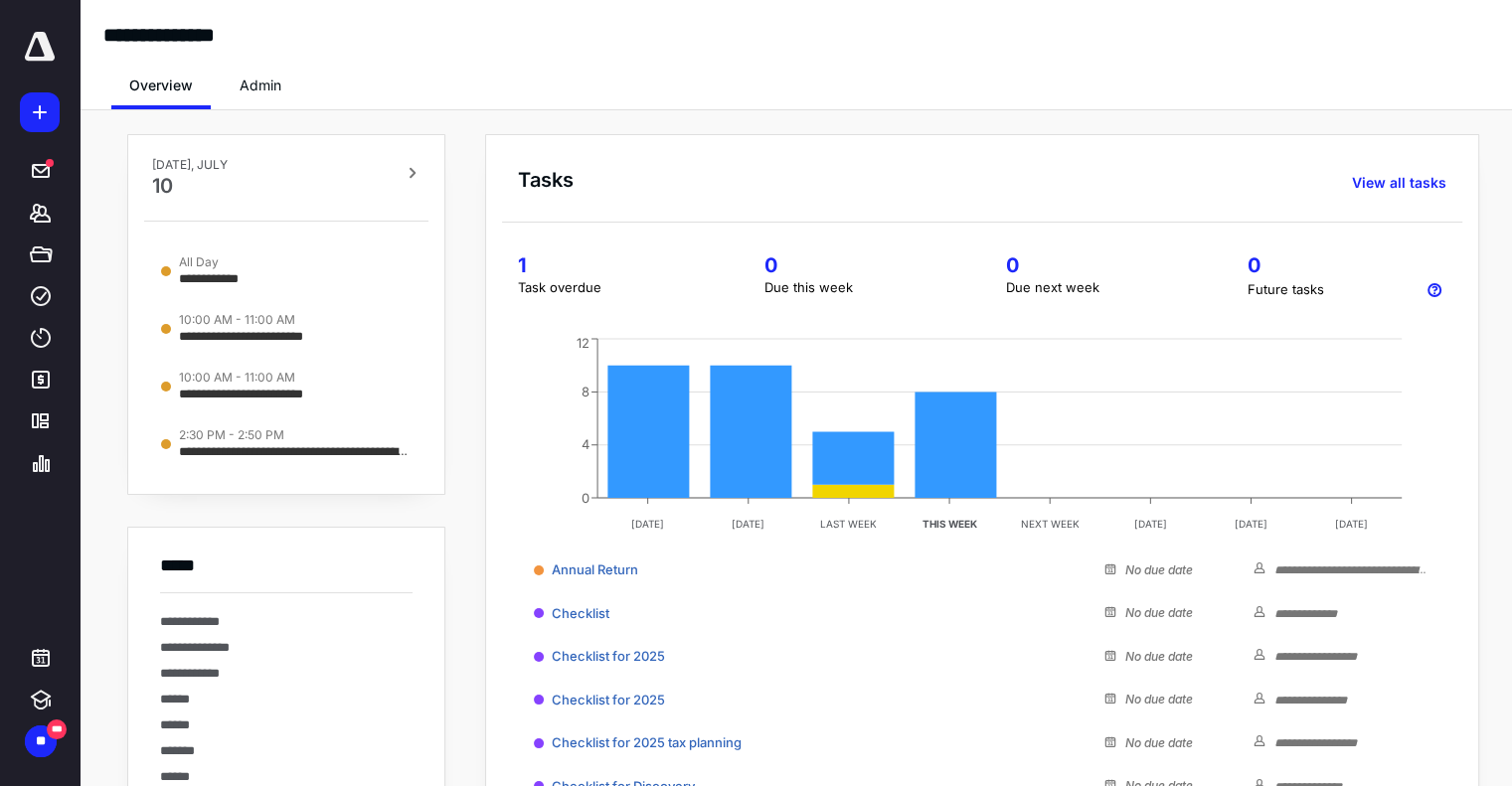 scroll, scrollTop: 0, scrollLeft: 0, axis: both 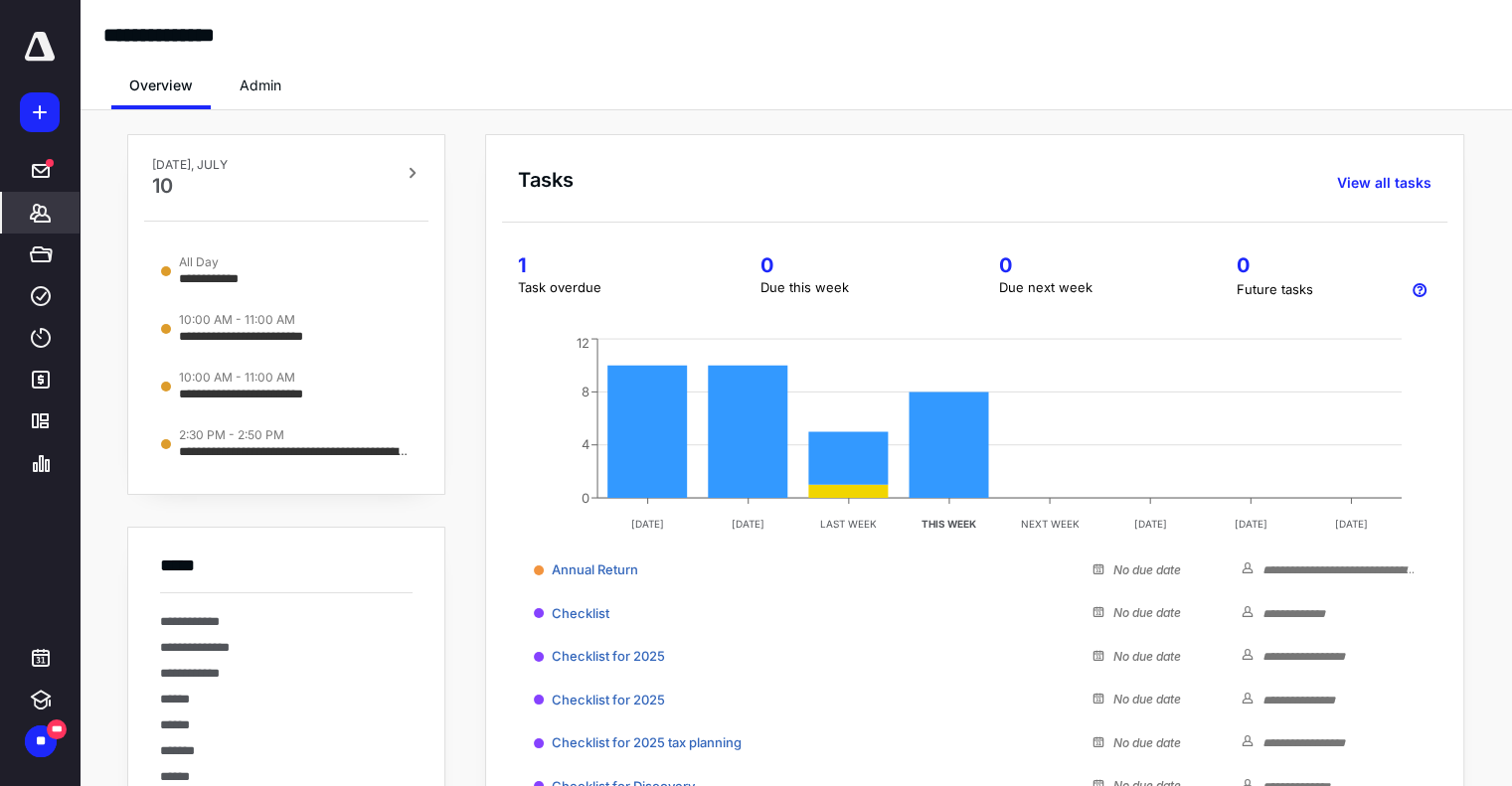 click on "*******" at bounding box center [41, 213] 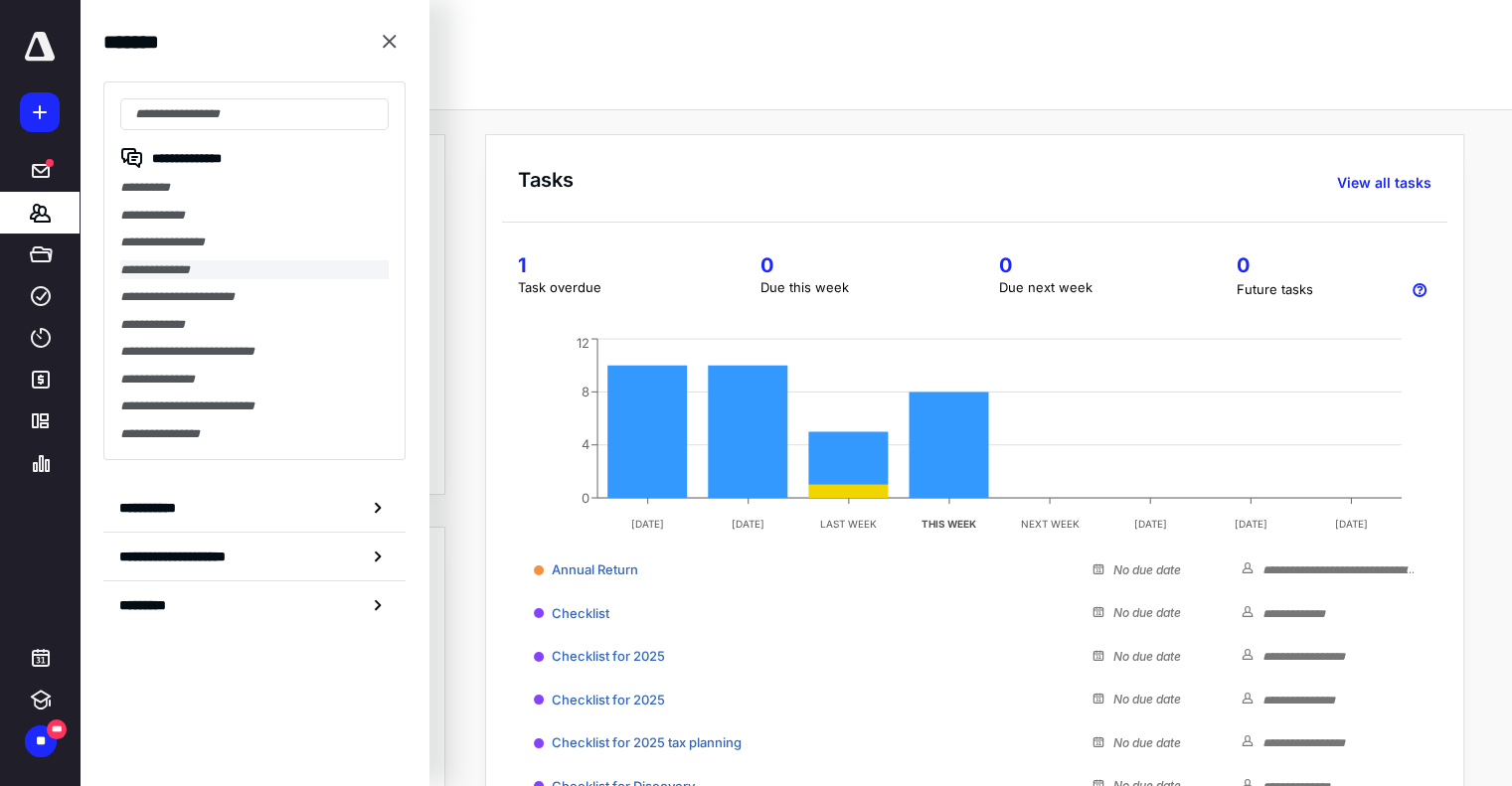 click on "**********" at bounding box center (254, 270) 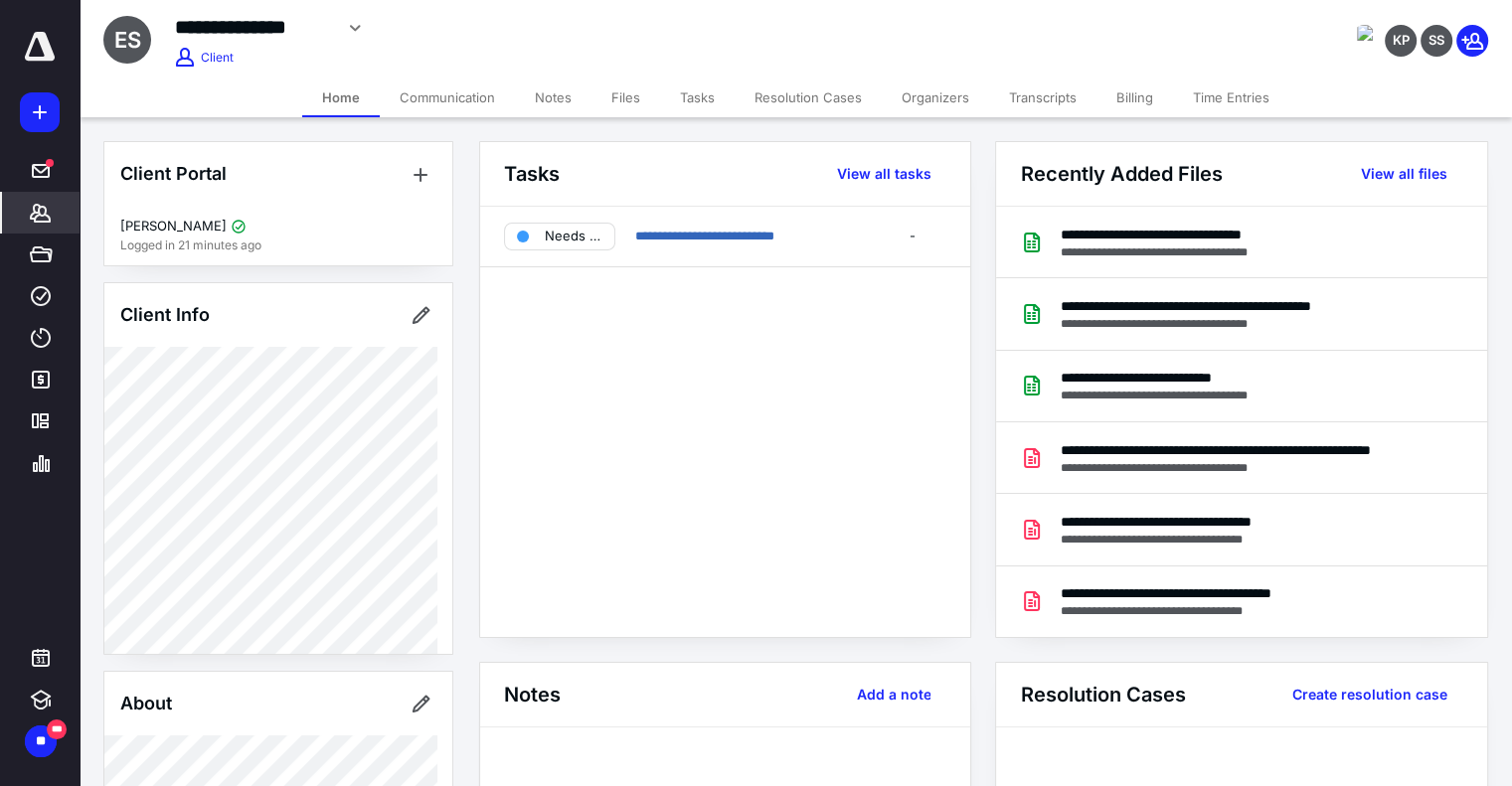 click on "Files" at bounding box center (625, 97) 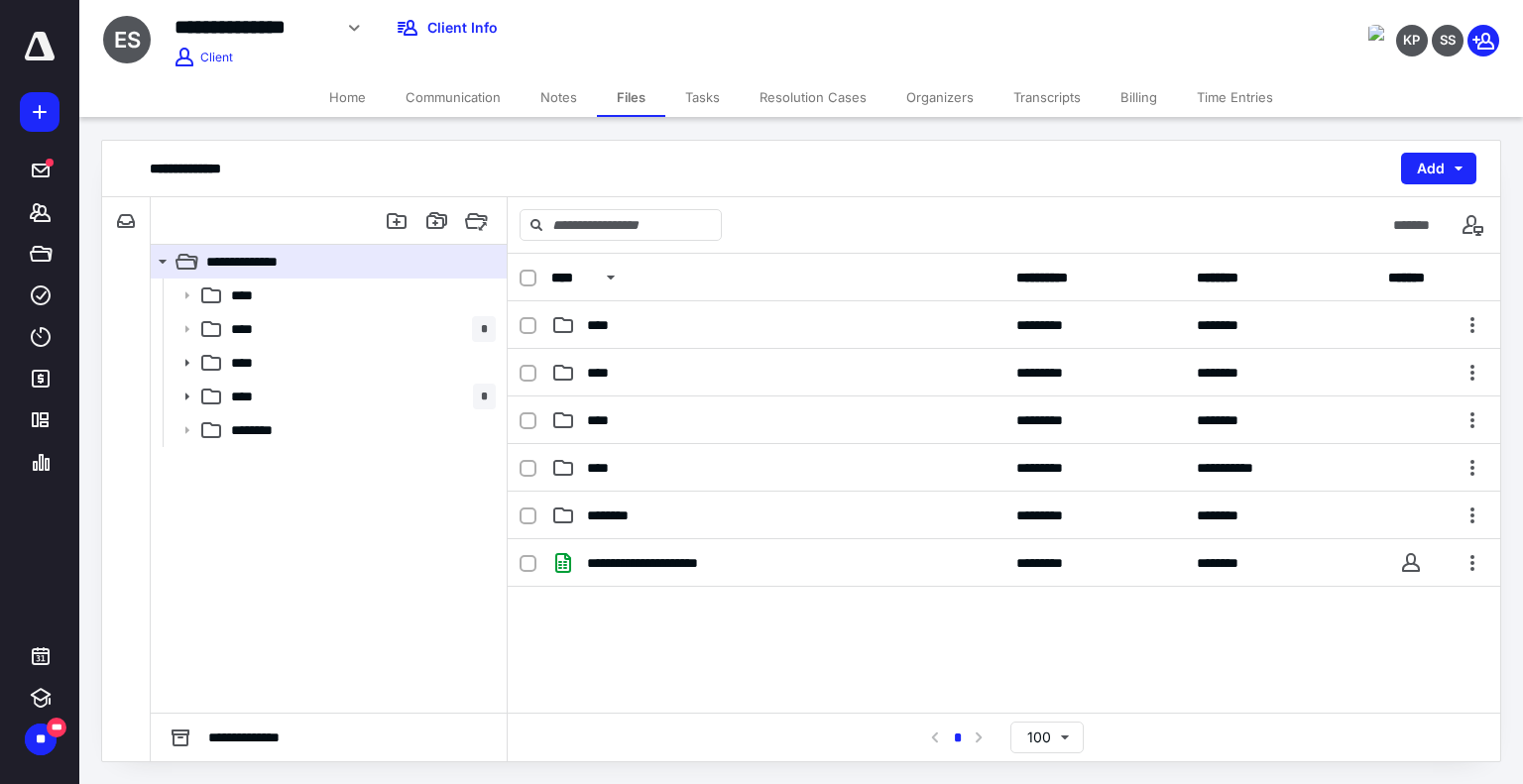 click on "Tasks" at bounding box center (702, 97) 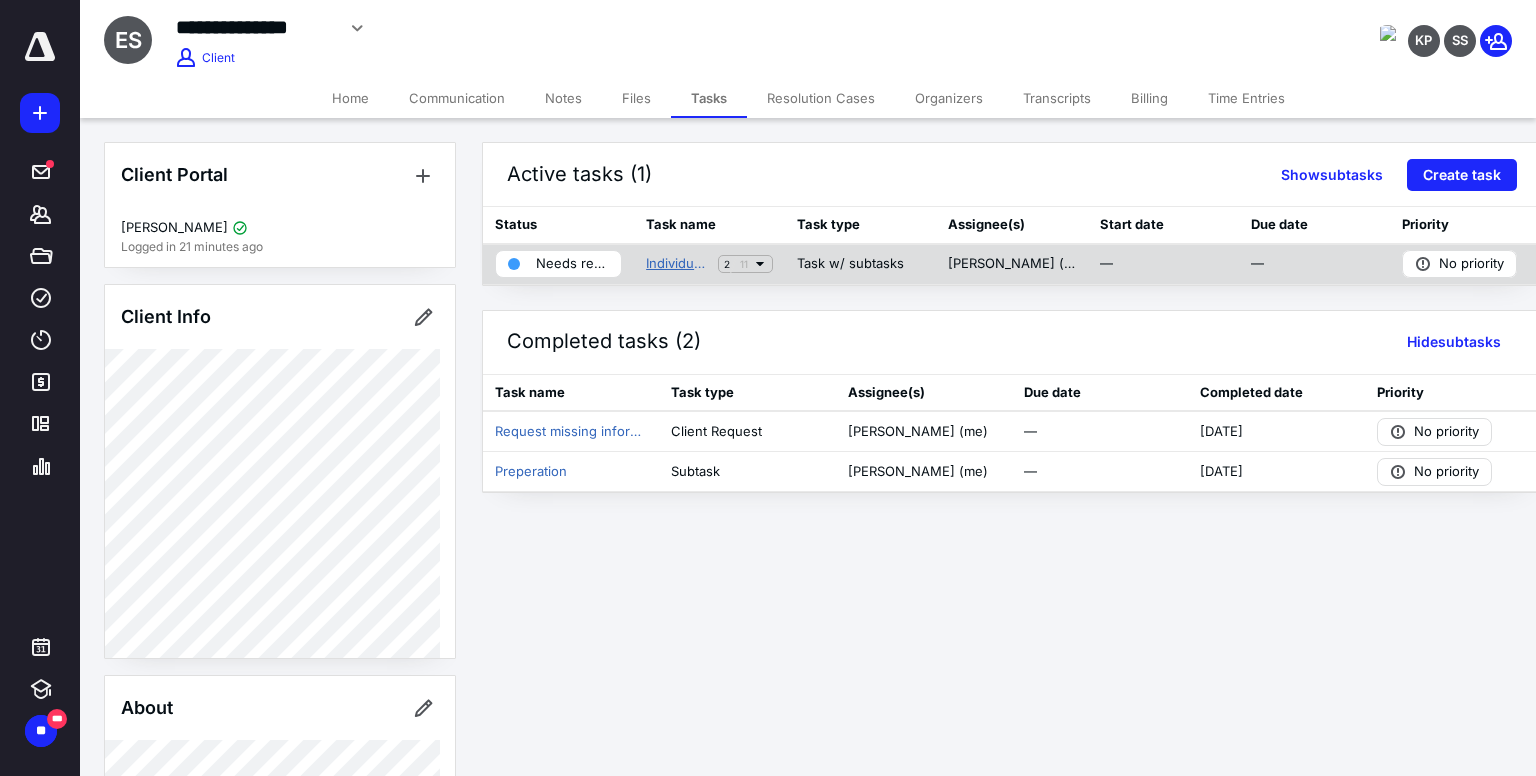 click on "Individual Income Tax Return" at bounding box center [678, 264] 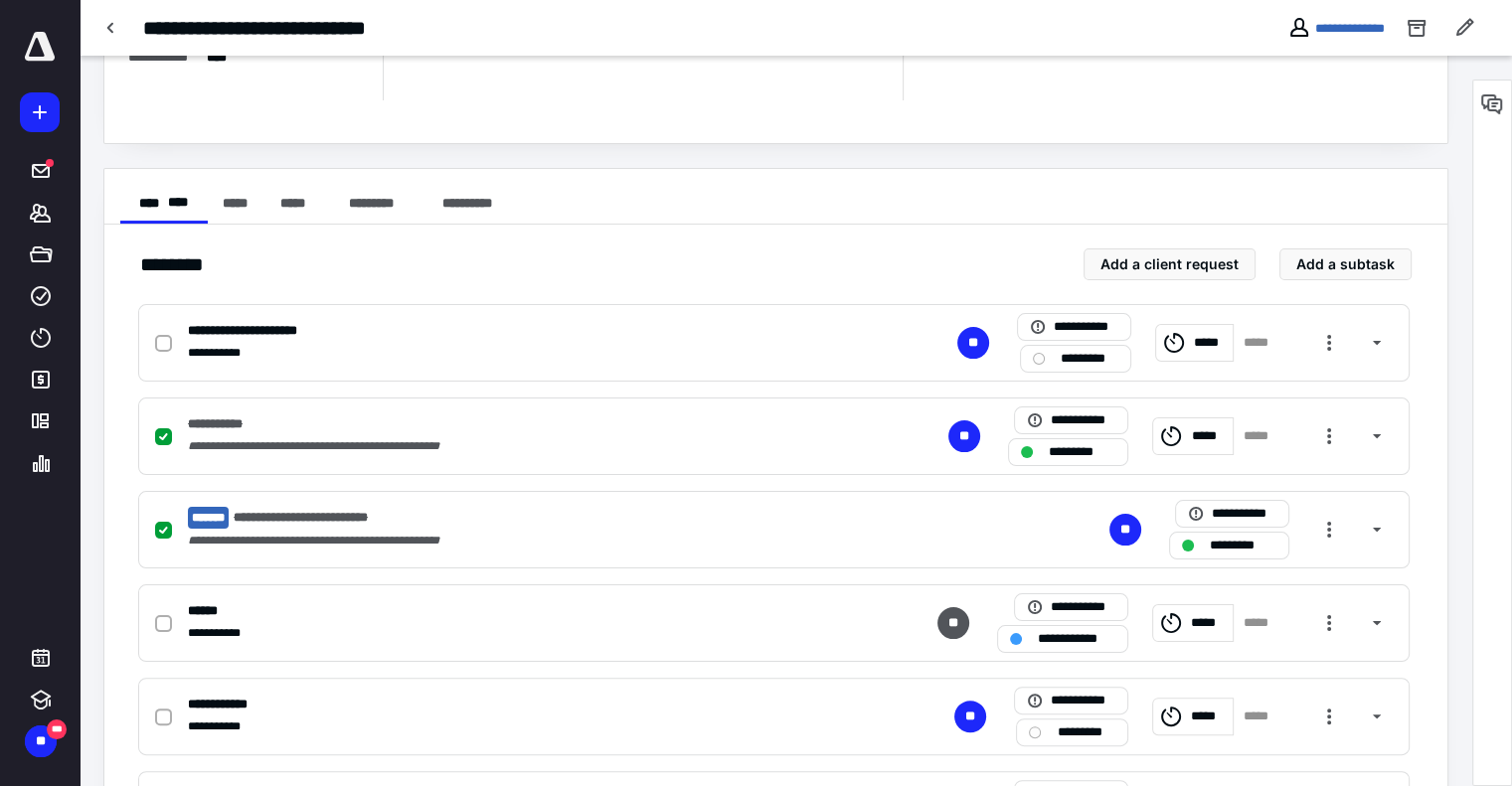 scroll, scrollTop: 497, scrollLeft: 0, axis: vertical 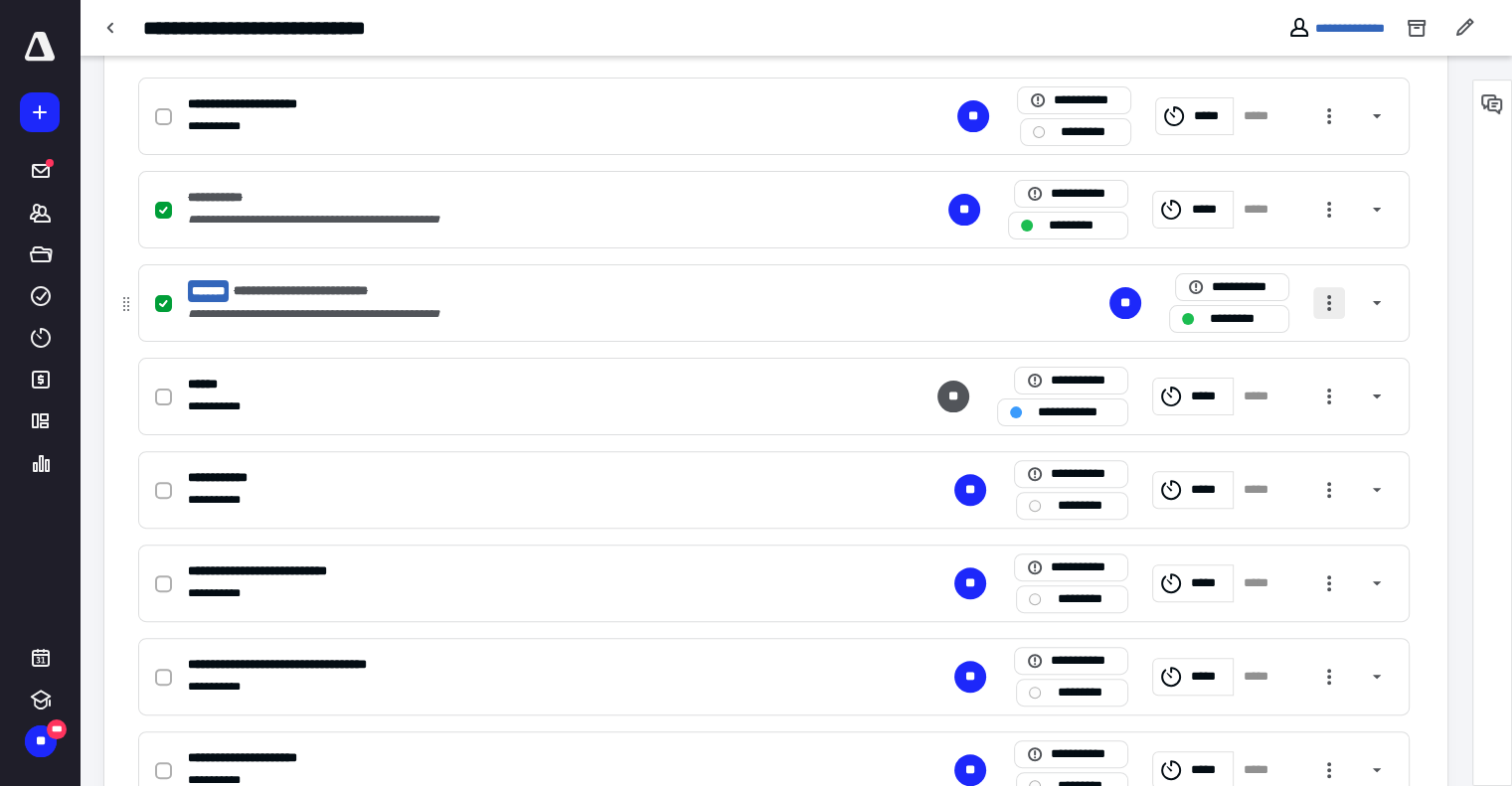 click at bounding box center (1329, 303) 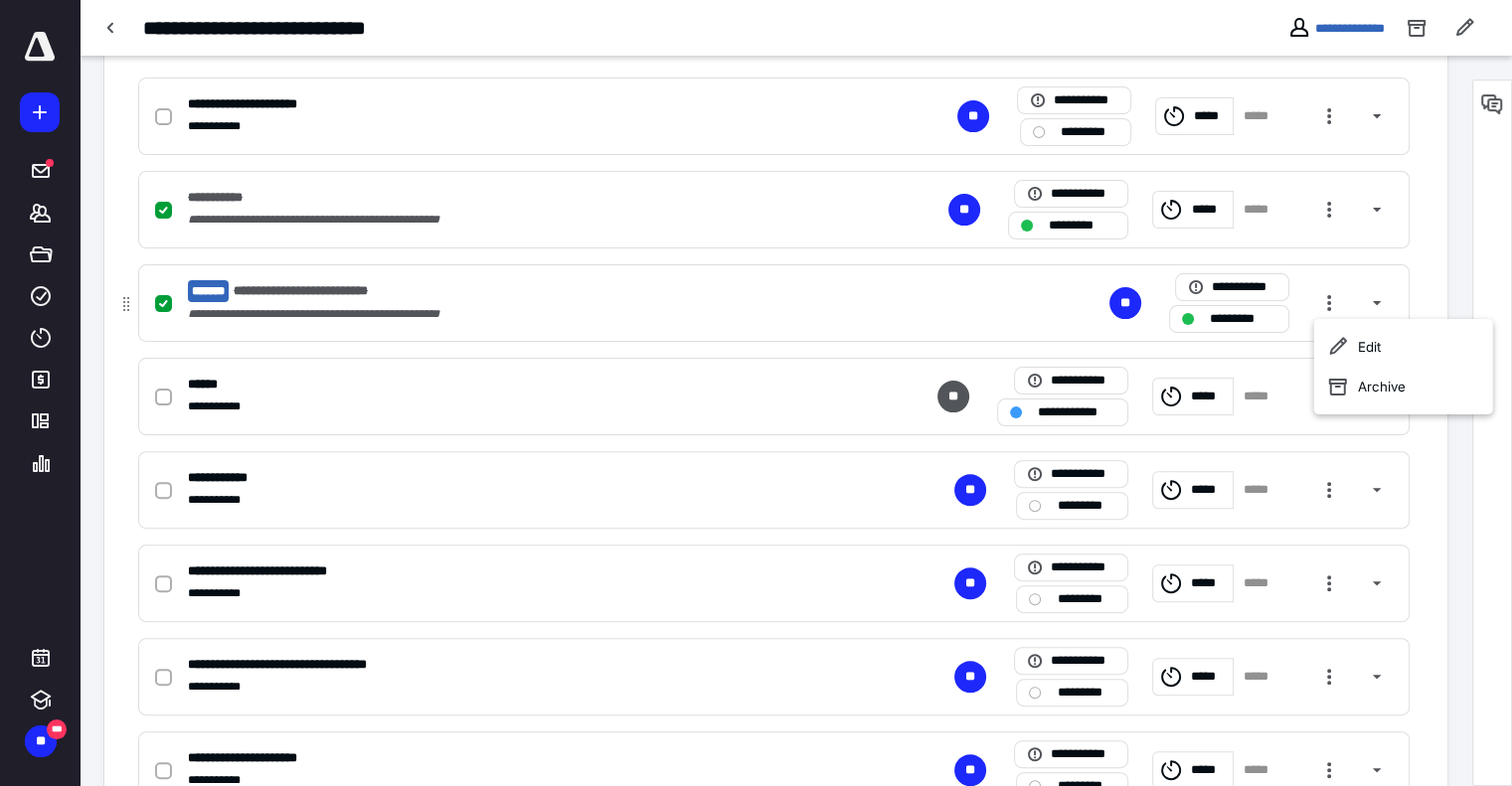 click on "**********" at bounding box center [773, 303] 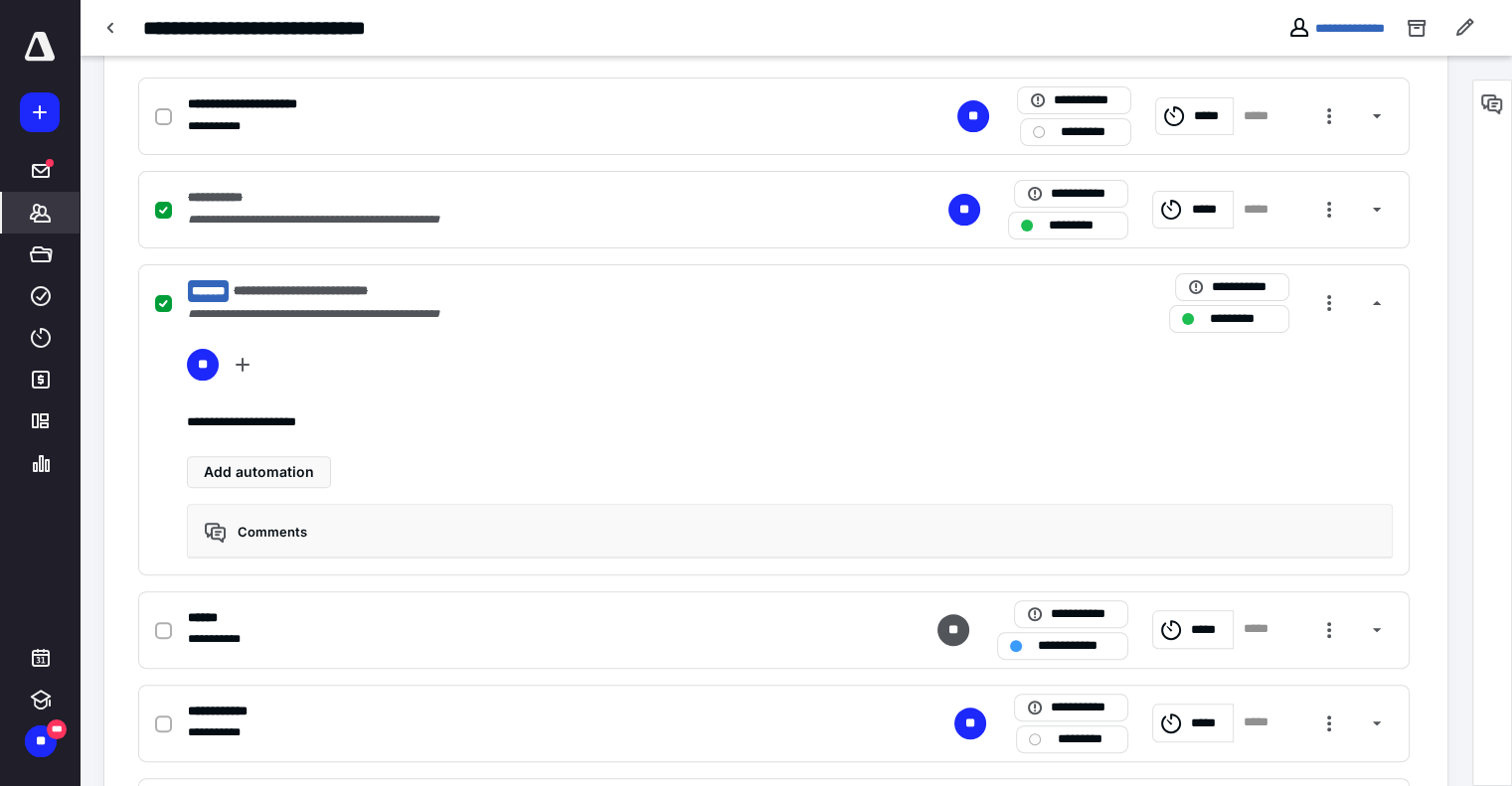 click 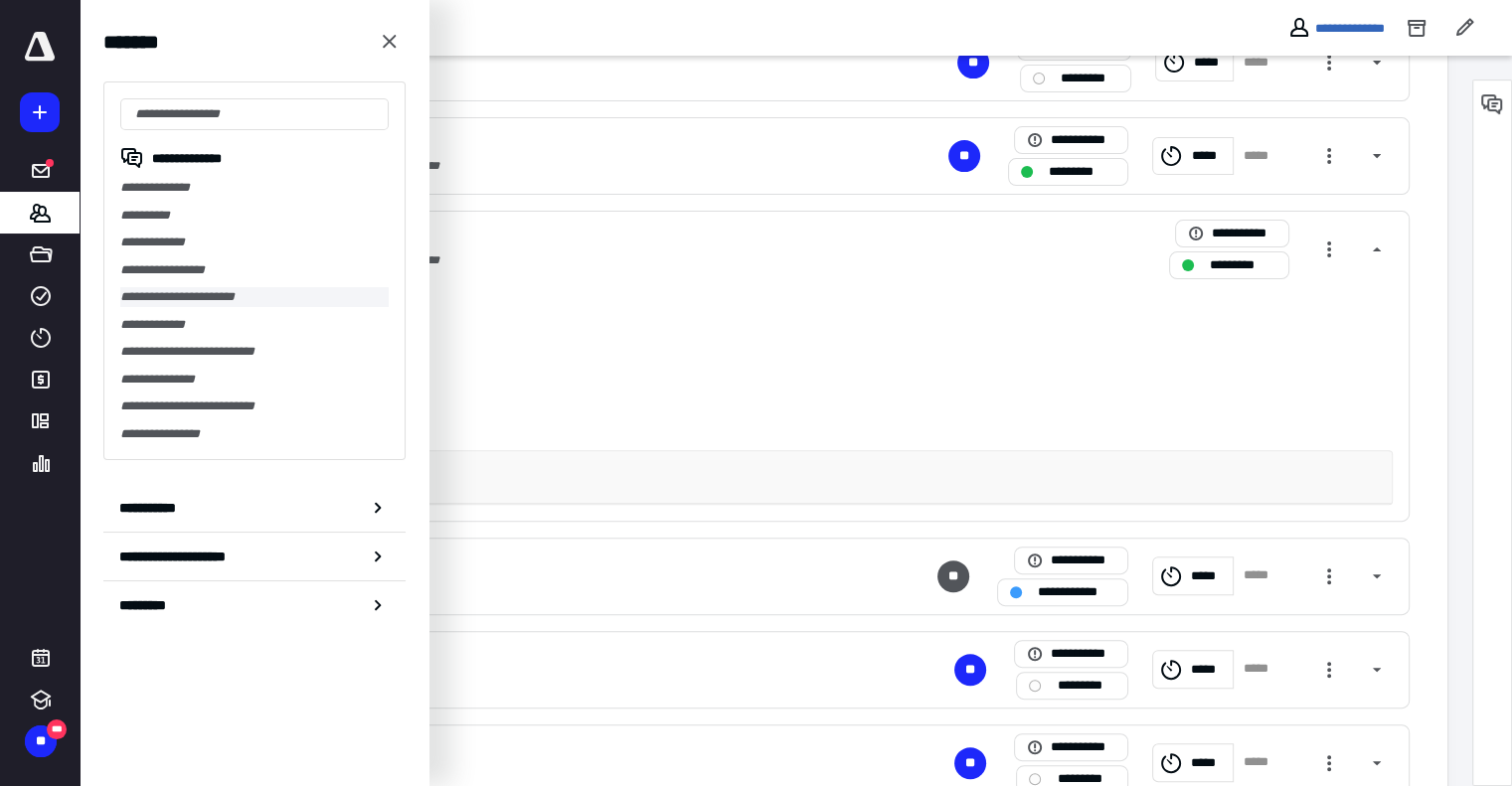 scroll, scrollTop: 596, scrollLeft: 0, axis: vertical 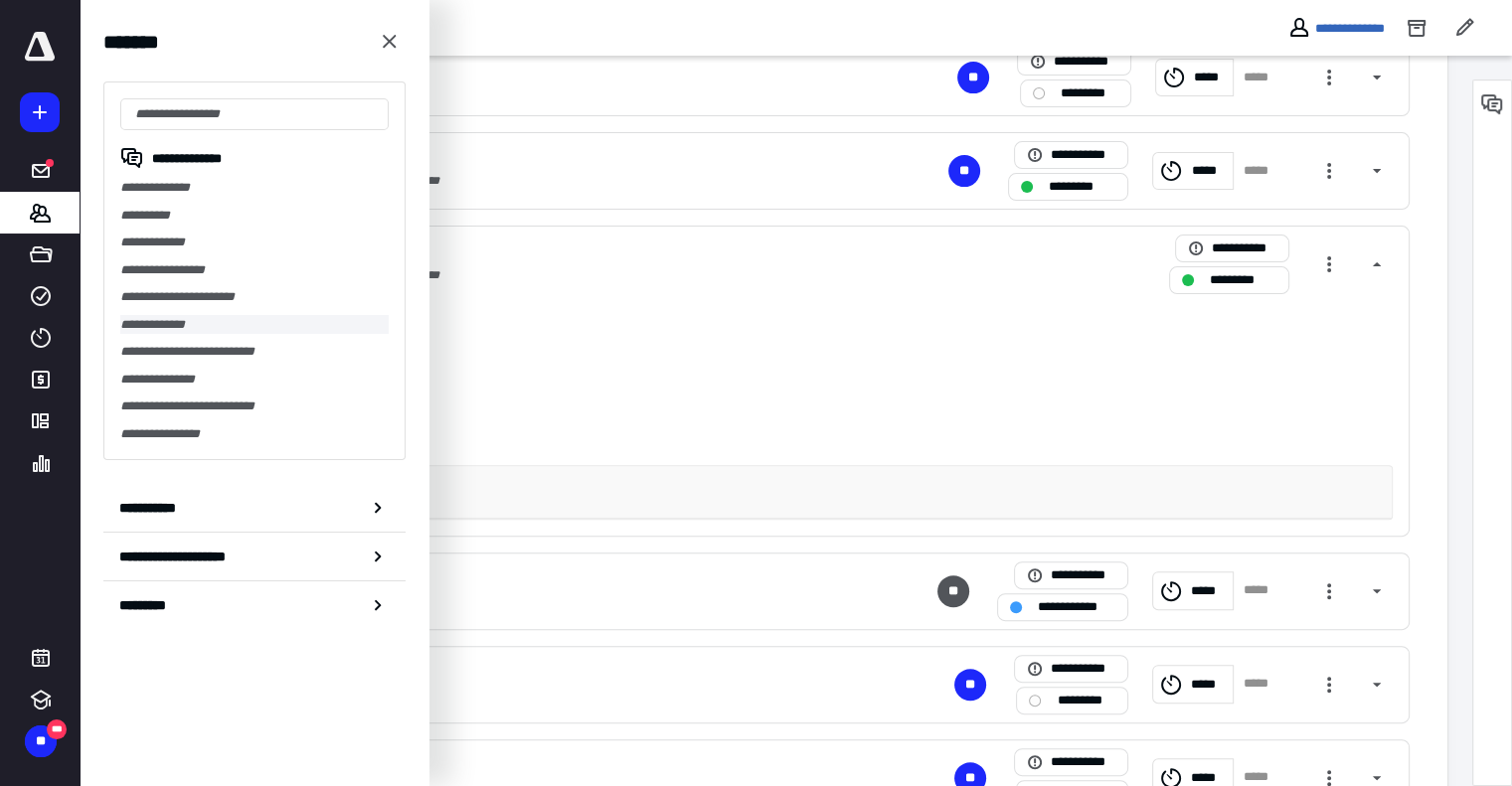 click on "**********" at bounding box center [254, 325] 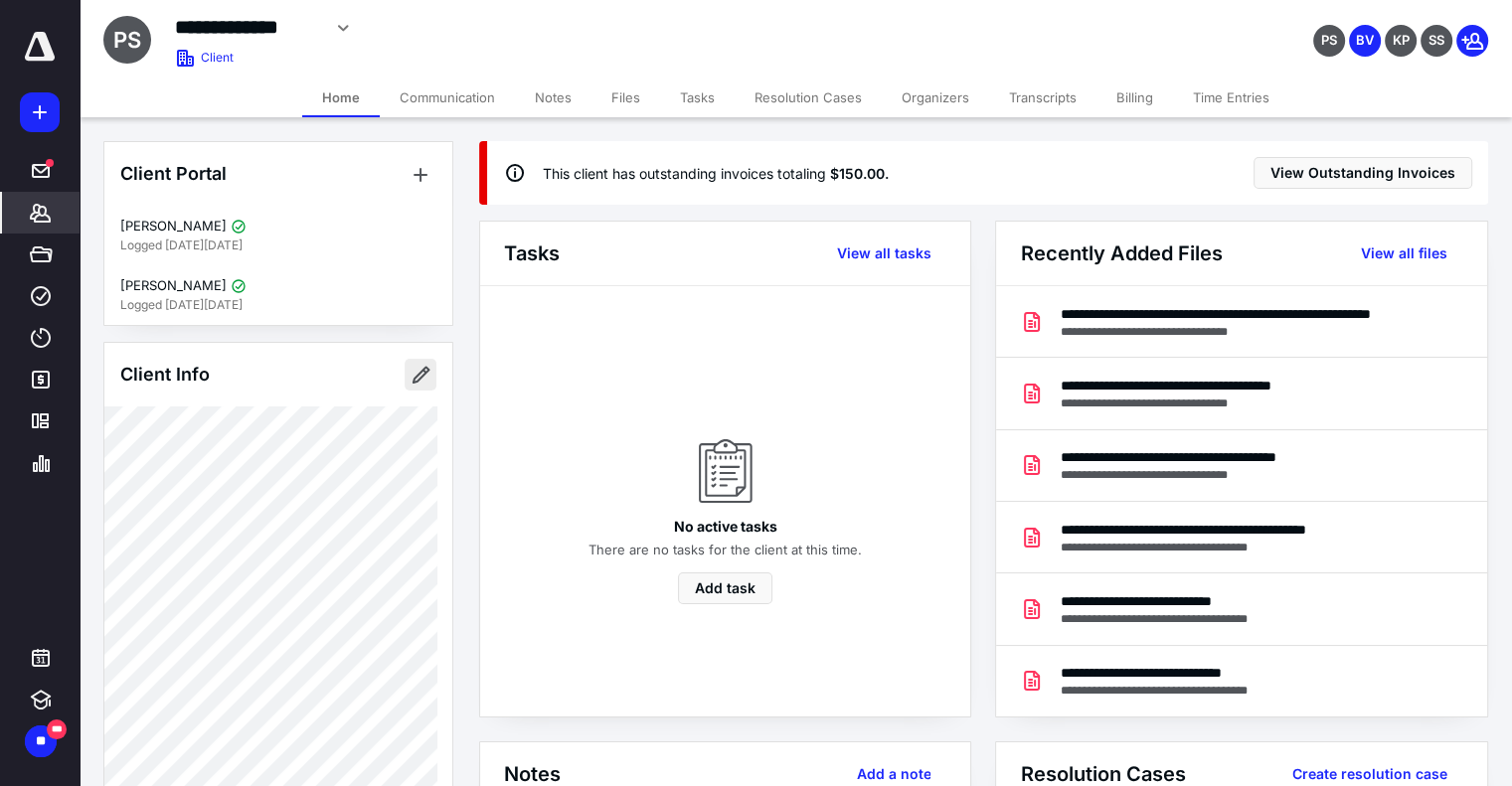 click at bounding box center (420, 375) 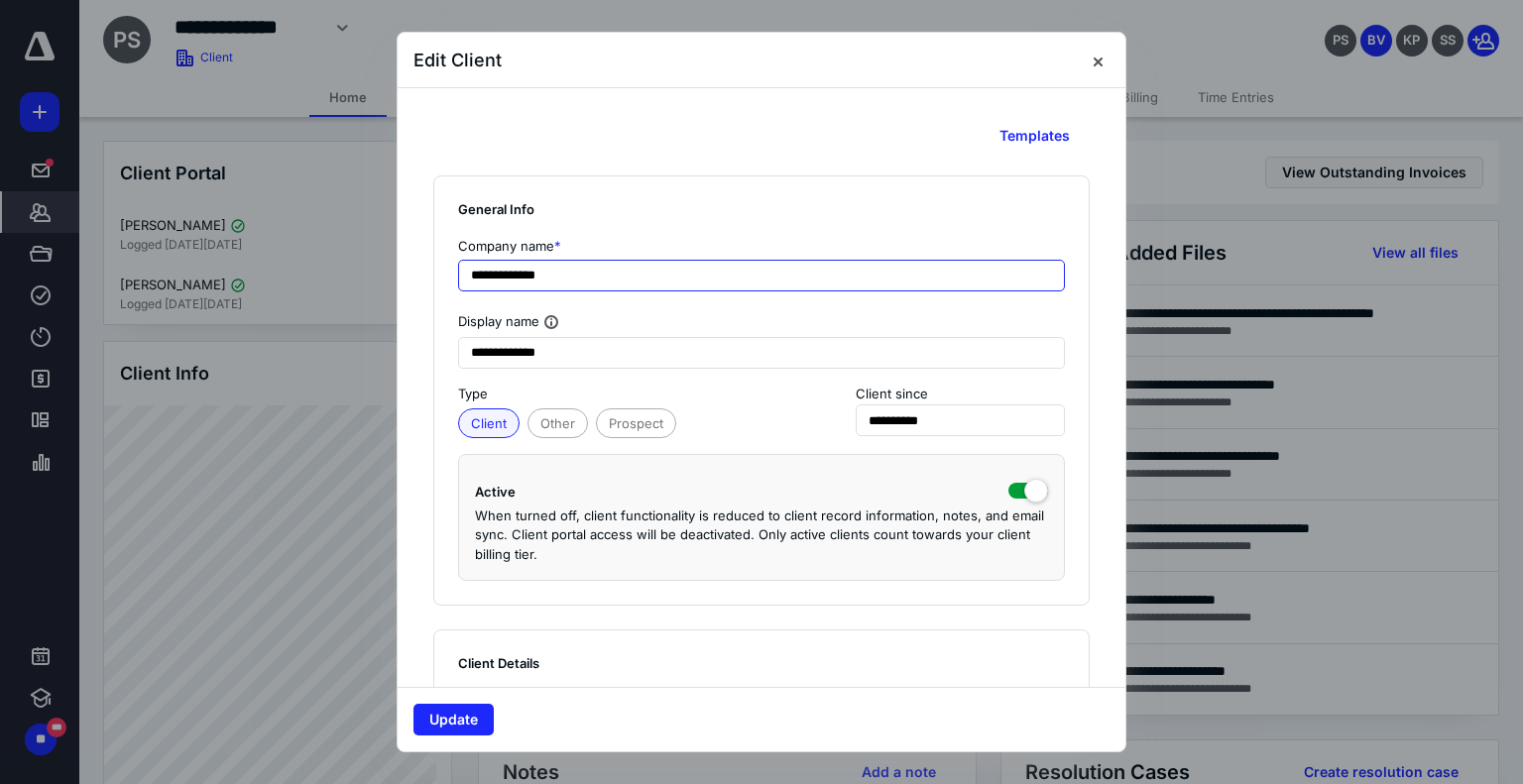 drag, startPoint x: 622, startPoint y: 273, endPoint x: 363, endPoint y: 268, distance: 259.04826 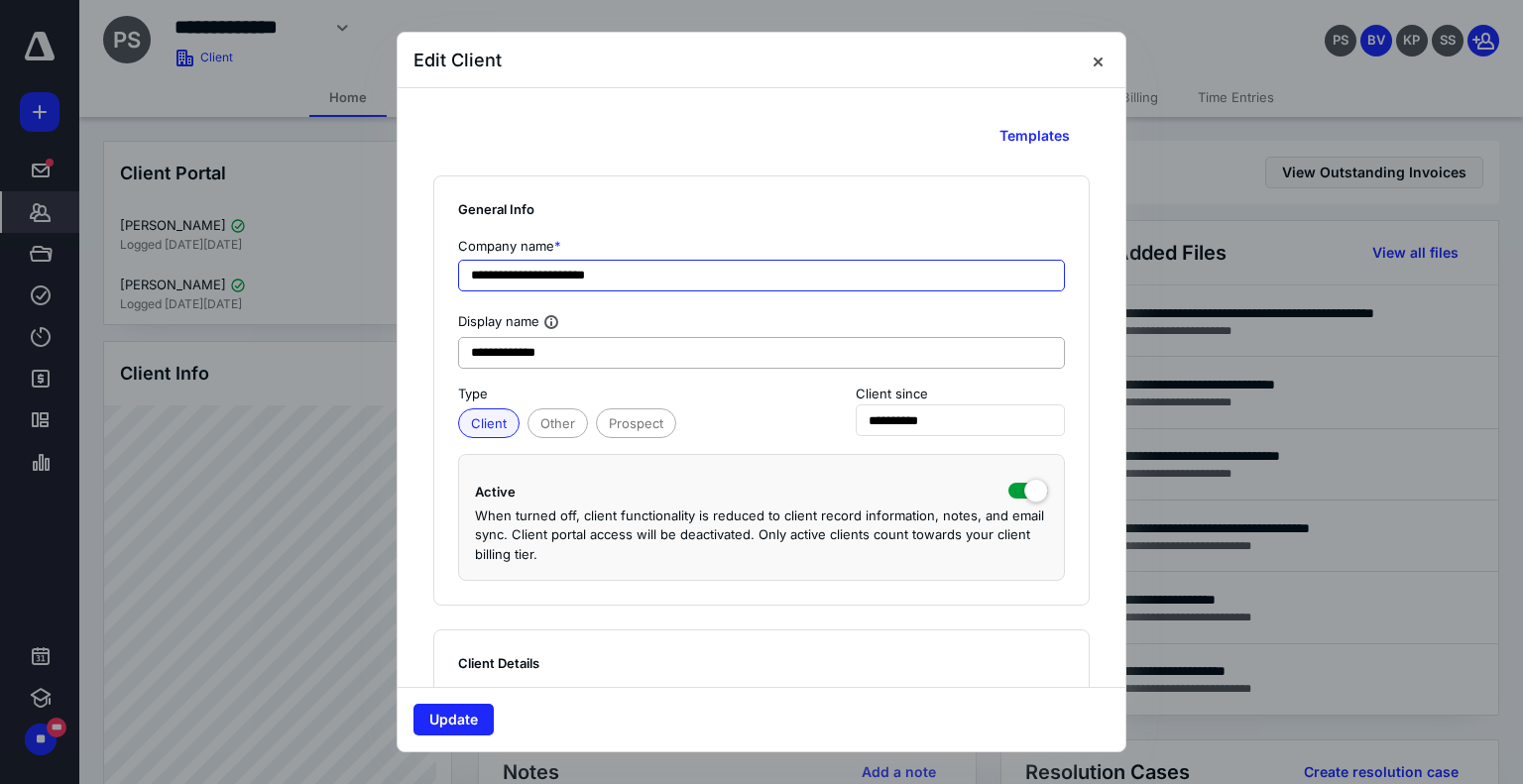 type on "**********" 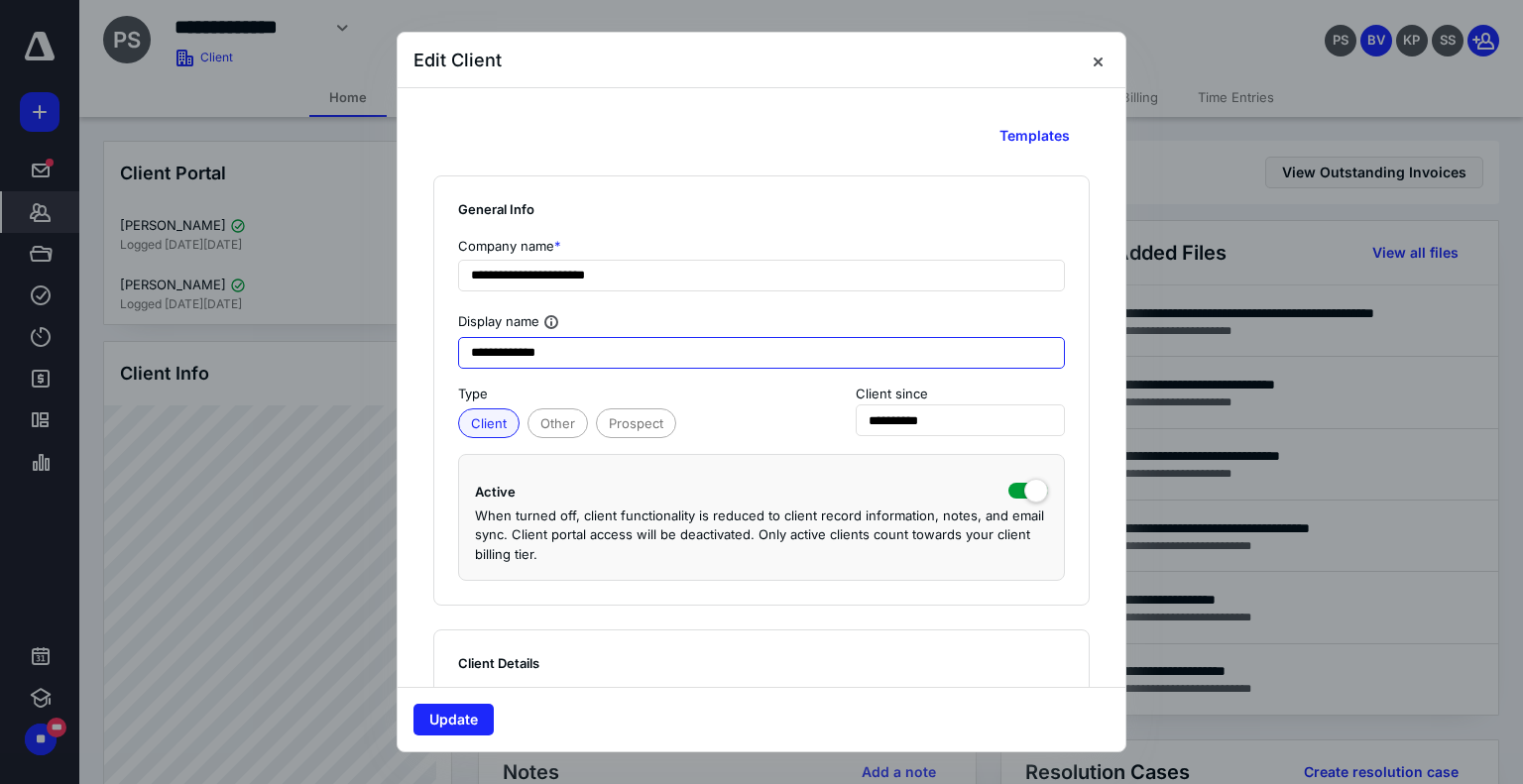 drag, startPoint x: 607, startPoint y: 361, endPoint x: 379, endPoint y: 348, distance: 228.3703 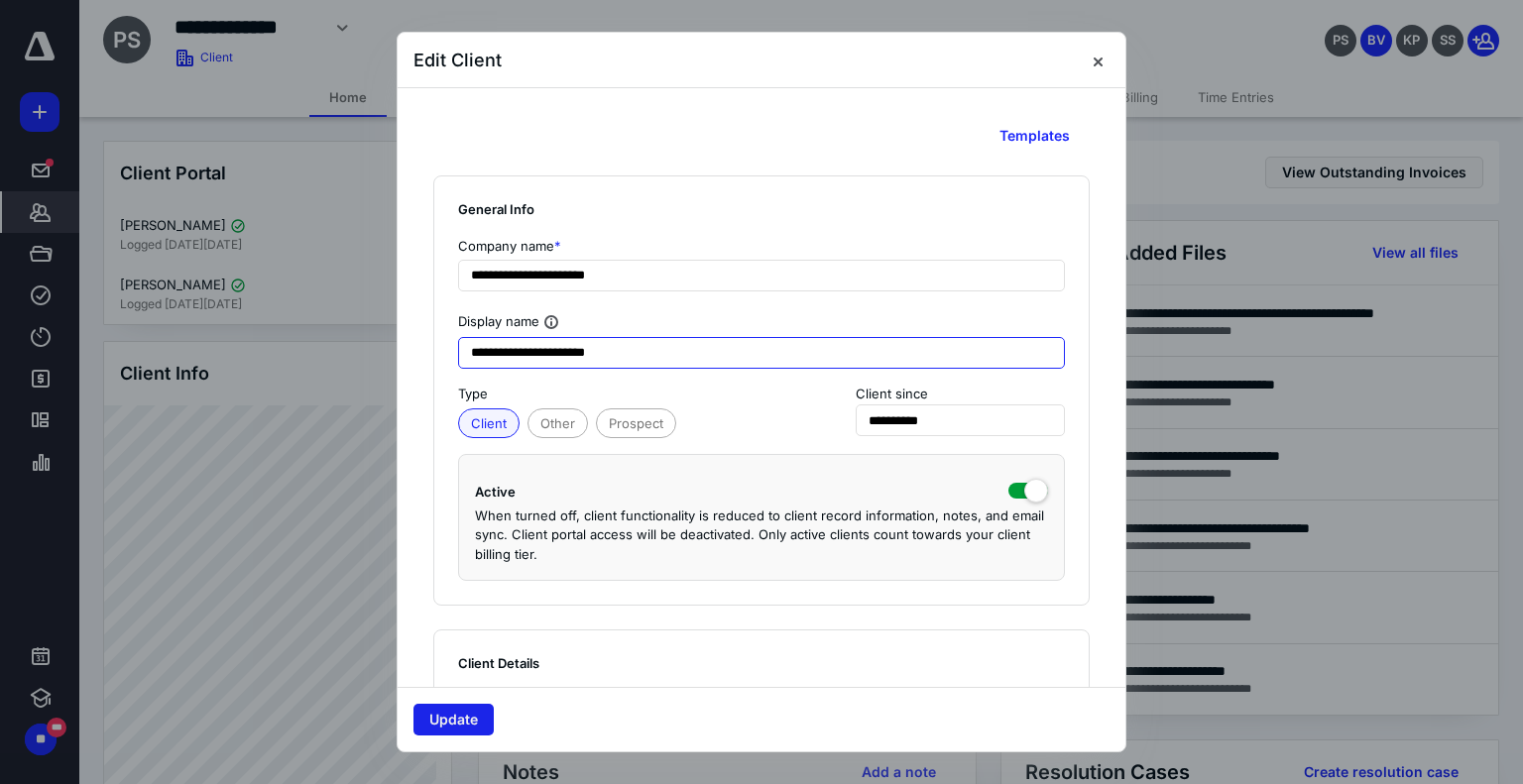 type on "**********" 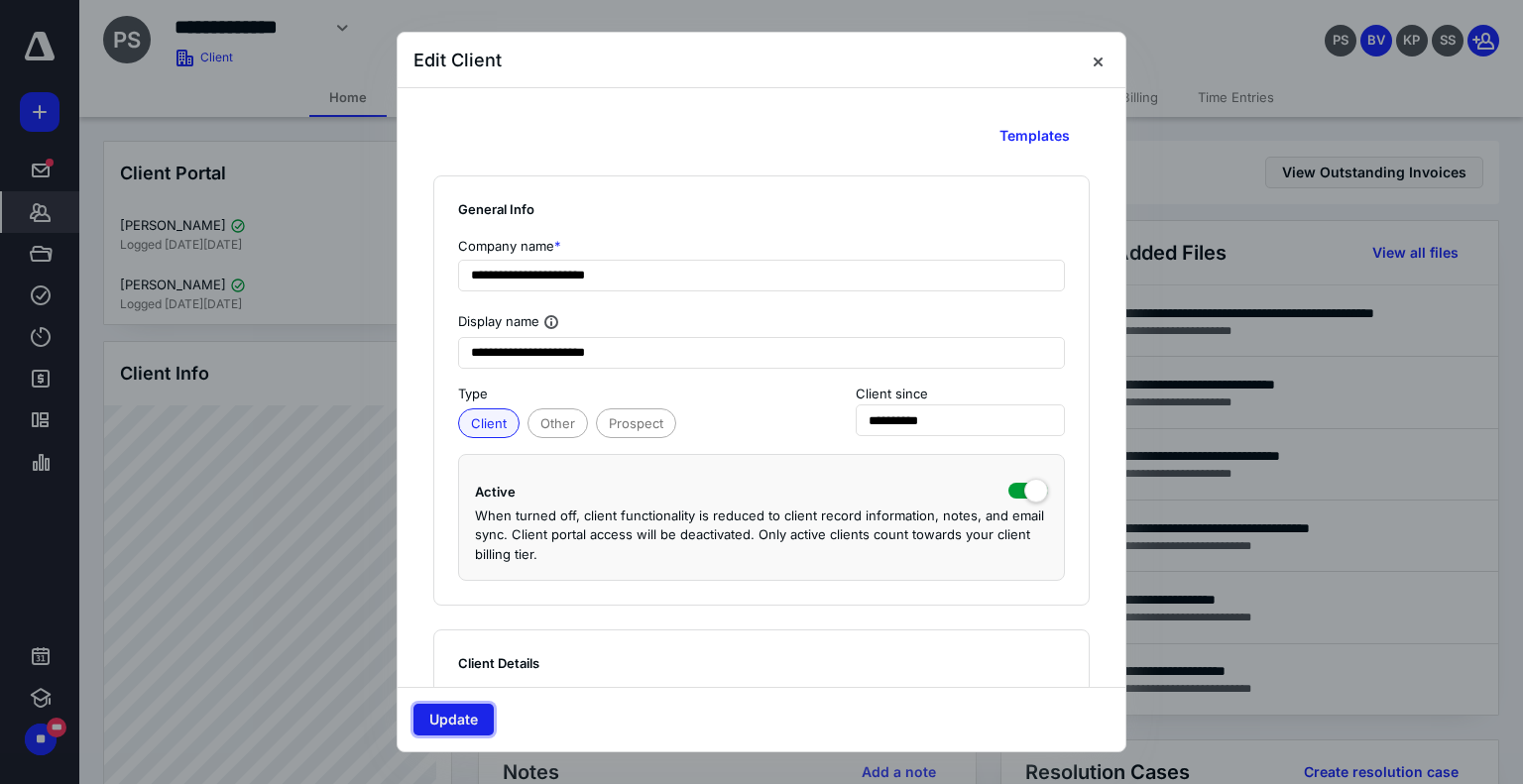 click on "Update" at bounding box center (453, 720) 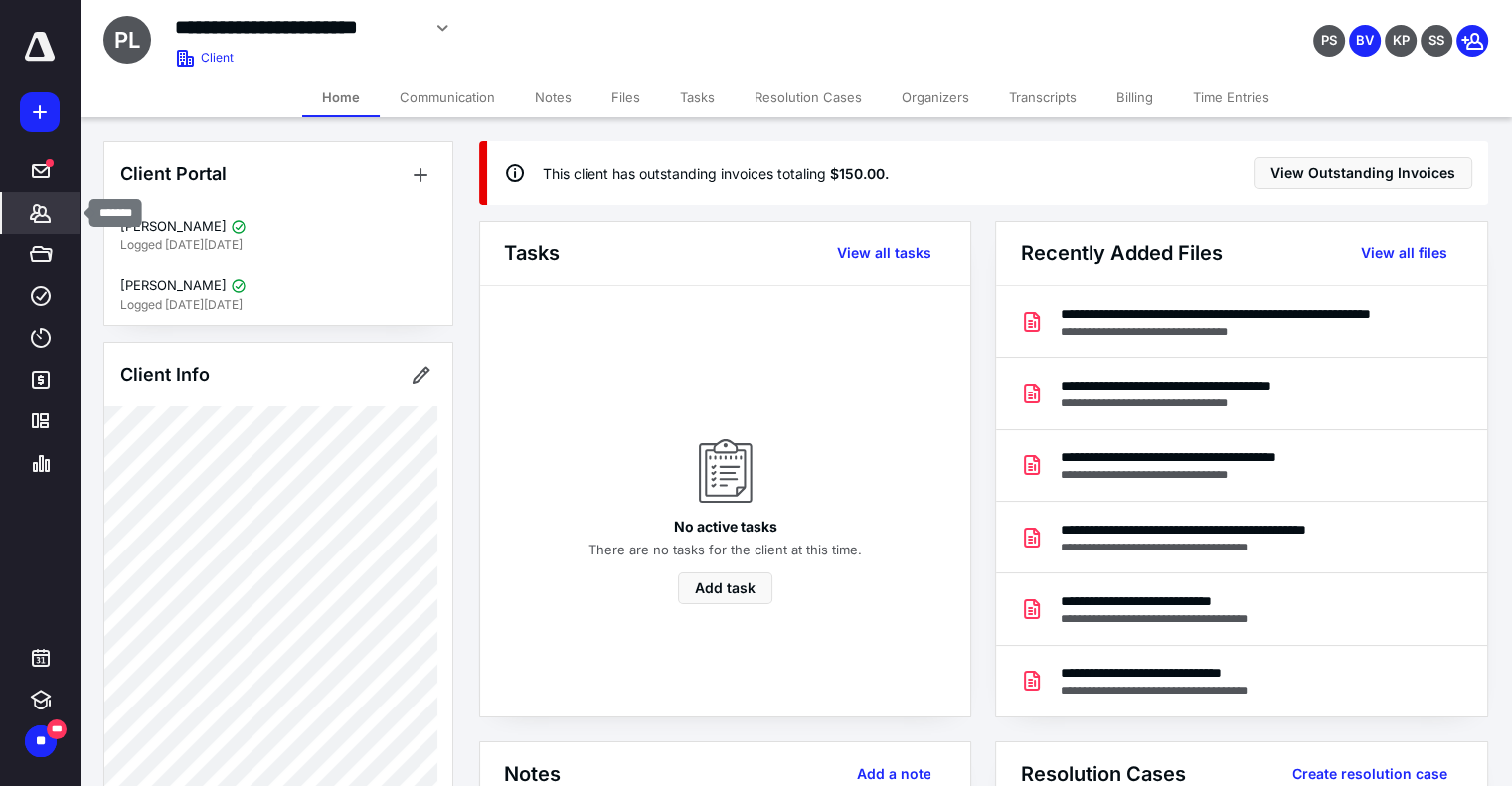 click 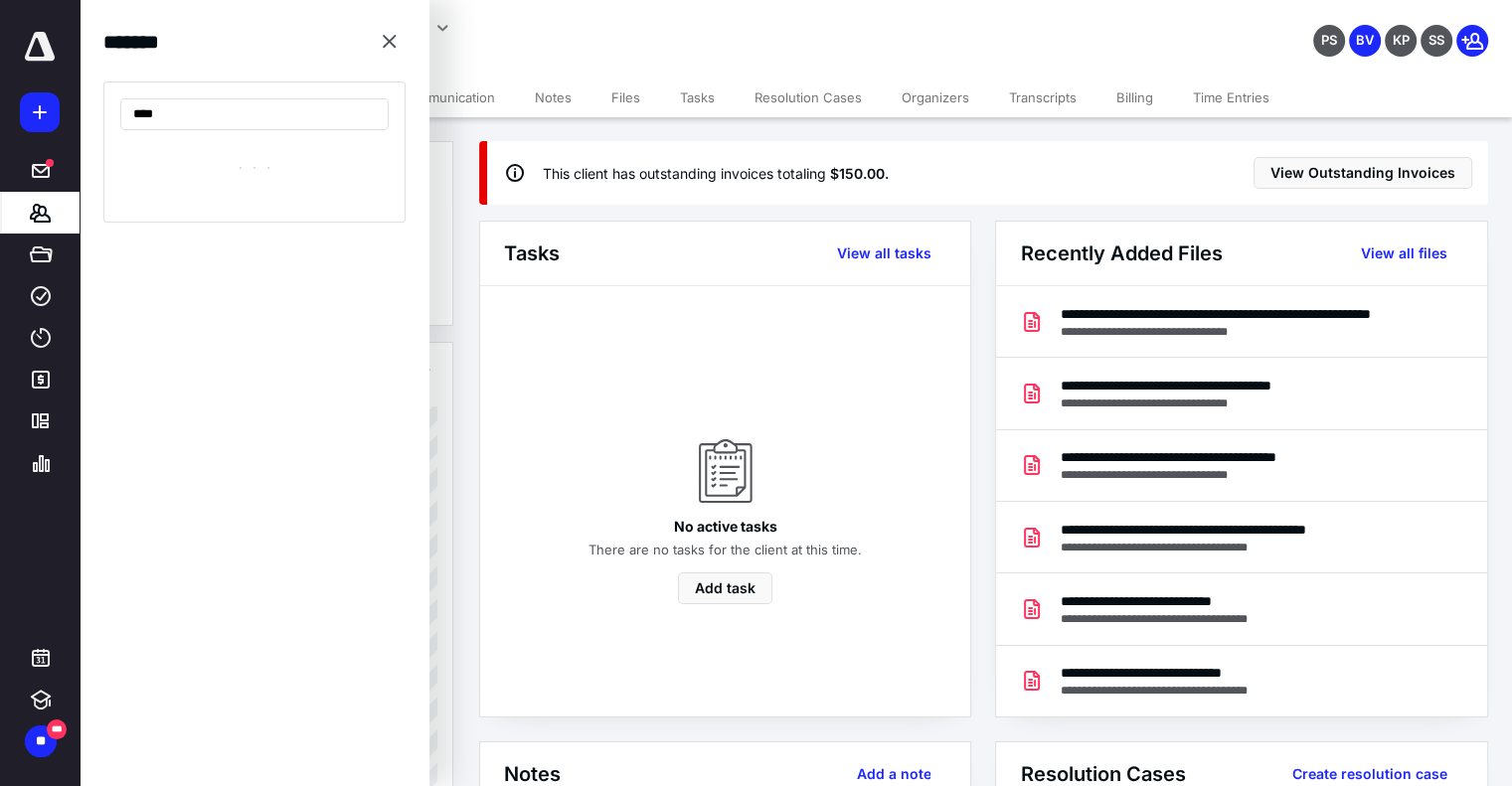type on "*****" 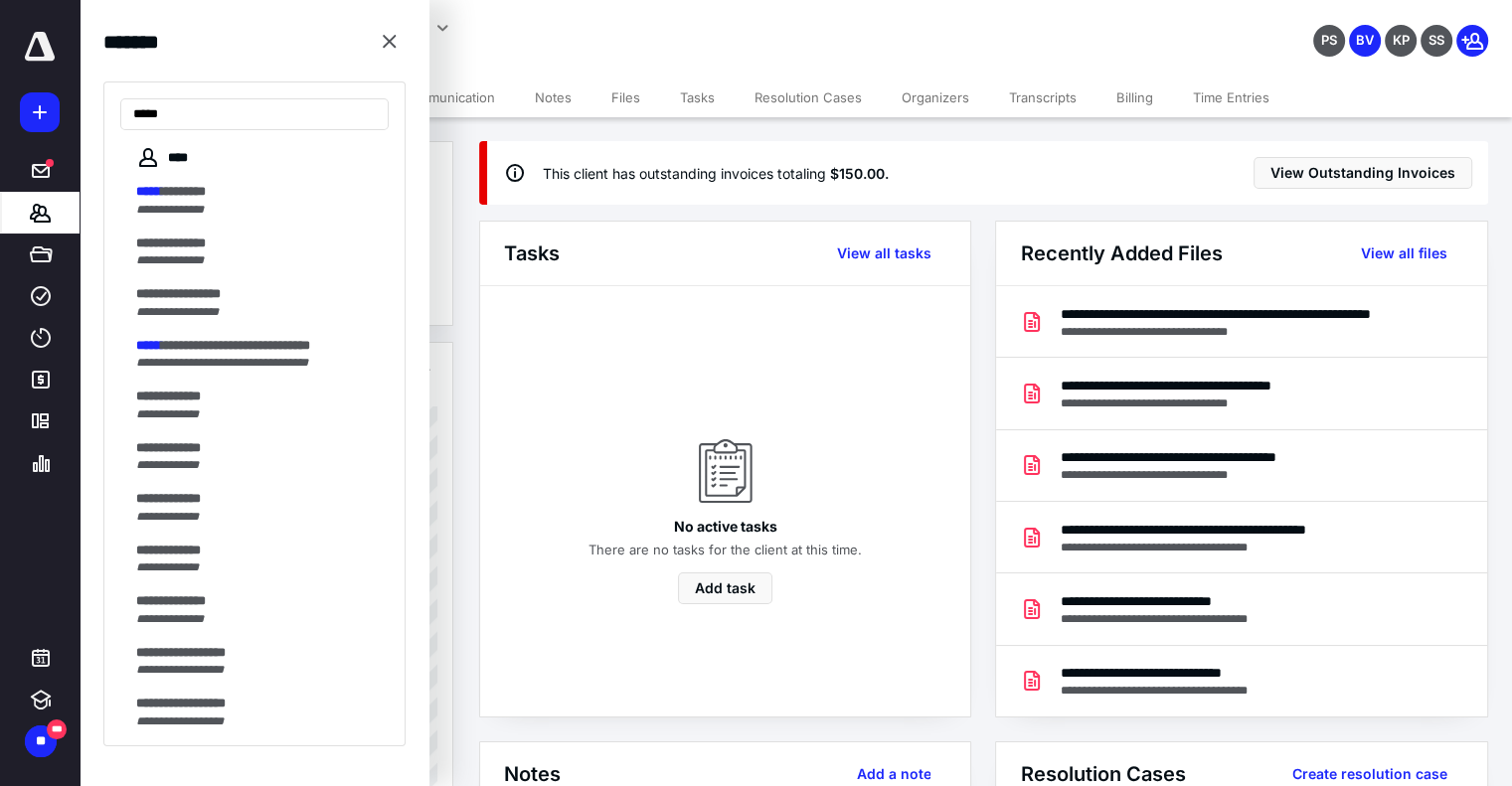 drag, startPoint x: 103, startPoint y: 119, endPoint x: 8, endPoint y: 117, distance: 95.02105 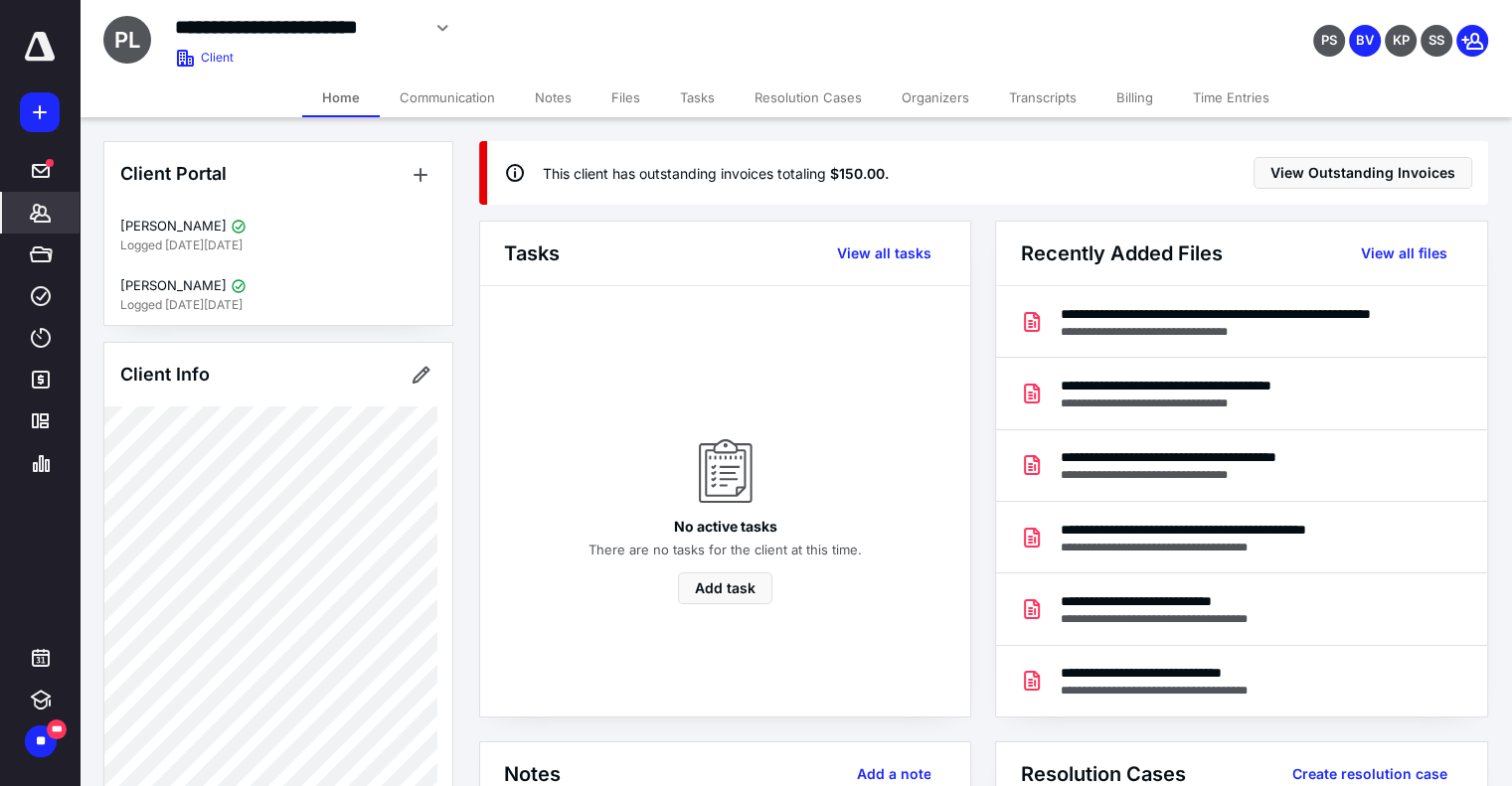 click on "*******" at bounding box center (41, 213) 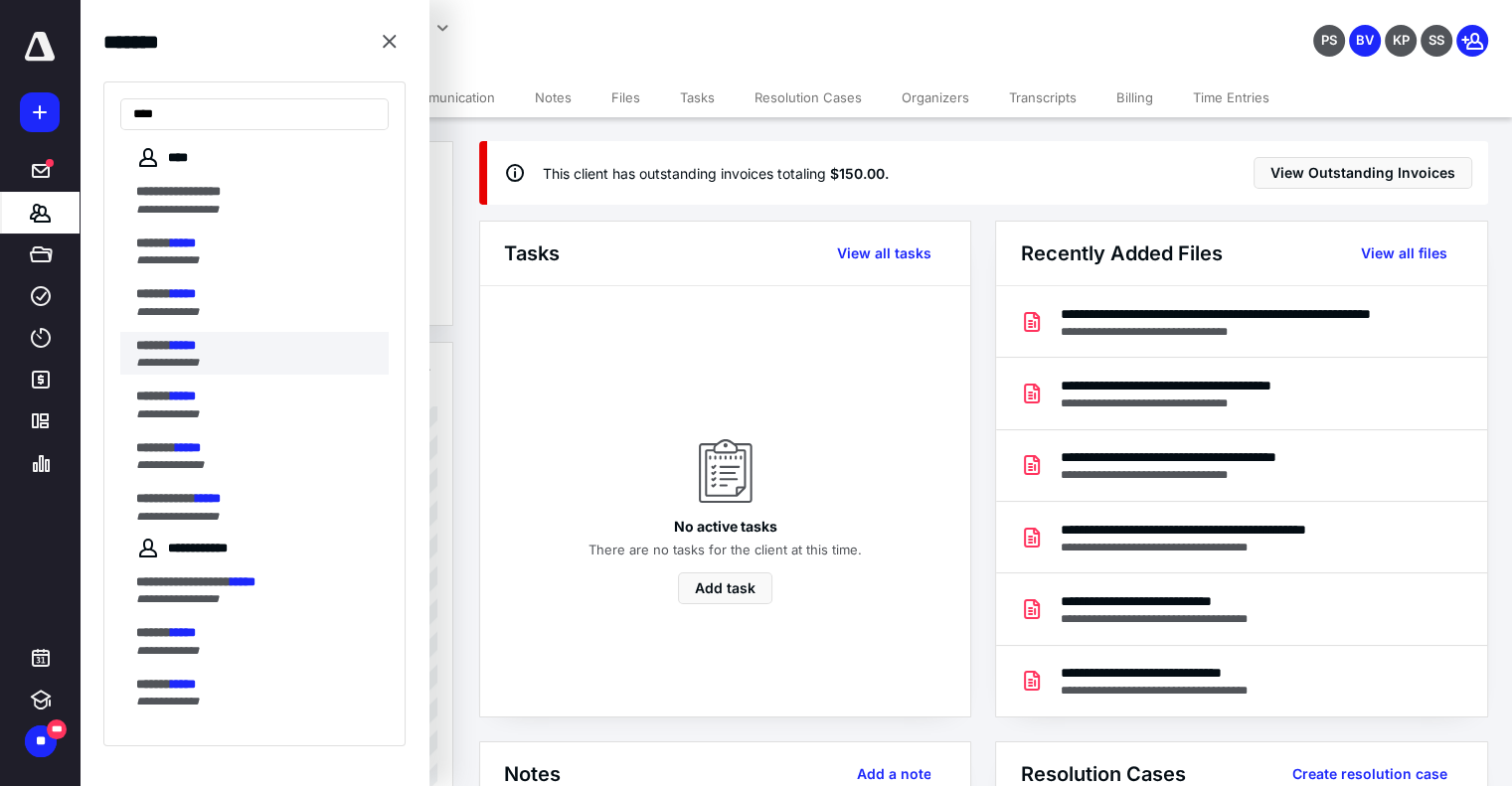 type on "****" 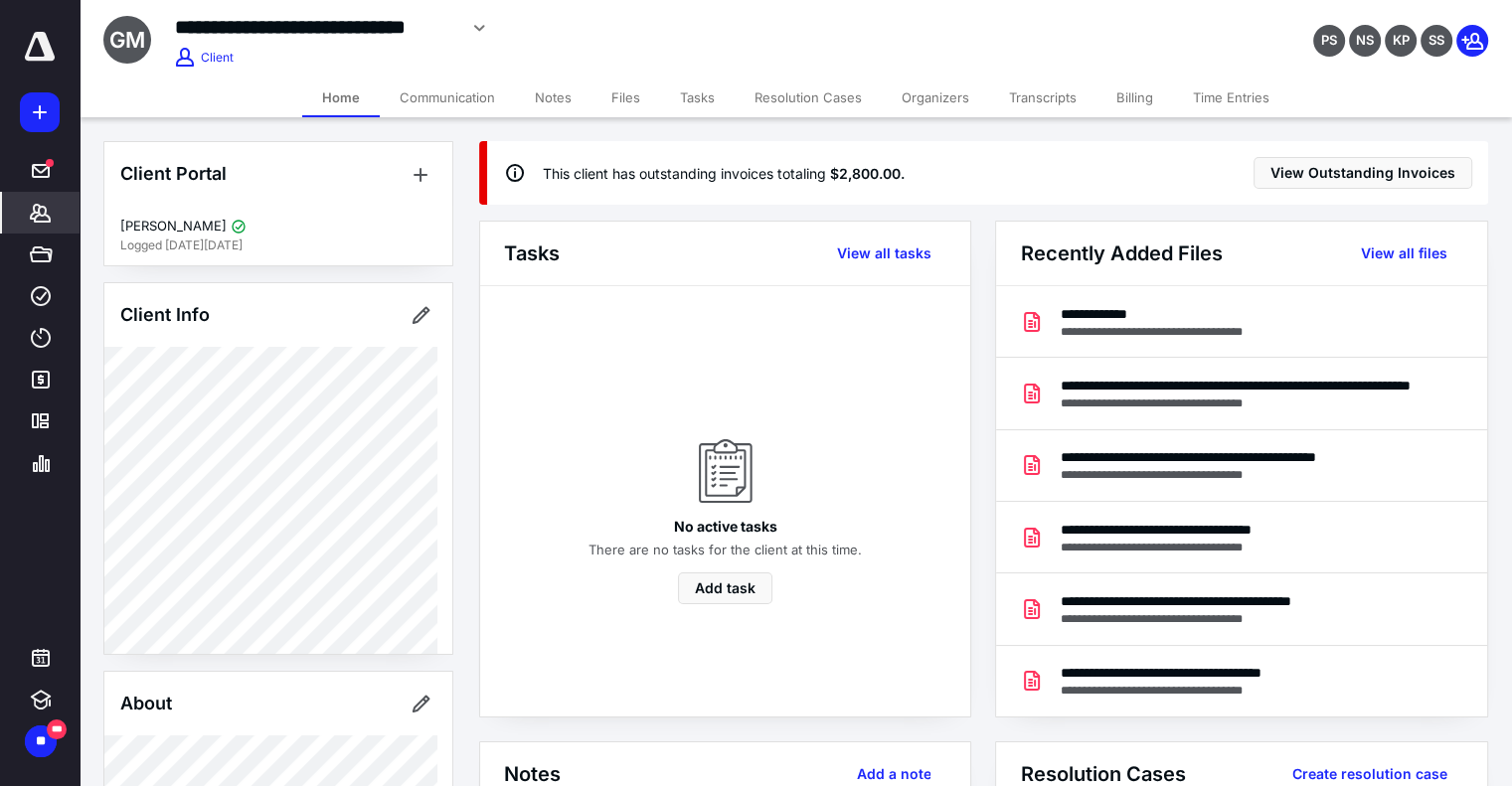 click on "Billing" at bounding box center (1134, 97) 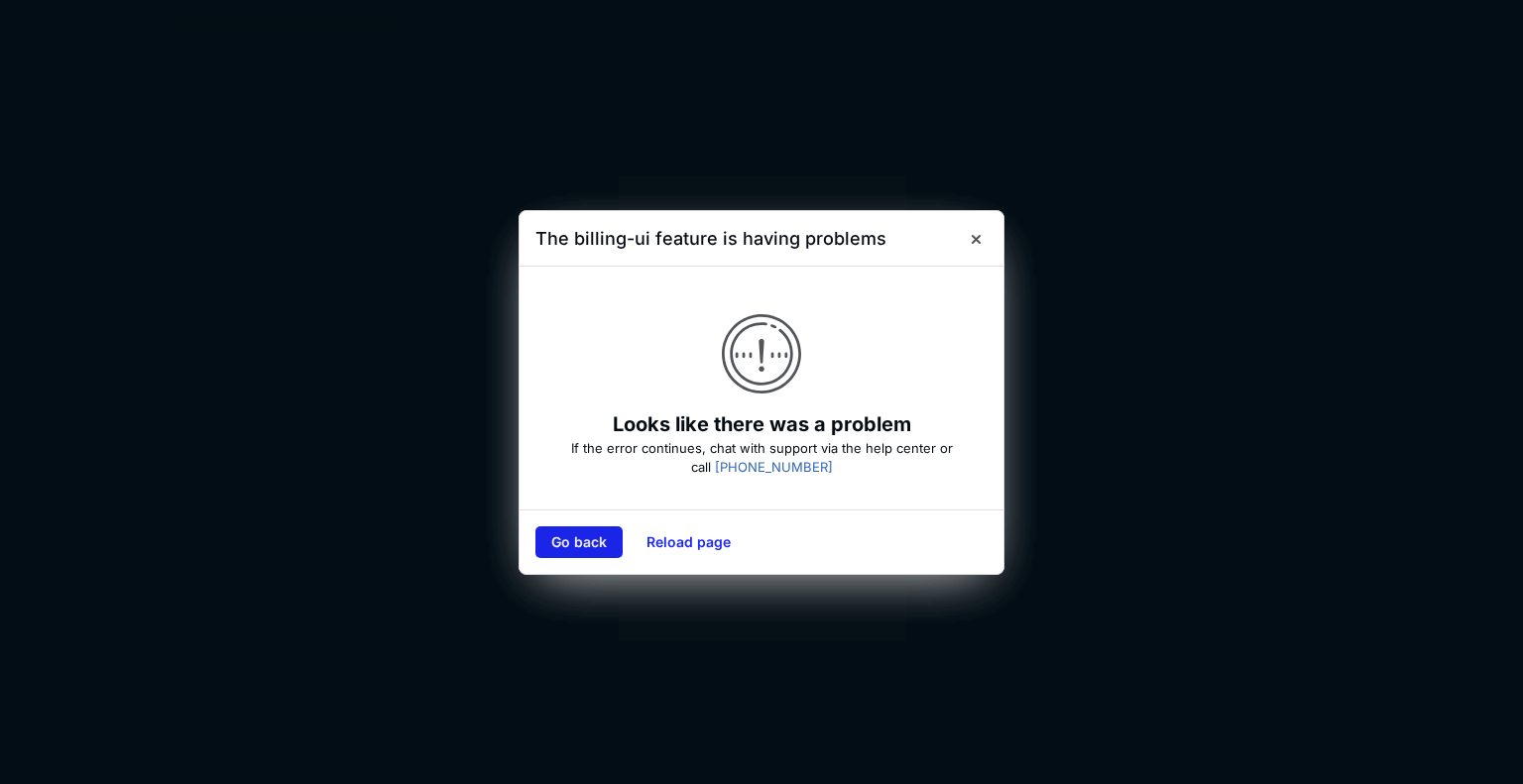 click on "Go back" at bounding box center [579, 542] 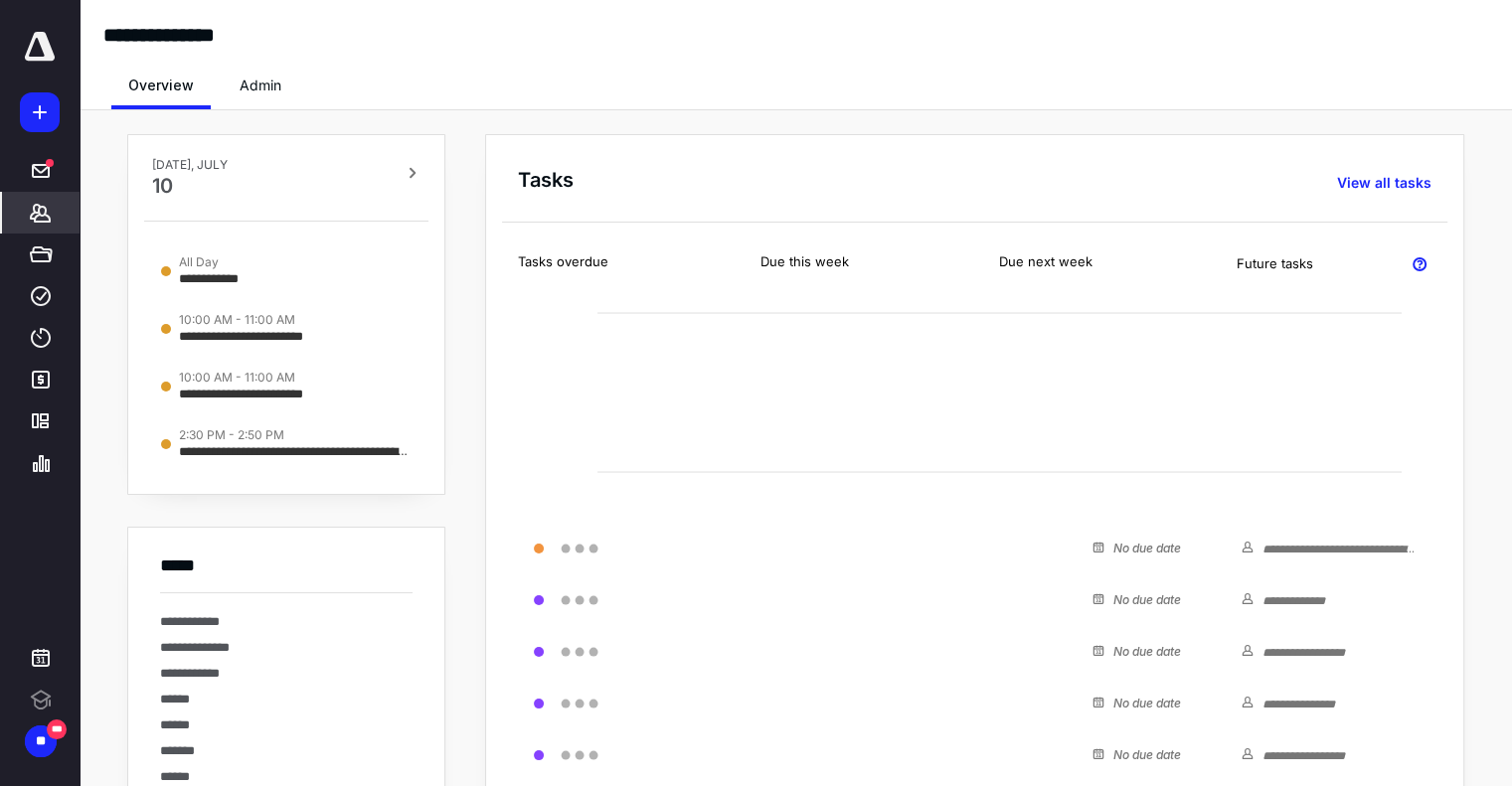 scroll, scrollTop: 0, scrollLeft: 0, axis: both 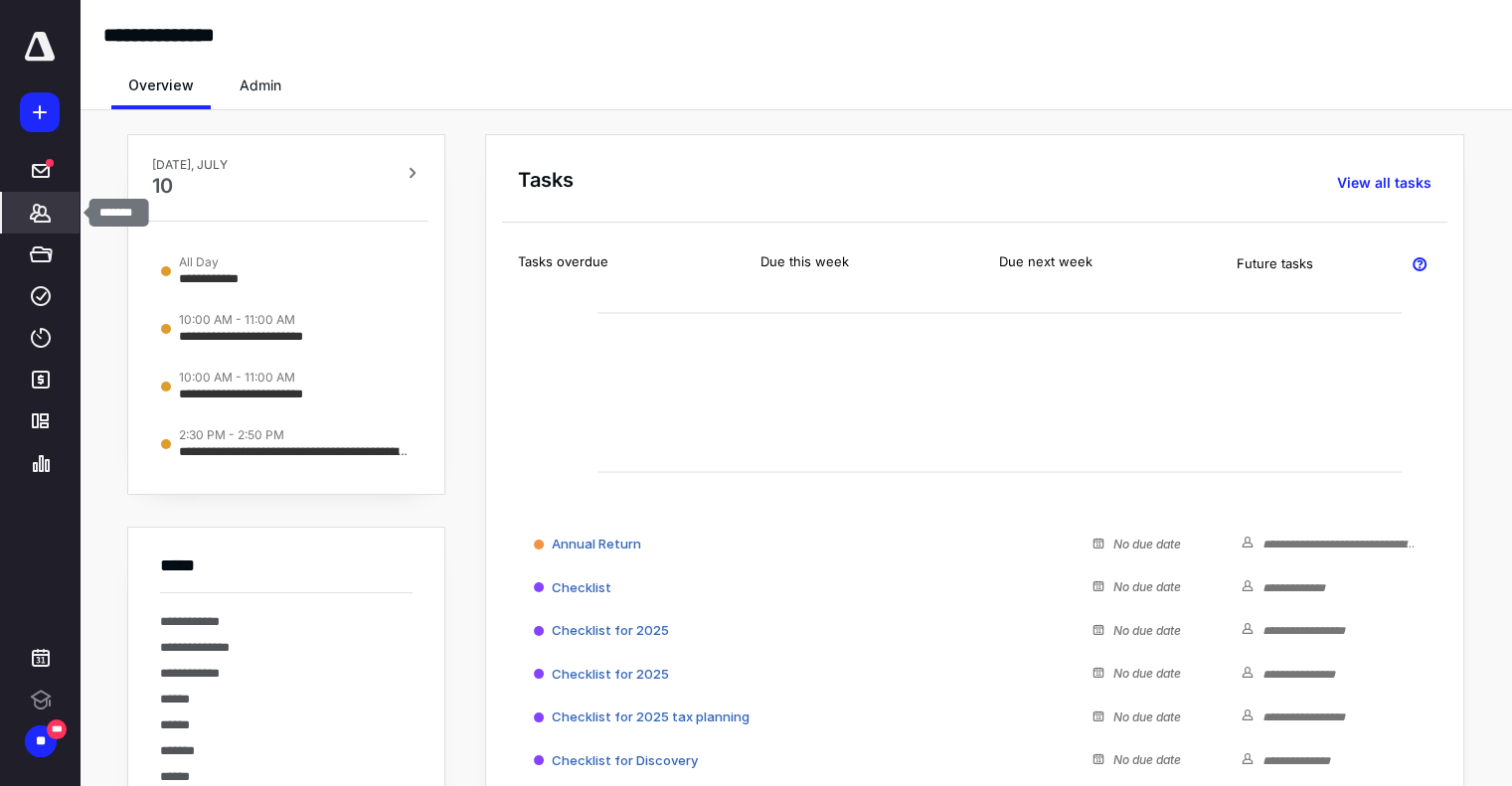 click on "*******" at bounding box center [41, 213] 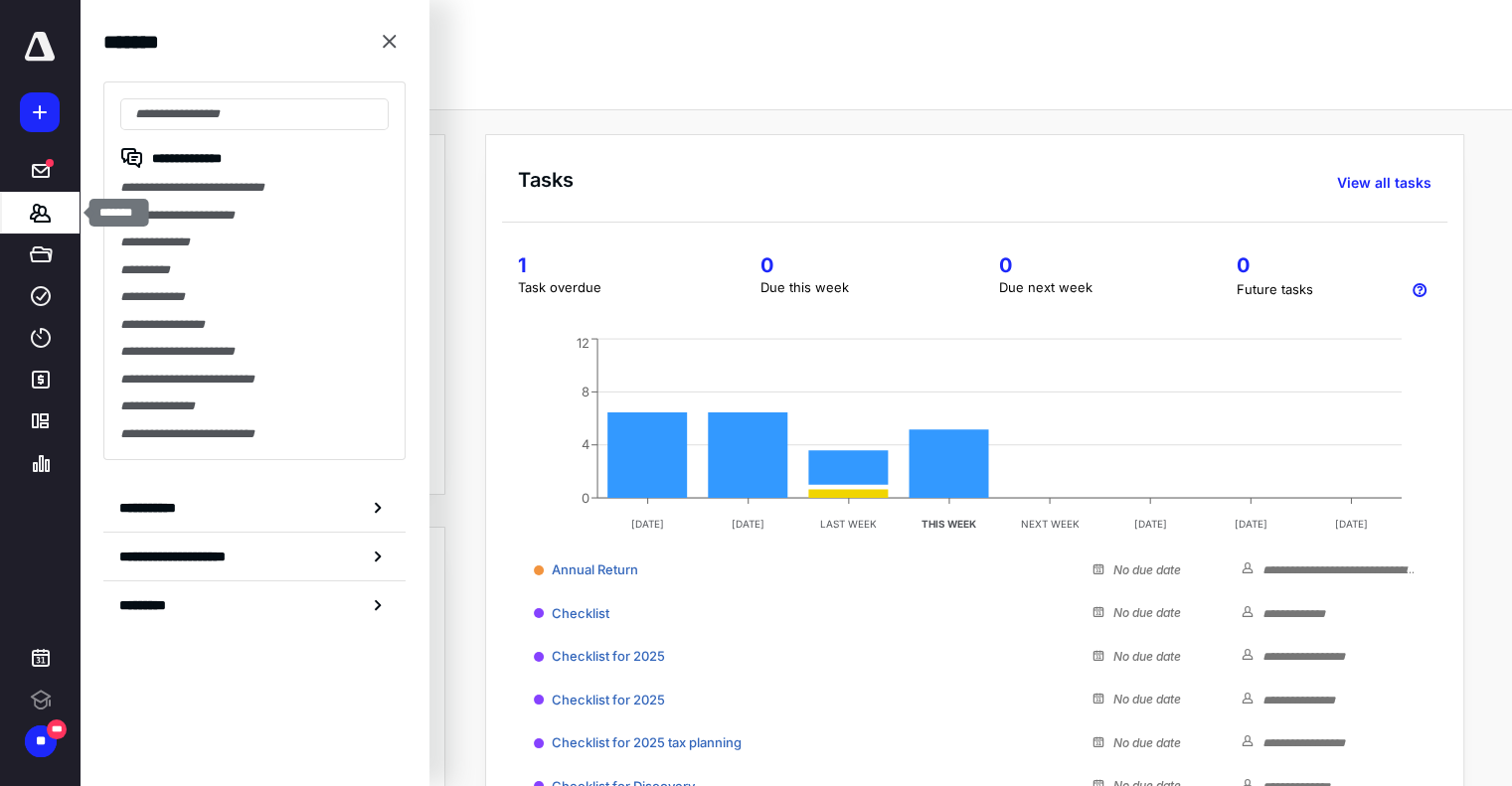 scroll, scrollTop: 0, scrollLeft: 0, axis: both 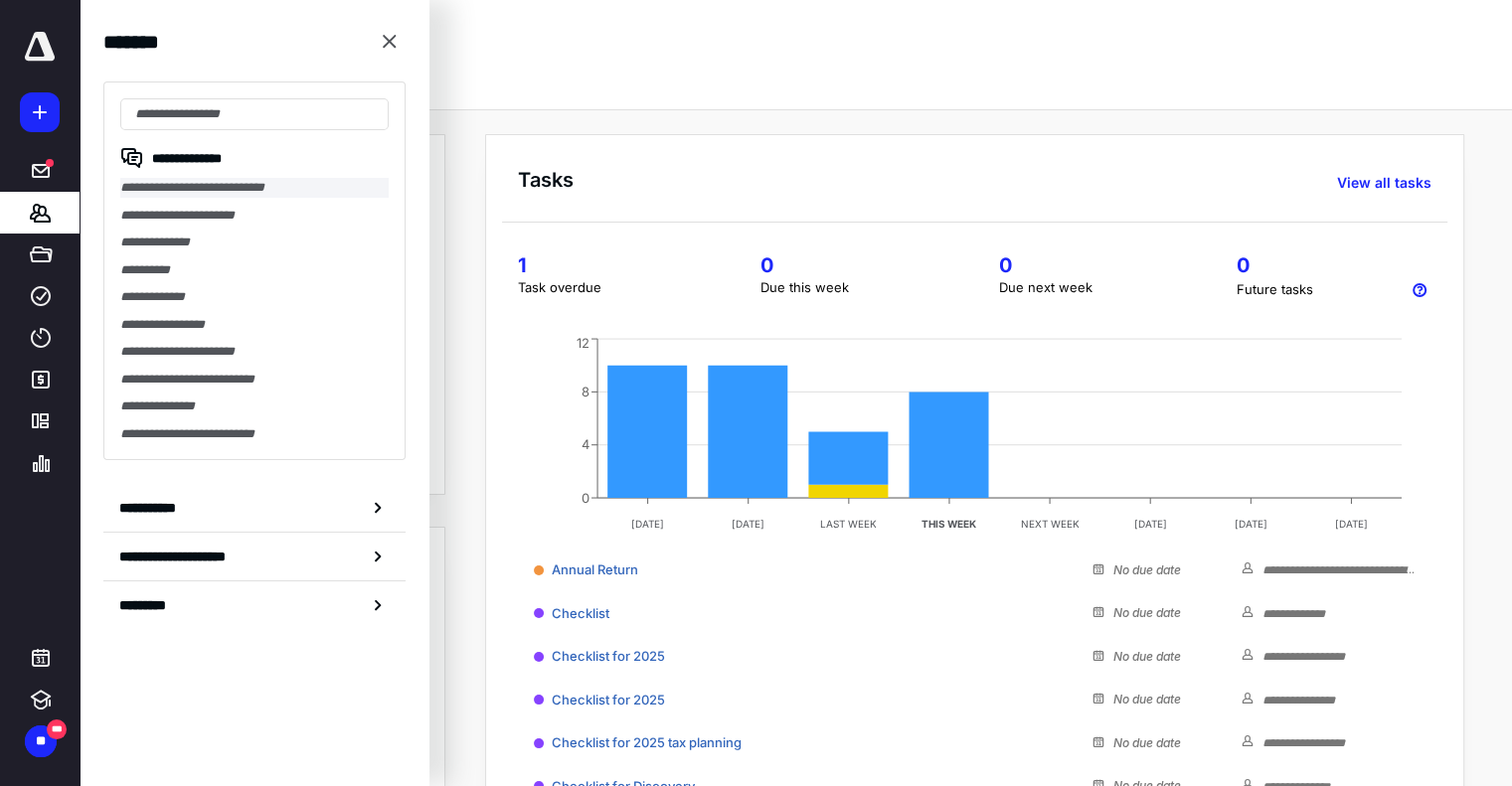 click on "**********" at bounding box center (254, 188) 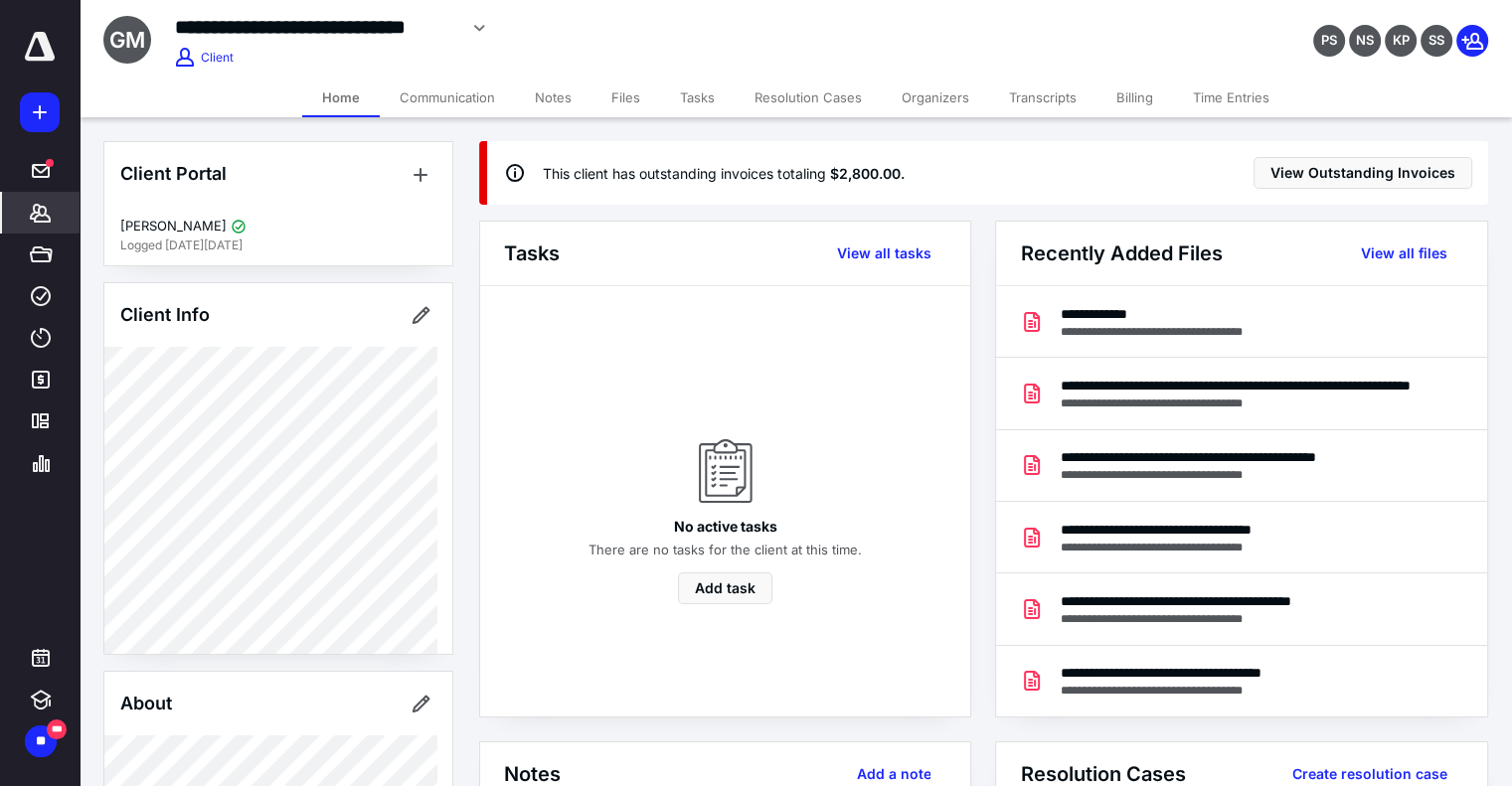 click on "Billing" at bounding box center [1134, 97] 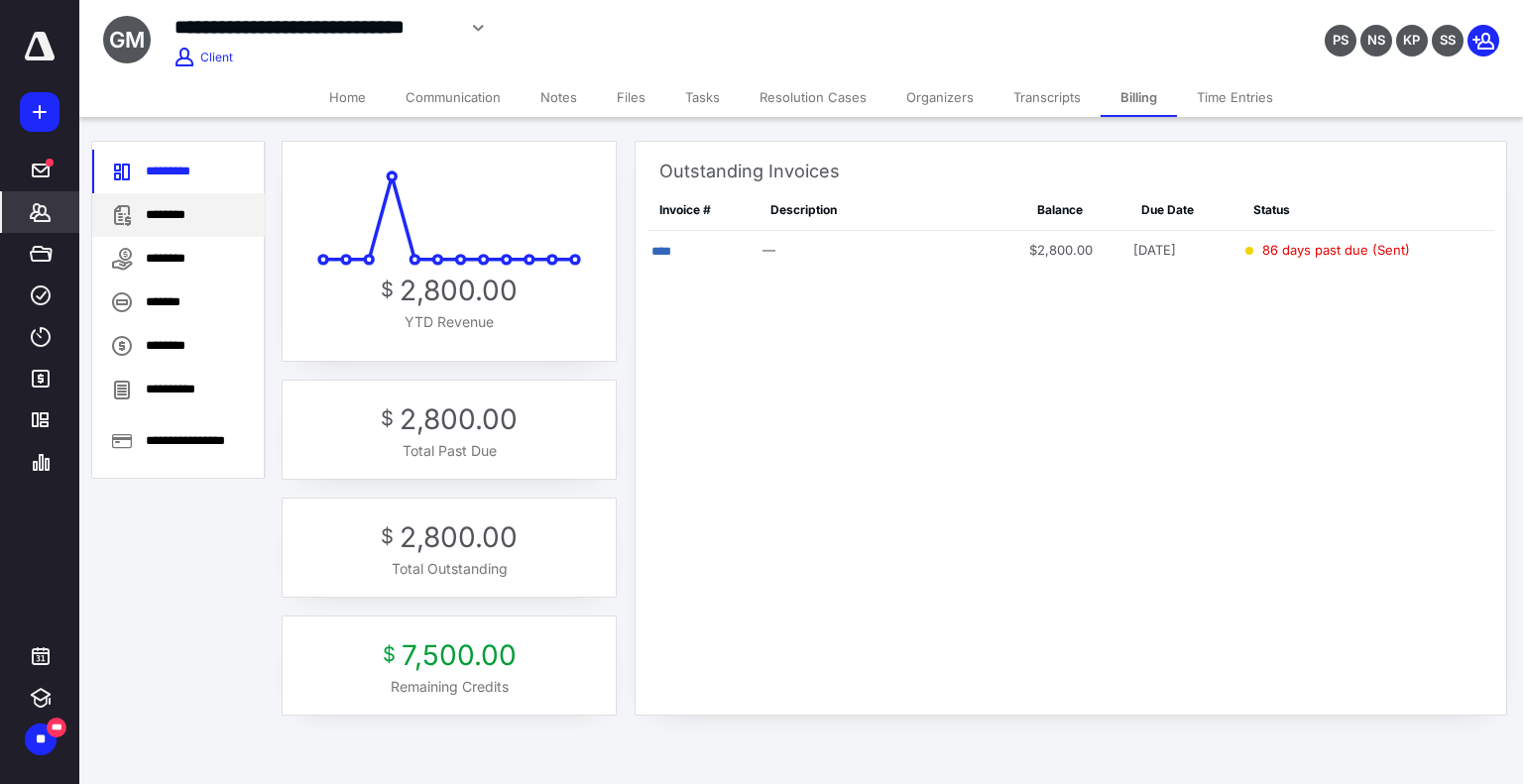 click on "********" at bounding box center (178, 215) 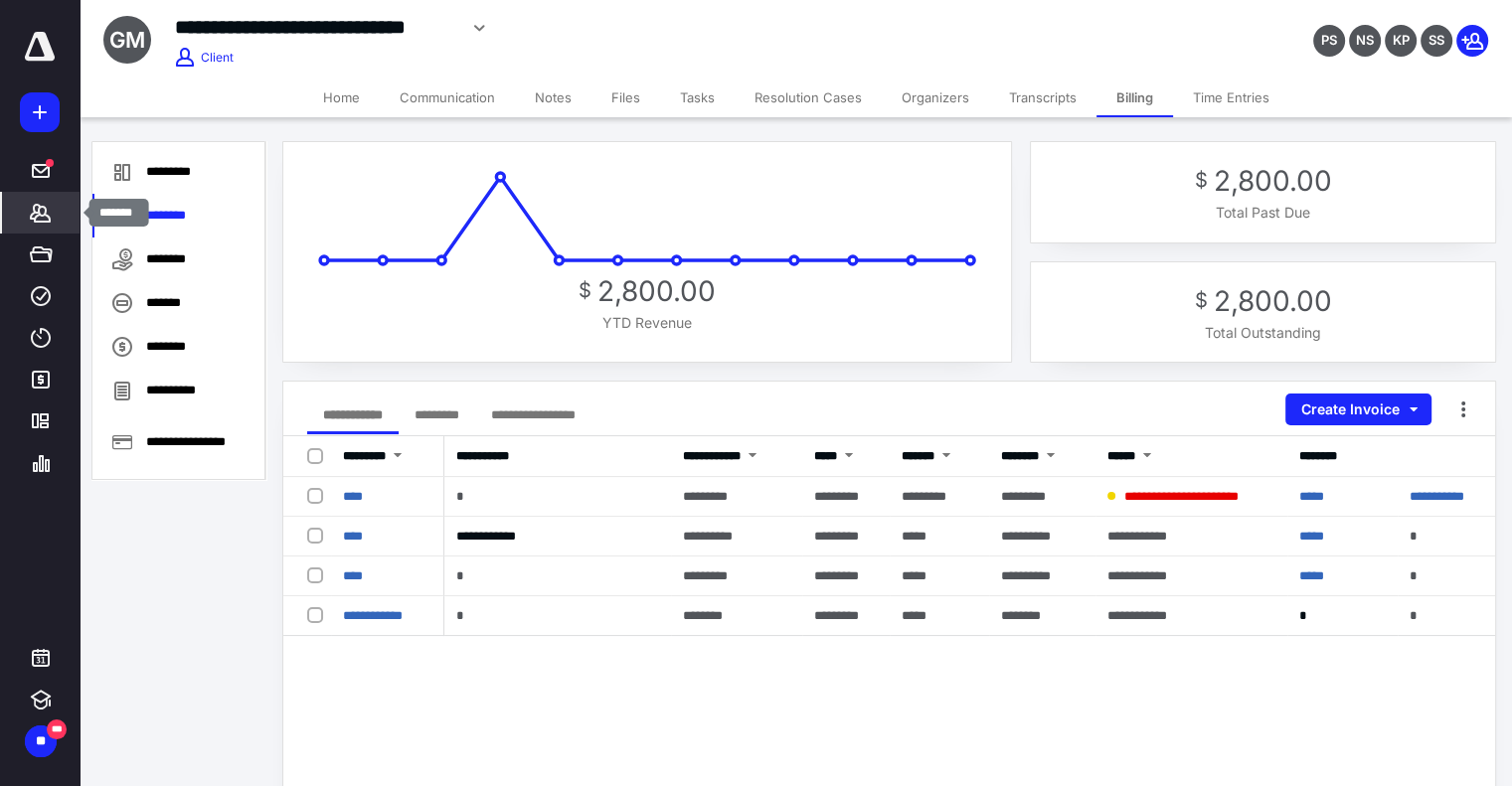 click 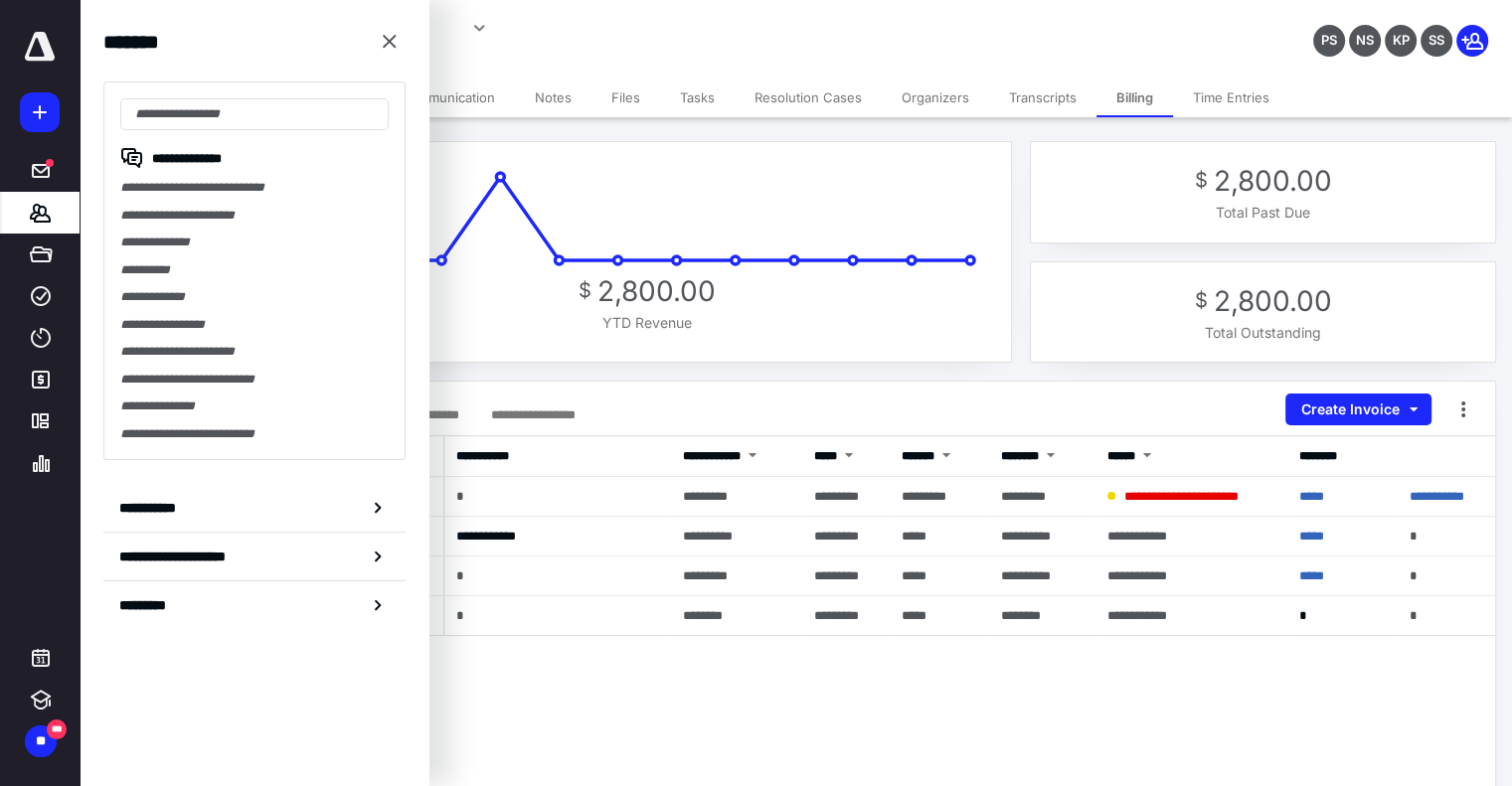 click on "$   2,800.00 YTD Revenue" at bounding box center [647, 251] 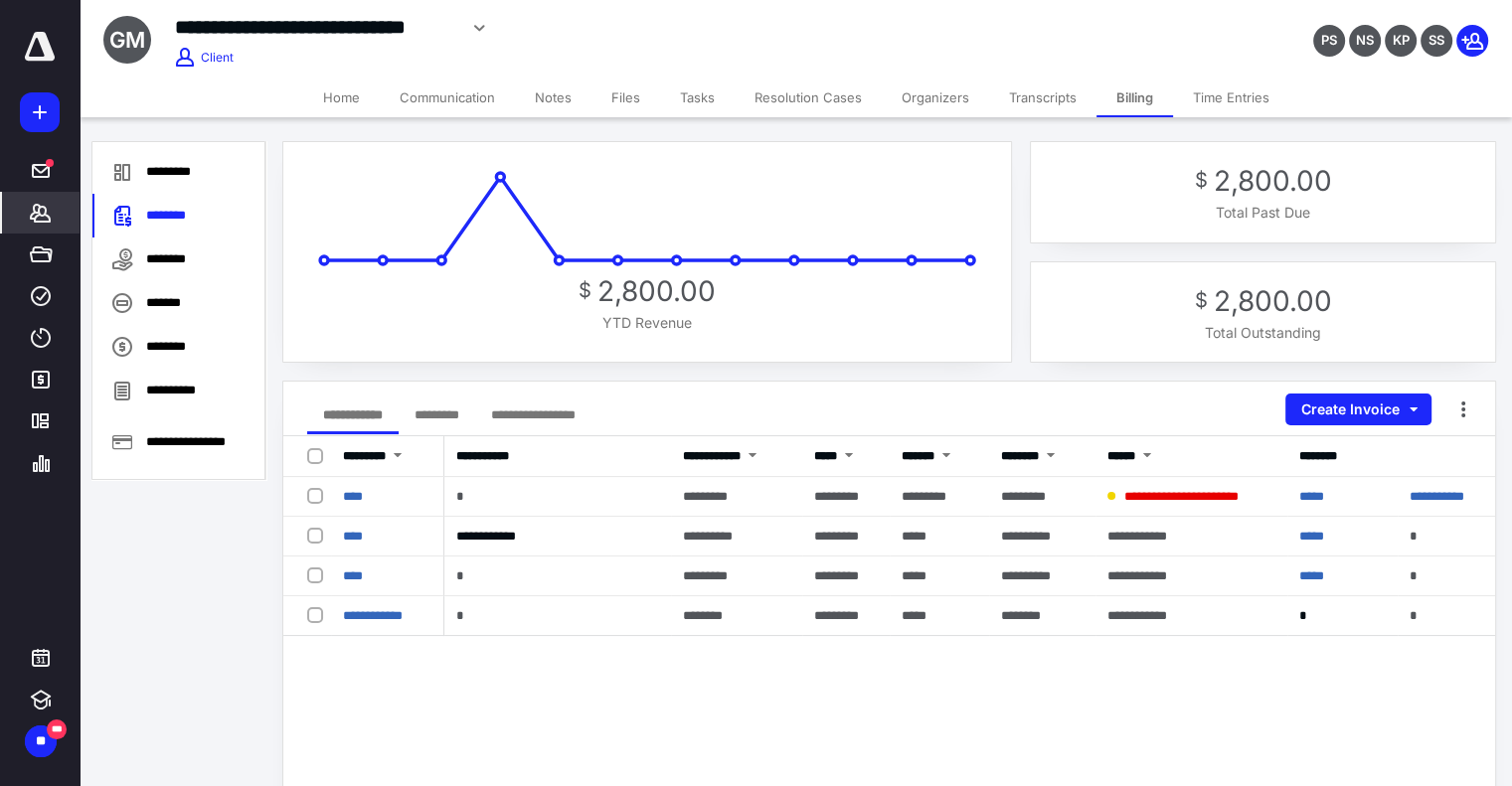 click on "Home" at bounding box center (341, 97) 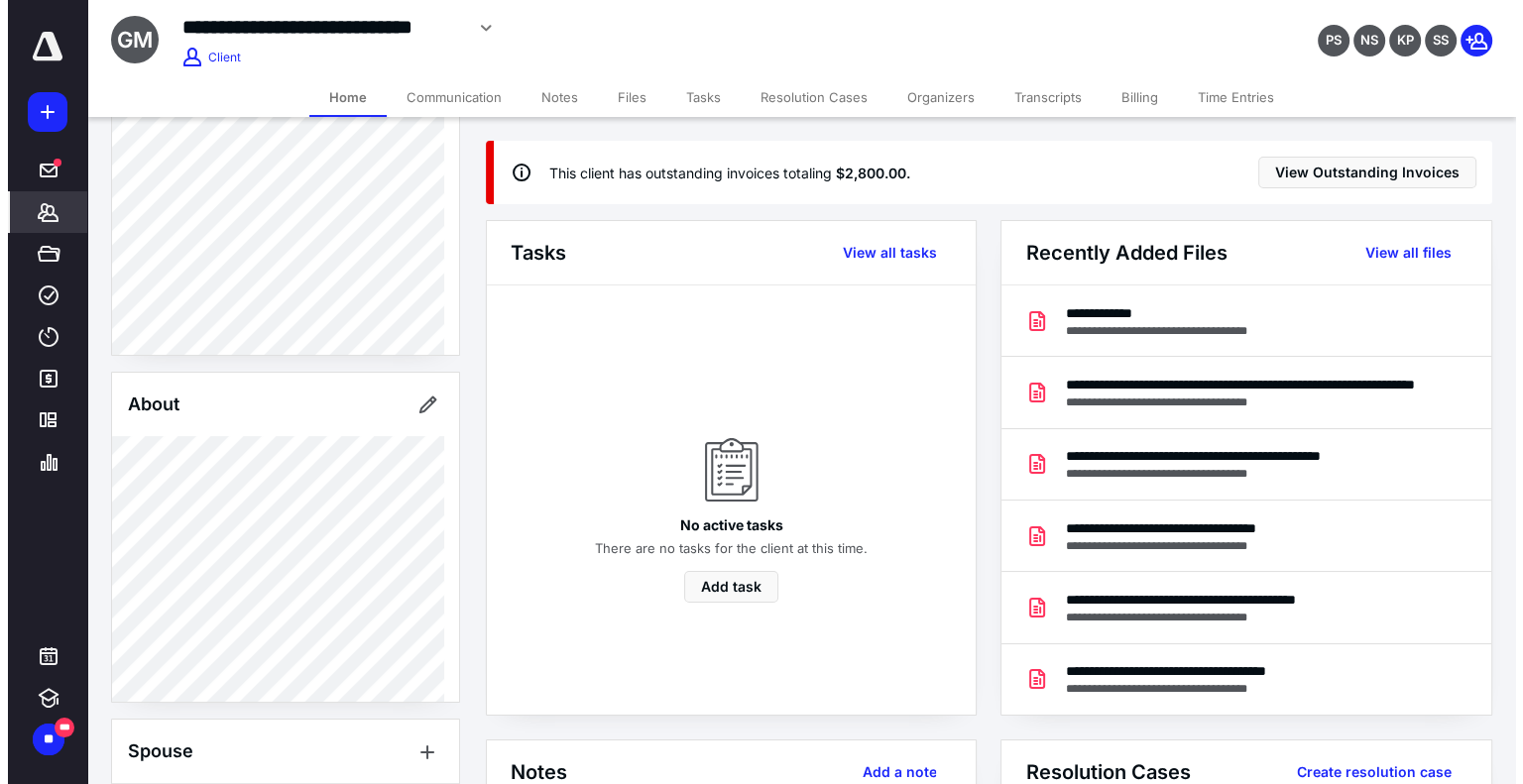 scroll, scrollTop: 694, scrollLeft: 0, axis: vertical 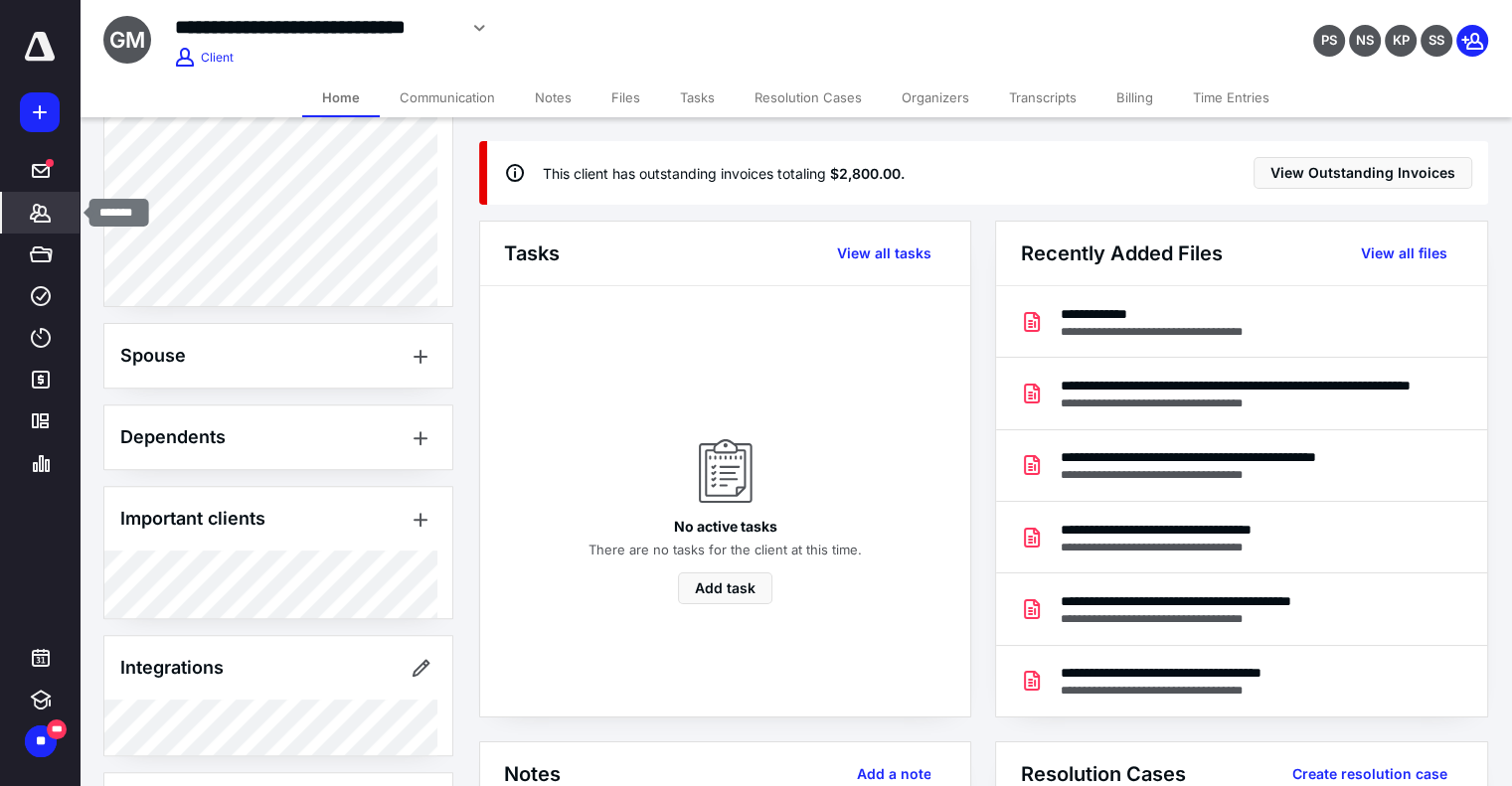 click 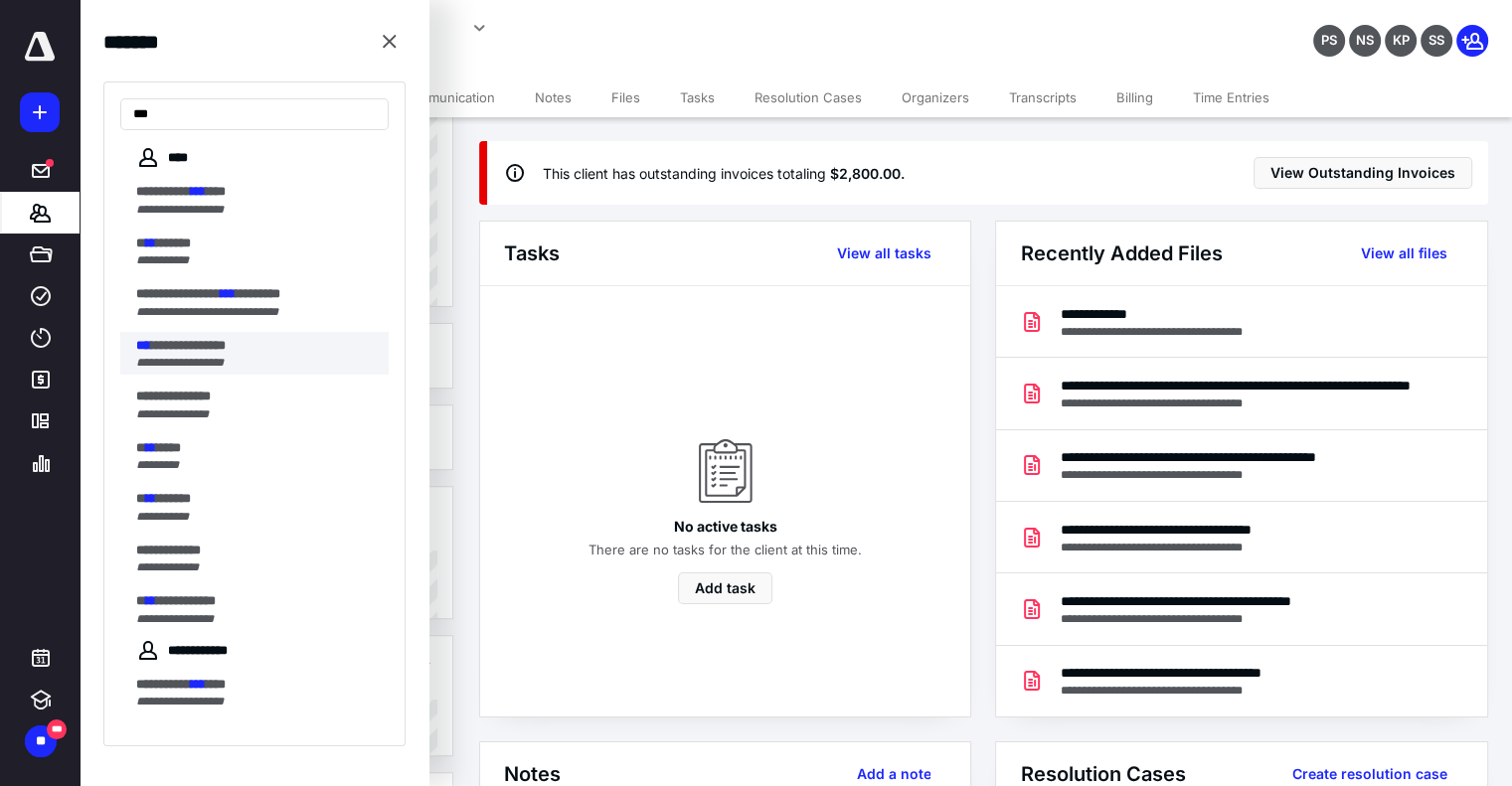 type on "***" 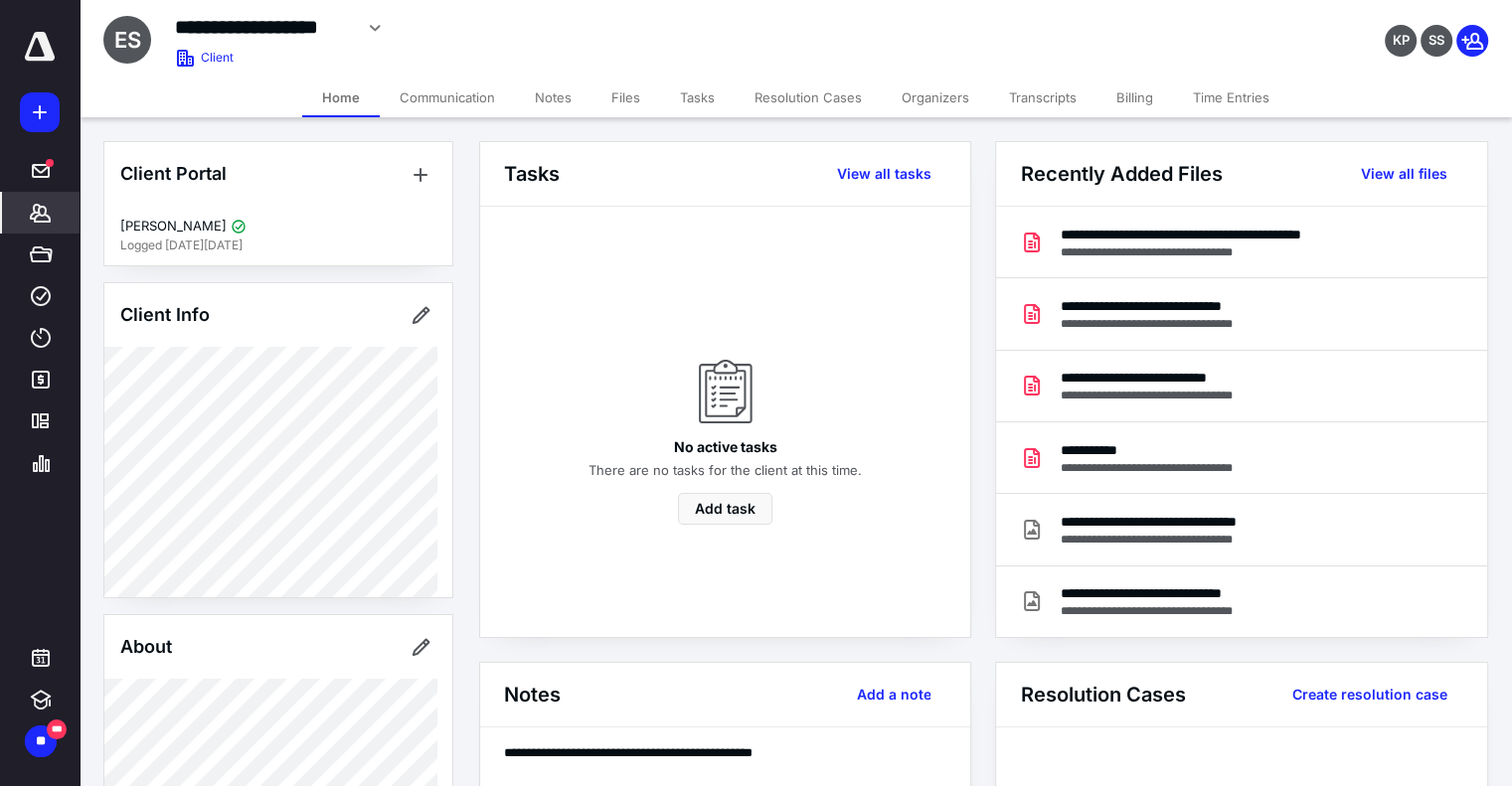 click on "Billing" at bounding box center [1134, 97] 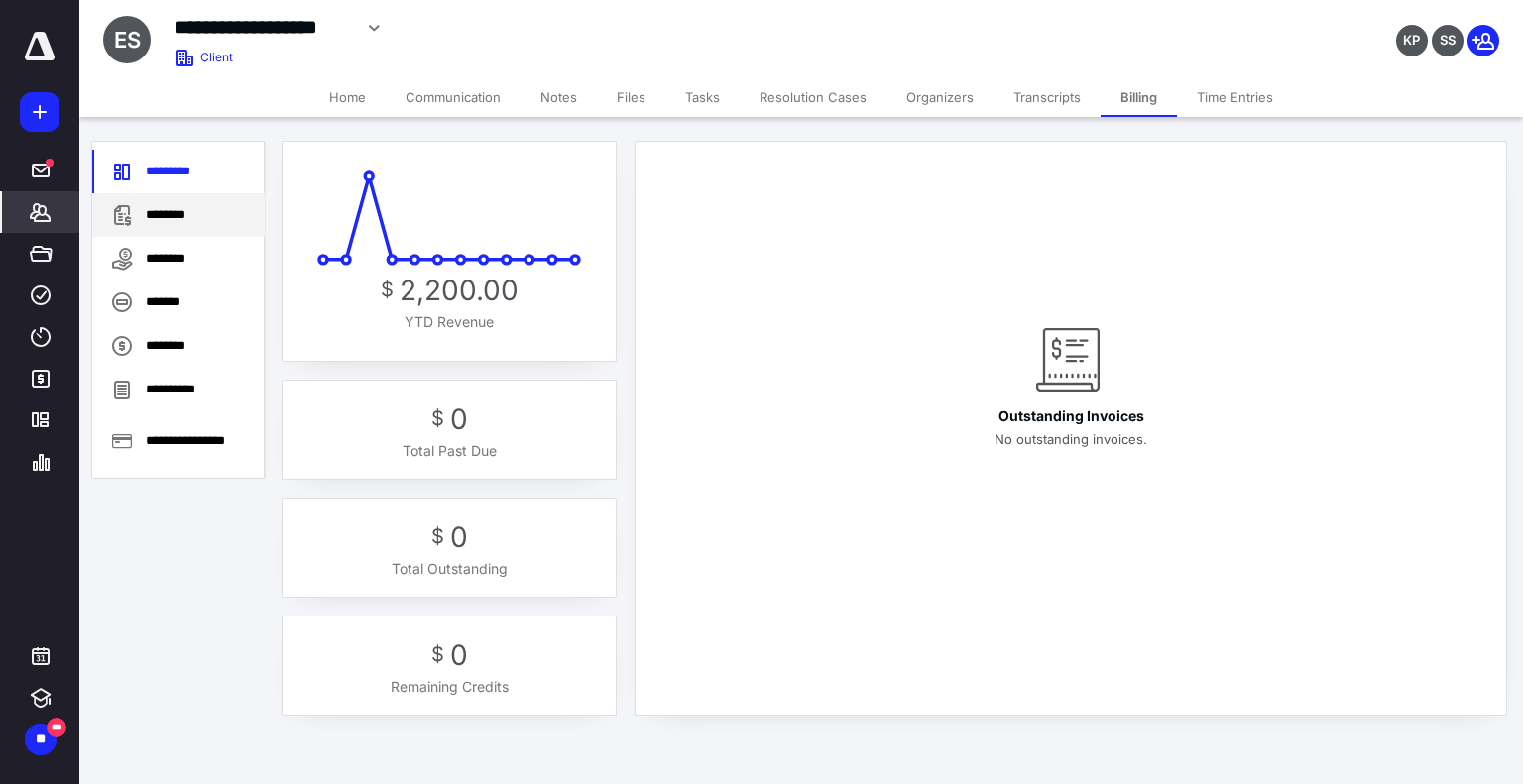 click on "********" at bounding box center (178, 215) 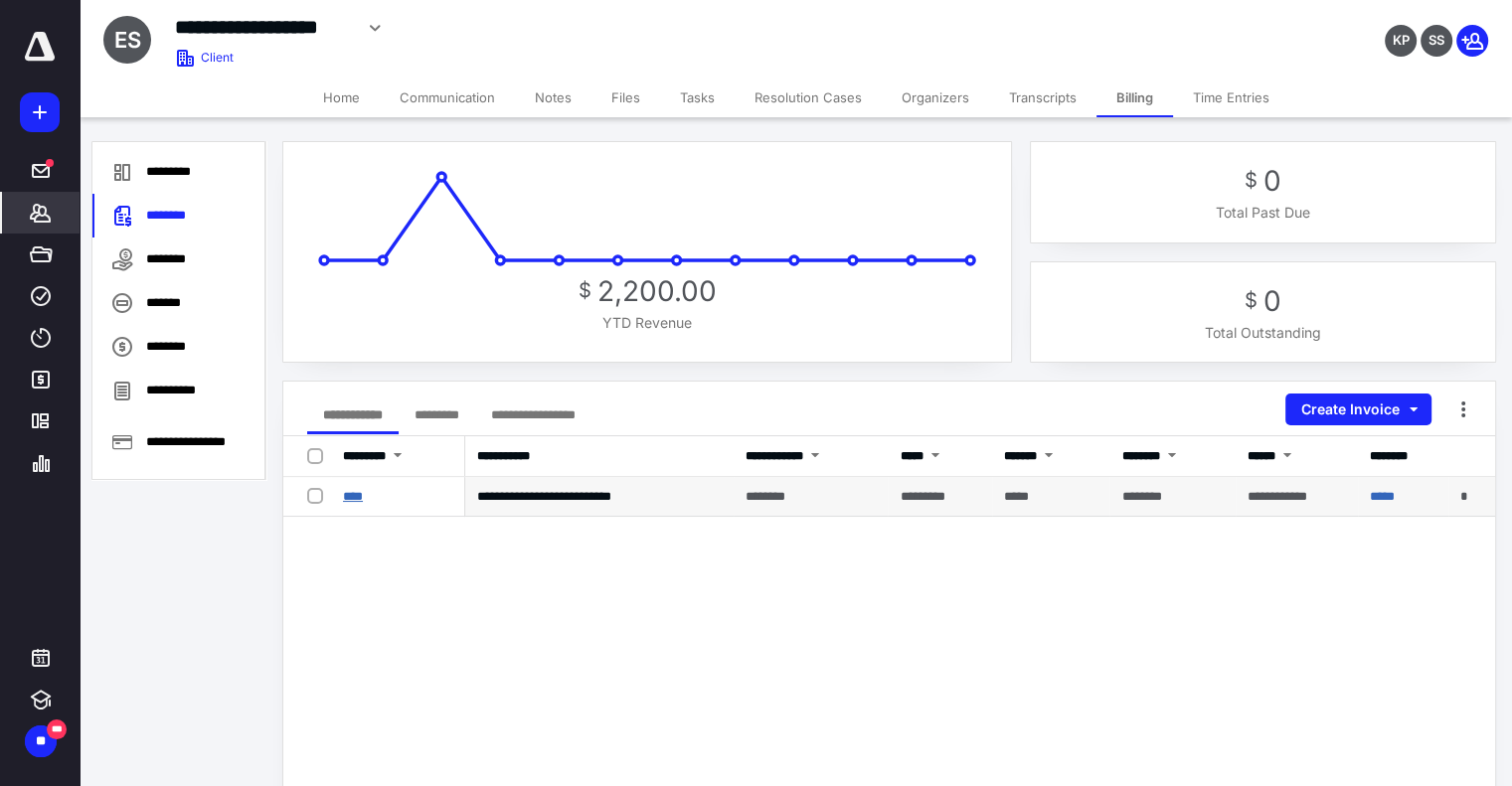 click on "****" at bounding box center (353, 496) 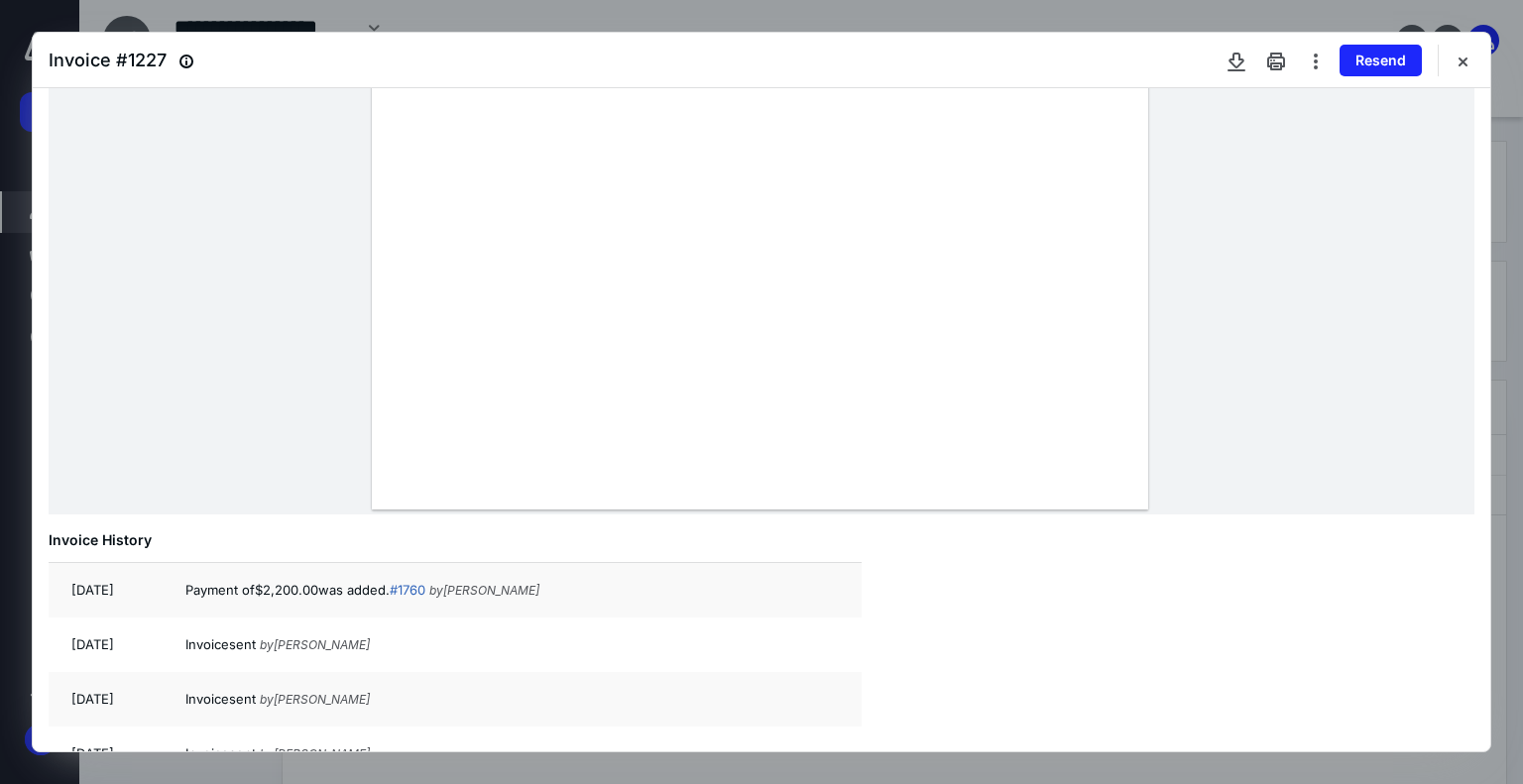 scroll, scrollTop: 505, scrollLeft: 0, axis: vertical 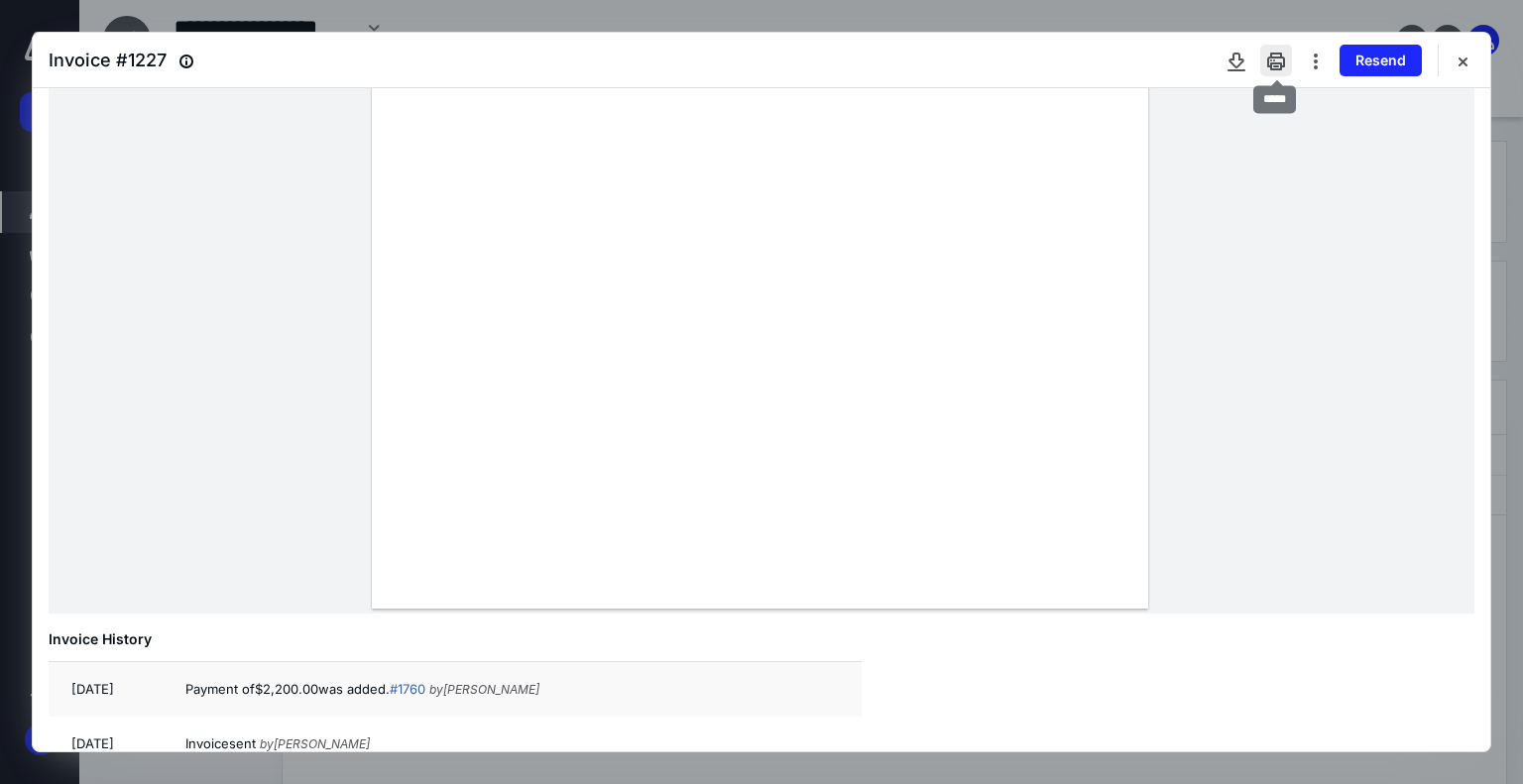 click at bounding box center [1276, 60] 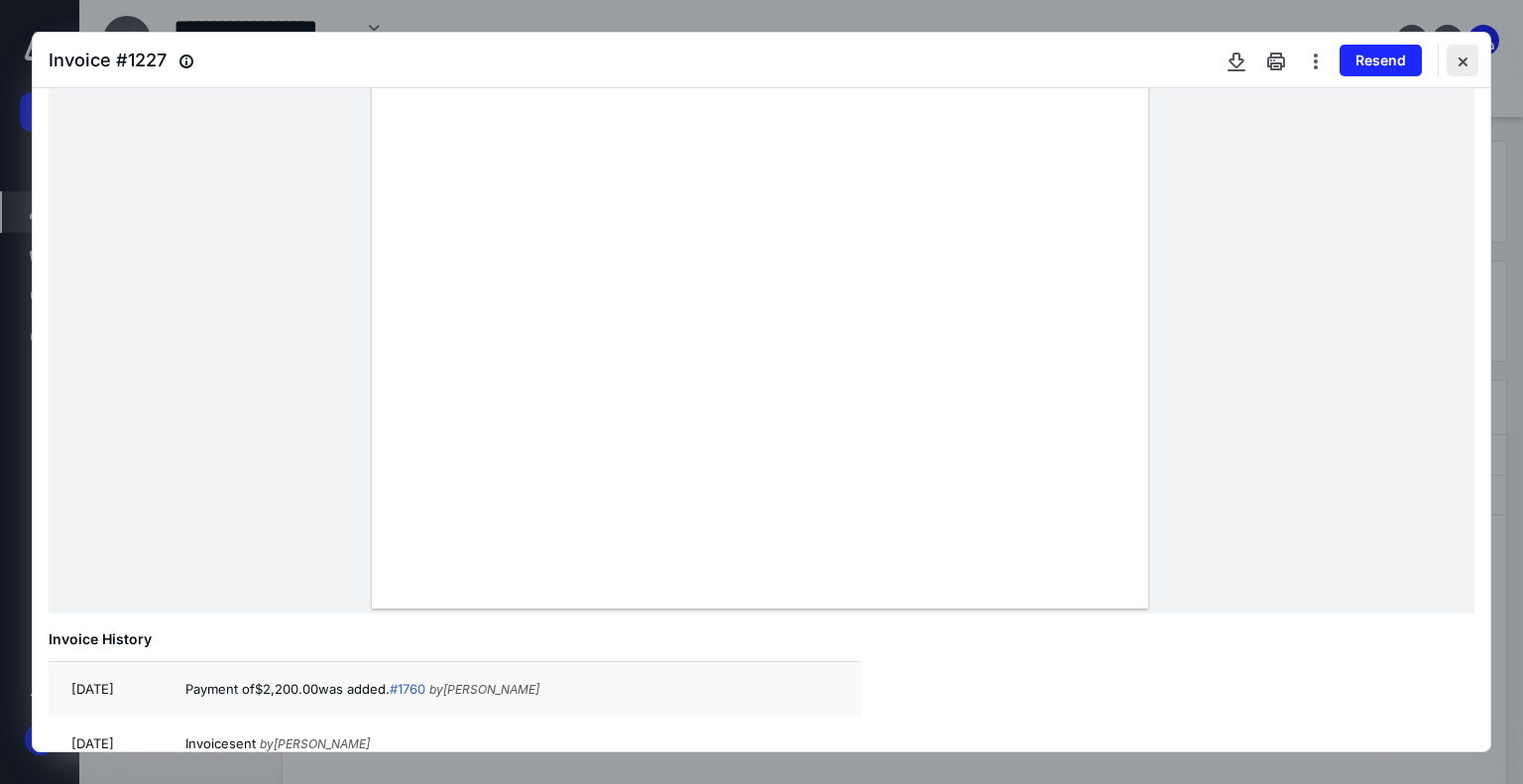 click at bounding box center [1463, 60] 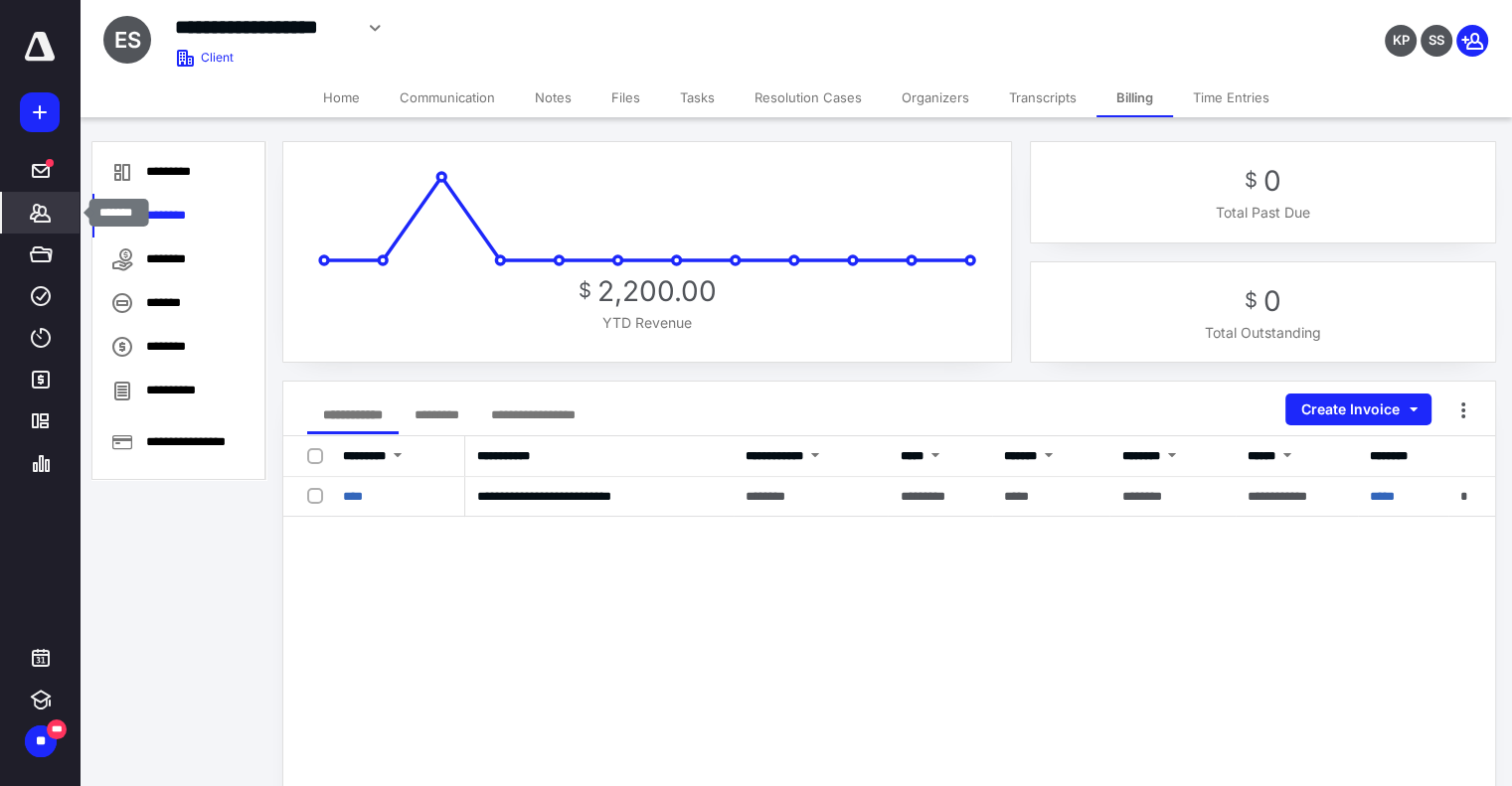 click on "*******" at bounding box center [41, 213] 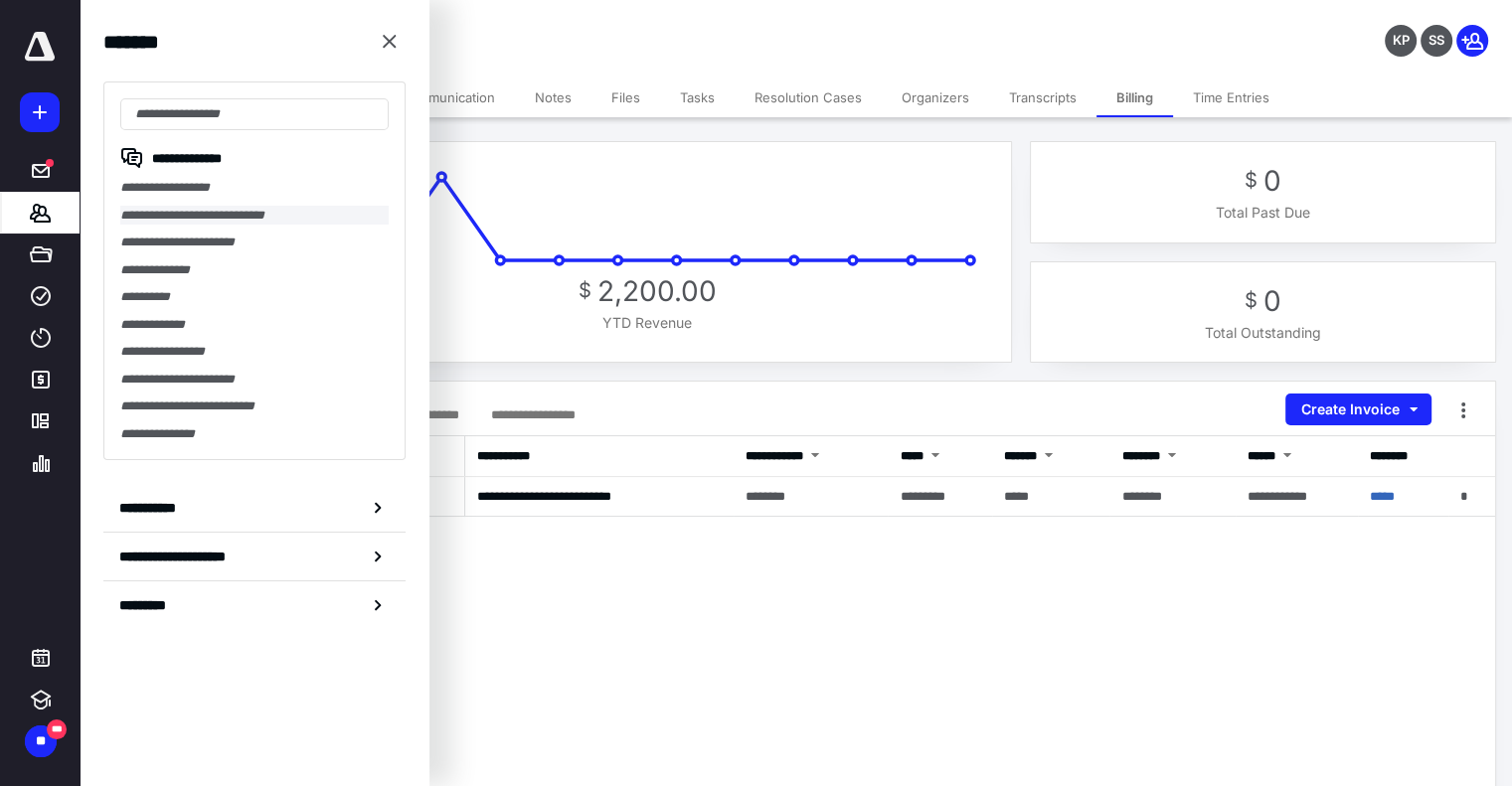 click on "**********" at bounding box center (254, 216) 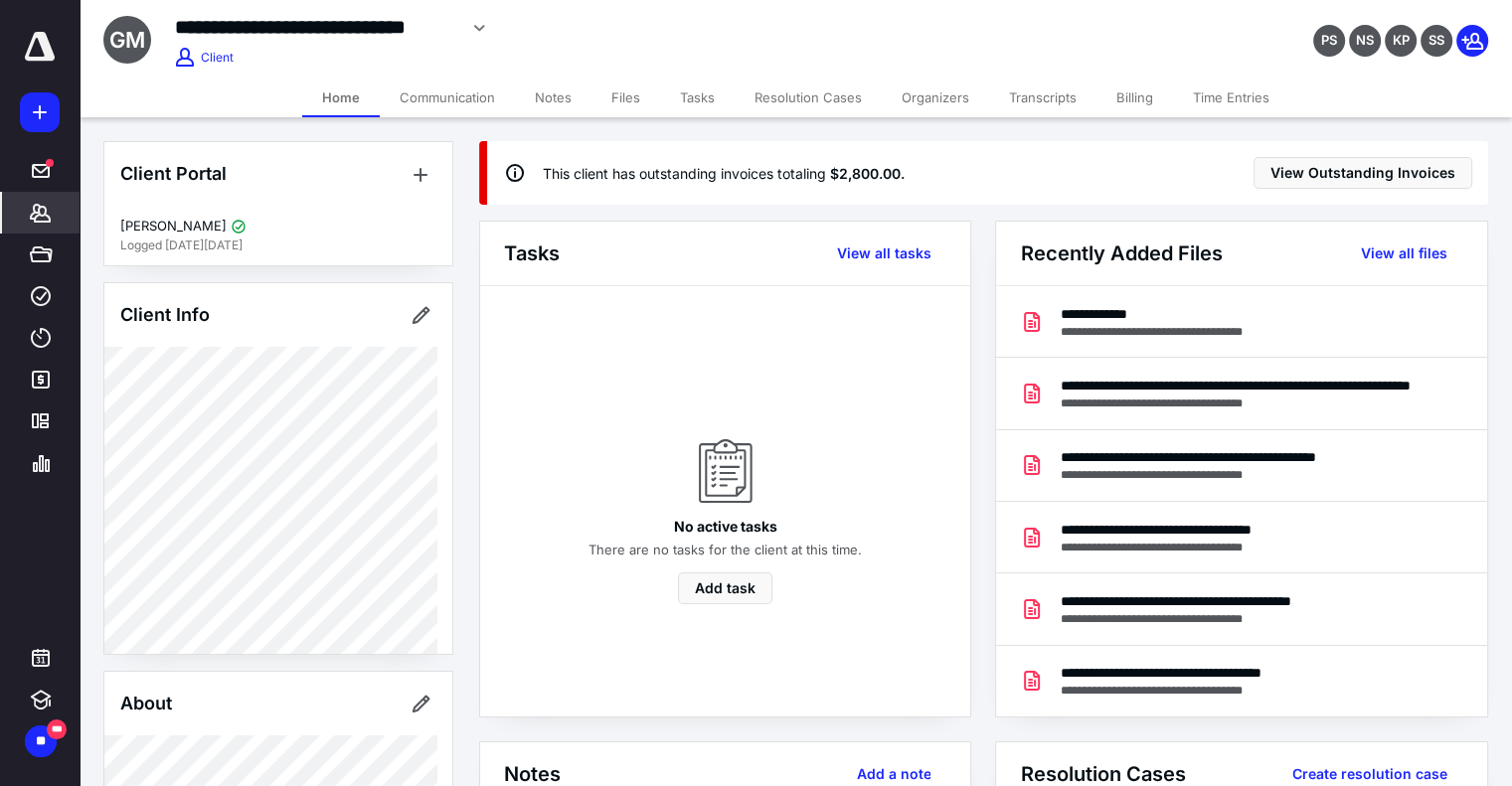 click on "Billing" at bounding box center (1134, 97) 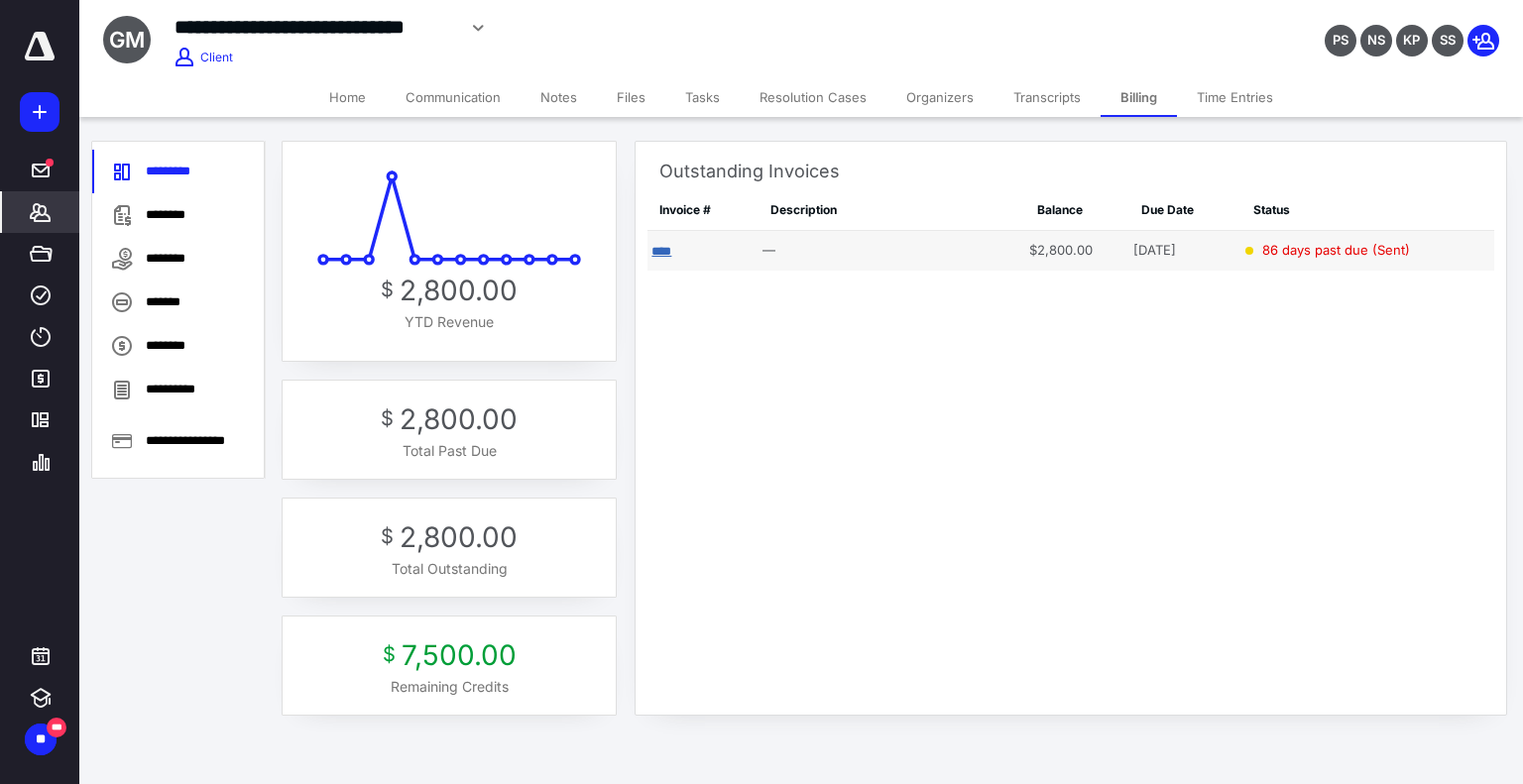 click on "****" at bounding box center [661, 251] 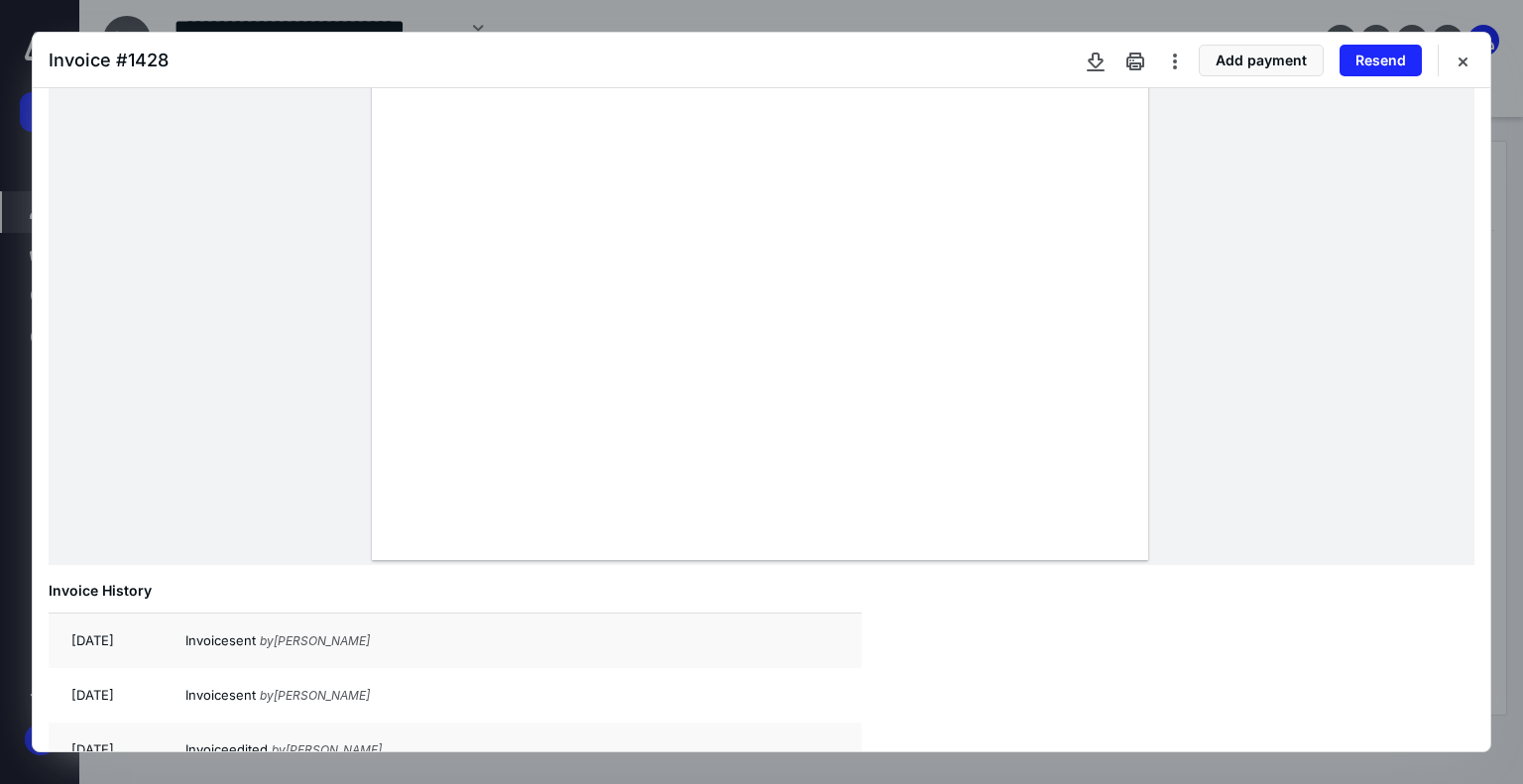 scroll, scrollTop: 758, scrollLeft: 0, axis: vertical 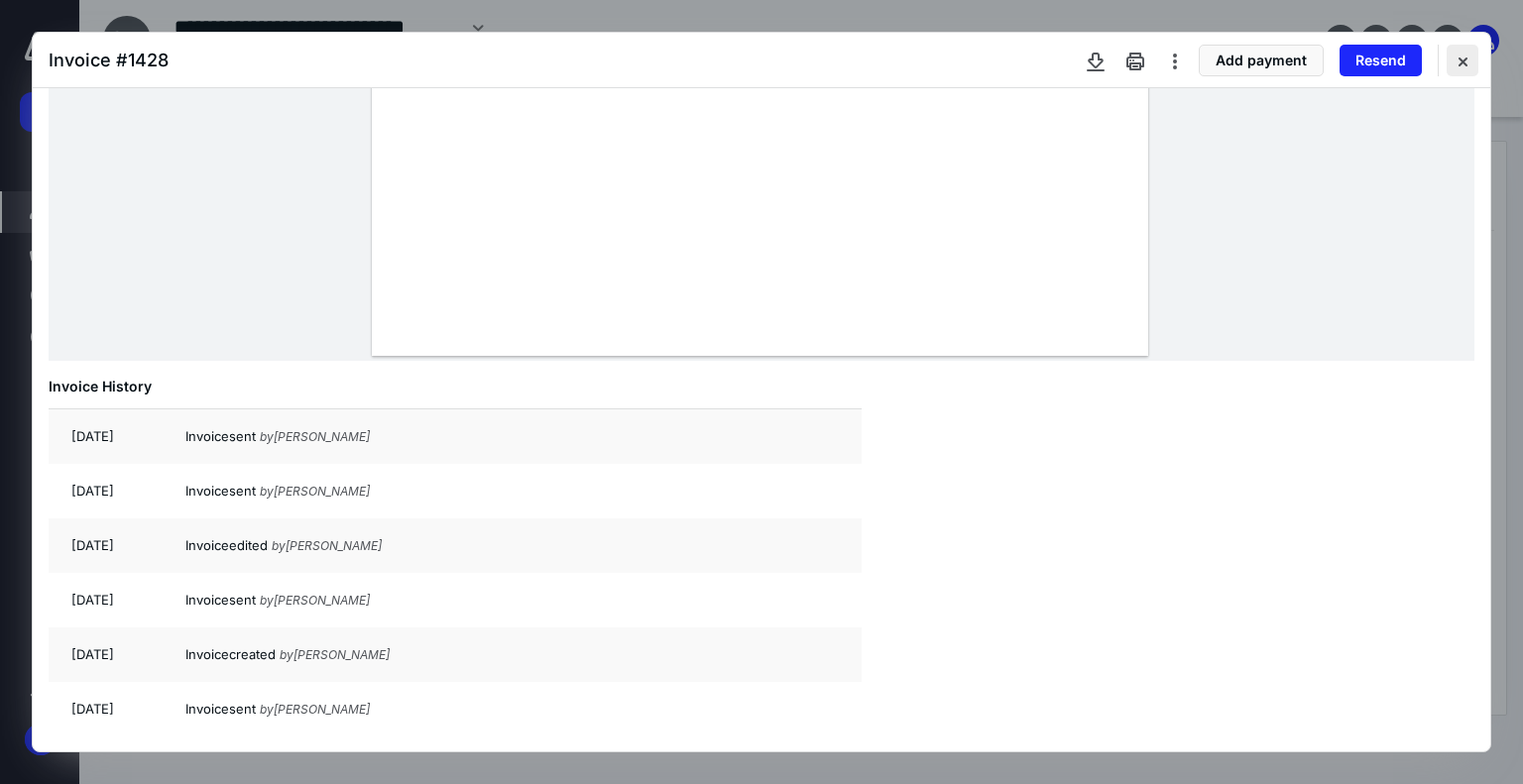 click at bounding box center (1463, 60) 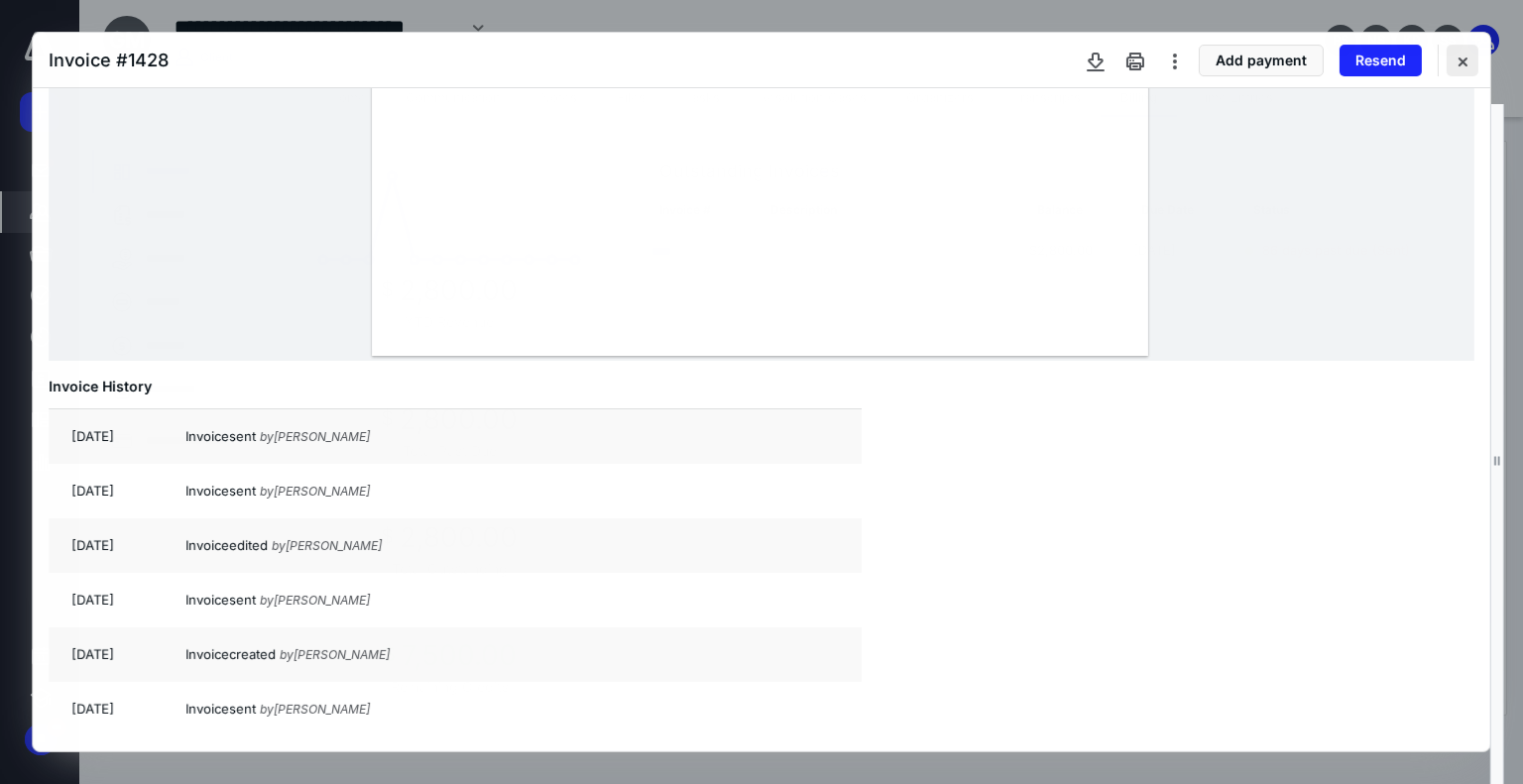 scroll, scrollTop: 383, scrollLeft: 0, axis: vertical 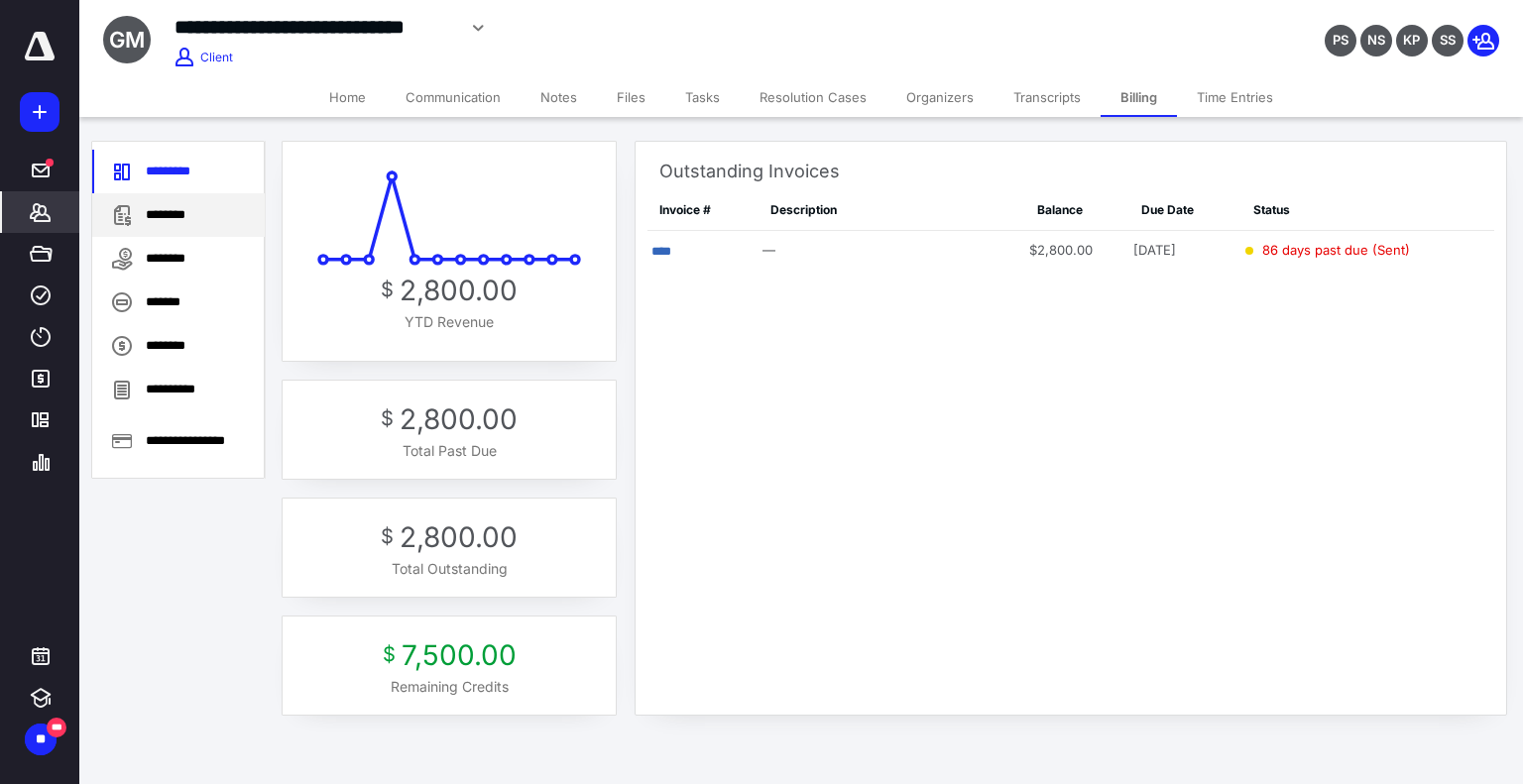 click on "********" at bounding box center [178, 215] 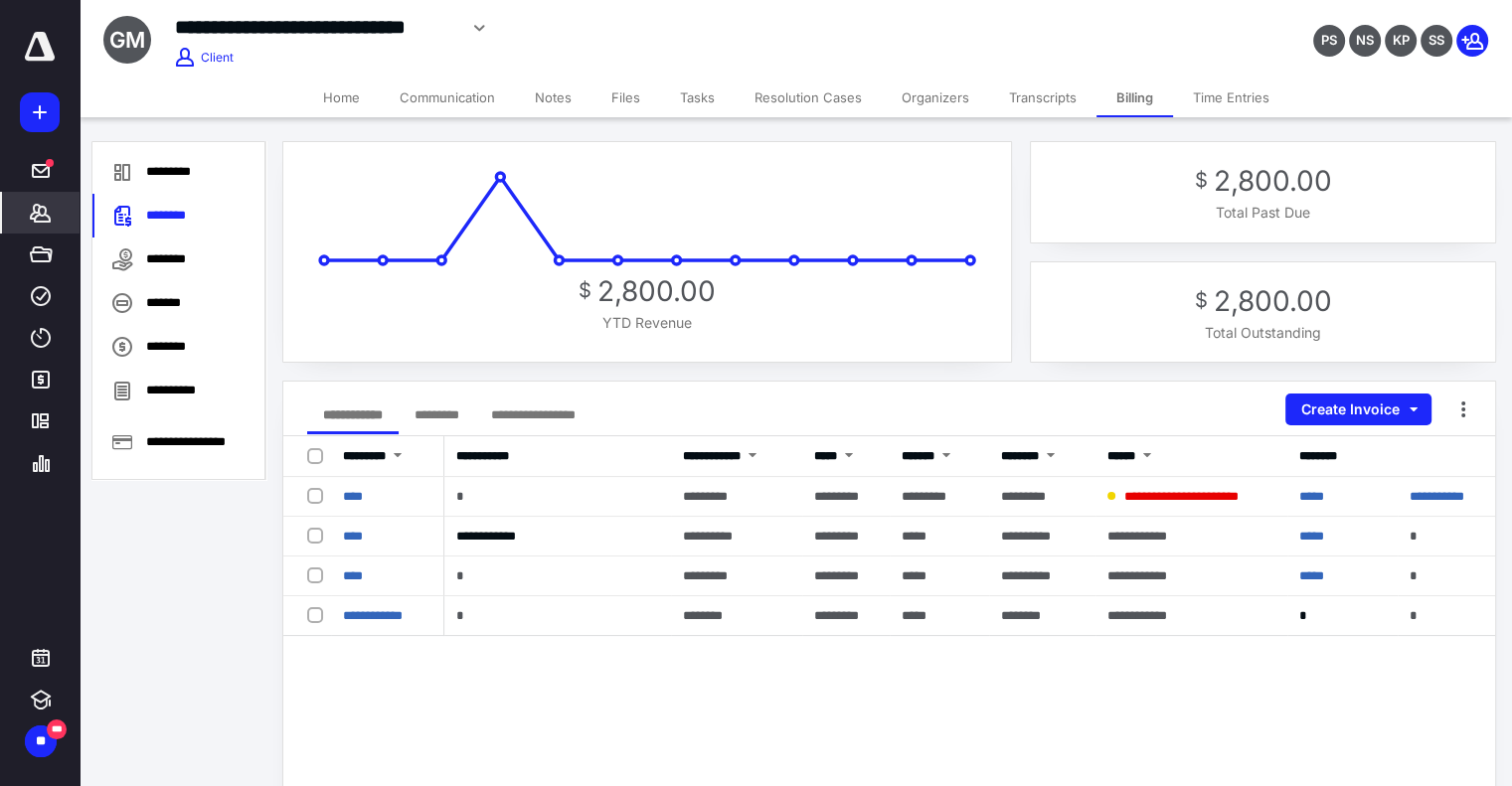 click on "Files" at bounding box center [625, 97] 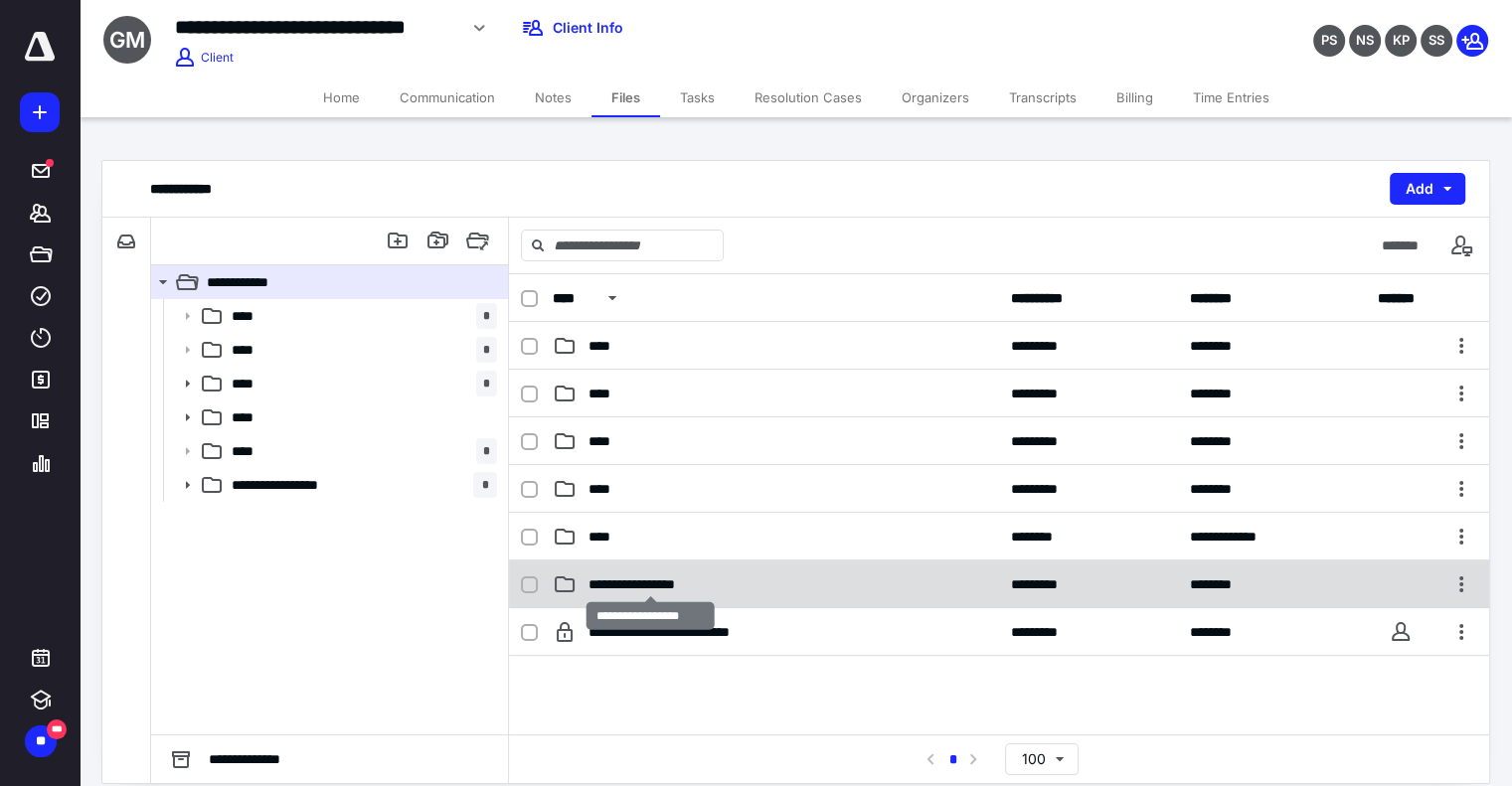 click on "**********" at bounding box center (651, 584) 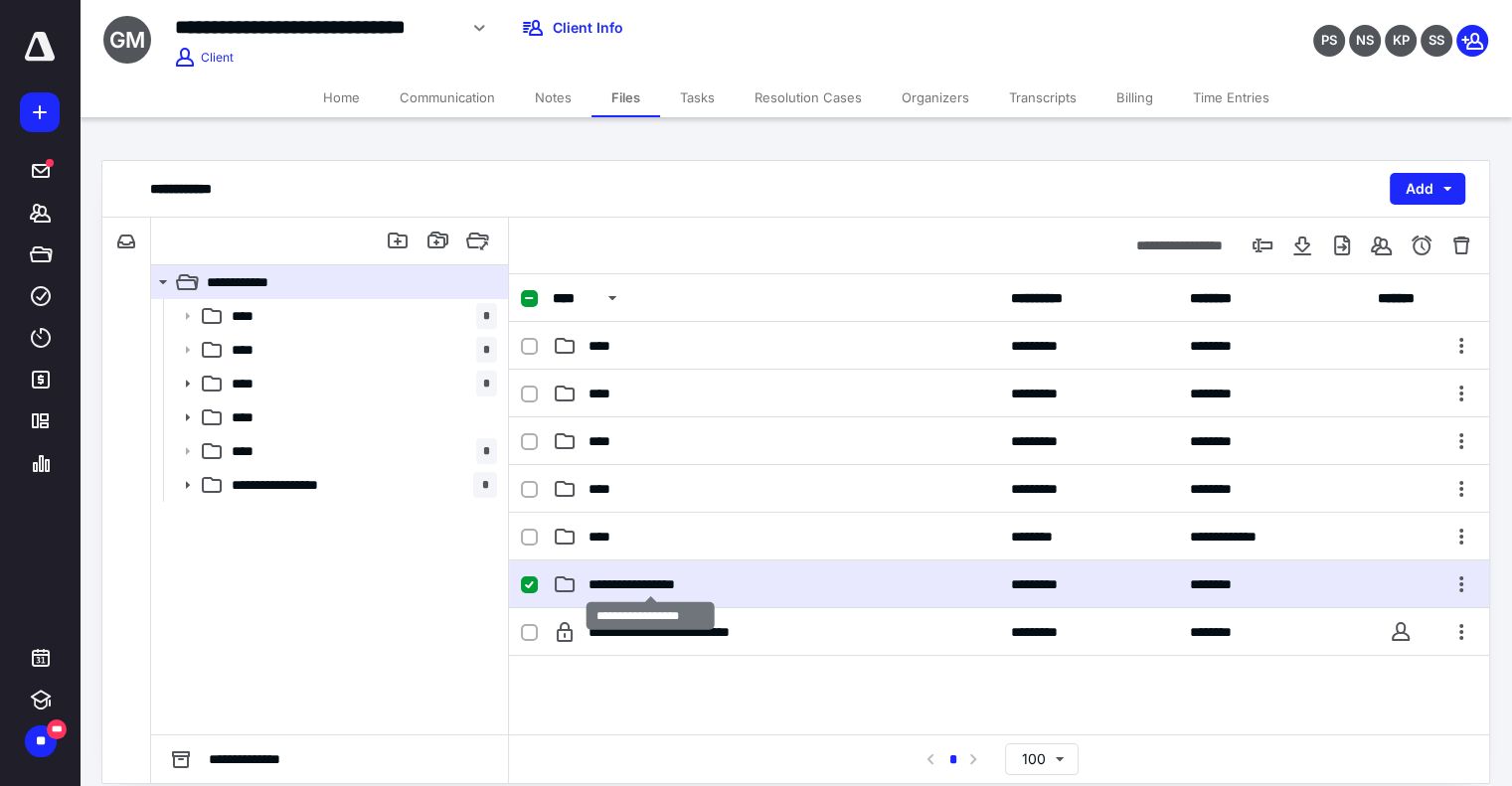 click on "**********" at bounding box center (651, 584) 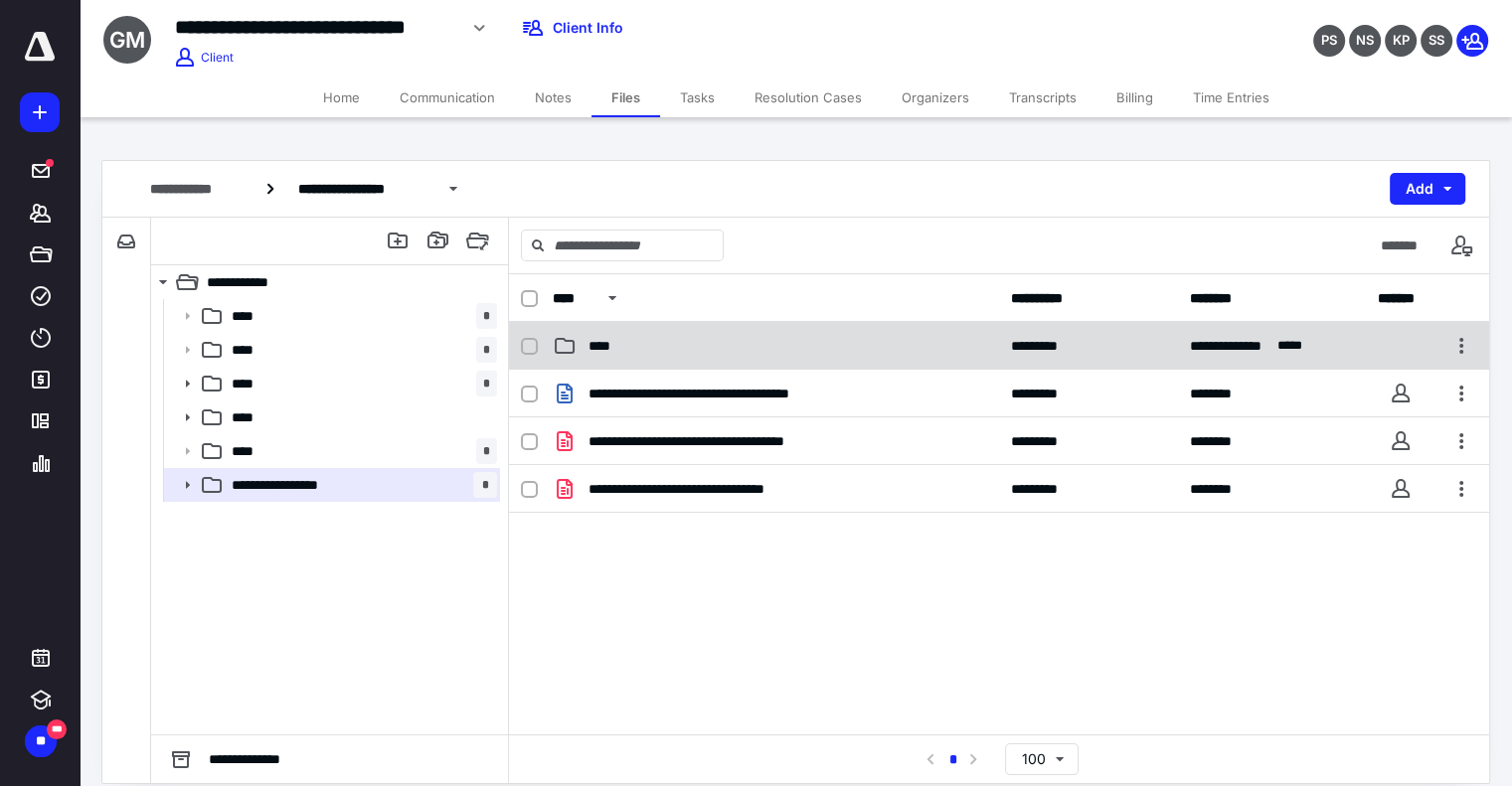 click on "****" at bounding box center [775, 346] 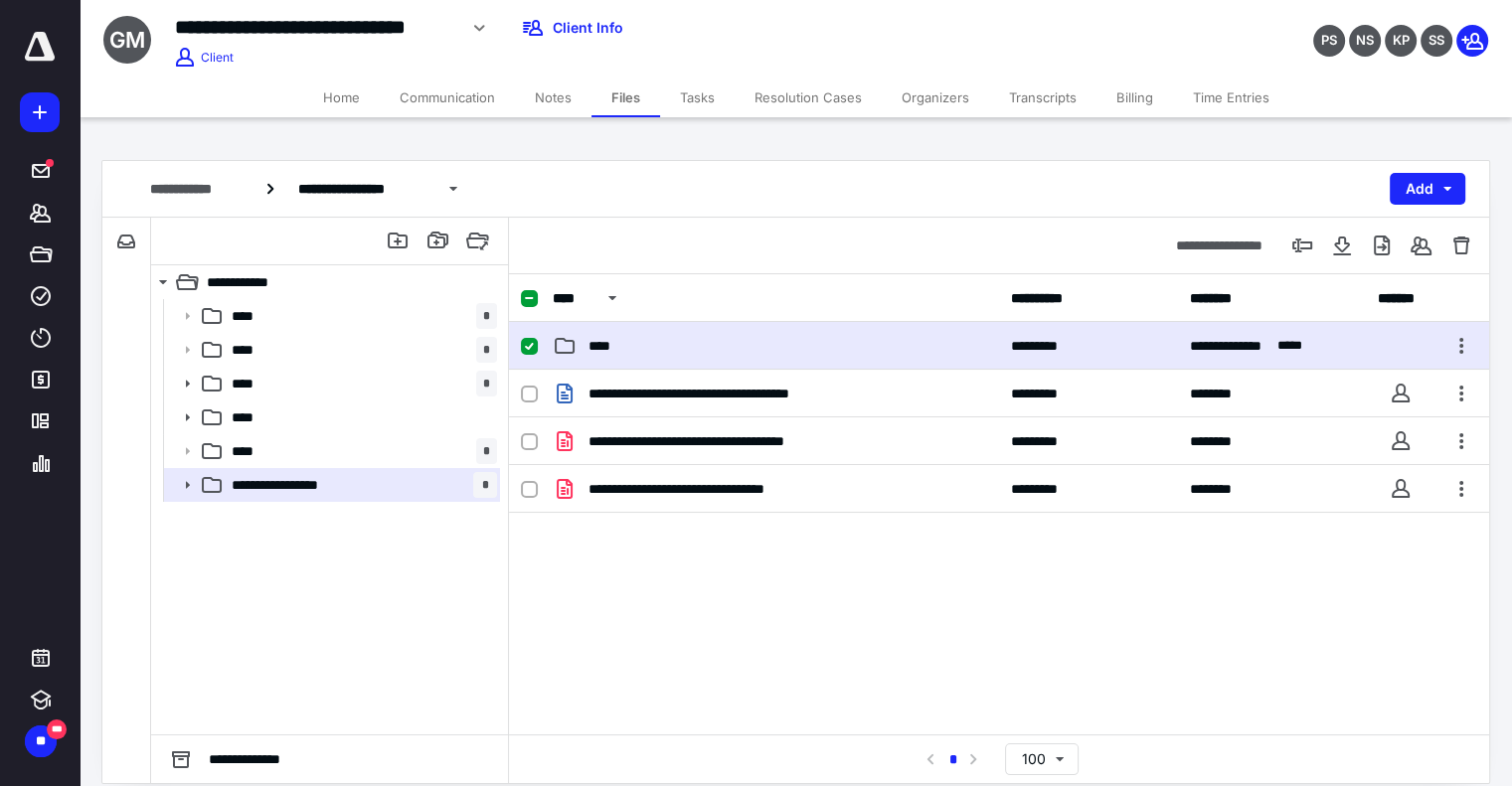 click on "****" at bounding box center (775, 346) 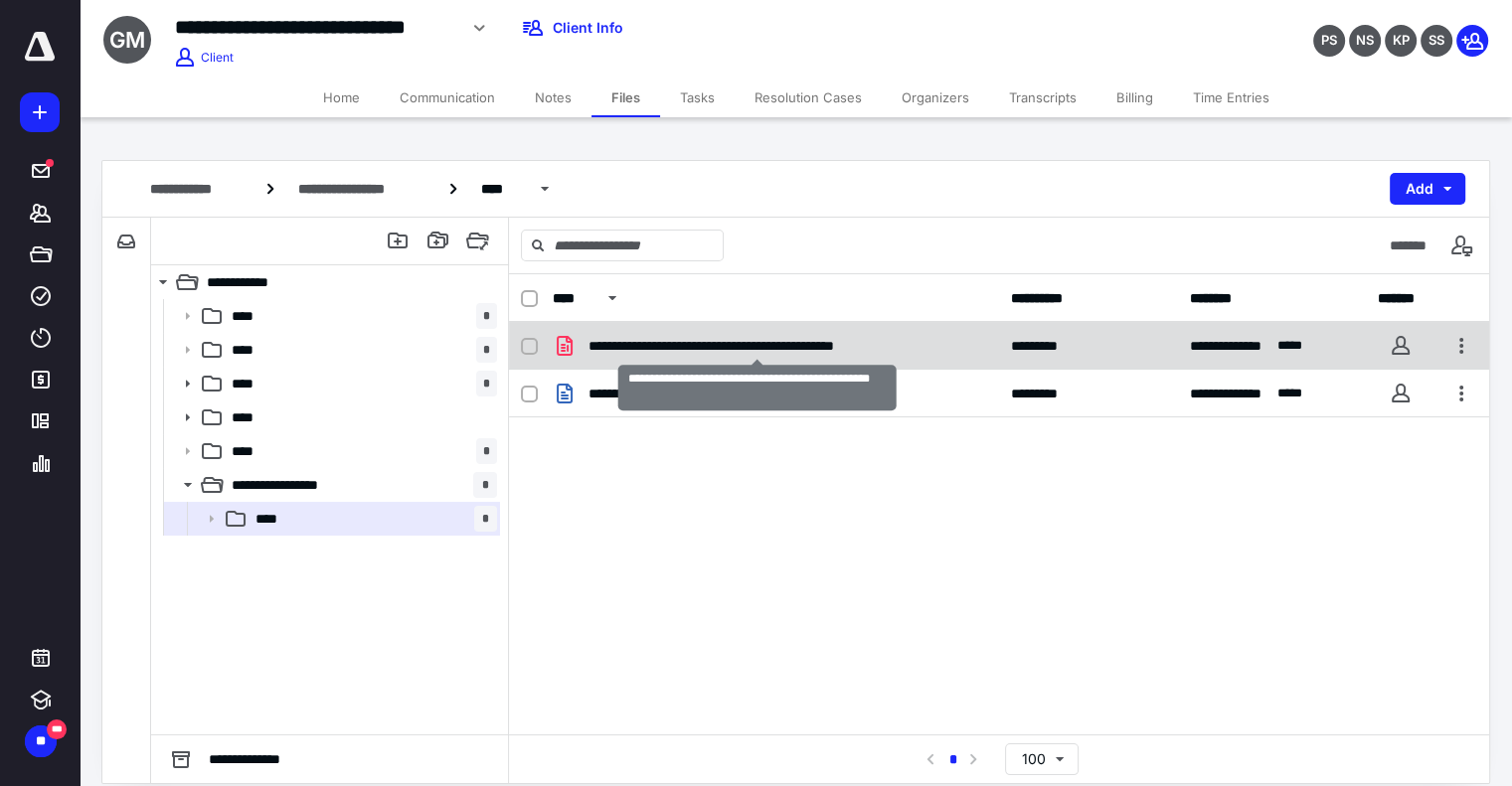 click on "**********" at bounding box center [757, 346] 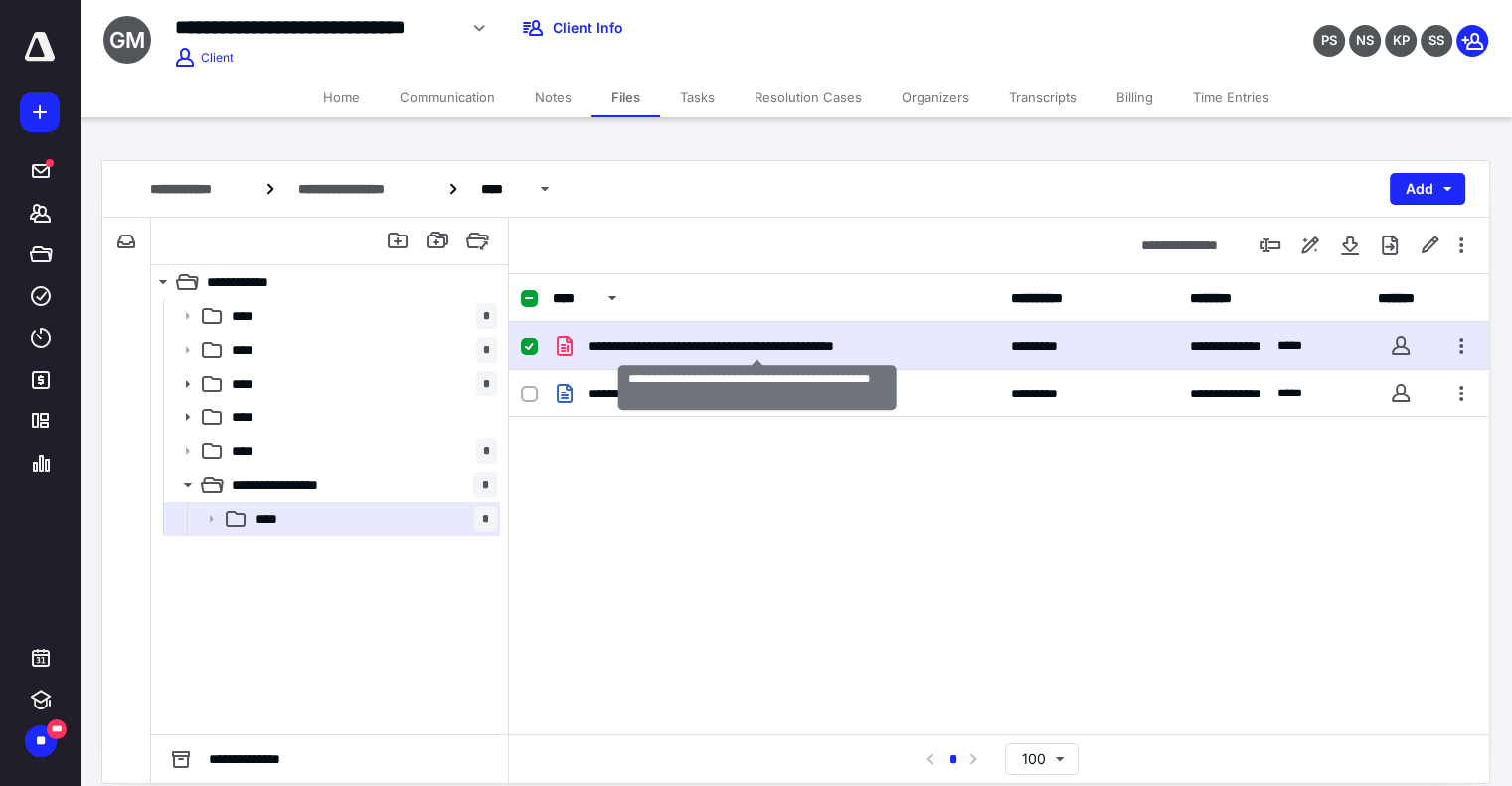 click on "**********" at bounding box center [757, 346] 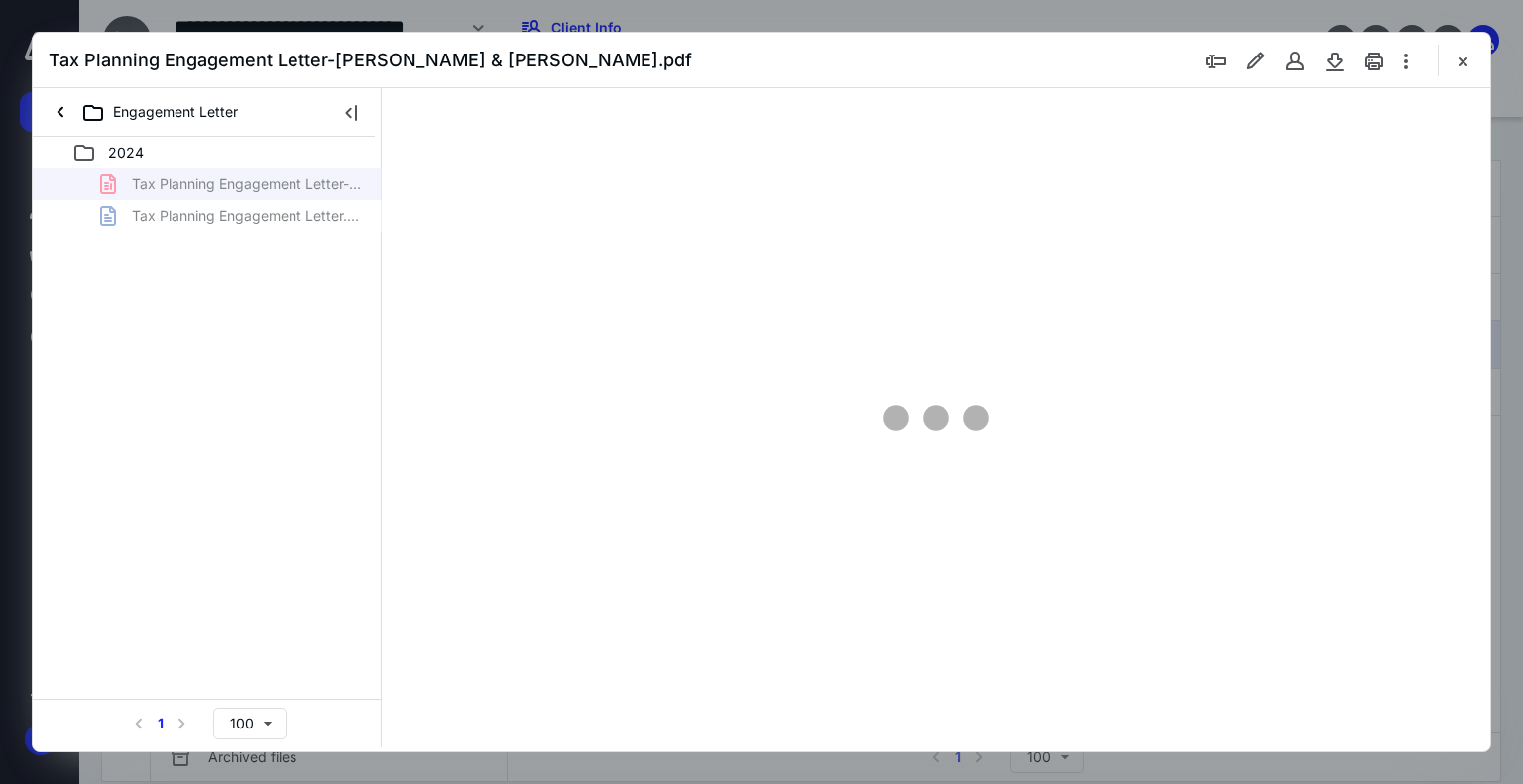 scroll, scrollTop: 0, scrollLeft: 0, axis: both 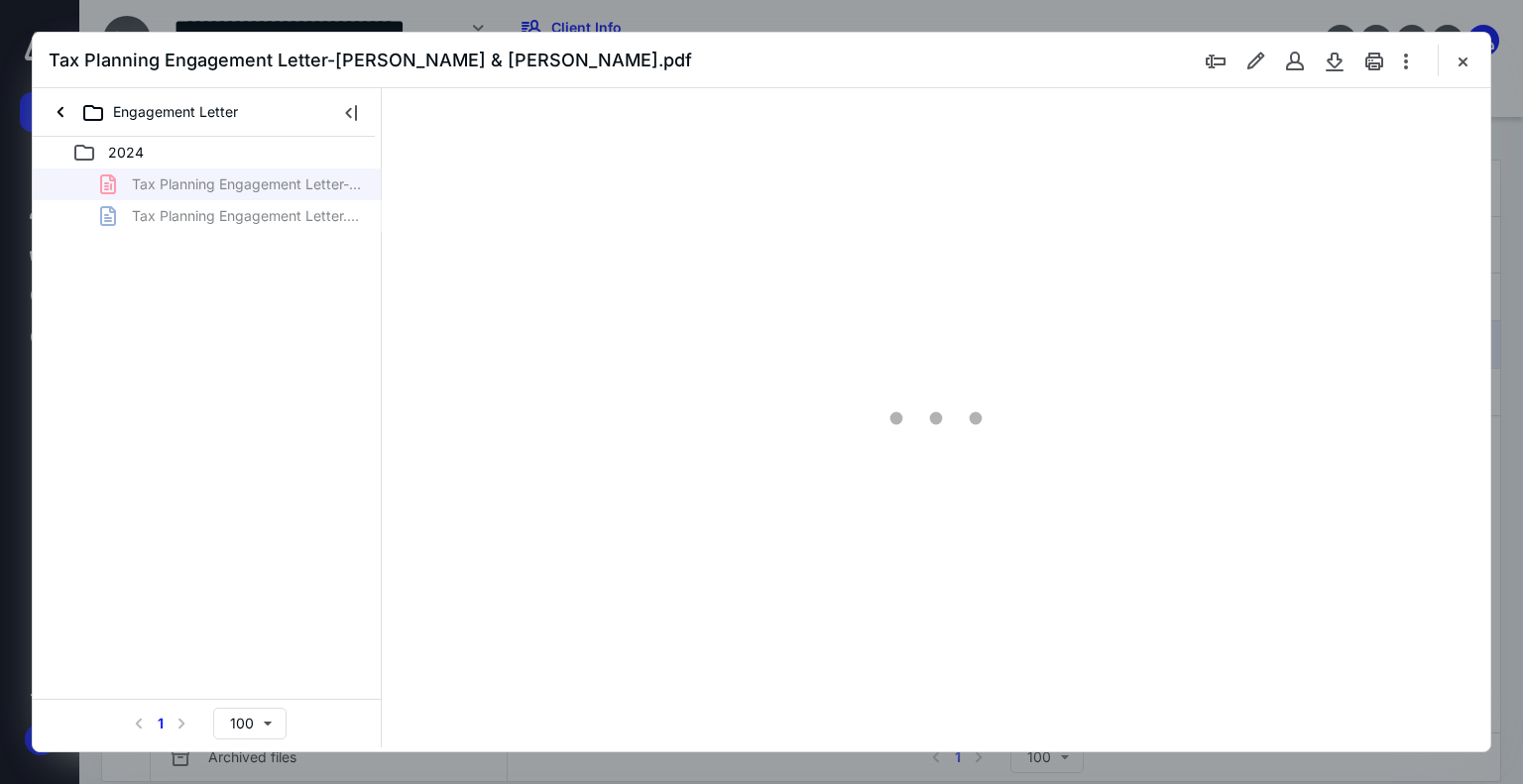 type on "38" 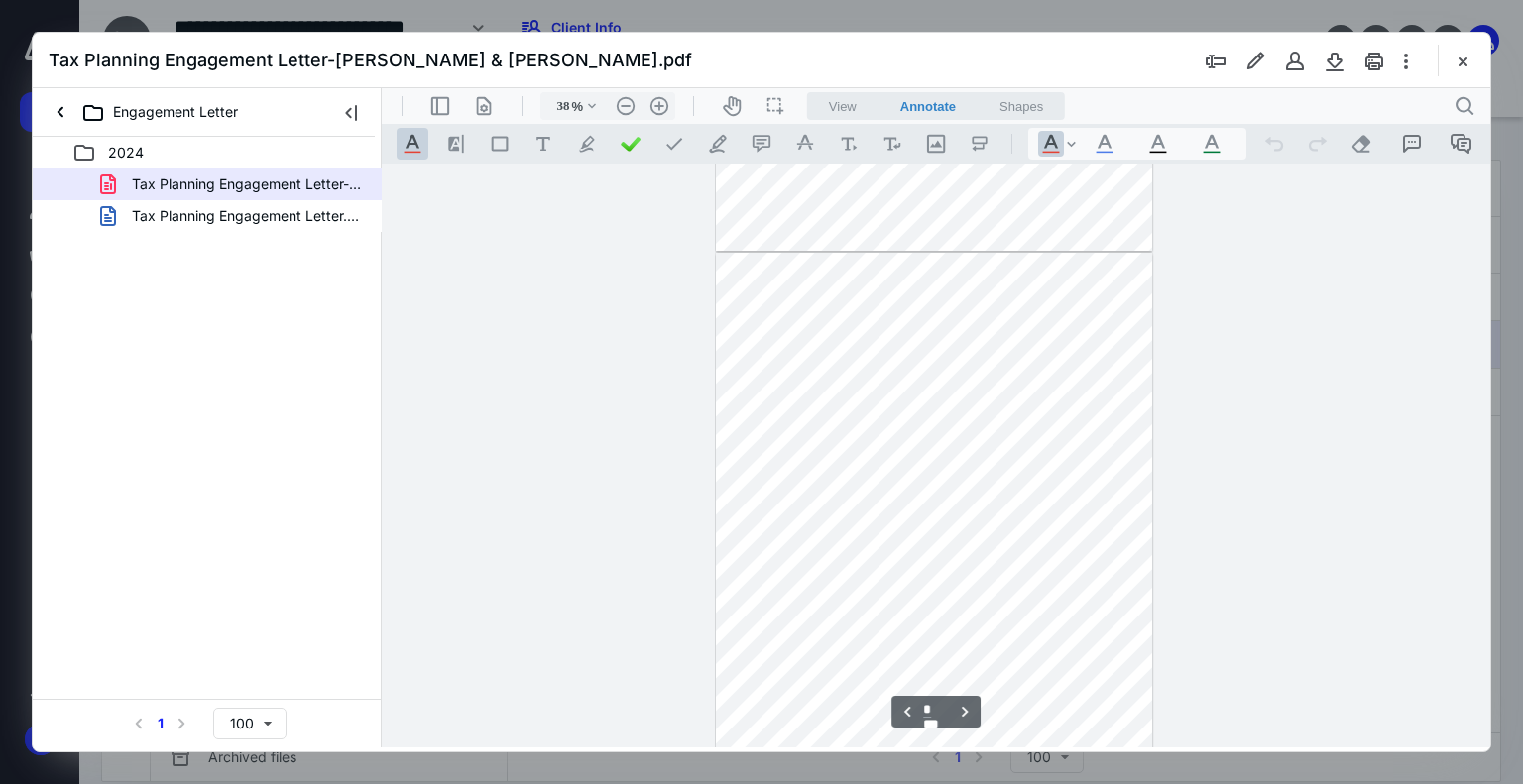 type on "*" 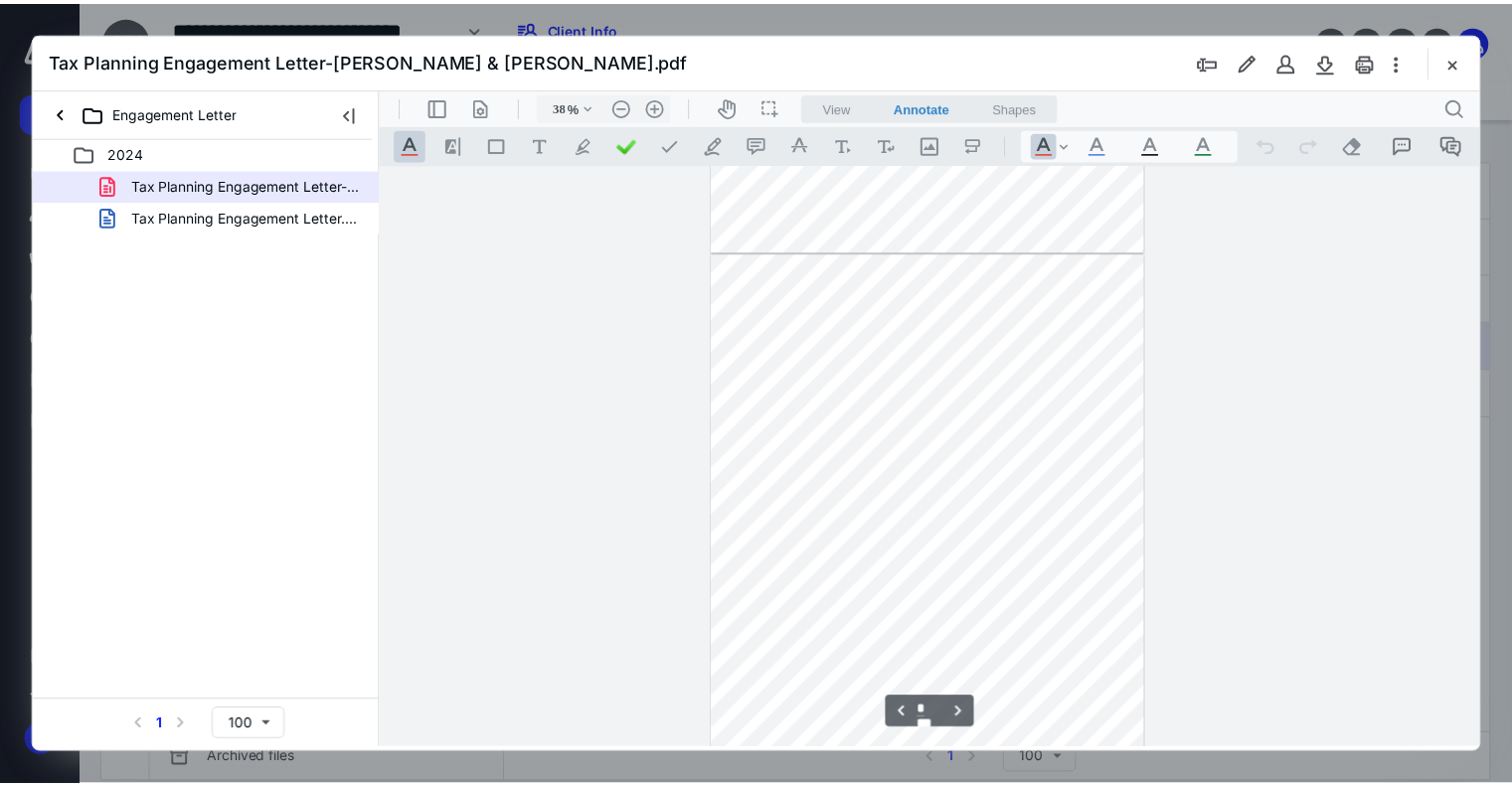 scroll, scrollTop: 1093, scrollLeft: 0, axis: vertical 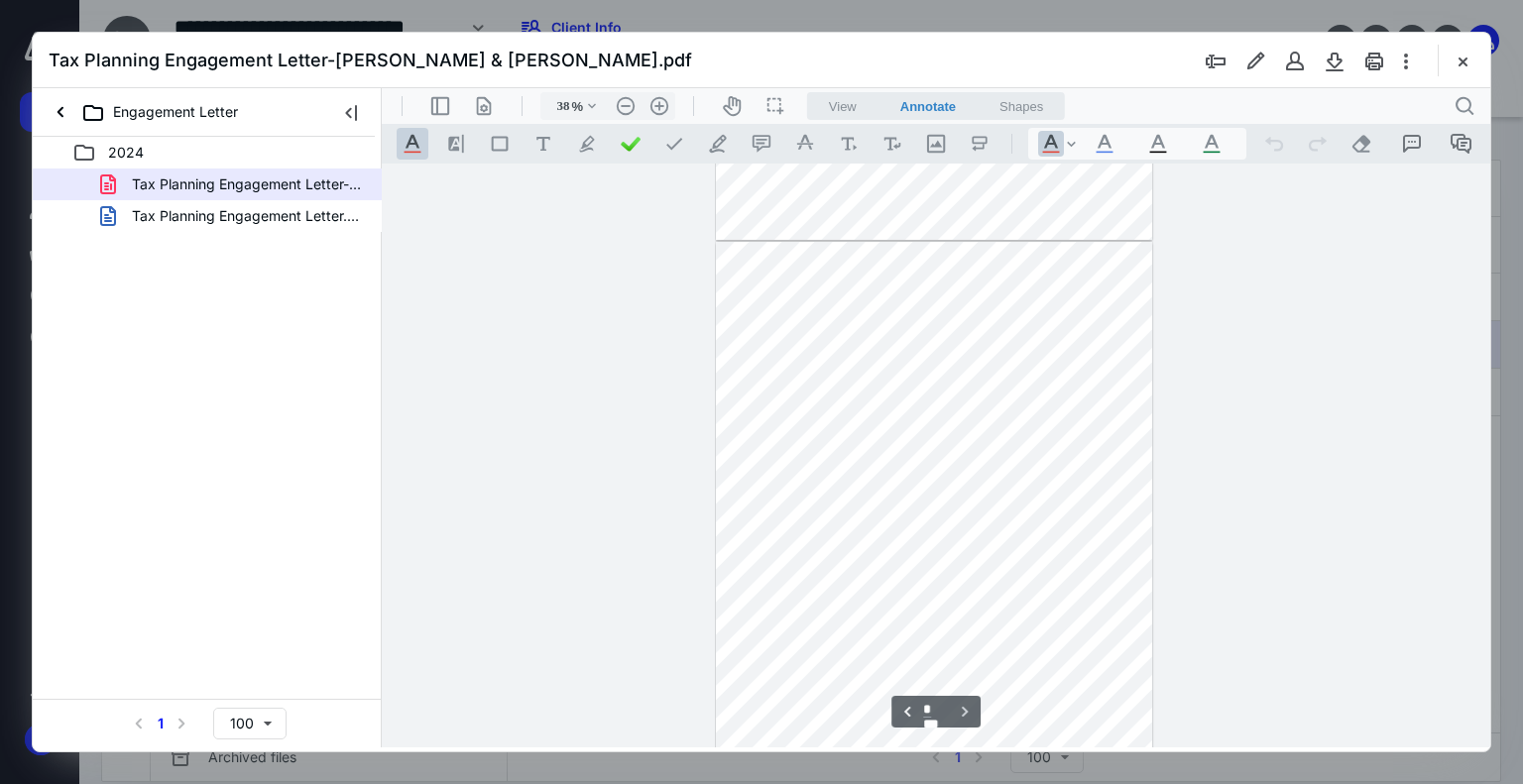 click at bounding box center (1463, 60) 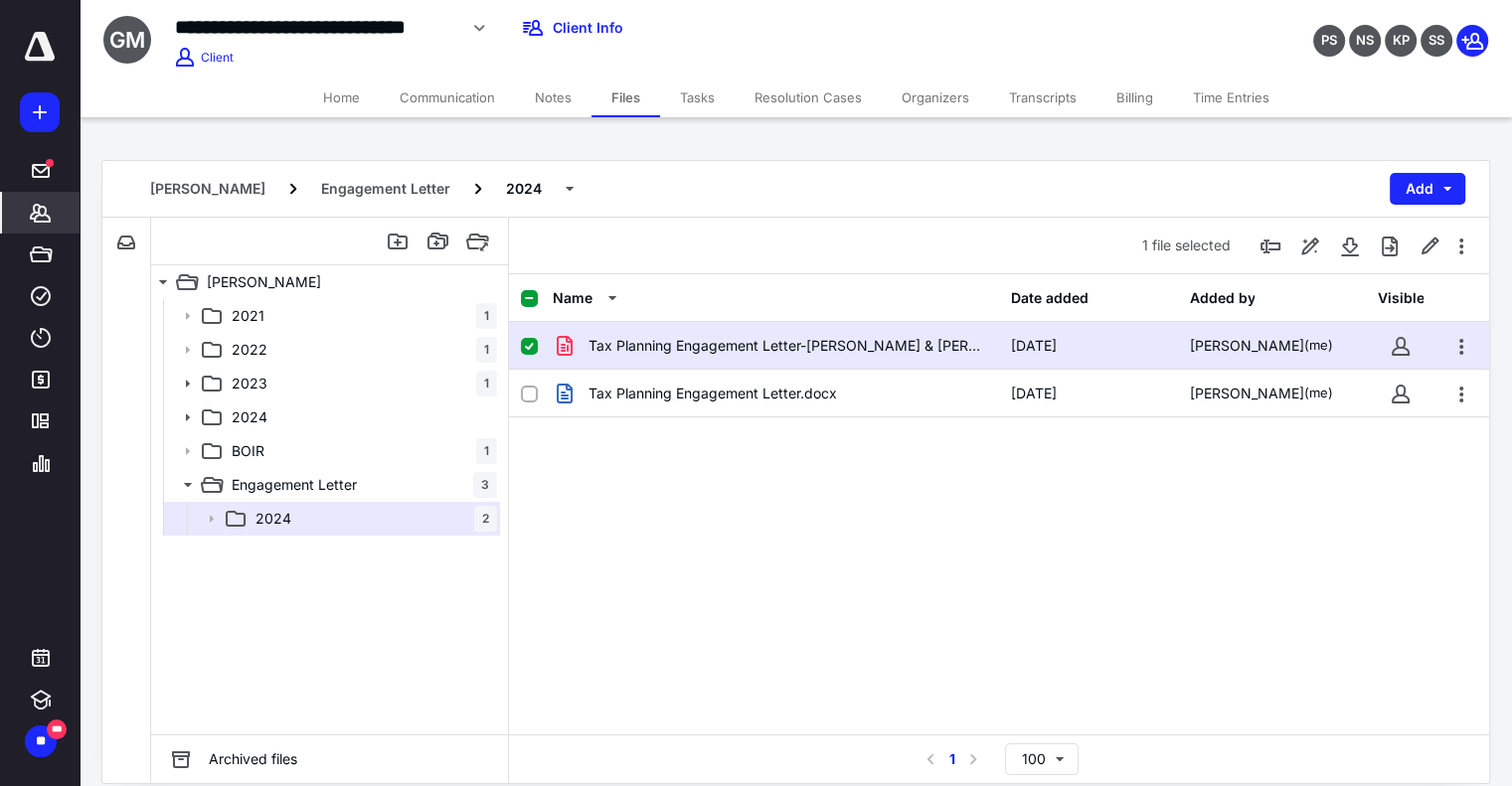 click 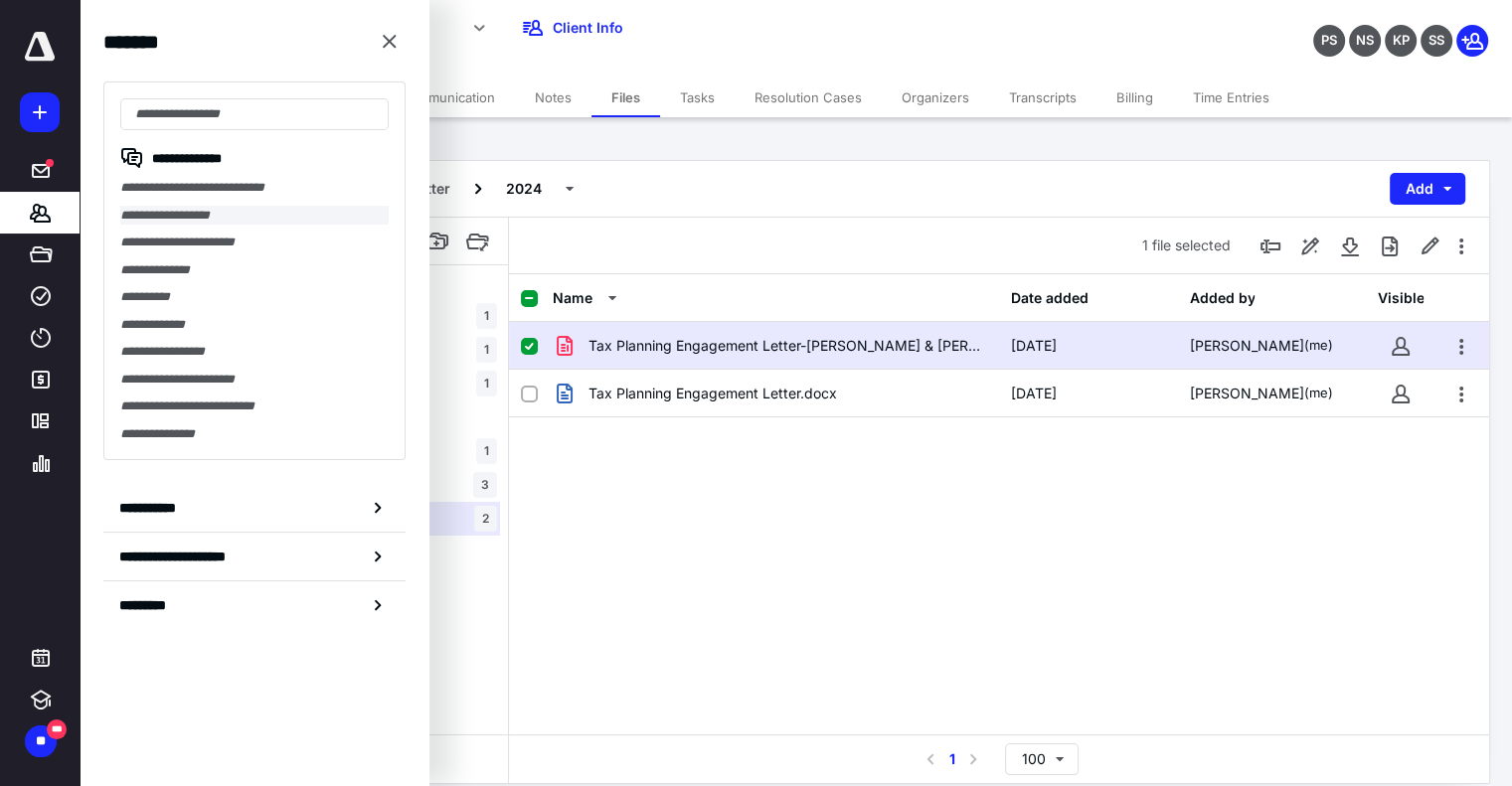 click on "**********" at bounding box center (254, 216) 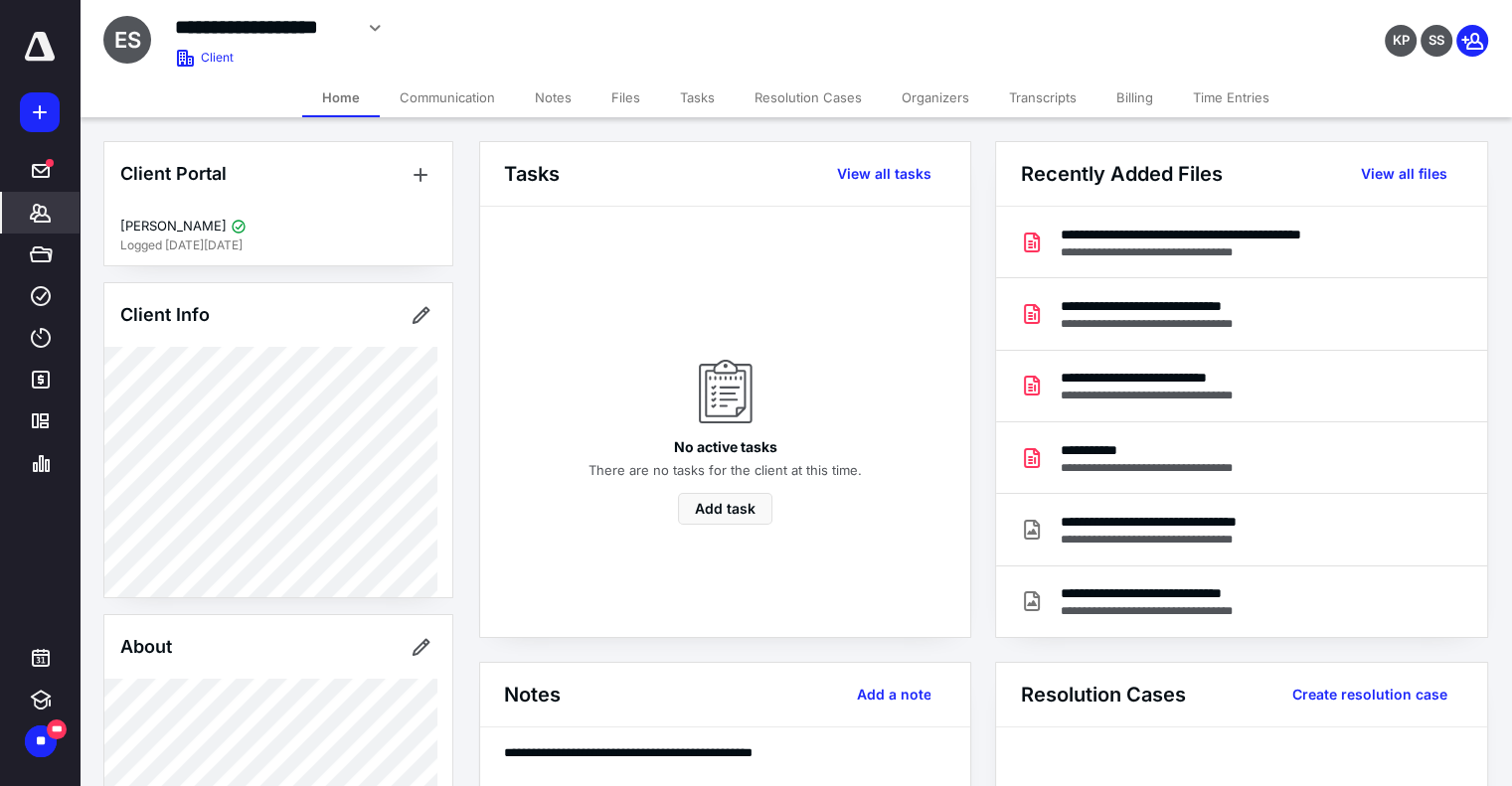 click on "Billing" at bounding box center (1134, 97) 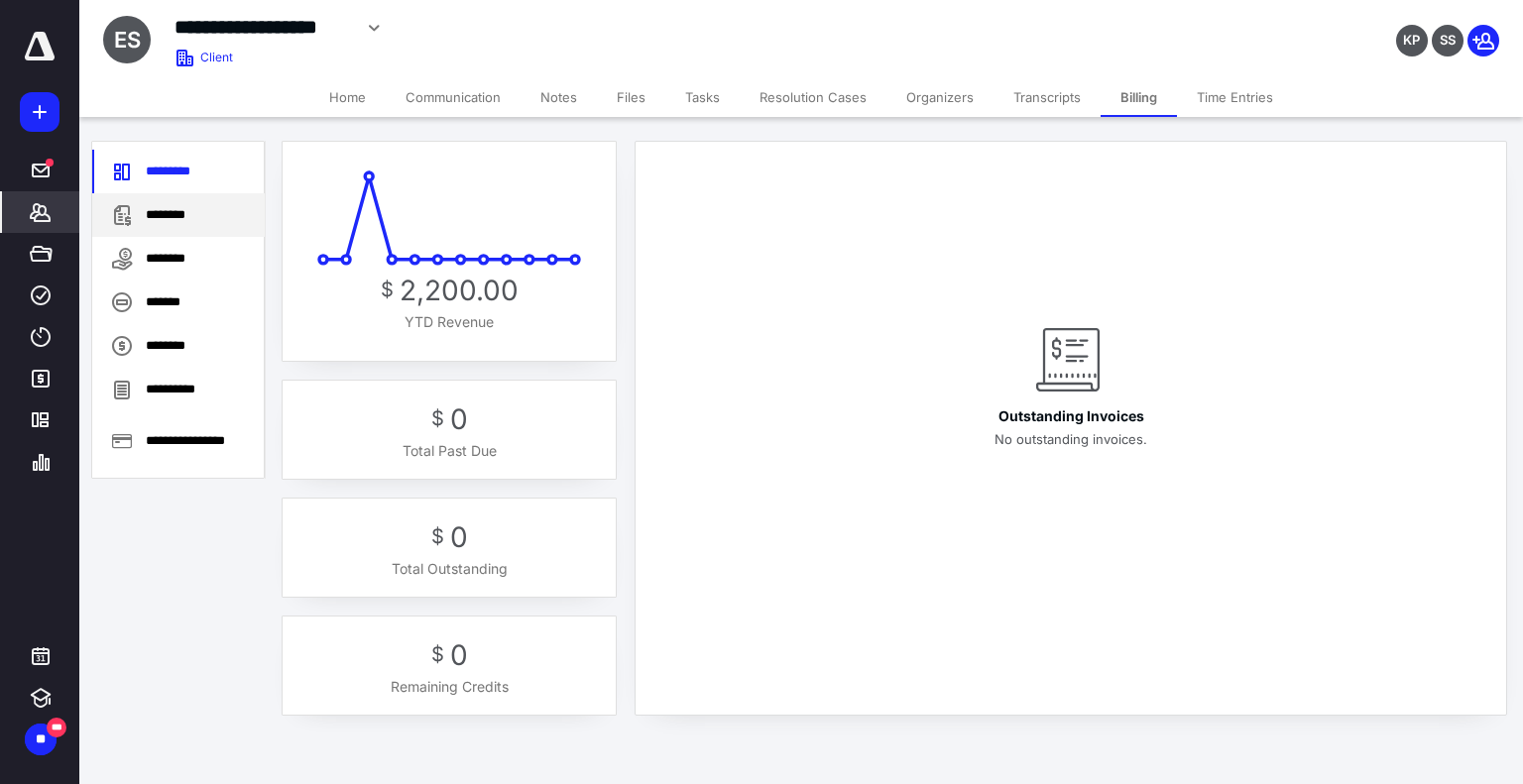 click on "********" at bounding box center [178, 215] 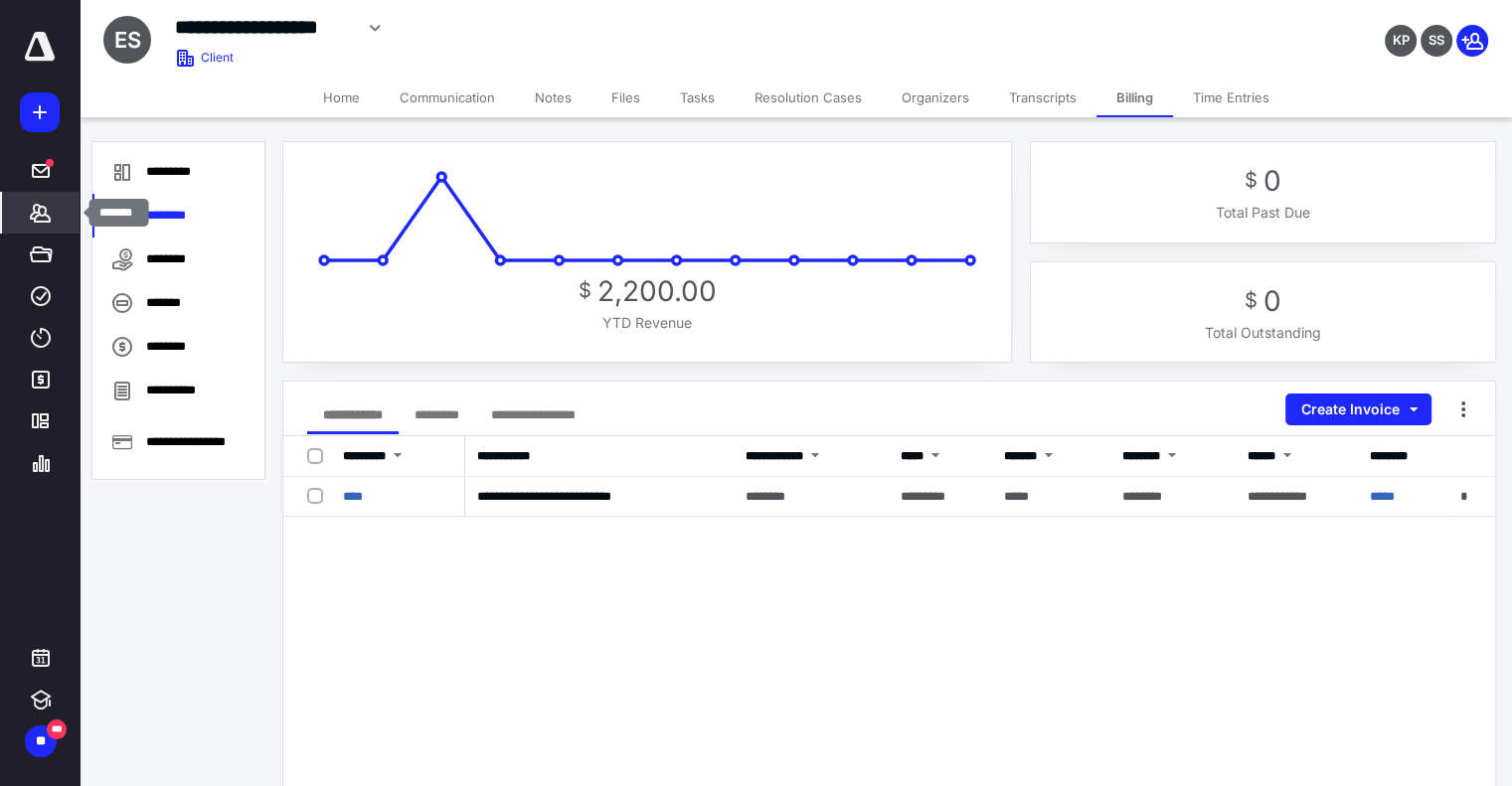 drag, startPoint x: 51, startPoint y: 214, endPoint x: 76, endPoint y: 204, distance: 26.925824 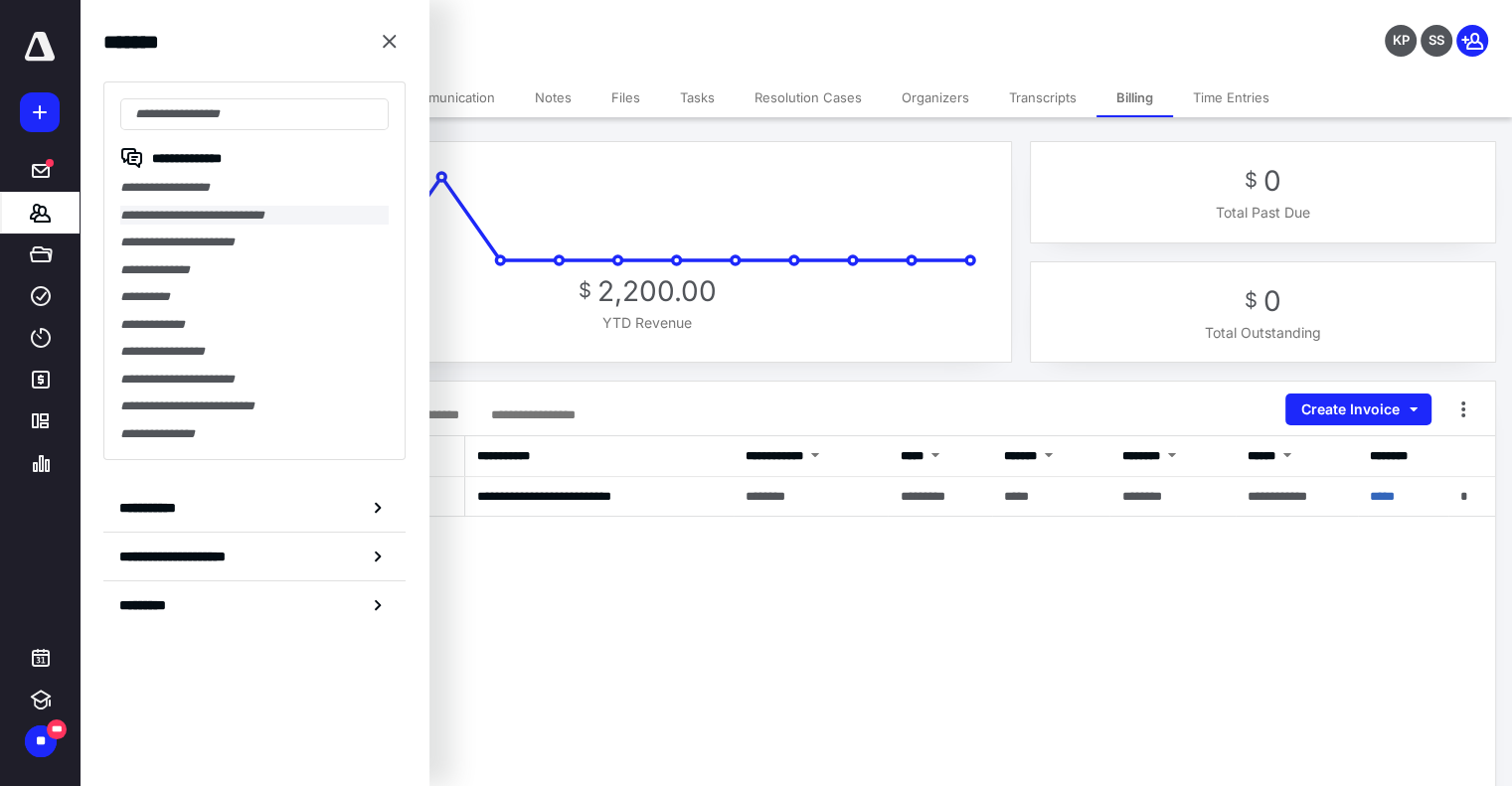 click on "**********" at bounding box center (254, 216) 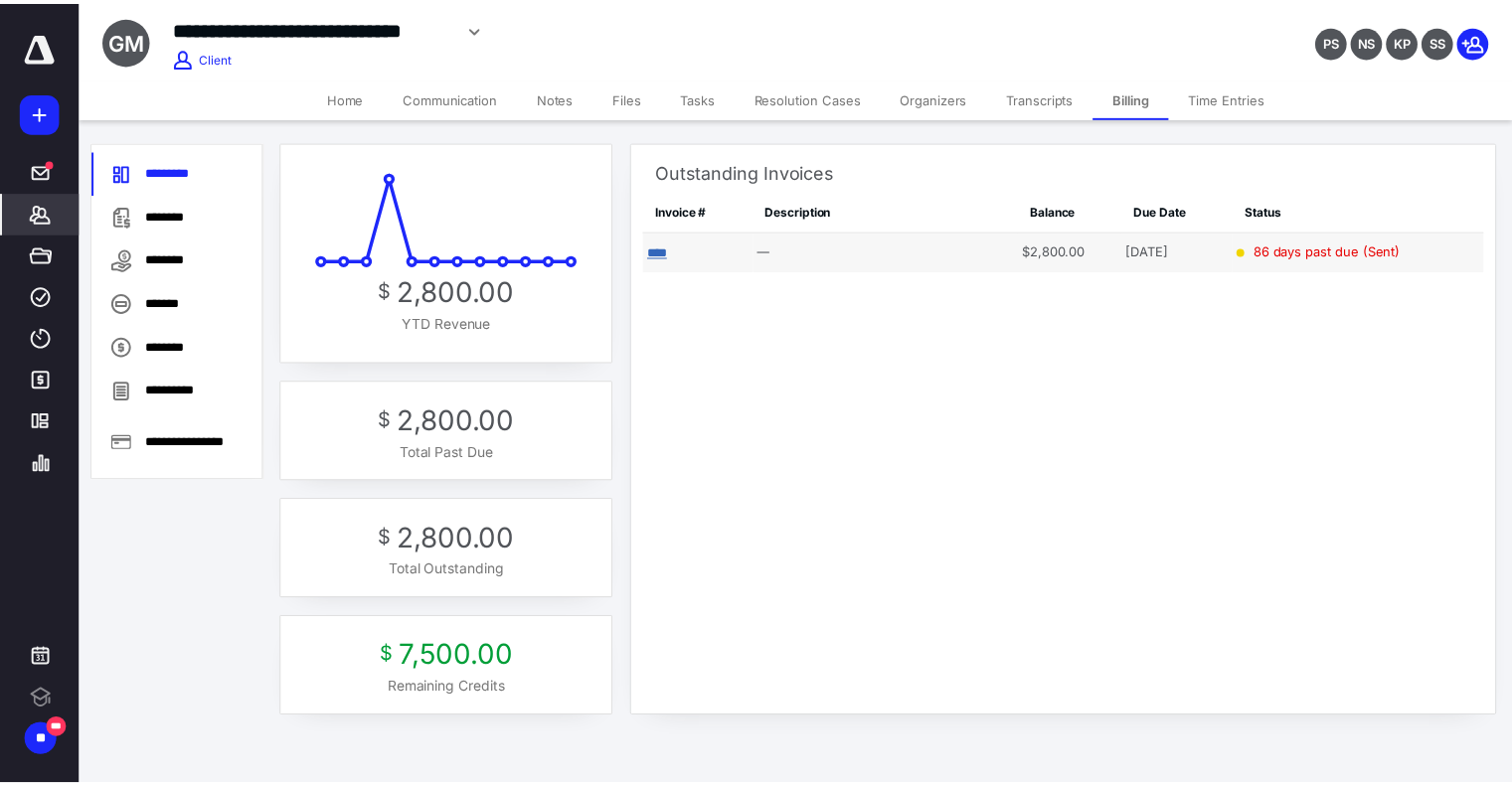 scroll, scrollTop: 0, scrollLeft: 0, axis: both 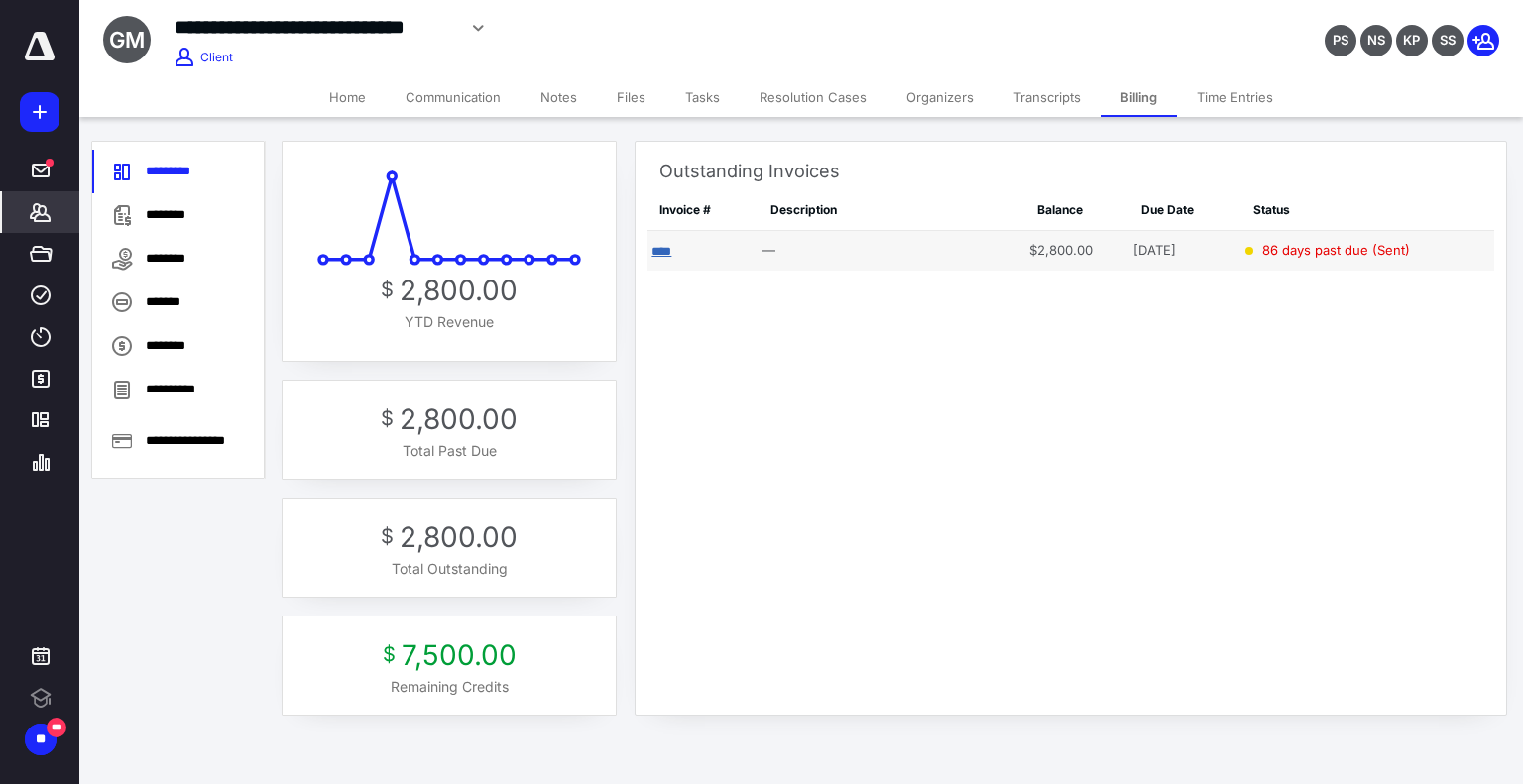 click on "****" at bounding box center [661, 251] 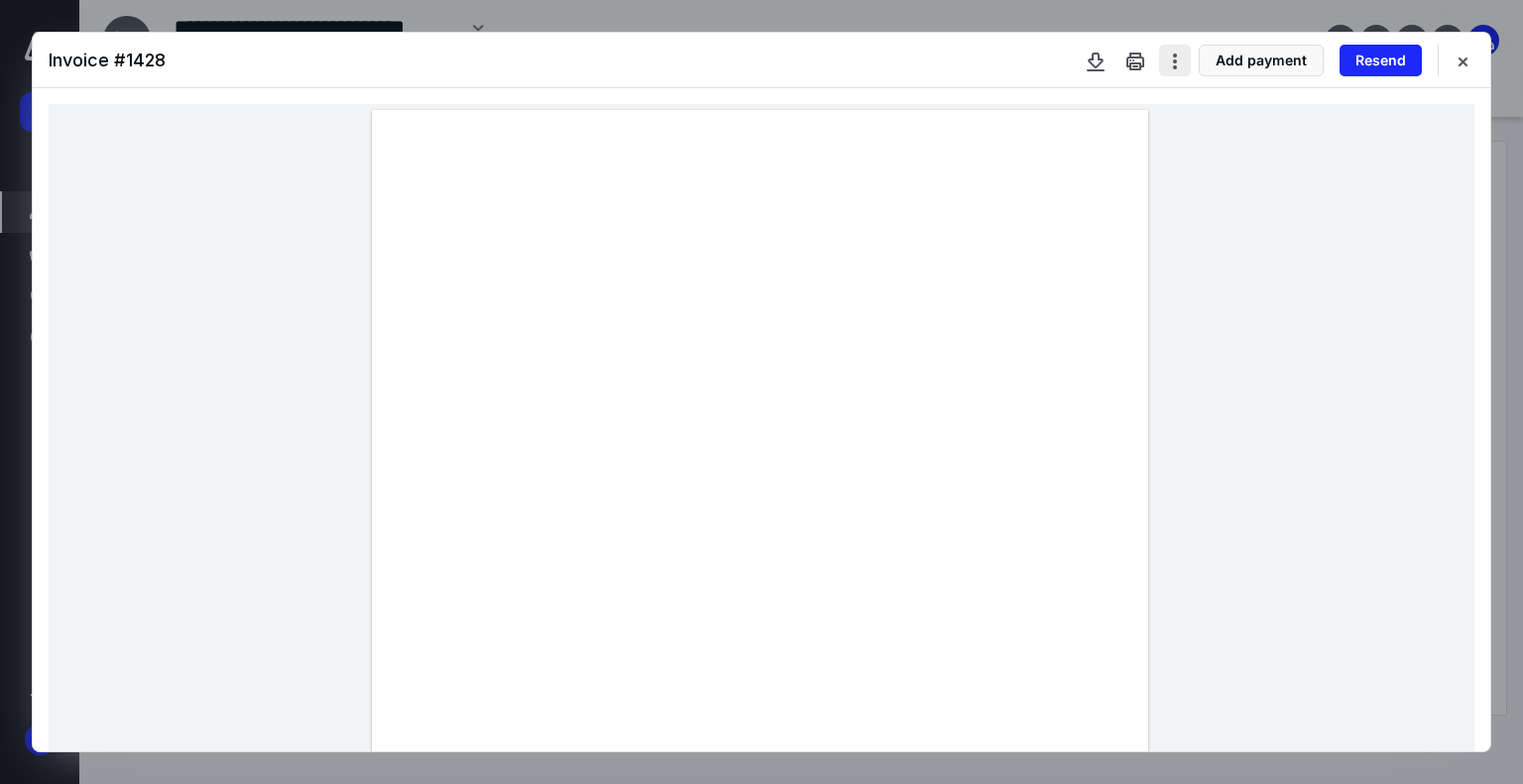 click at bounding box center (1175, 60) 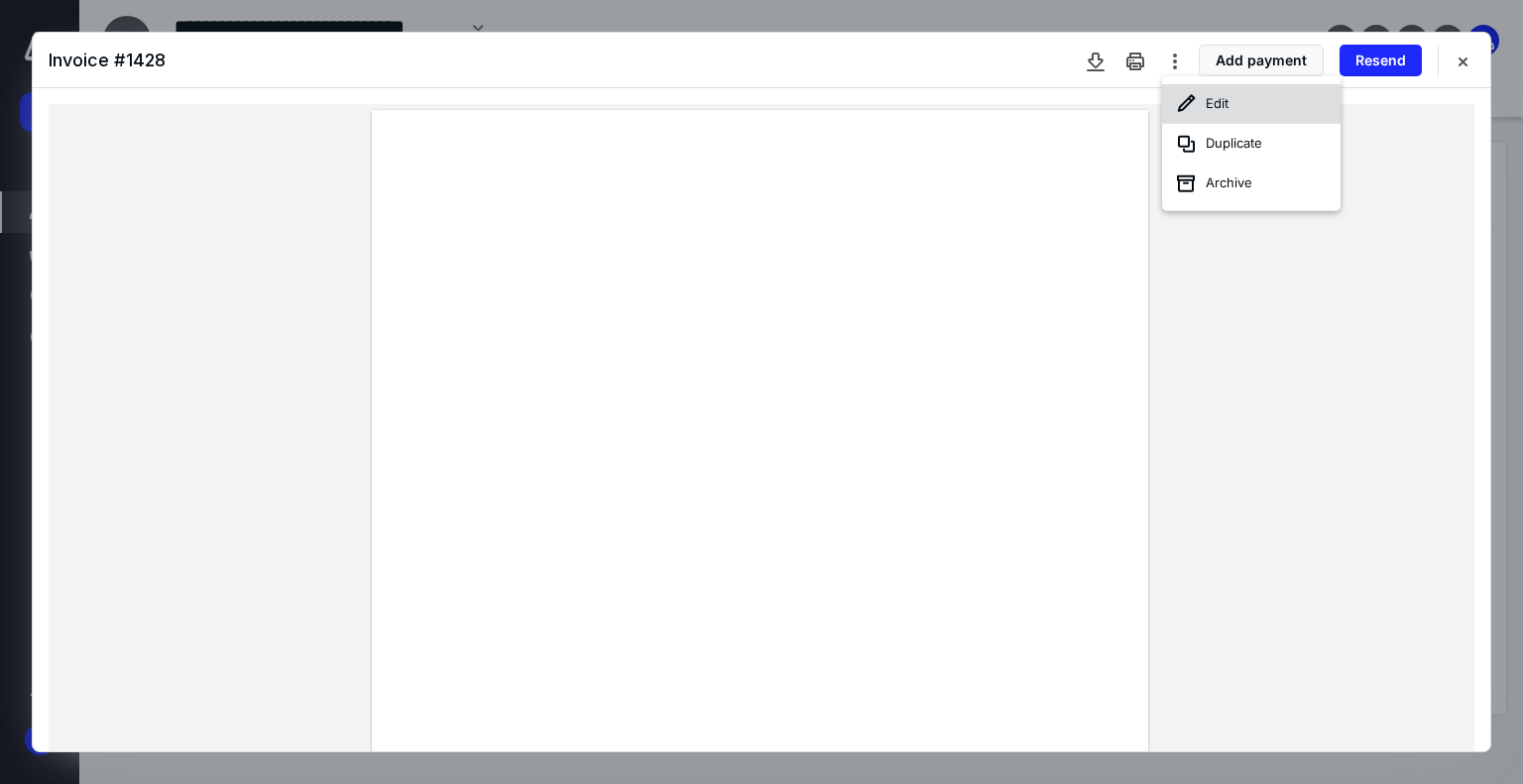 click 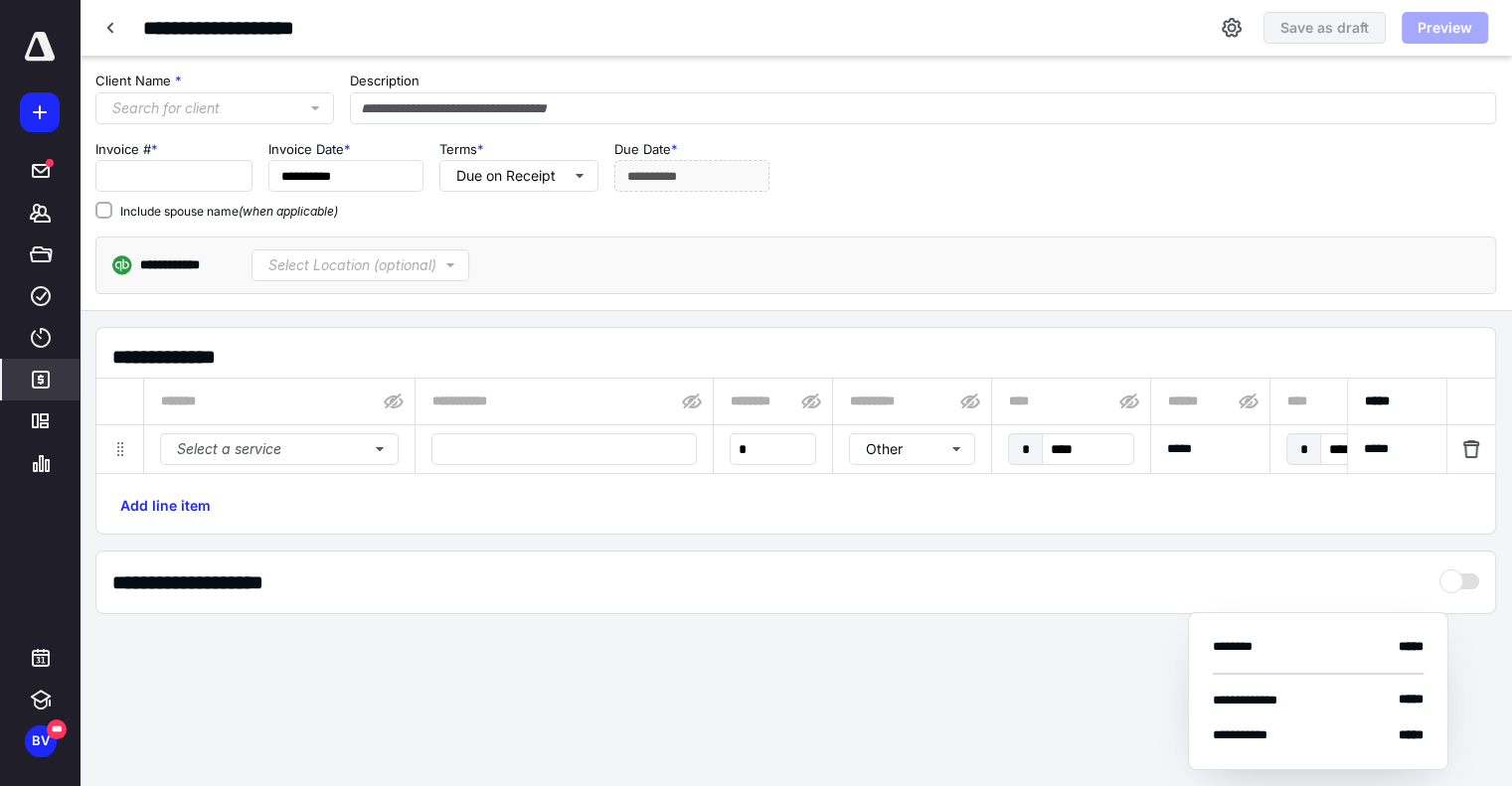 type on "****" 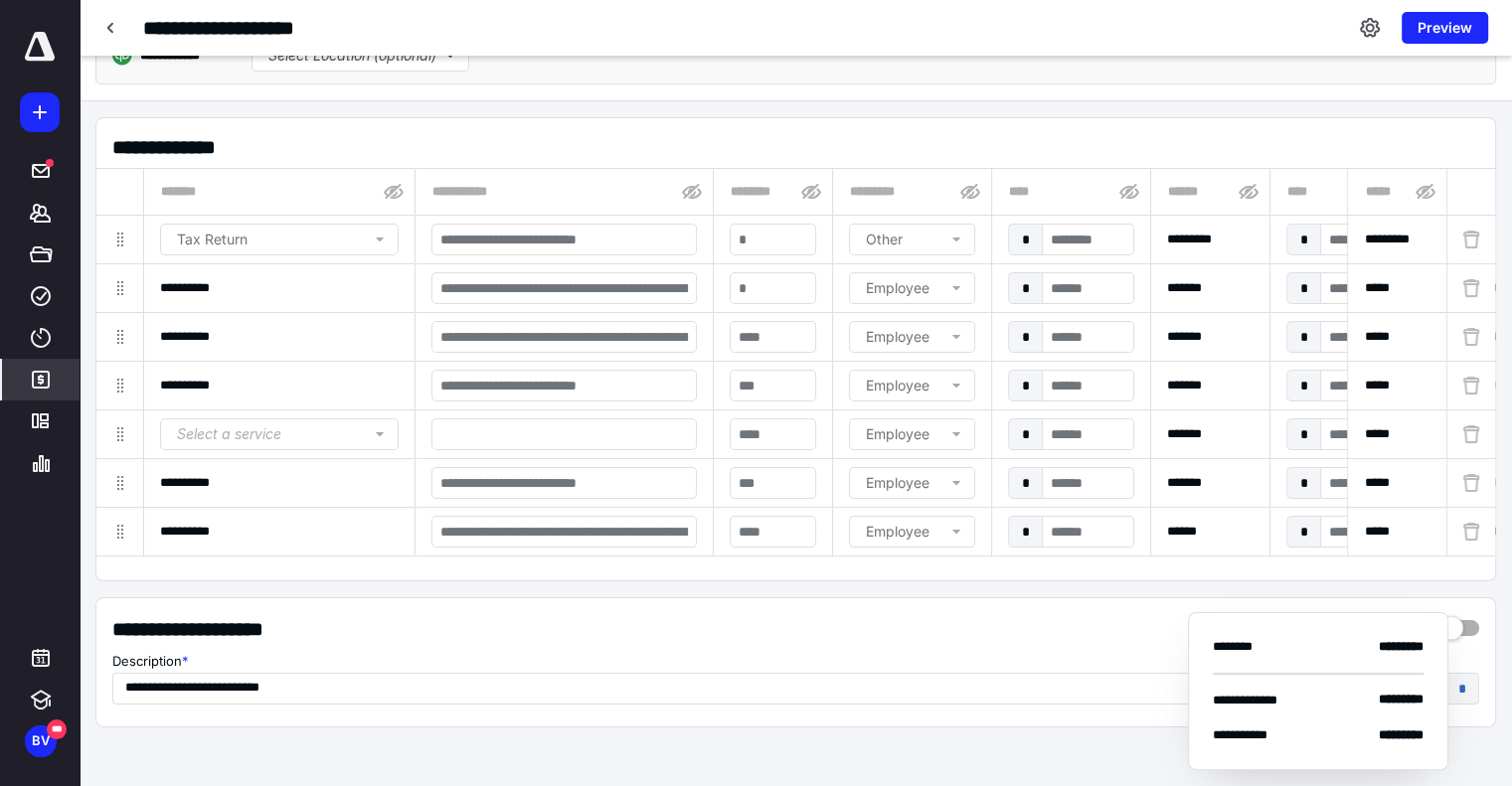 scroll, scrollTop: 397, scrollLeft: 0, axis: vertical 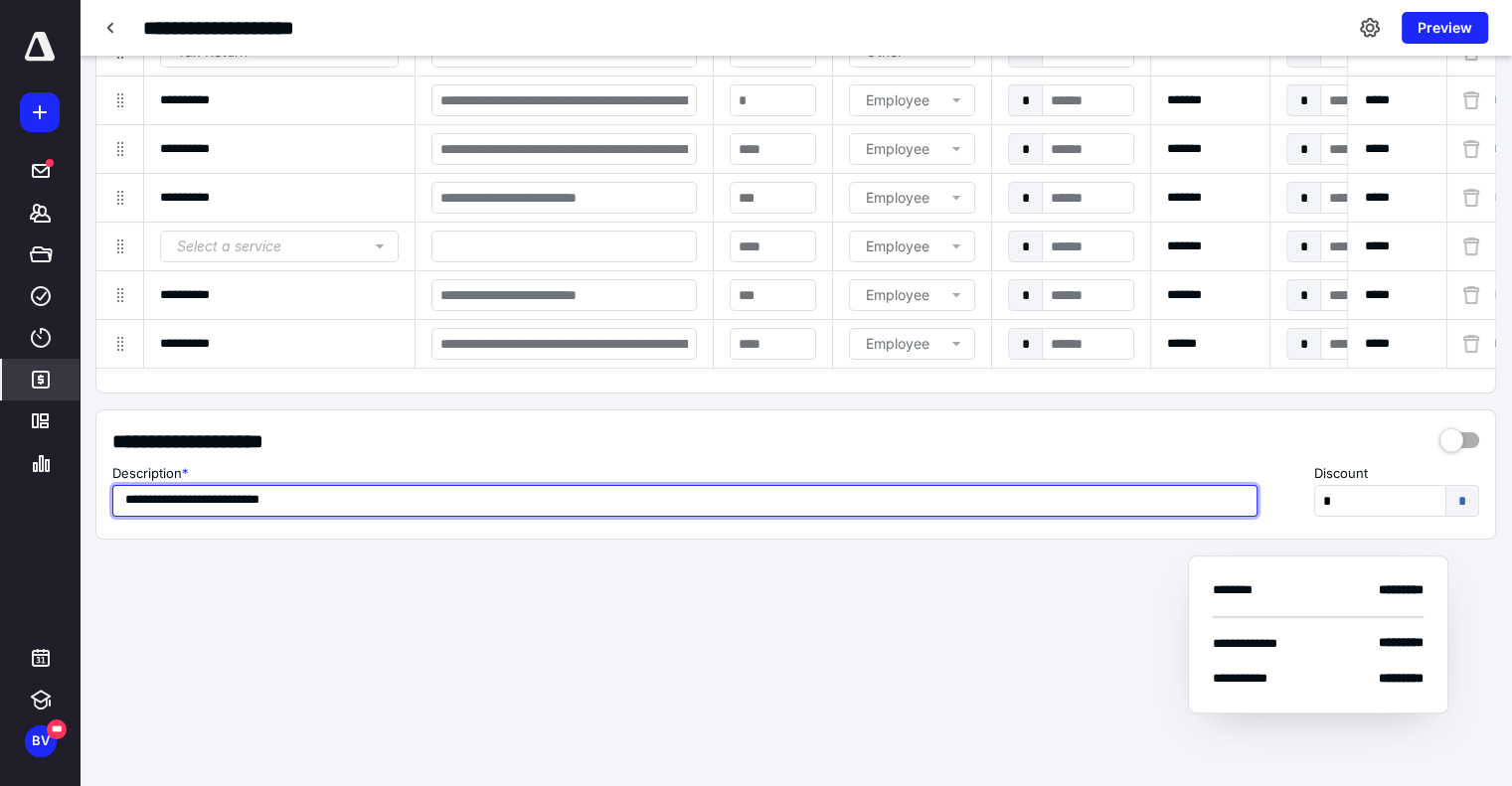 click on "**********" at bounding box center [685, 501] 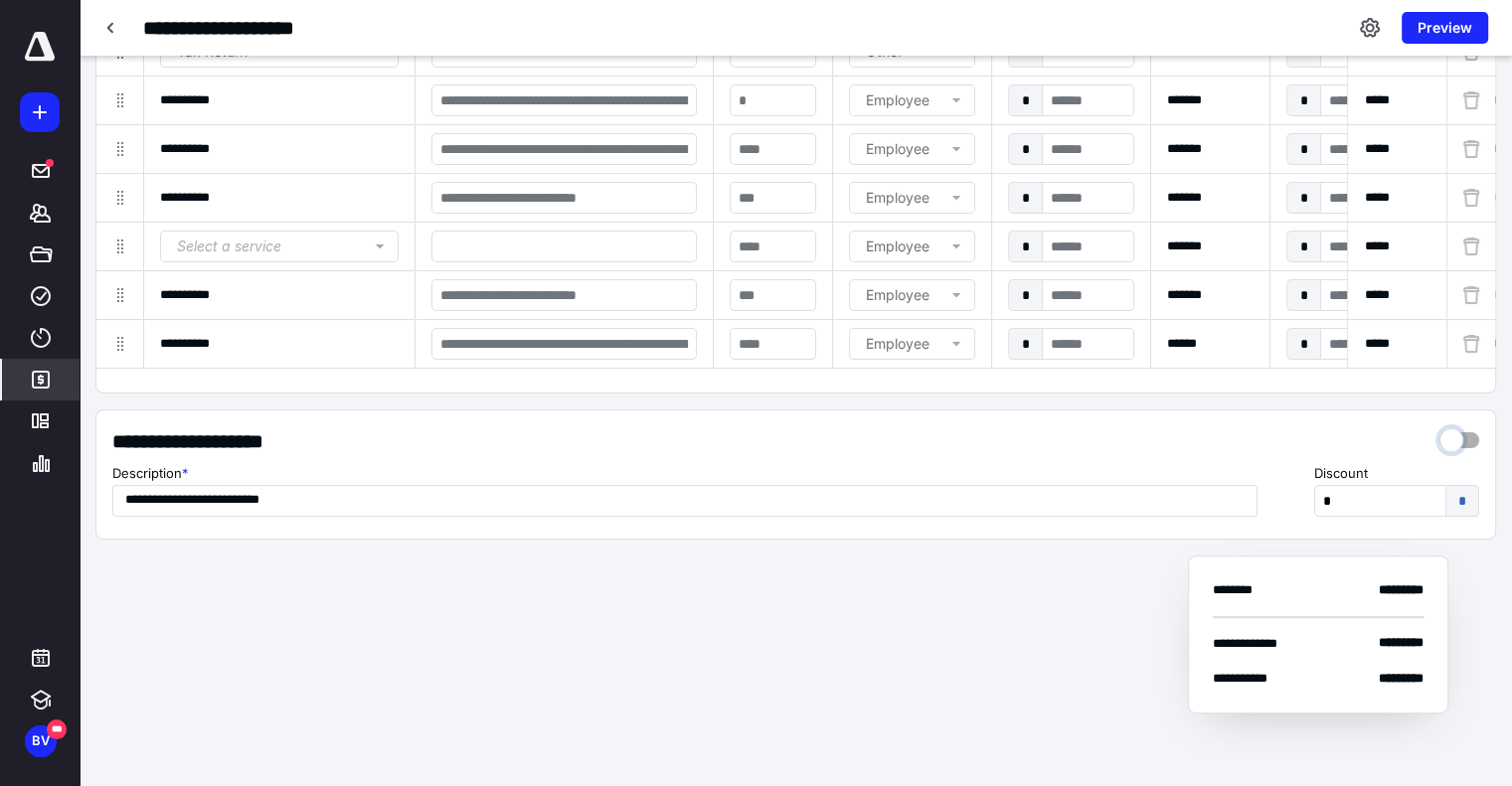 click at bounding box center (1459, 435) 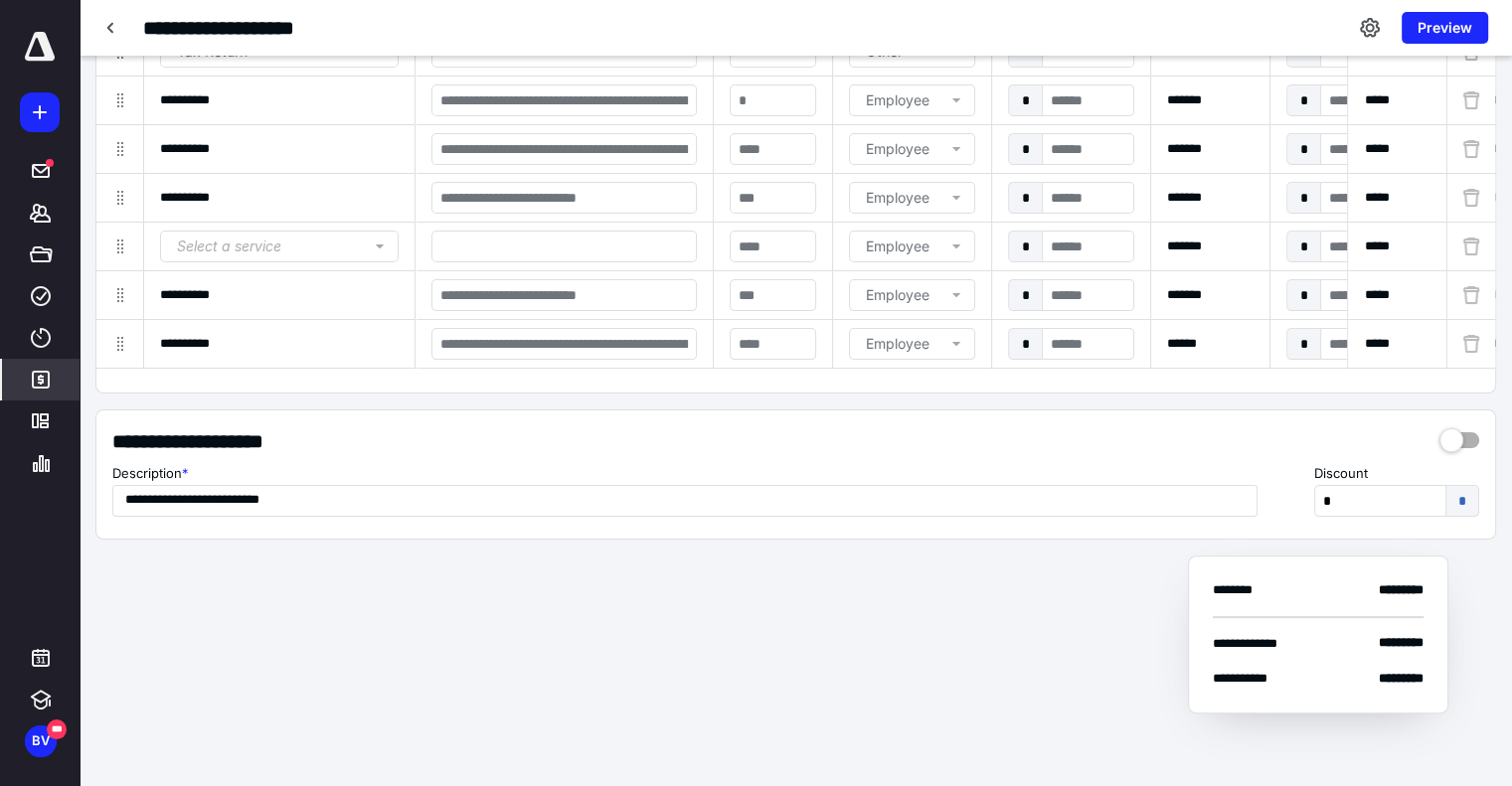 type on "**********" 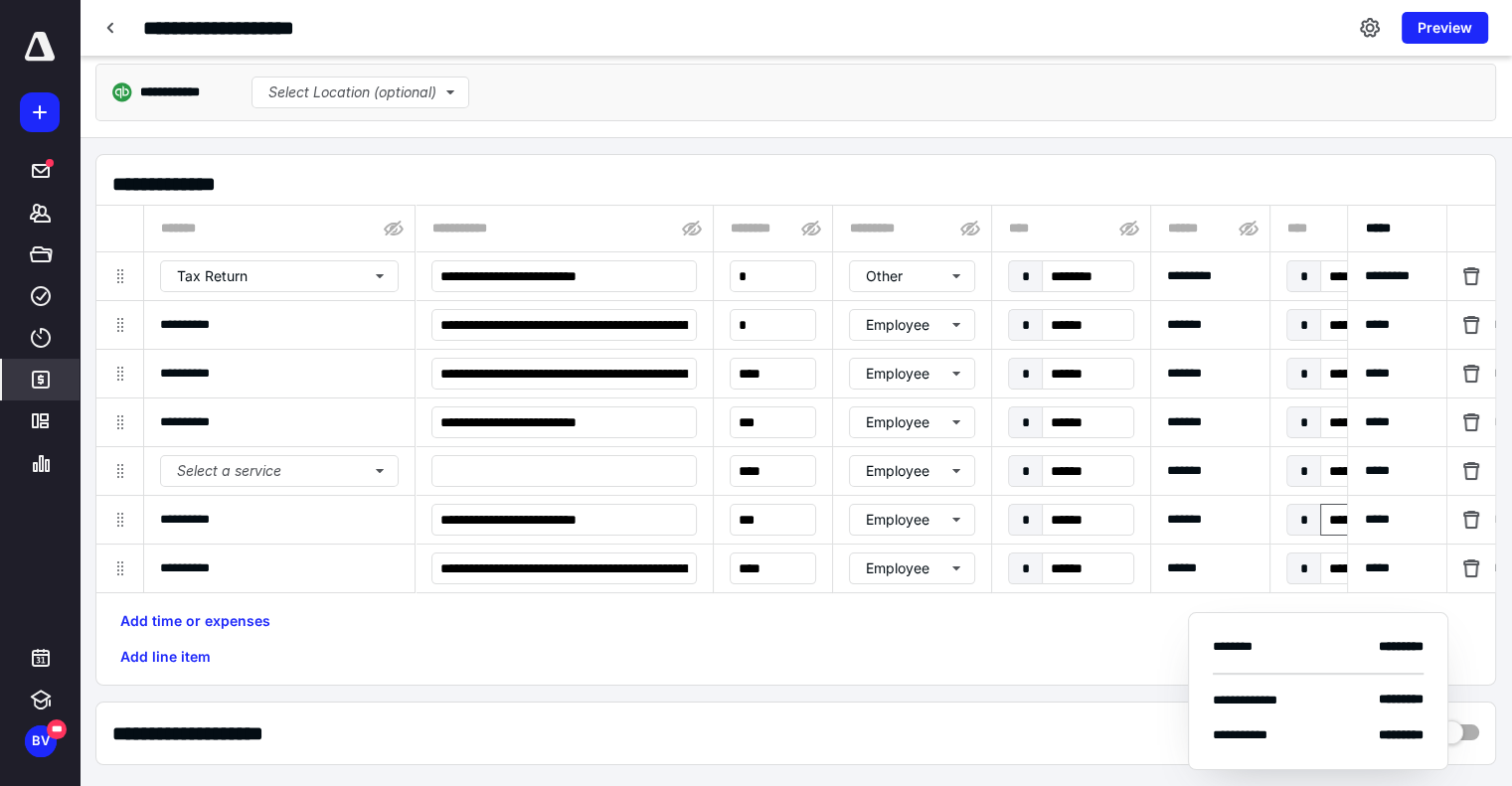 scroll, scrollTop: 298, scrollLeft: 0, axis: vertical 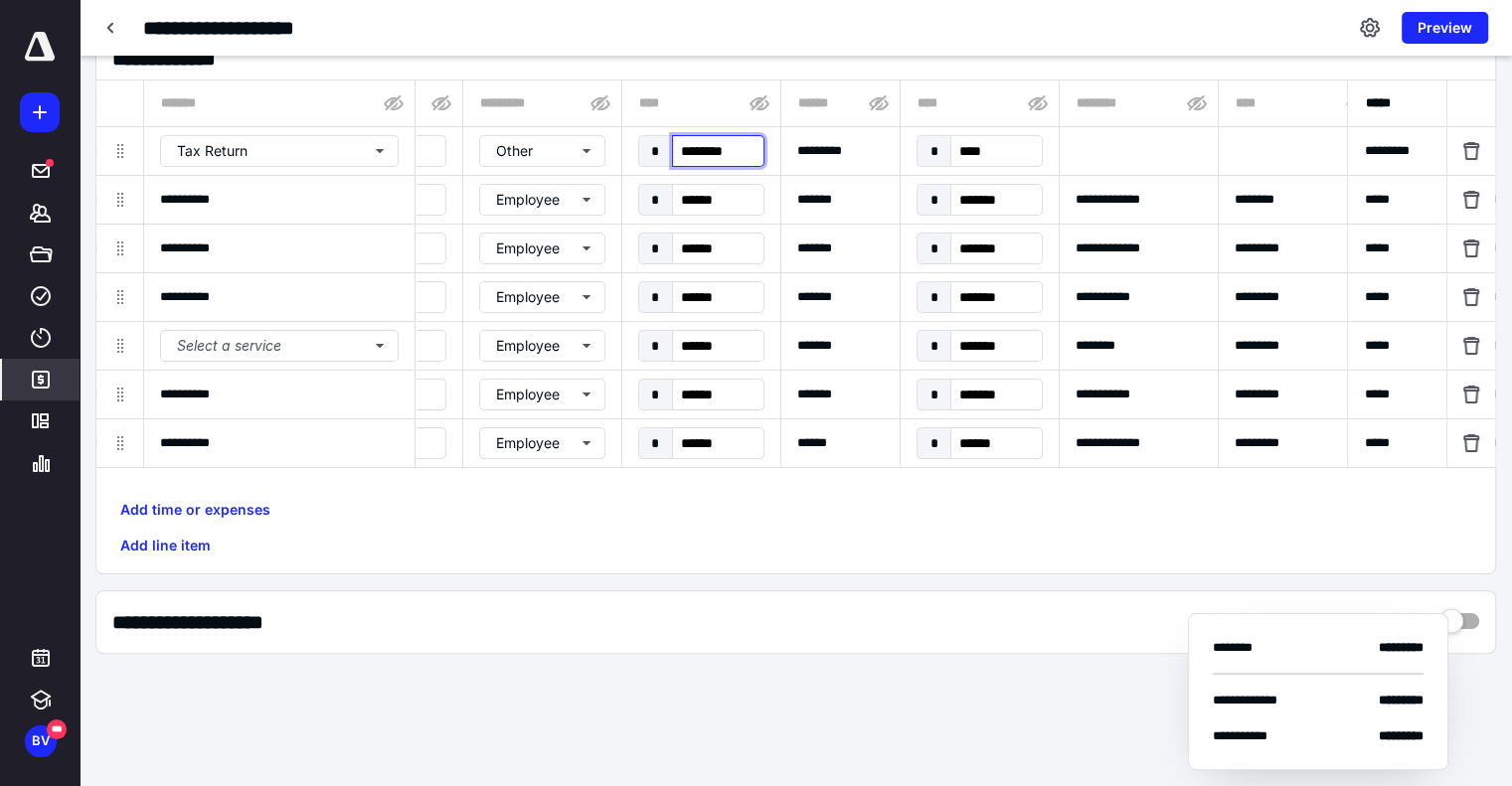 click on "********" at bounding box center (718, 151) 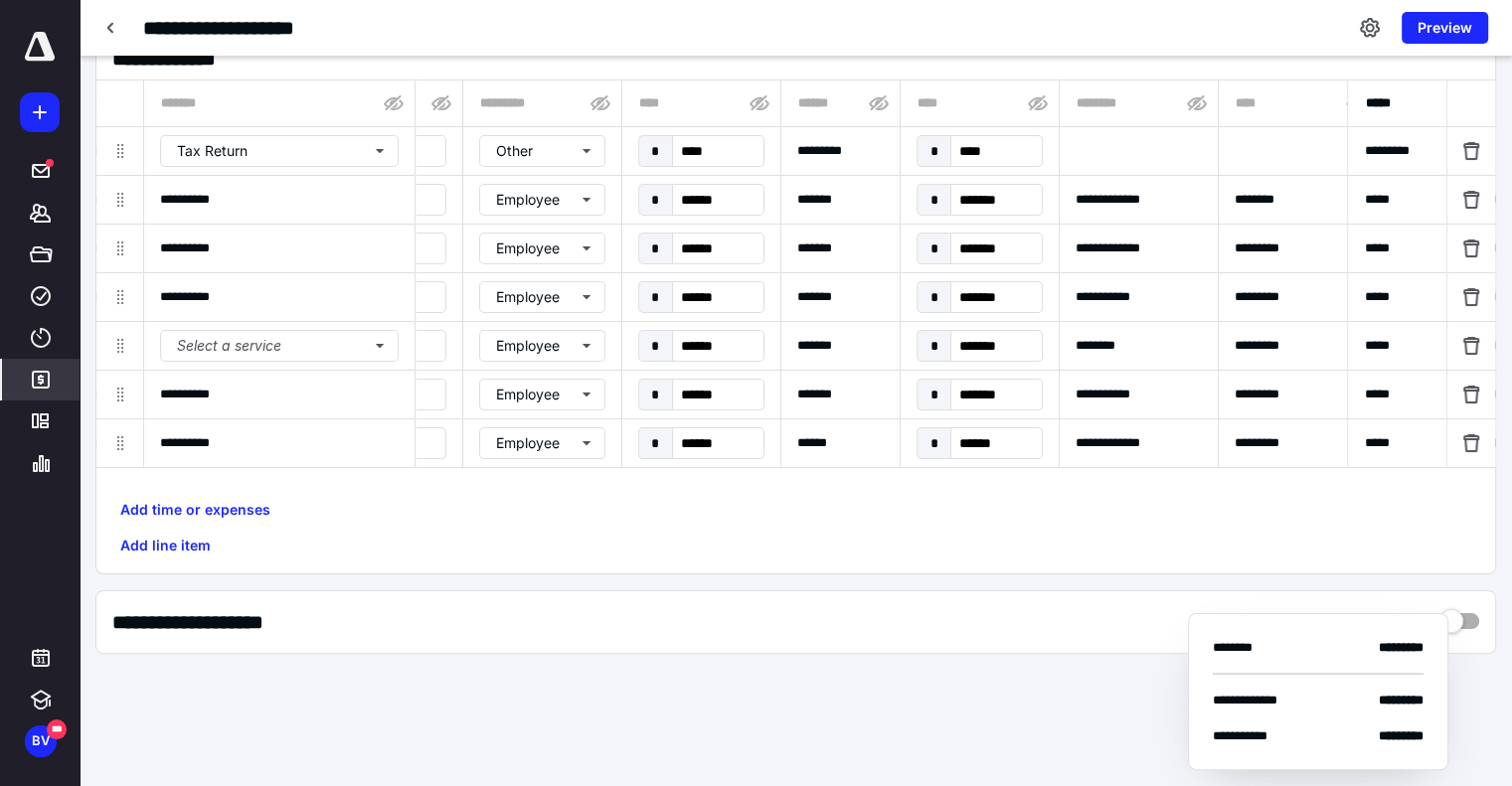 type on "********" 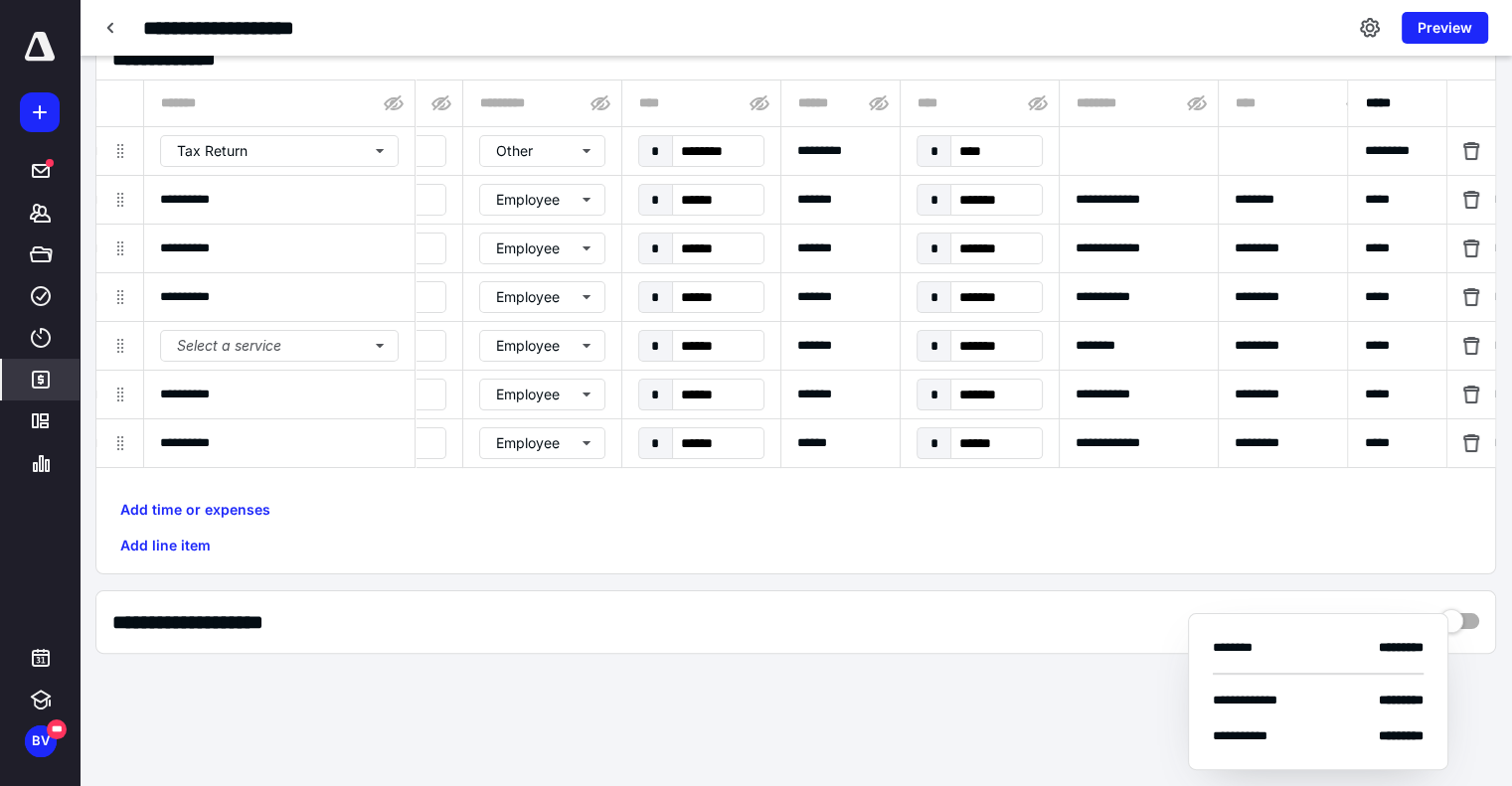 click on "*******" at bounding box center [840, 248] 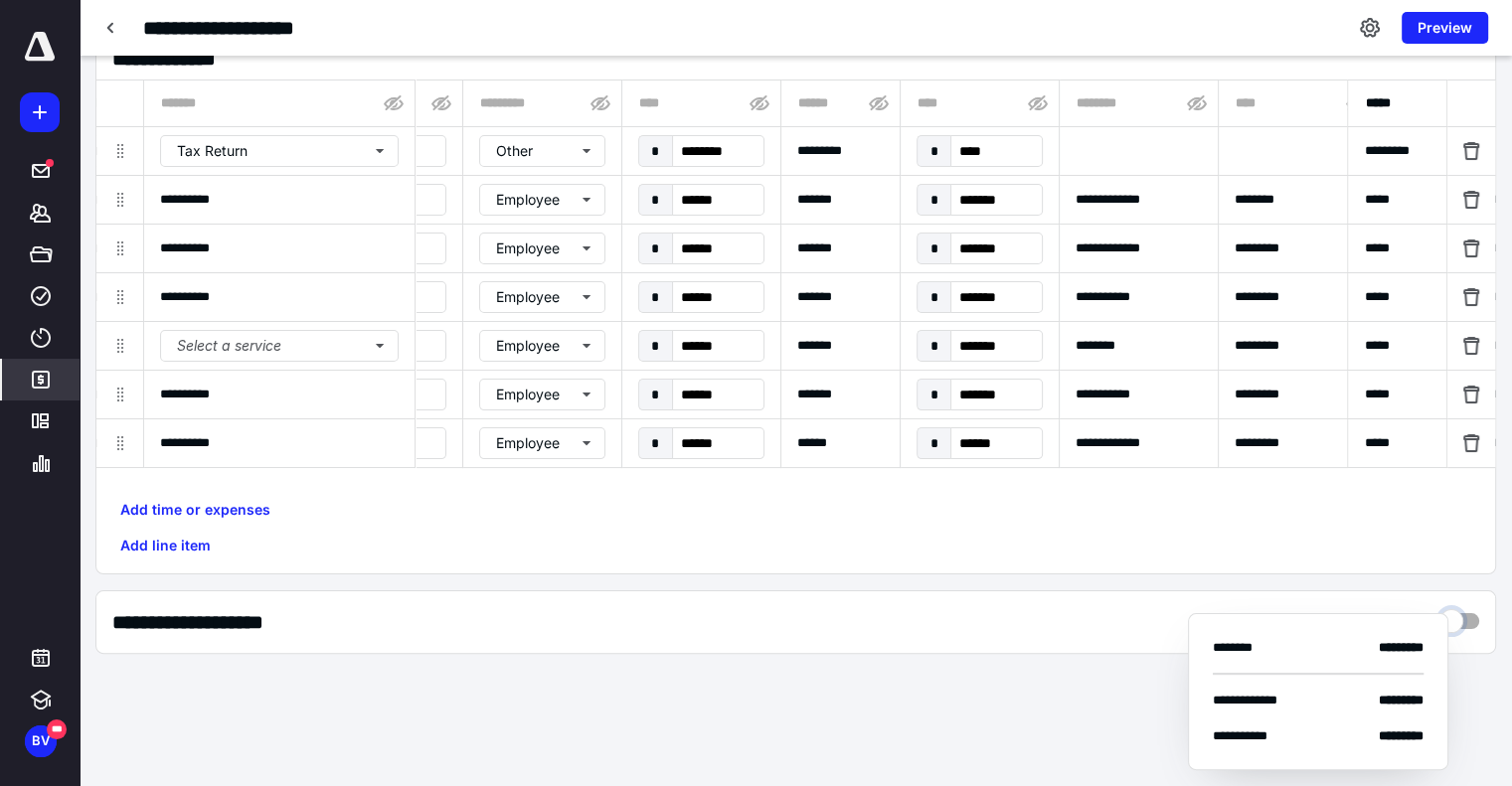 click at bounding box center (1459, 616) 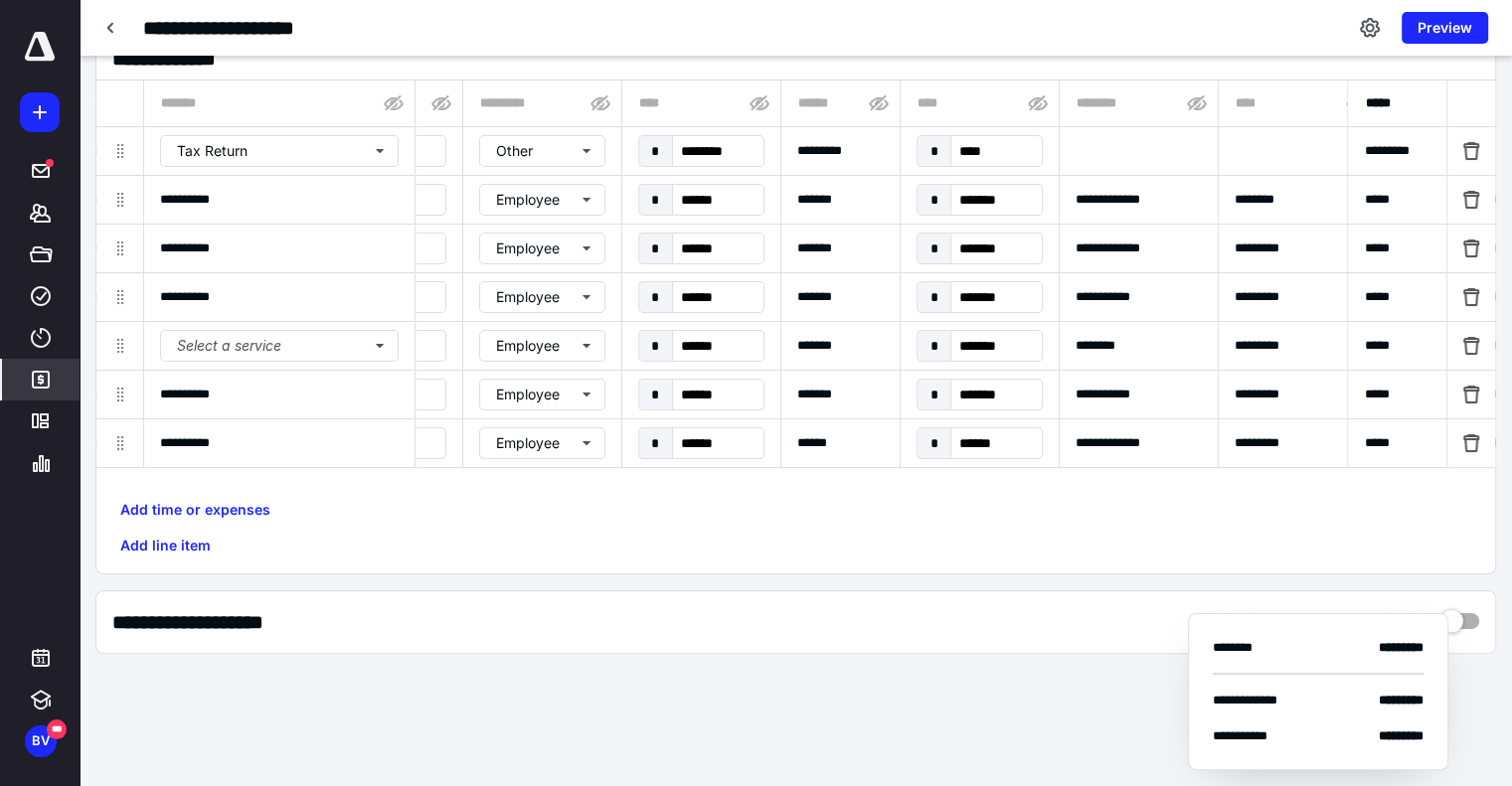 type on "**********" 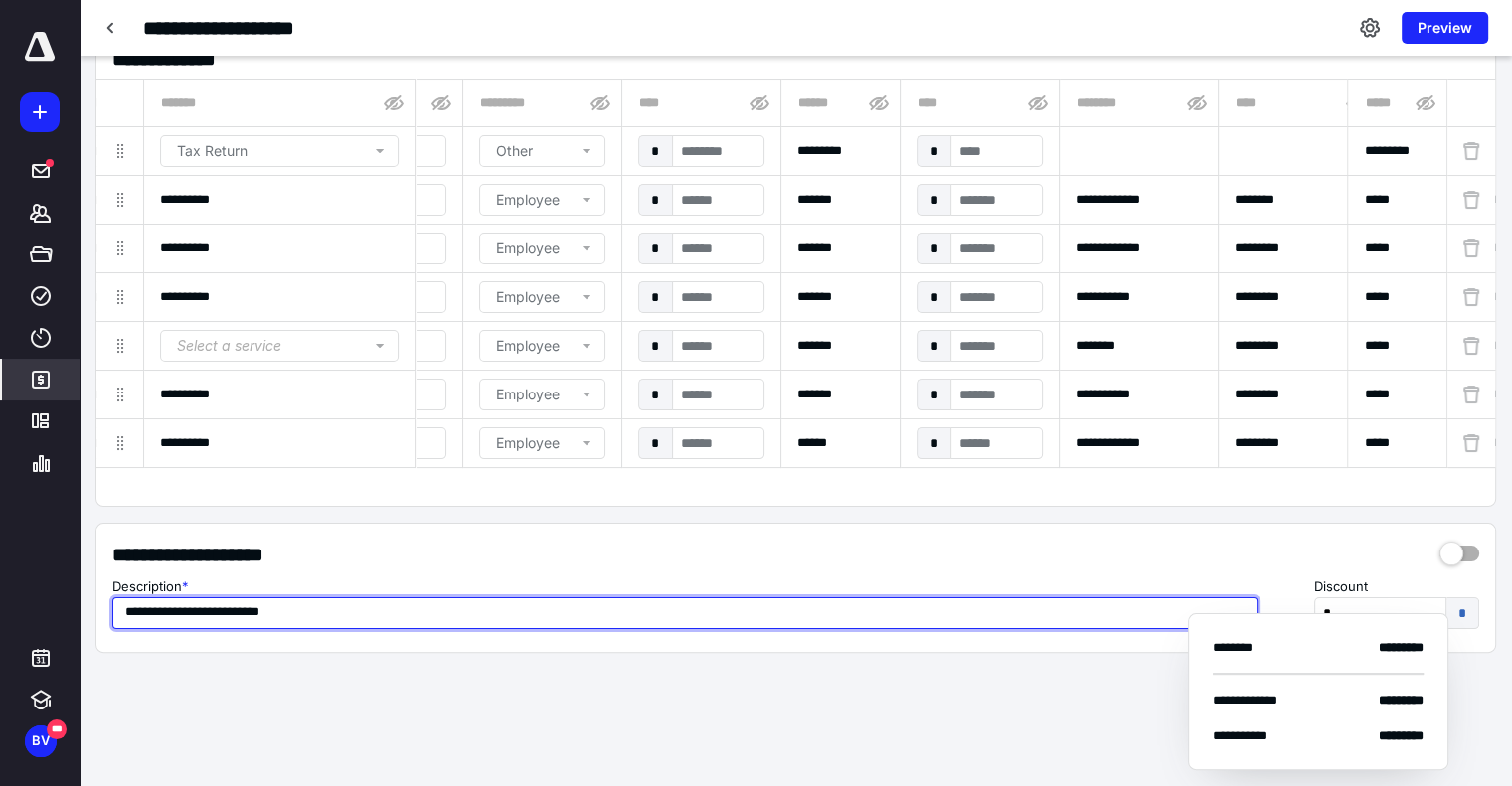 click on "**********" at bounding box center (685, 613) 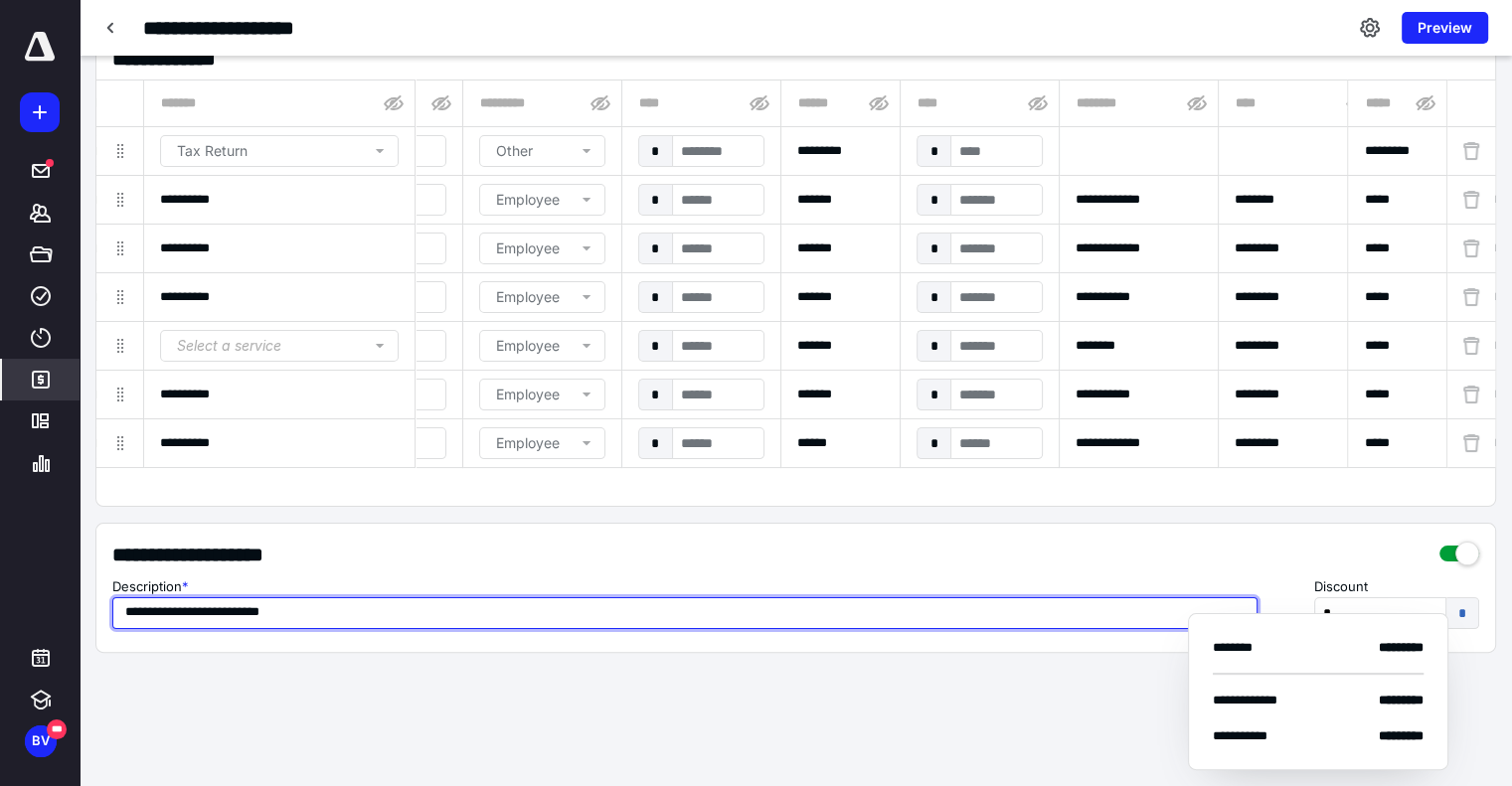type on "**********" 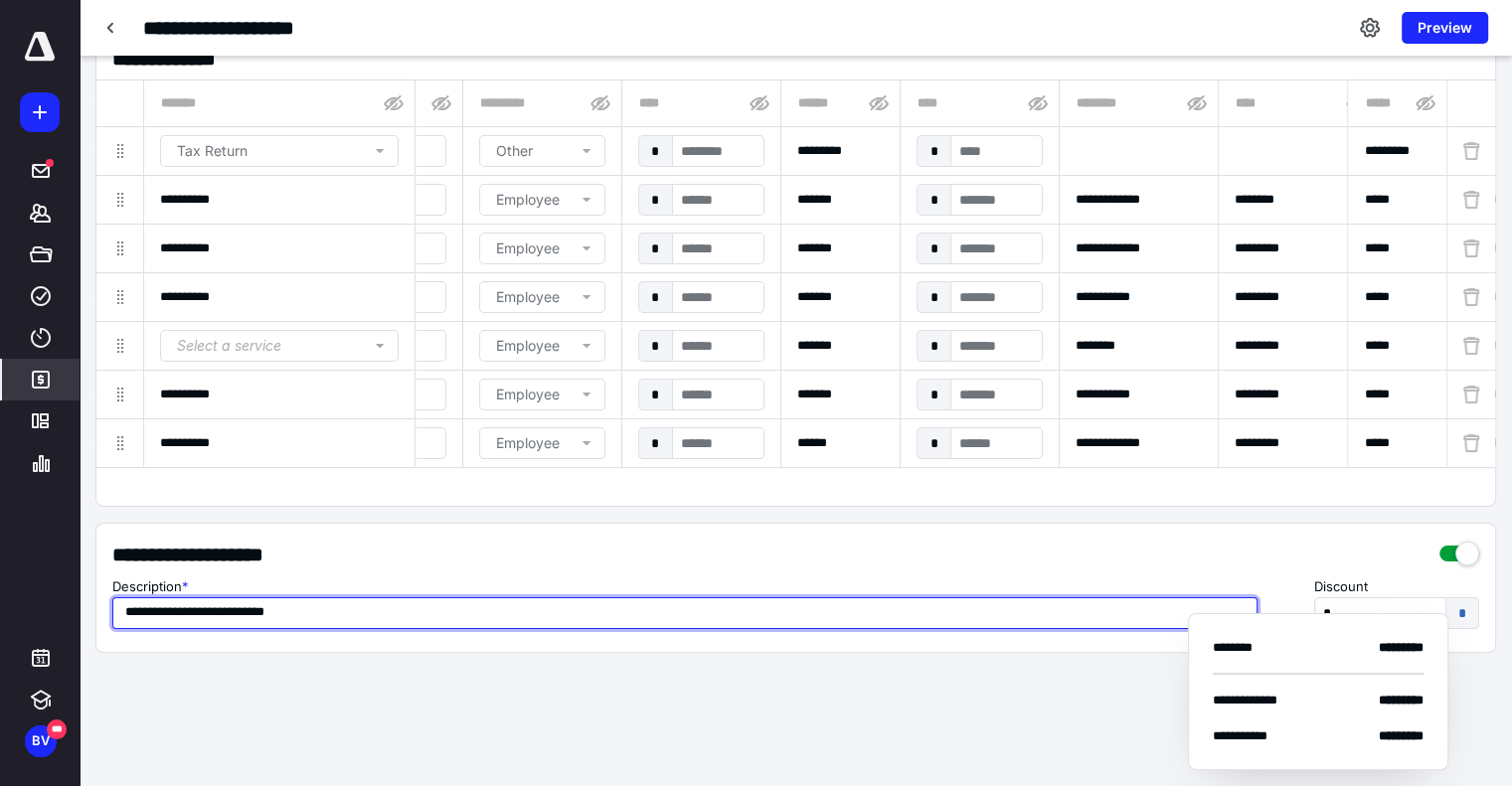 type on "**********" 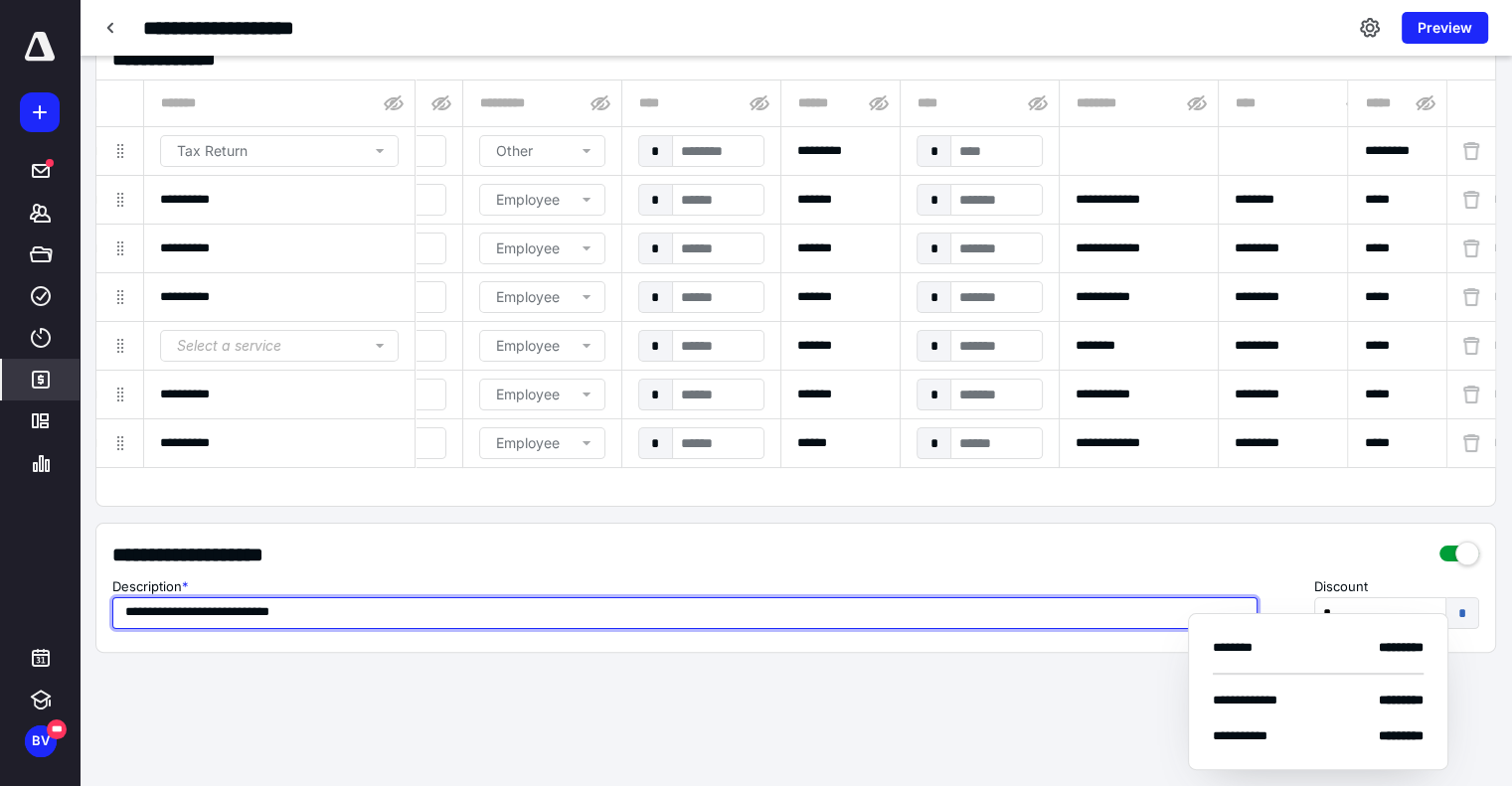 type on "**********" 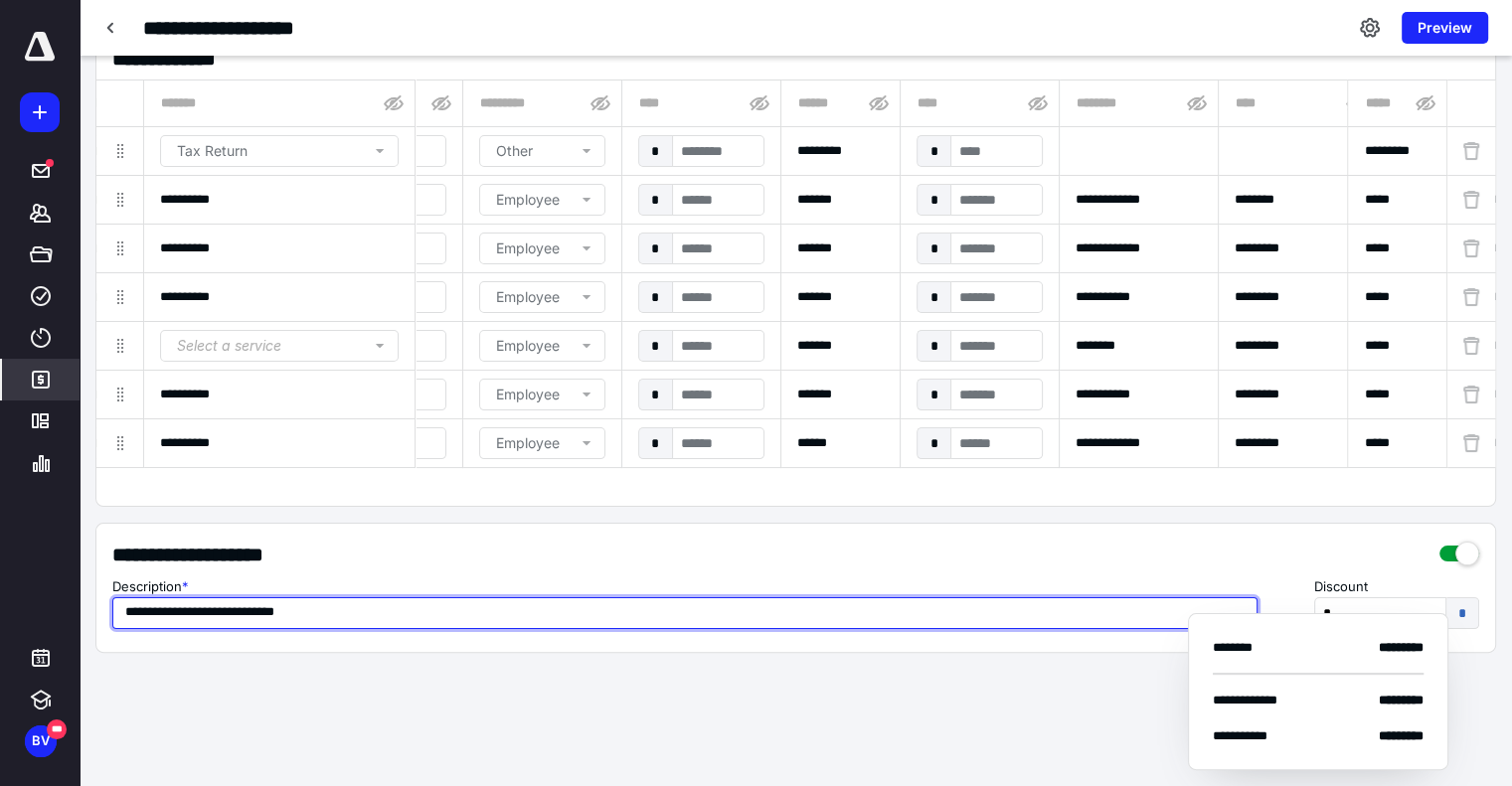 type on "**********" 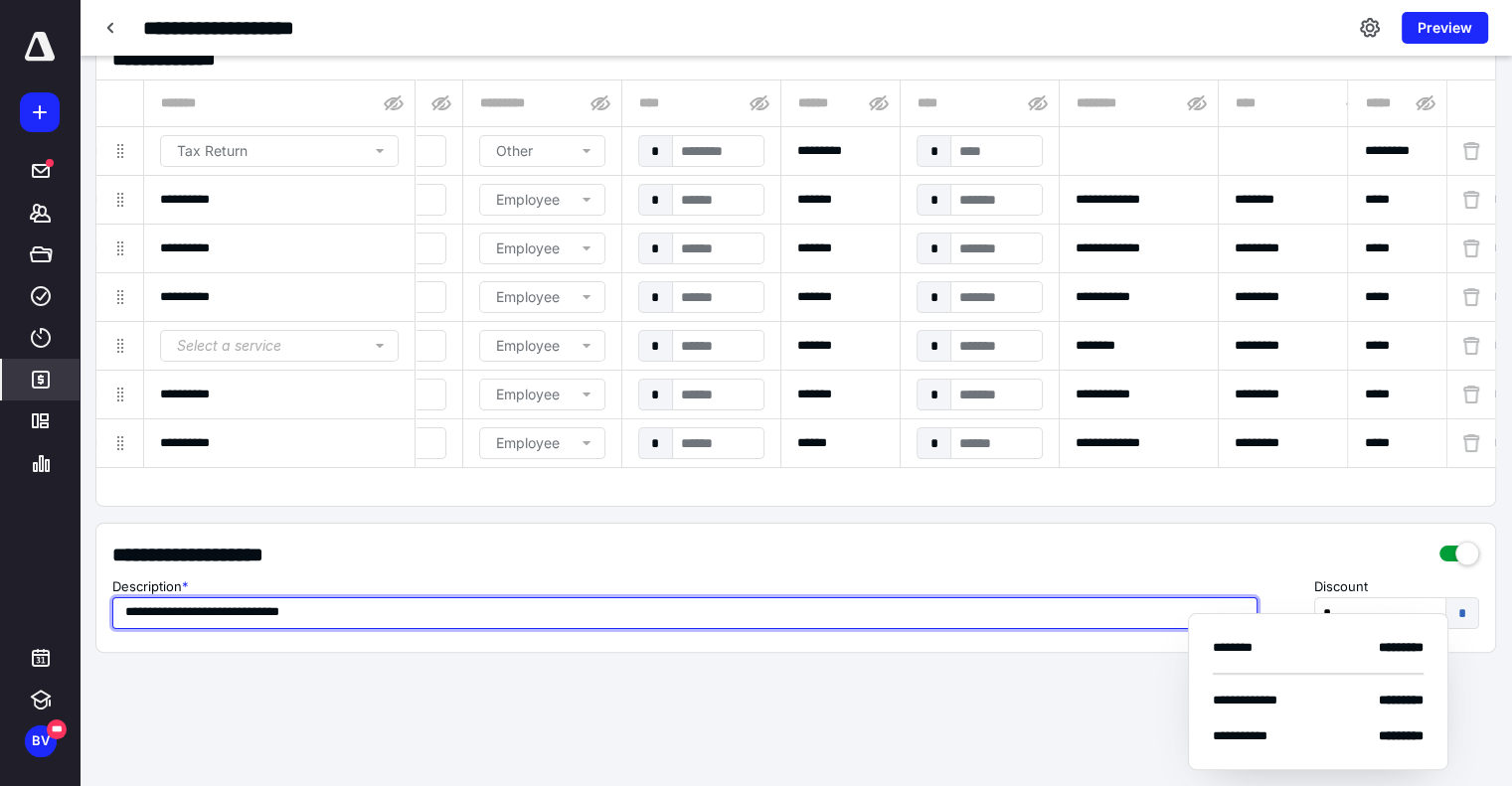 type on "**********" 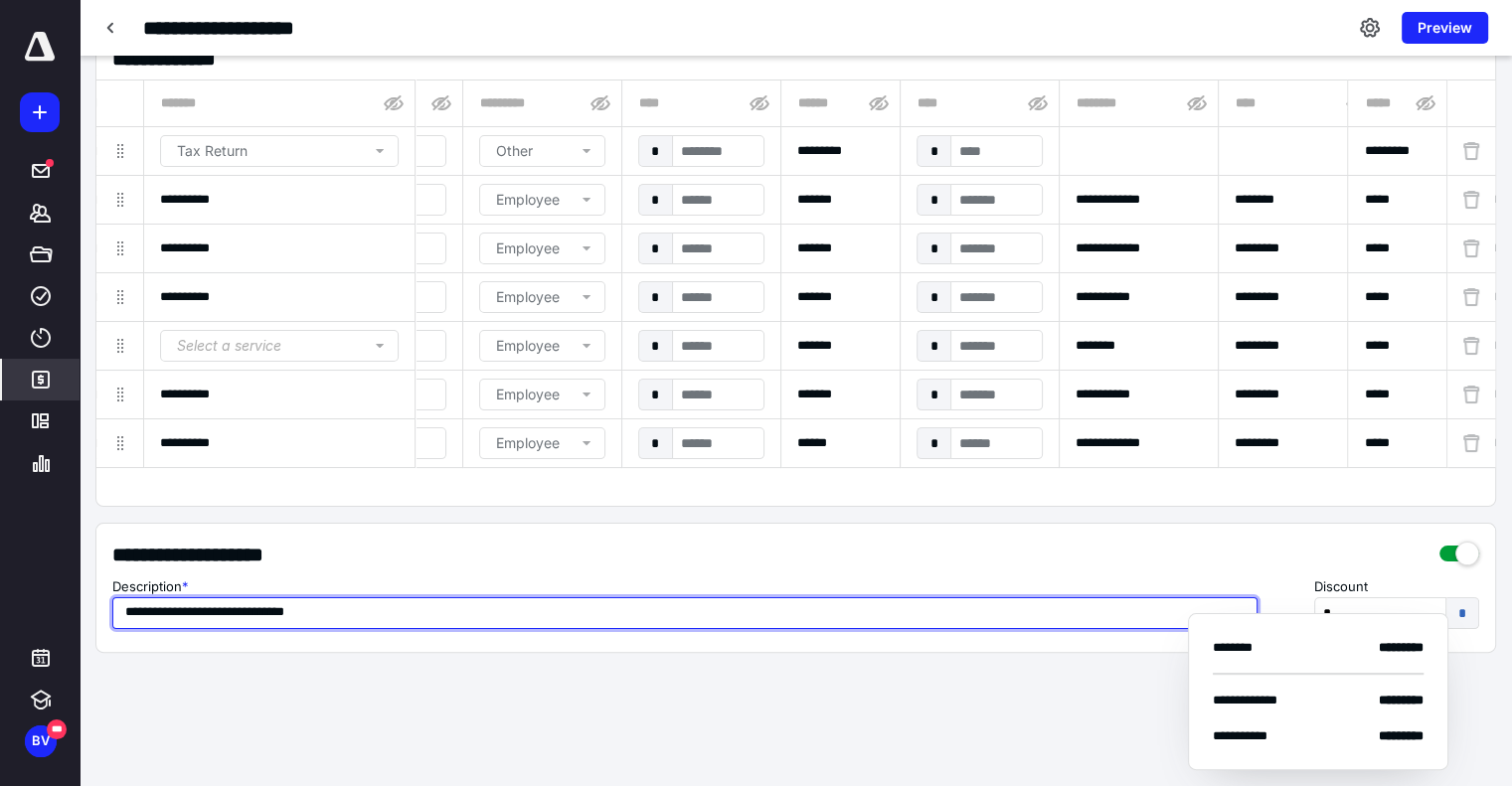 type on "**********" 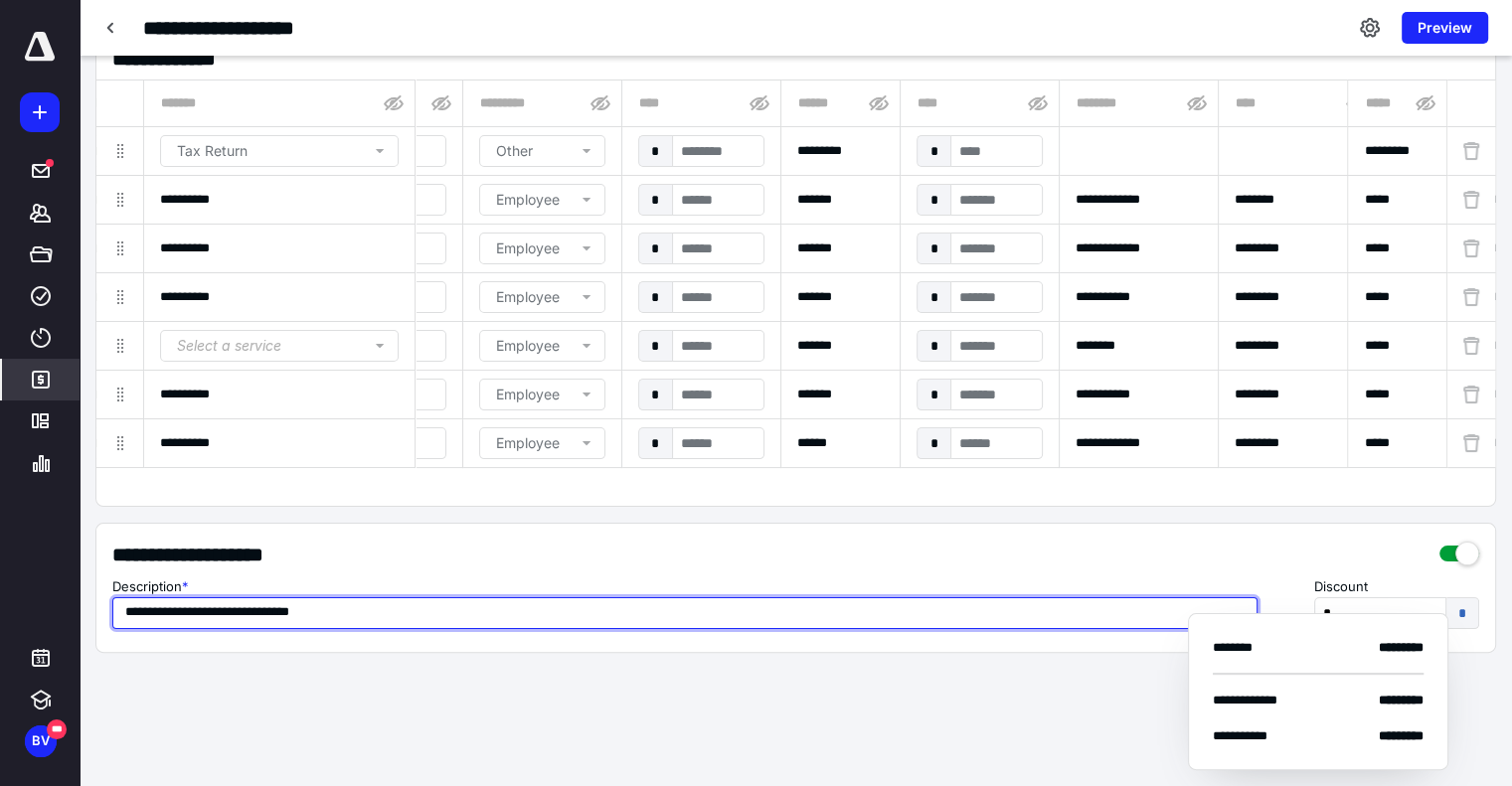 type on "**********" 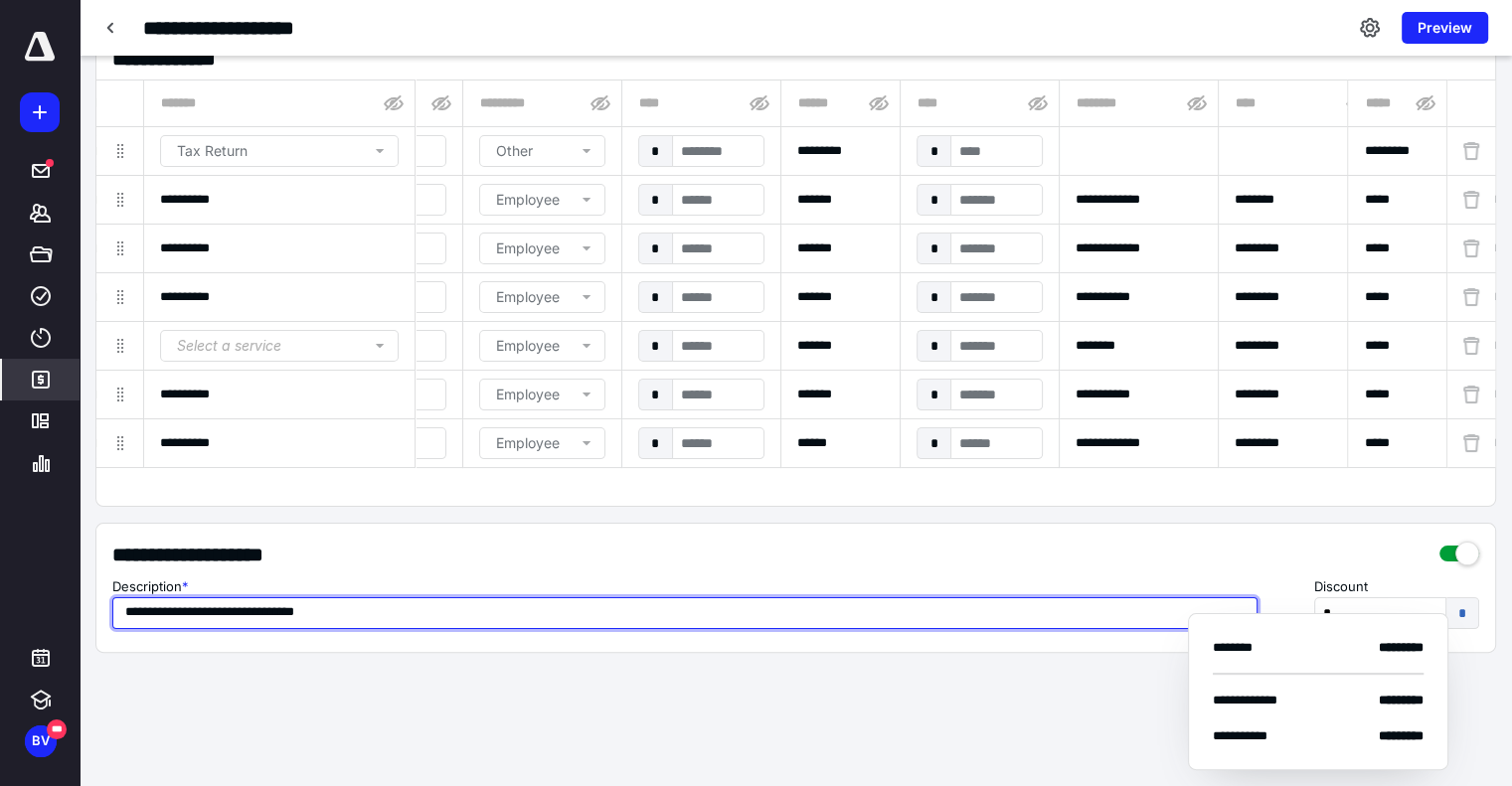 type on "**********" 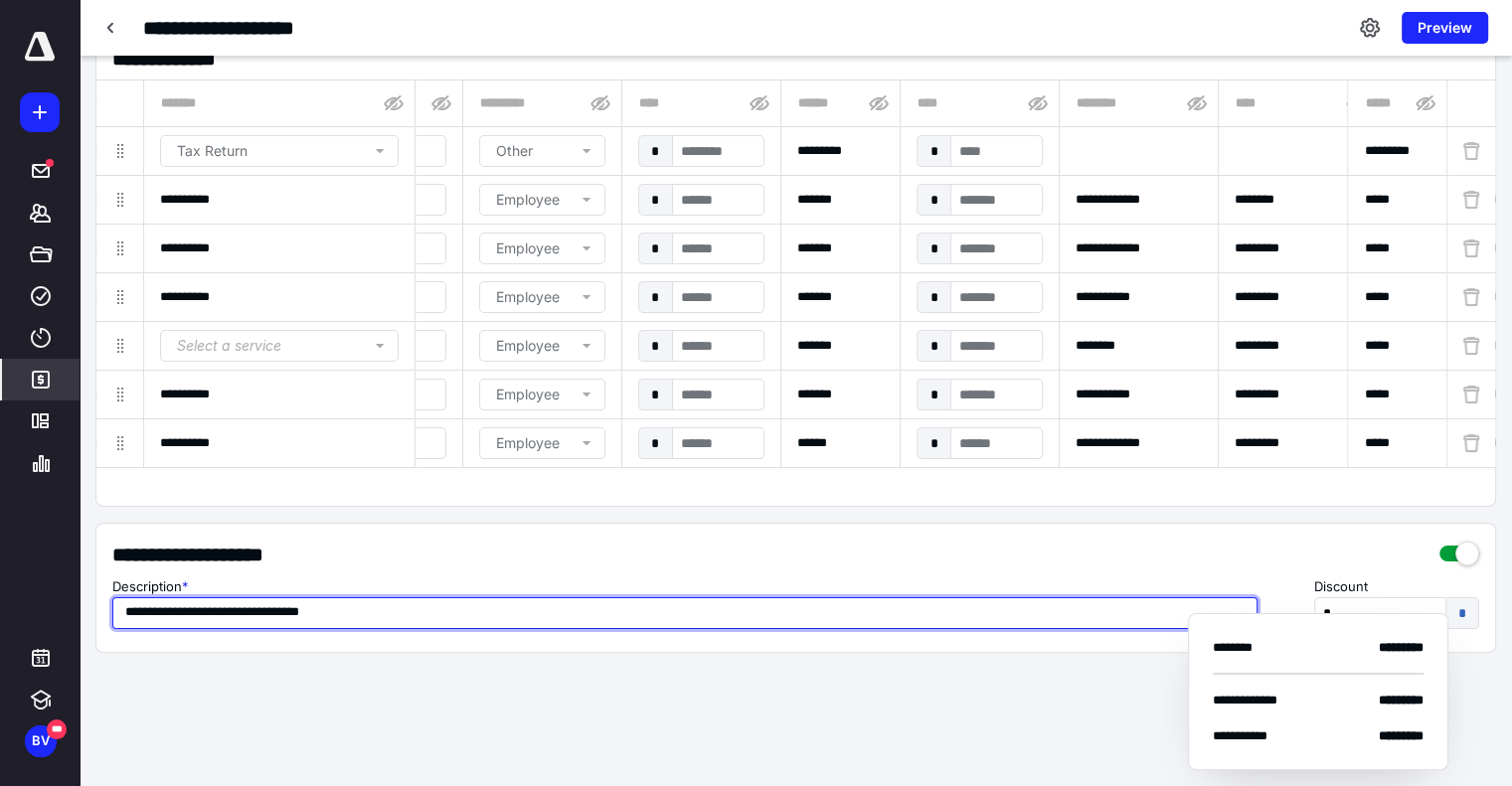 type on "**********" 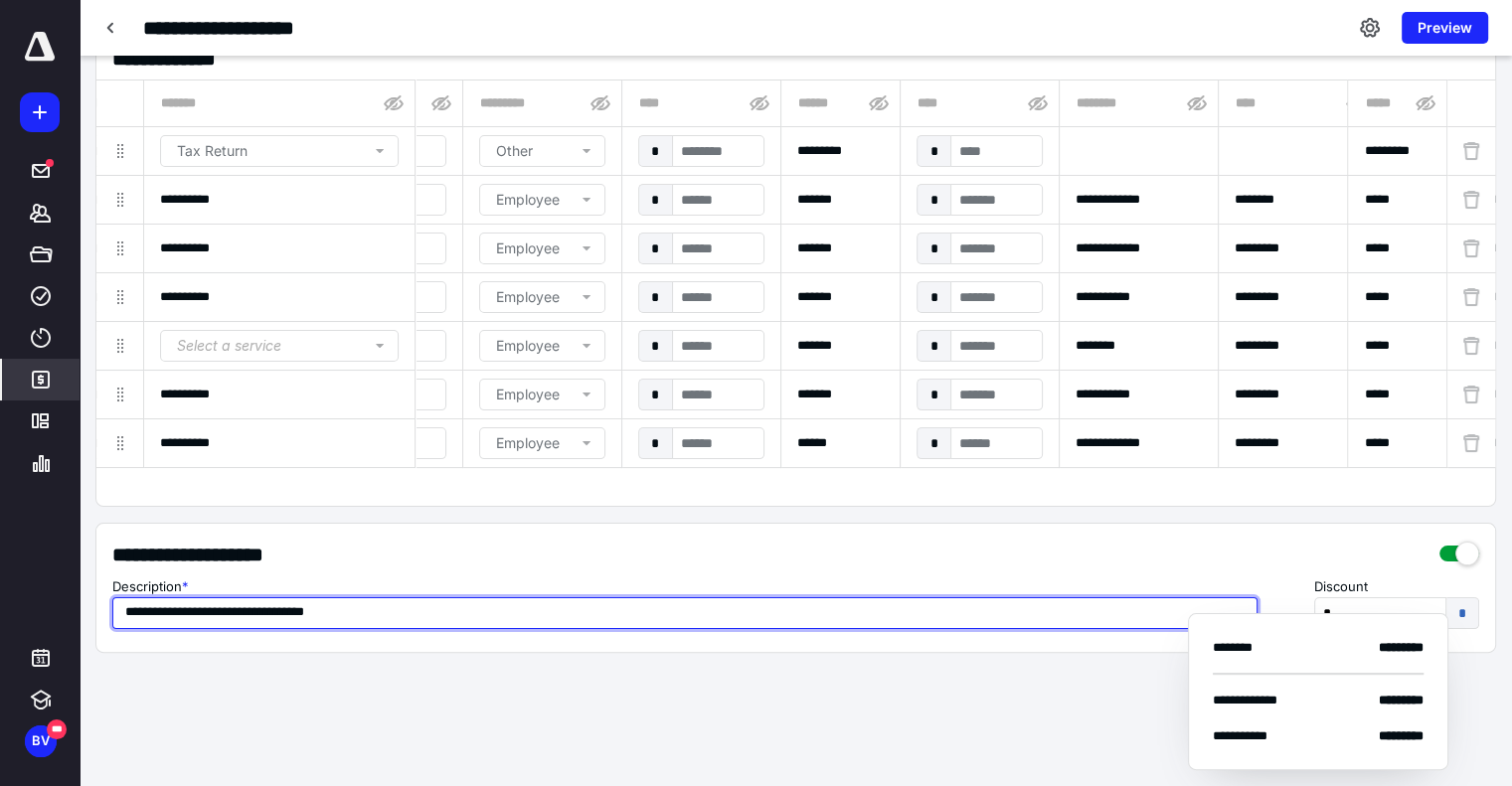 type on "**********" 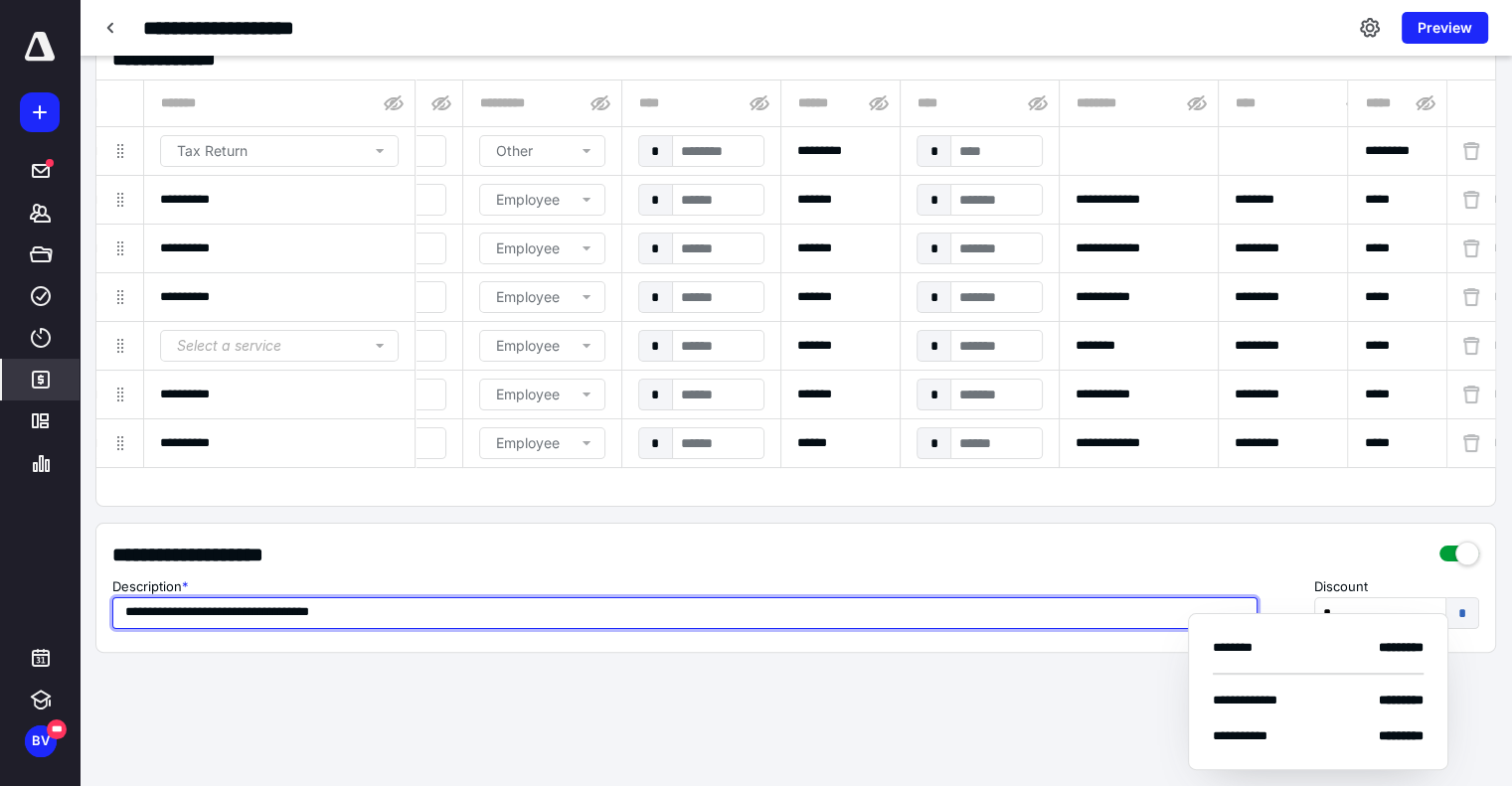 type on "**********" 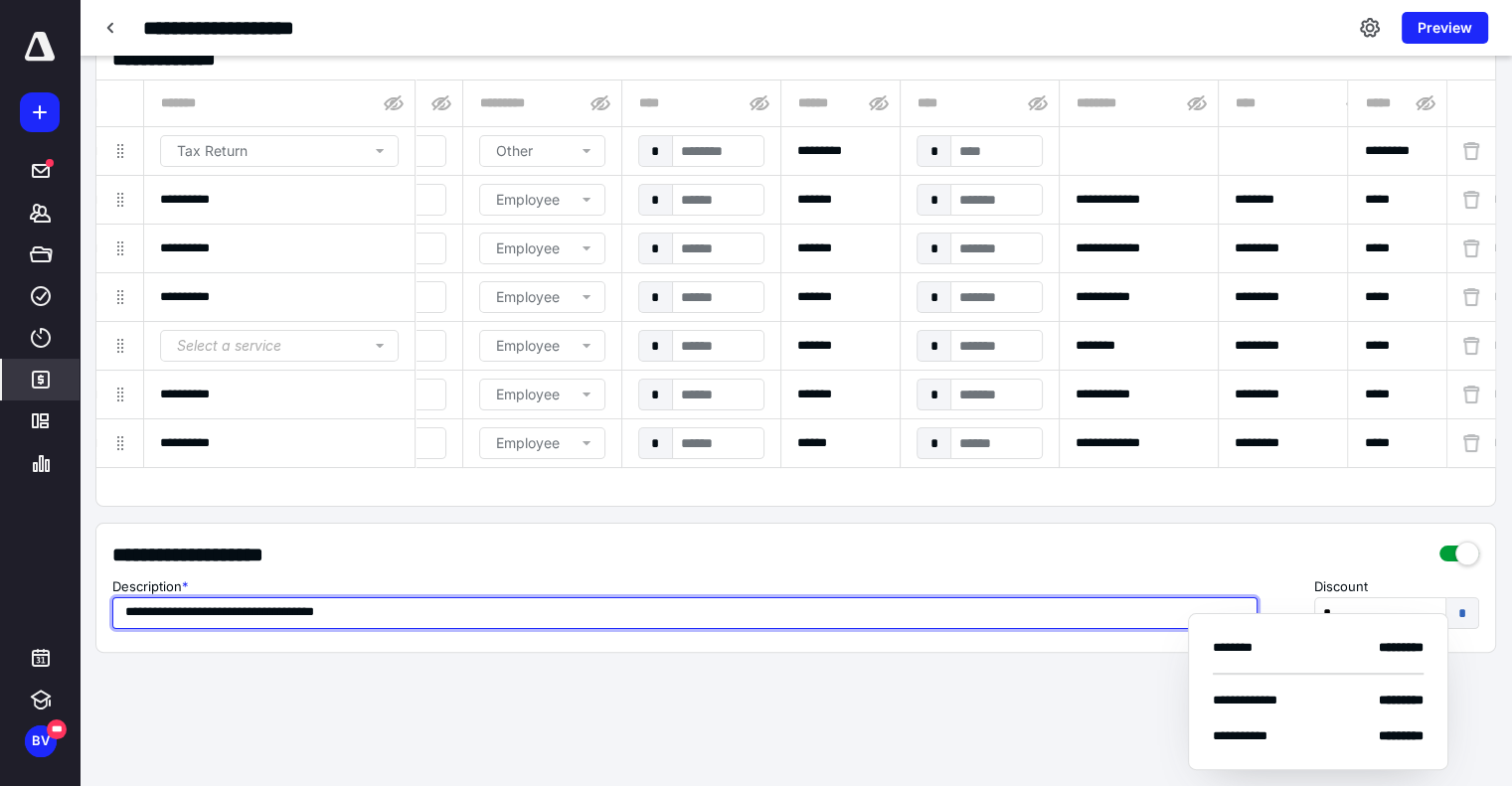 type on "**********" 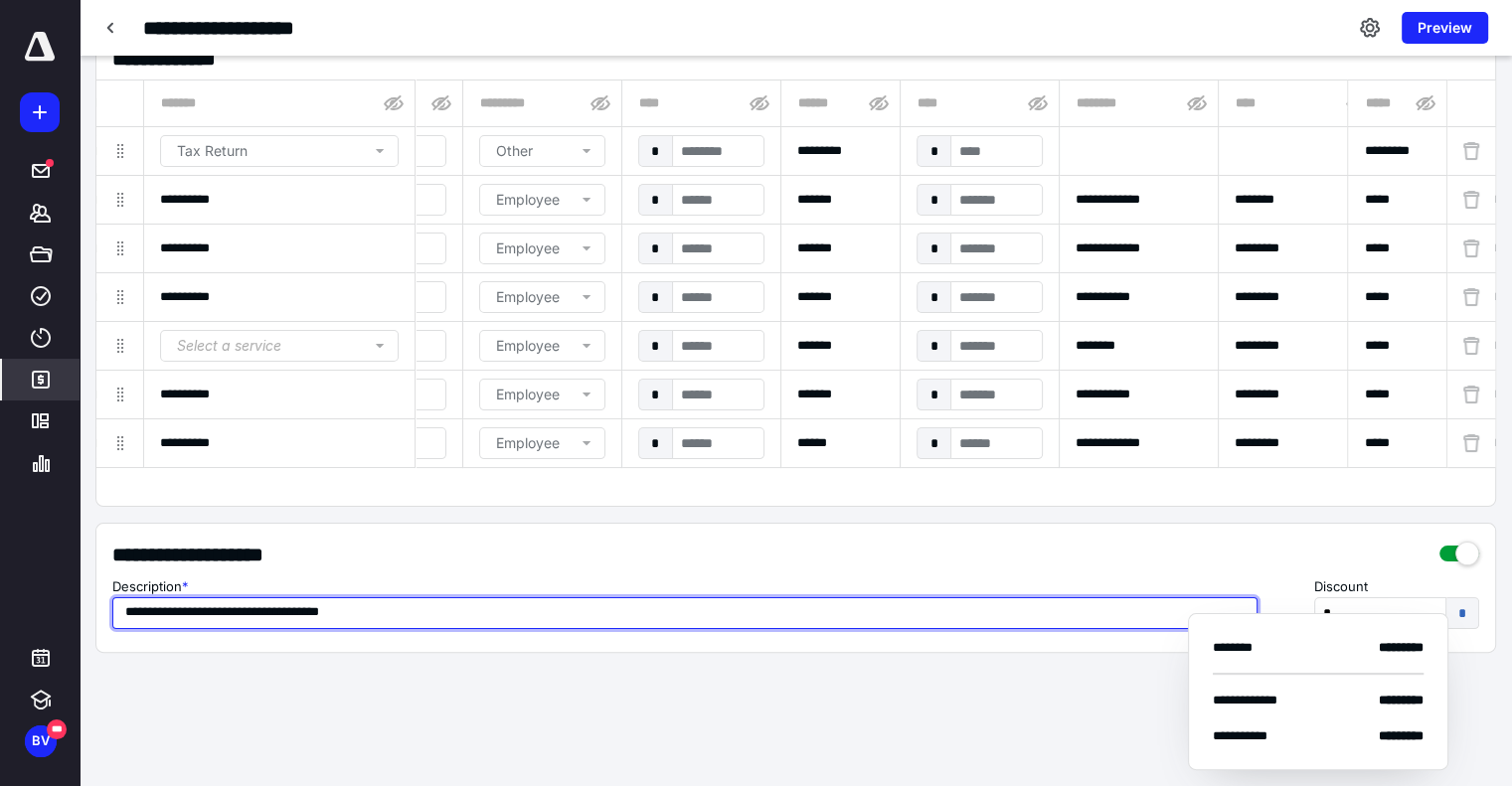 type on "**********" 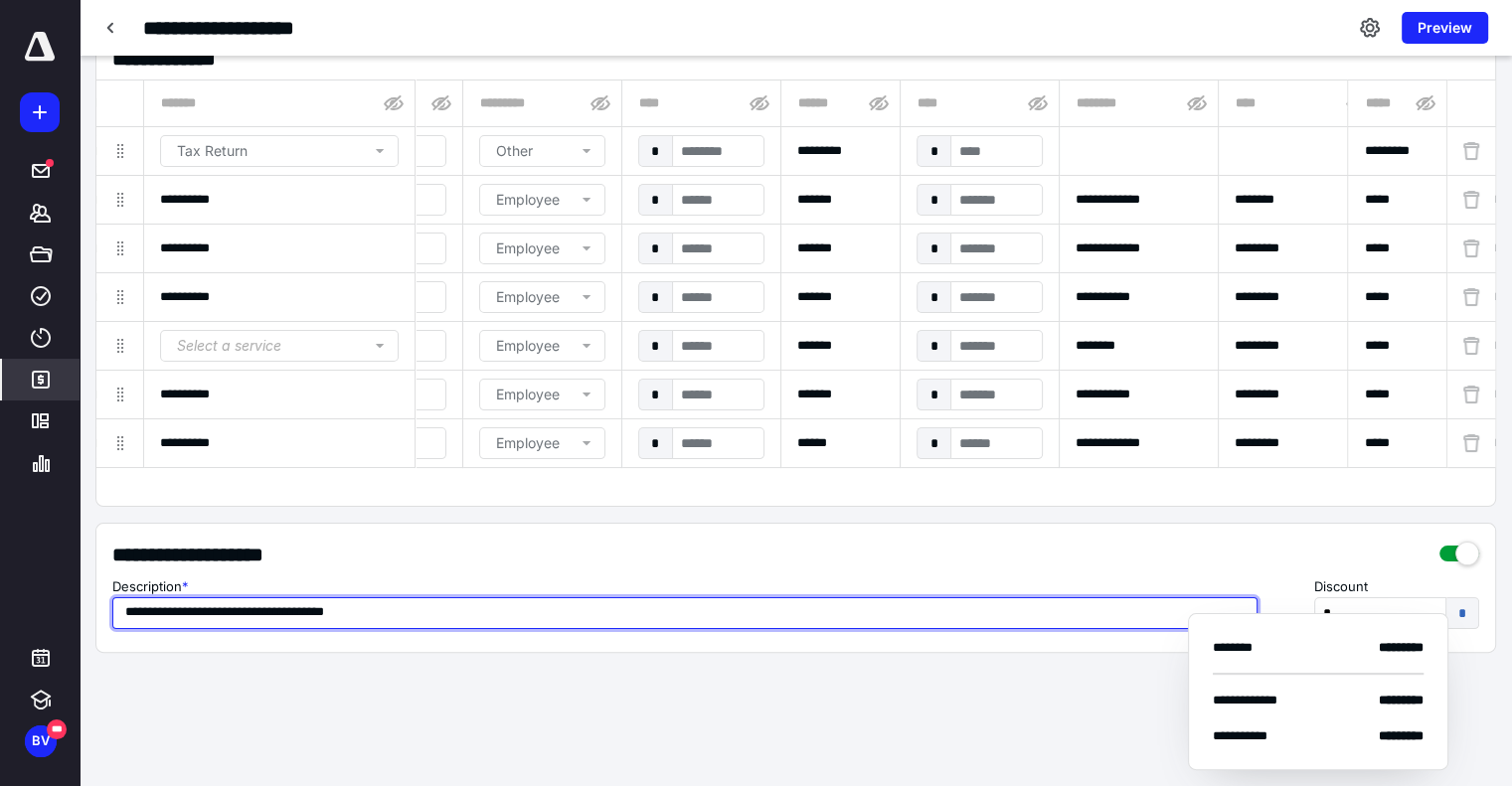 type on "**********" 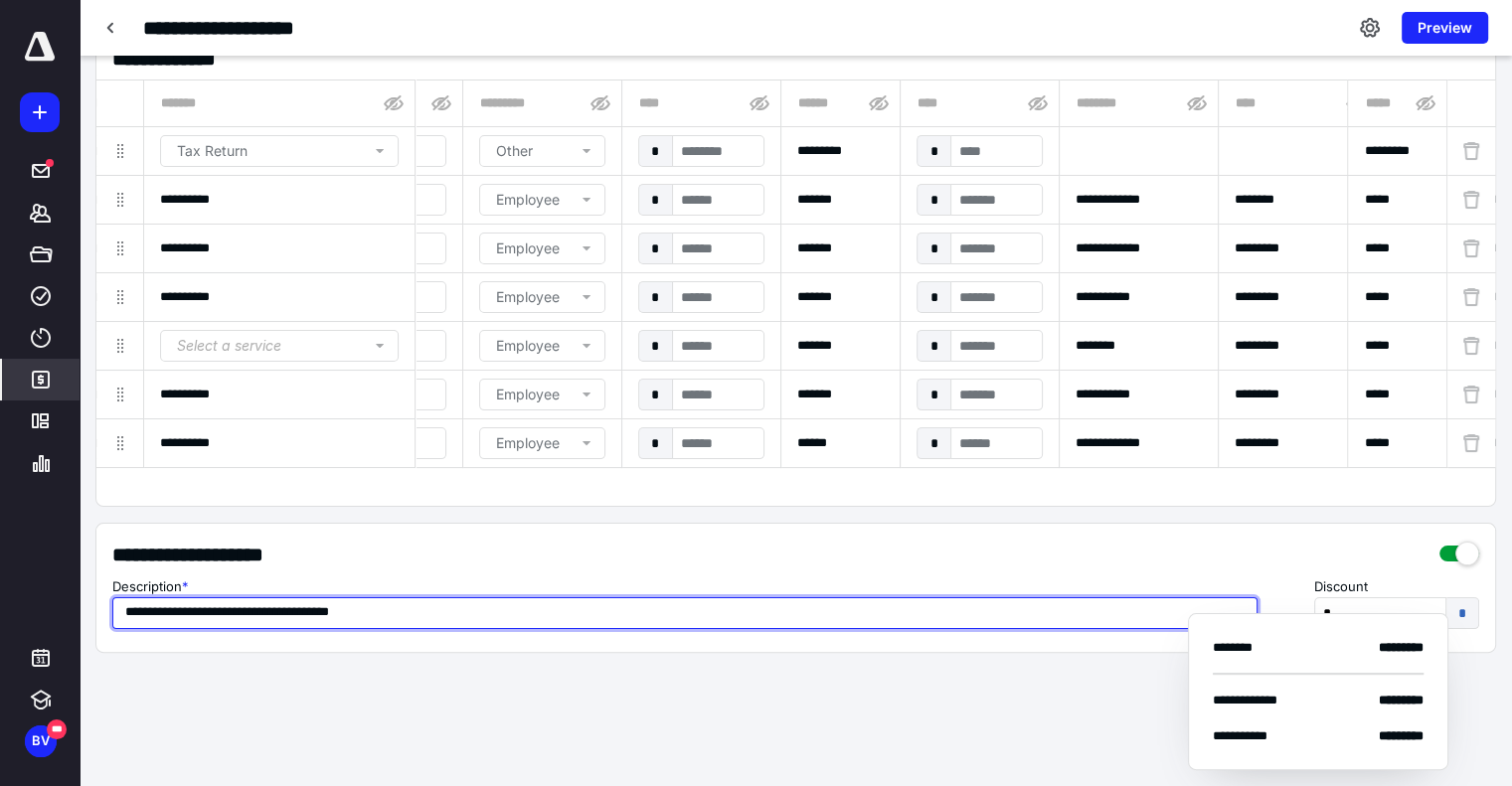 type on "**********" 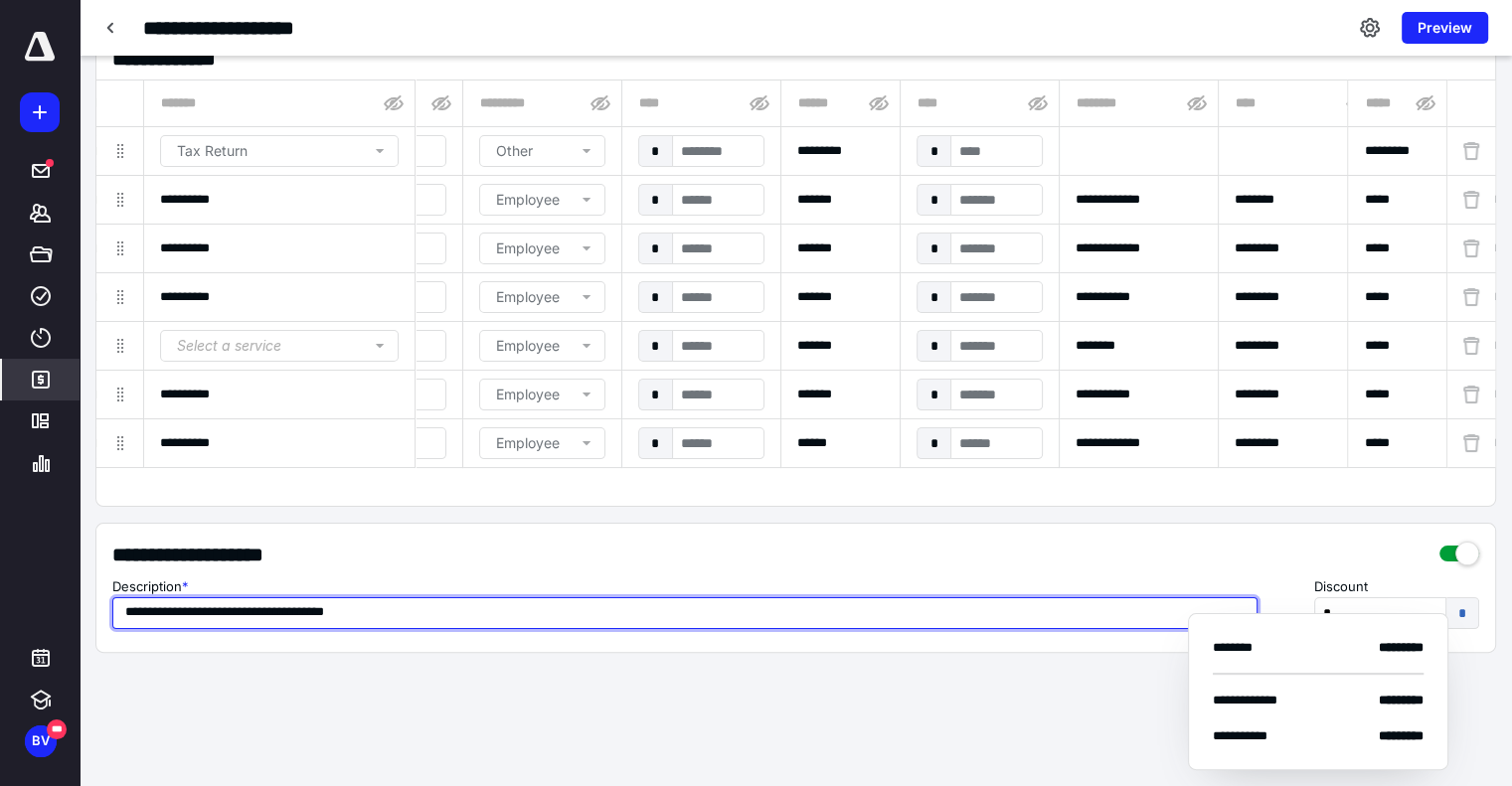 type on "**********" 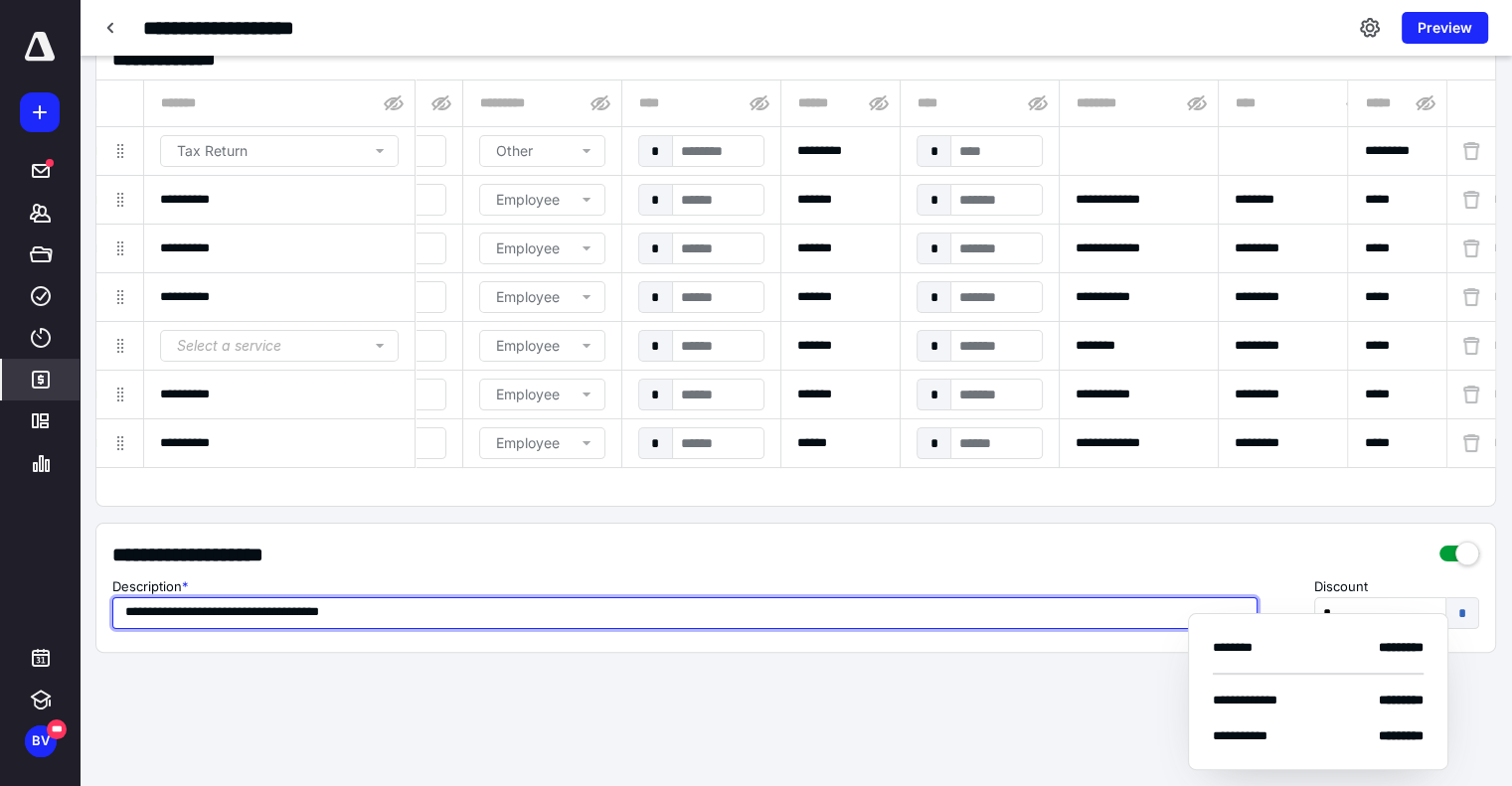 type on "**********" 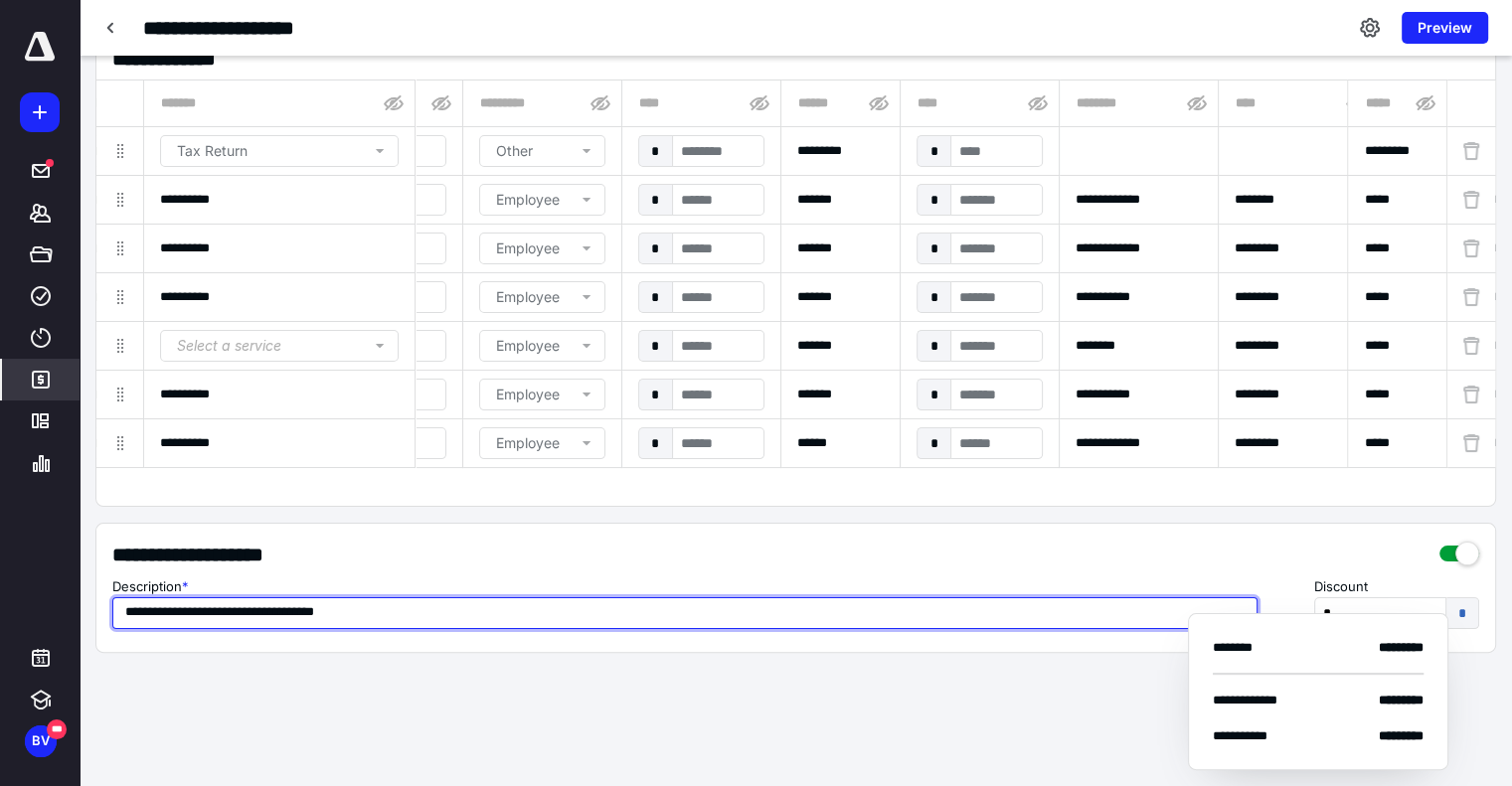 type on "**********" 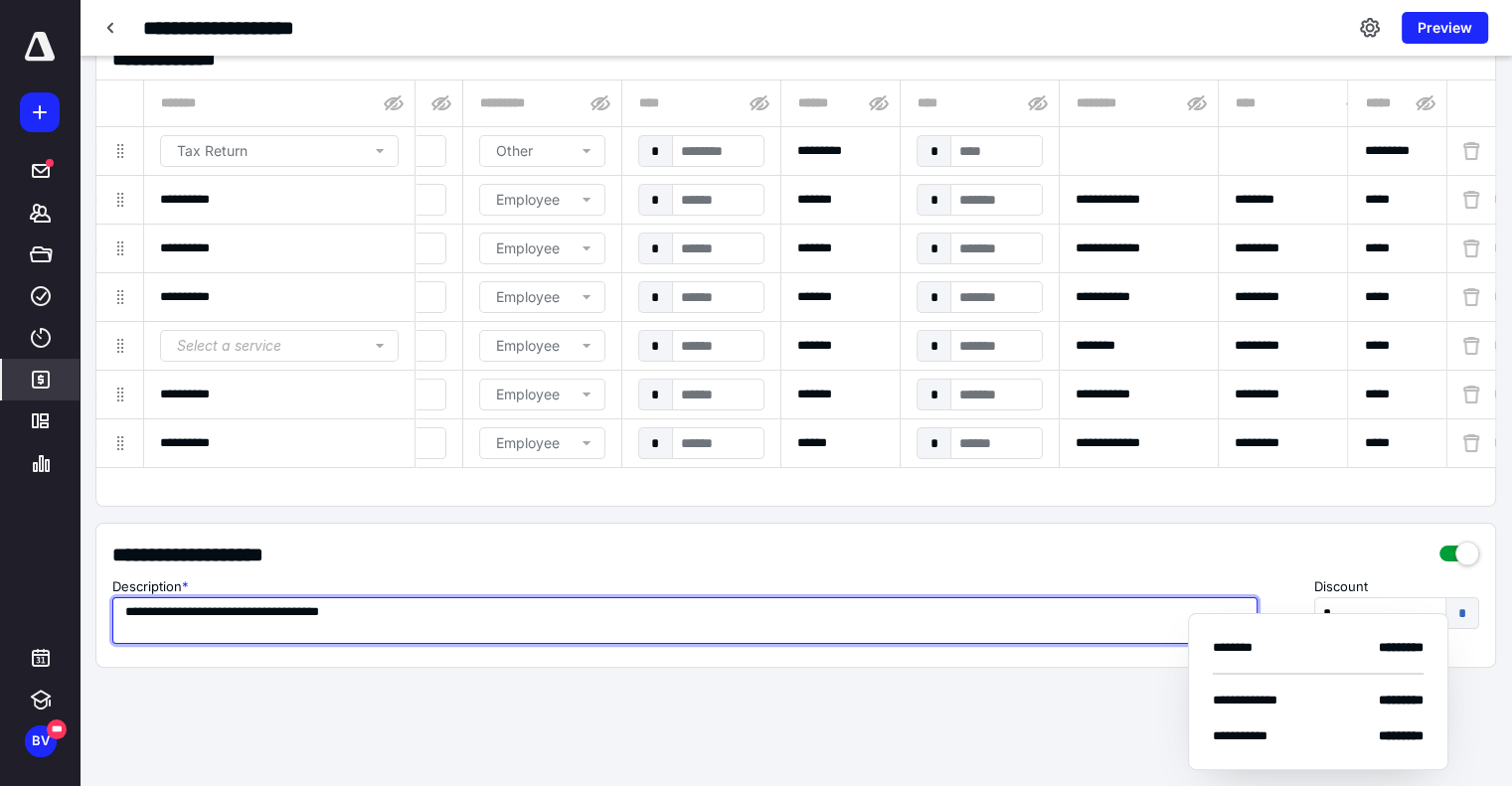 type on "**********" 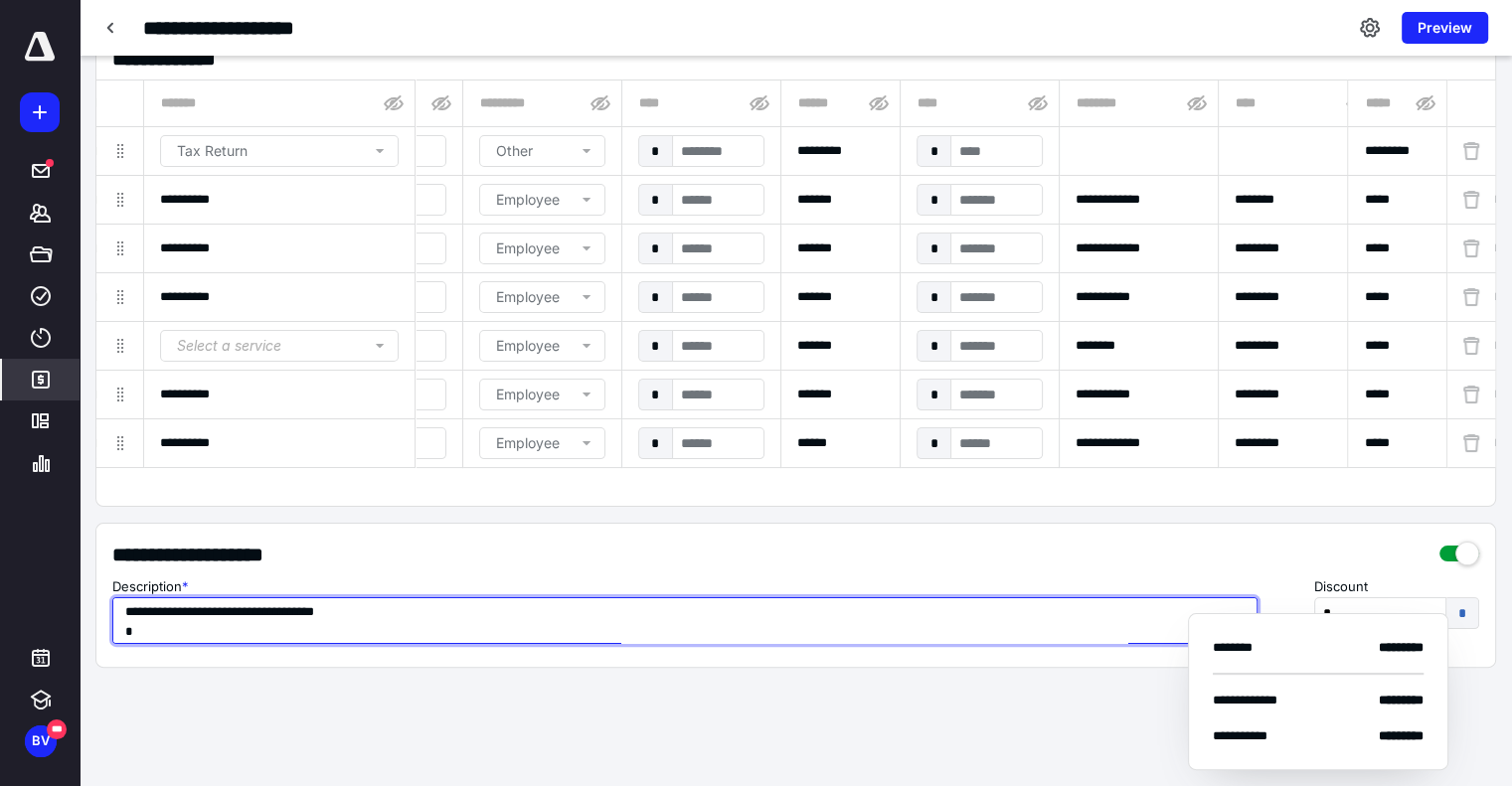 type on "**********" 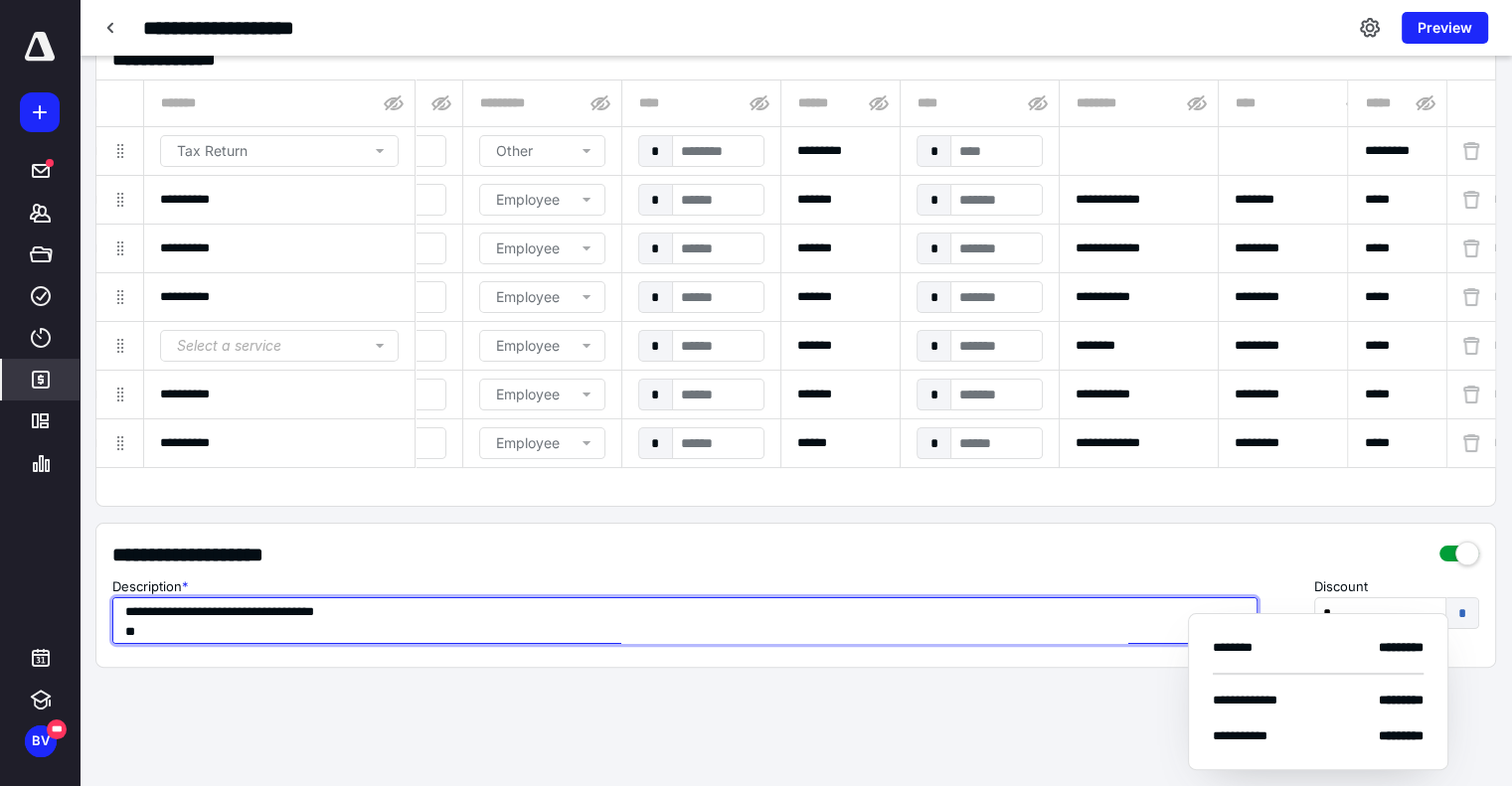 type on "**********" 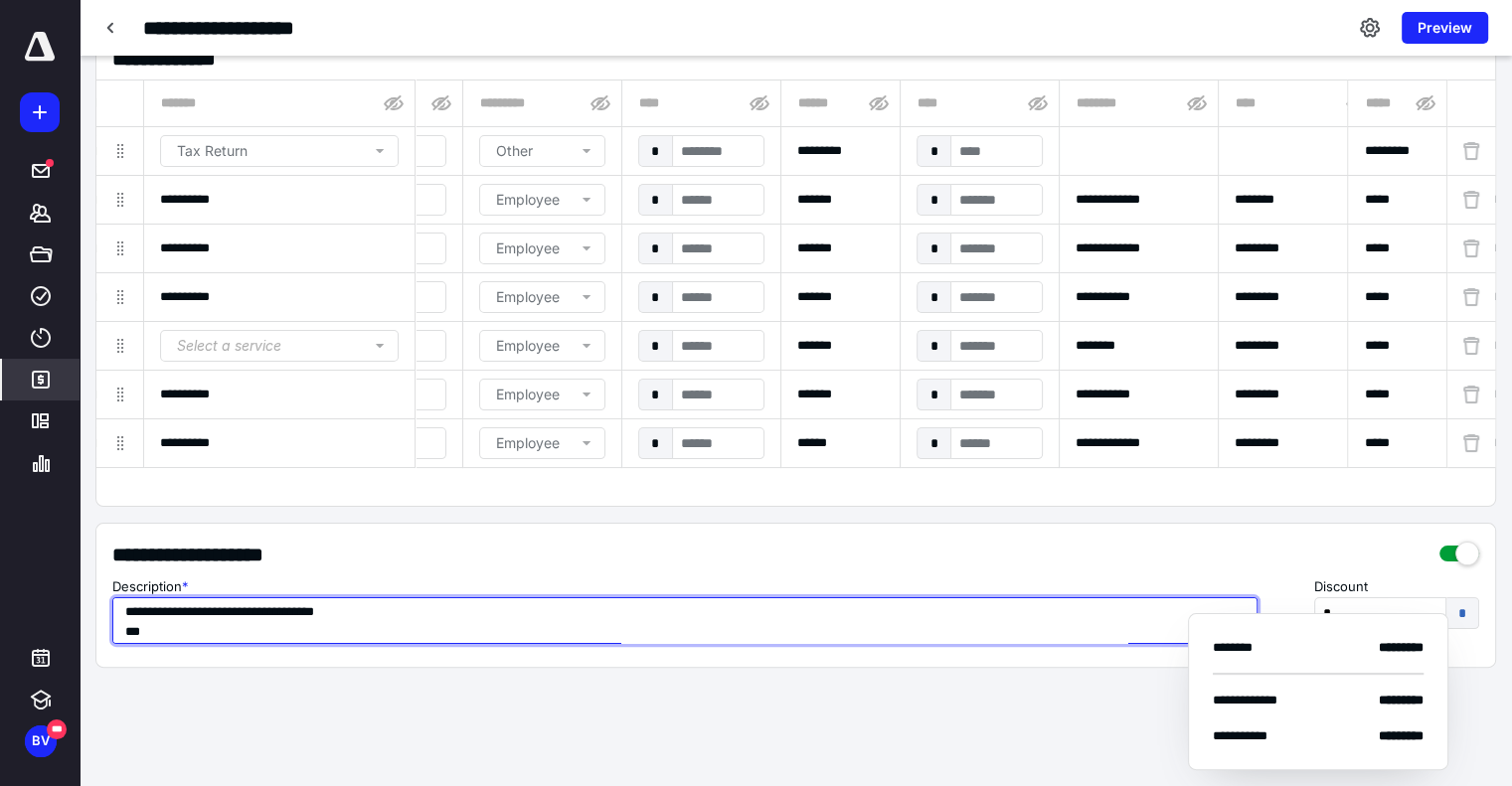 type on "**********" 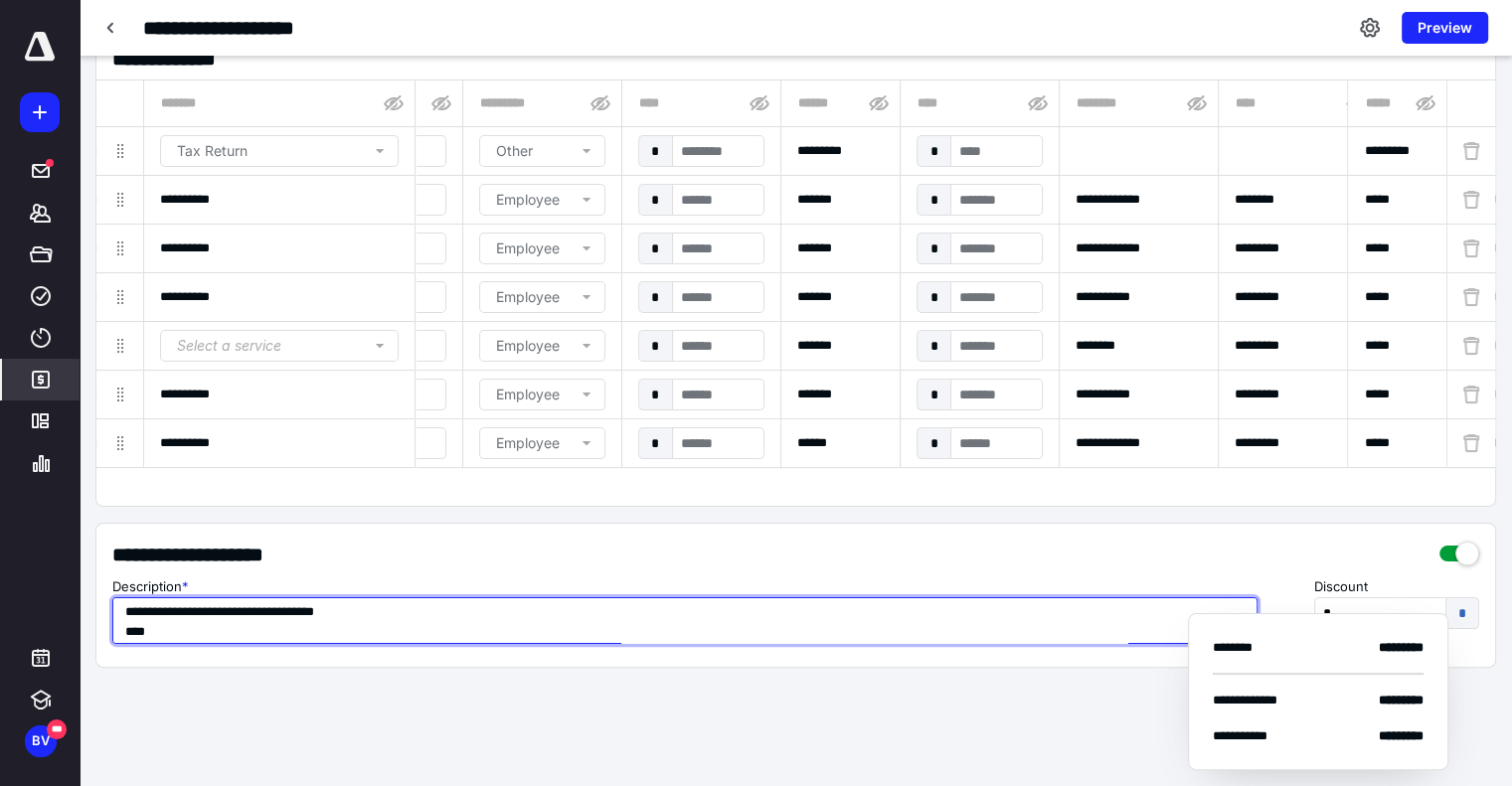 type on "**********" 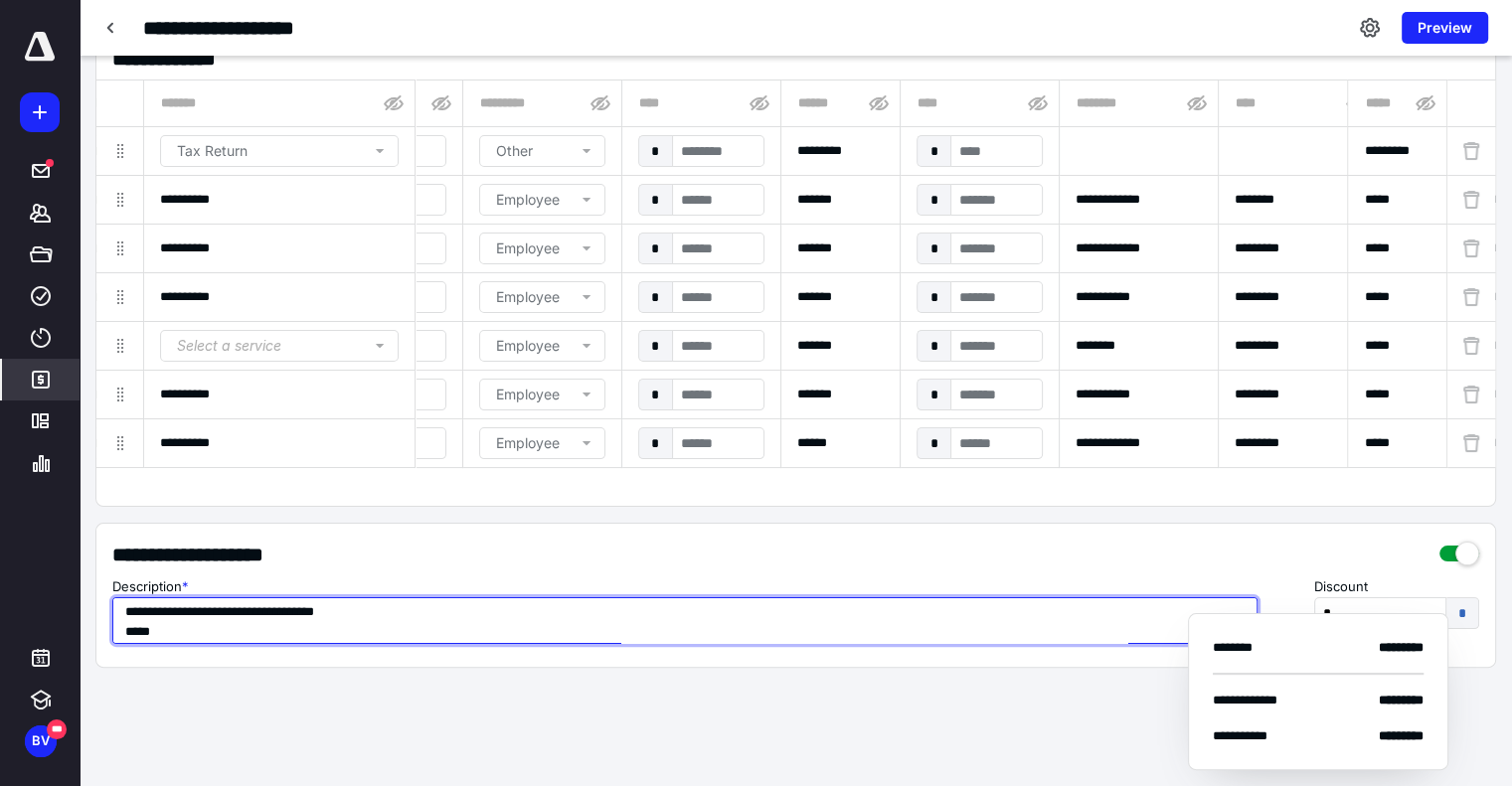 type on "**********" 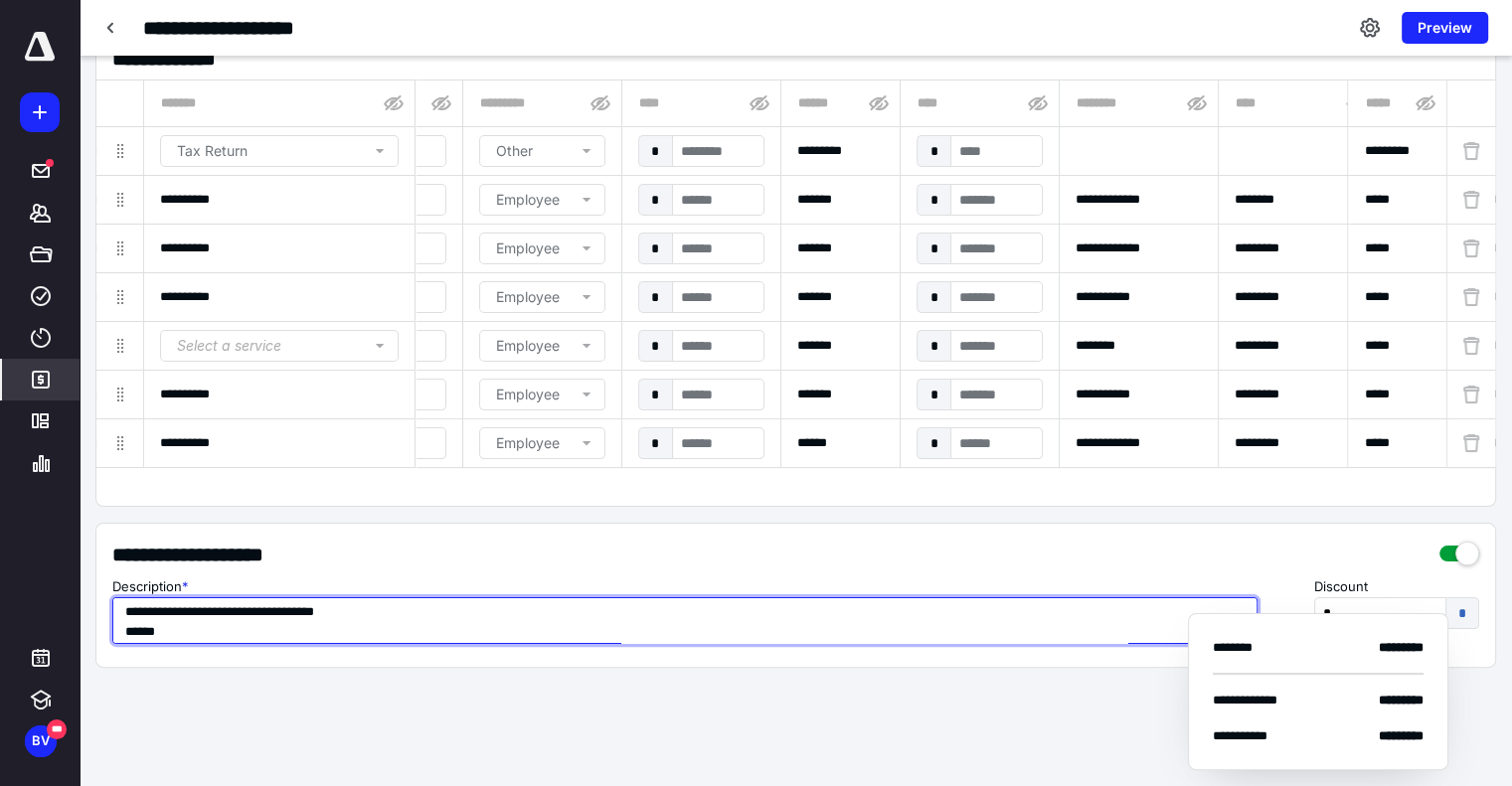 type on "**********" 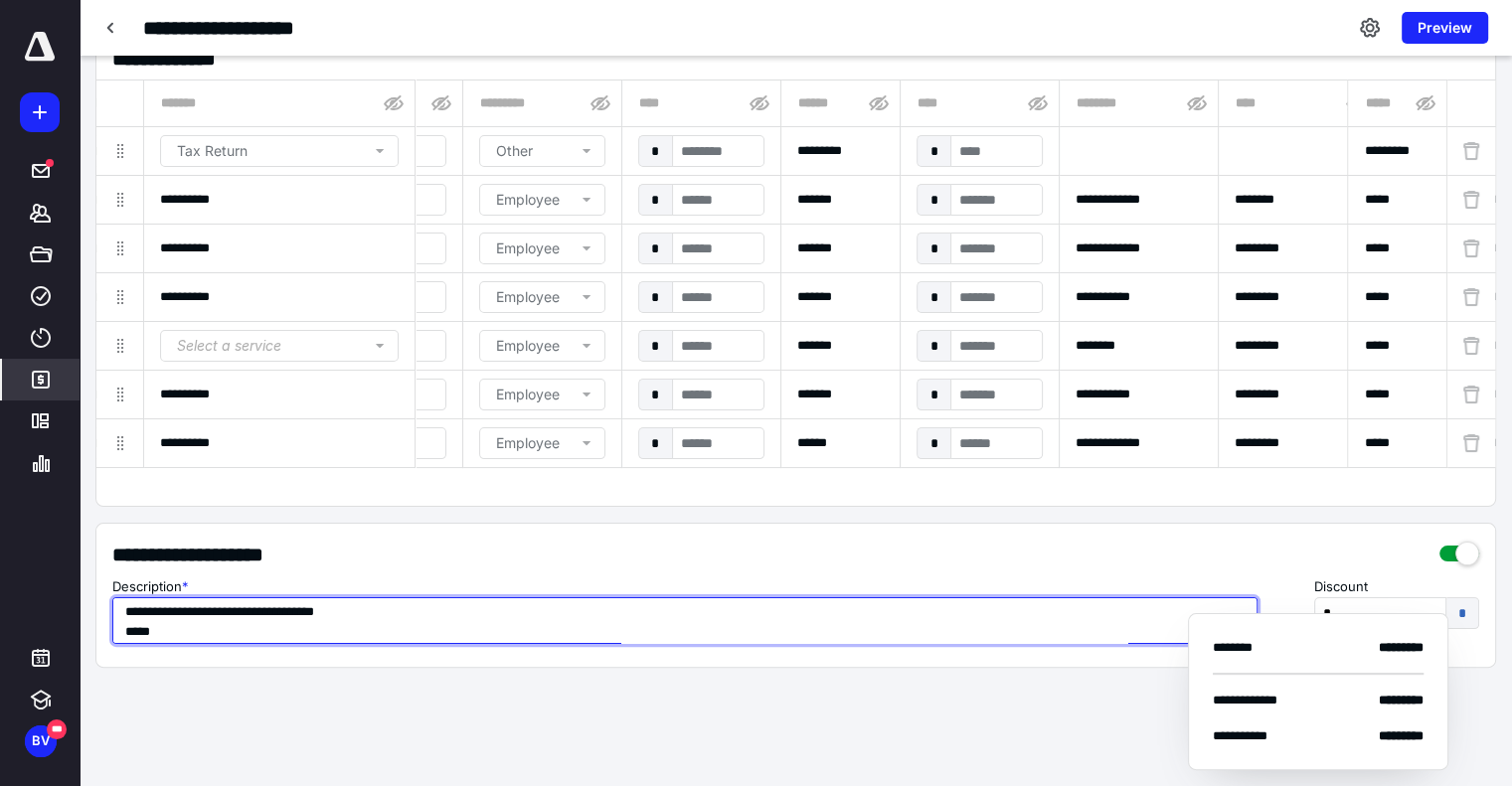 type on "**********" 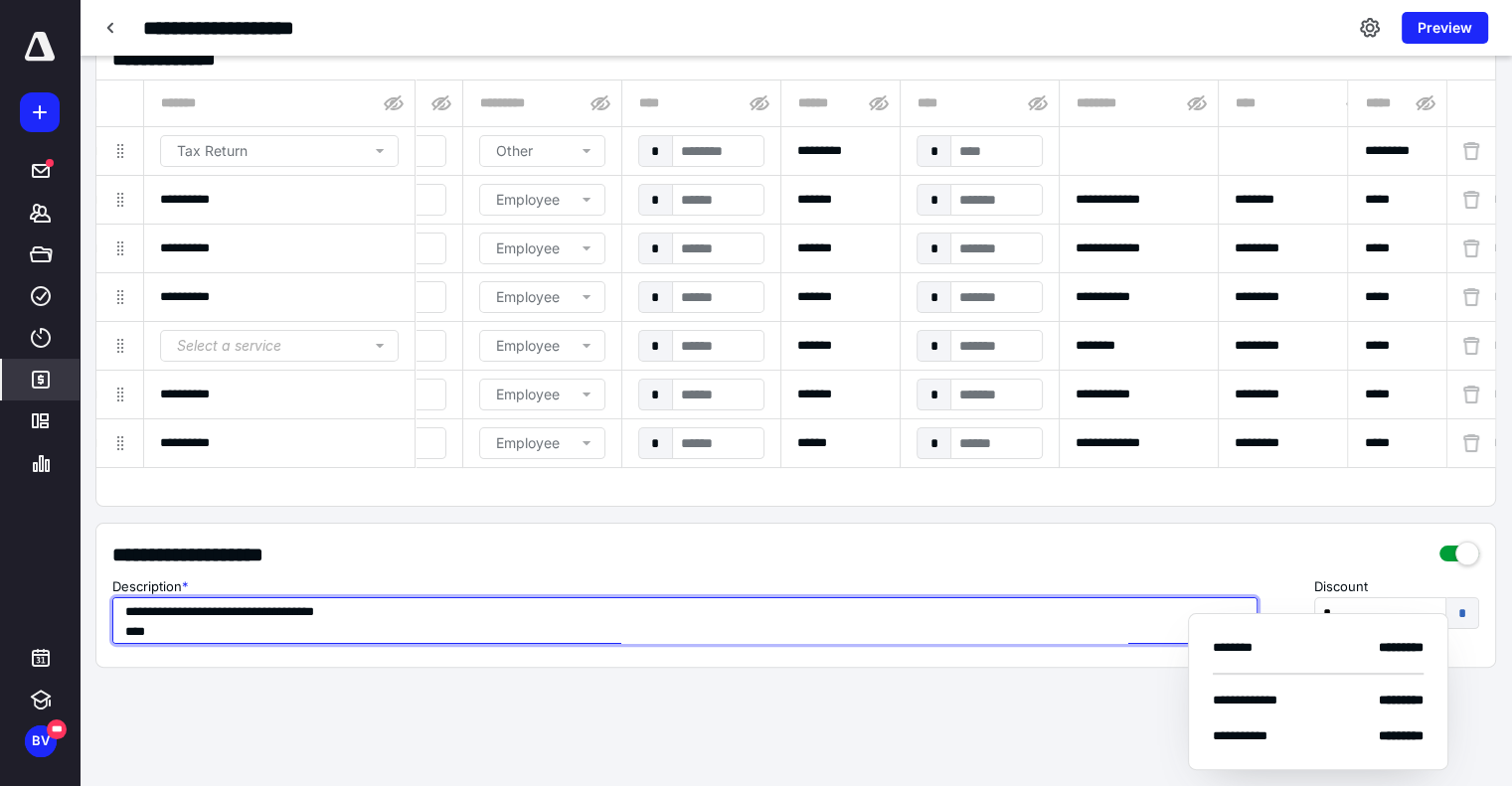 type on "**********" 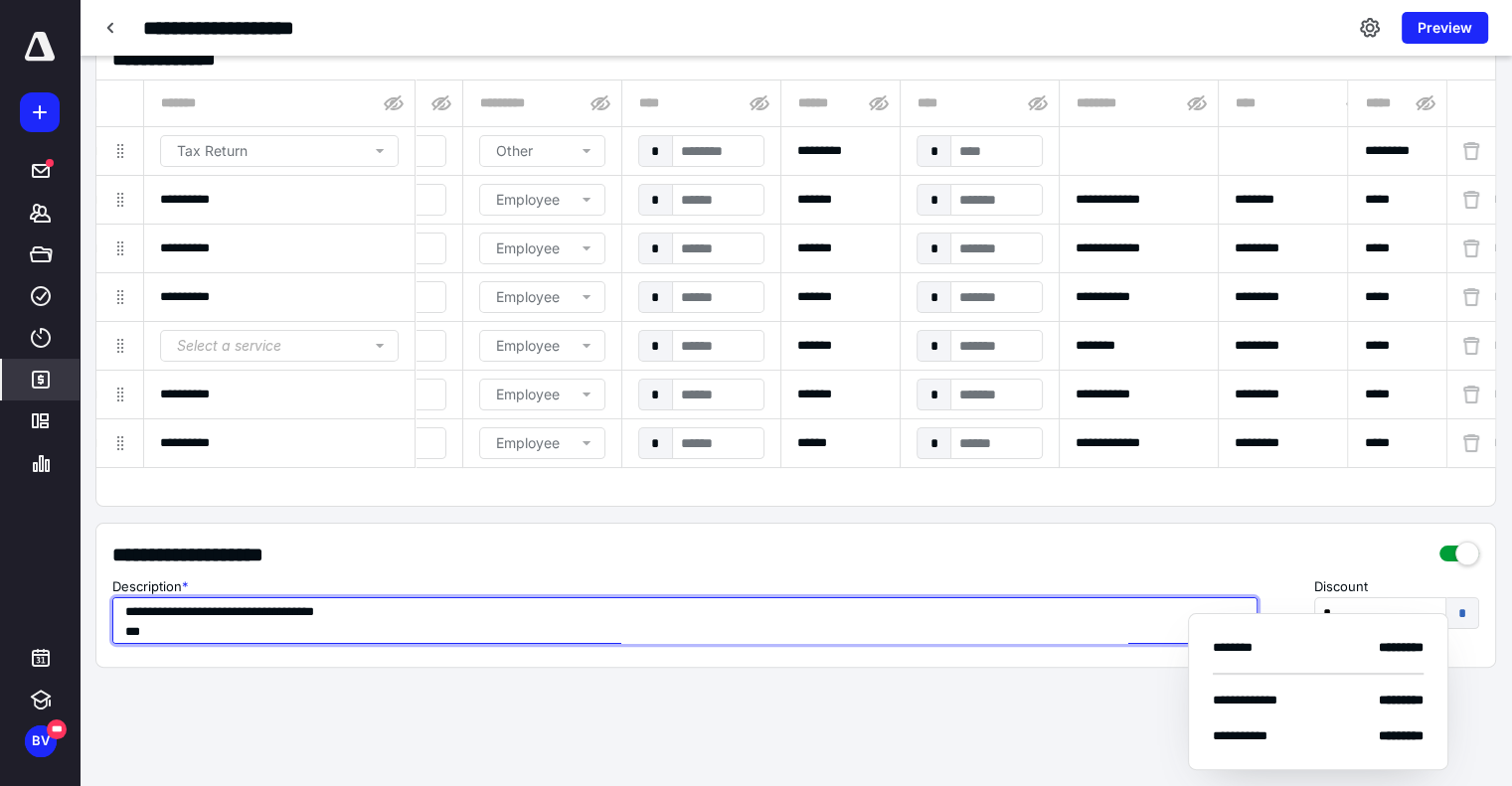 type on "**********" 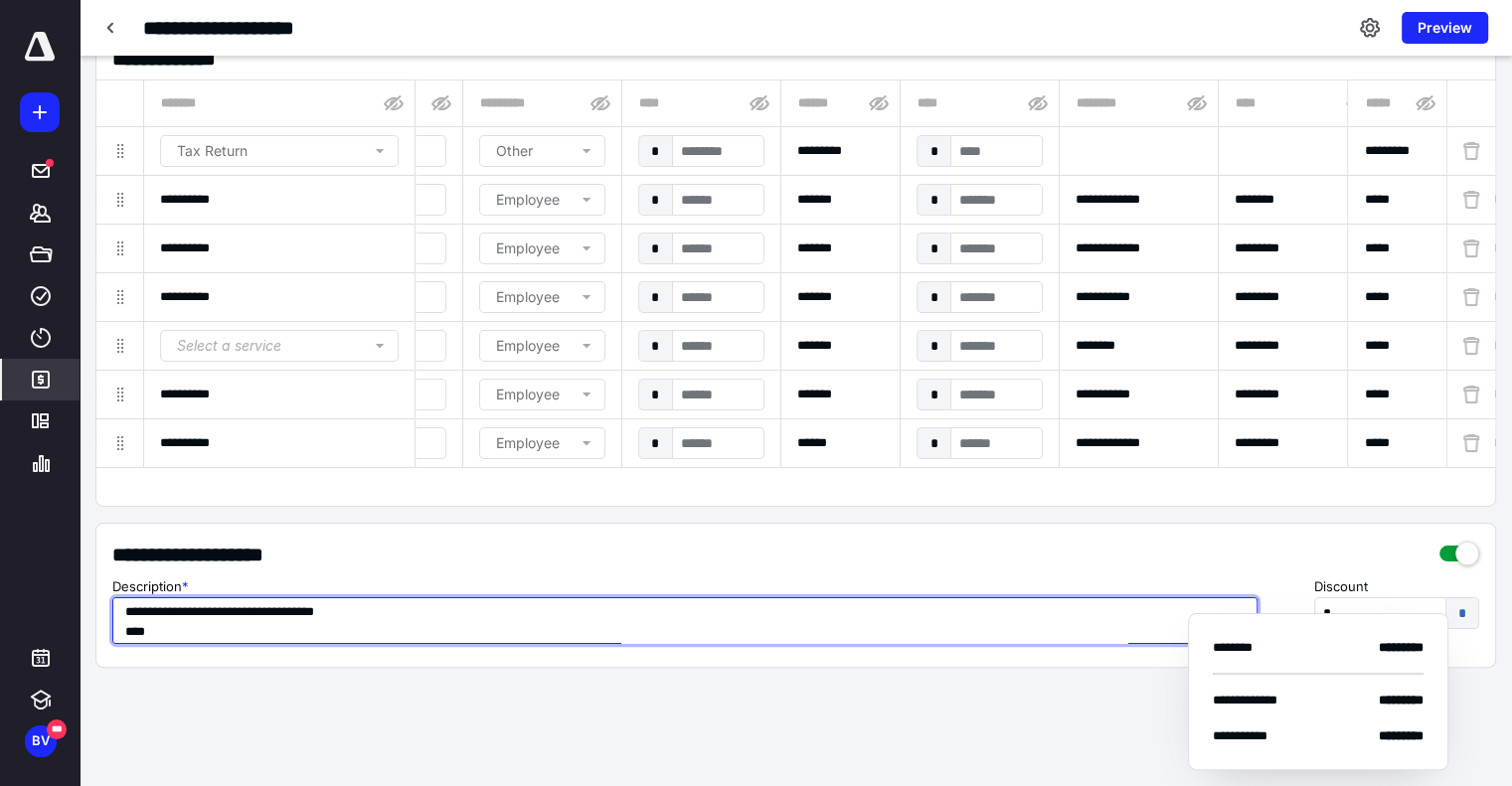 type on "**********" 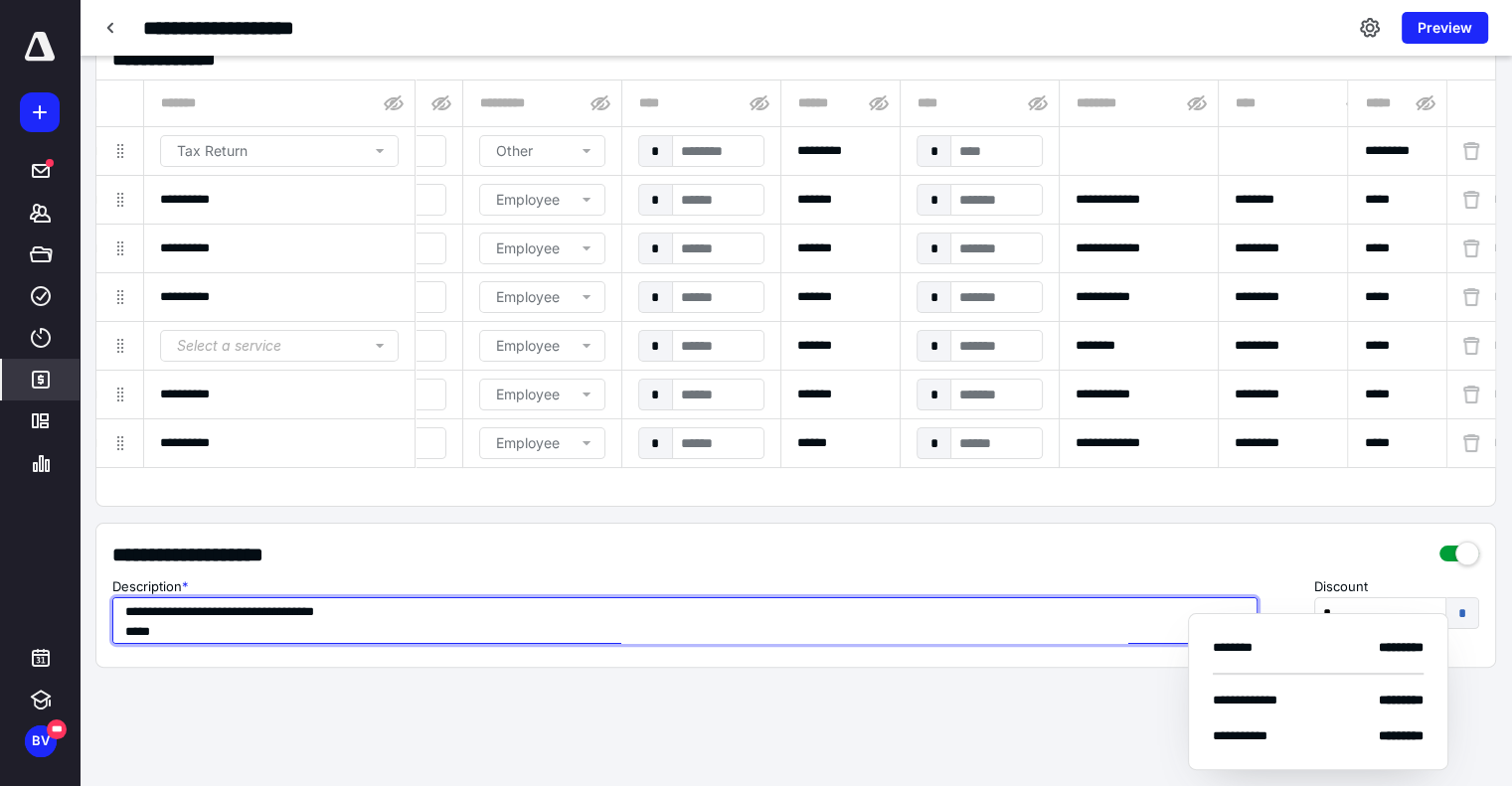 type on "**********" 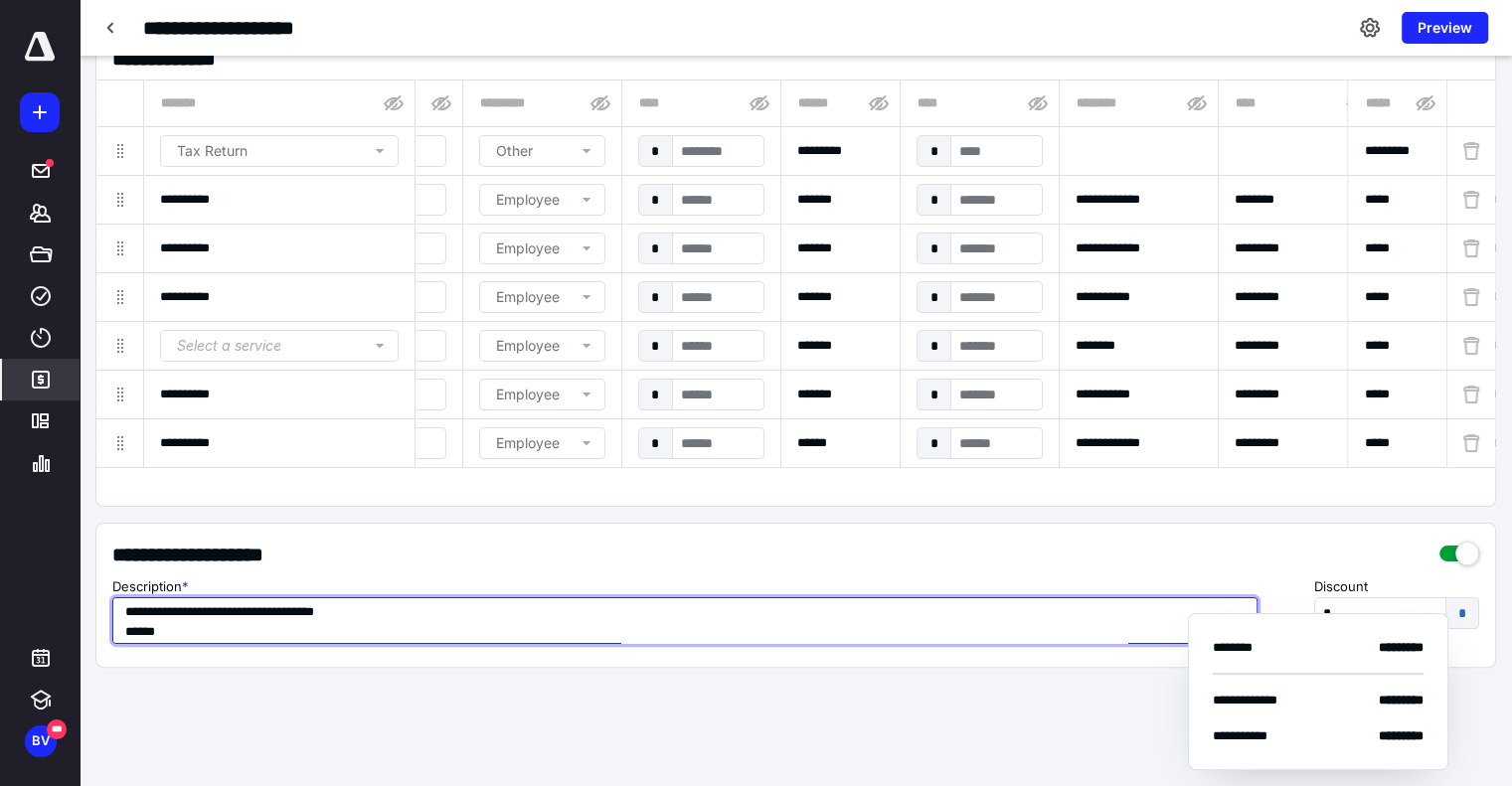 type on "**********" 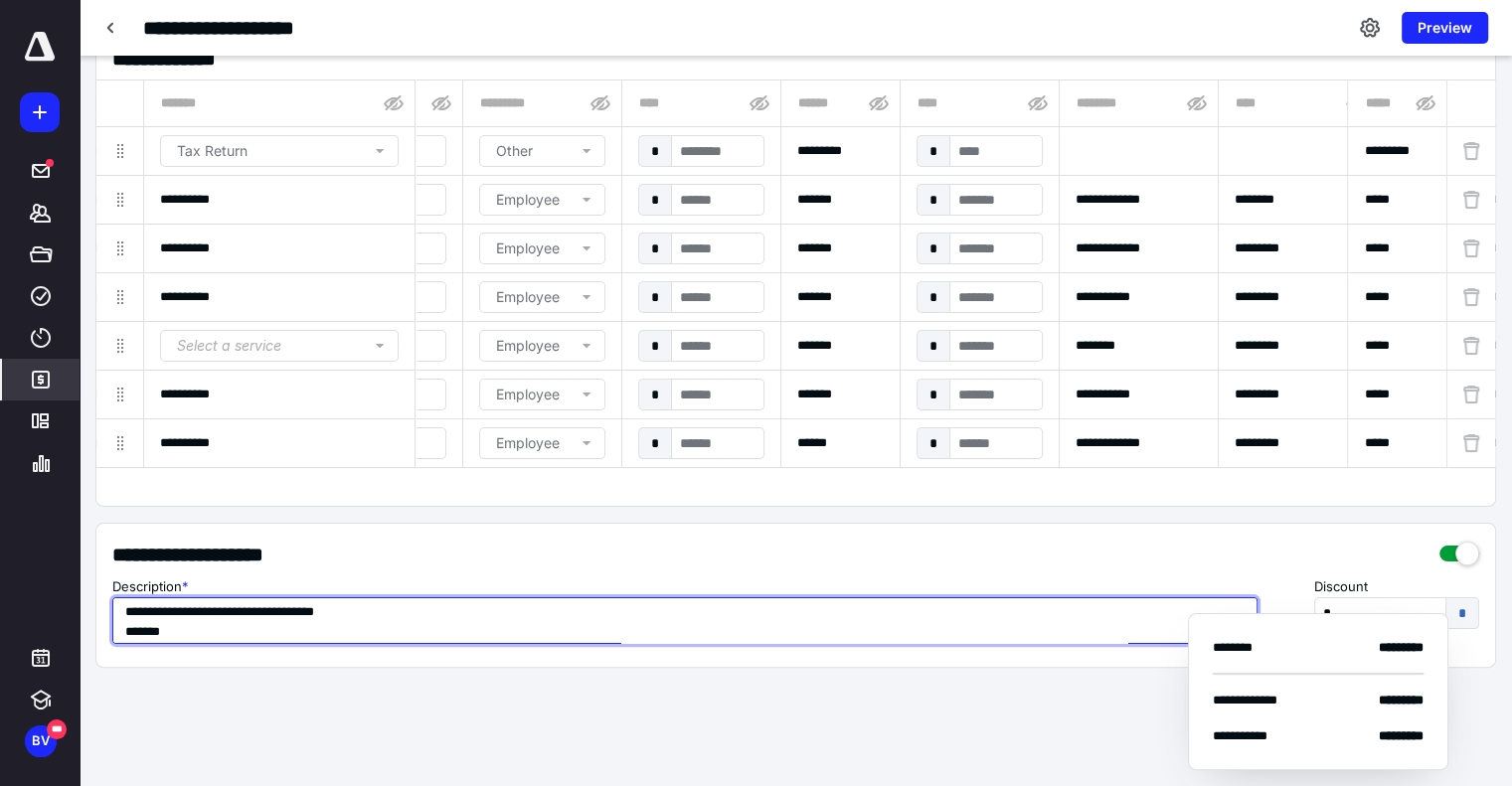 type on "**********" 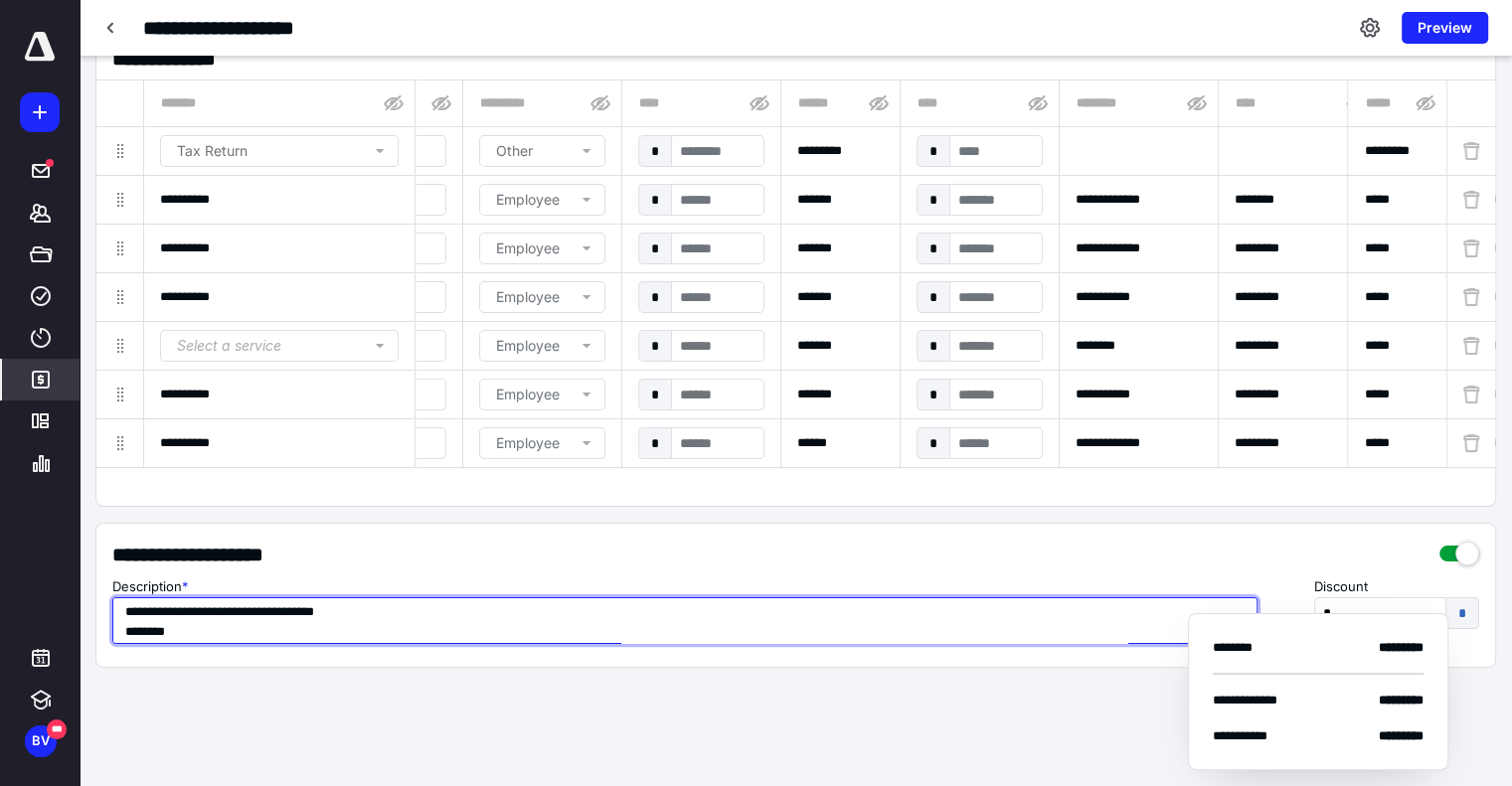 type on "**********" 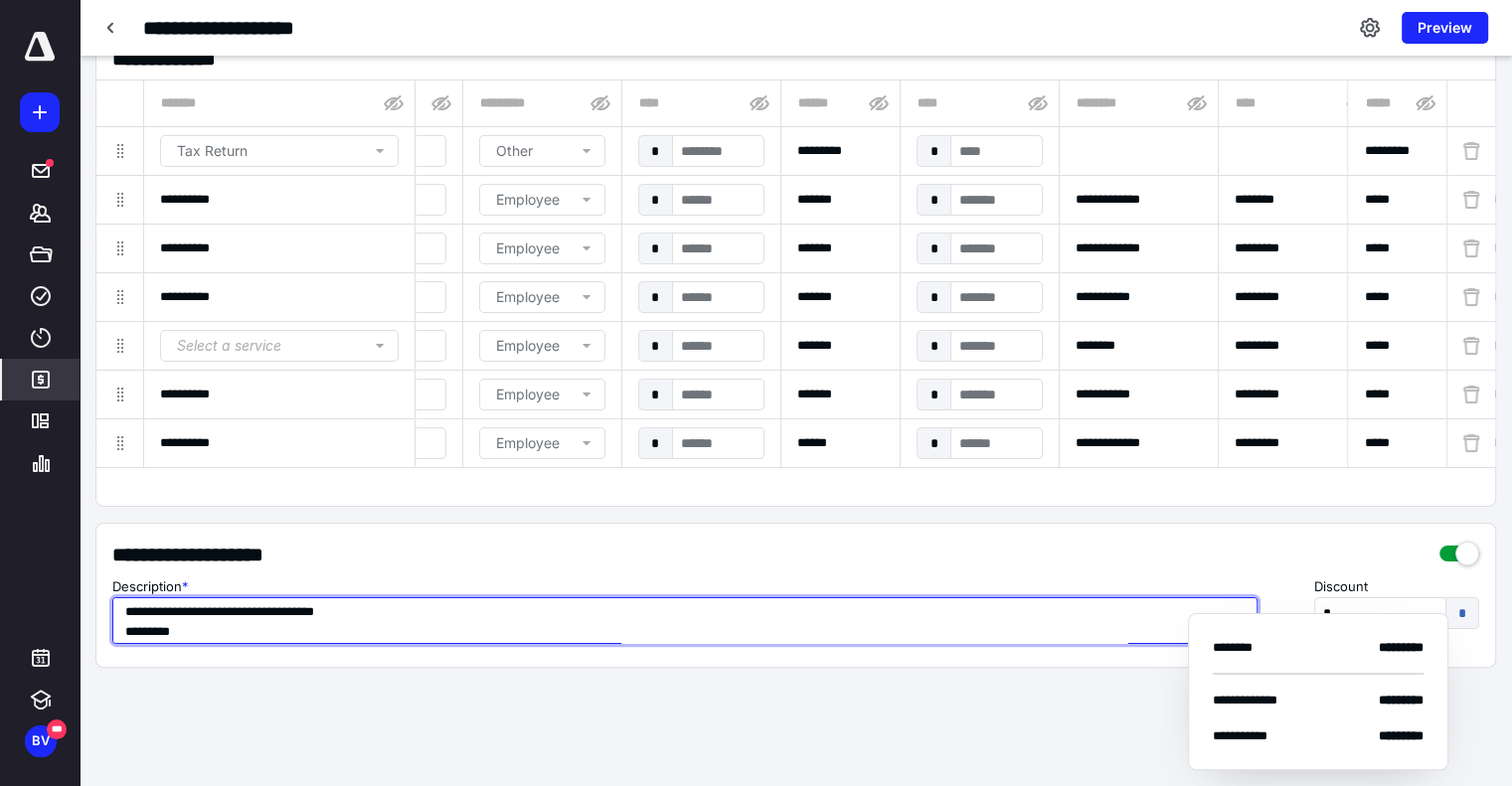 type on "**********" 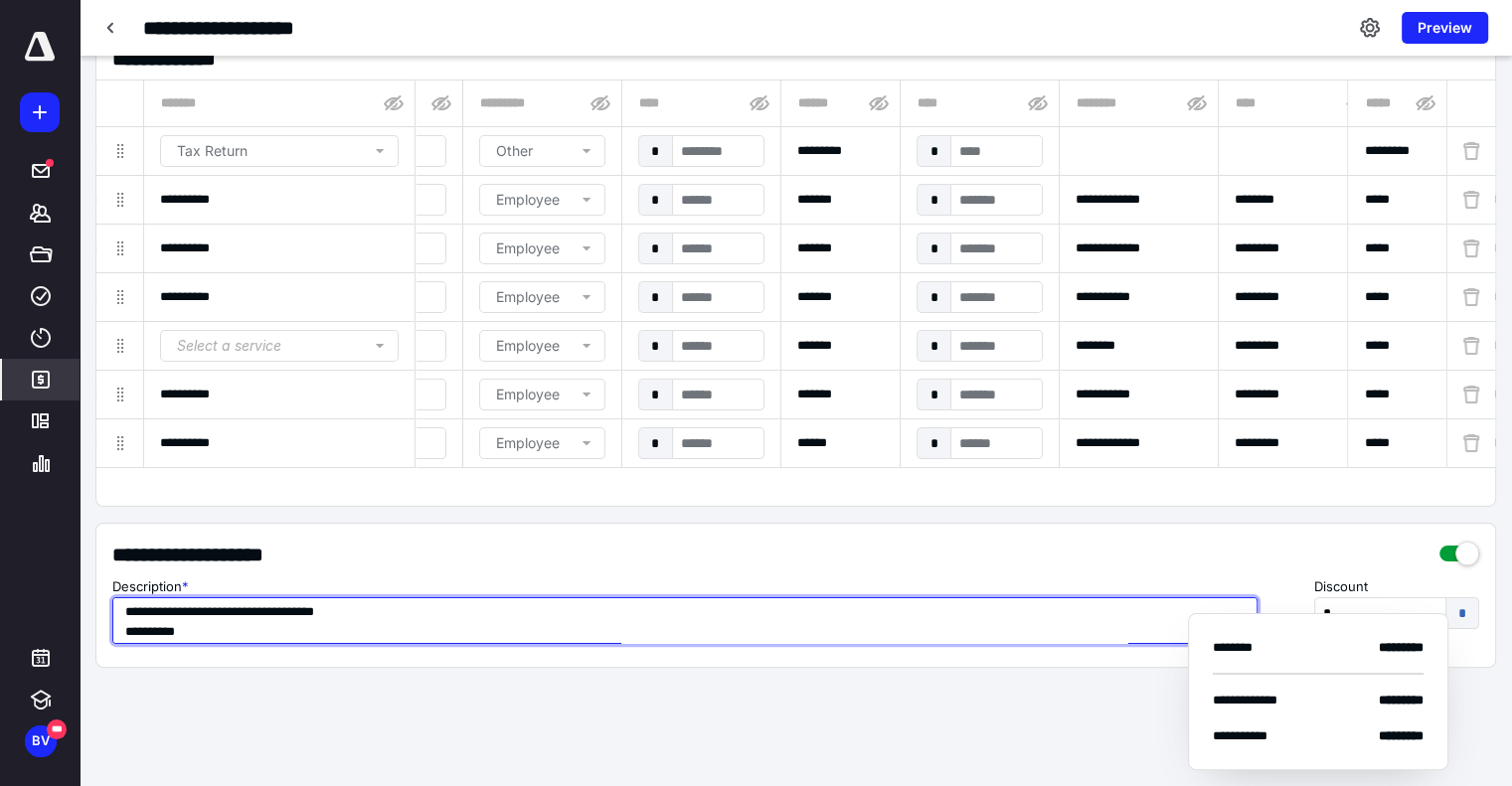 type on "**********" 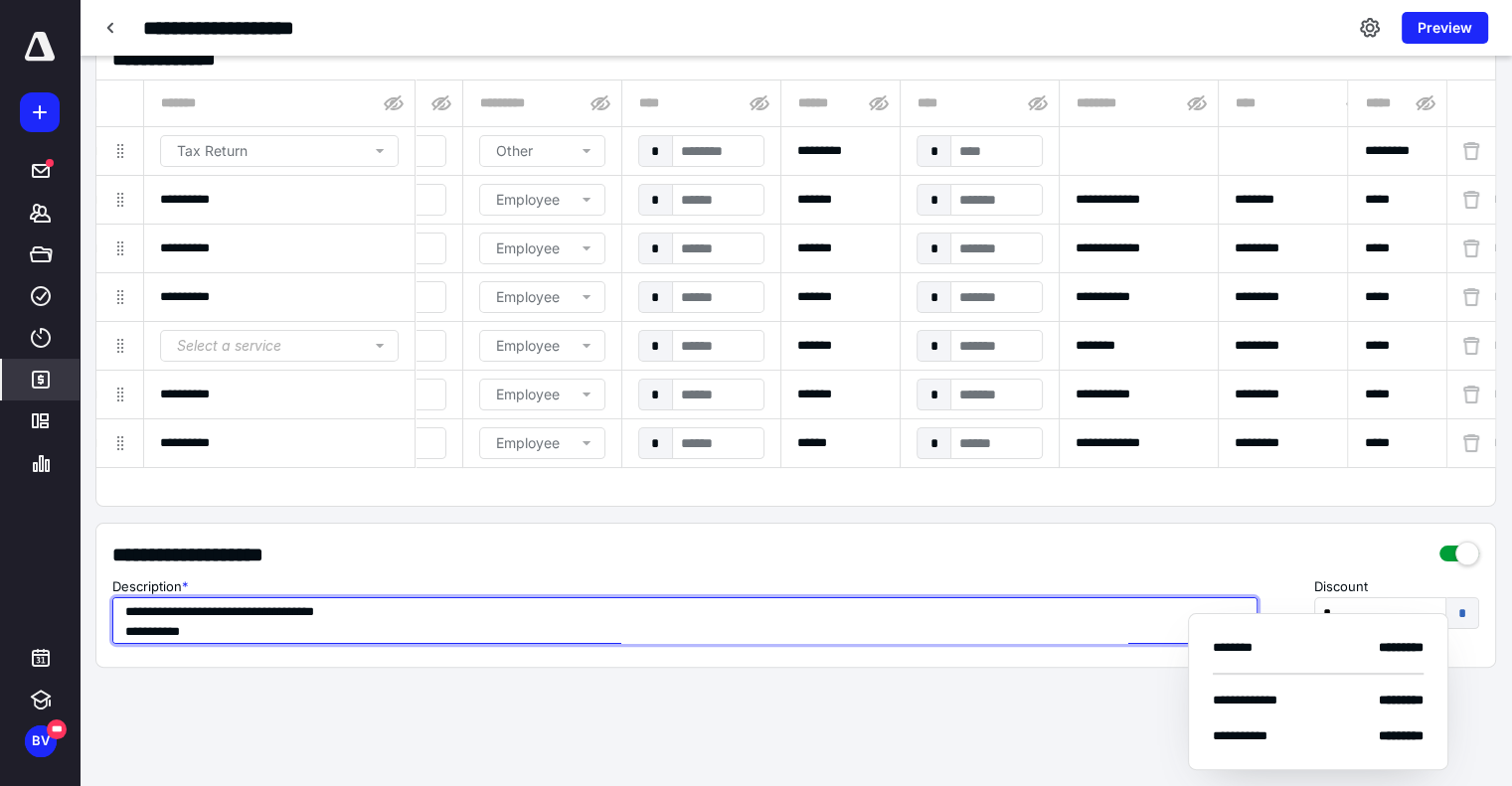 type on "**********" 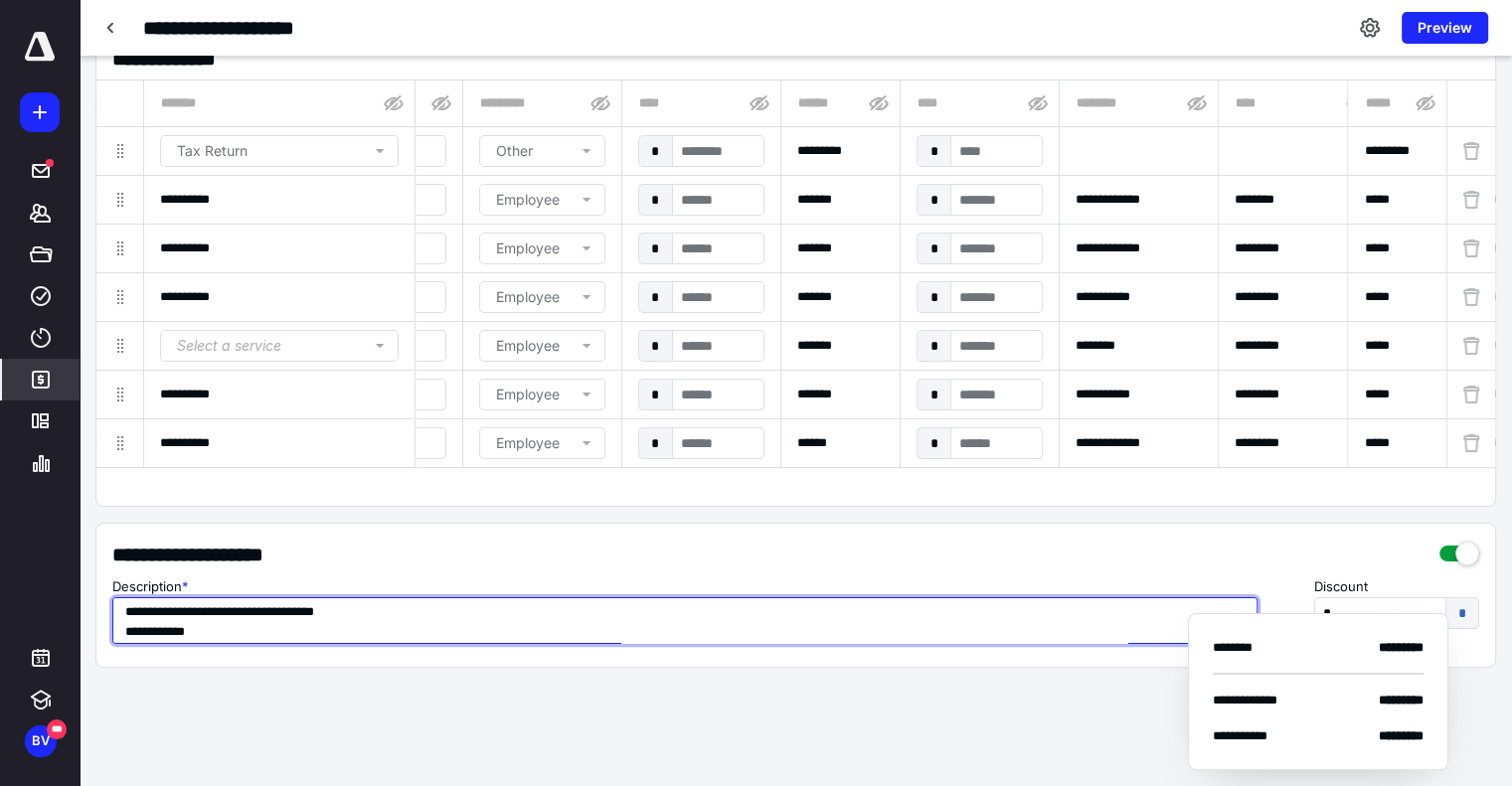 type on "**********" 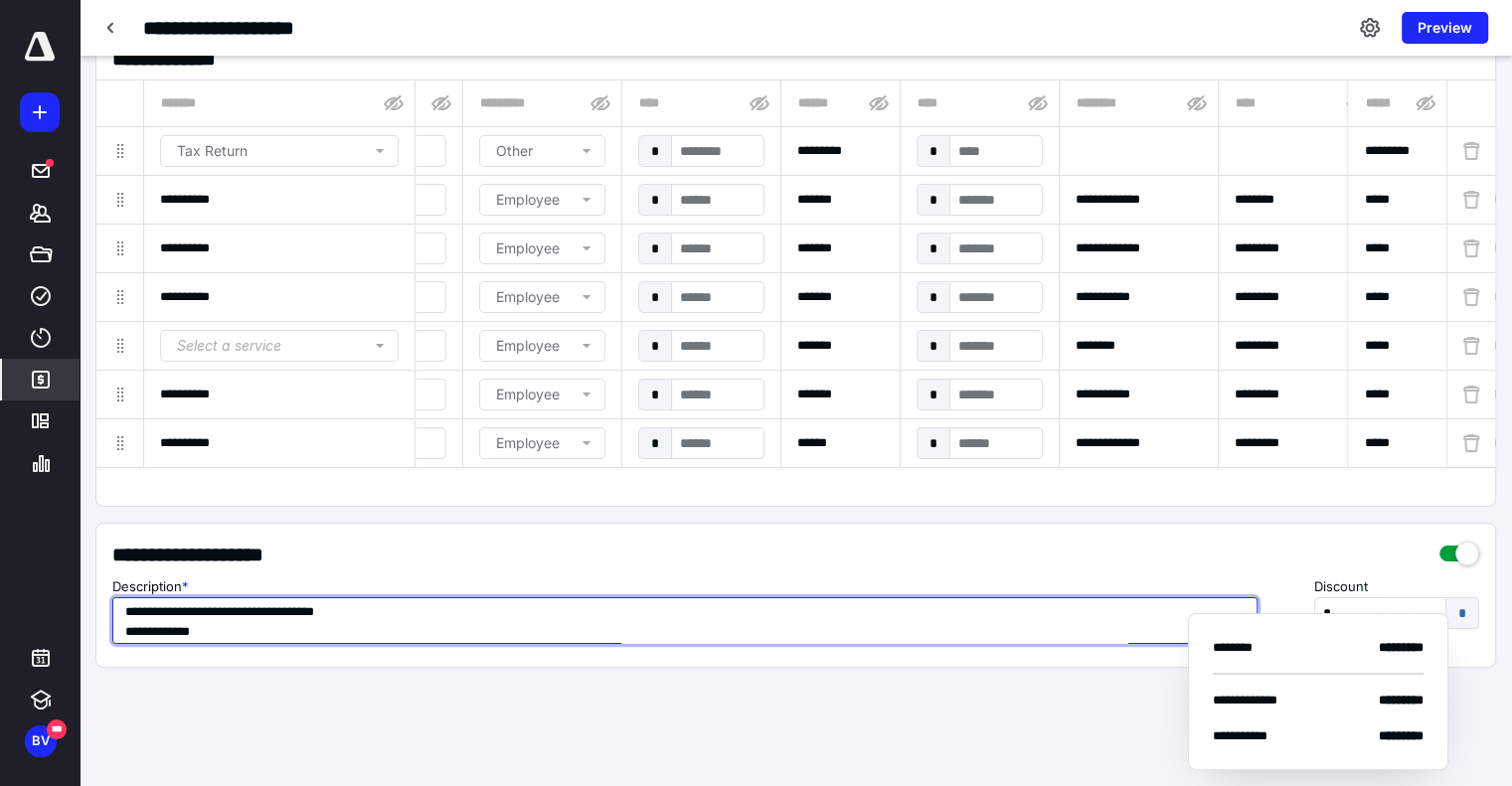 type on "**********" 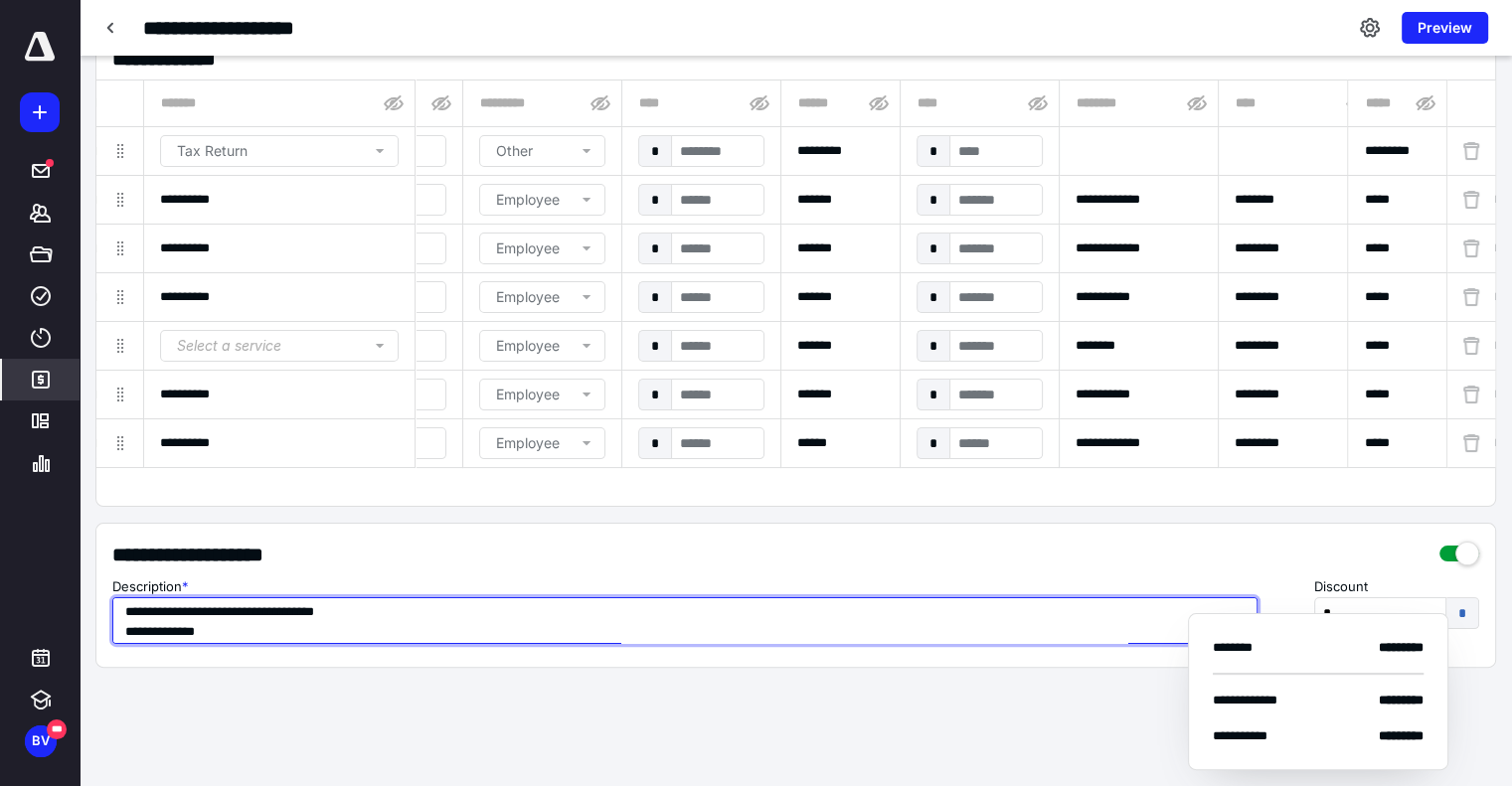 type on "**********" 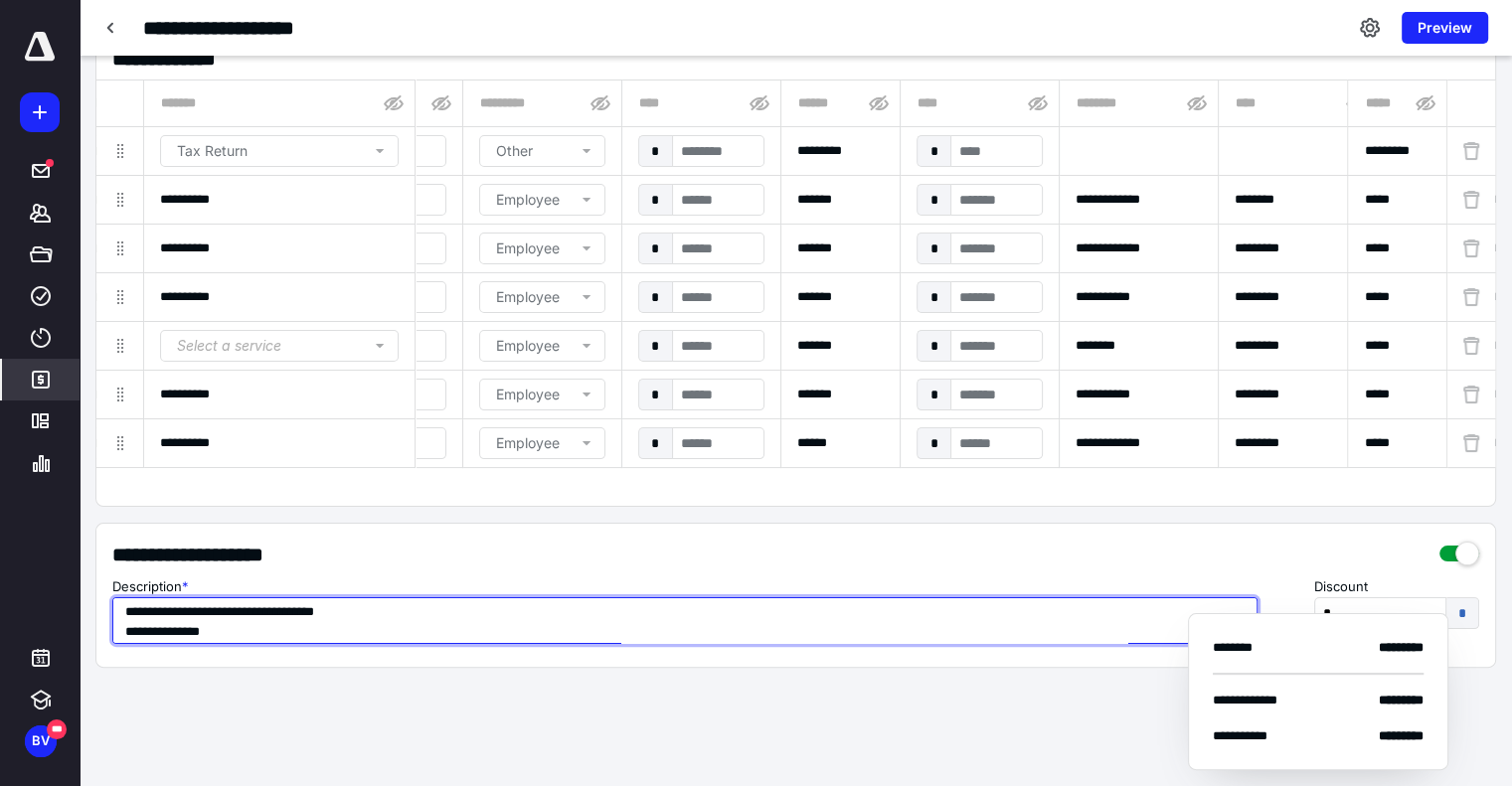 type on "**********" 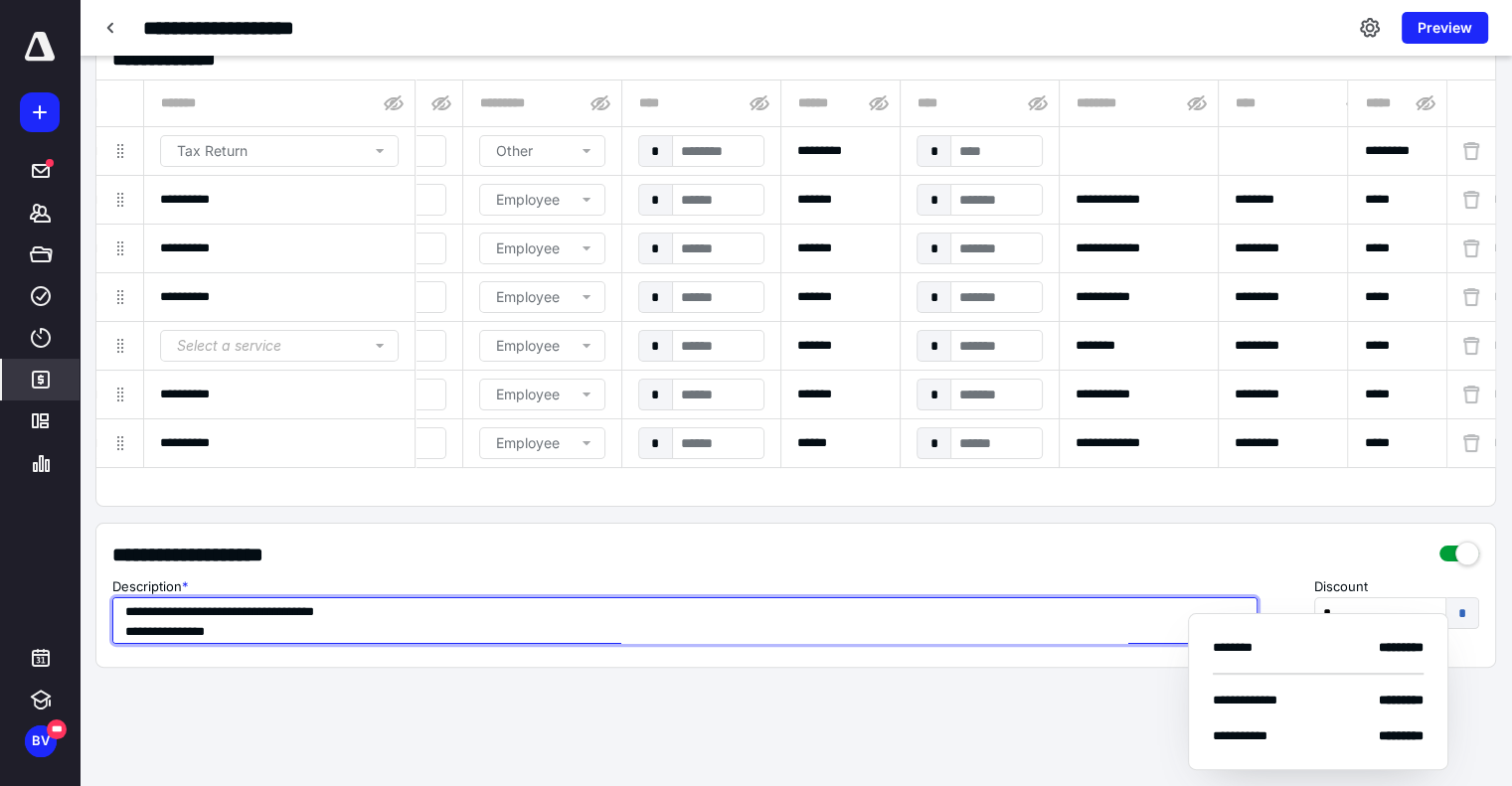 type on "**********" 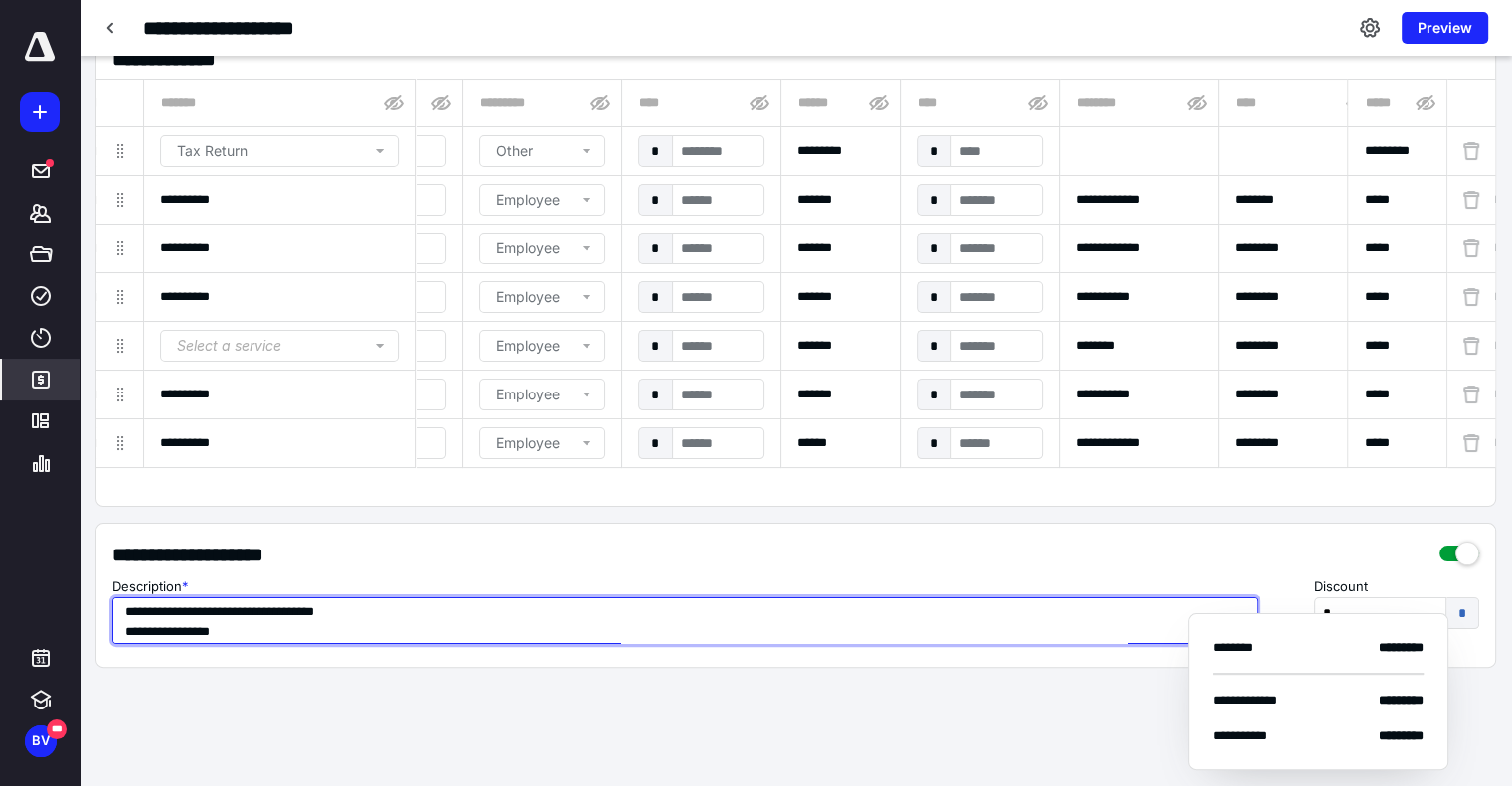 type on "**********" 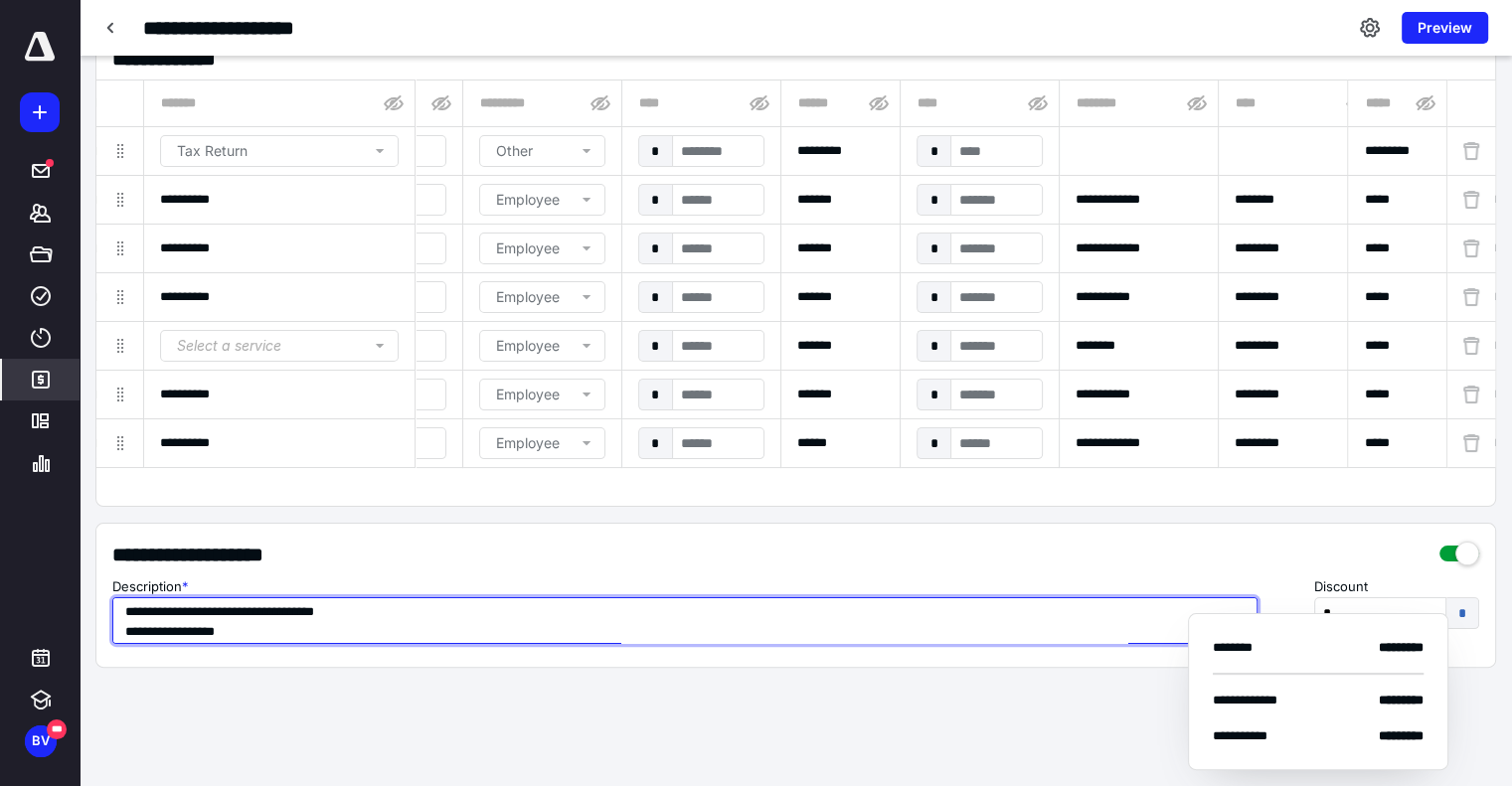 type on "**********" 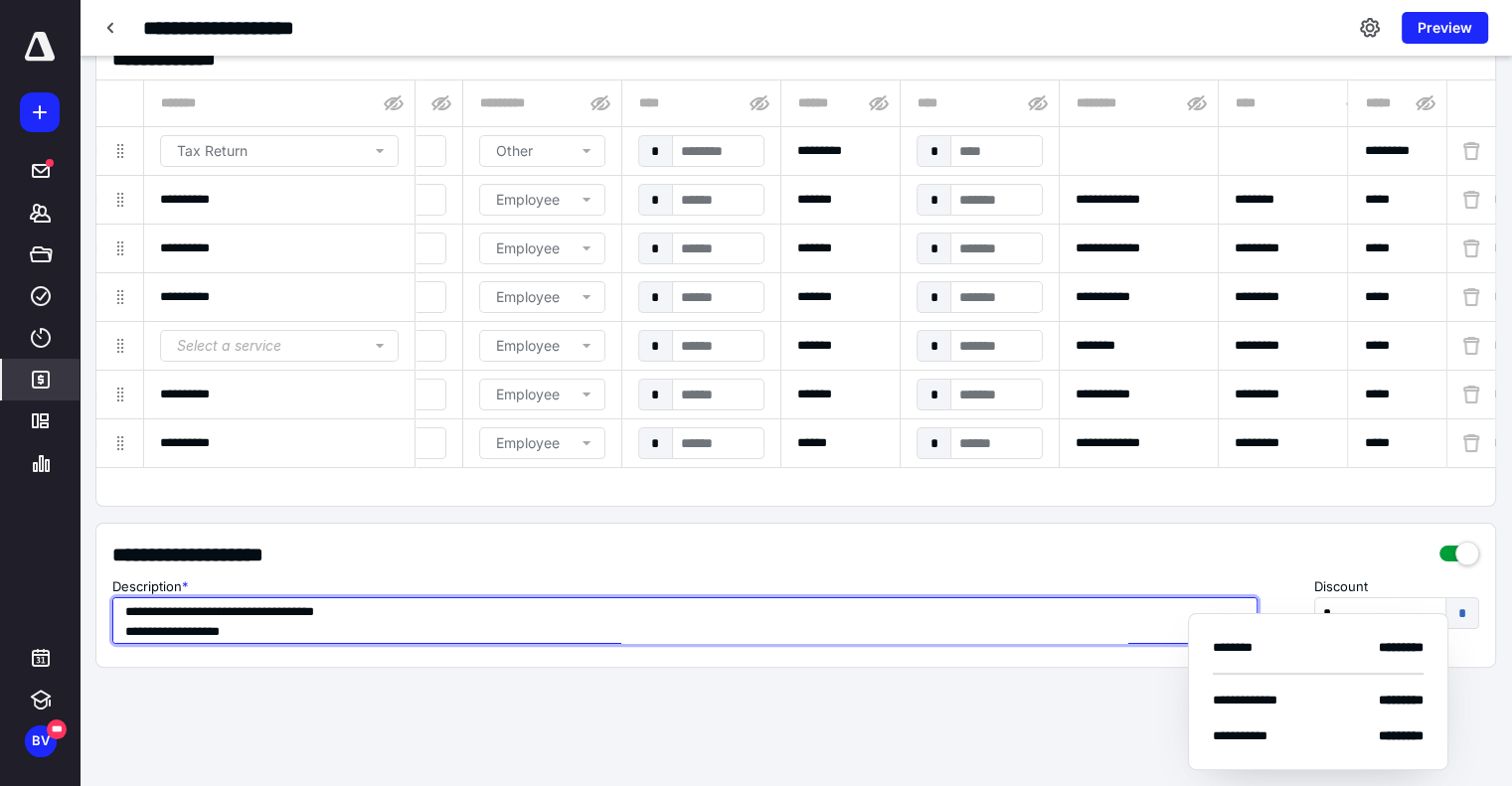 type on "**********" 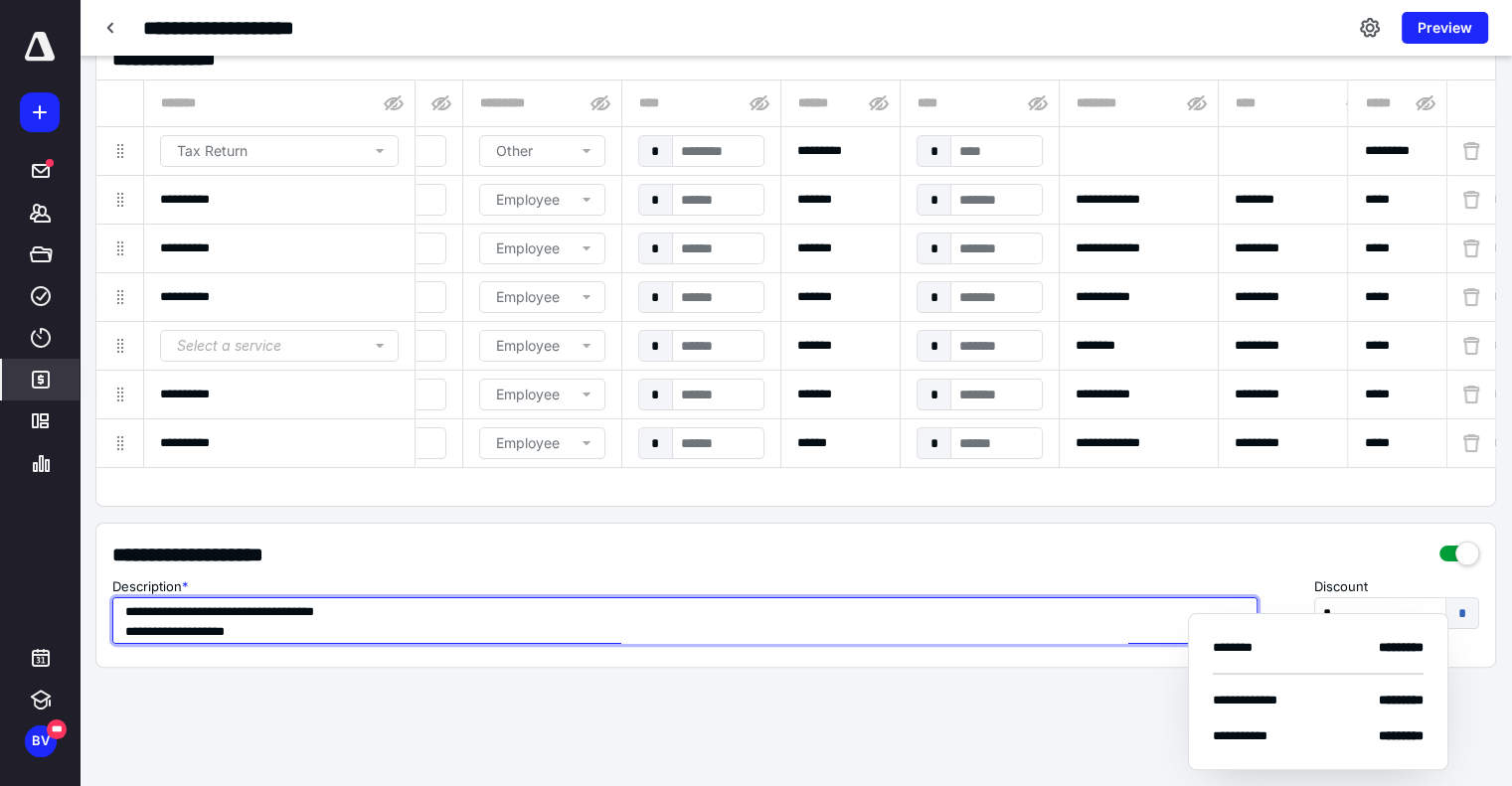 type on "**********" 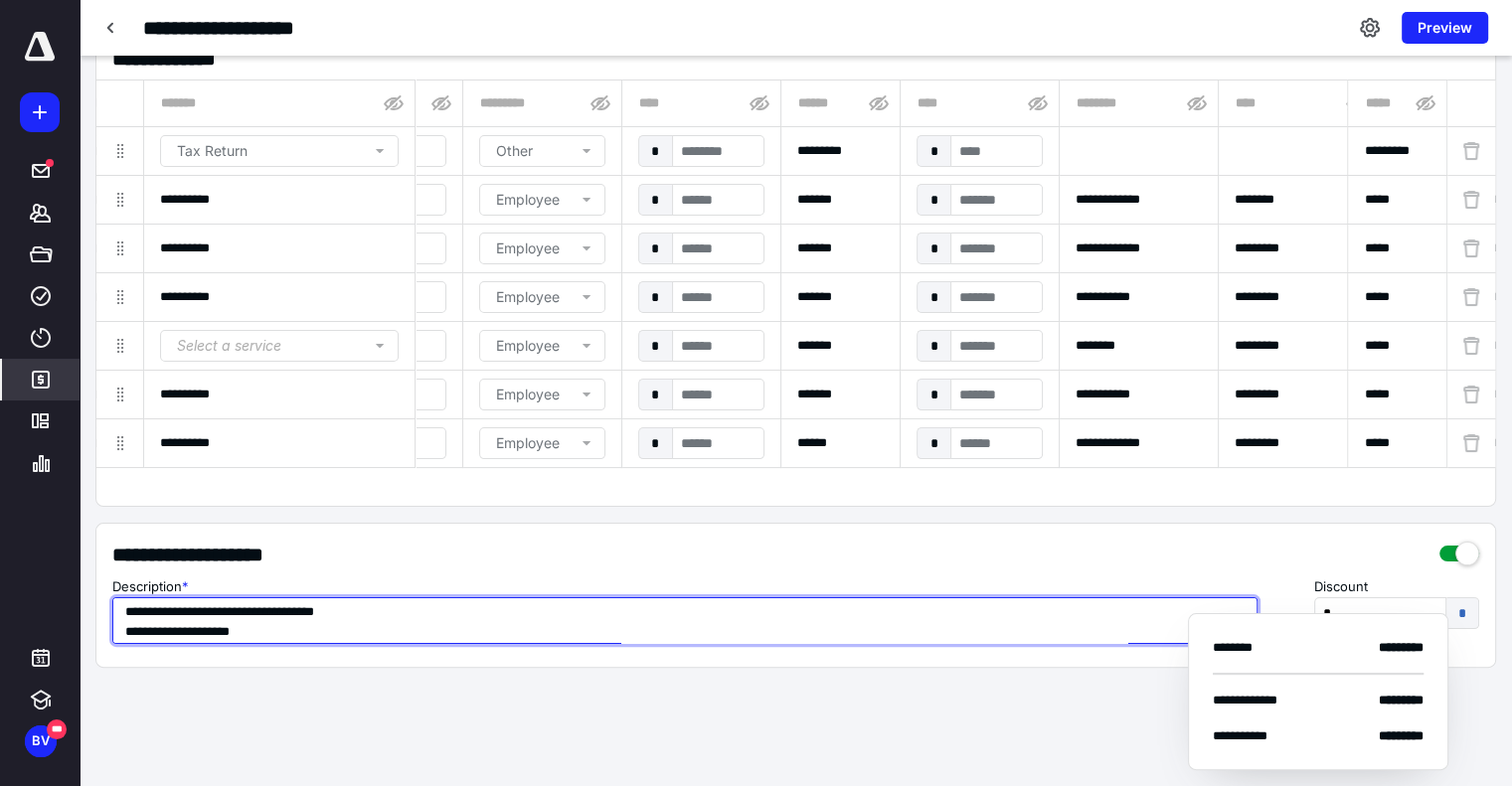 type on "**********" 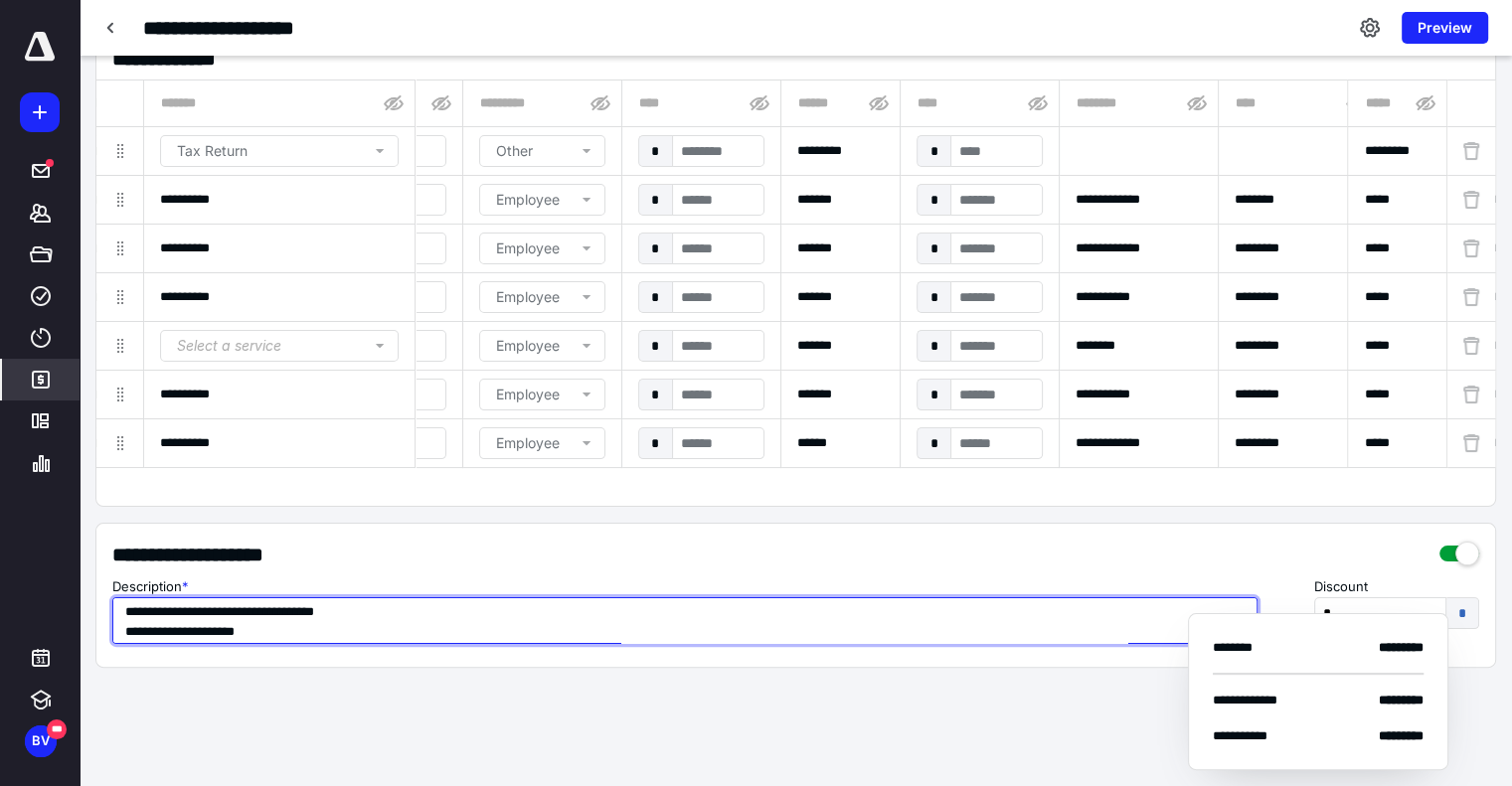 type on "**********" 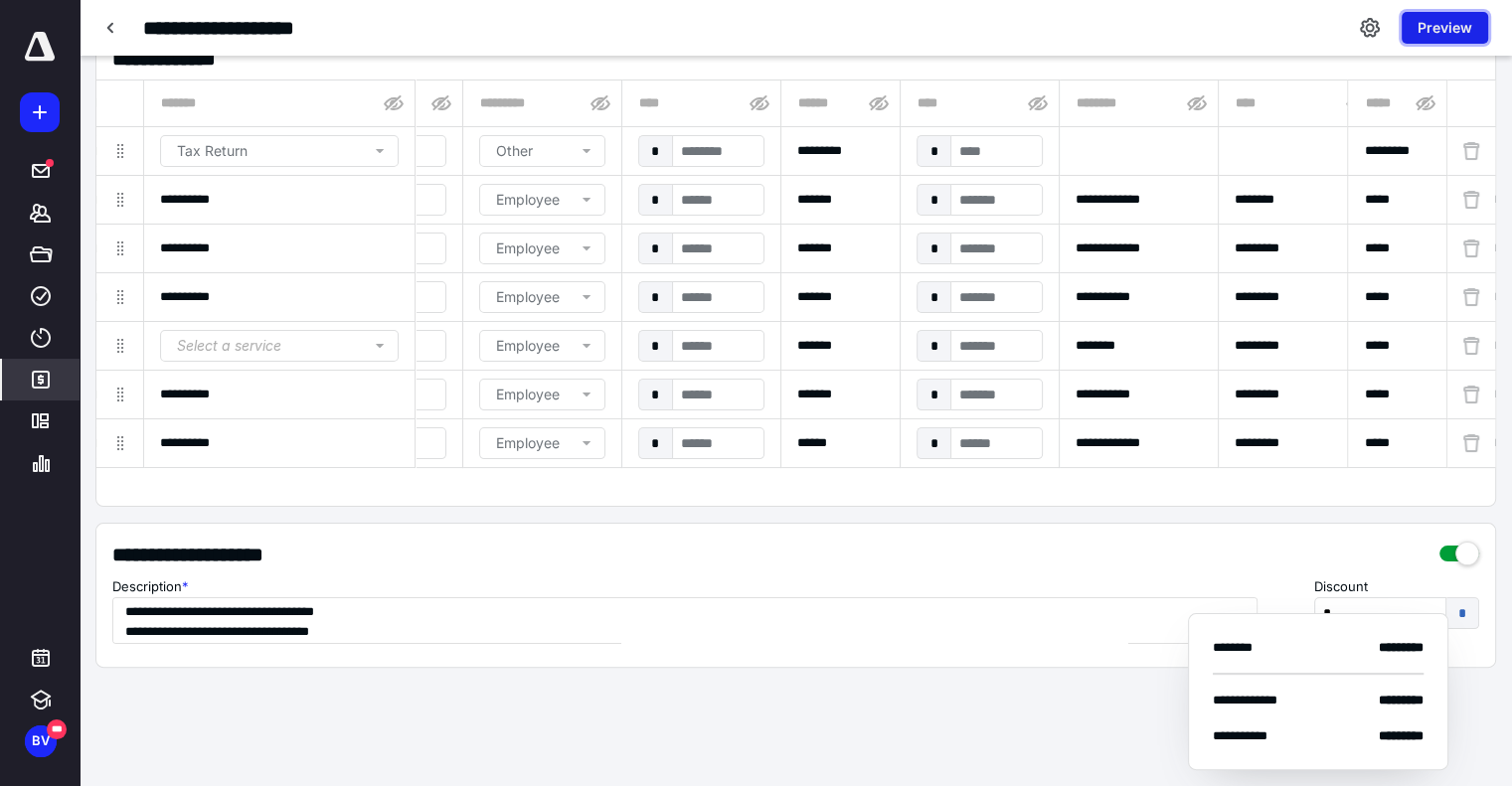 click on "Preview" at bounding box center (1444, 28) 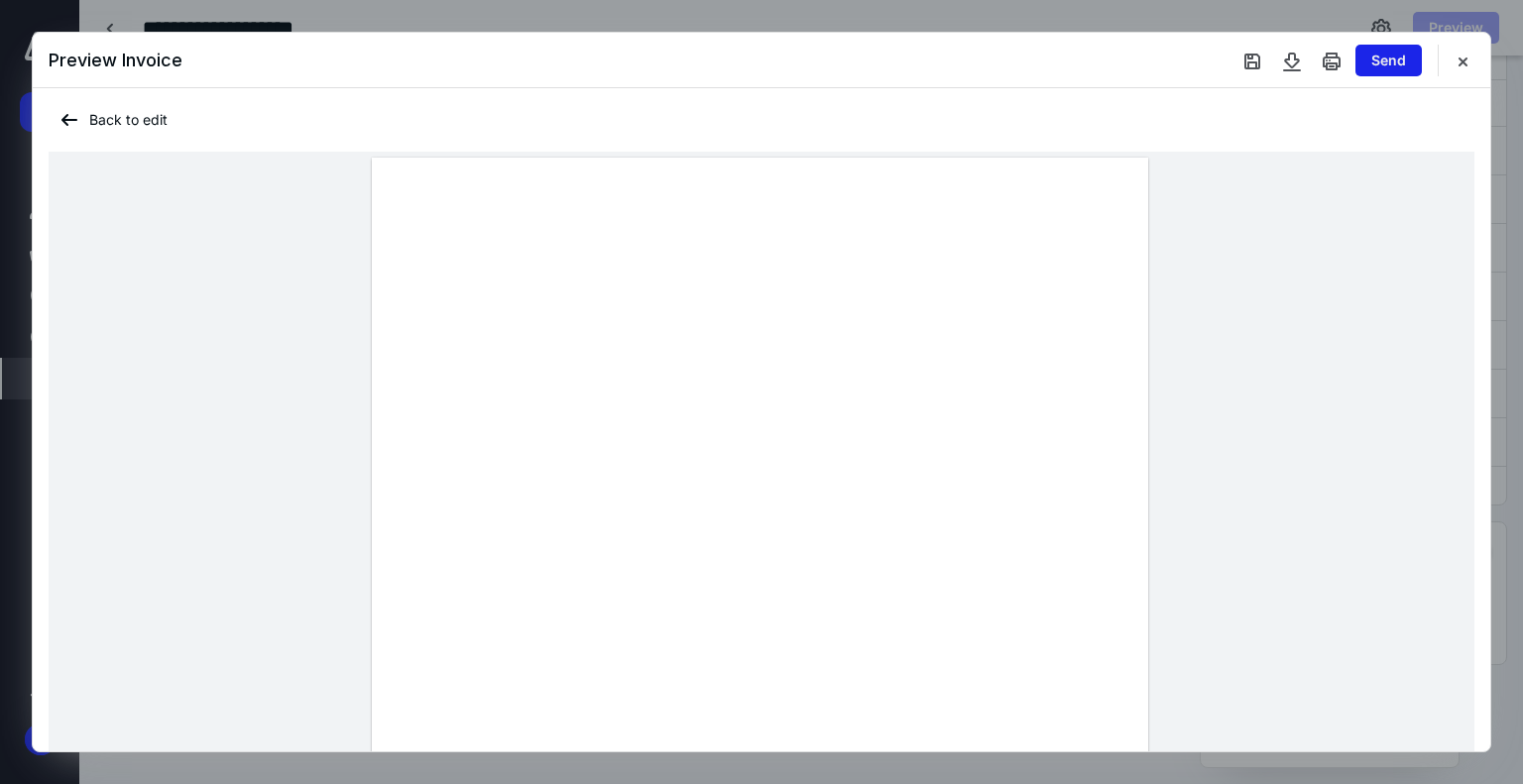 click on "Send" at bounding box center [1388, 60] 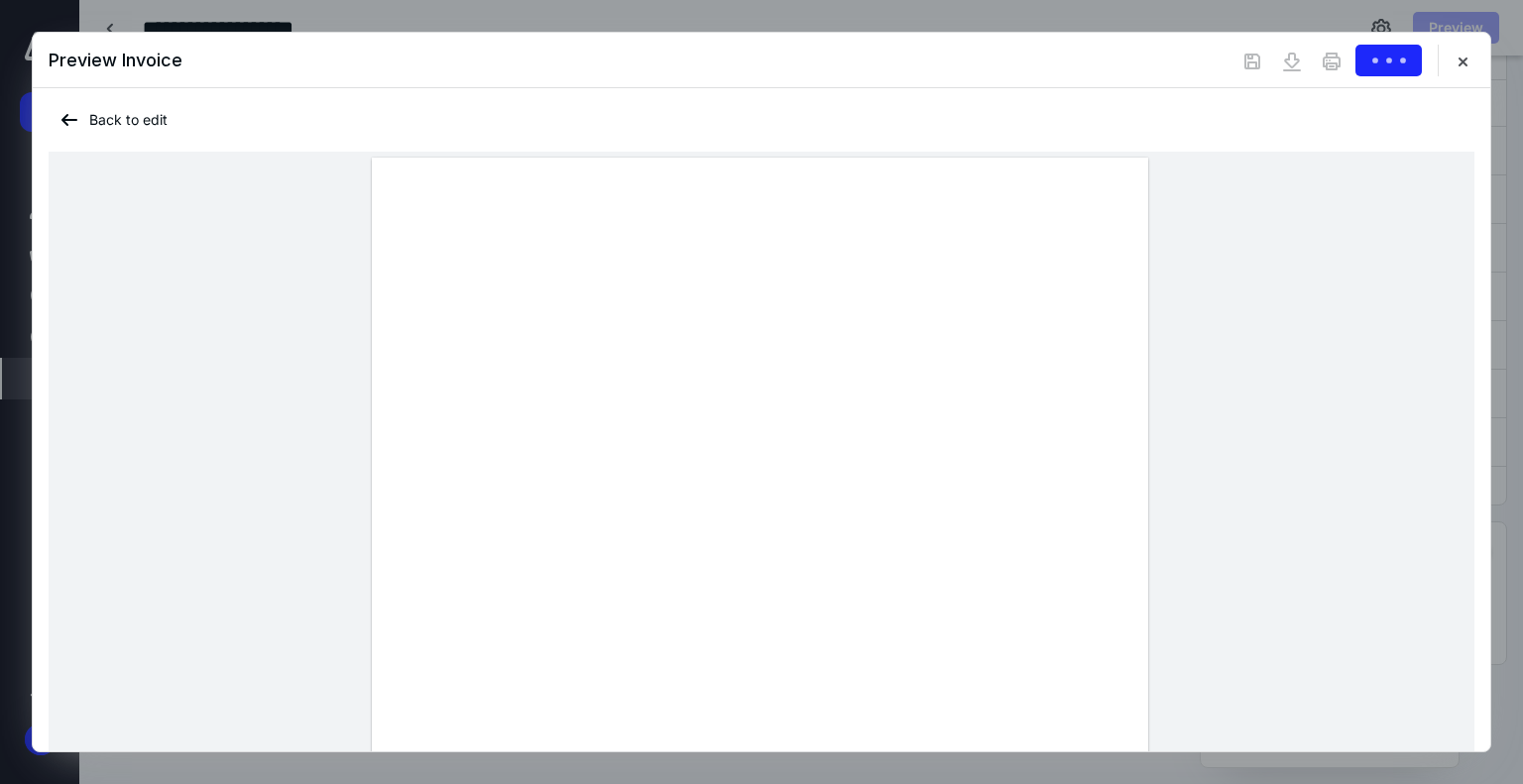 scroll, scrollTop: 0, scrollLeft: 0, axis: both 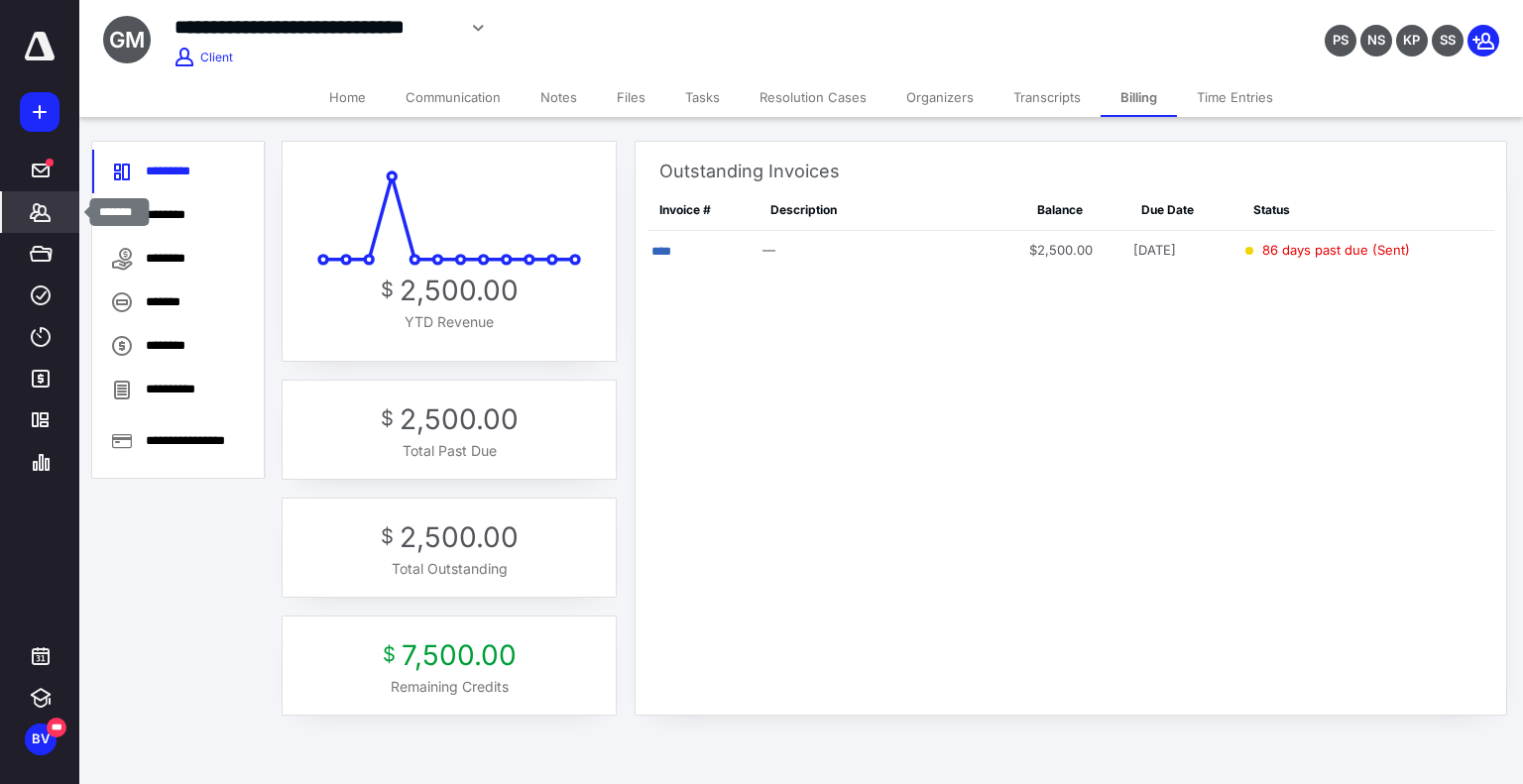 click on "*******" at bounding box center (41, 212) 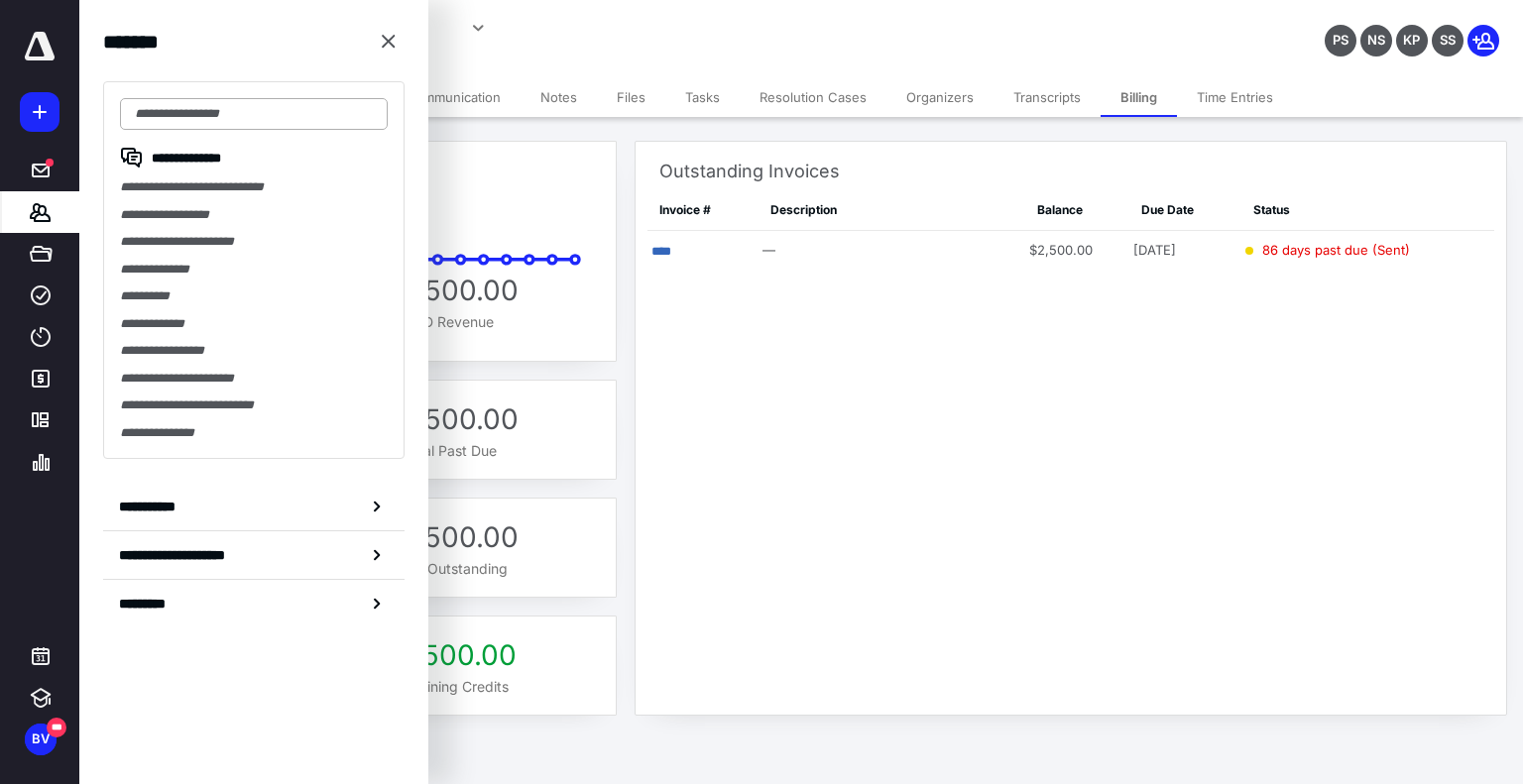 click at bounding box center [254, 114] 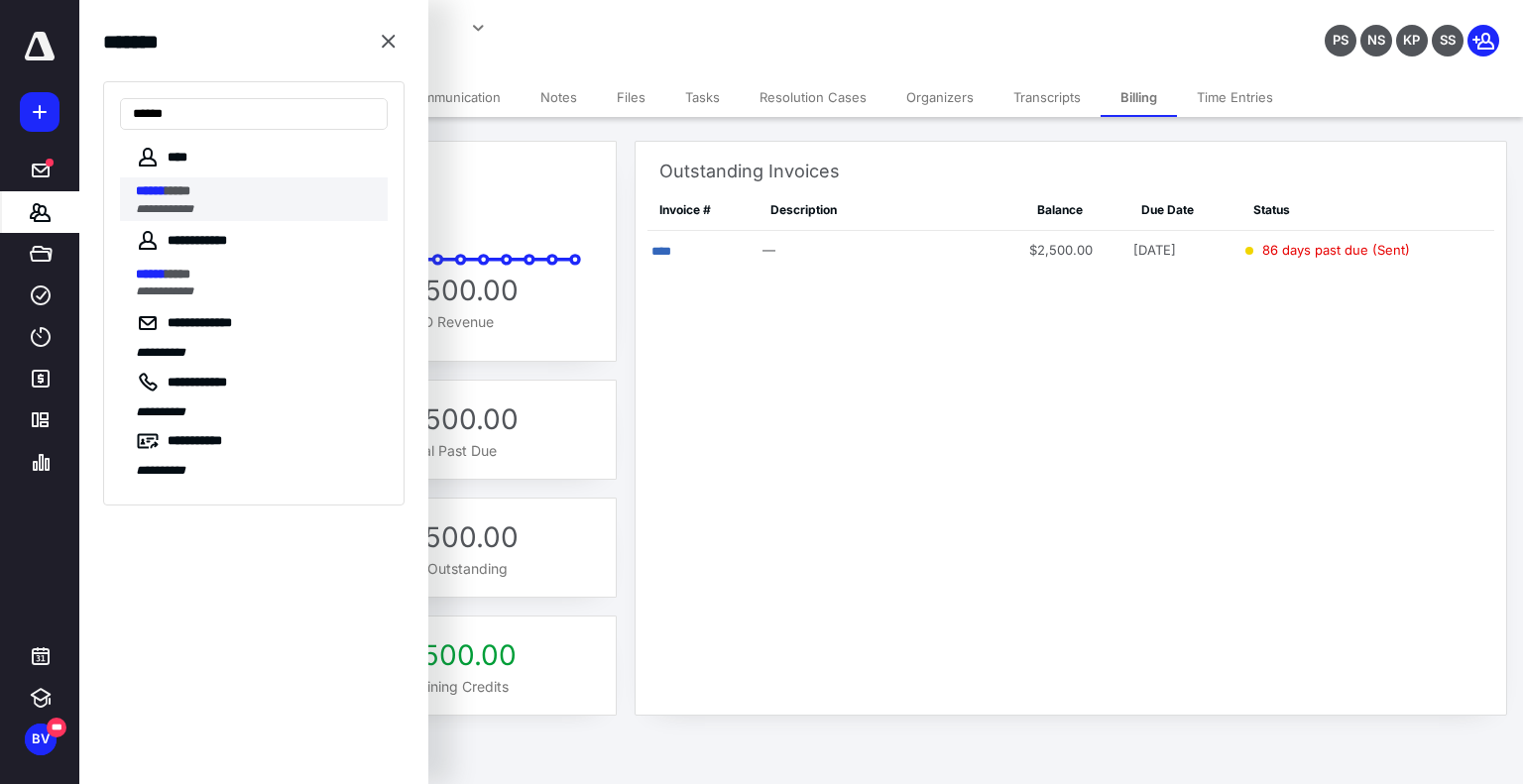 click on "**********" at bounding box center [165, 209] 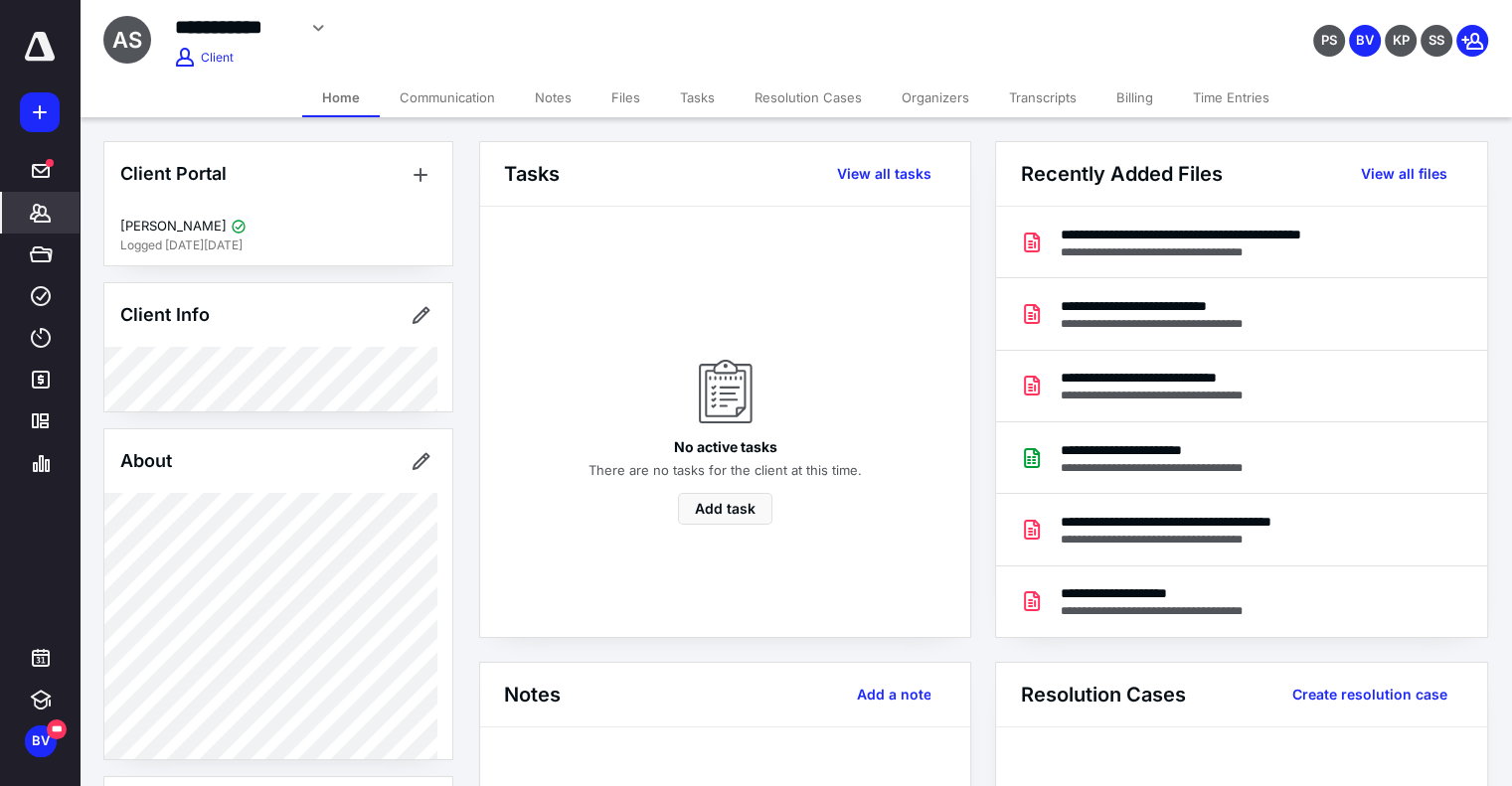click on "Files" at bounding box center [625, 97] 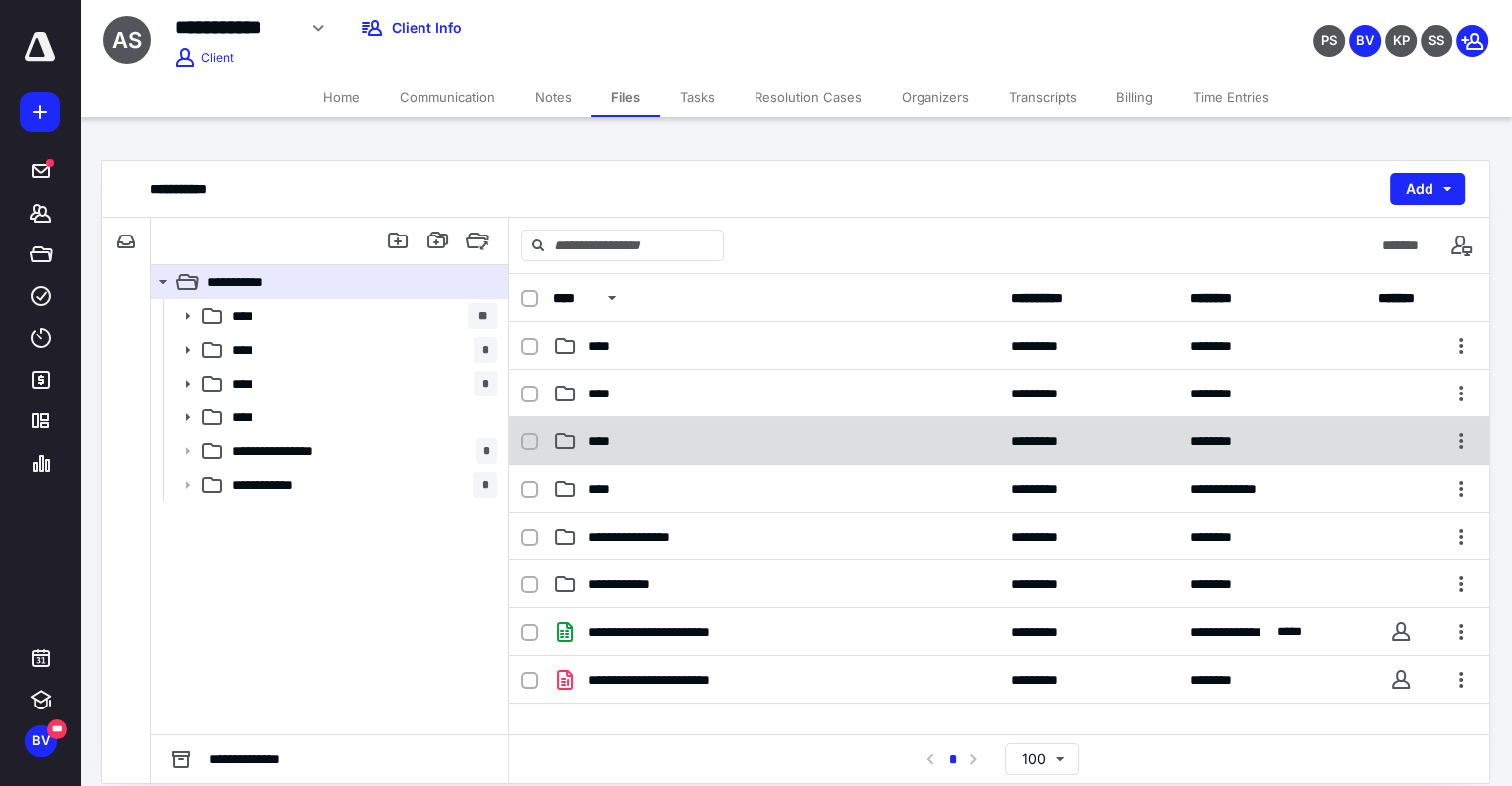 click on "****" at bounding box center (775, 441) 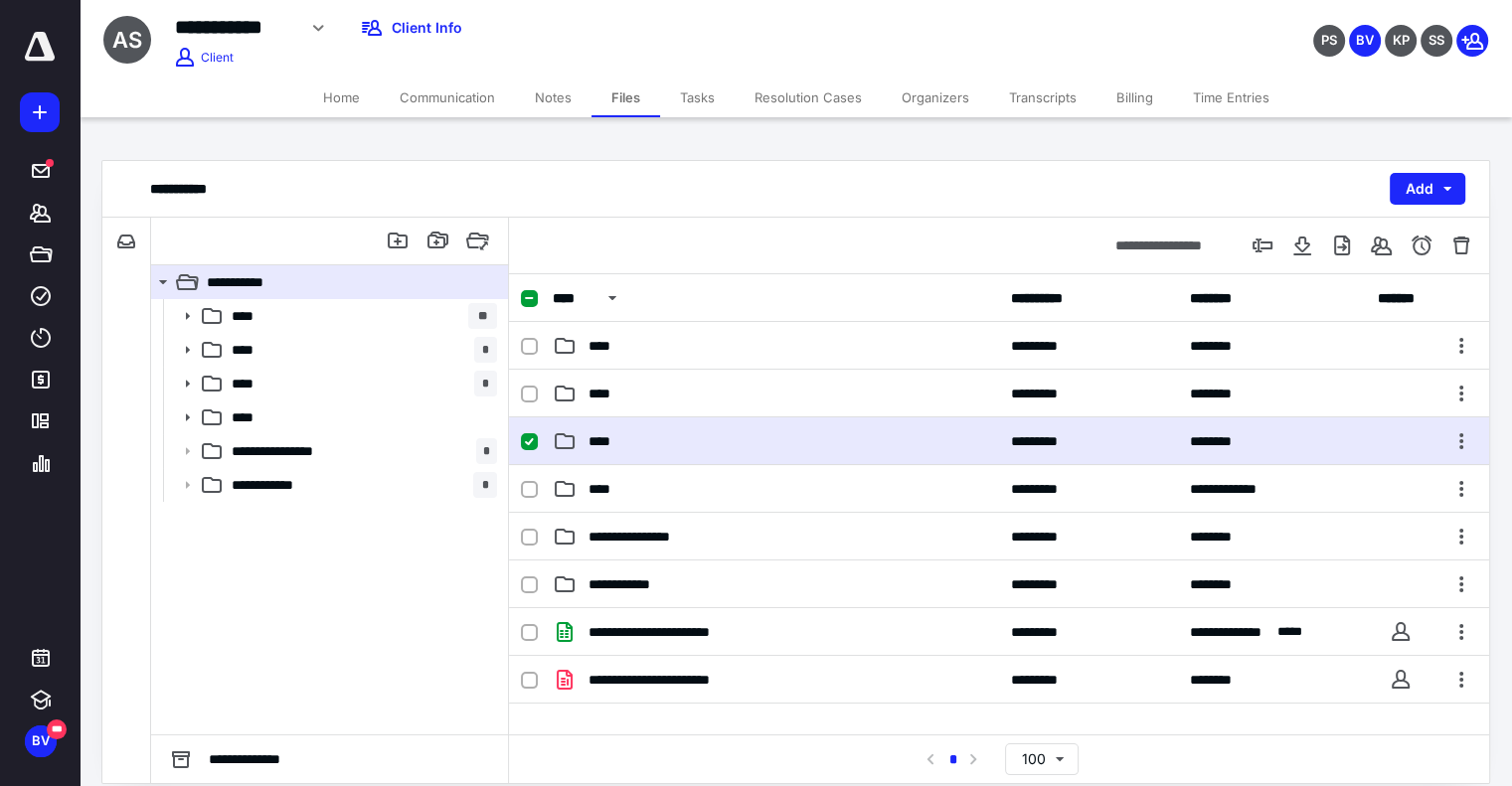 click on "****" at bounding box center [775, 441] 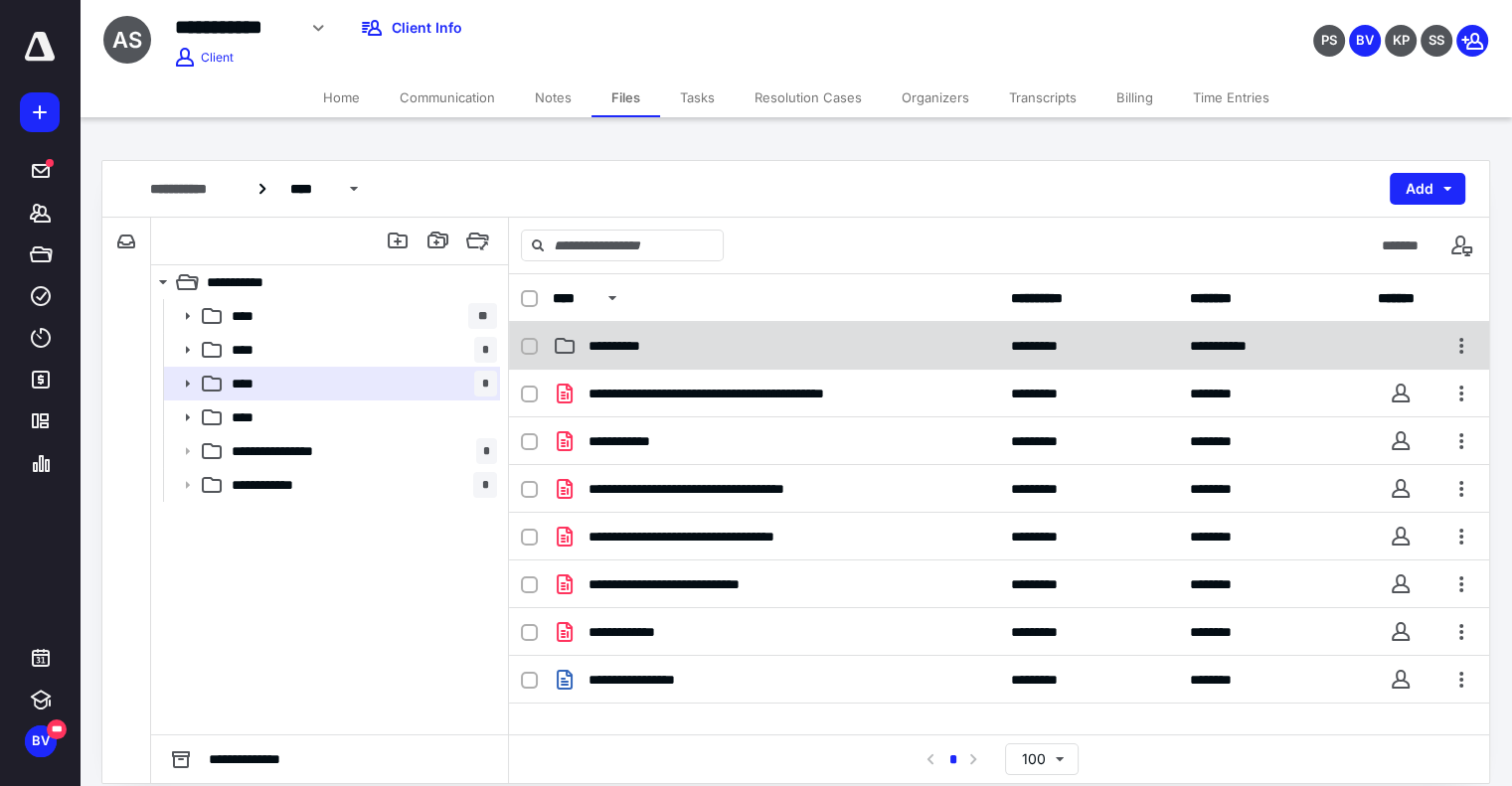 click on "**********" at bounding box center (775, 346) 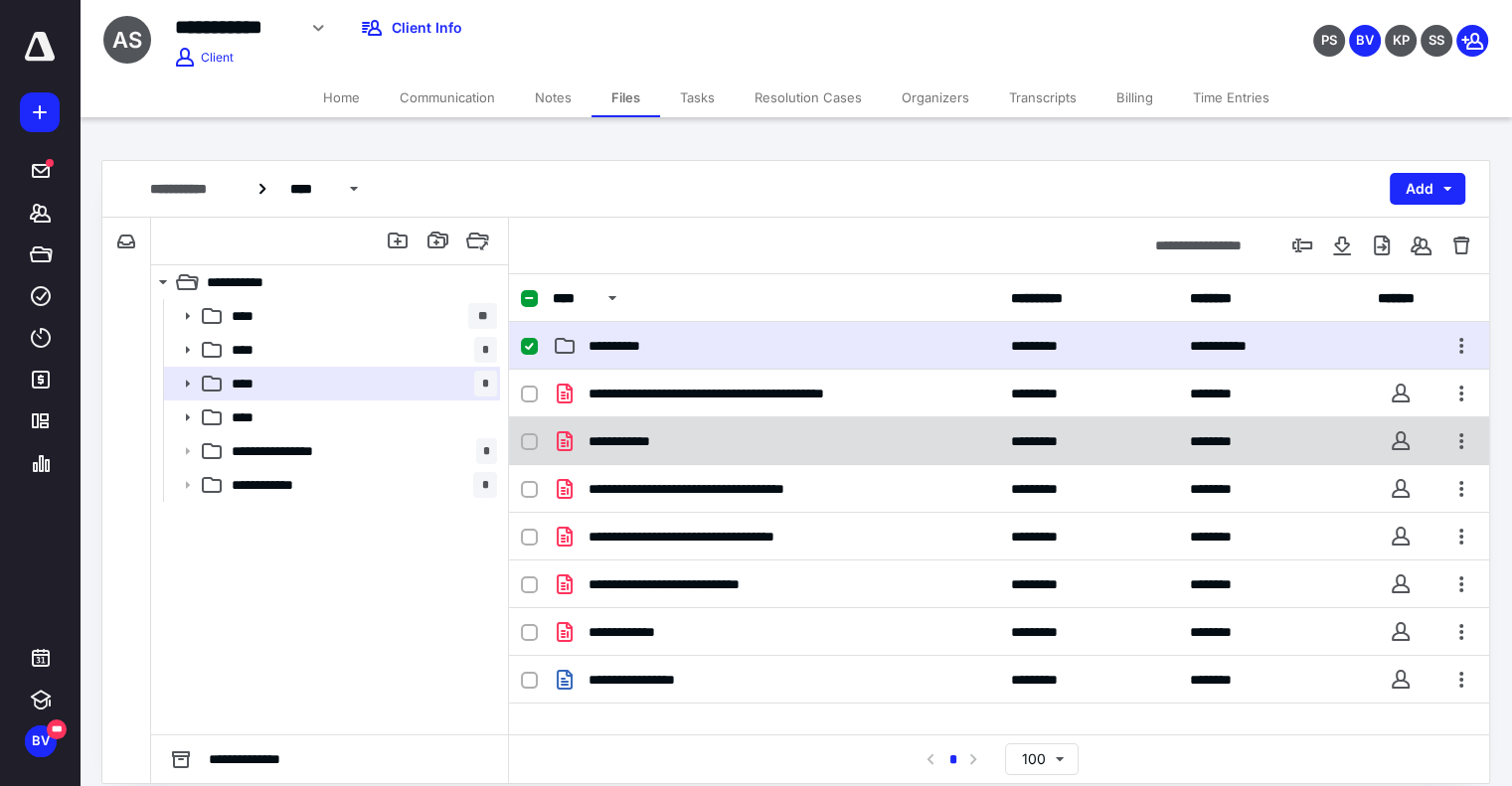 click on "**********" at bounding box center [632, 441] 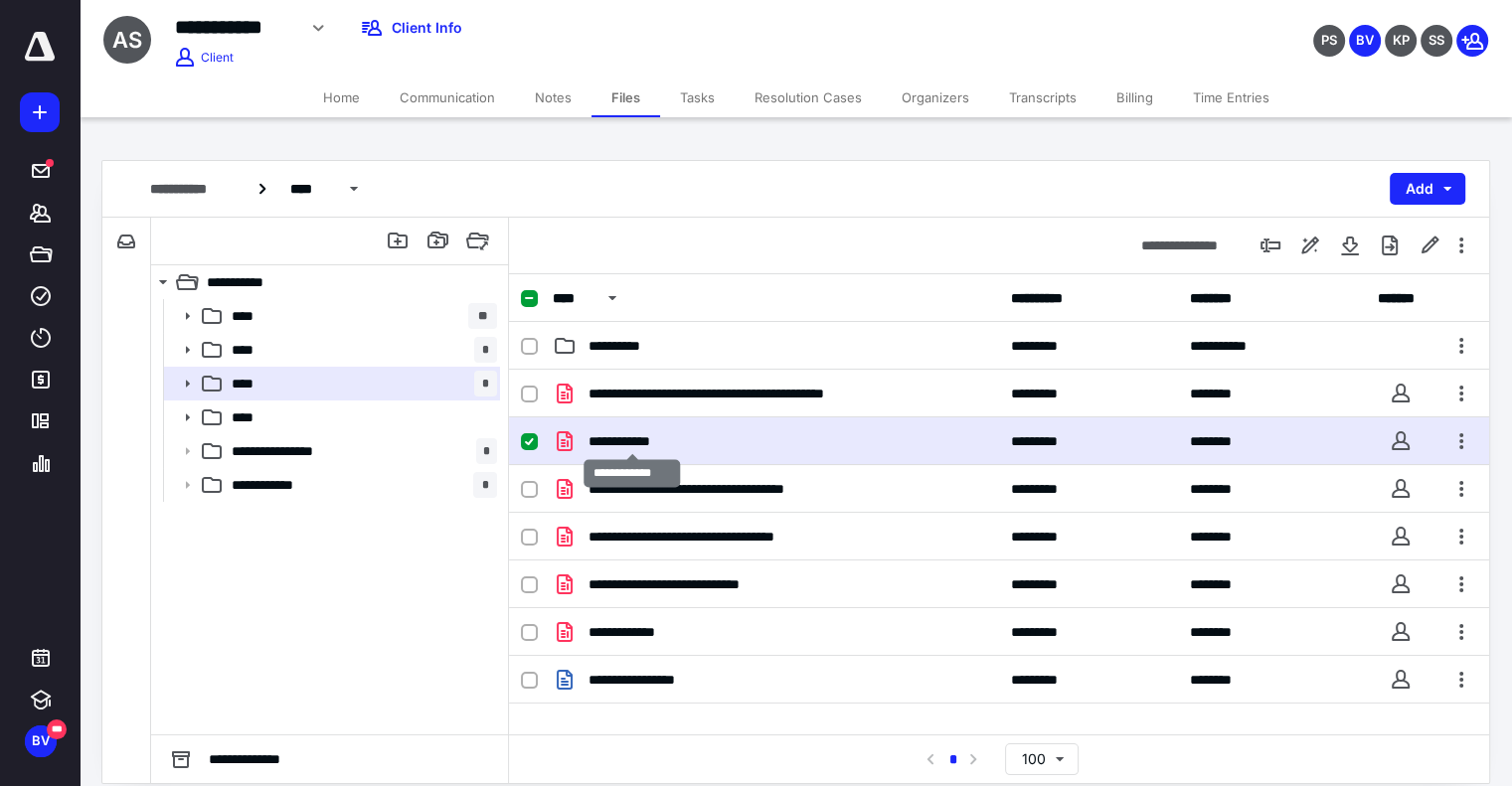 click on "**********" at bounding box center (632, 441) 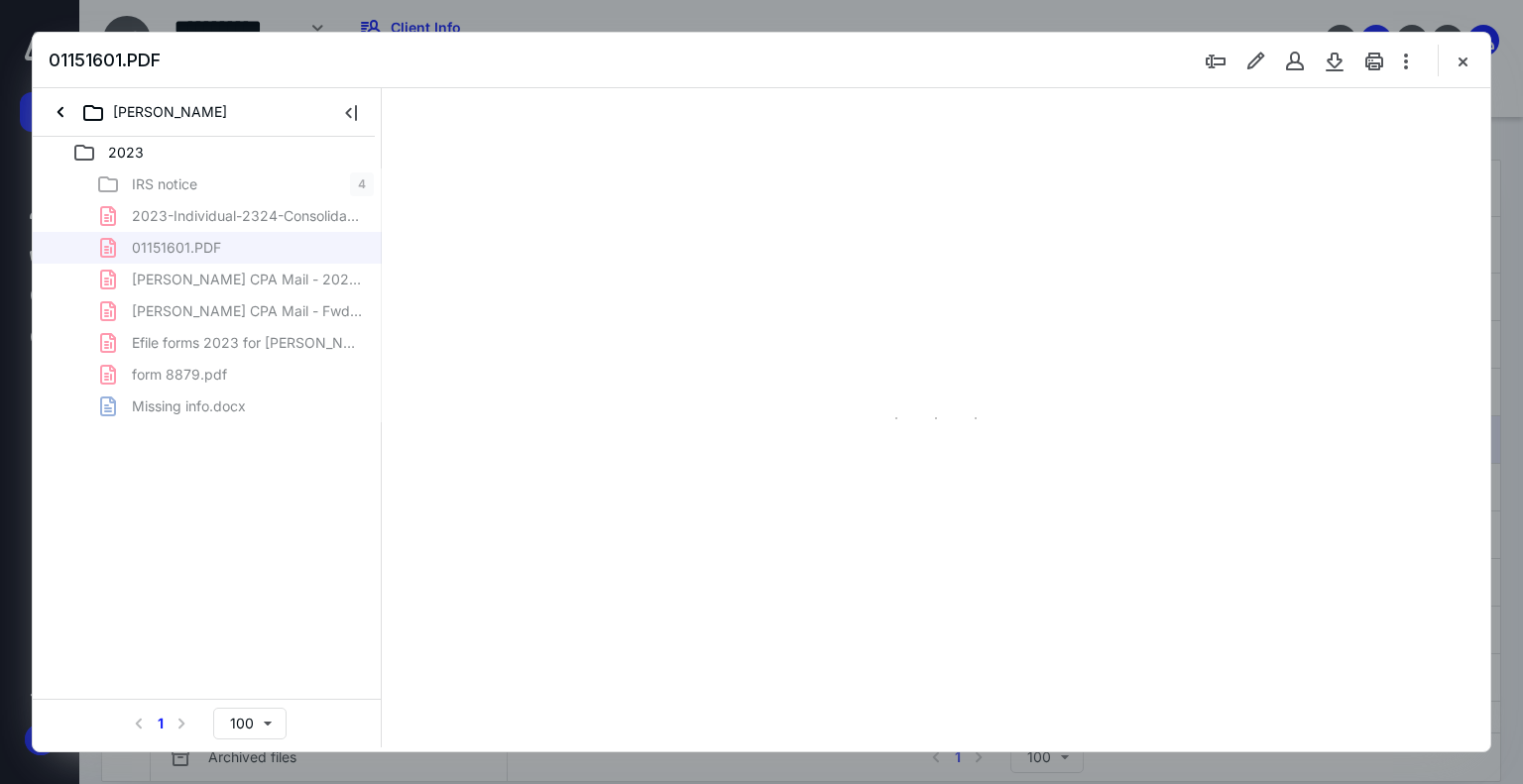 scroll, scrollTop: 0, scrollLeft: 0, axis: both 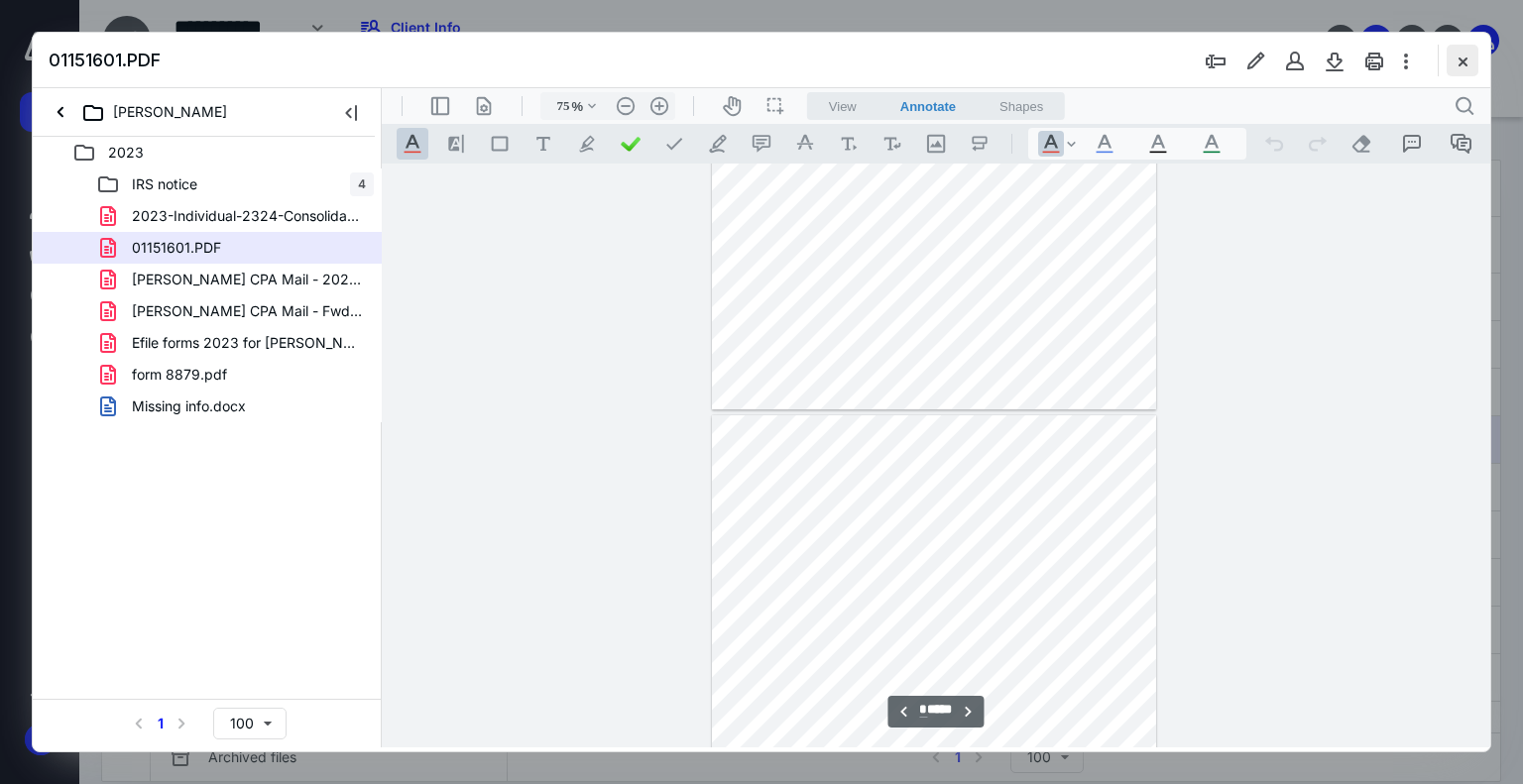click at bounding box center [1463, 60] 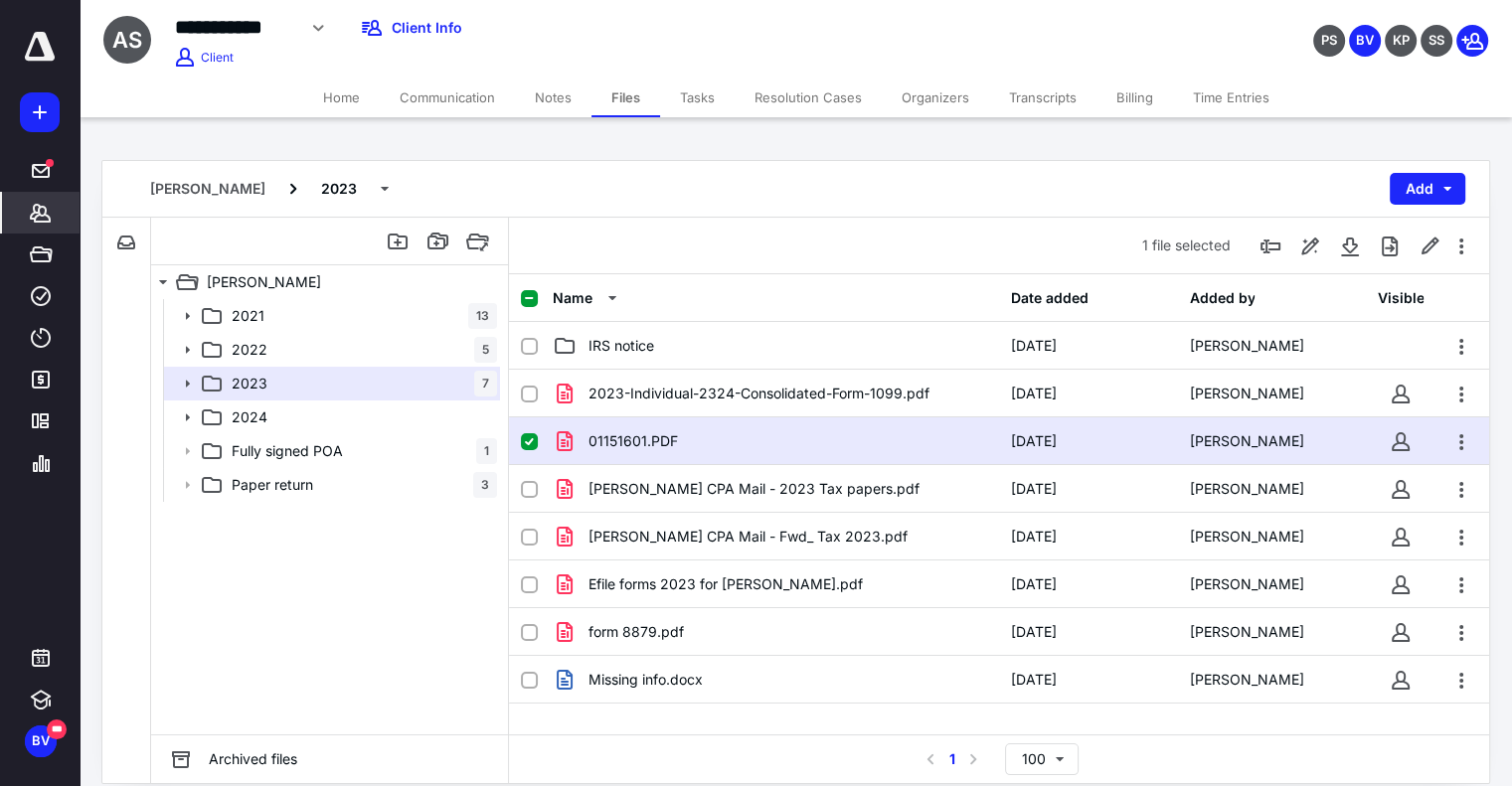 click 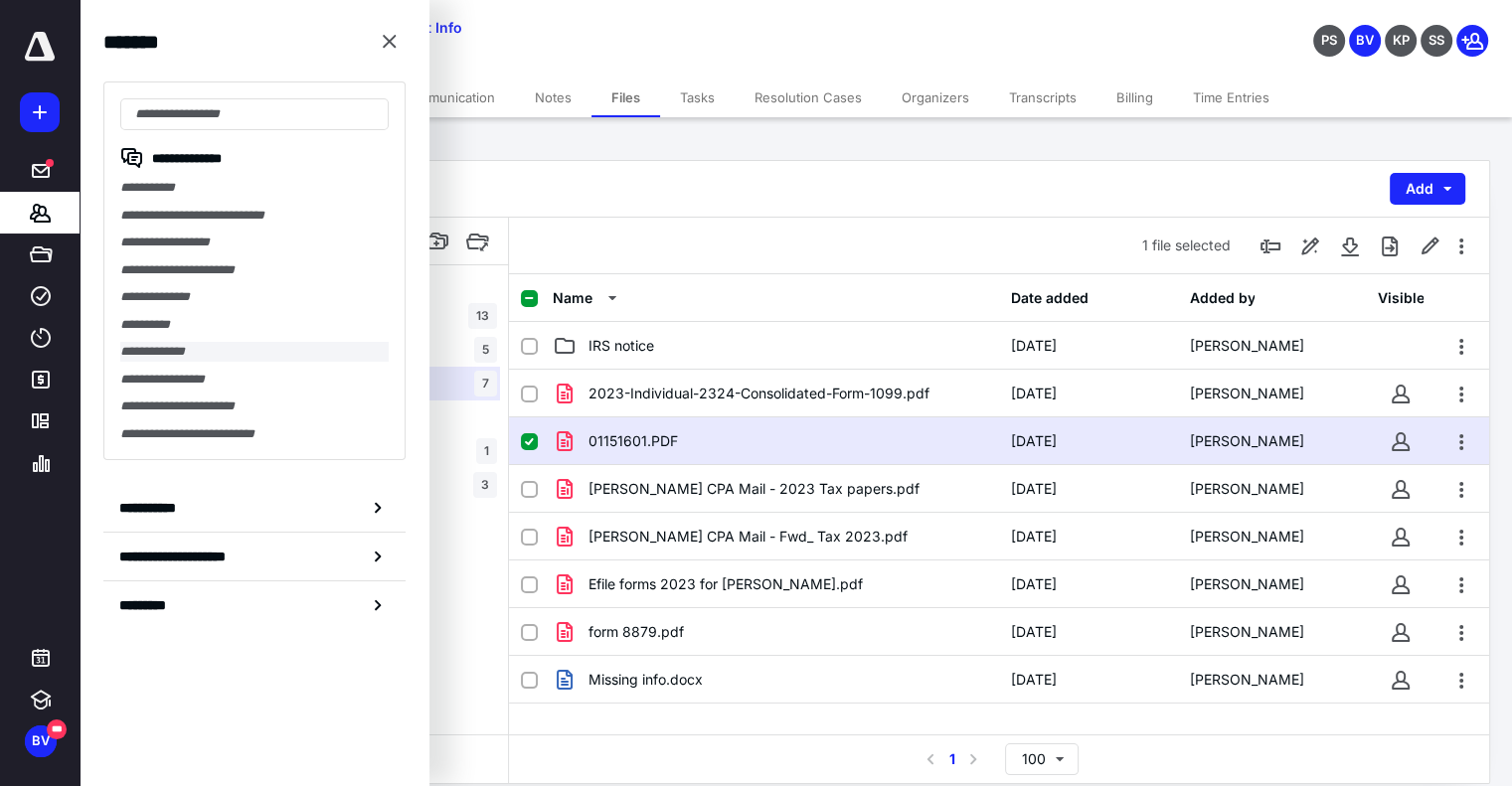 click on "**********" at bounding box center [254, 352] 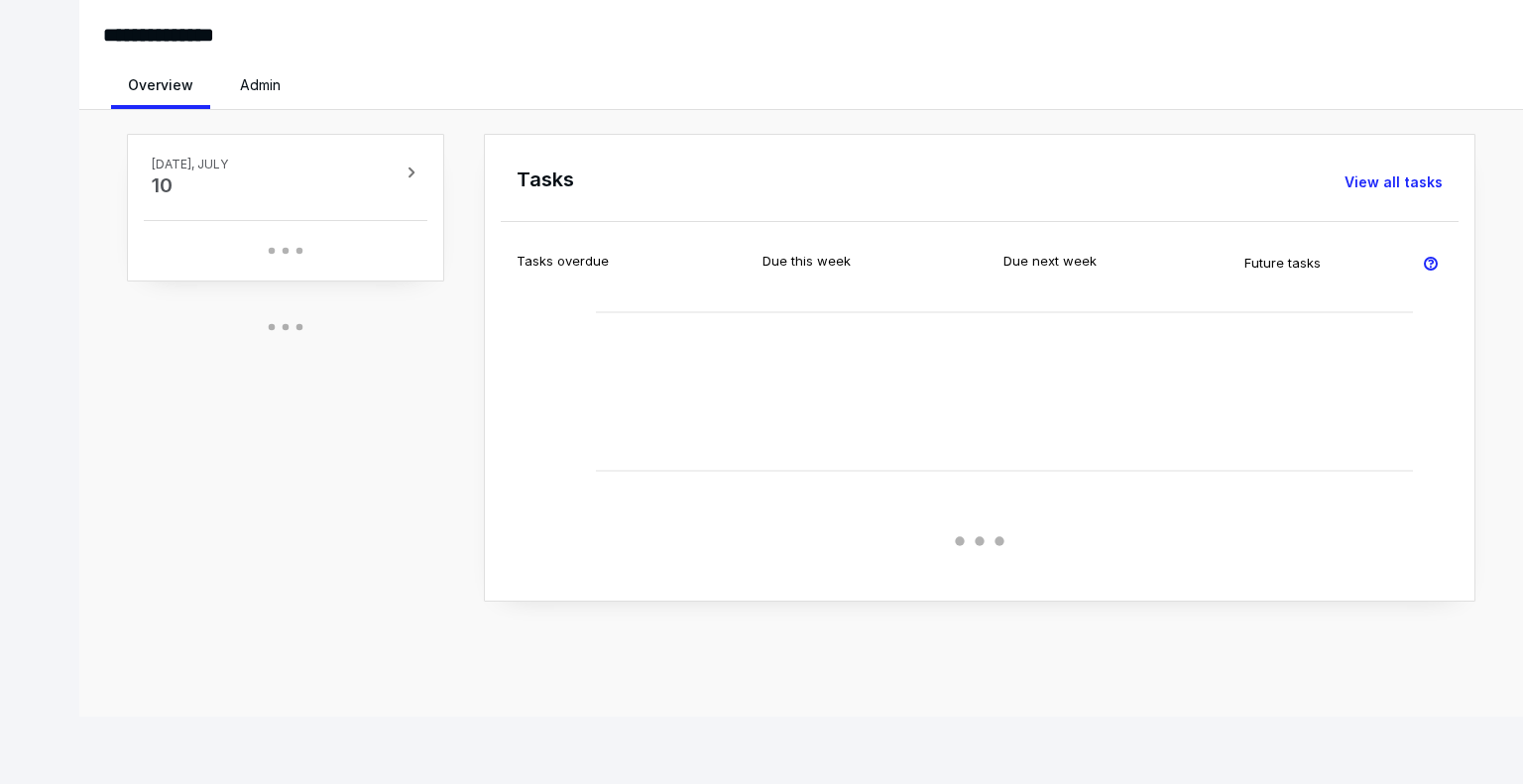 scroll, scrollTop: 0, scrollLeft: 0, axis: both 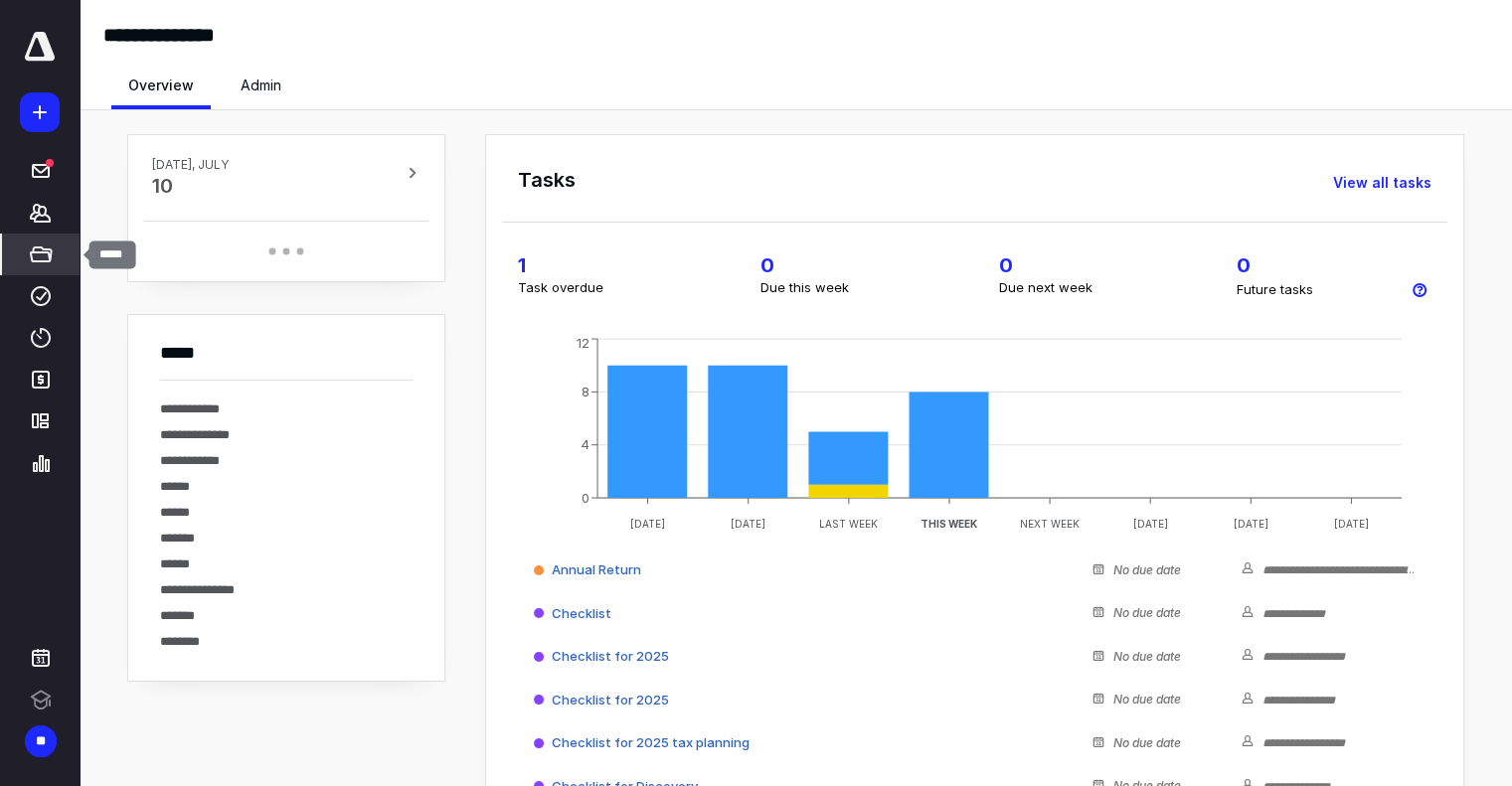 click on "*****" at bounding box center (41, 254) 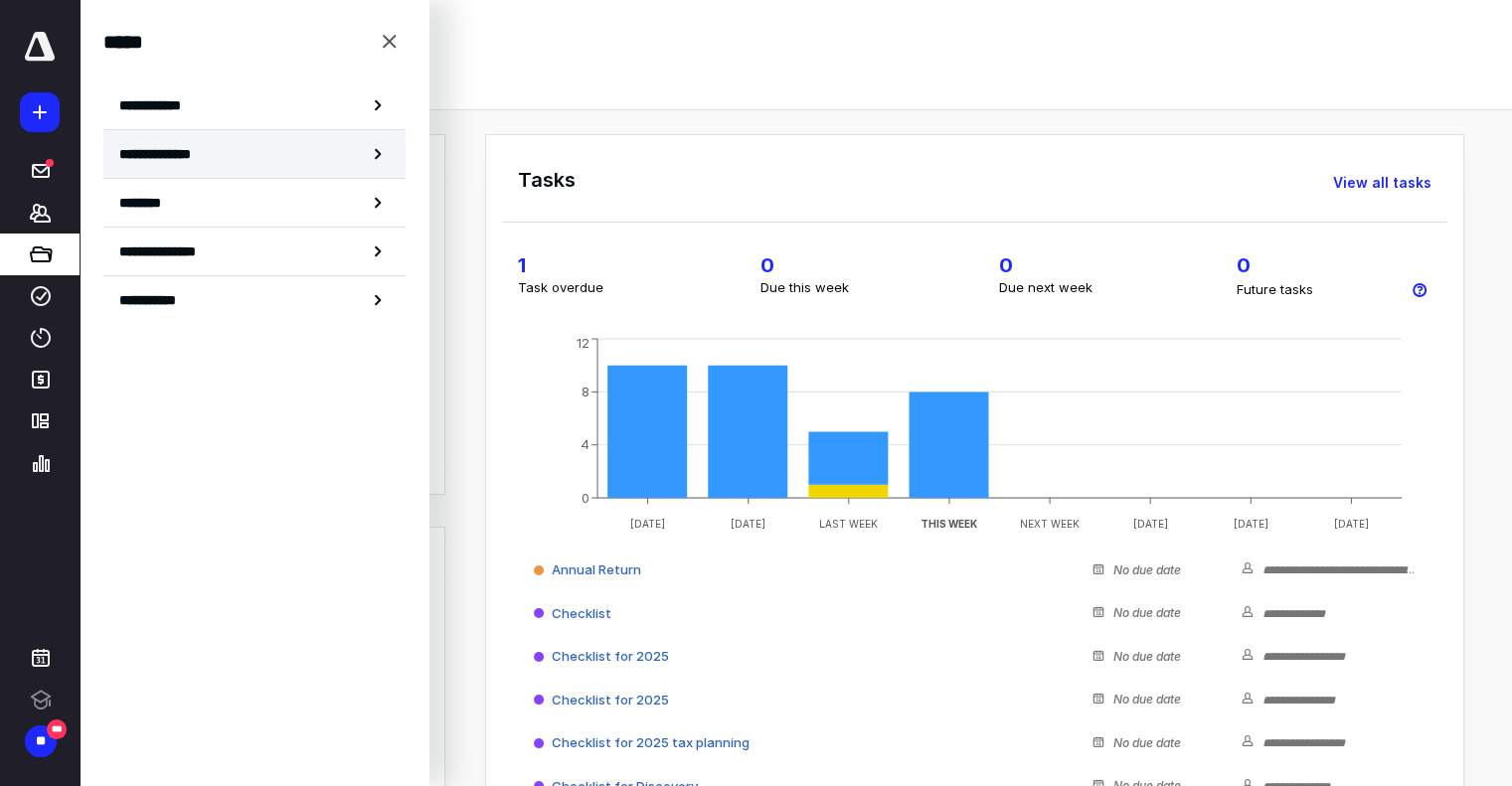click on "**********" at bounding box center (254, 154) 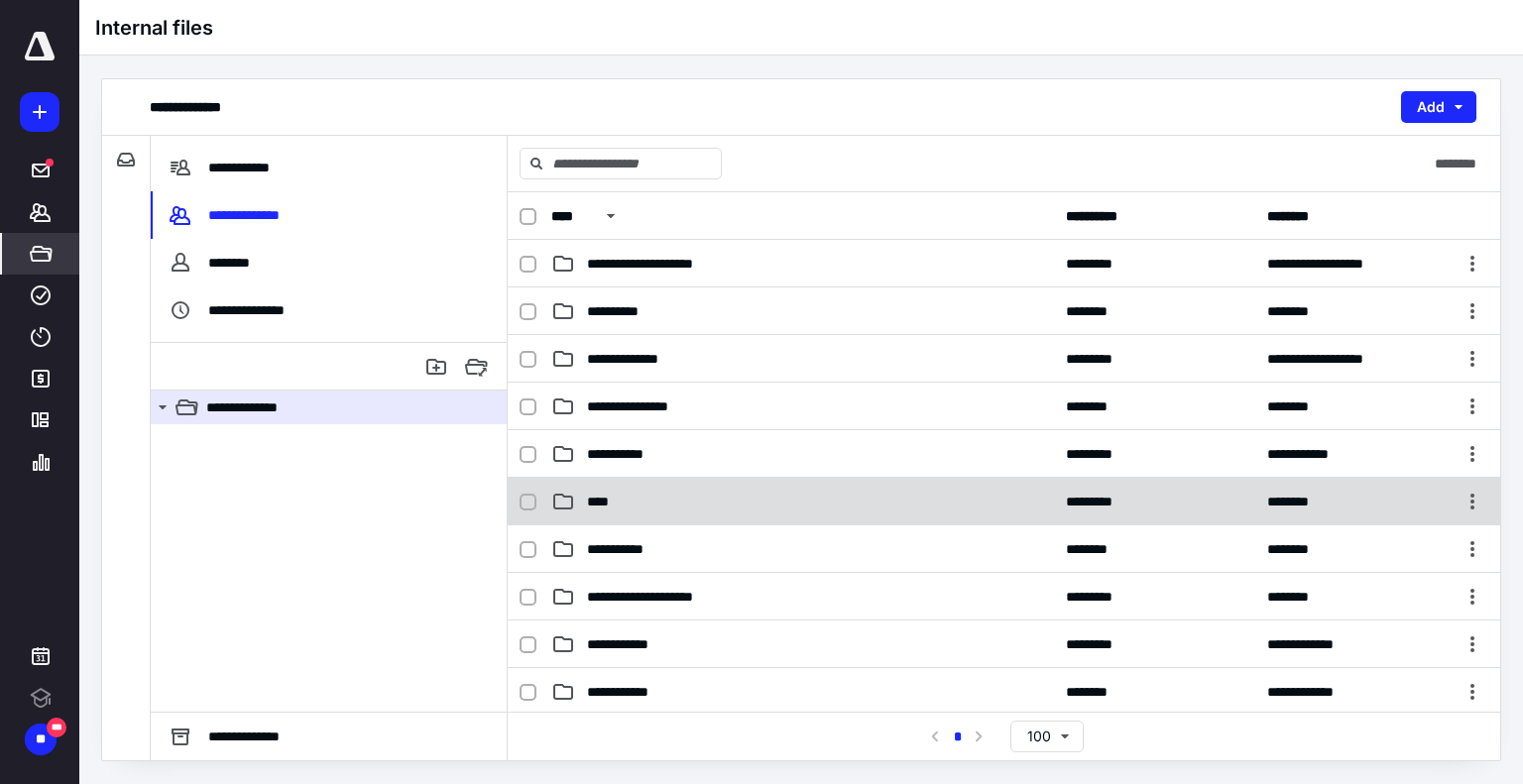 scroll, scrollTop: 0, scrollLeft: 0, axis: both 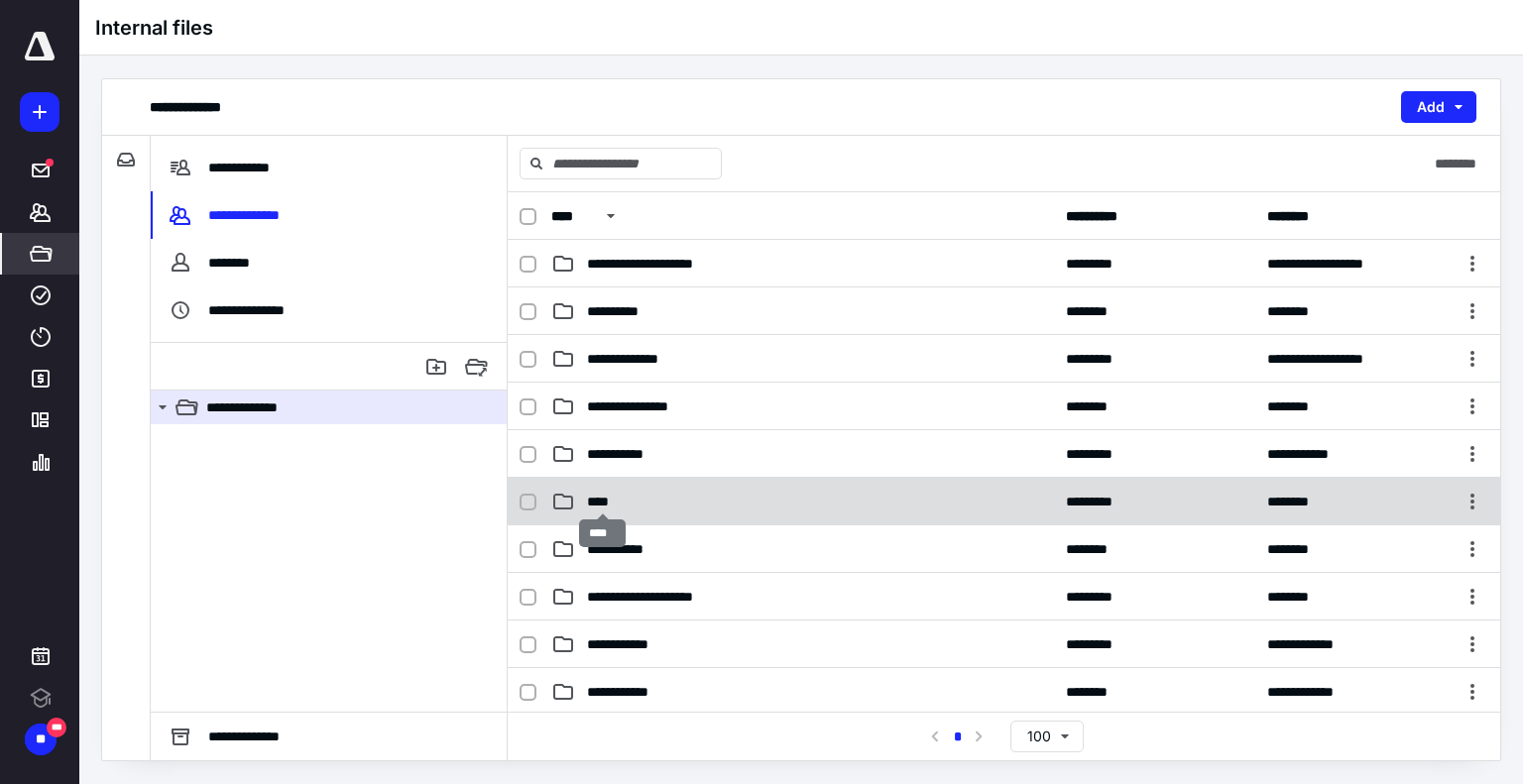 click on "****" at bounding box center [602, 502] 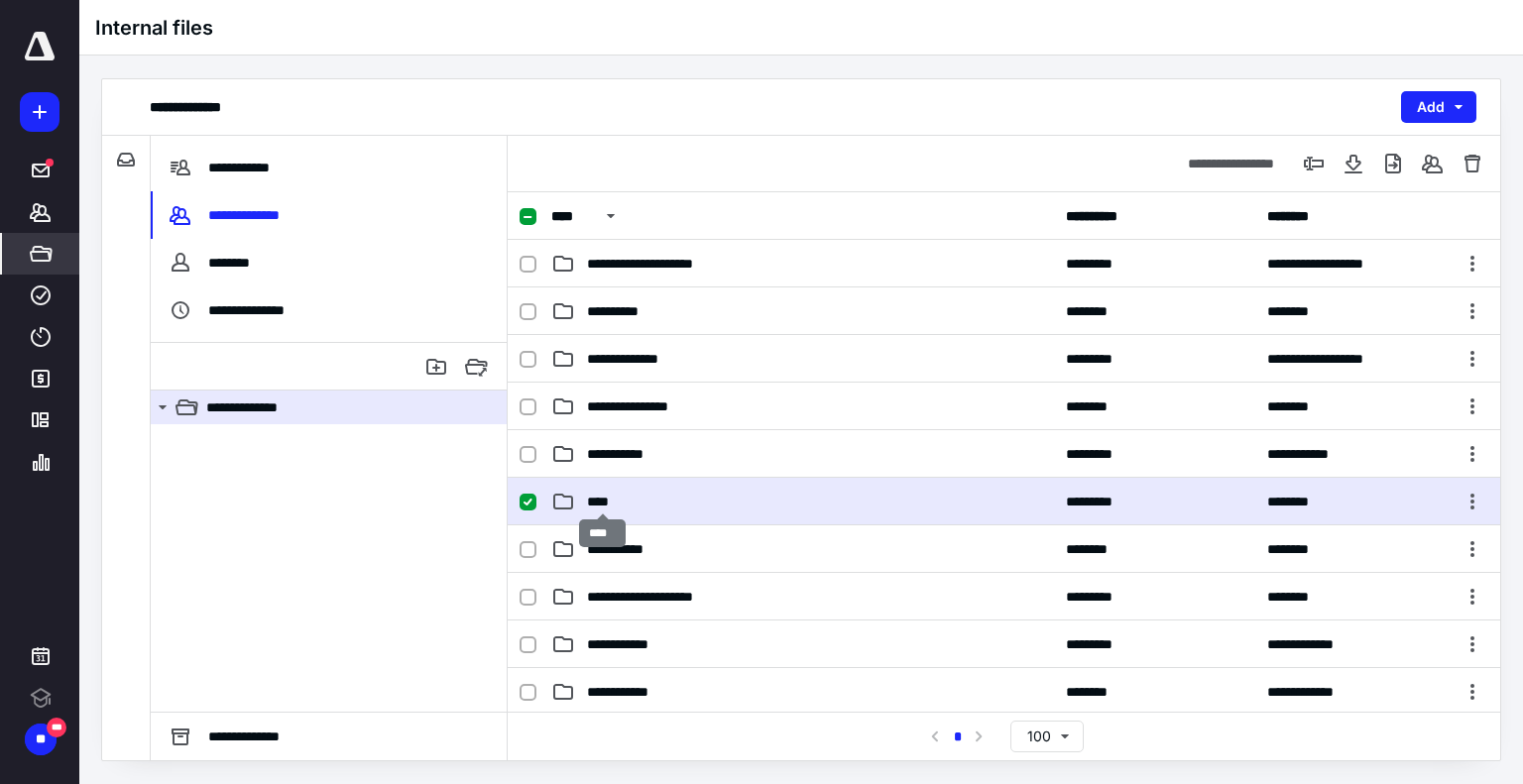 click on "****" at bounding box center [602, 502] 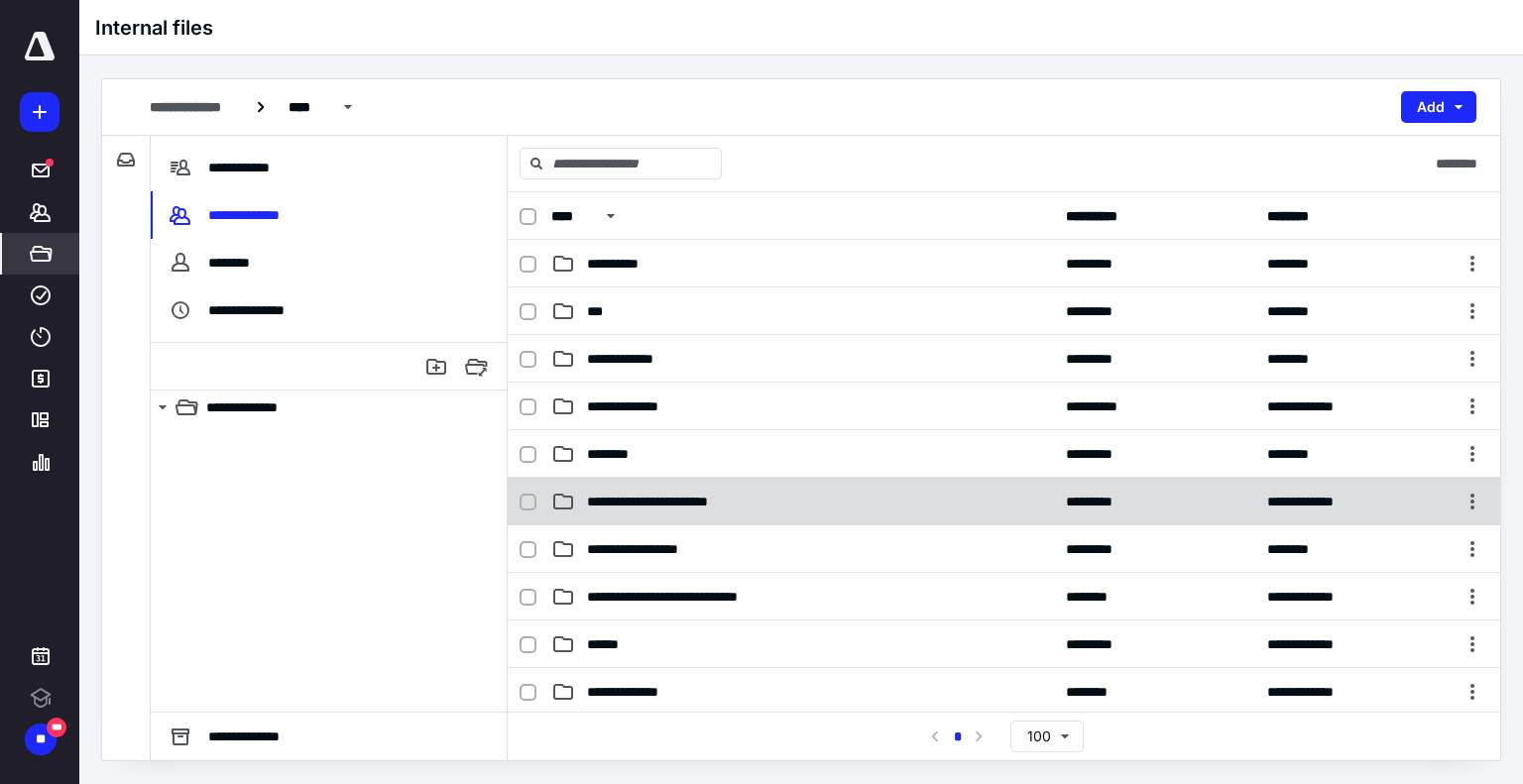 scroll, scrollTop: 0, scrollLeft: 0, axis: both 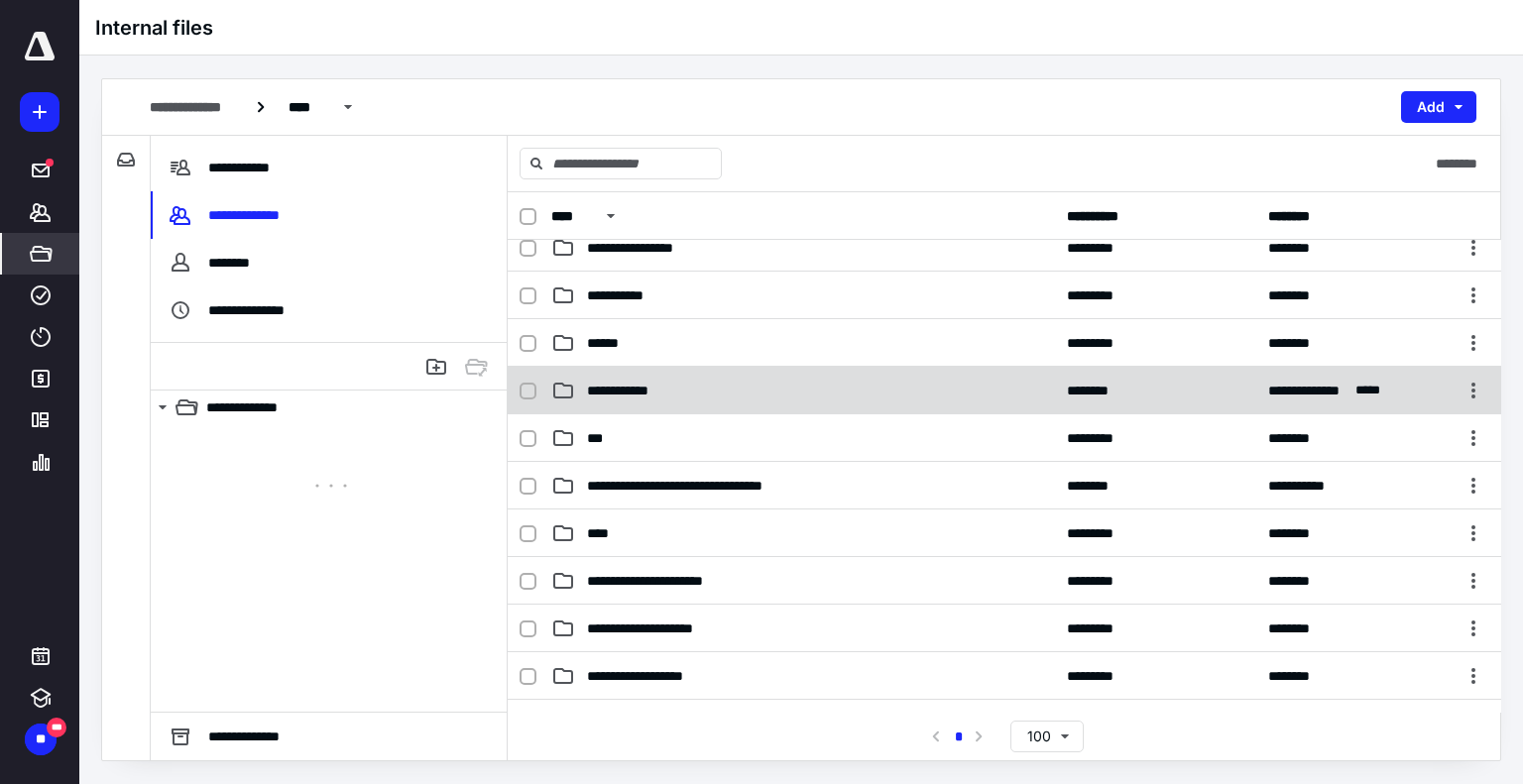 click on "**********" at bounding box center [1004, 391] 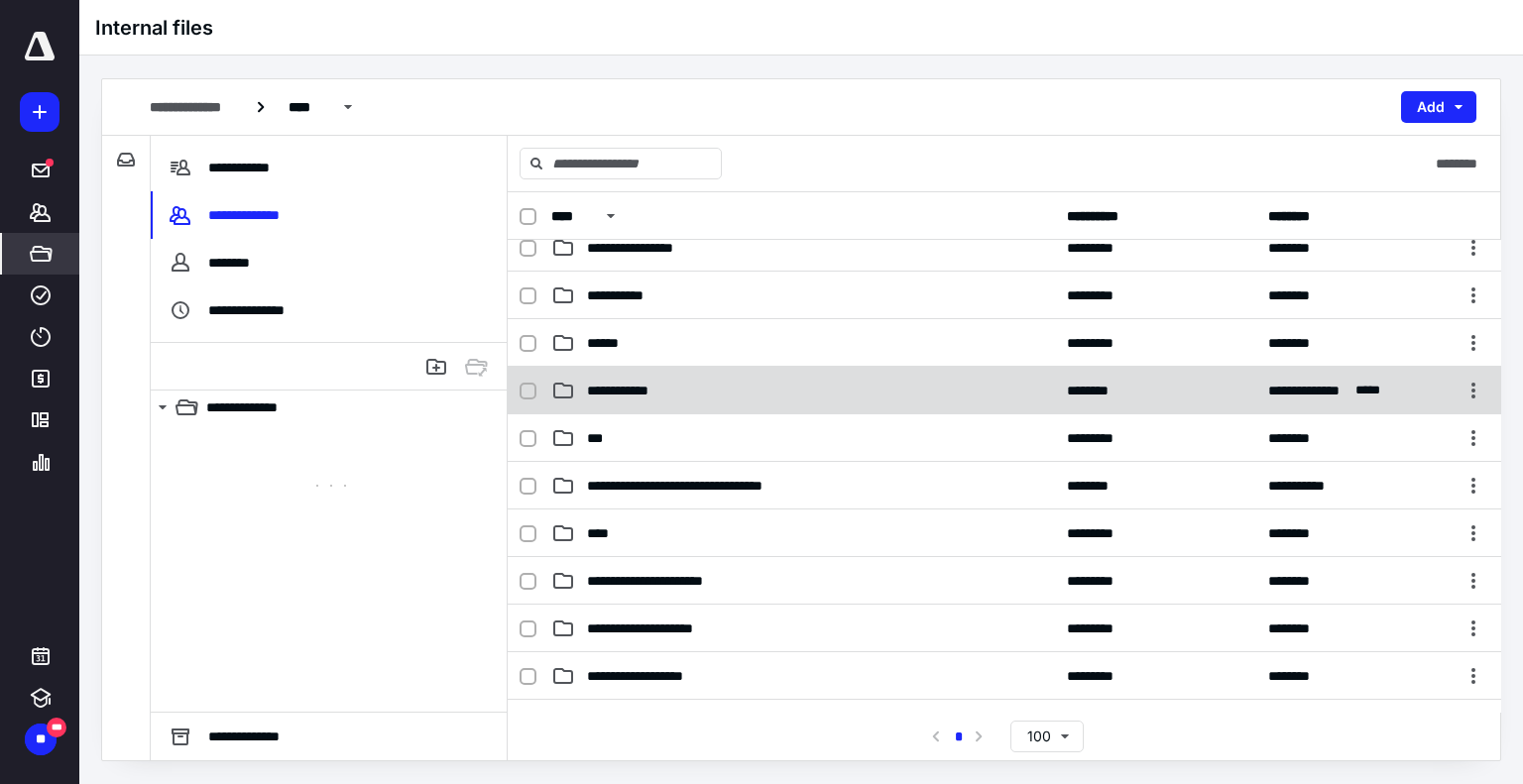 checkbox on "true" 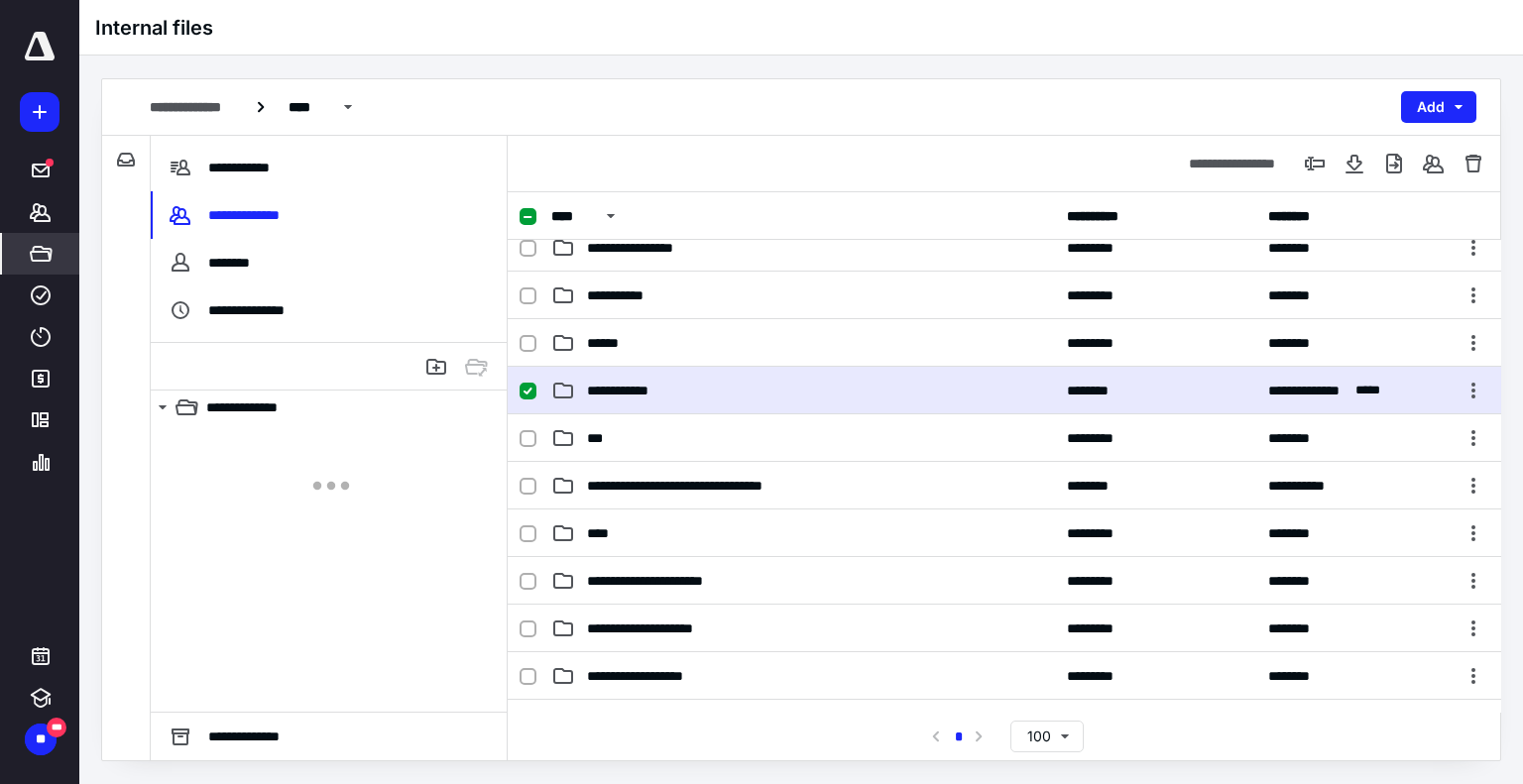 click on "**********" at bounding box center (1004, 391) 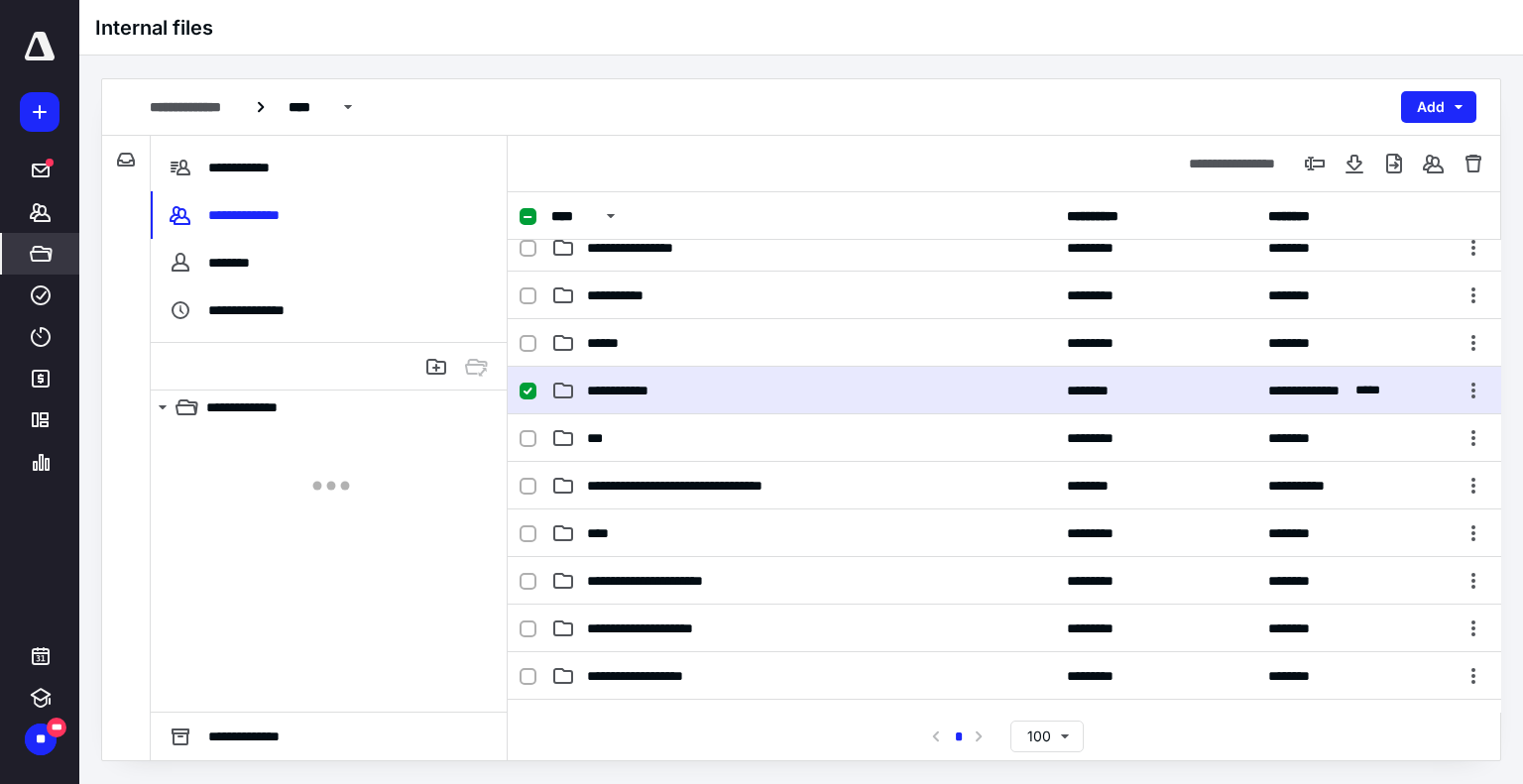scroll, scrollTop: 0, scrollLeft: 0, axis: both 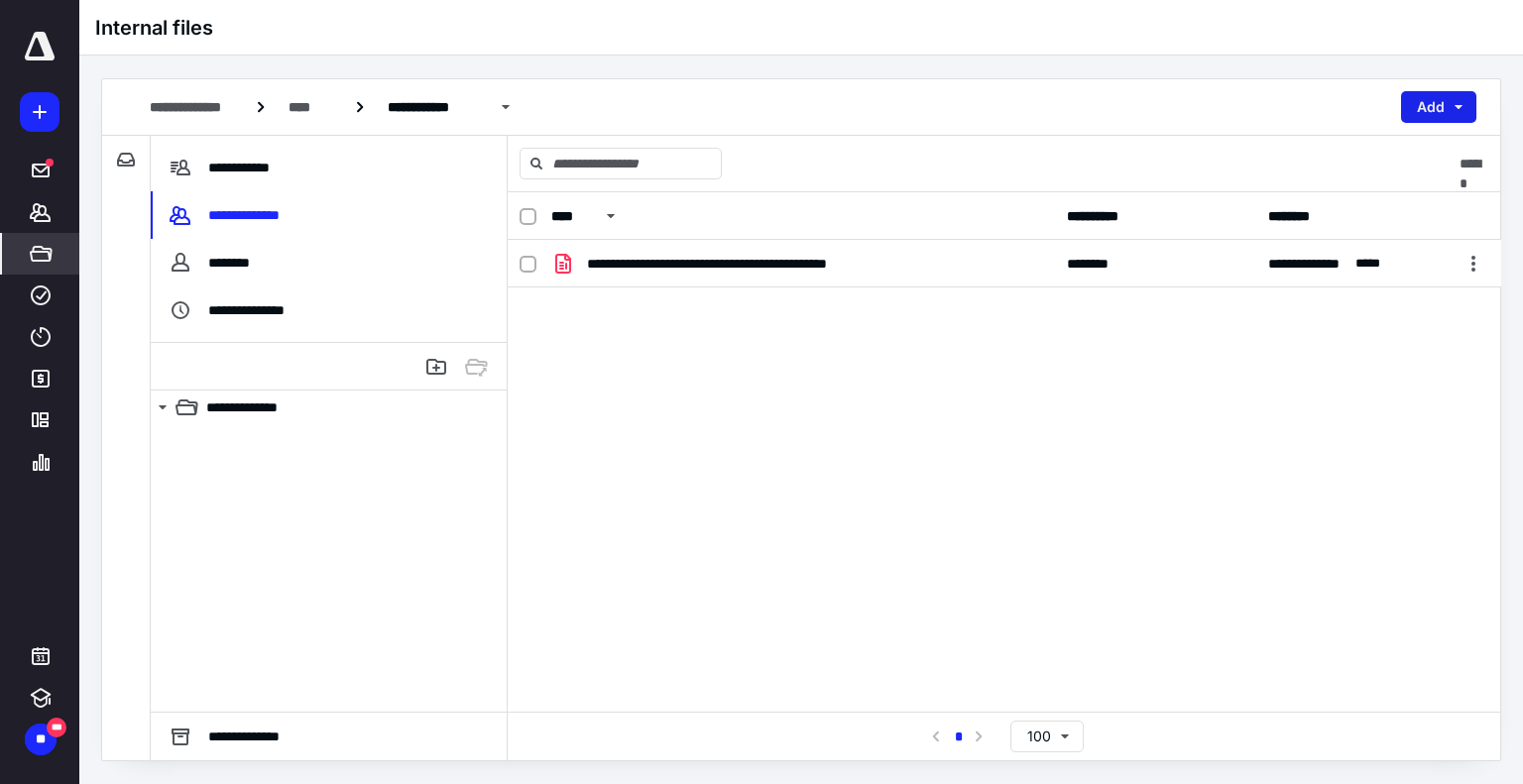 click on "Add" at bounding box center [1439, 107] 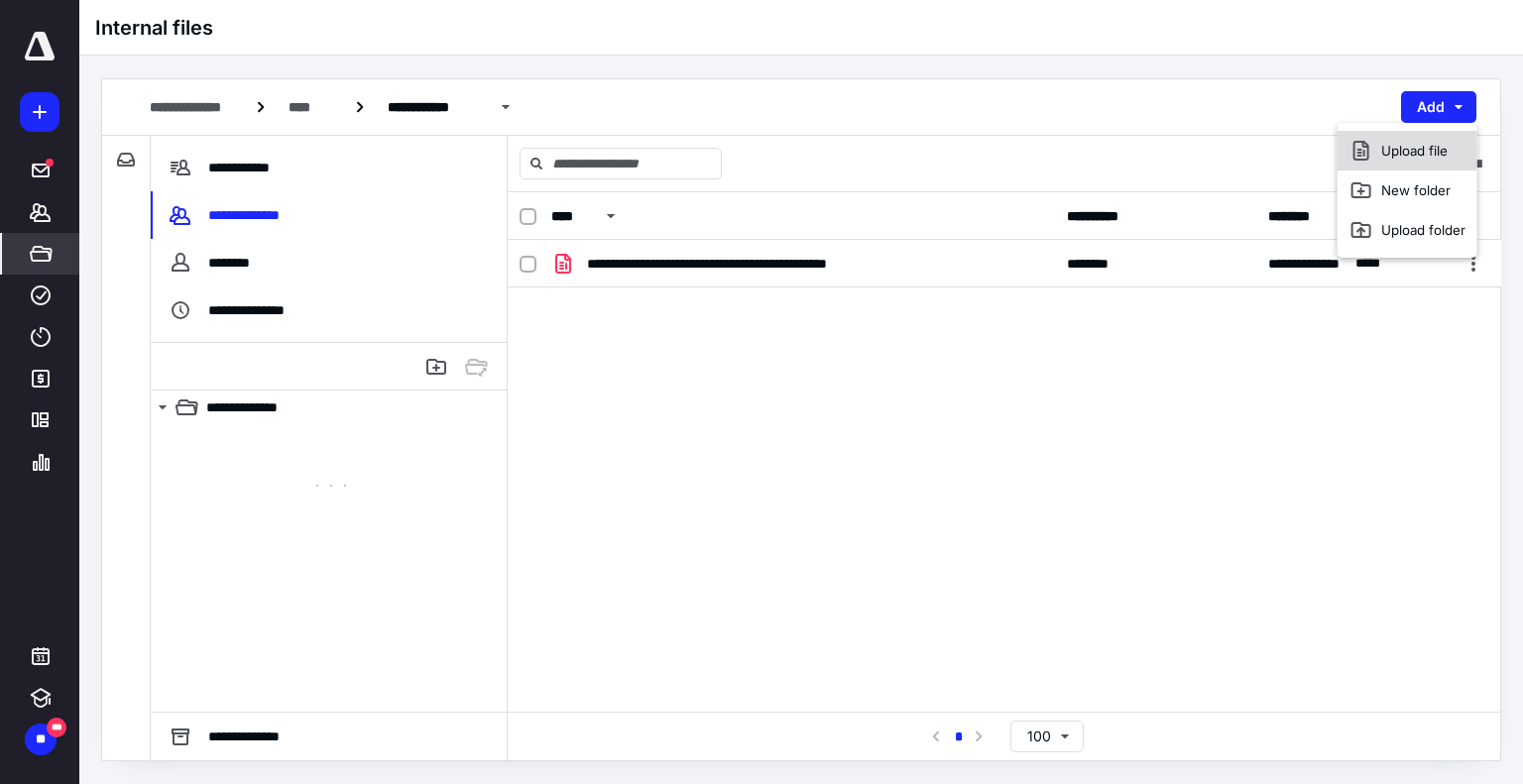 click on "Upload file" at bounding box center [1407, 151] 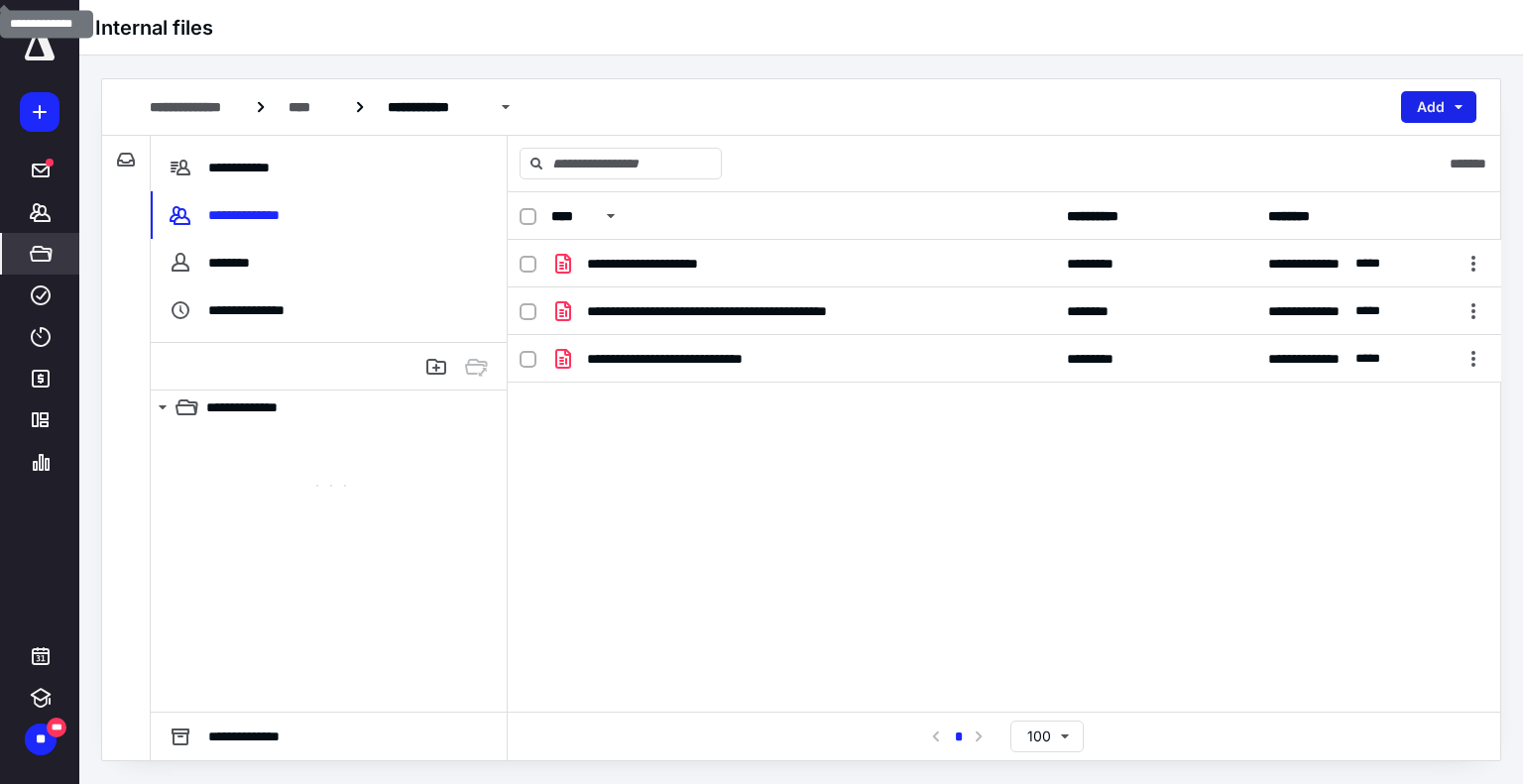 click on "Add" at bounding box center (1439, 107) 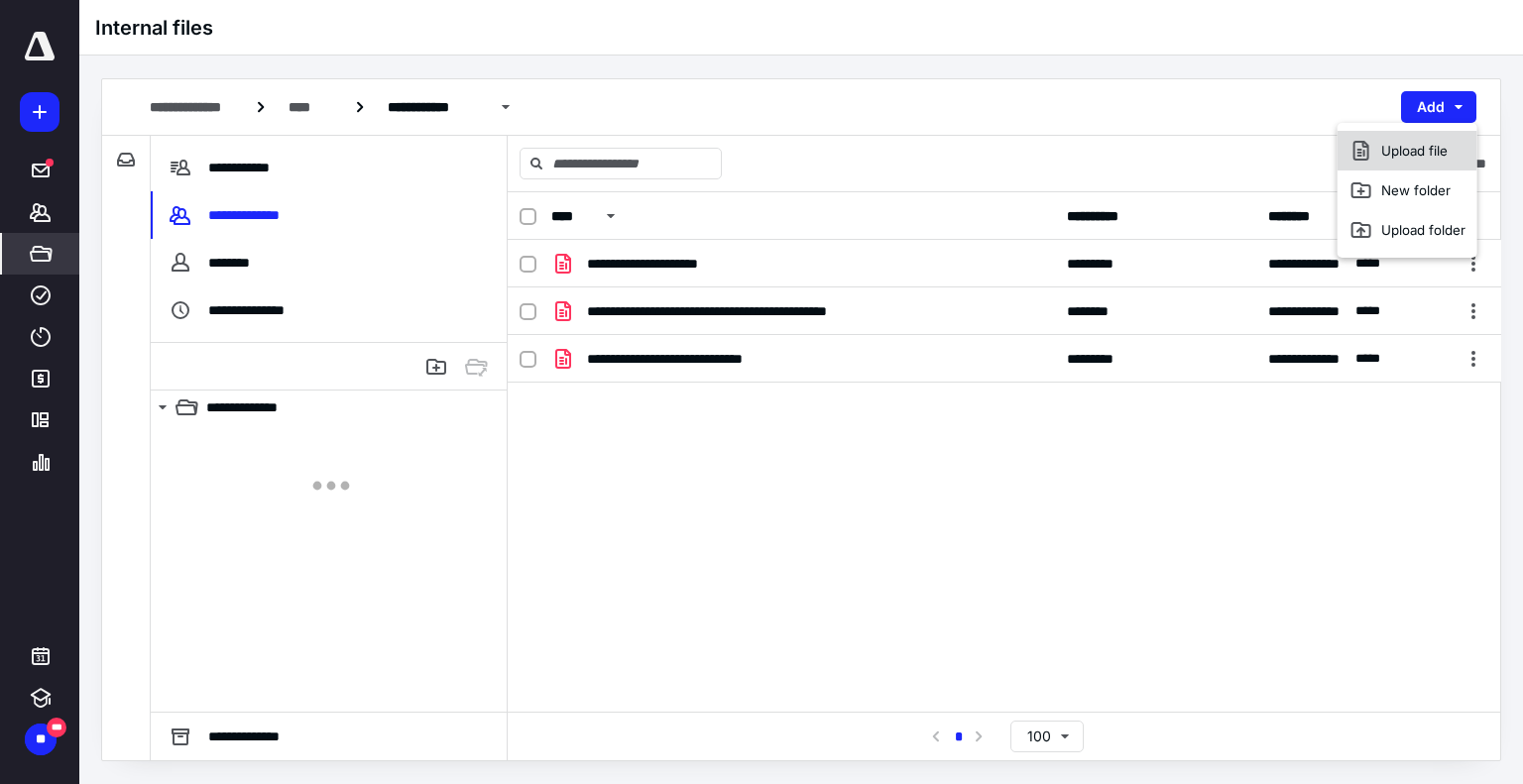 click on "Upload file" at bounding box center [1407, 151] 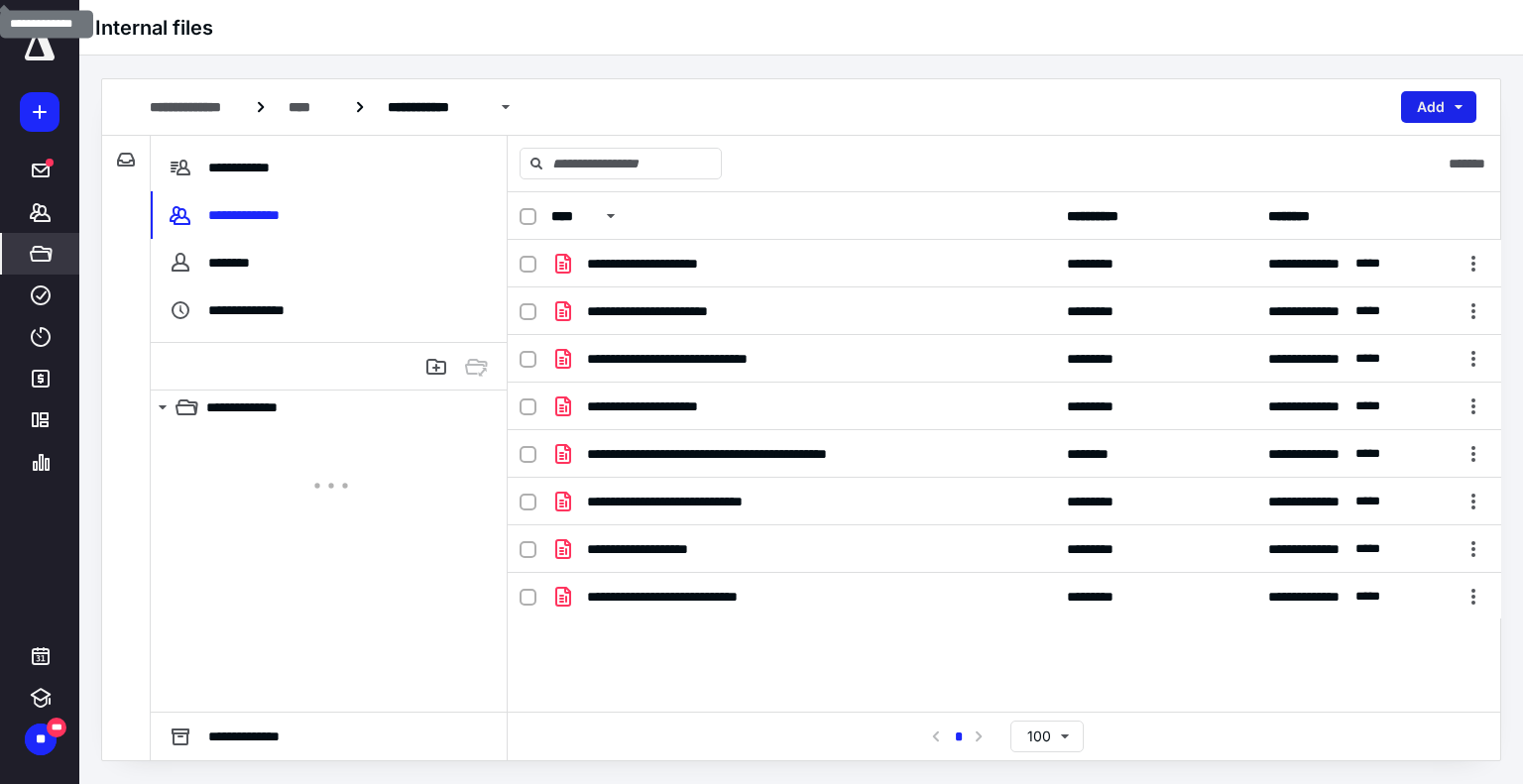 click on "Add" at bounding box center (1439, 107) 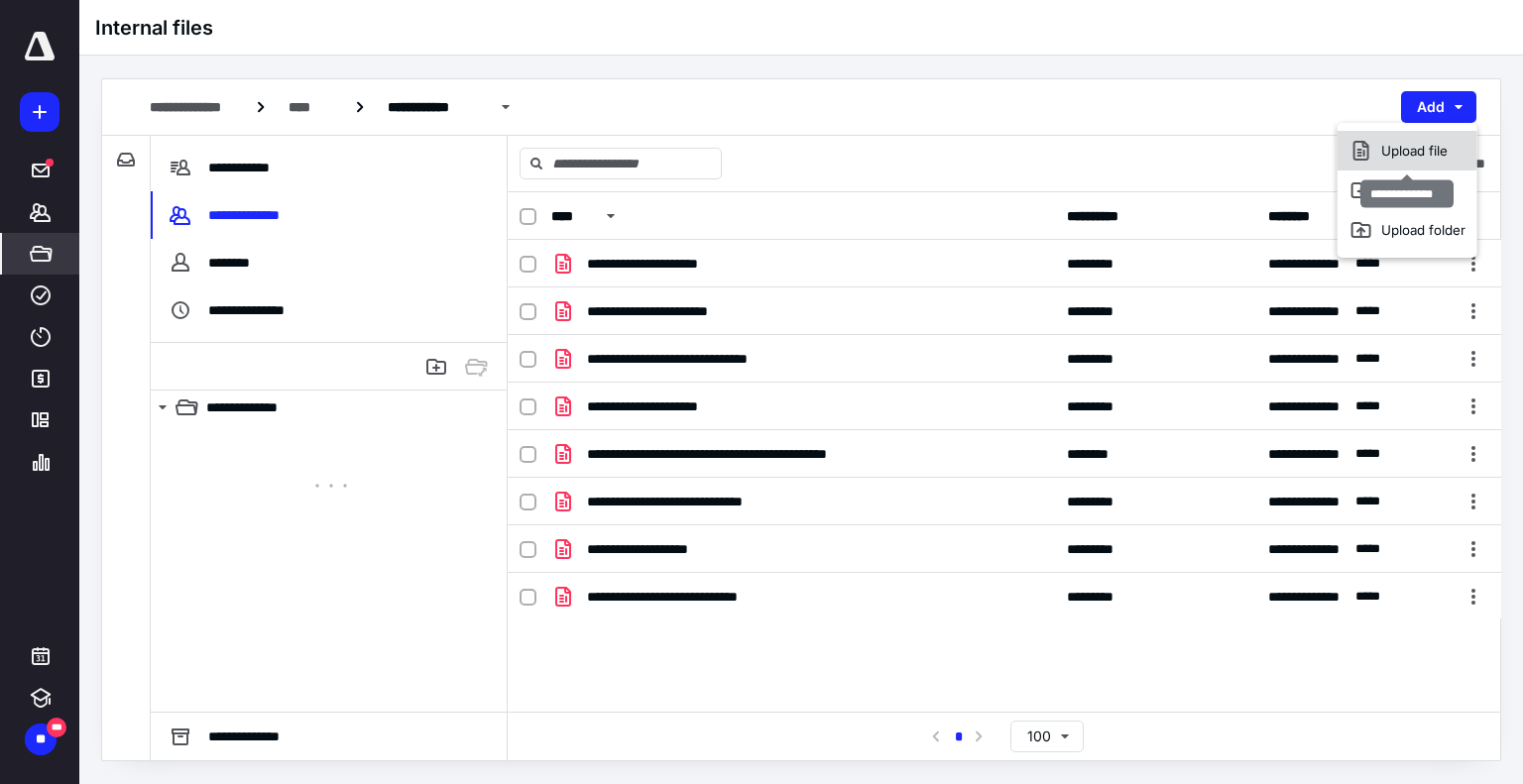 click on "Upload file" at bounding box center (1407, 151) 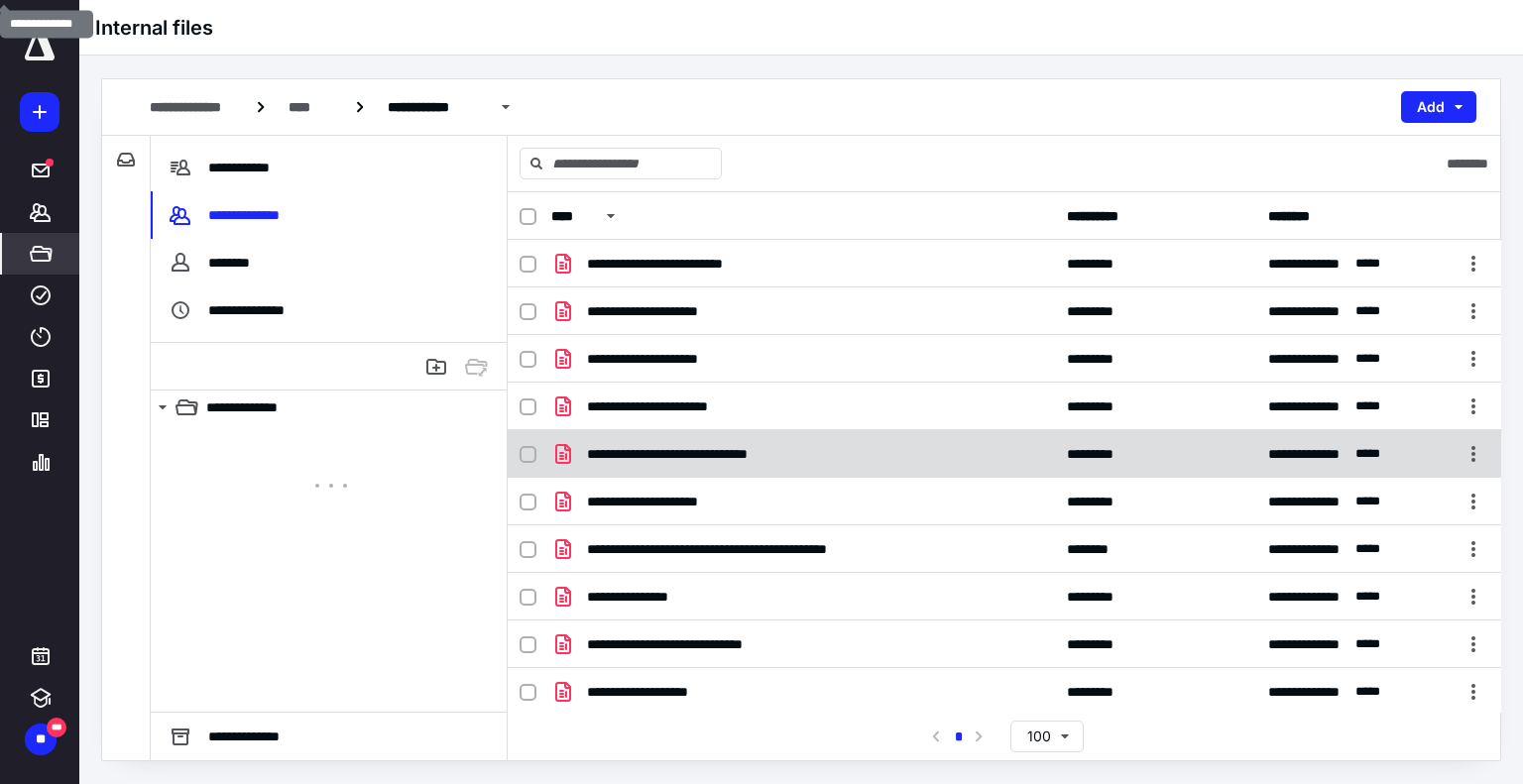 scroll, scrollTop: 48, scrollLeft: 0, axis: vertical 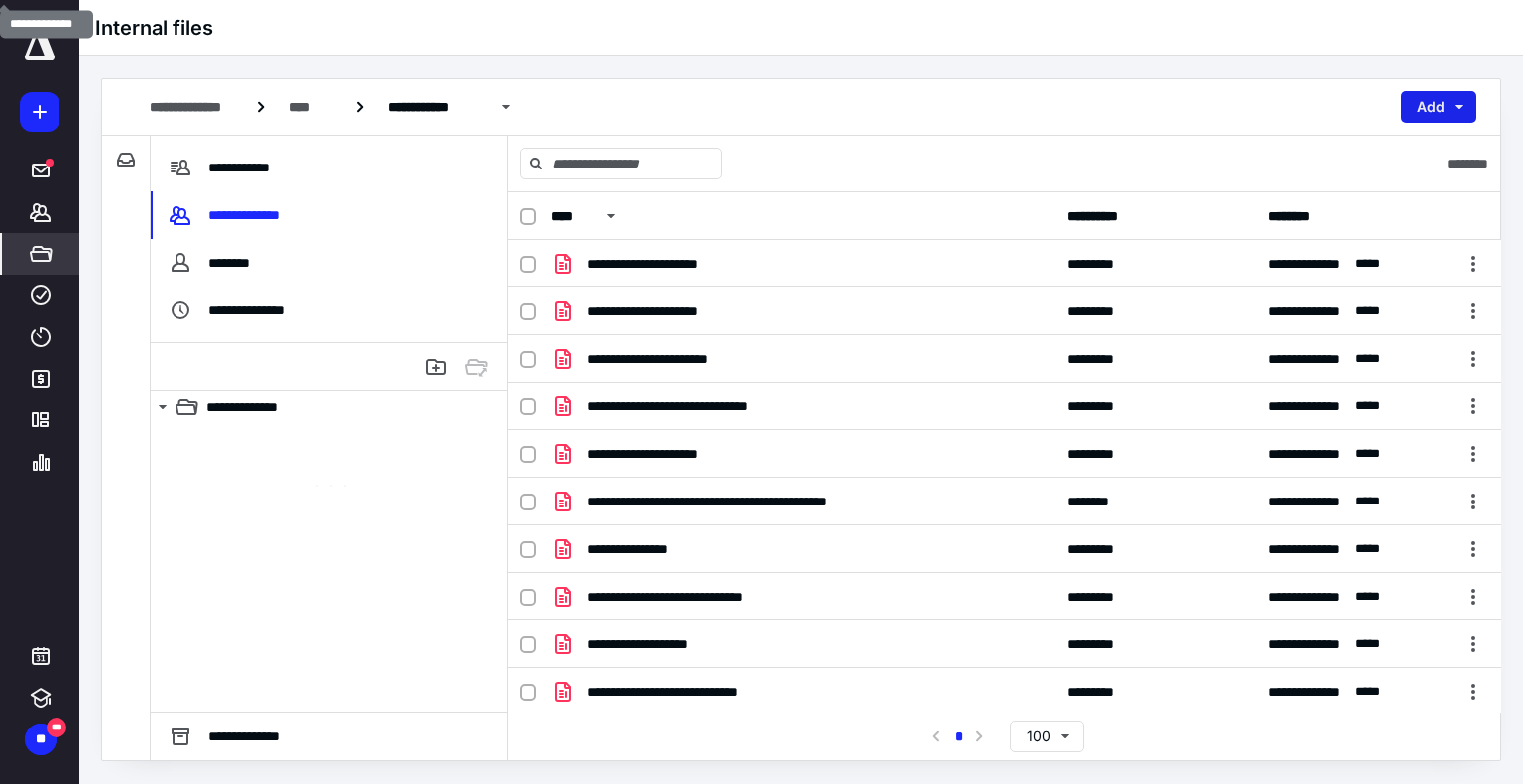 click on "Add" at bounding box center (1439, 107) 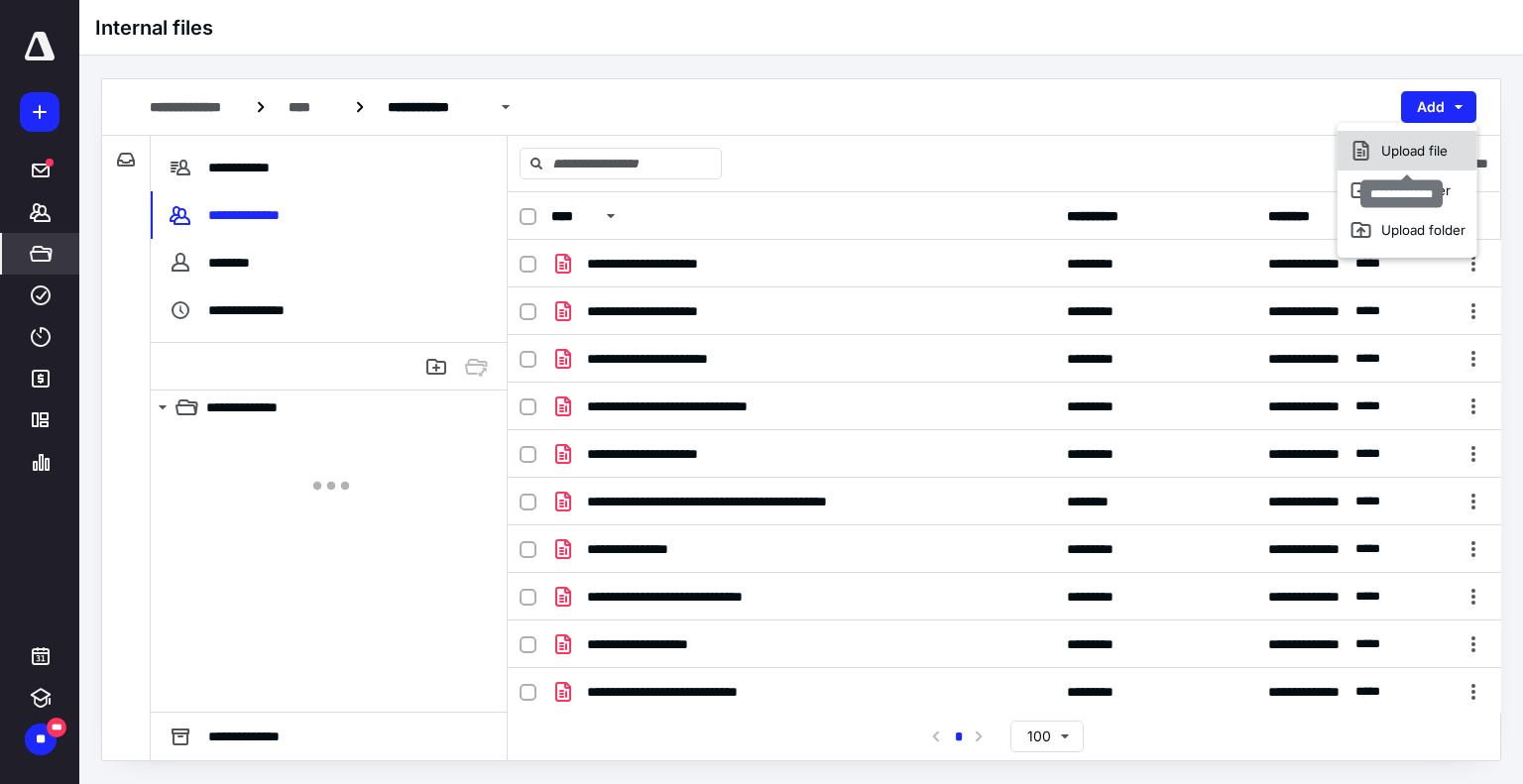 click on "Upload file" at bounding box center [1407, 151] 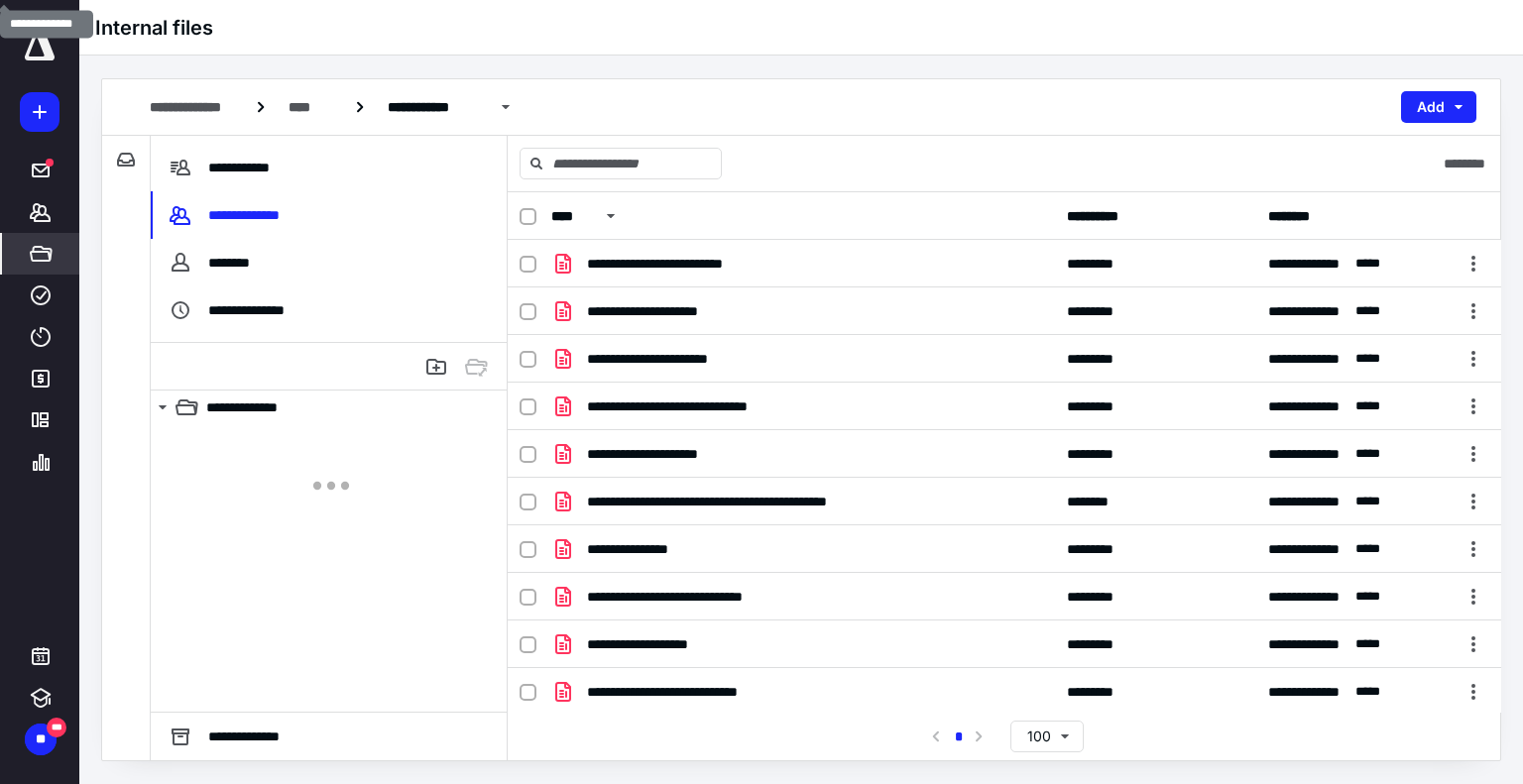 scroll, scrollTop: 0, scrollLeft: 0, axis: both 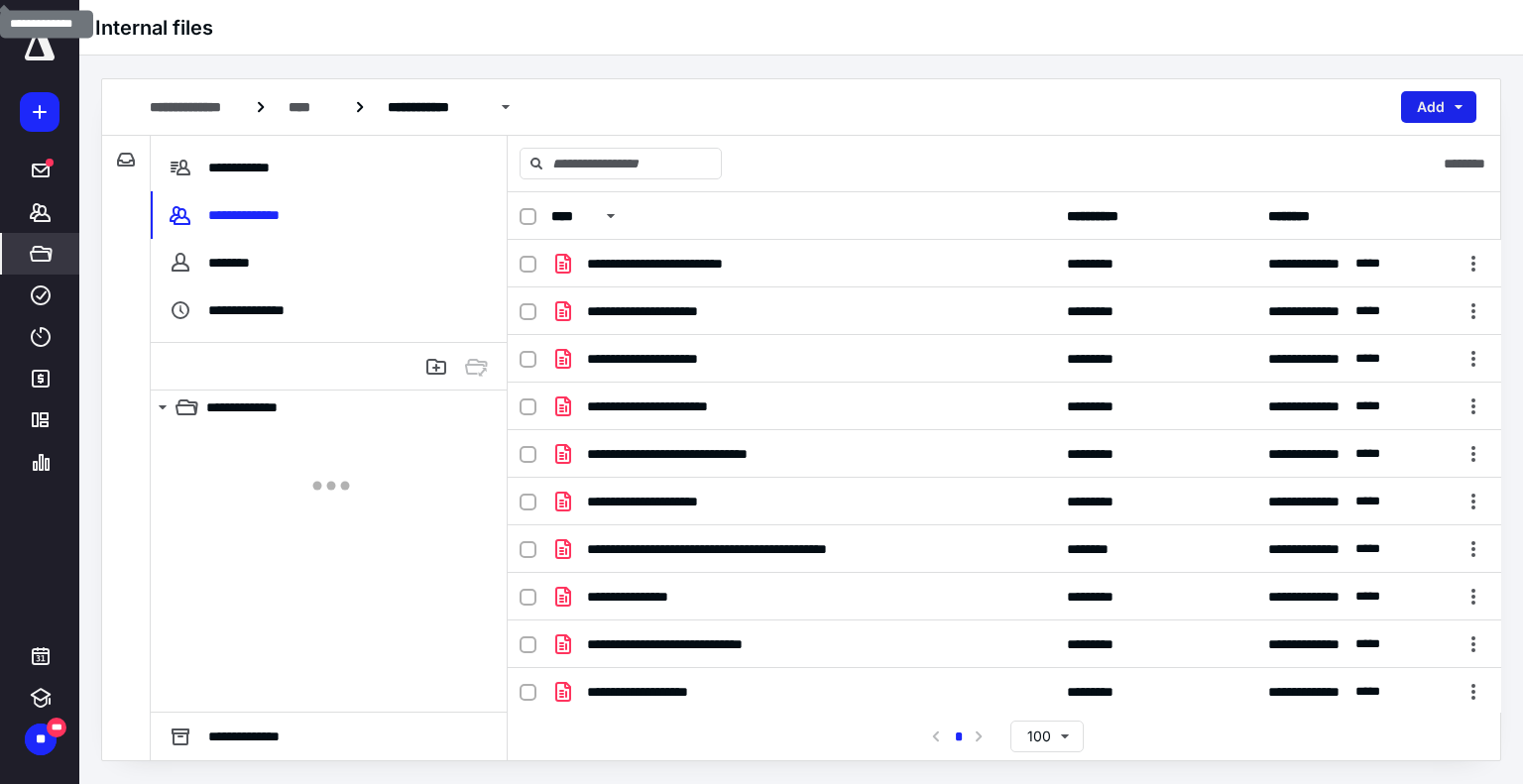 click on "Add" at bounding box center [1439, 107] 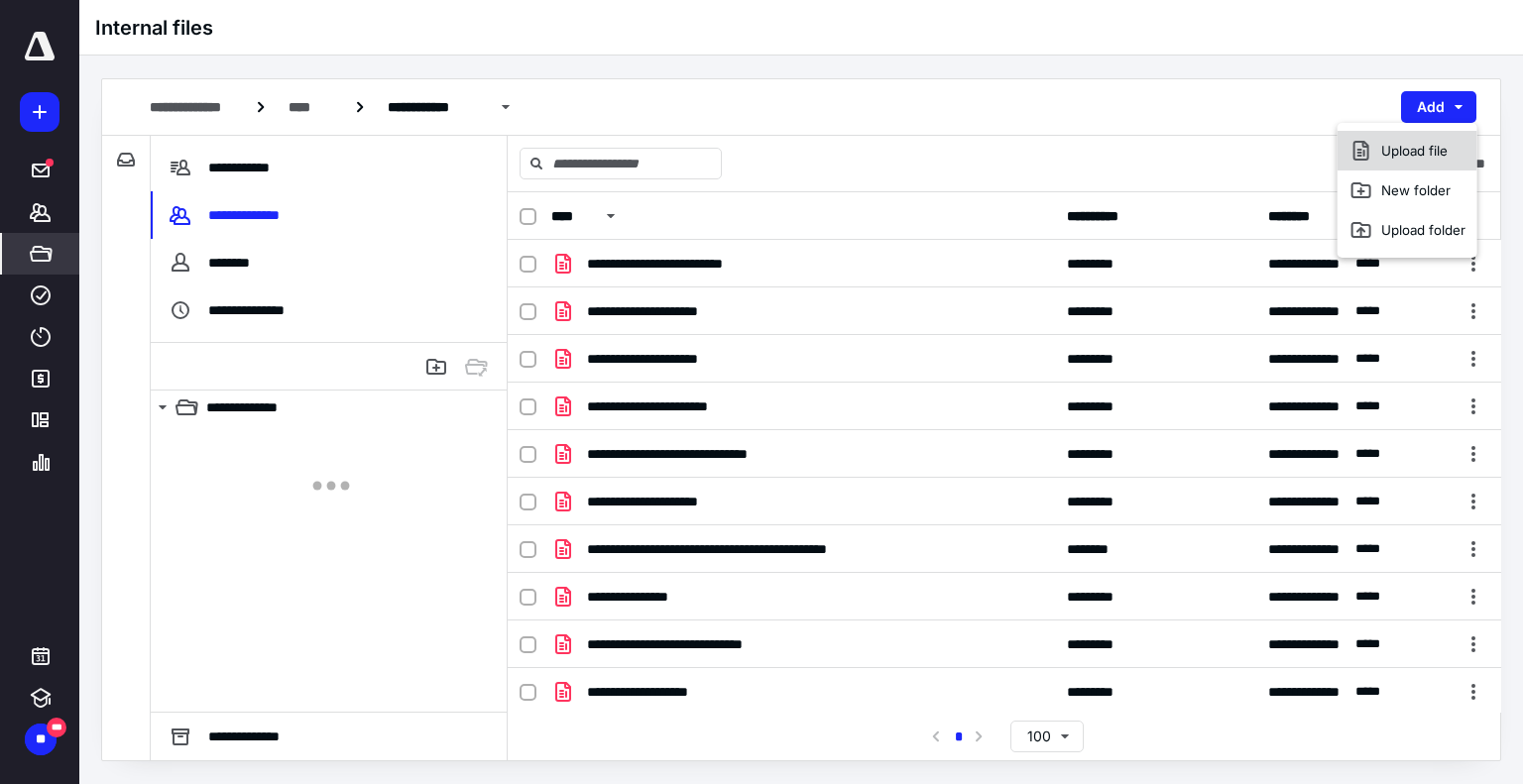 click on "Upload file" at bounding box center [1407, 151] 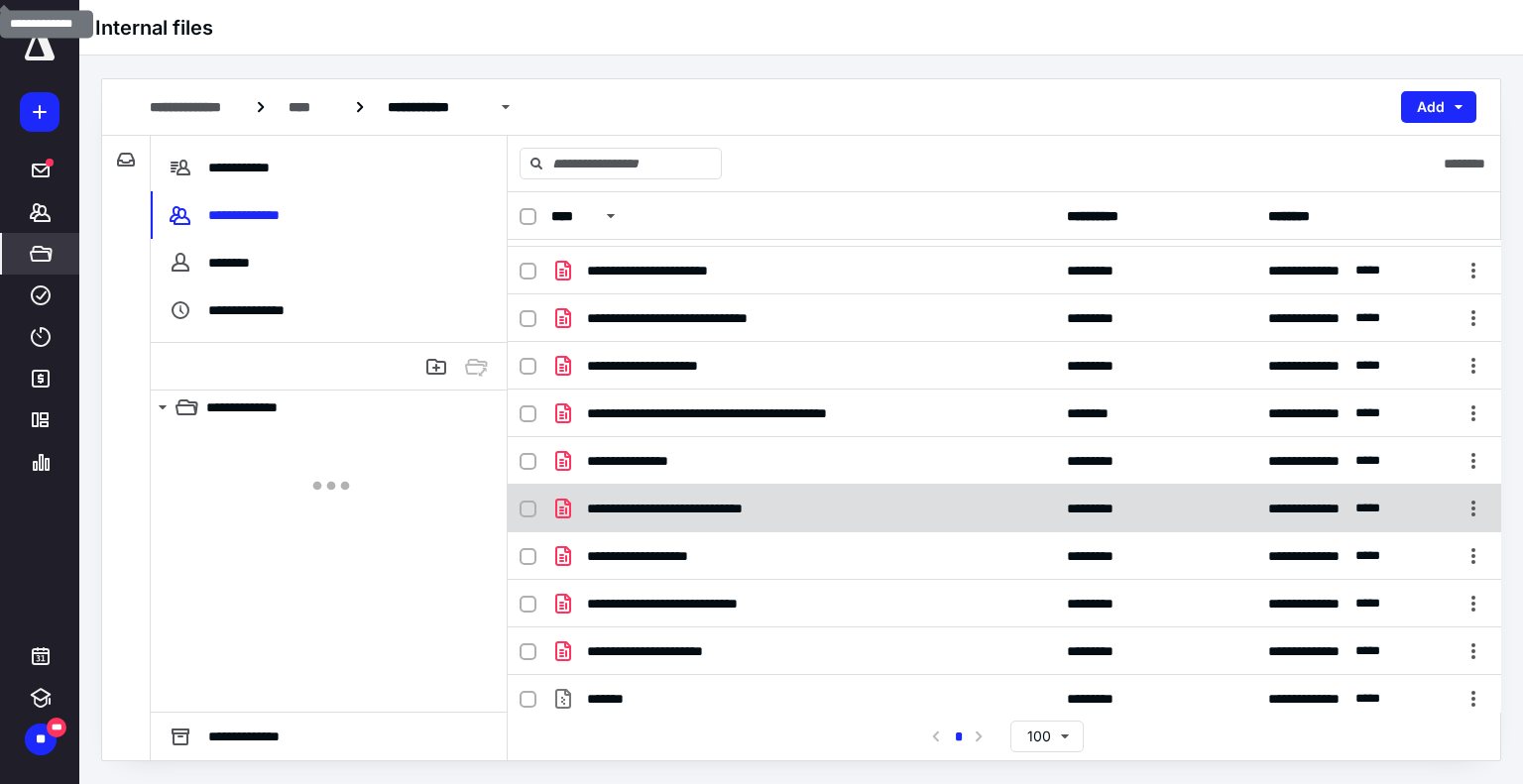 scroll, scrollTop: 143, scrollLeft: 0, axis: vertical 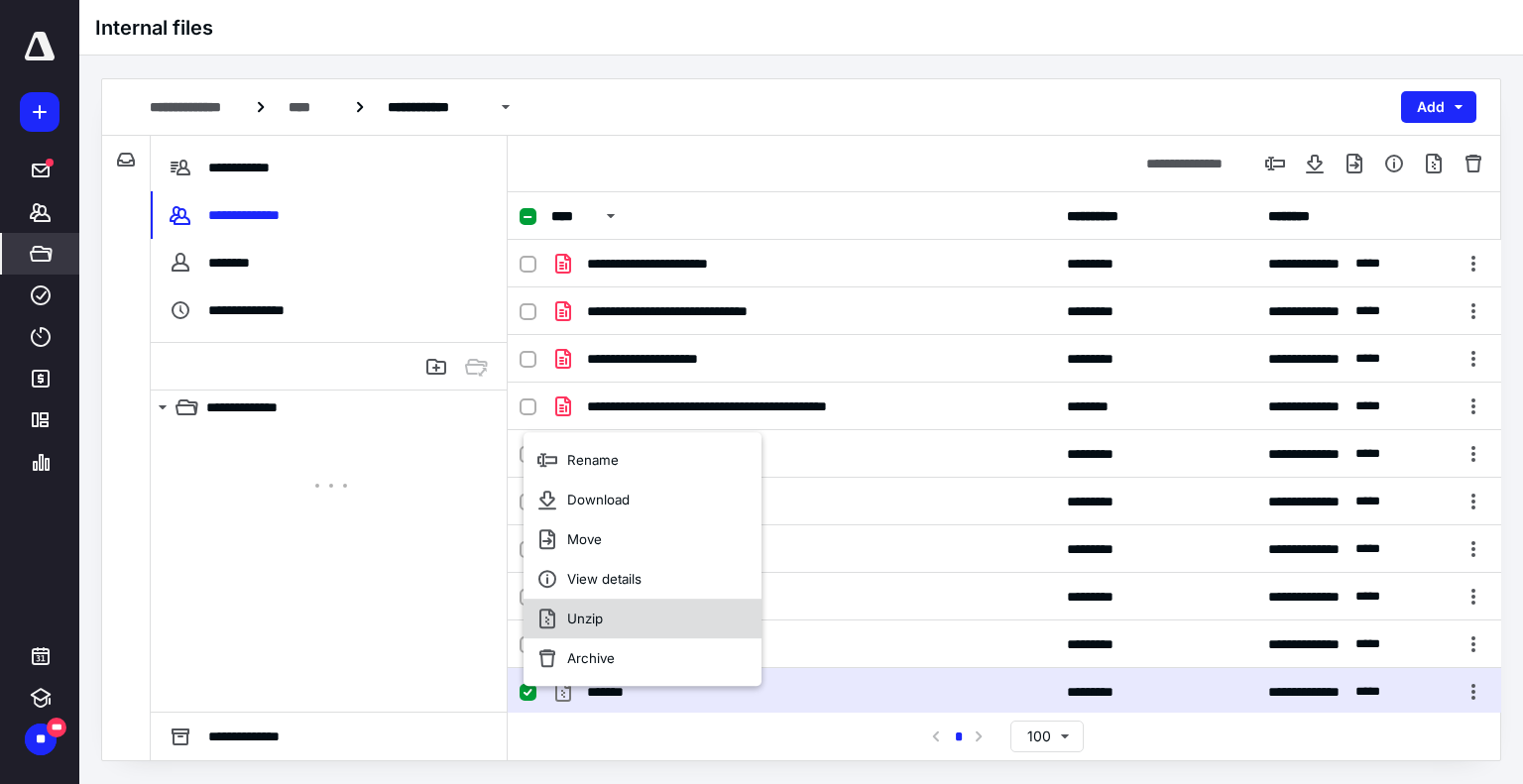 click on "Unzip" at bounding box center (585, 618) 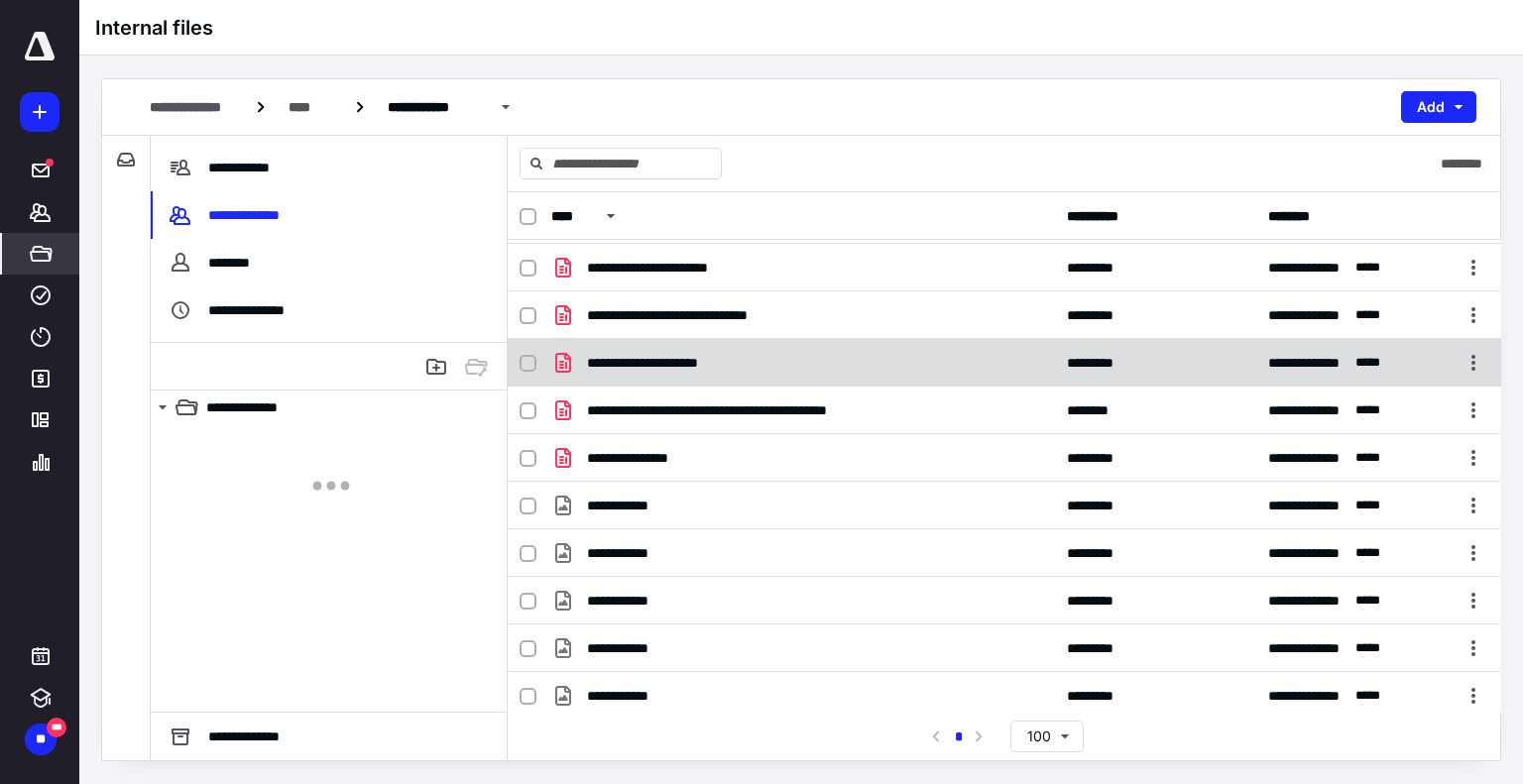 scroll, scrollTop: 143, scrollLeft: 0, axis: vertical 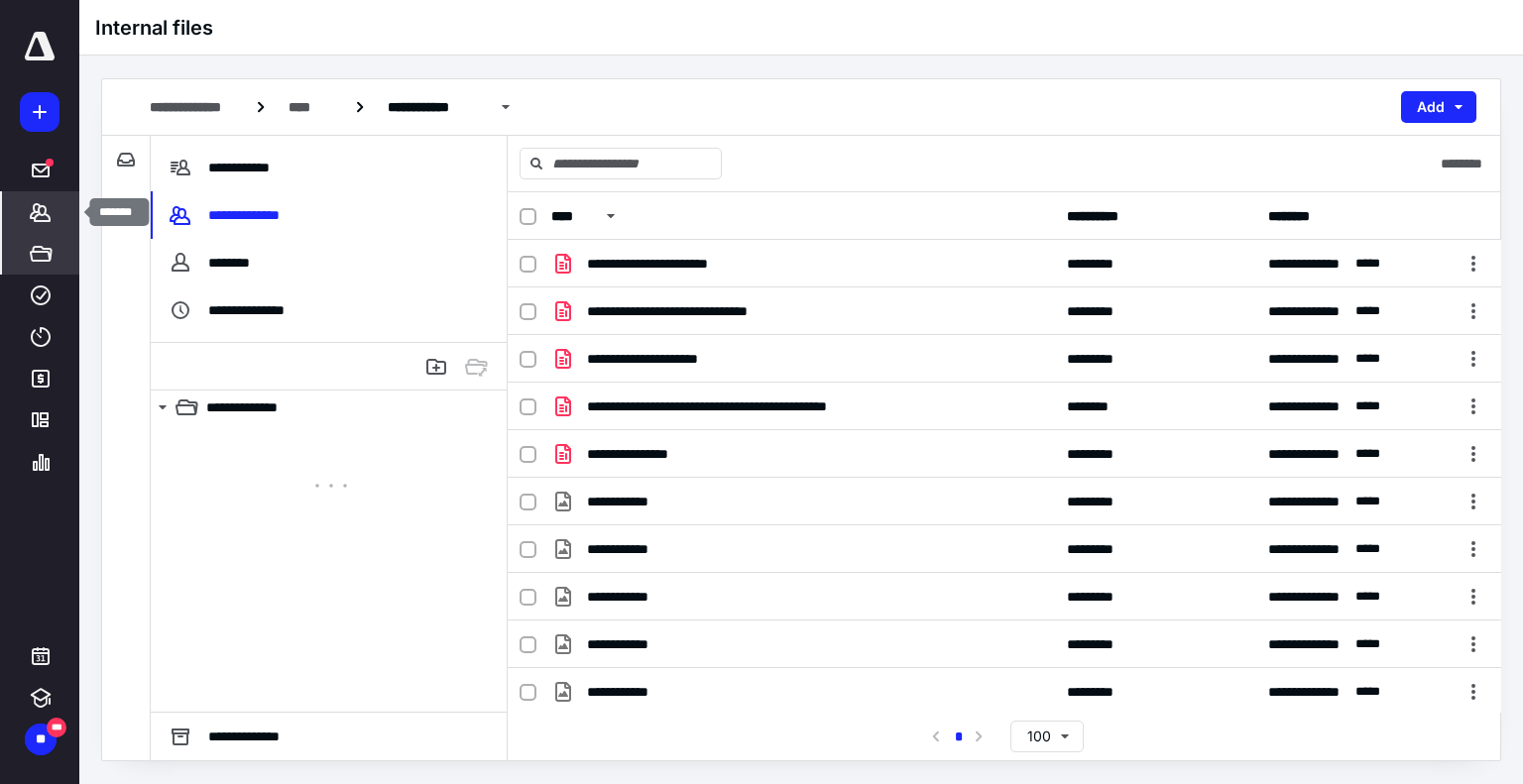 click 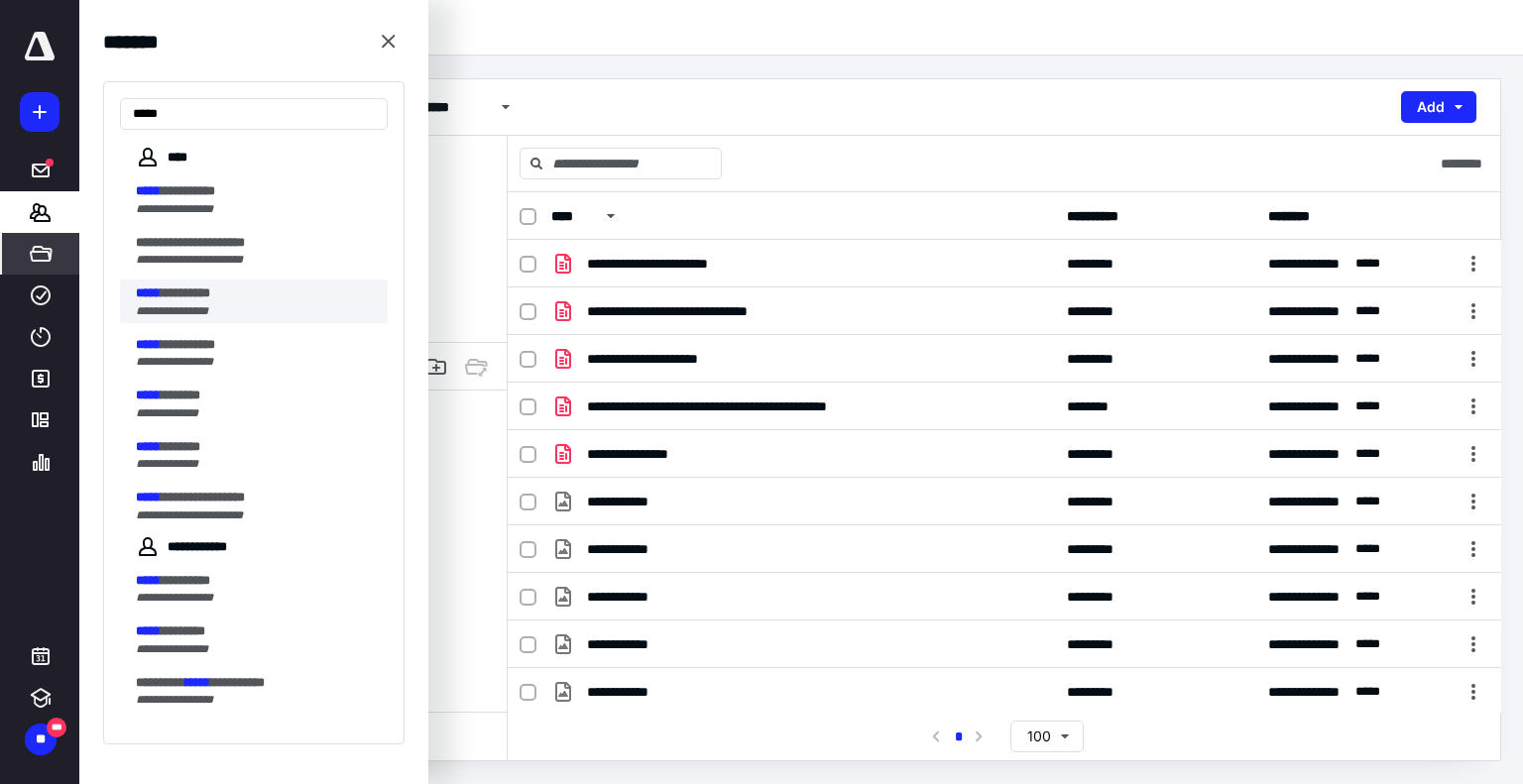 type on "*****" 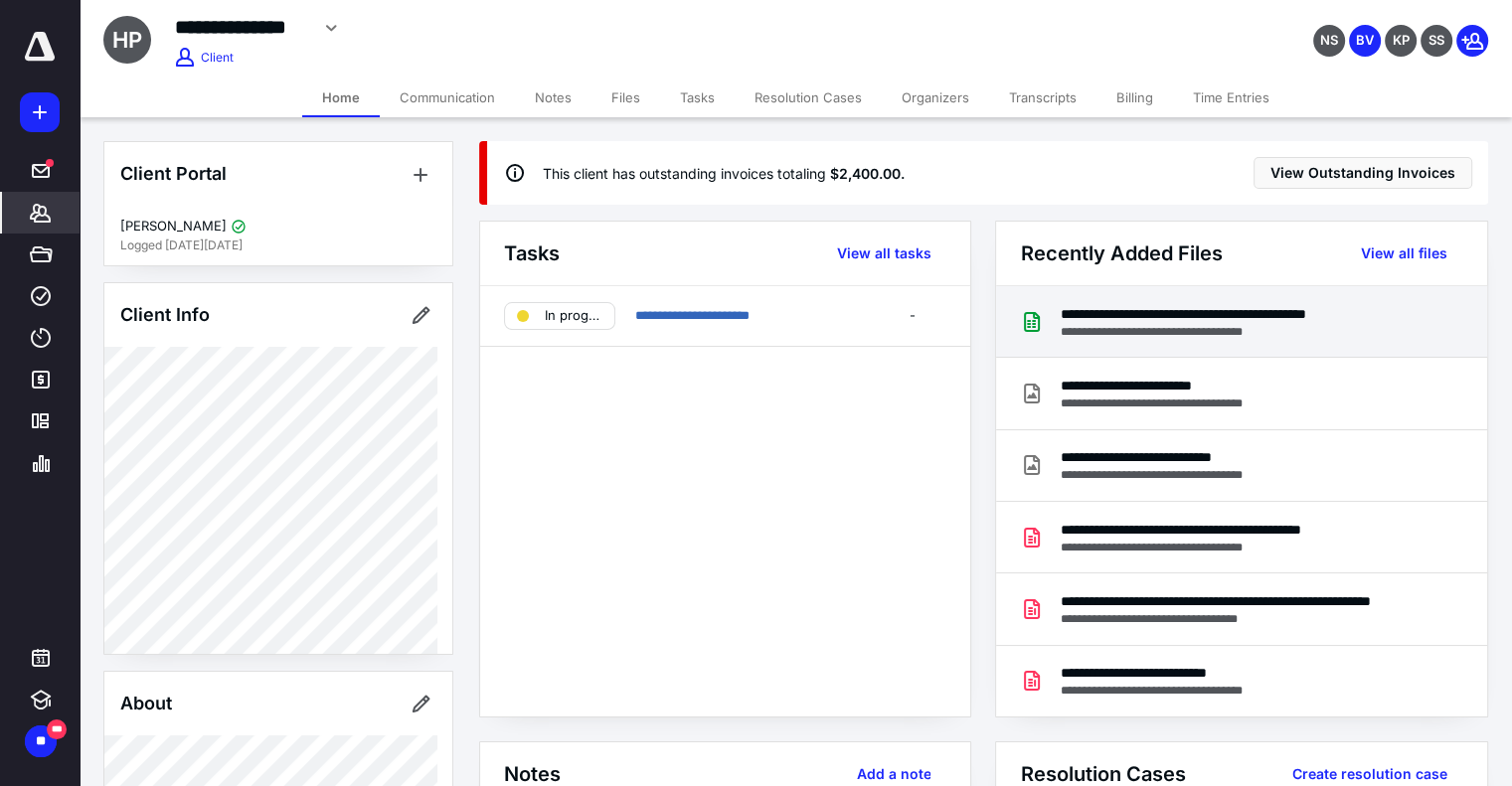 click on "**********" at bounding box center [1221, 332] 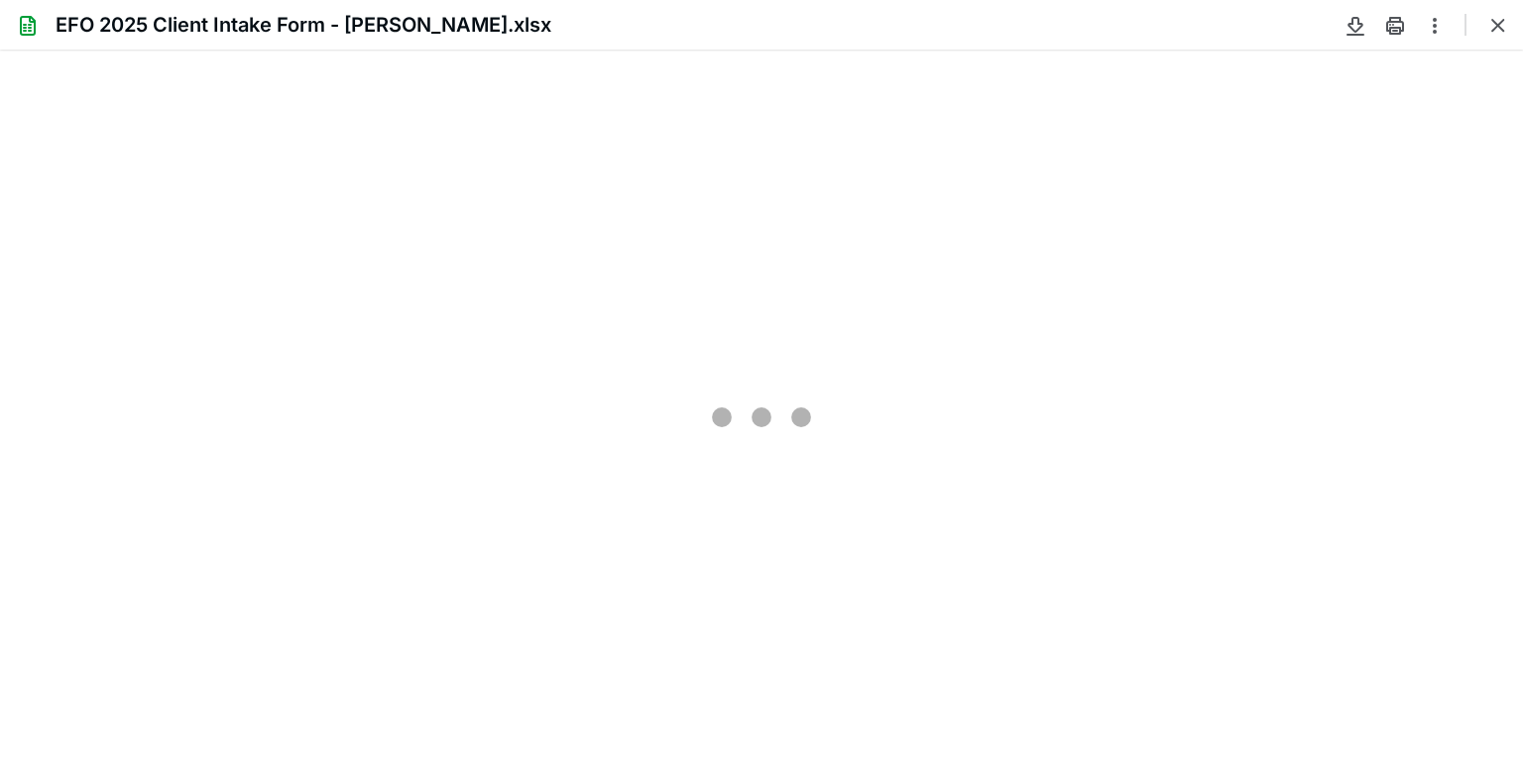 scroll, scrollTop: 0, scrollLeft: 0, axis: both 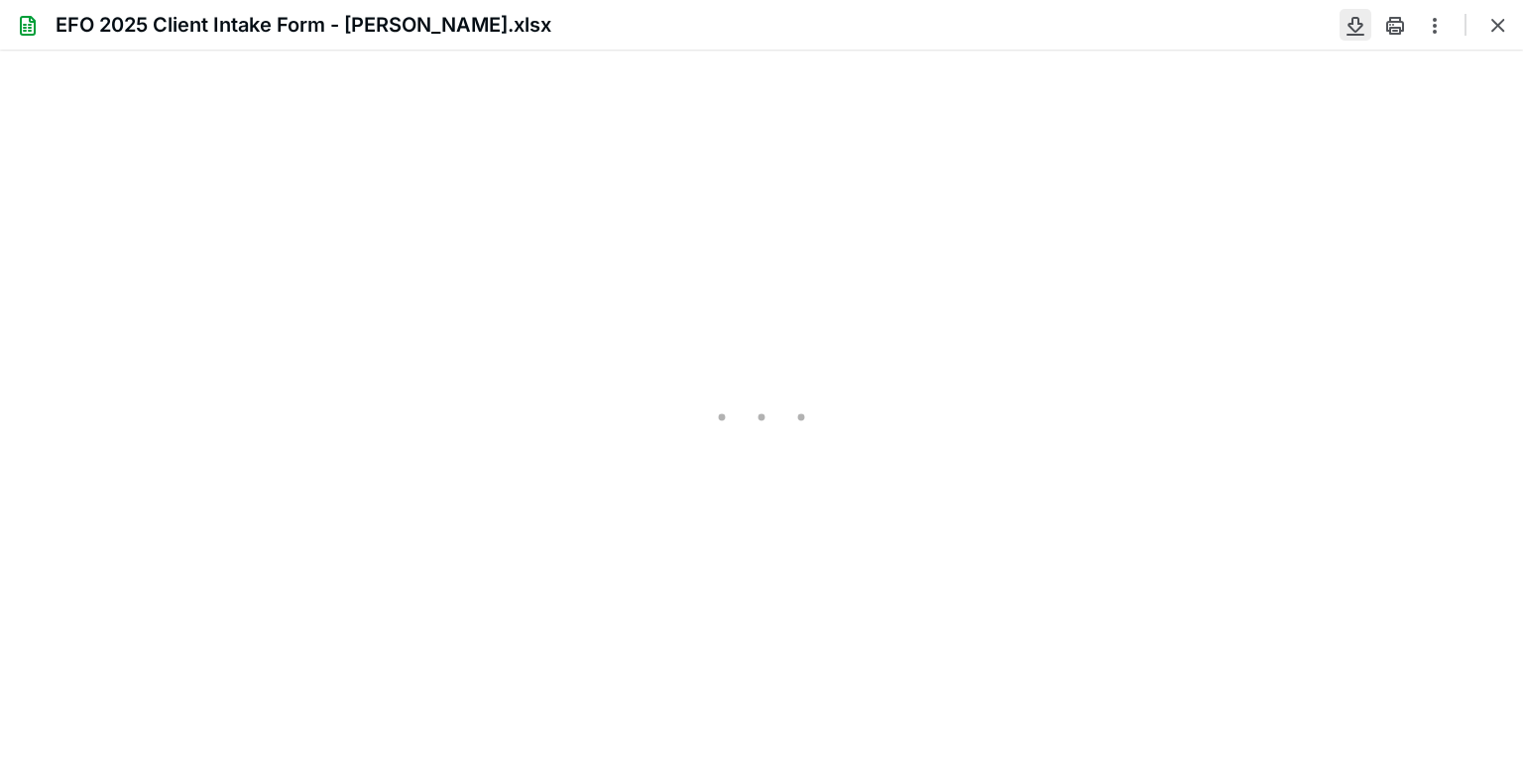 type on "59" 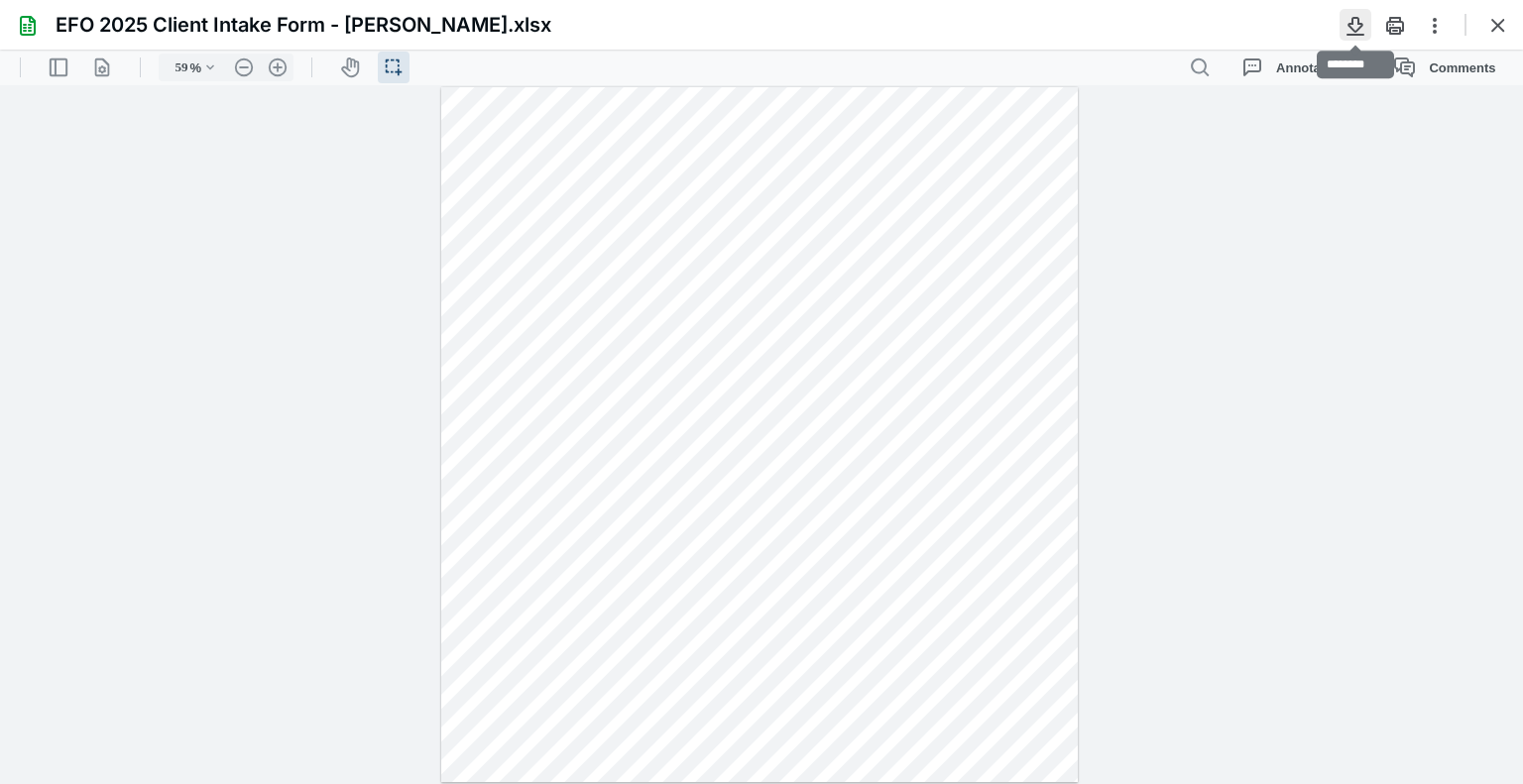 click at bounding box center (1355, 25) 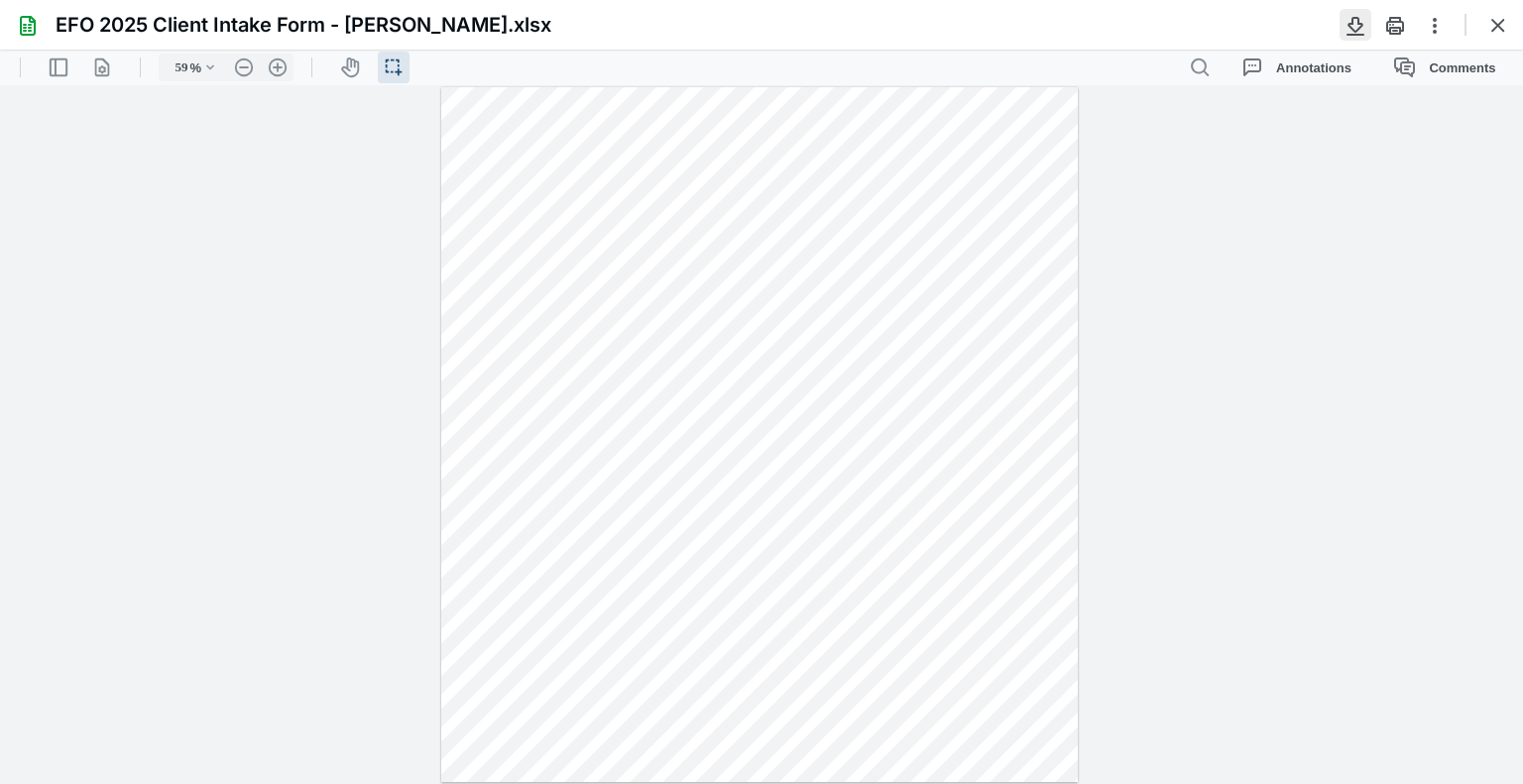 click at bounding box center (1355, 25) 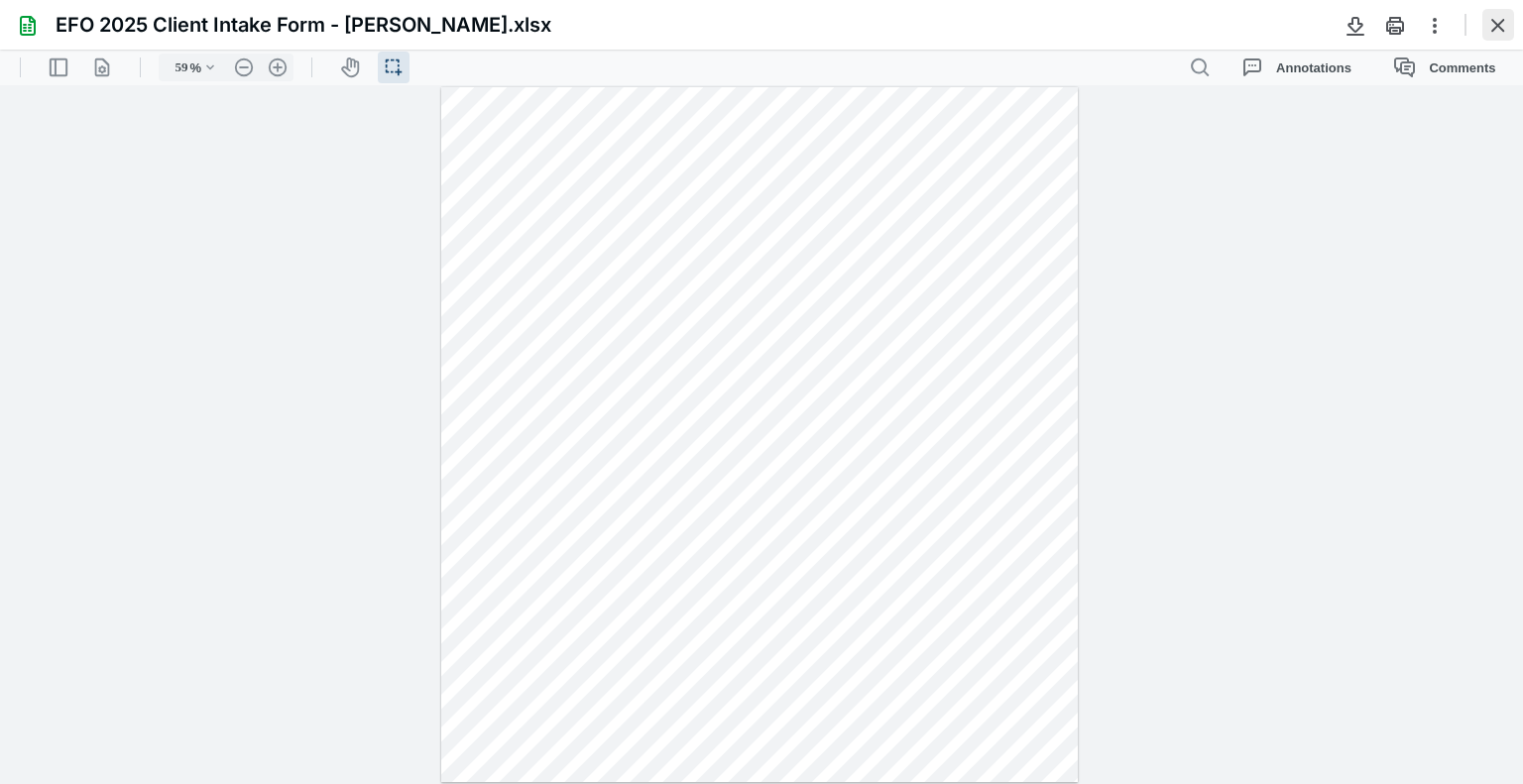 click at bounding box center [1498, 25] 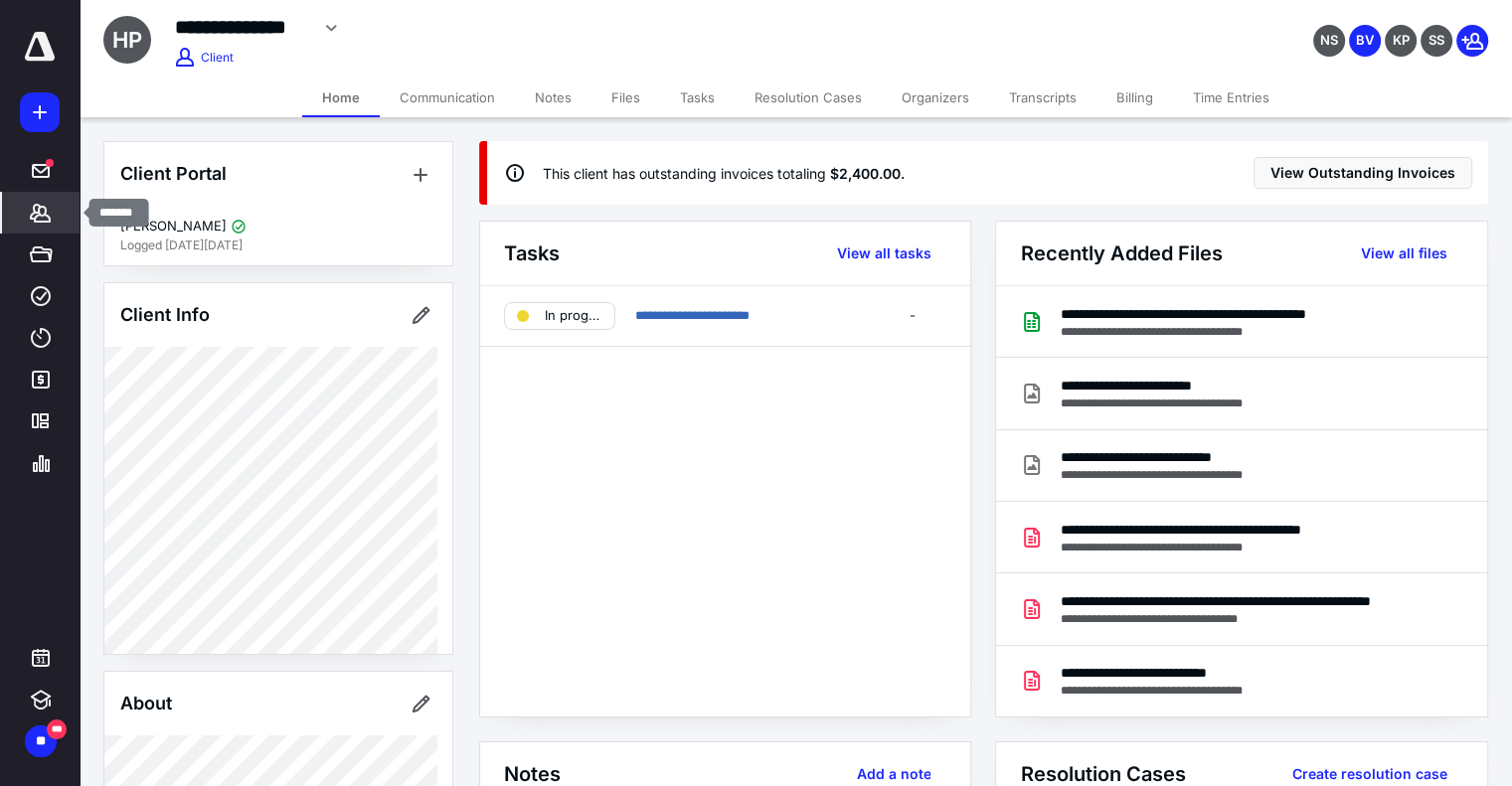 click 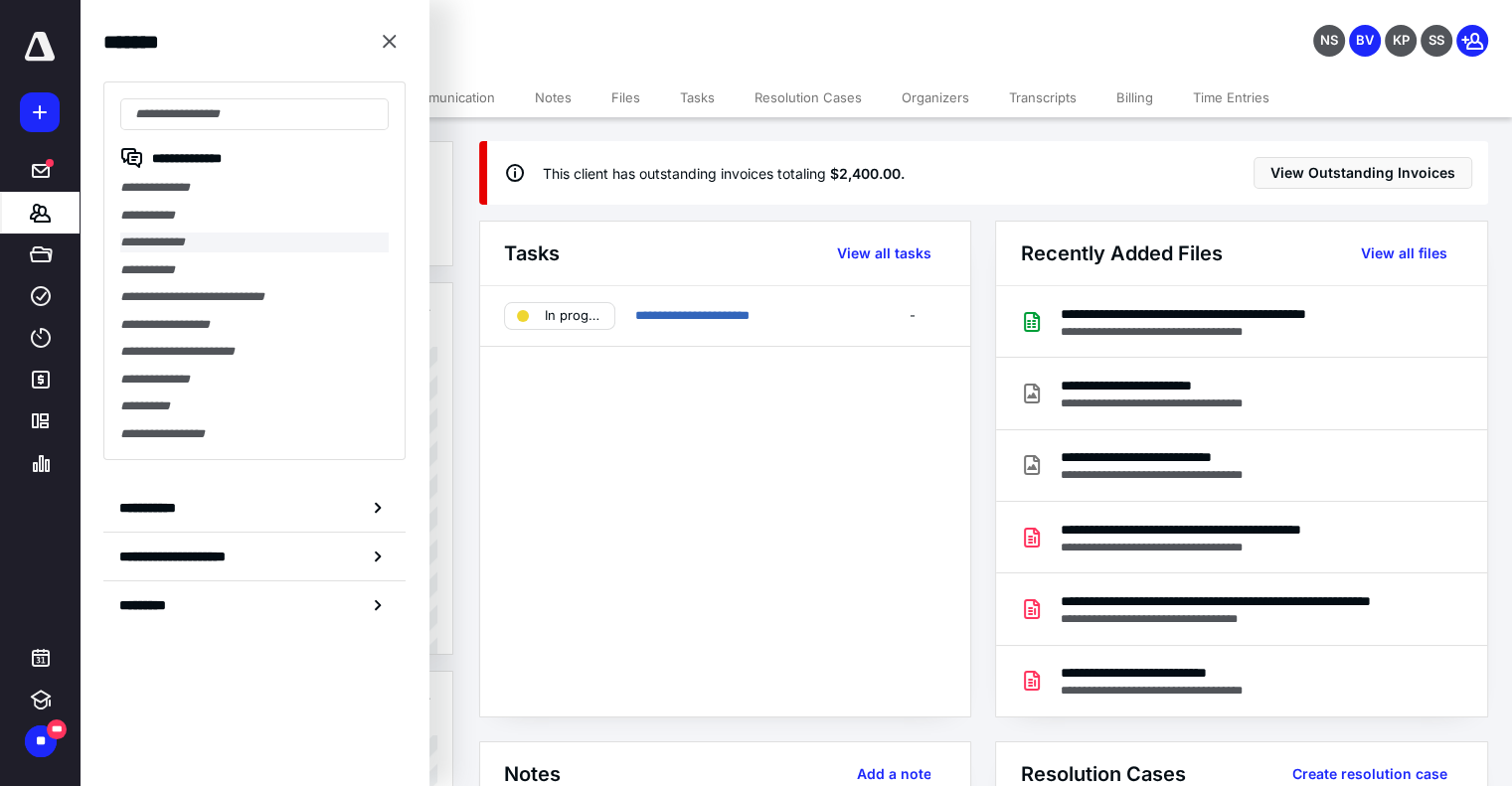 click on "**********" at bounding box center (254, 242) 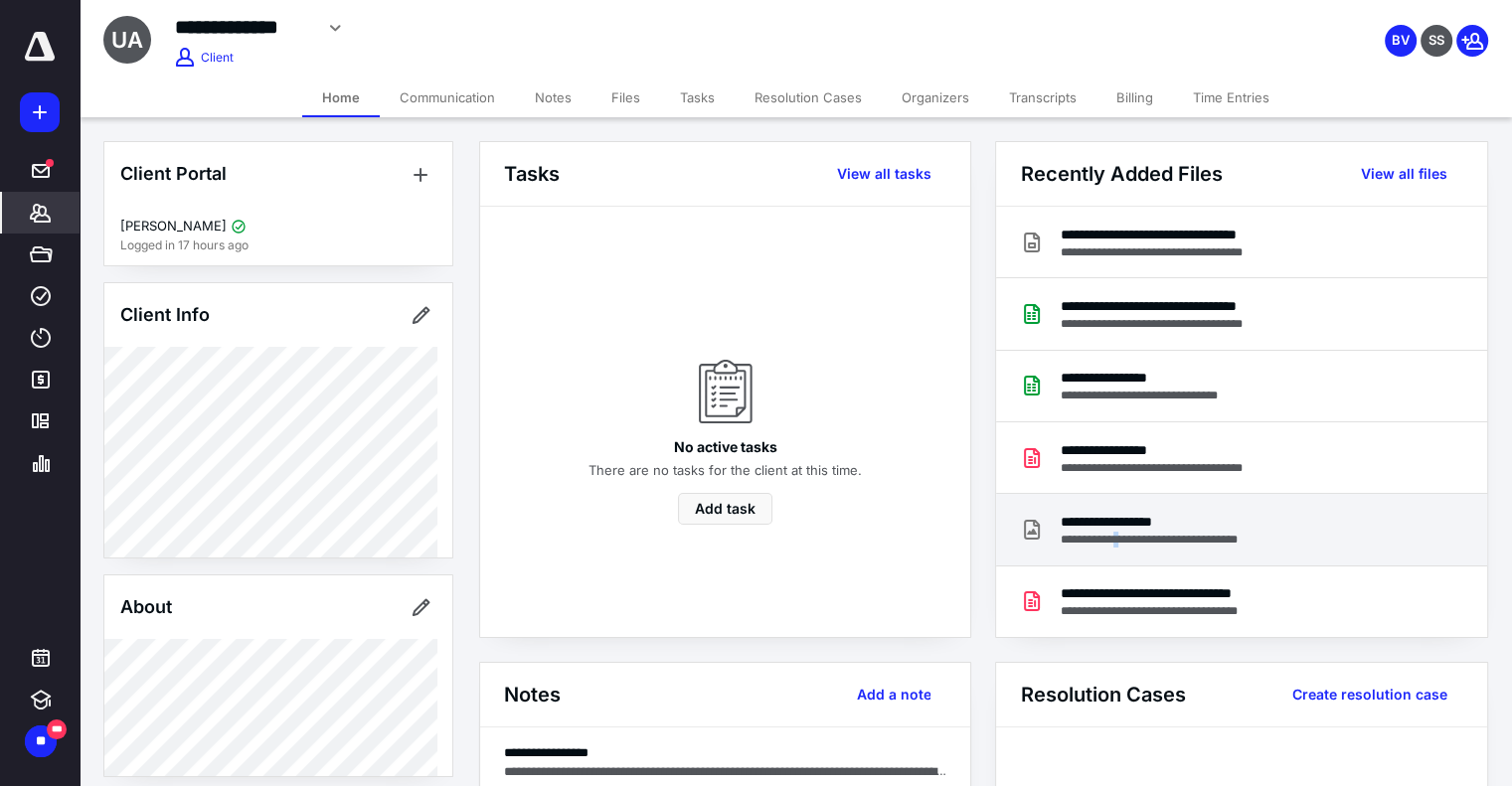 click on "**********" at bounding box center (1241, 530) 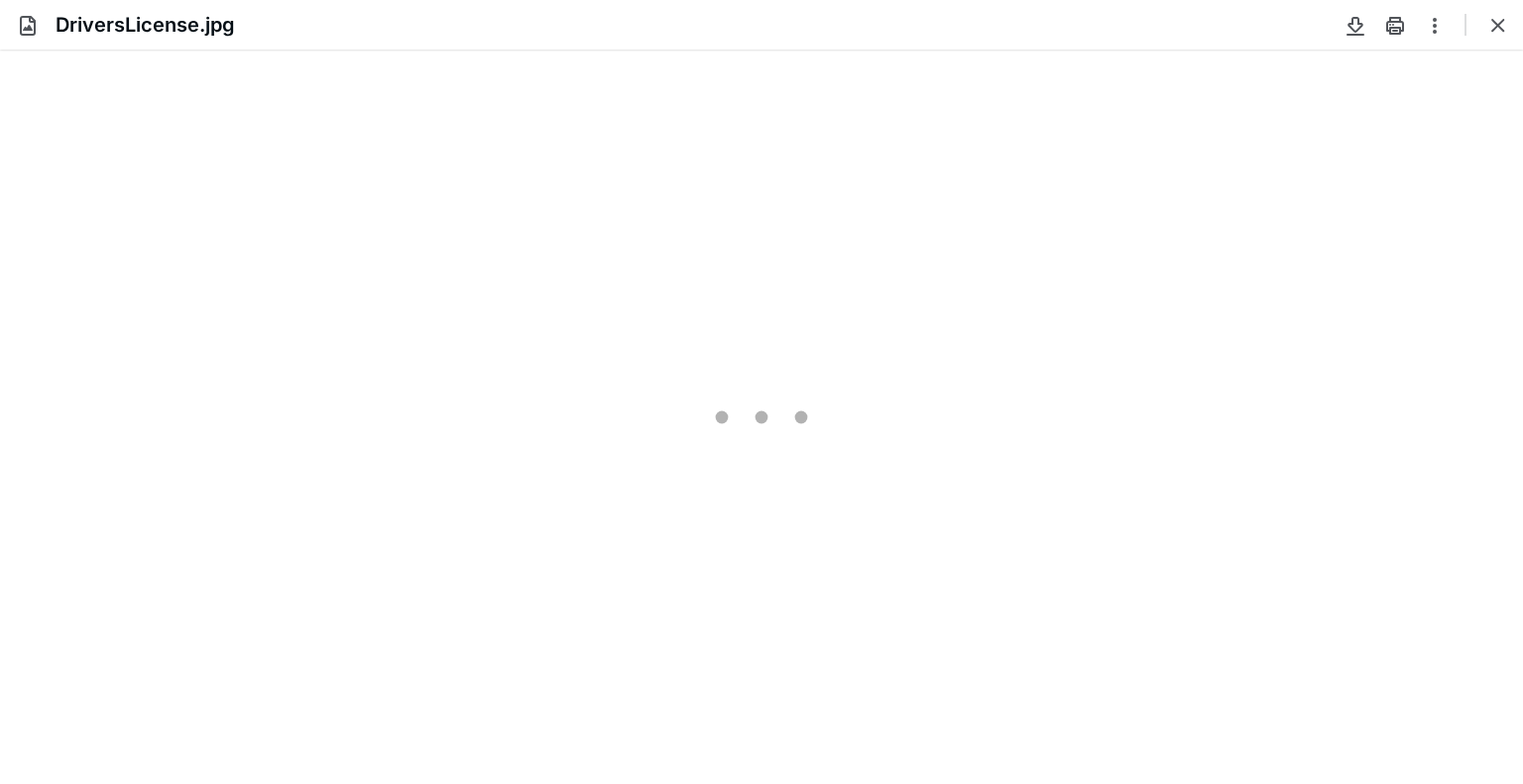 scroll, scrollTop: 0, scrollLeft: 0, axis: both 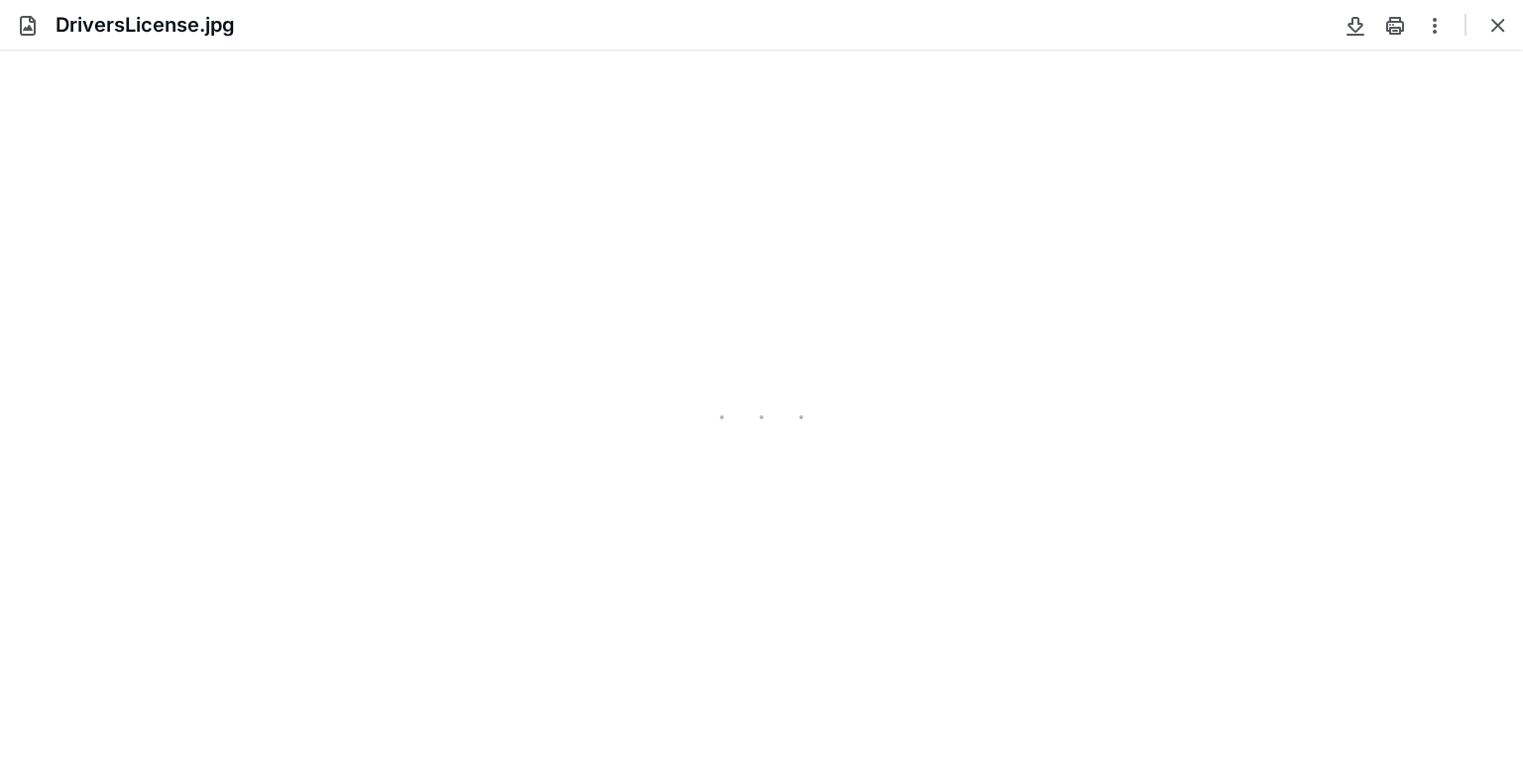 type on "177" 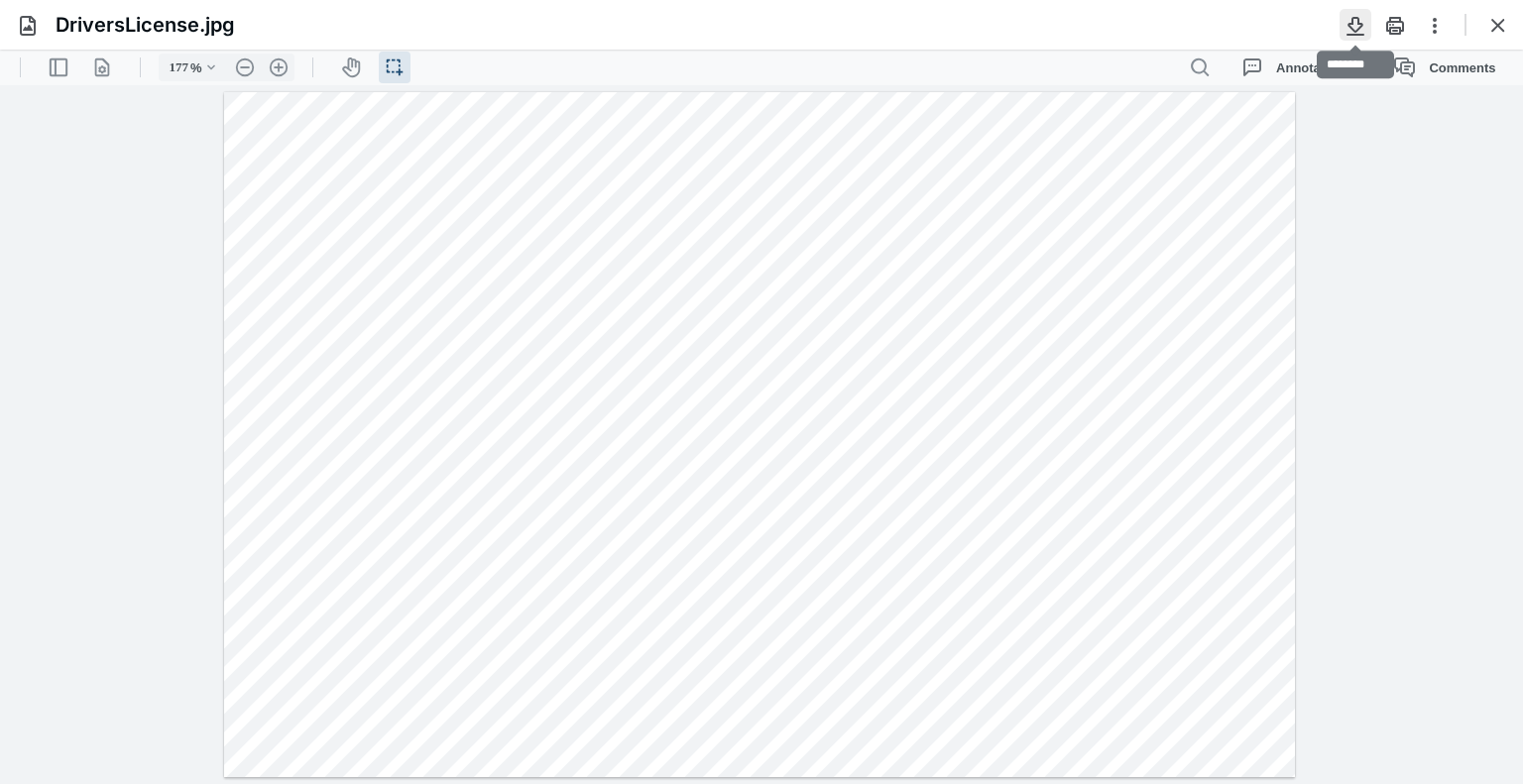 click at bounding box center [1355, 25] 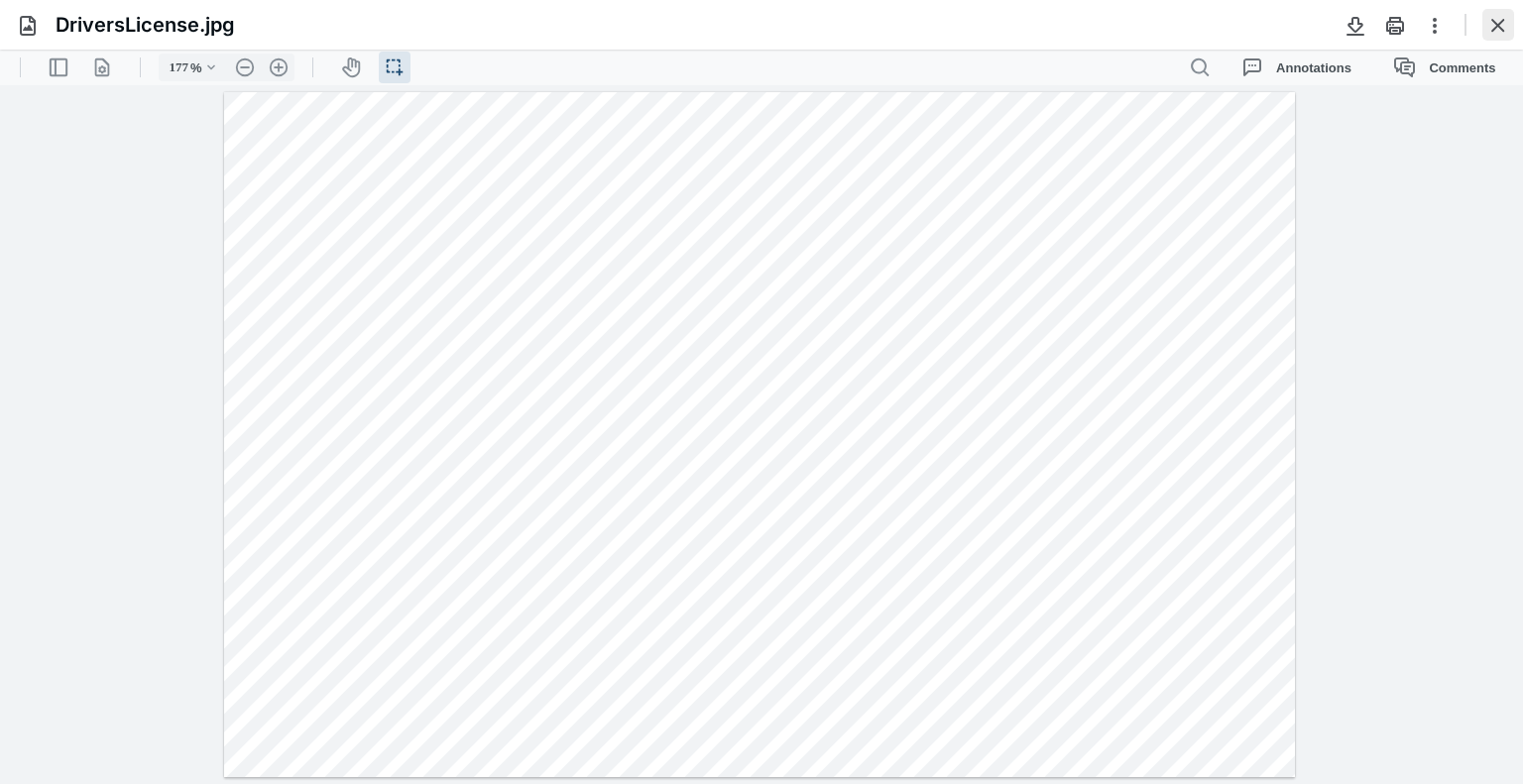 click at bounding box center (1498, 25) 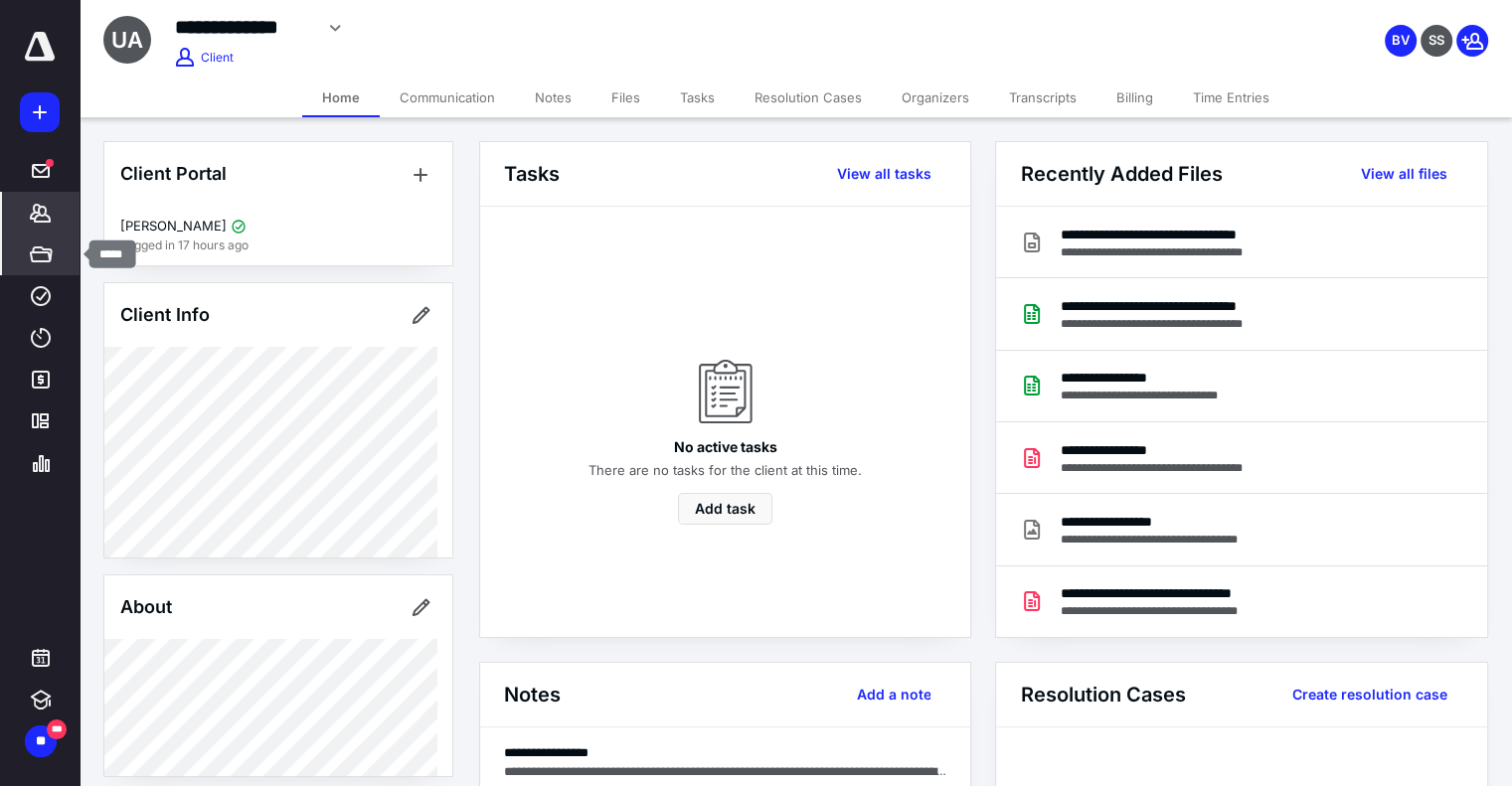 click 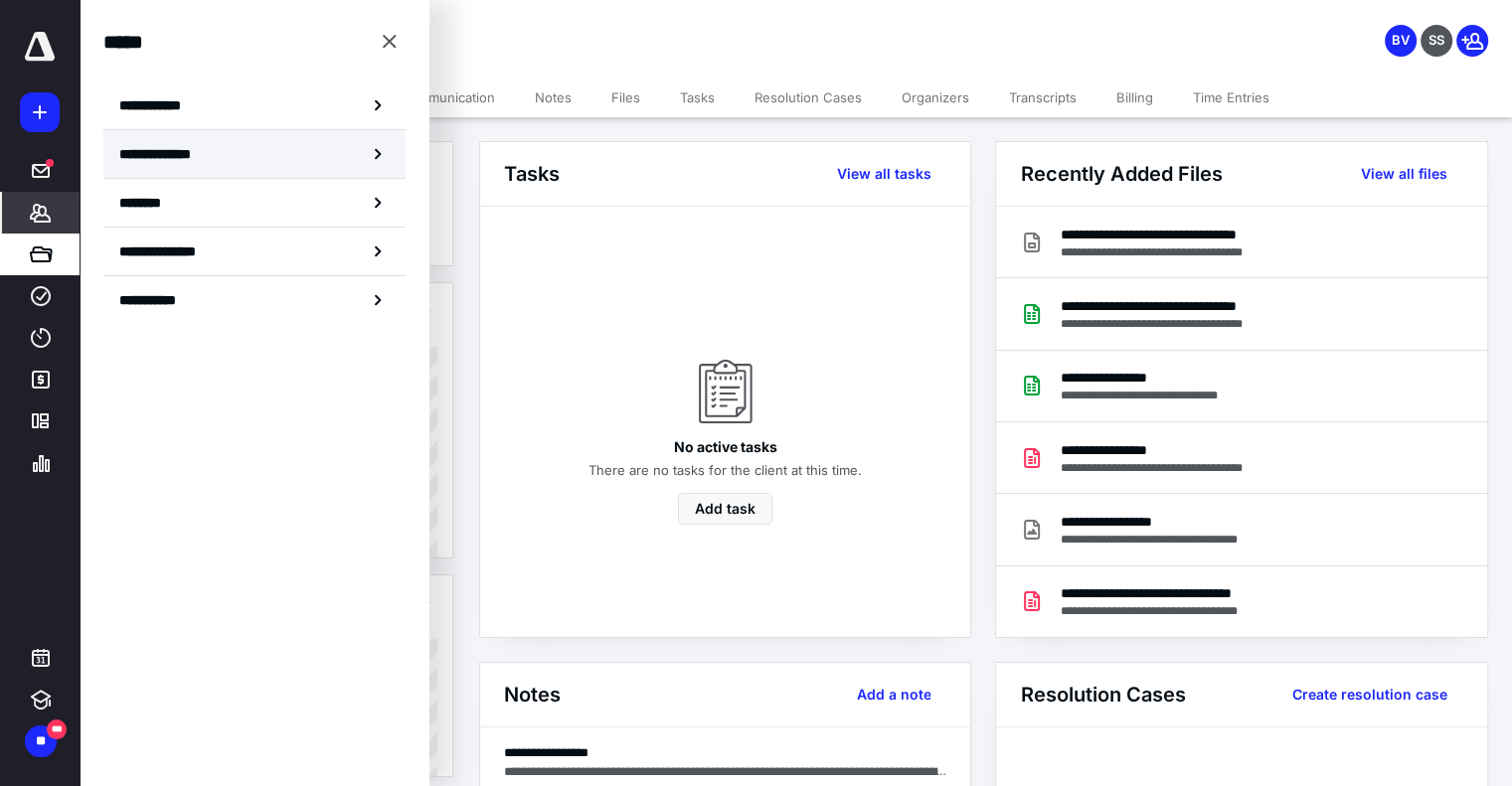 click on "**********" at bounding box center (254, 154) 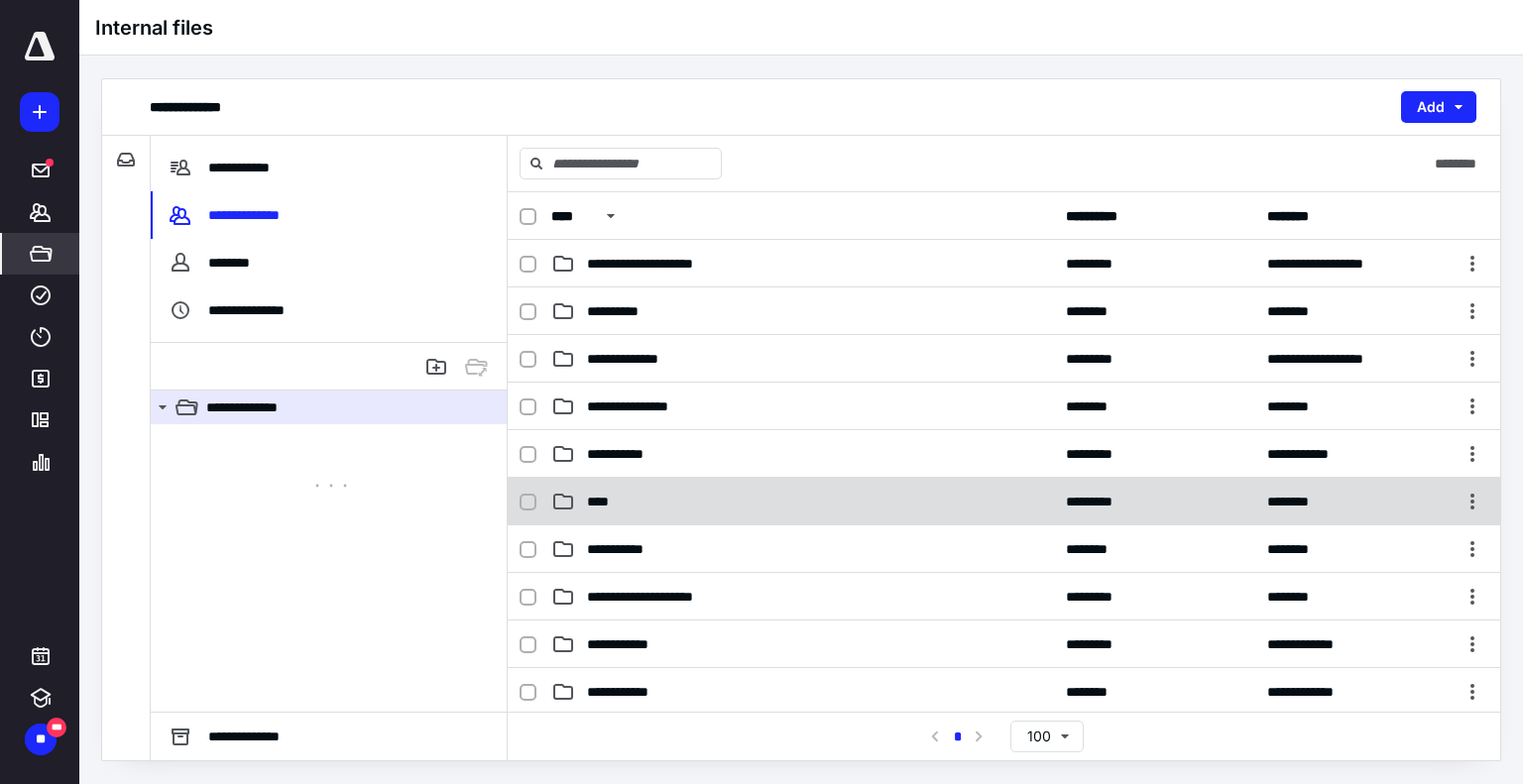 click on "****" at bounding box center [602, 502] 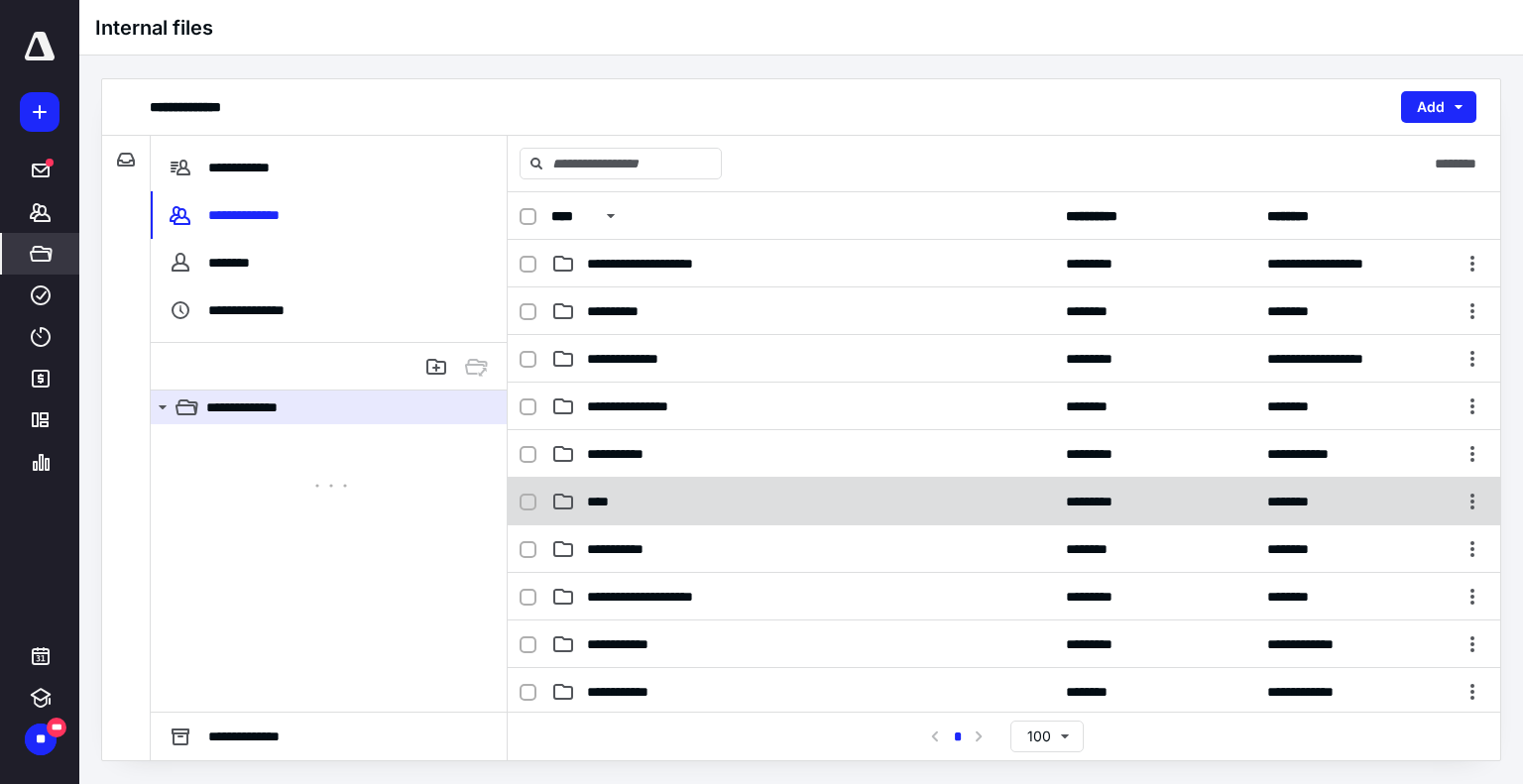 checkbox on "true" 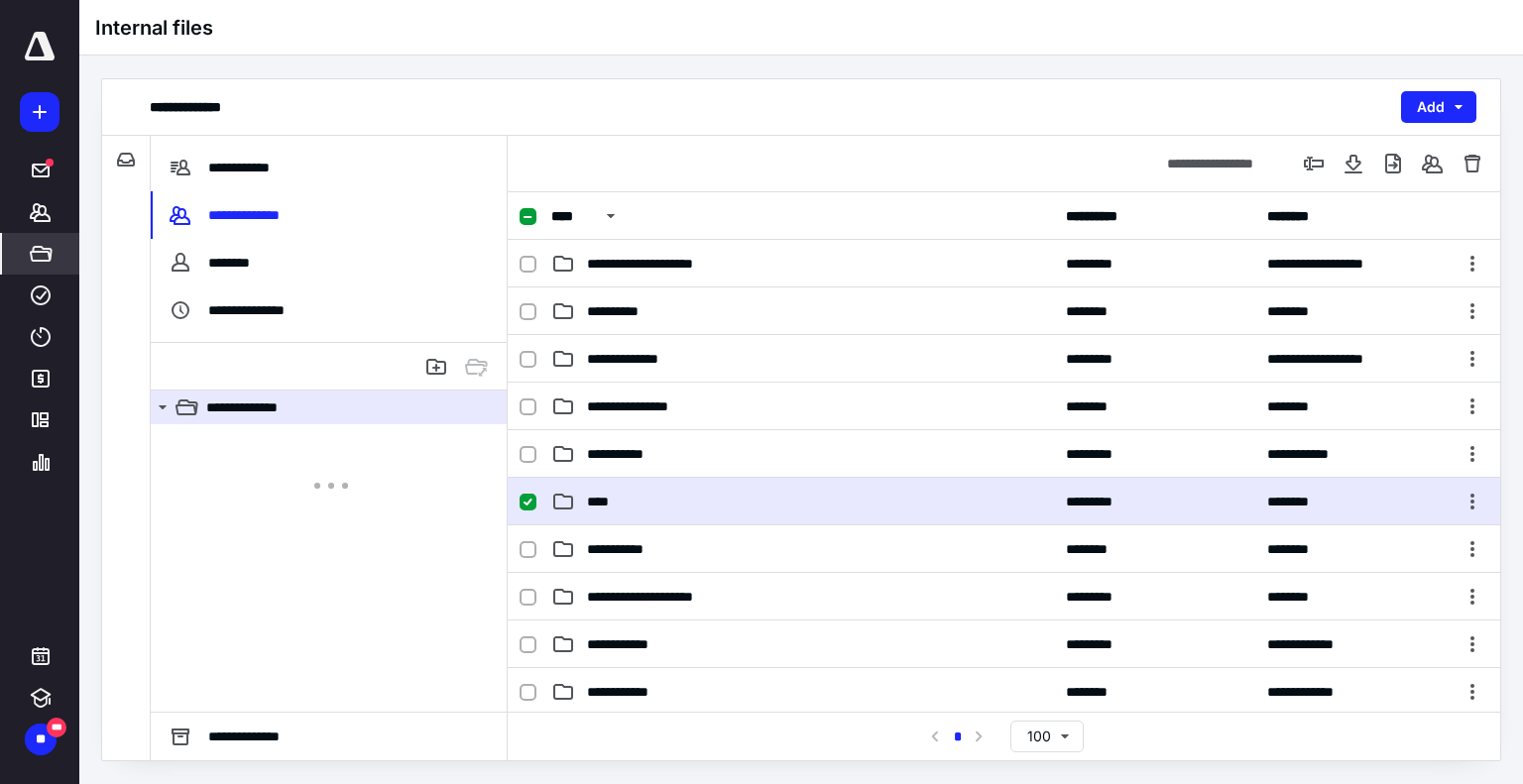click on "****" at bounding box center [602, 502] 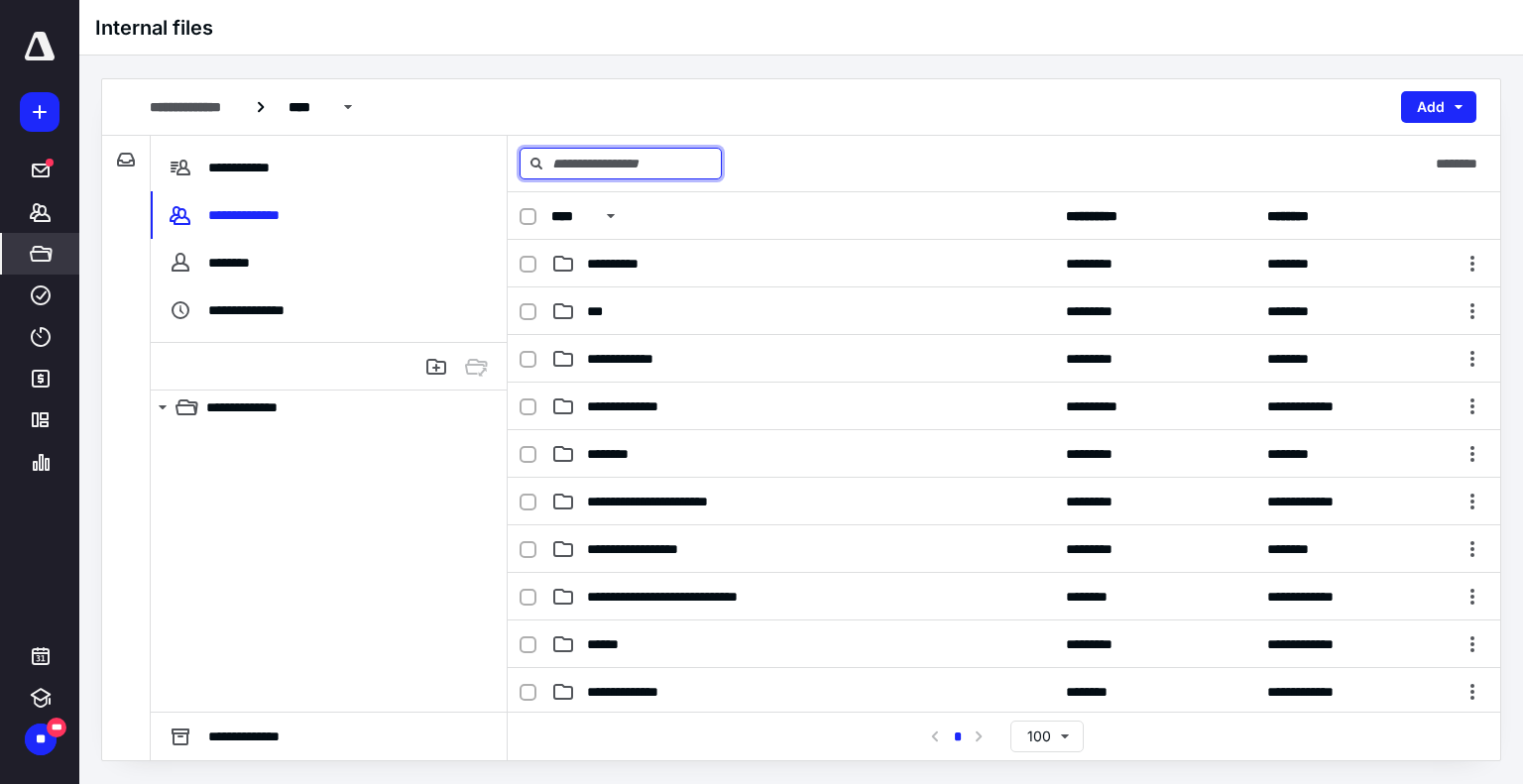 click at bounding box center (621, 164) 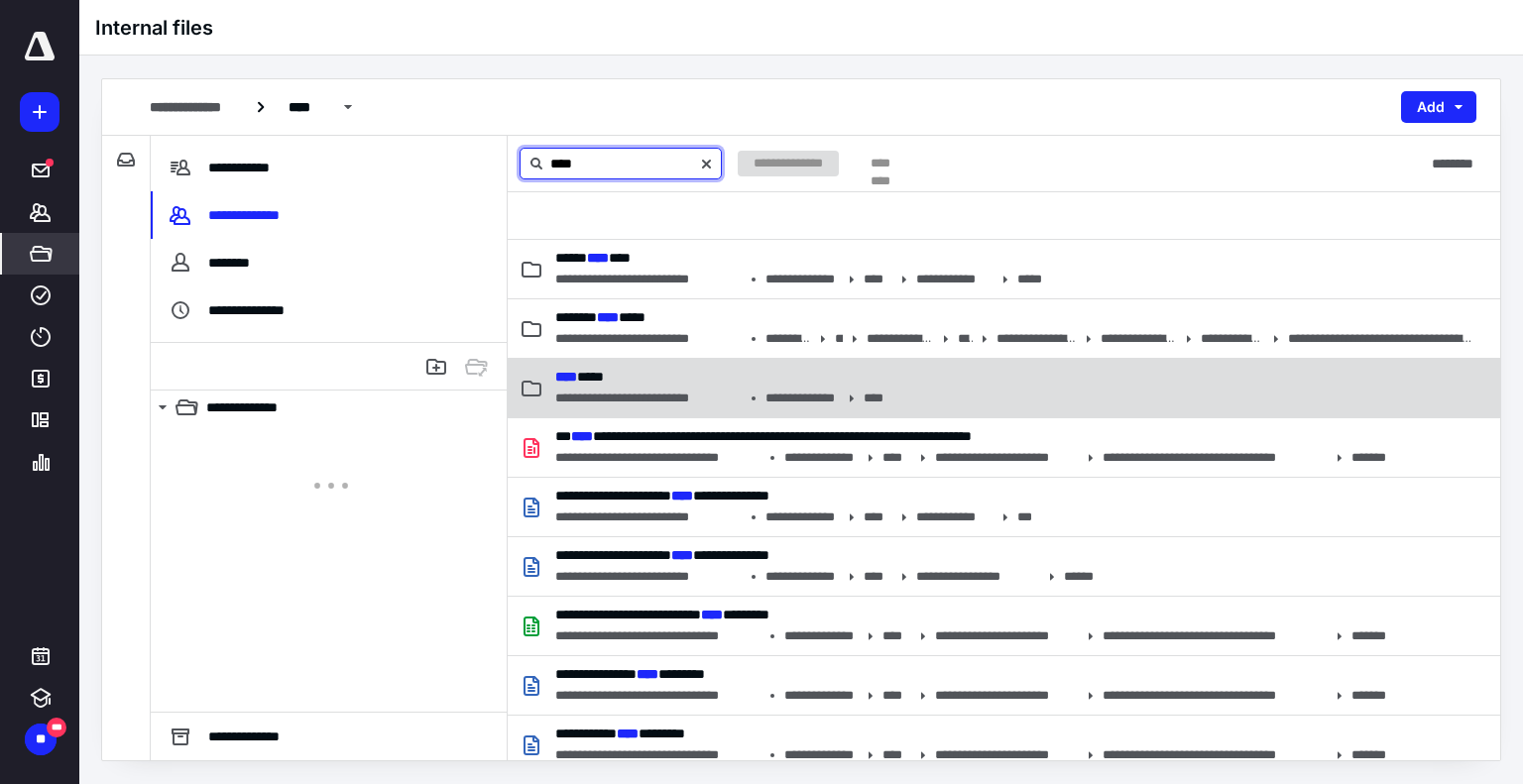 type on "****" 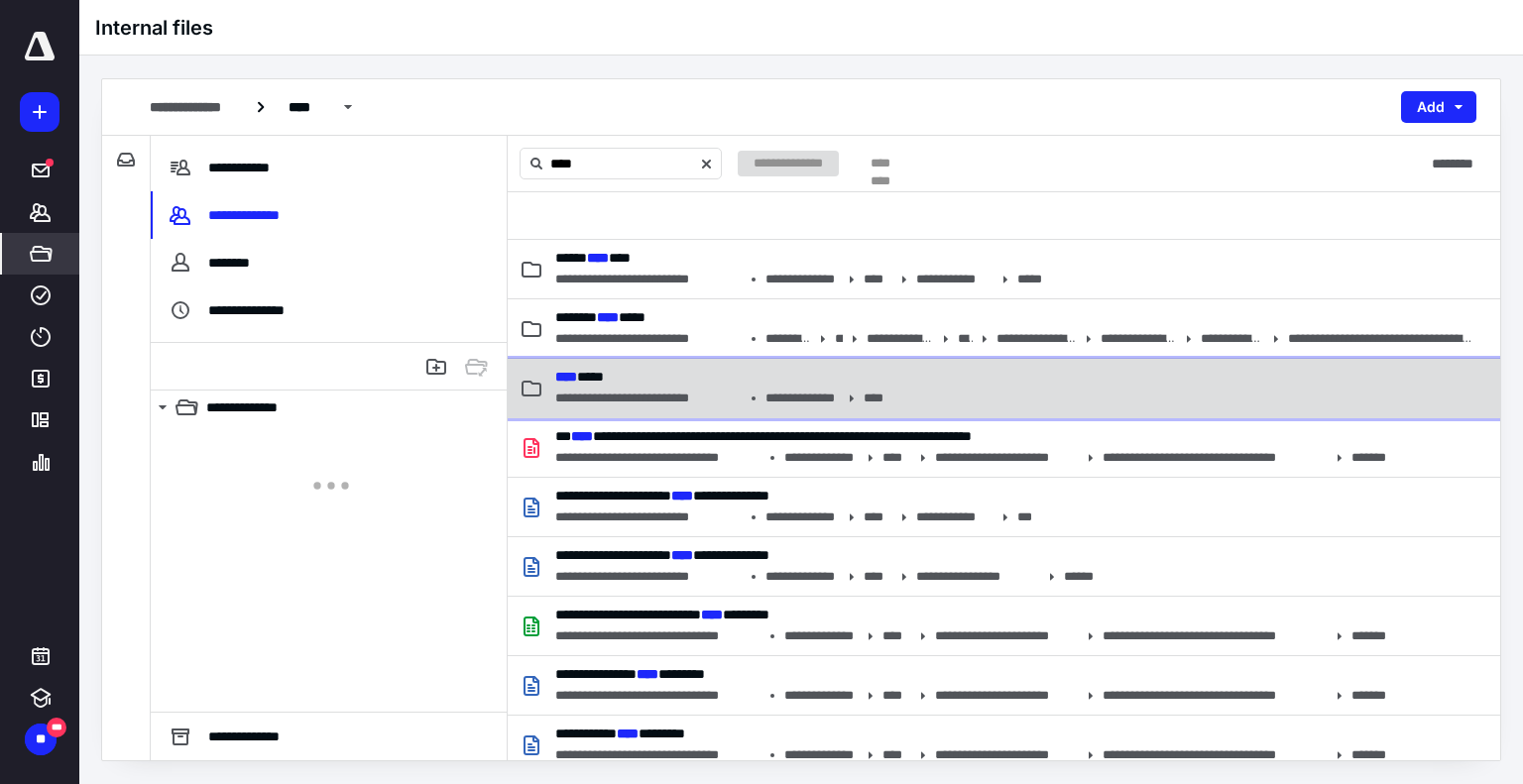 click on "**** *****" at bounding box center [718, 377] 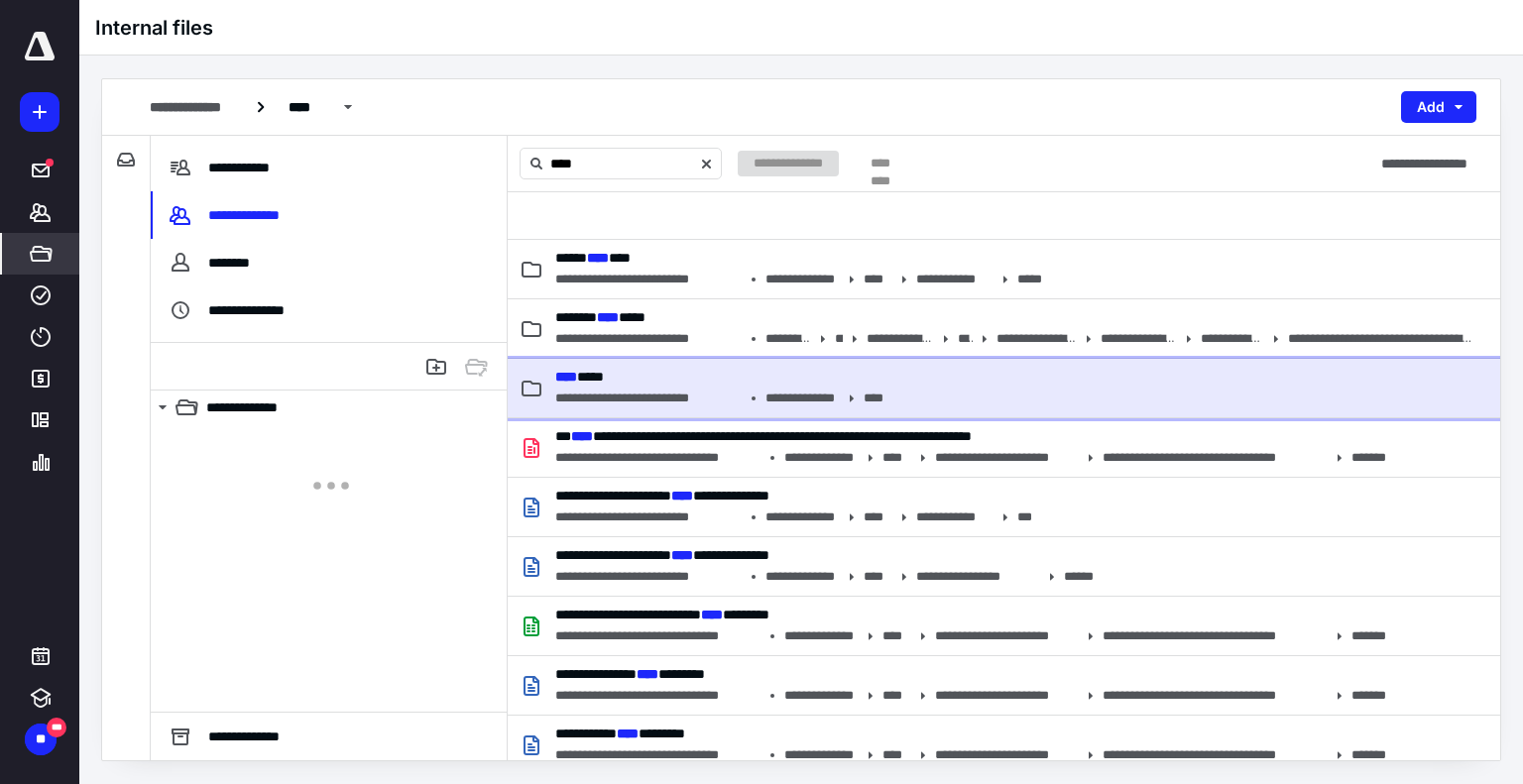 click on "**** *****" at bounding box center (718, 377) 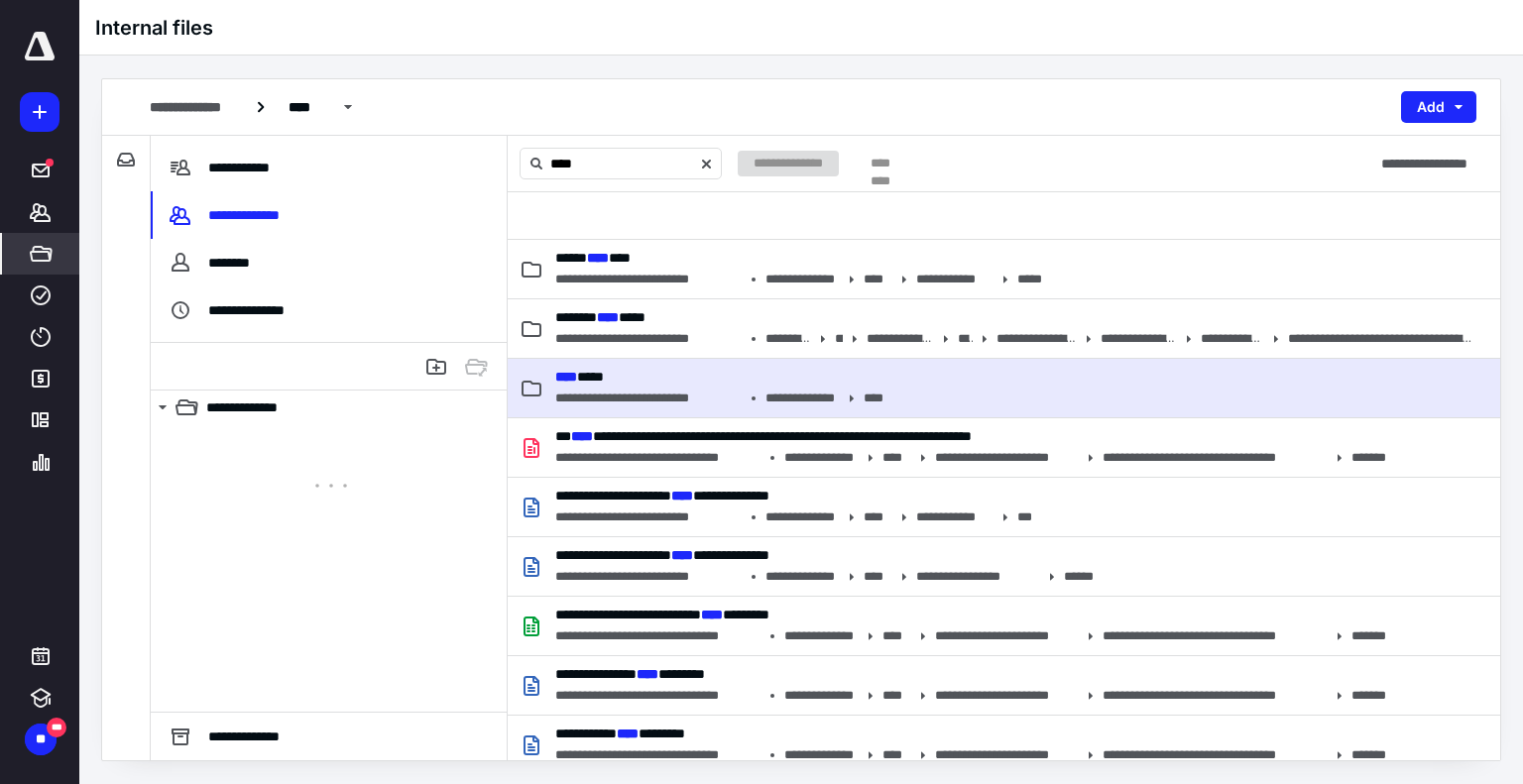 type 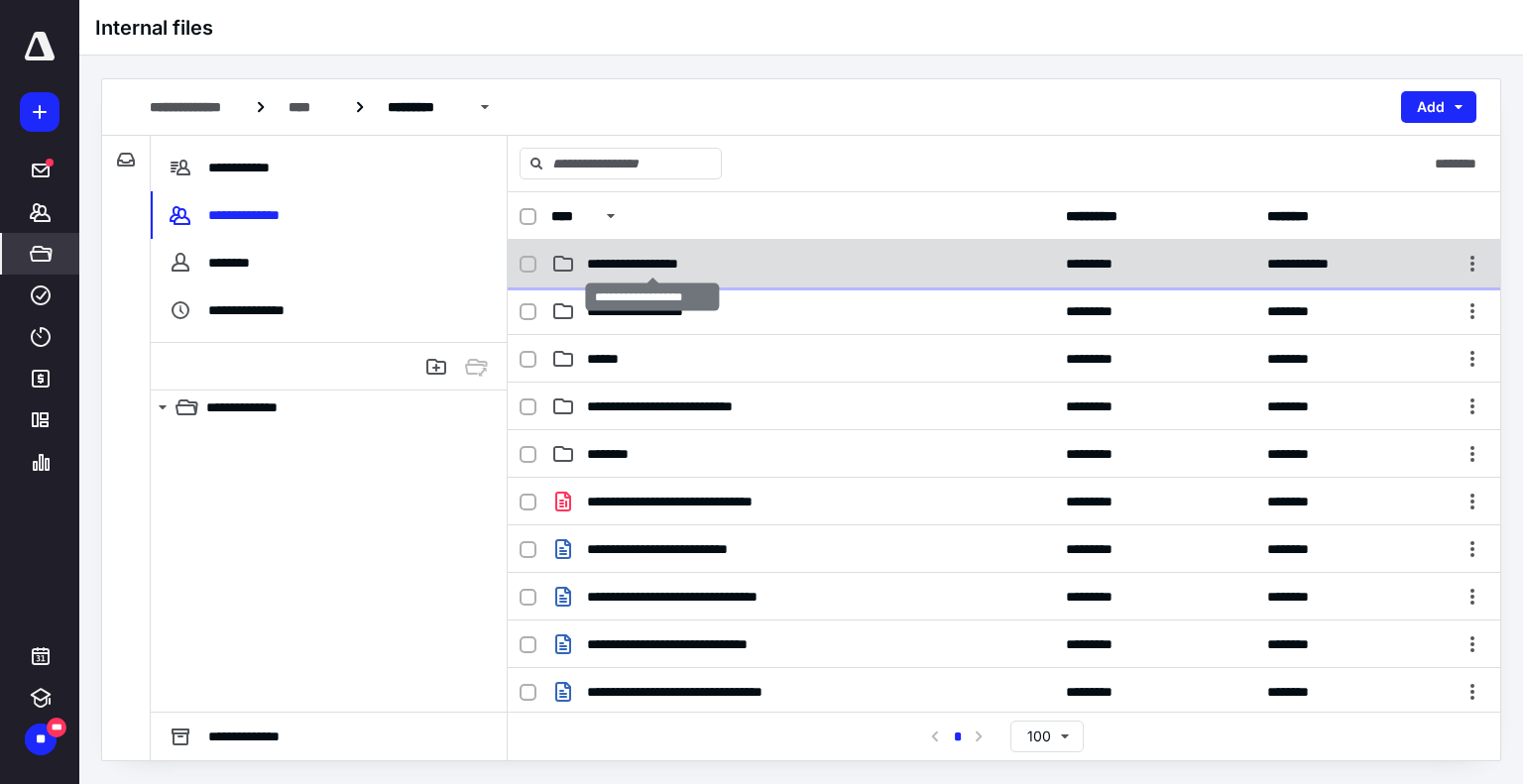 click on "**********" at bounding box center [652, 264] 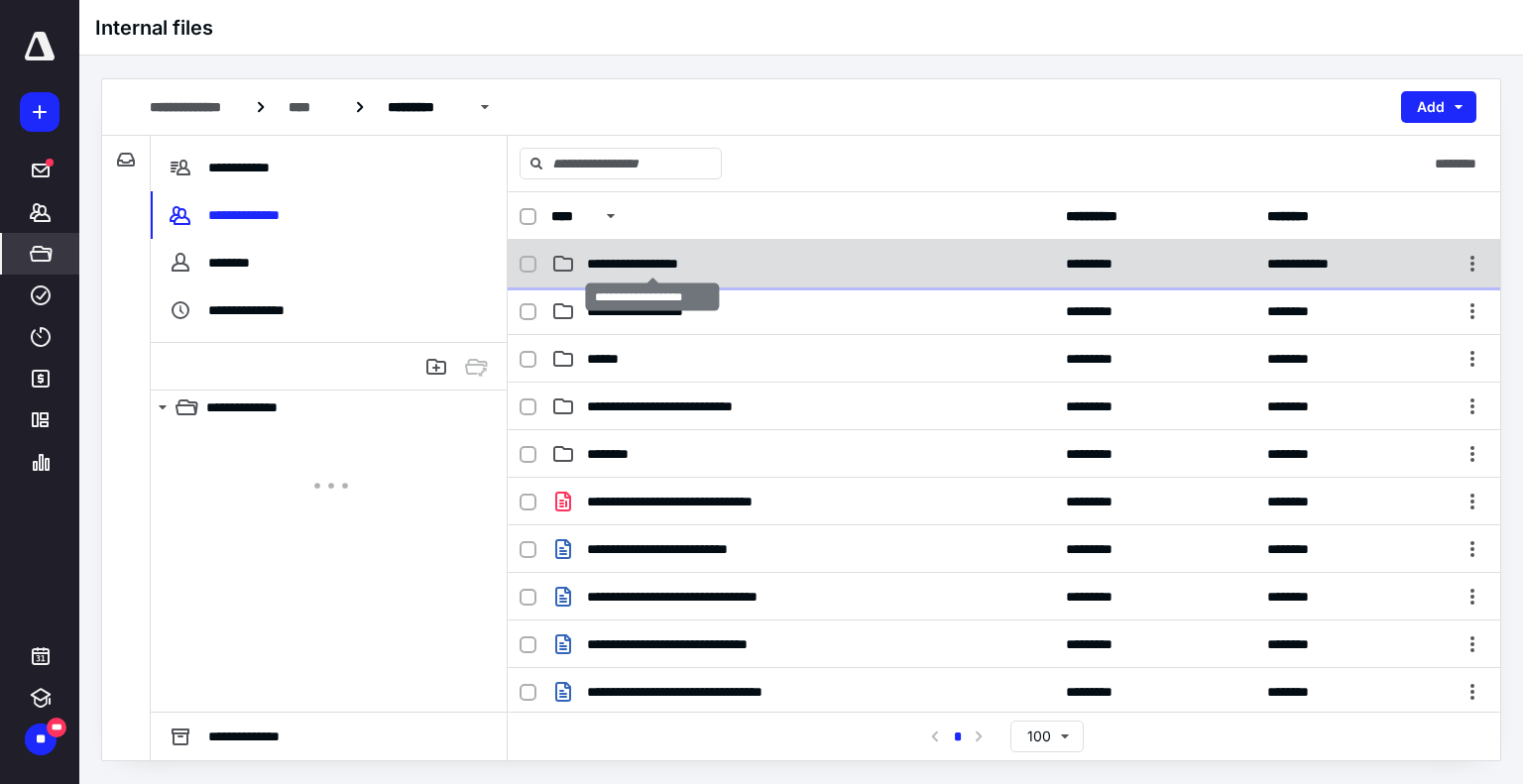 click on "**********" at bounding box center (652, 264) 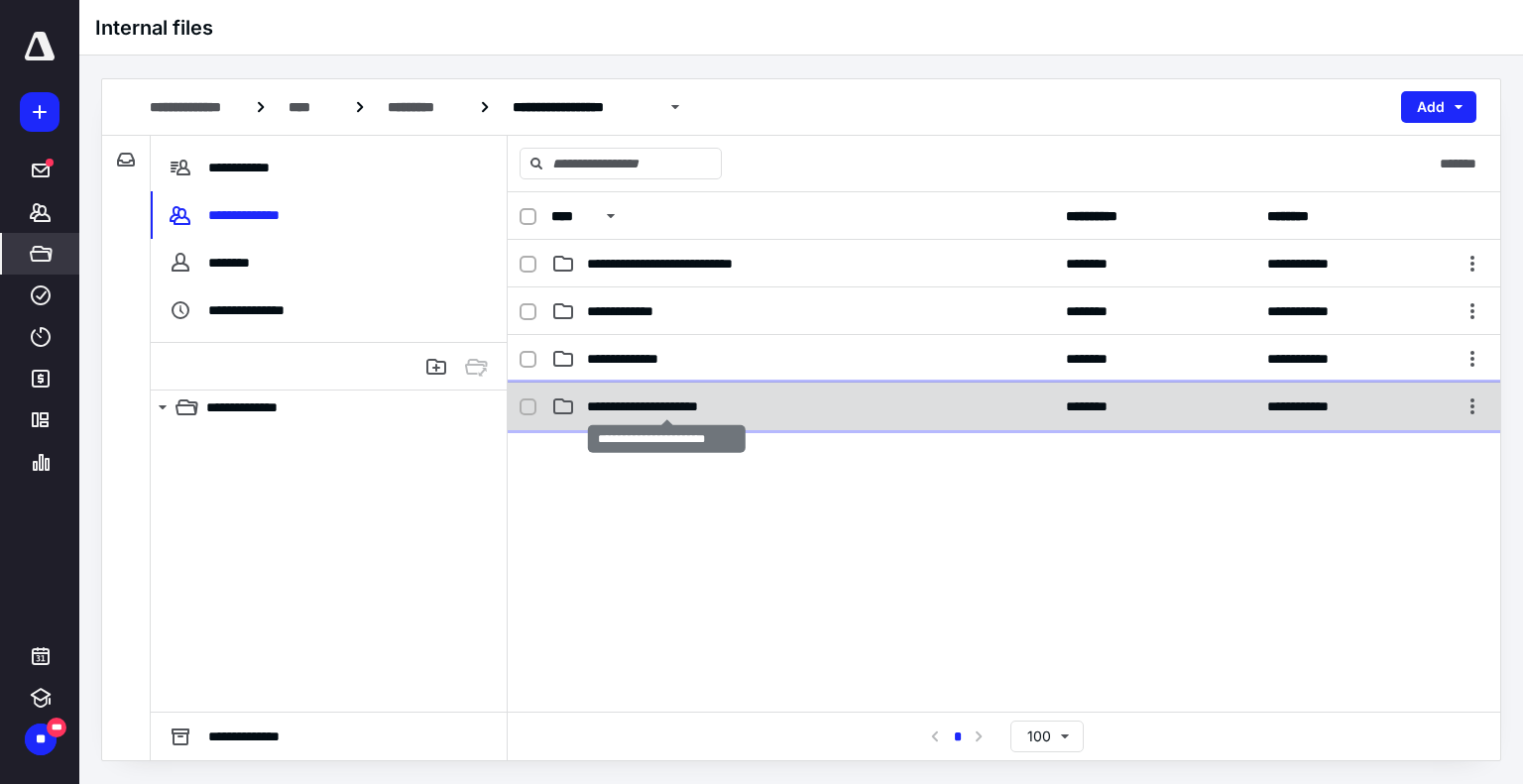 click on "**********" at bounding box center (666, 406) 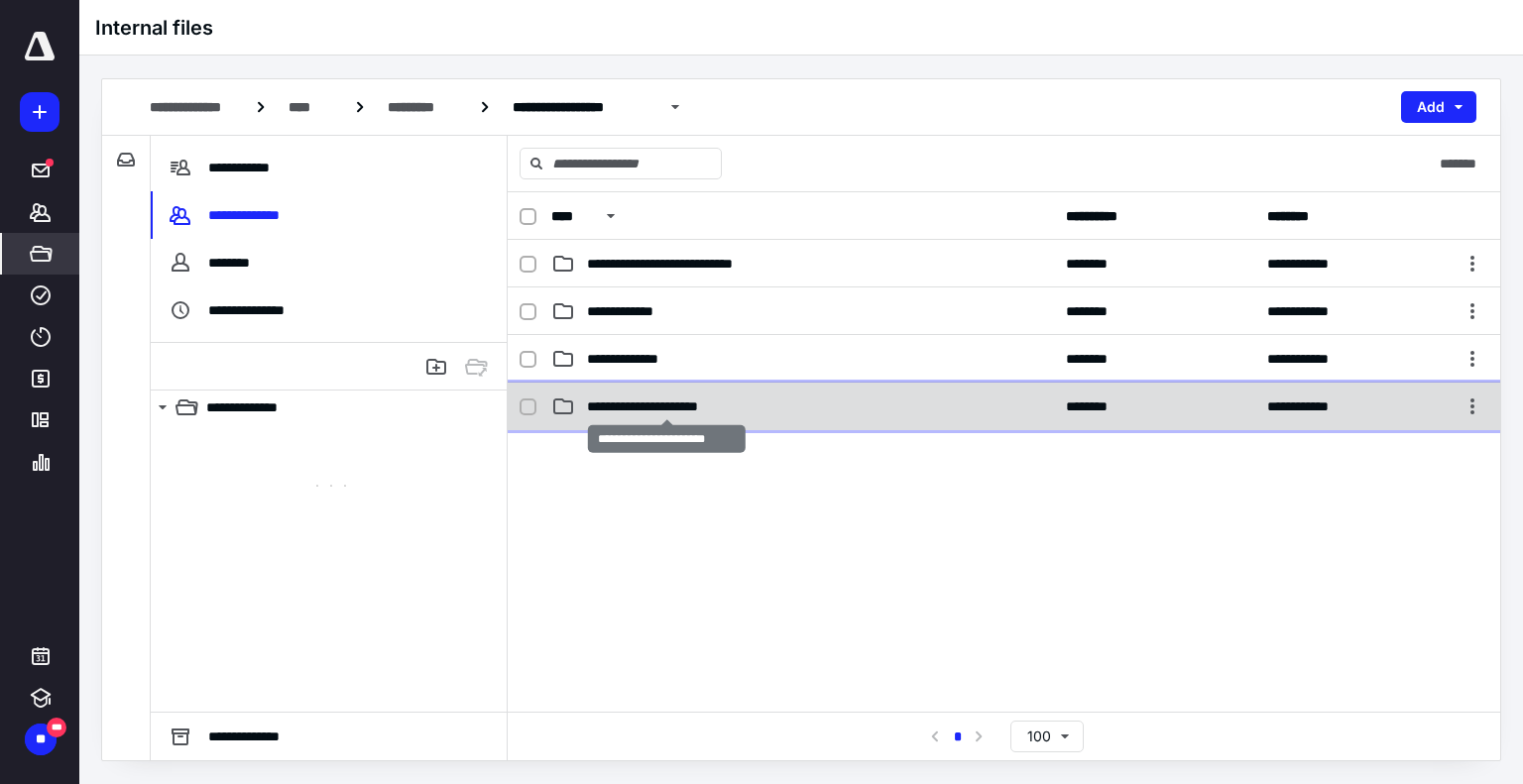 checkbox on "true" 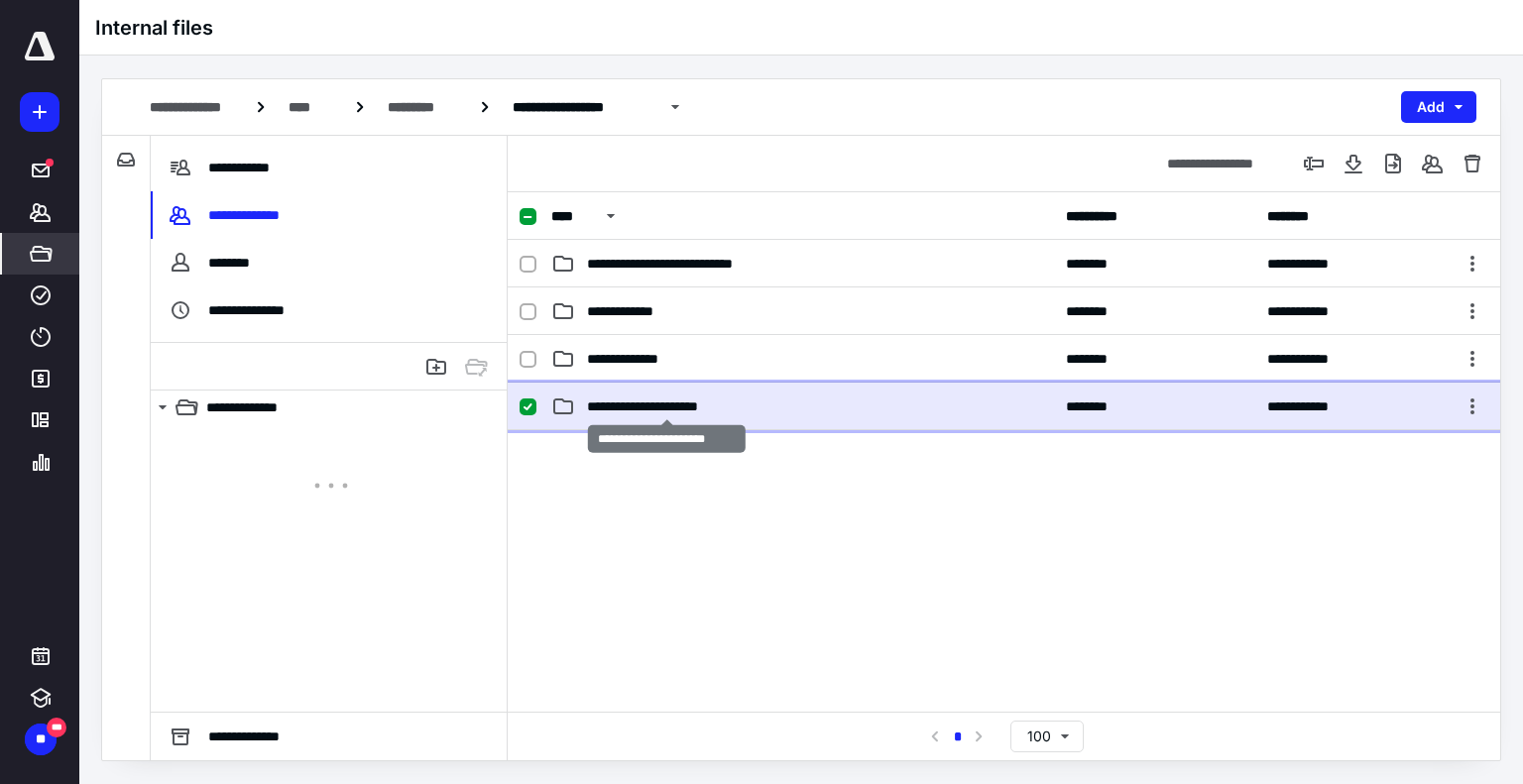 click on "**********" at bounding box center (666, 406) 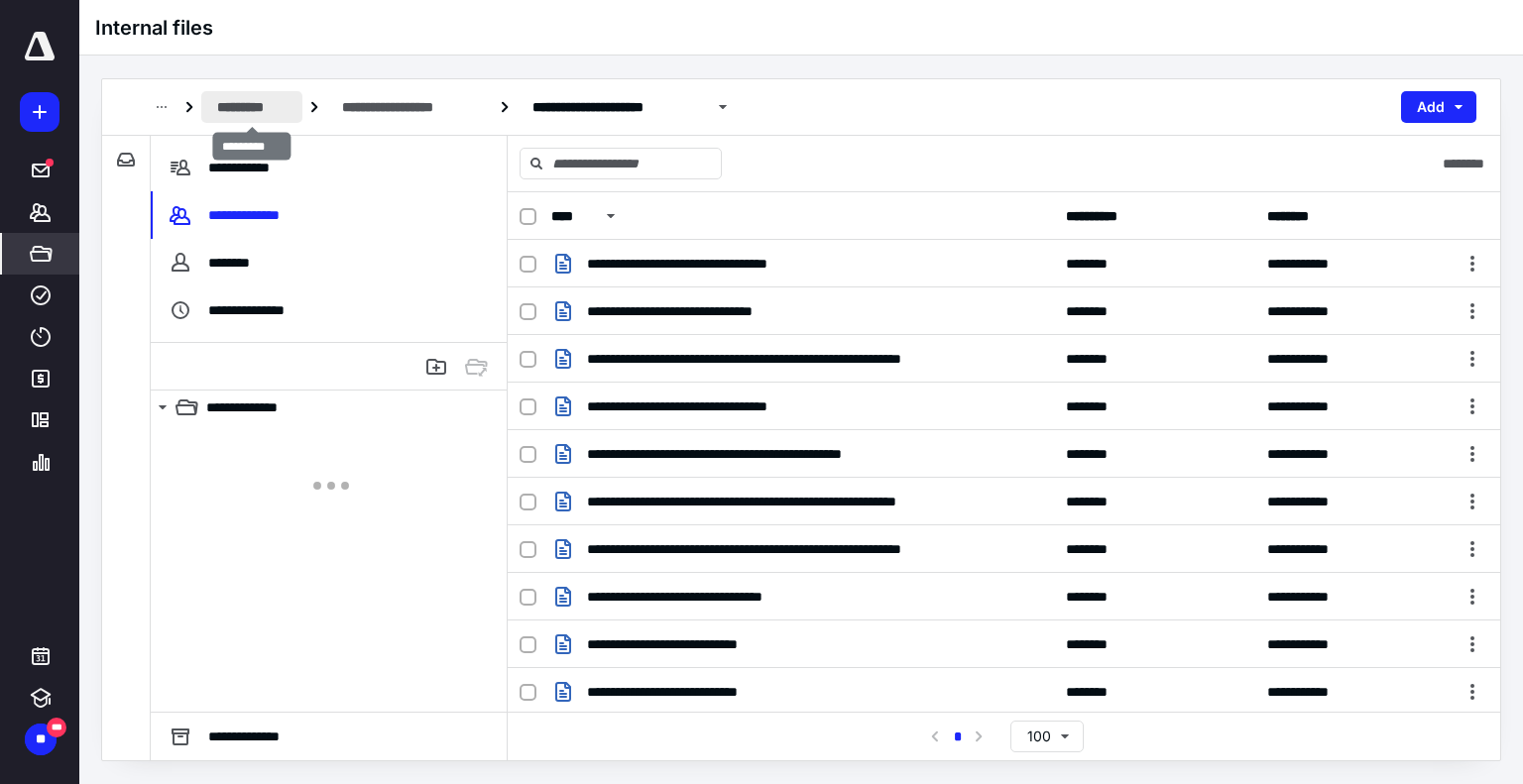 click on "*********" at bounding box center [252, 107] 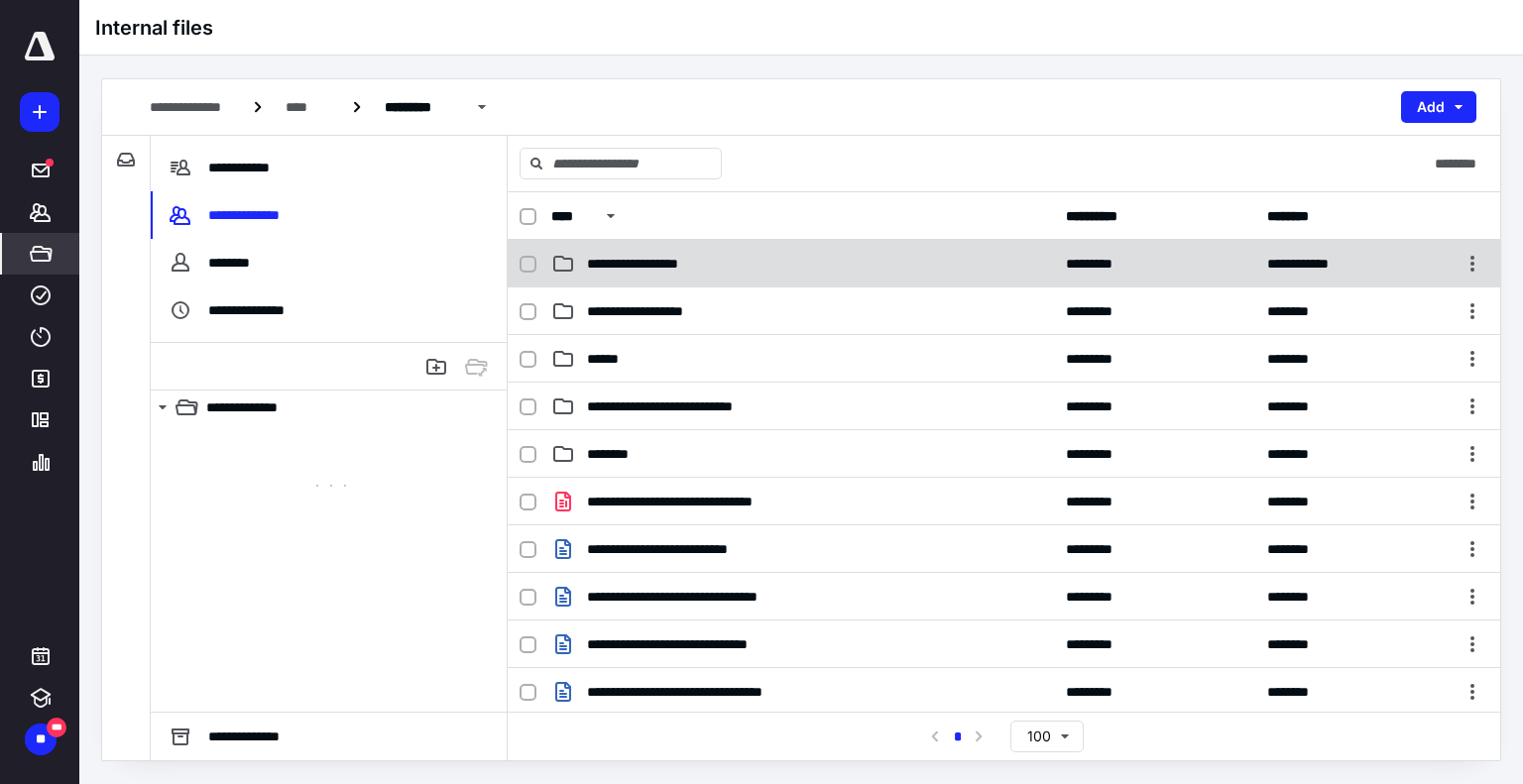 click on "**********" at bounding box center [802, 264] 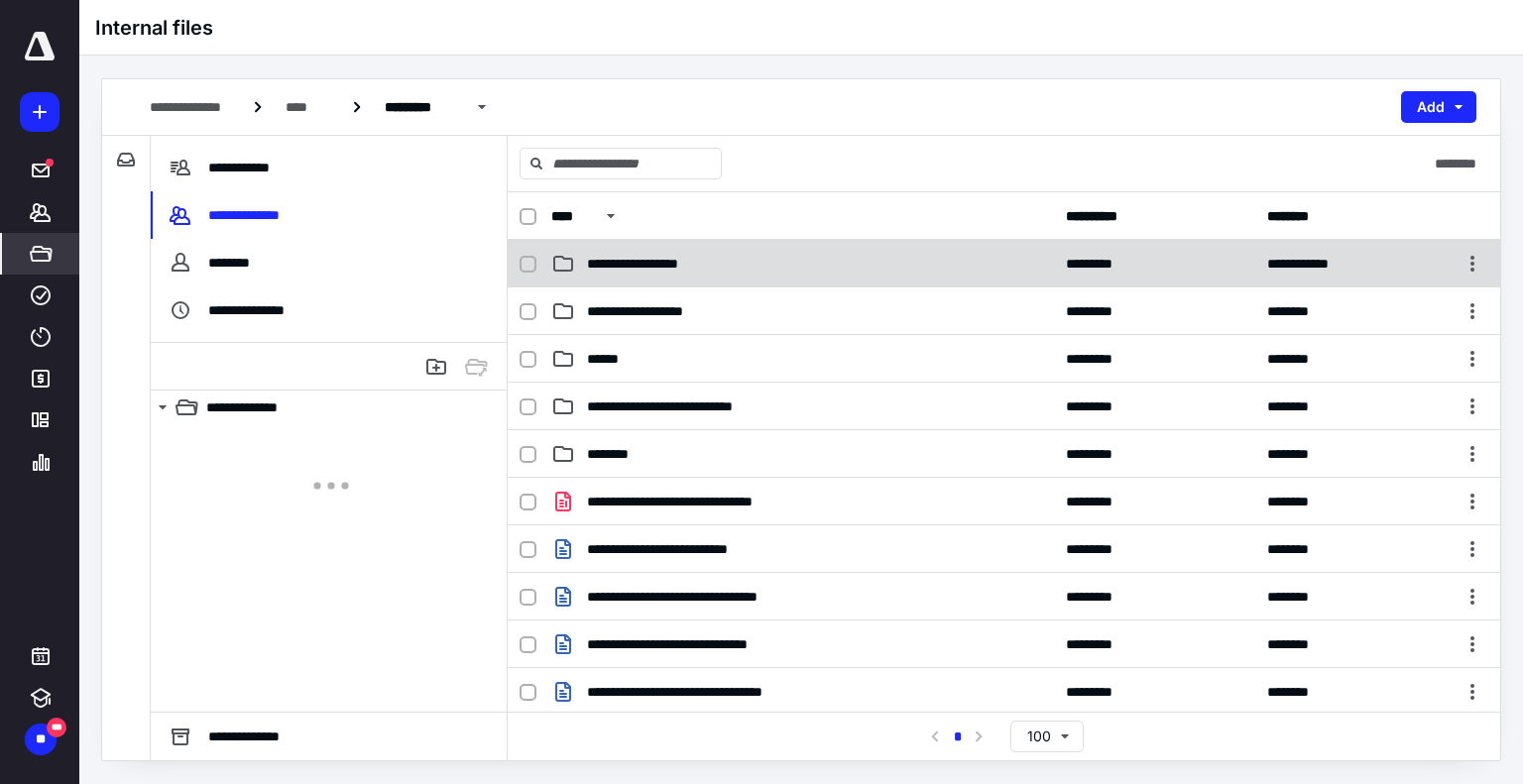 checkbox on "true" 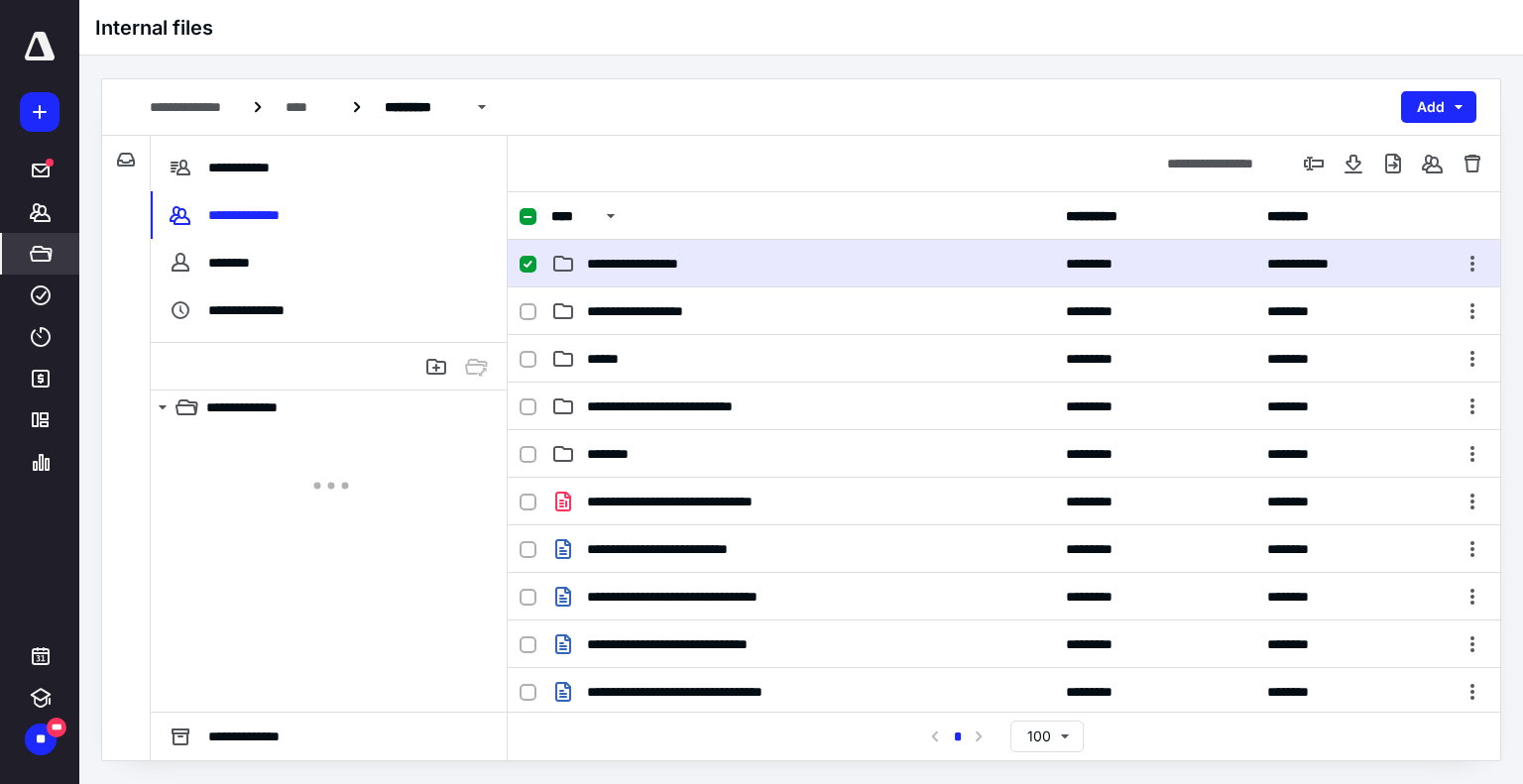 click on "**********" at bounding box center (802, 264) 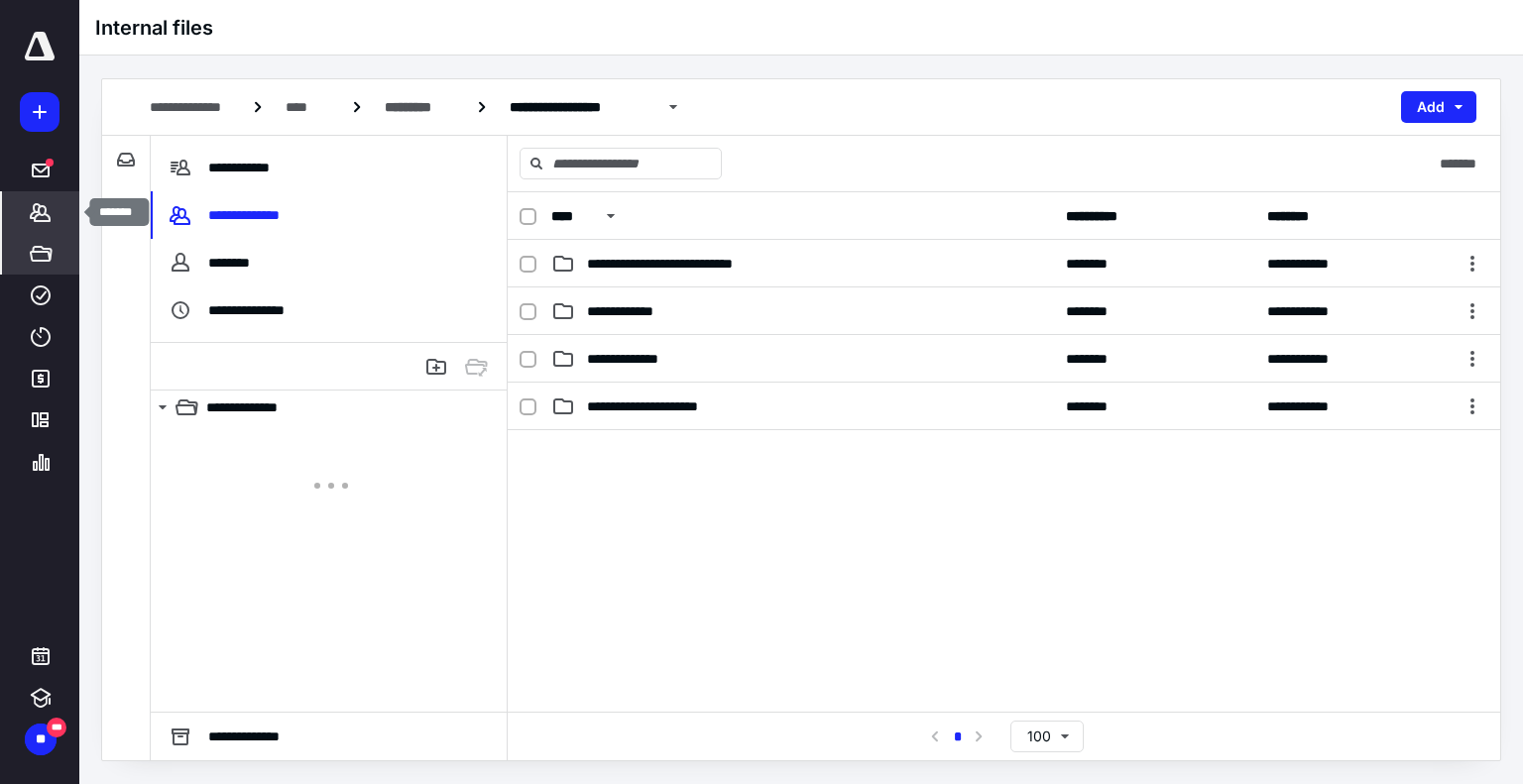 click 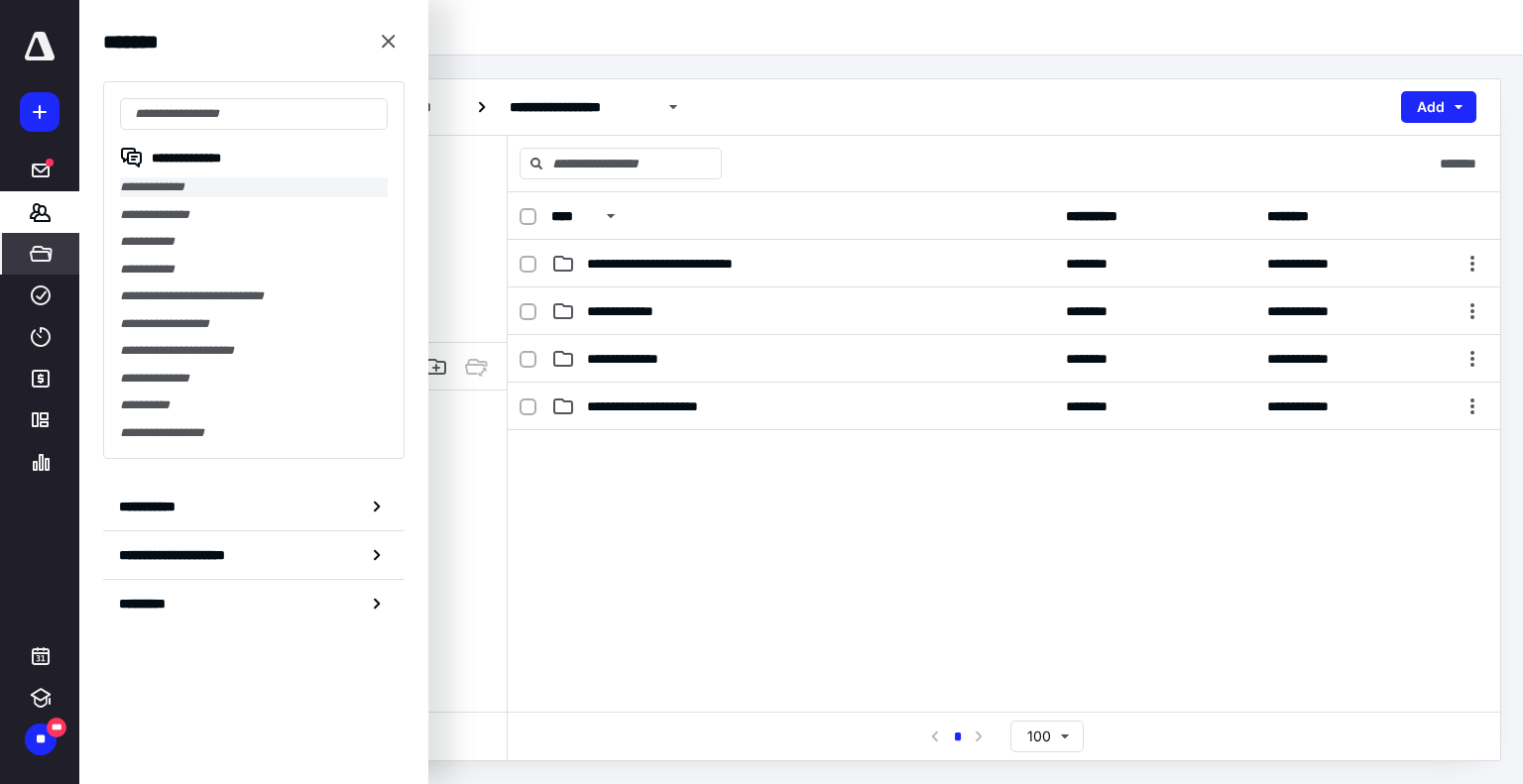 click on "**********" at bounding box center [254, 187] 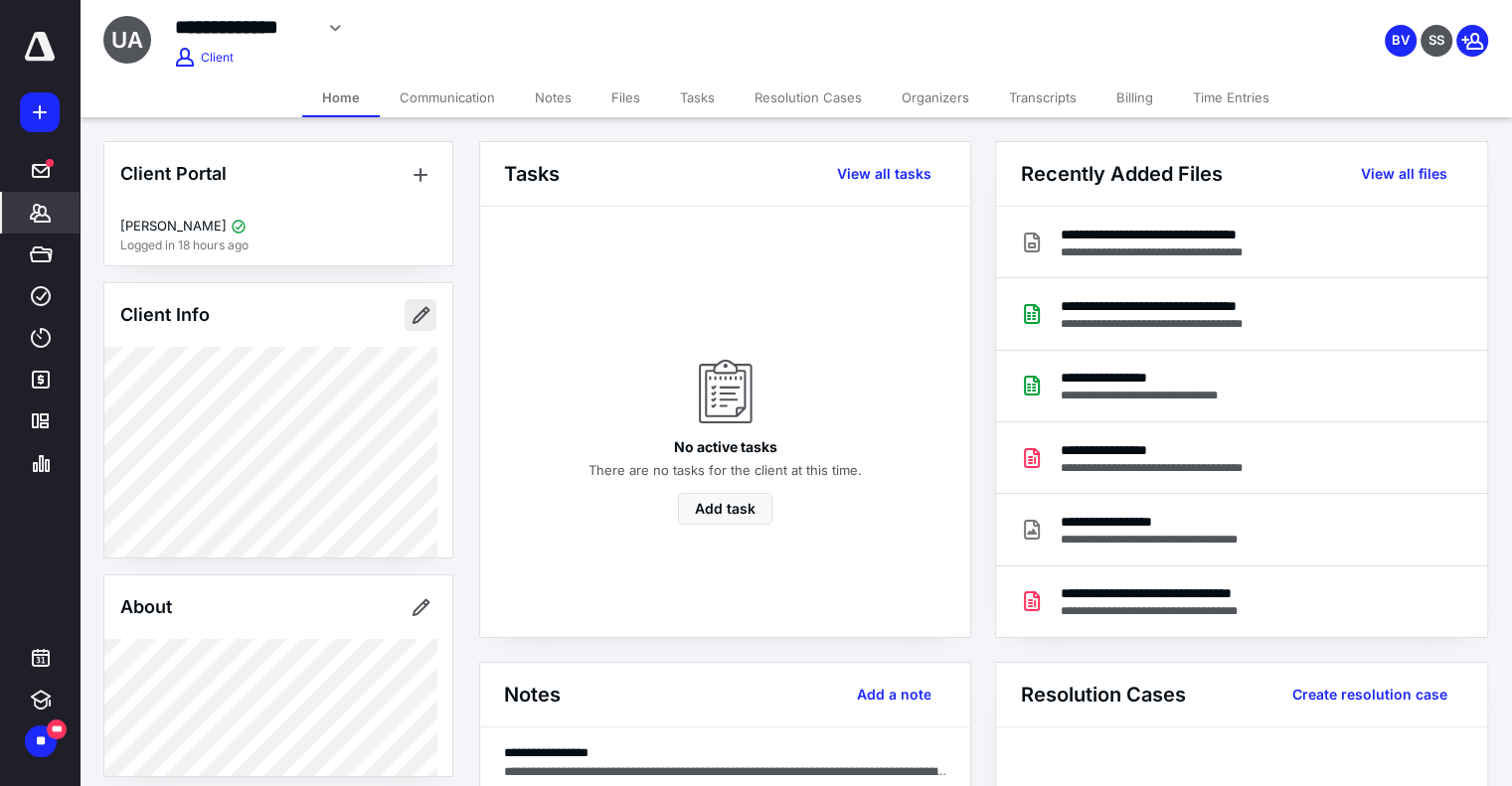 click at bounding box center [420, 315] 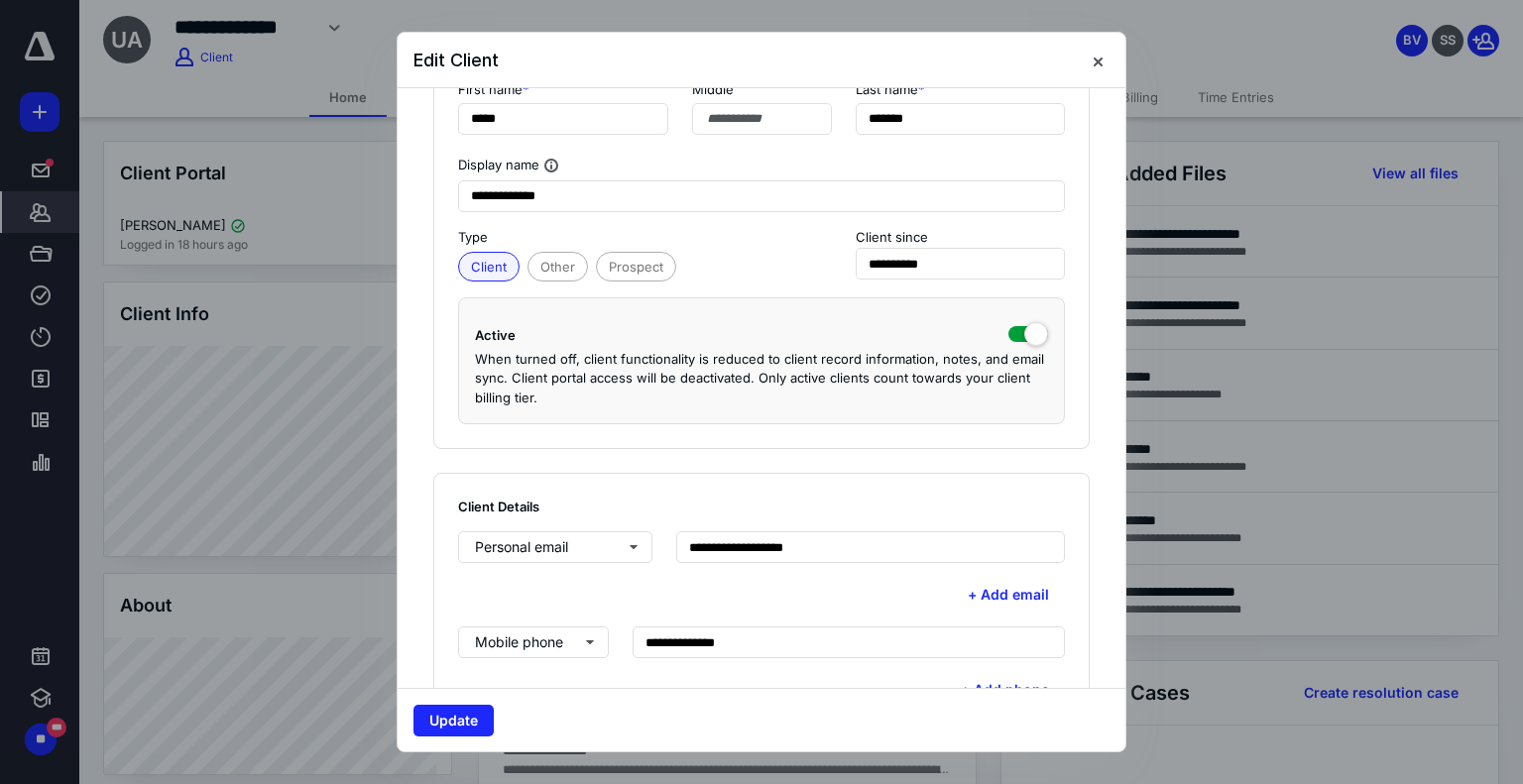 scroll, scrollTop: 496, scrollLeft: 0, axis: vertical 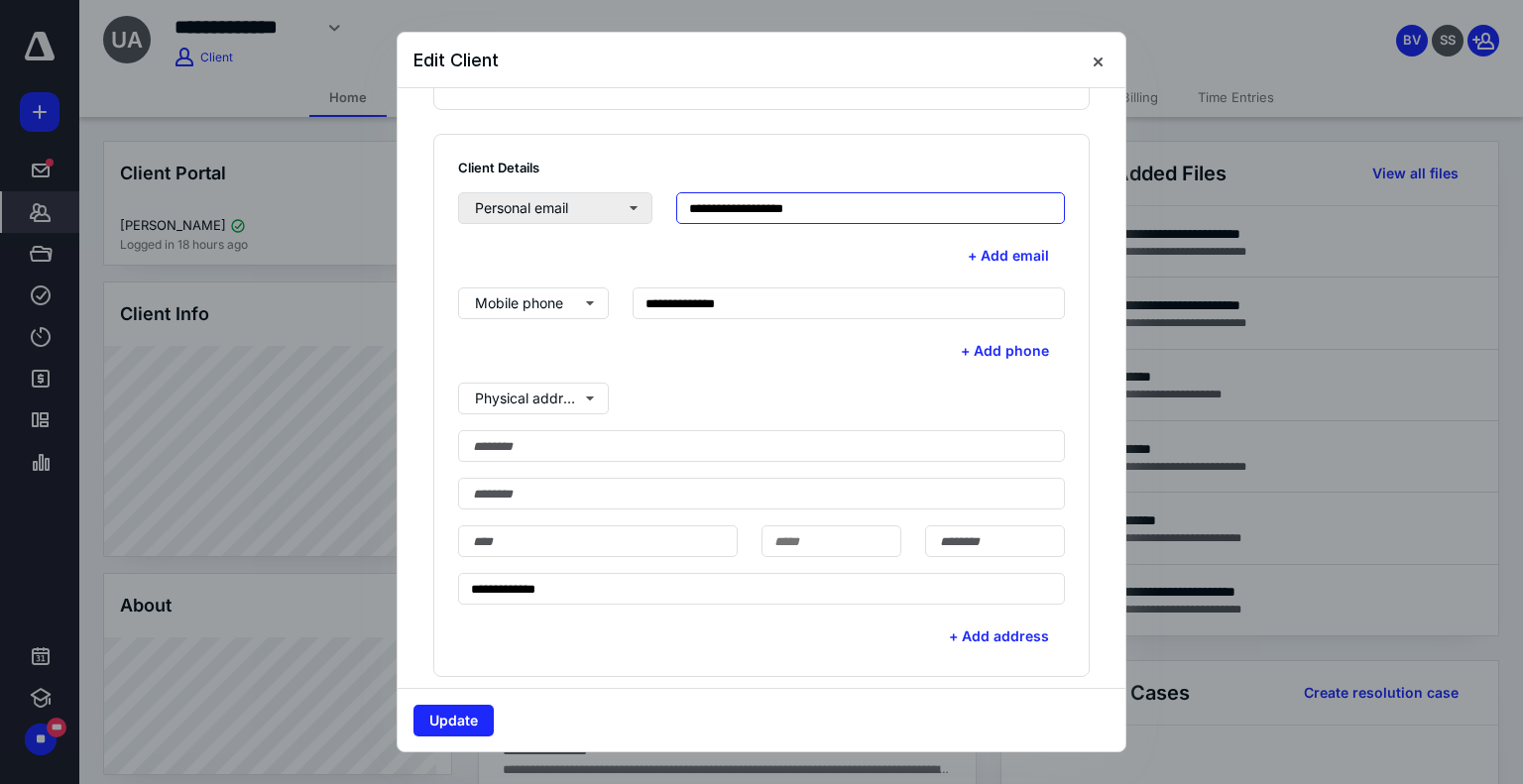 drag, startPoint x: 839, startPoint y: 206, endPoint x: 618, endPoint y: 201, distance: 221.05655 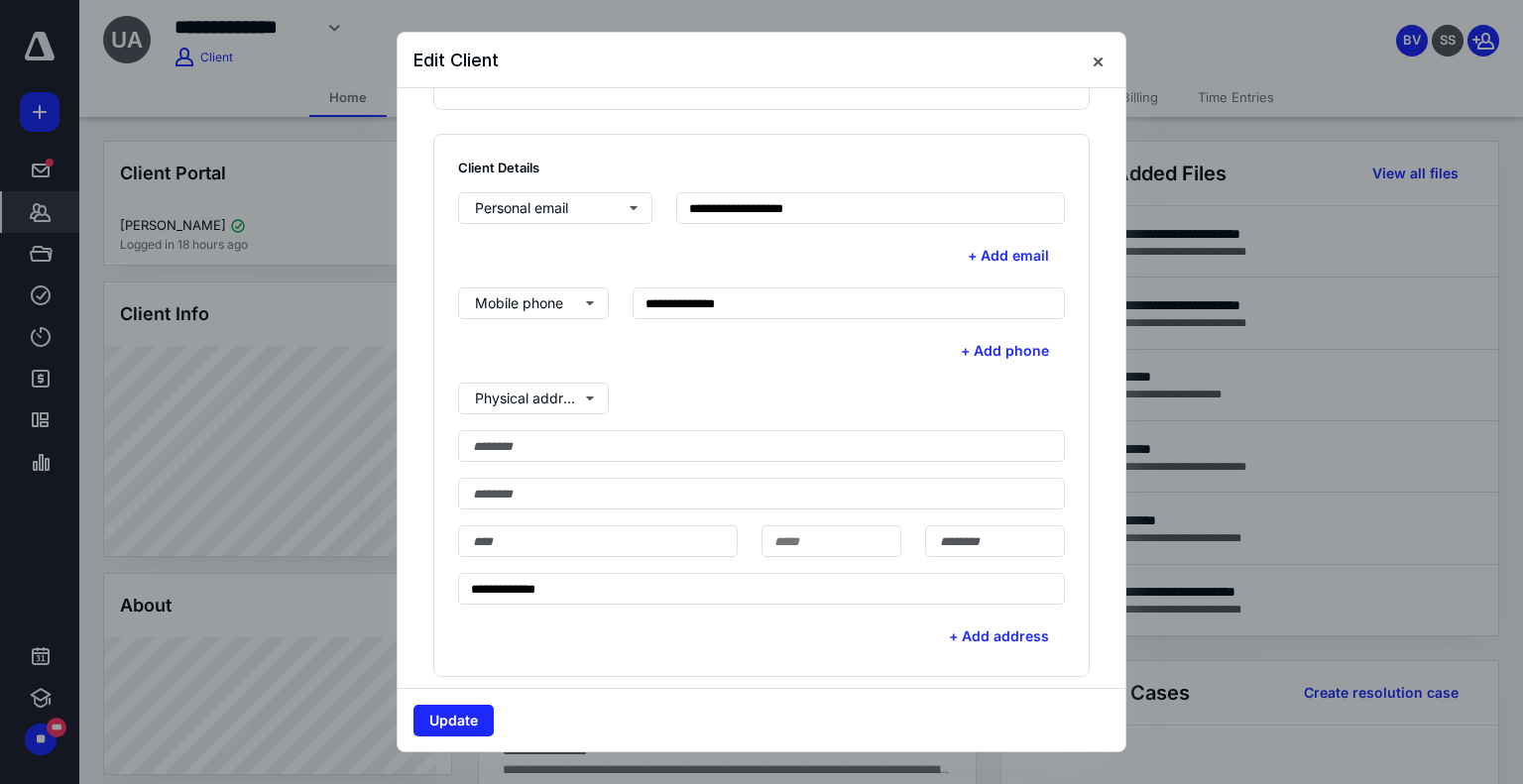 click on "Edit Client" at bounding box center [762, 60] 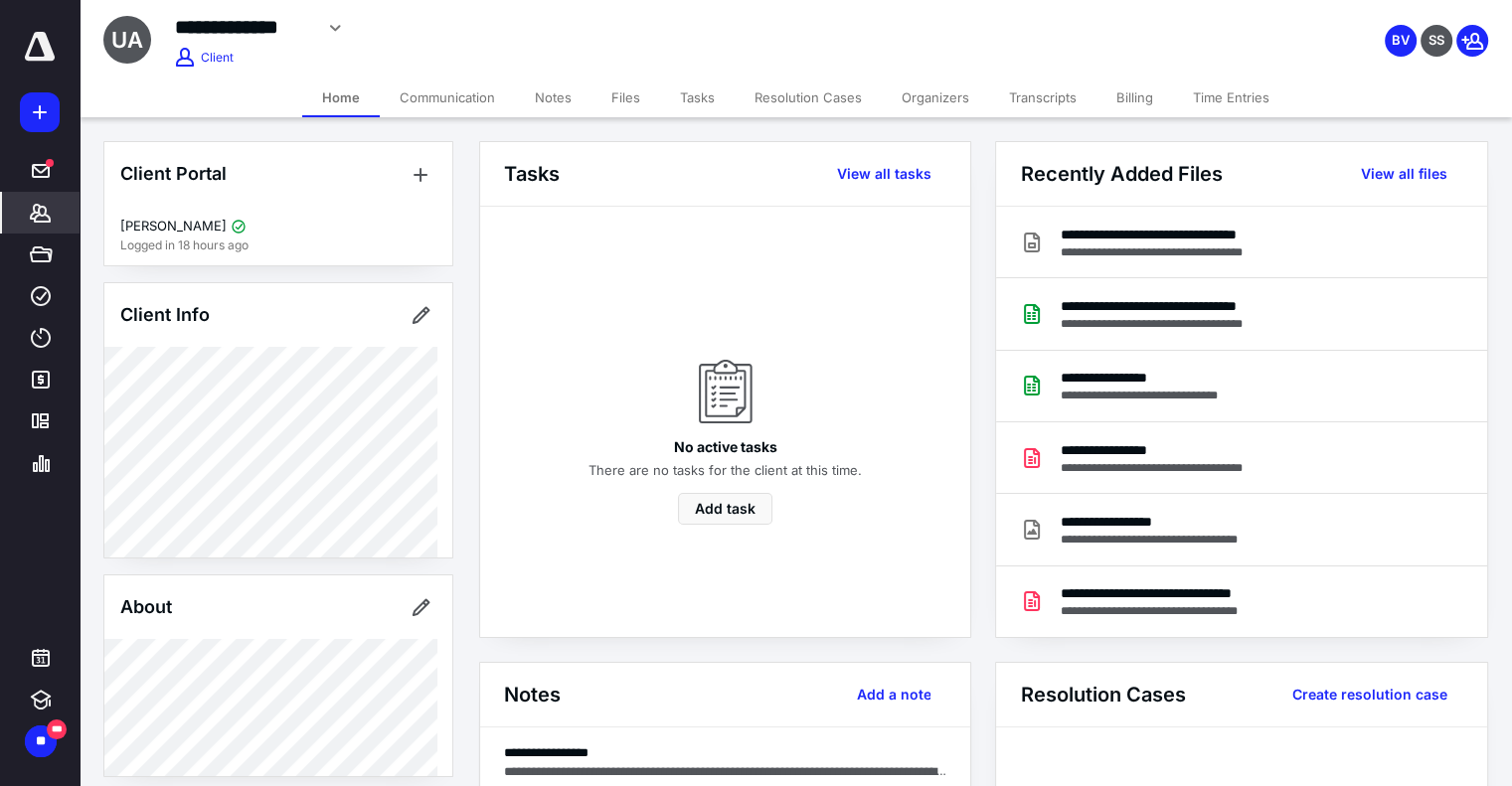 click on "Time Entries" at bounding box center [1231, 97] 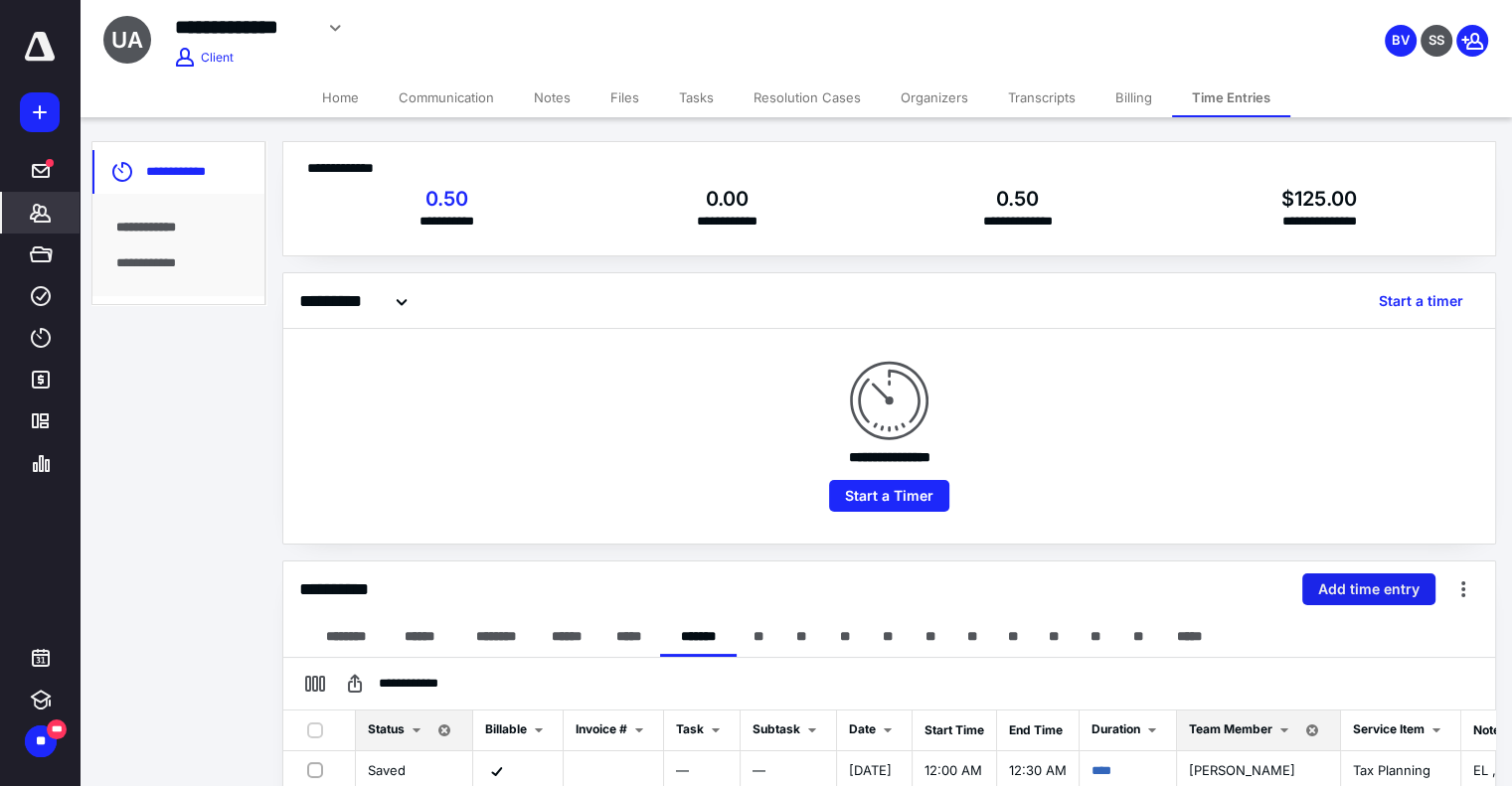 click on "Add time entry" at bounding box center [1369, 589] 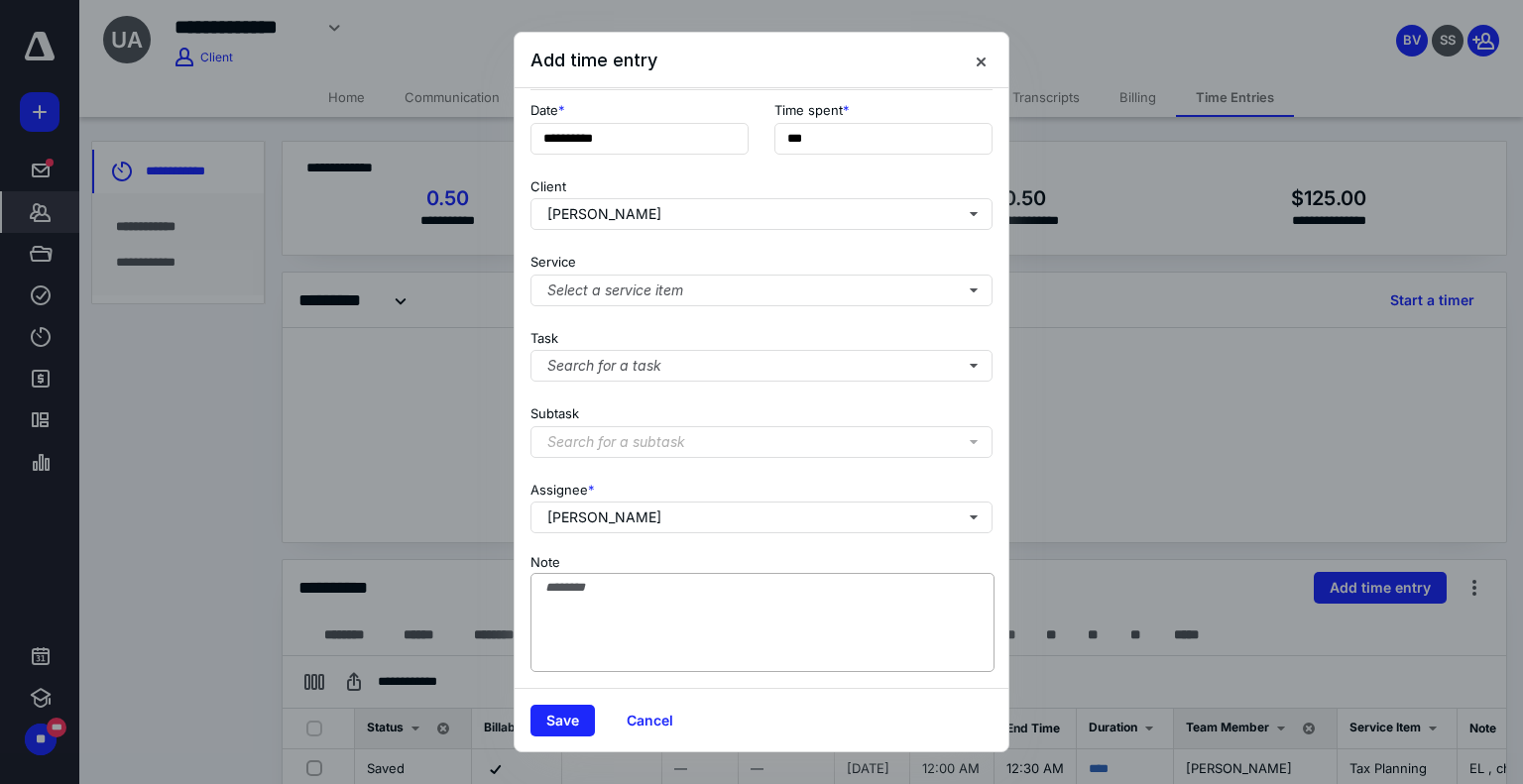 scroll, scrollTop: 108, scrollLeft: 0, axis: vertical 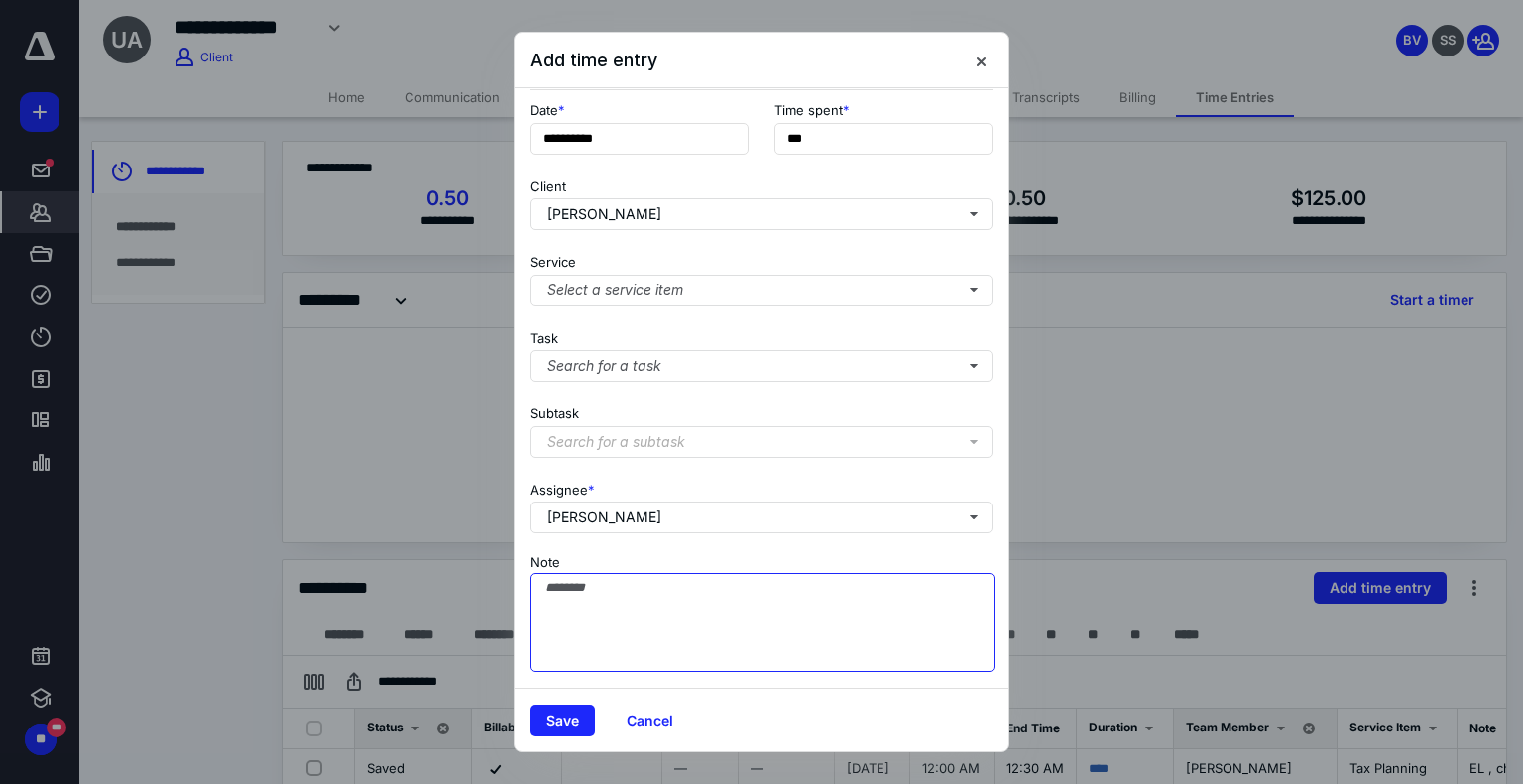 click on "Note" at bounding box center [762, 622] 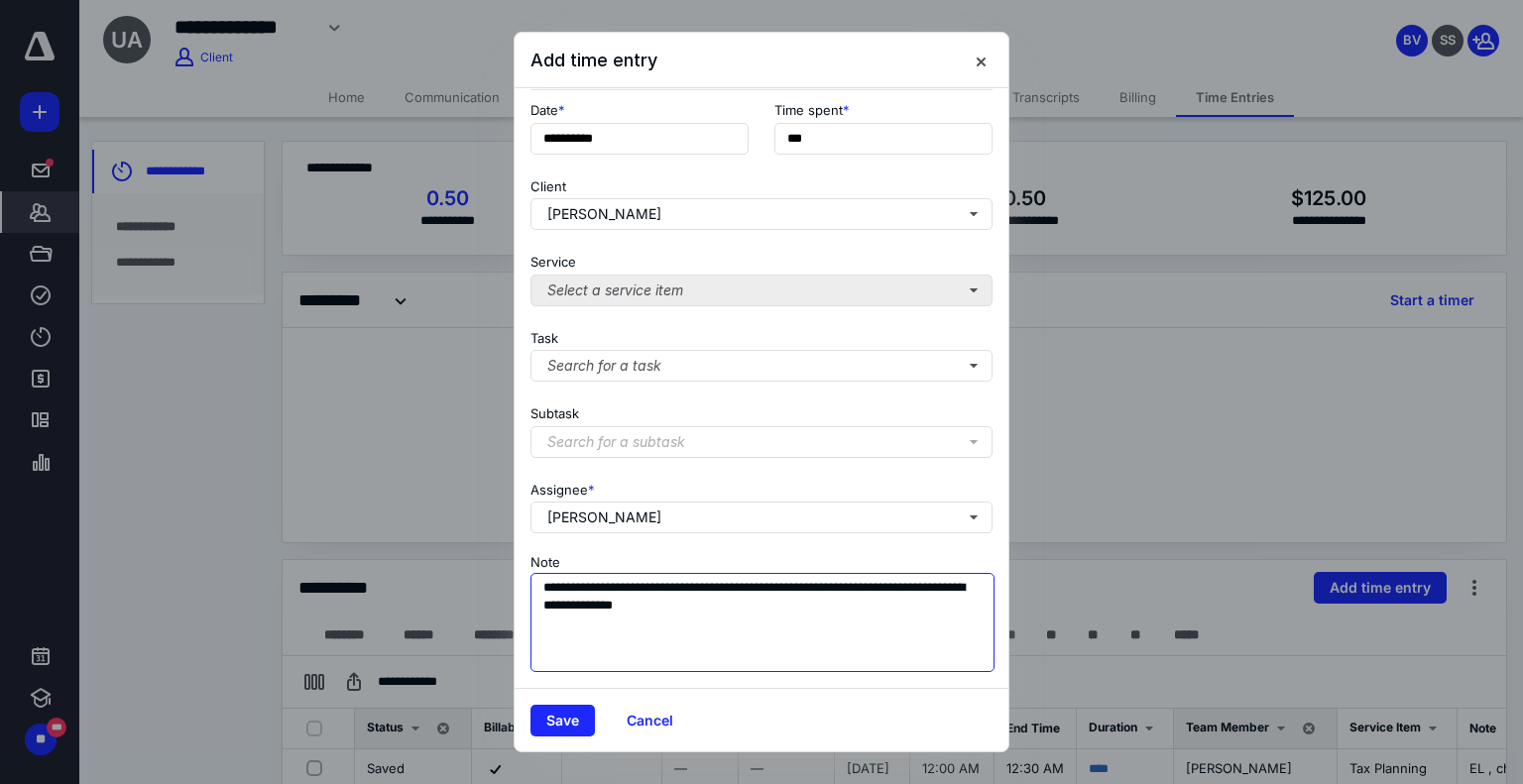 type on "**********" 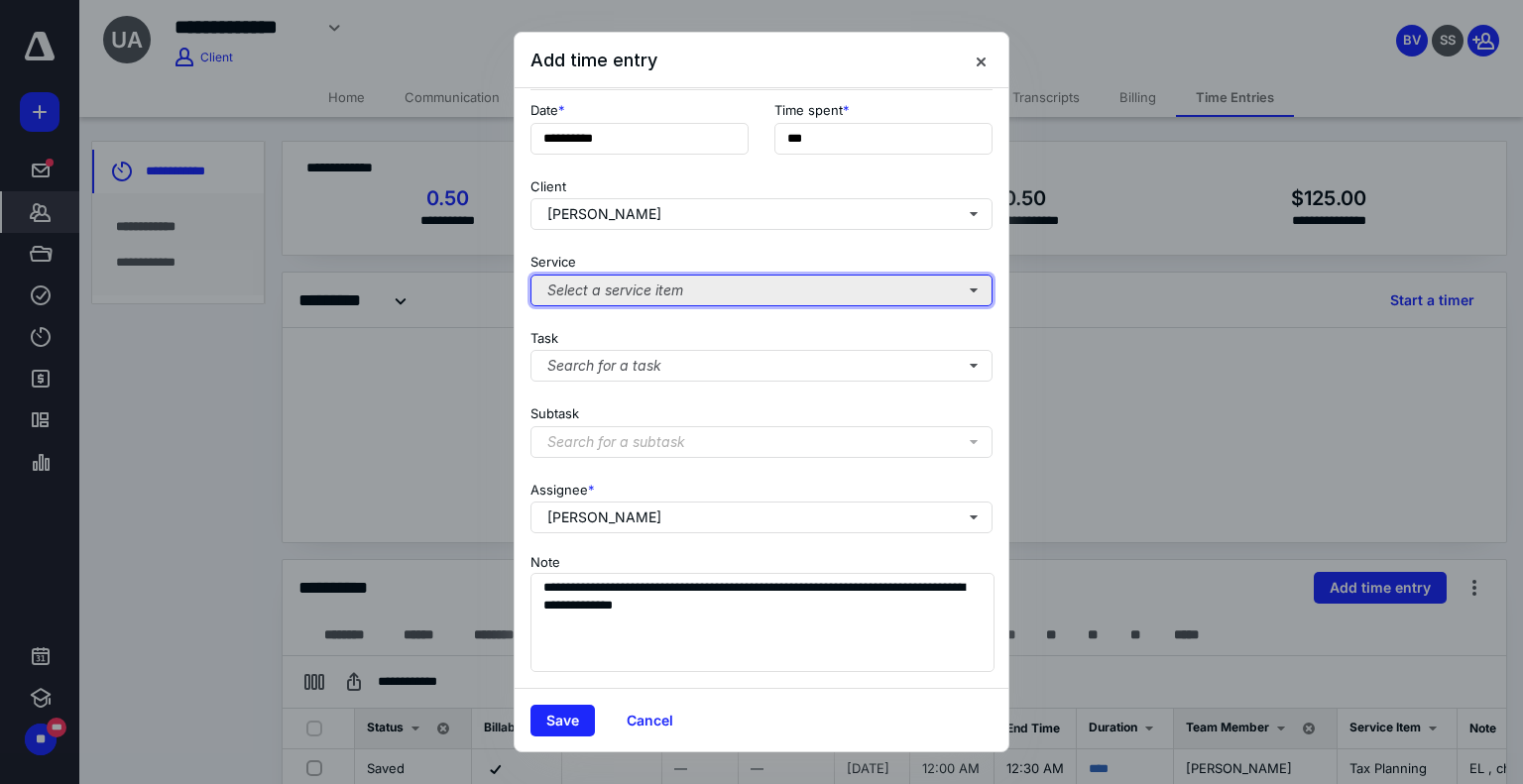 click on "Select a service item" at bounding box center (762, 290) 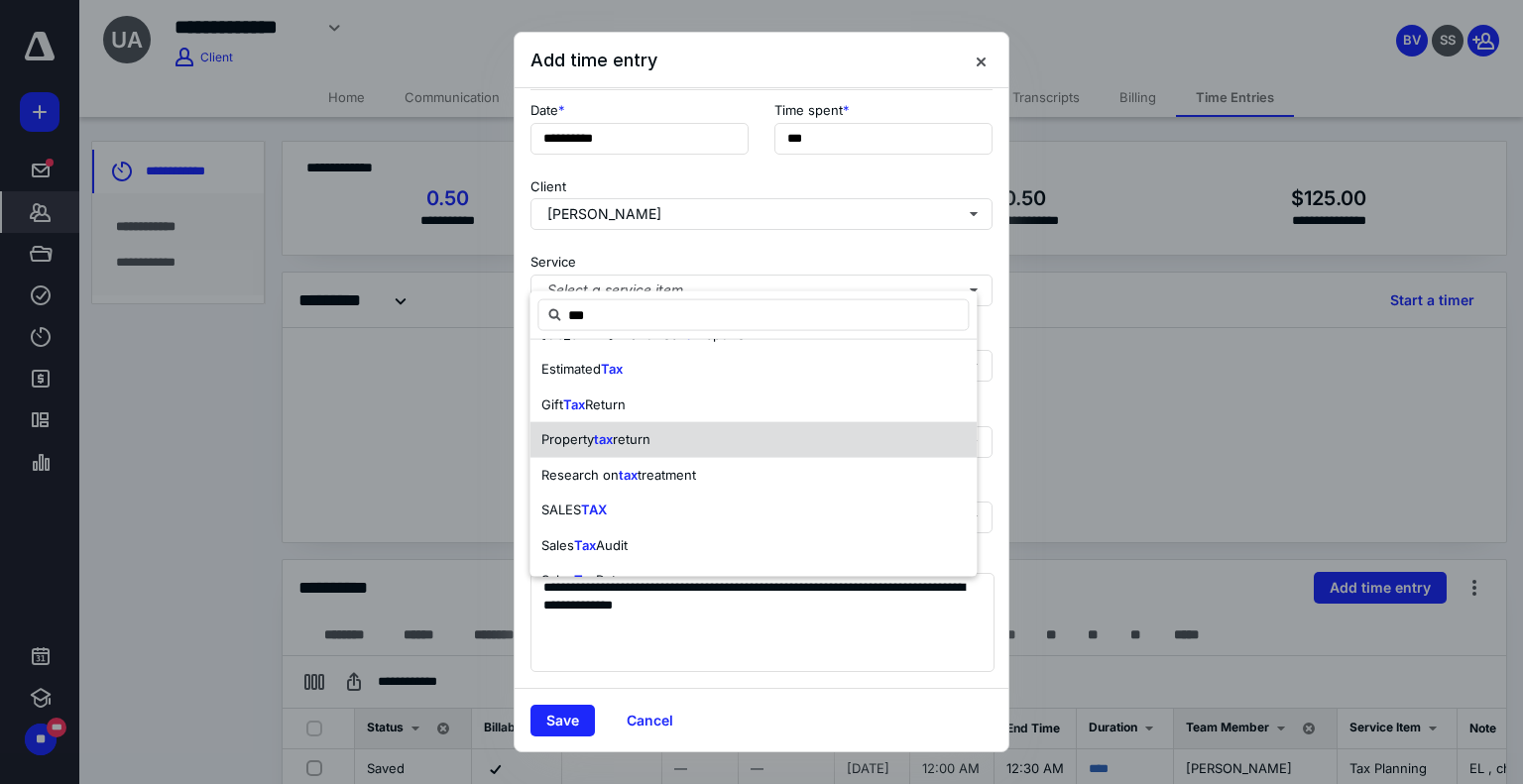scroll, scrollTop: 297, scrollLeft: 0, axis: vertical 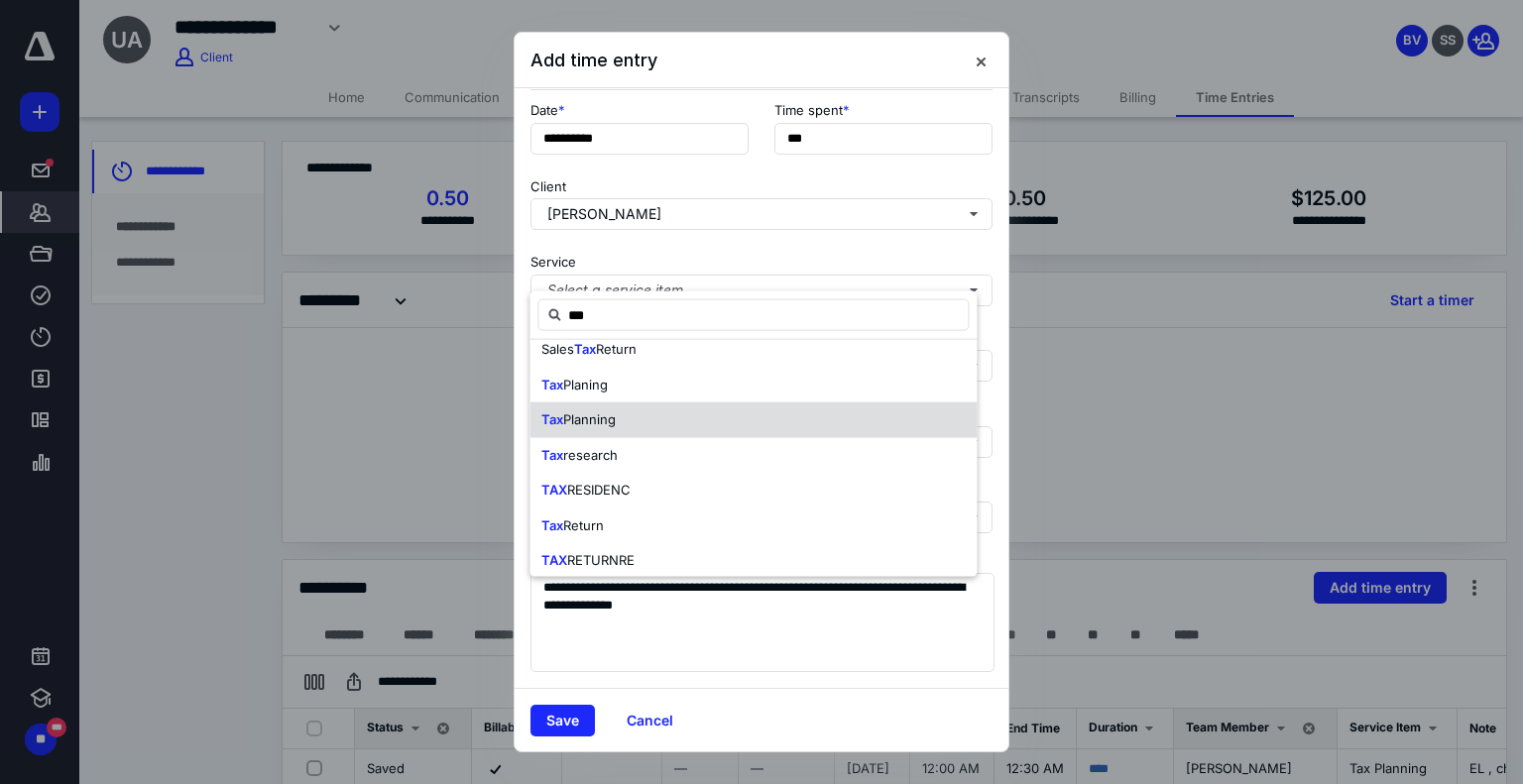 click on "Planning" at bounding box center (589, 419) 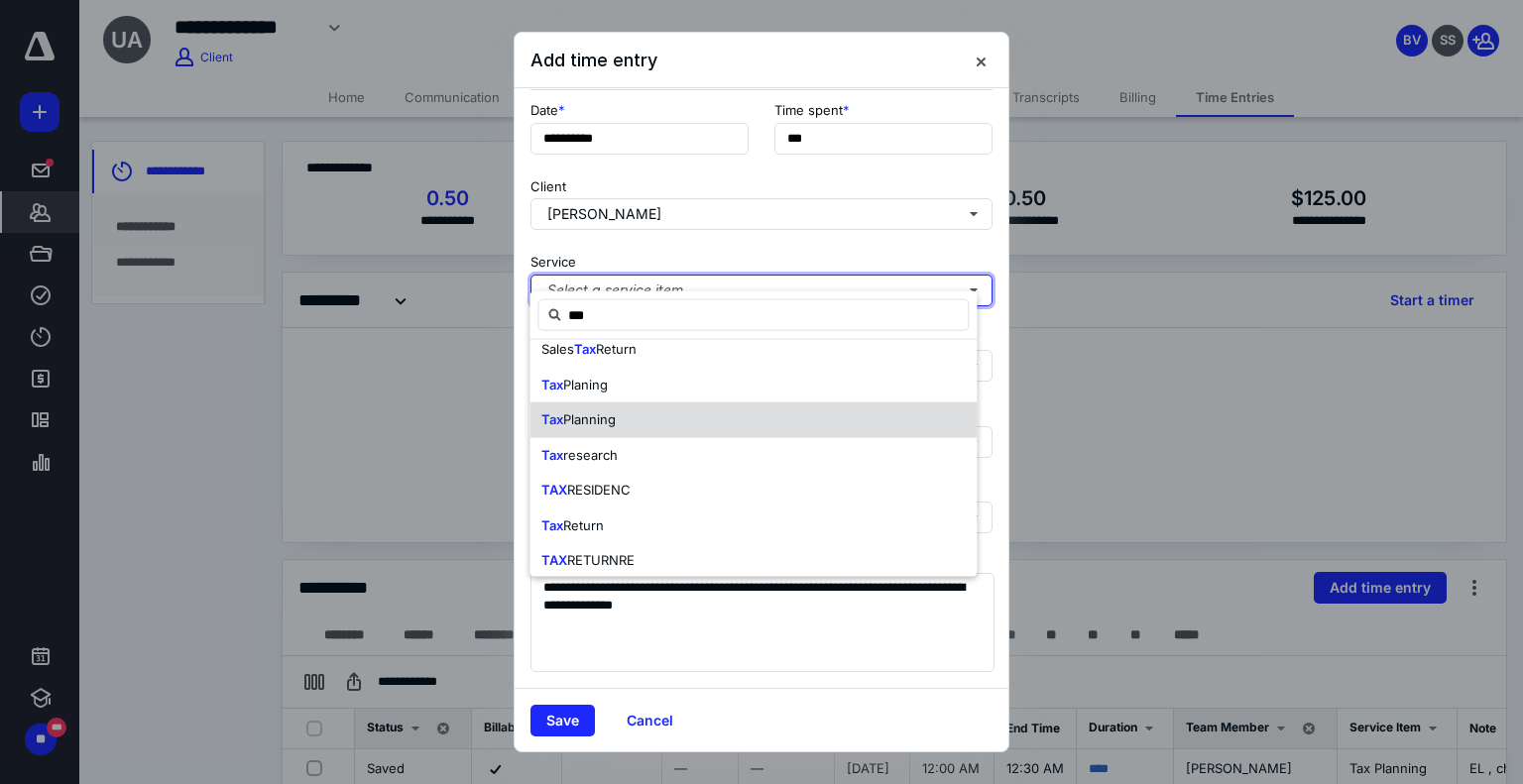 type 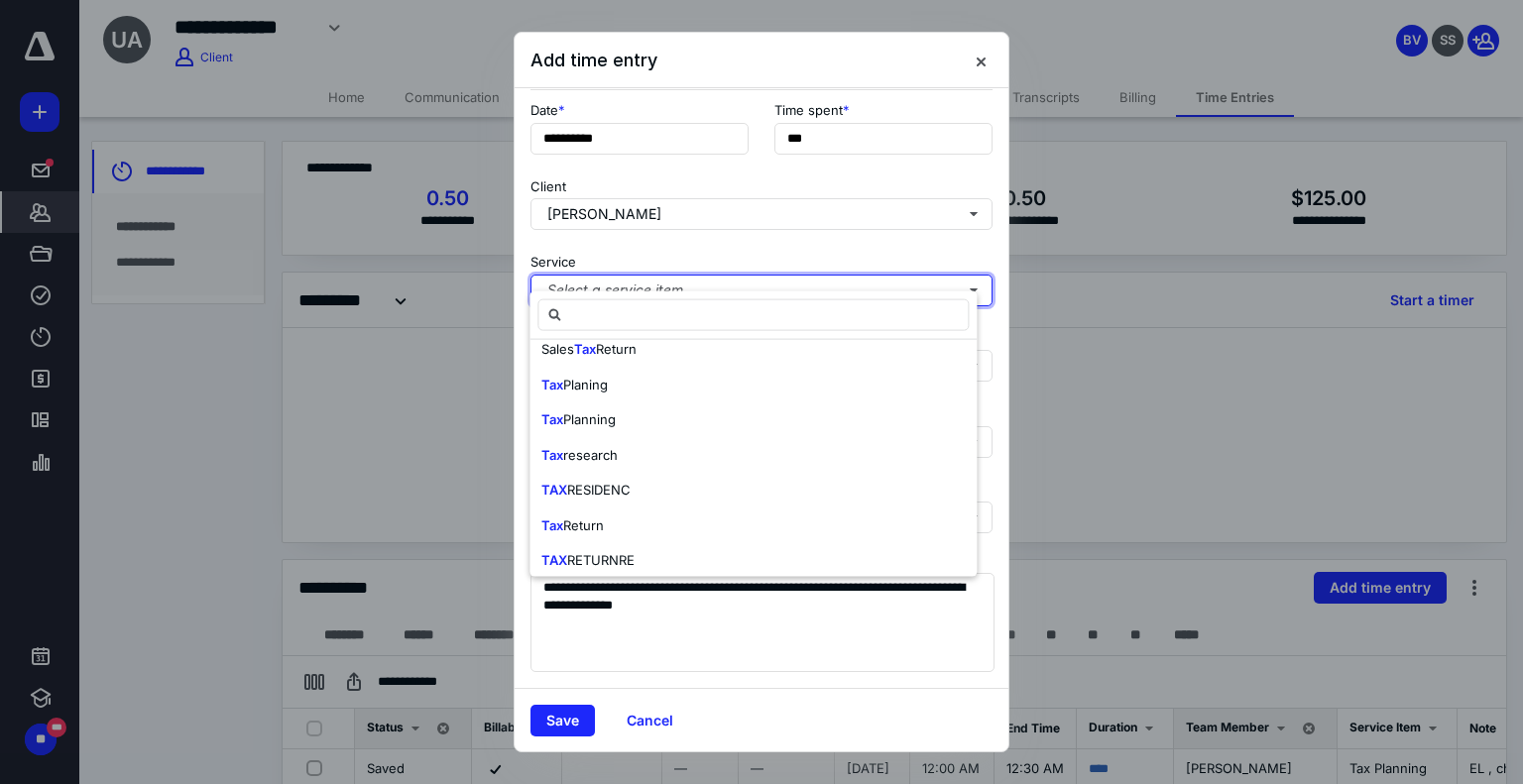 scroll, scrollTop: 0, scrollLeft: 0, axis: both 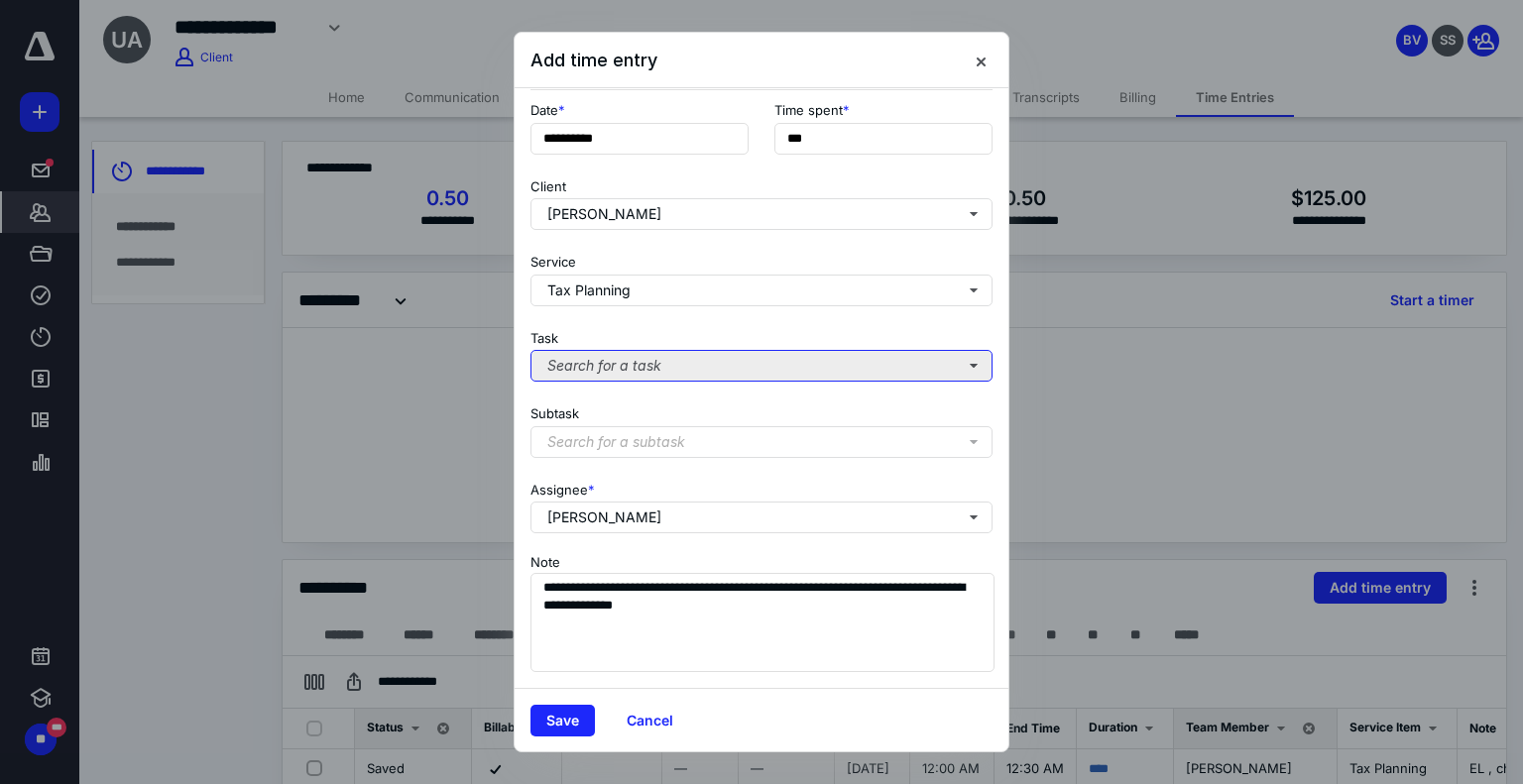 click on "Search for a task" at bounding box center (762, 366) 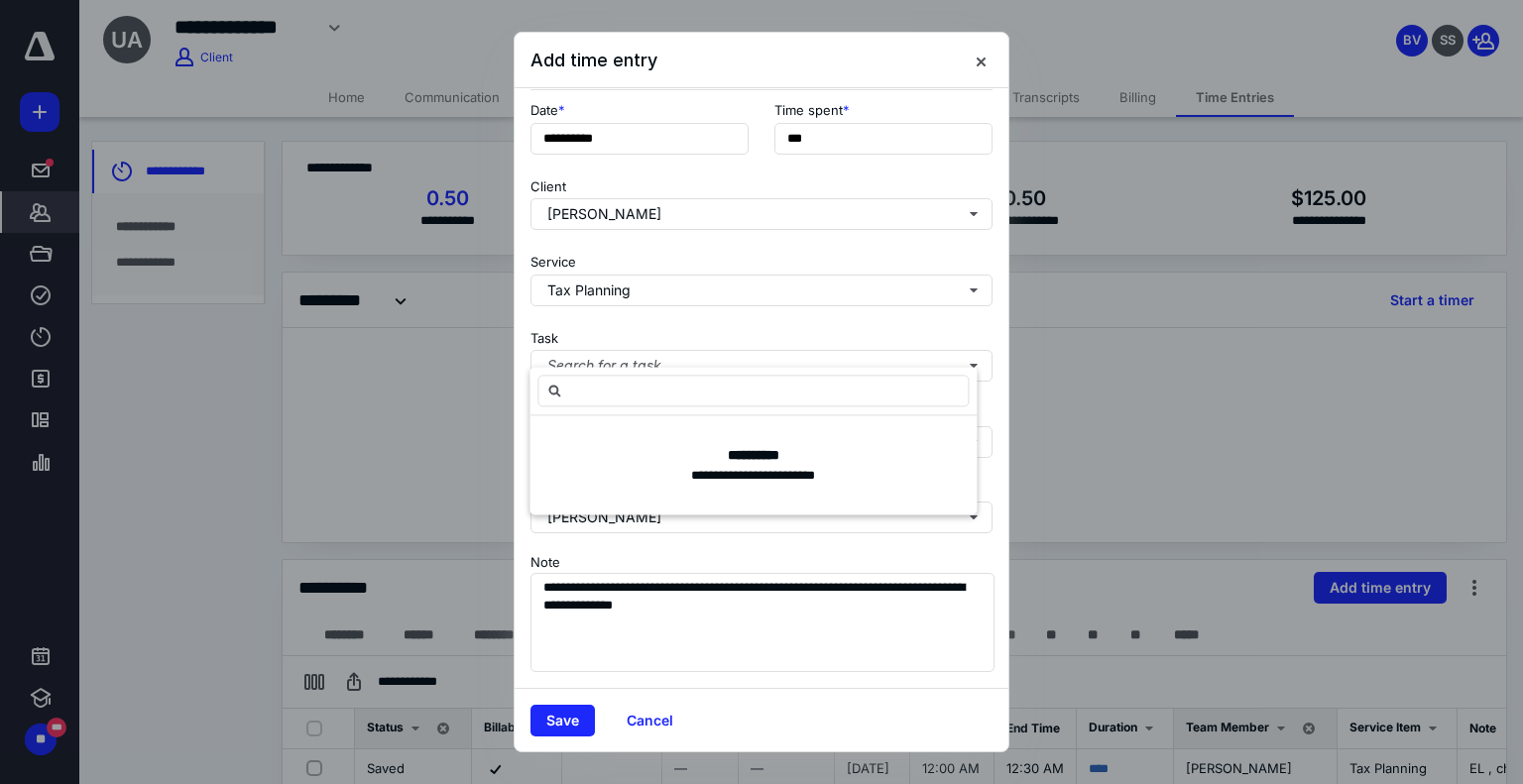 click on "Task Search for a task" at bounding box center (762, 352) 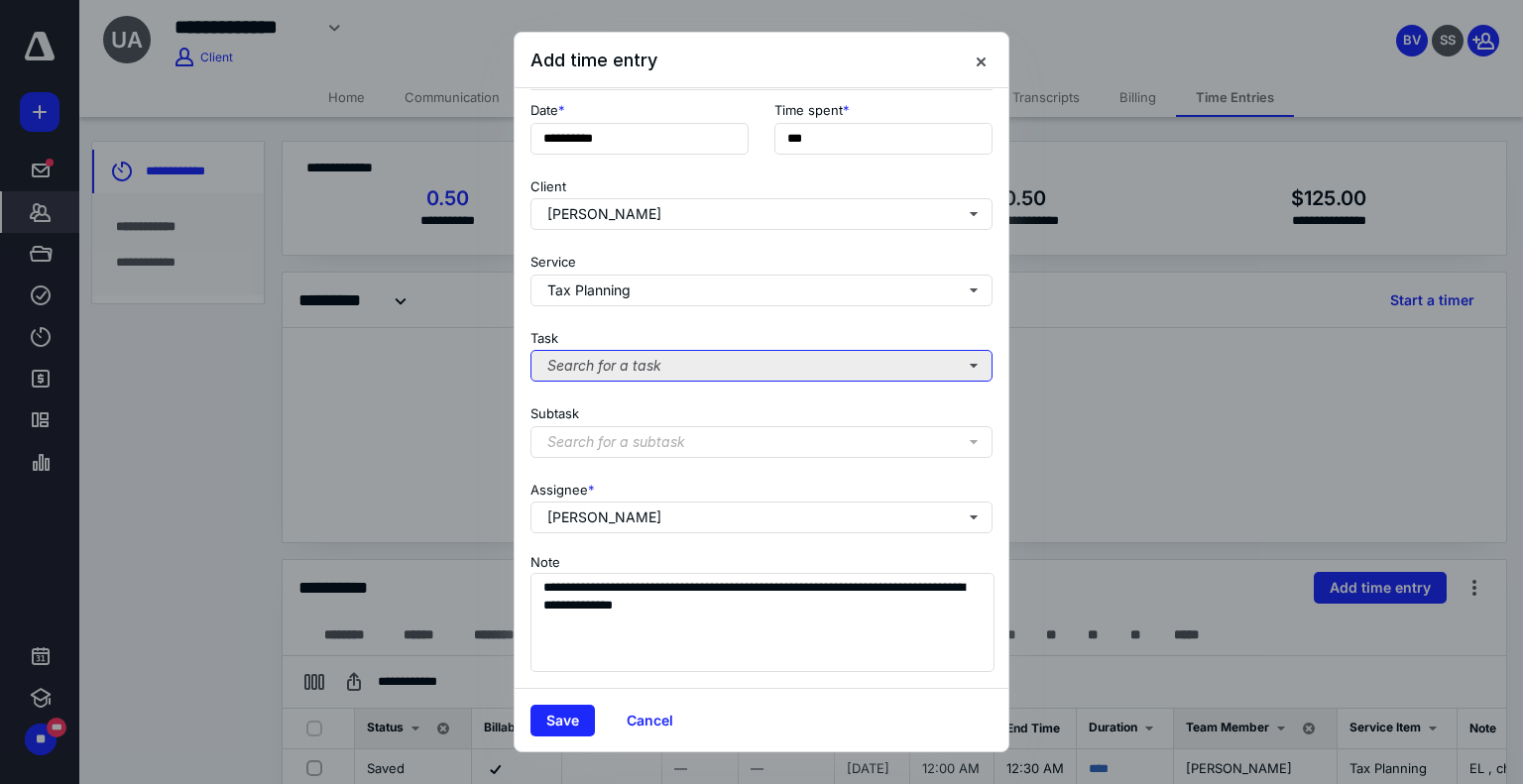 click on "Search for a task" at bounding box center (762, 366) 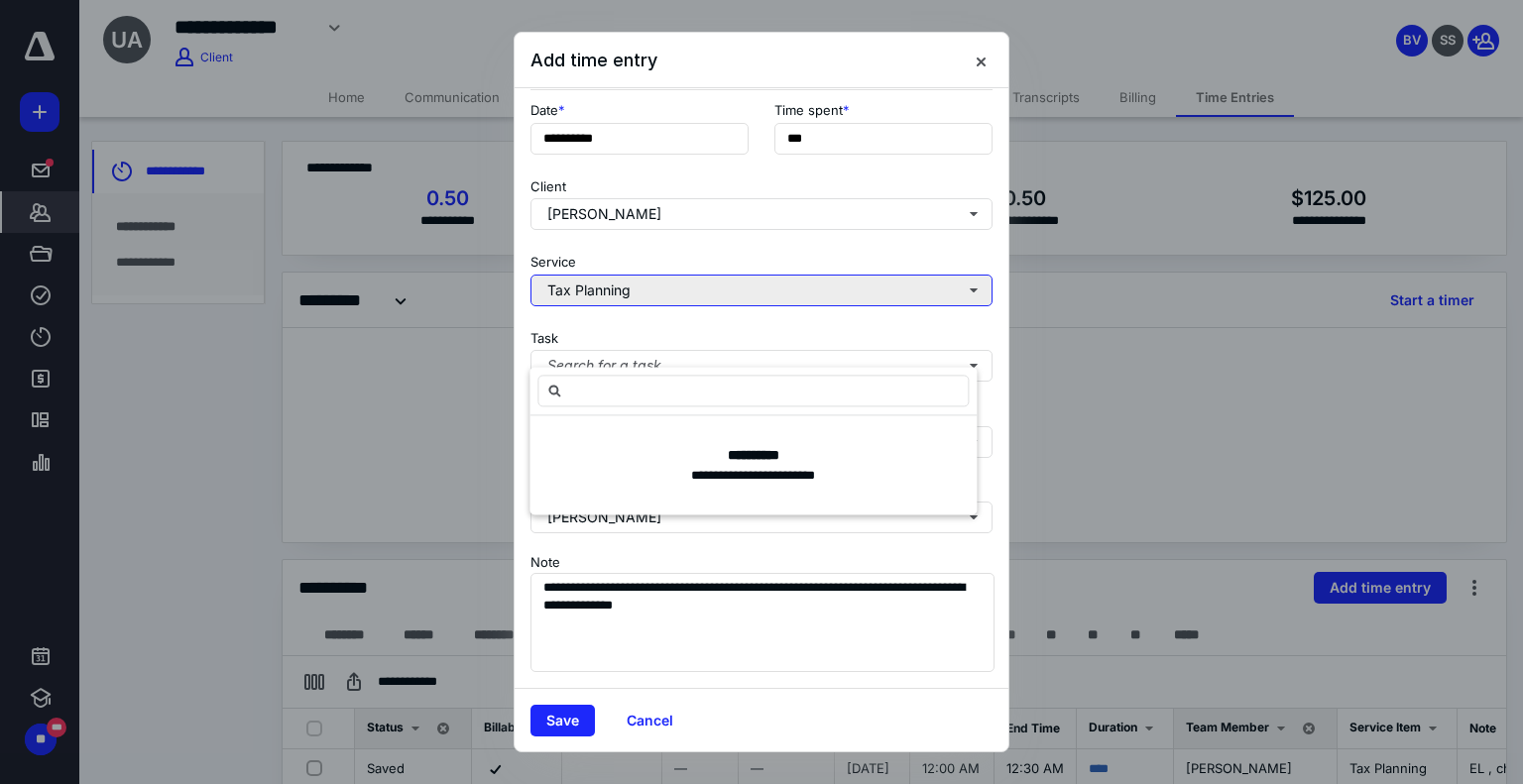 click on "Tax Planning" at bounding box center (762, 290) 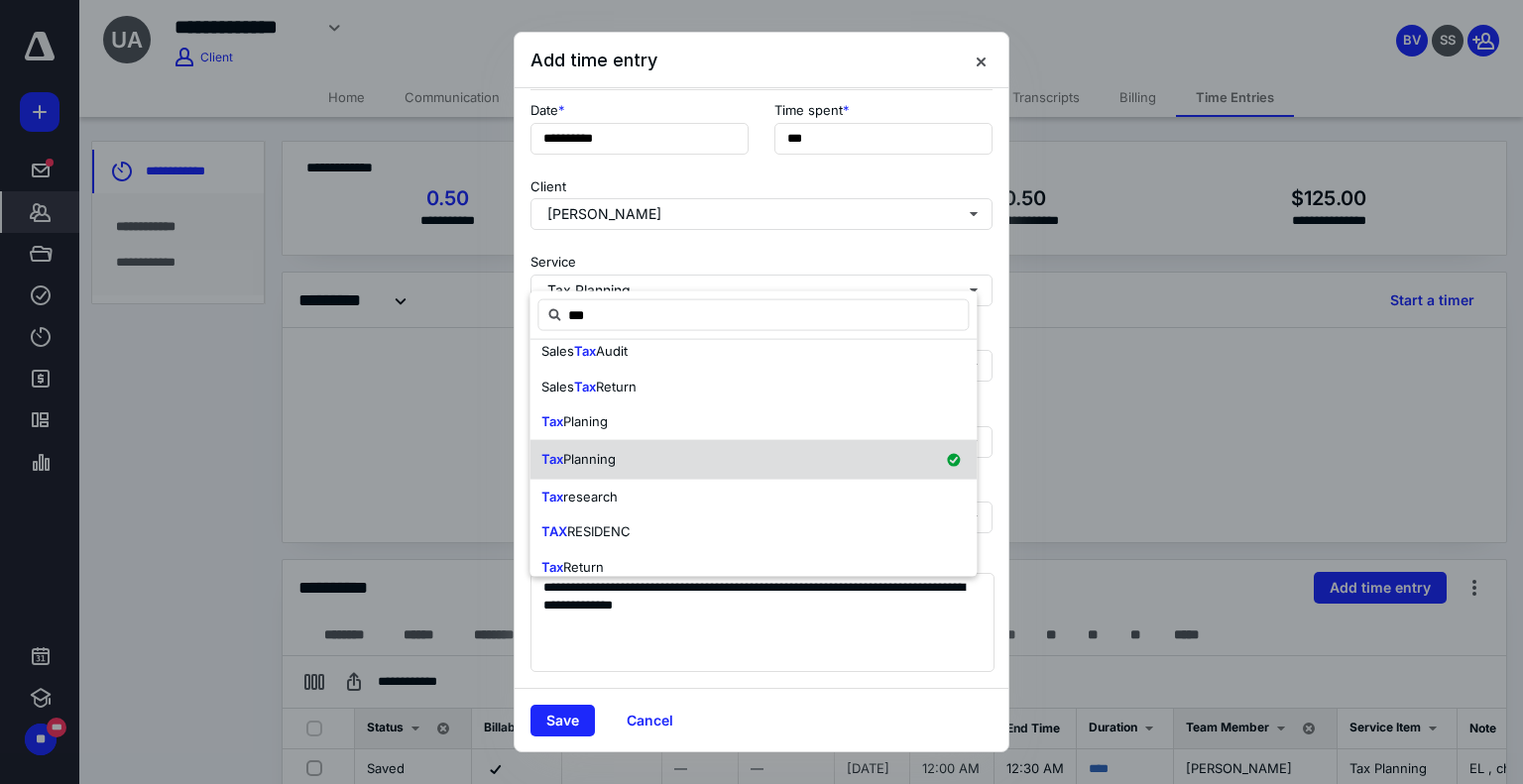 scroll, scrollTop: 297, scrollLeft: 0, axis: vertical 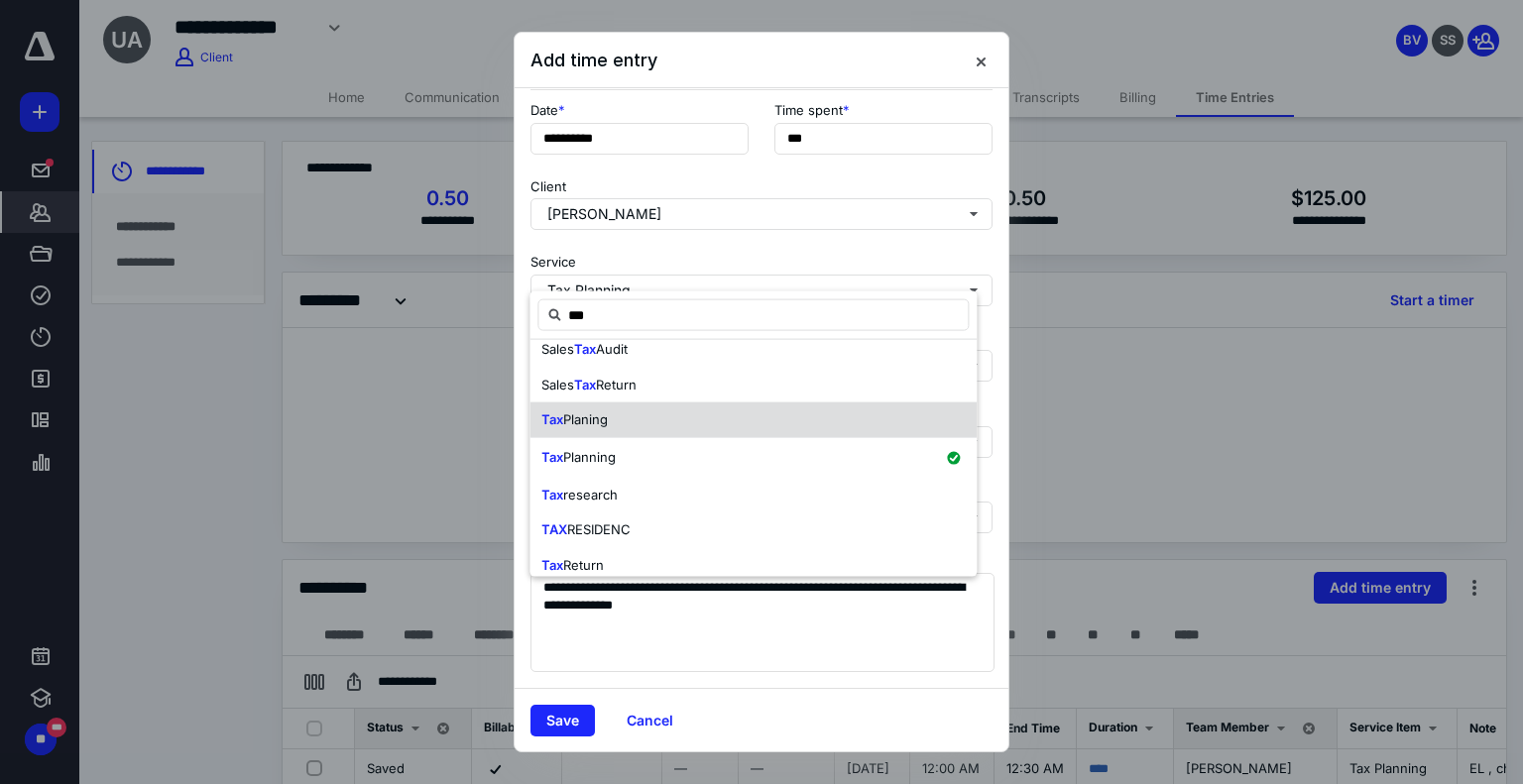 click on "Tax  Planing" at bounding box center [753, 420] 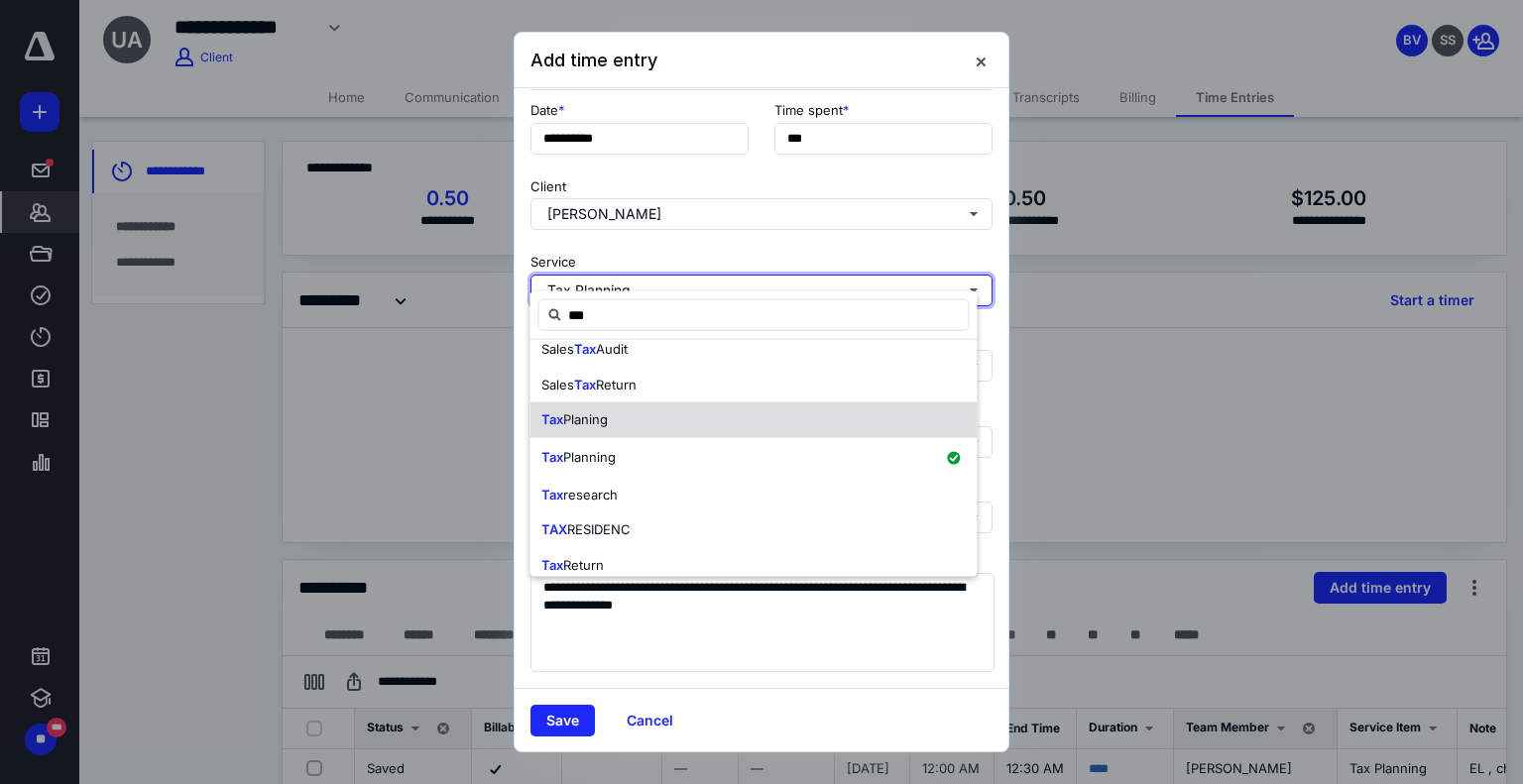 type 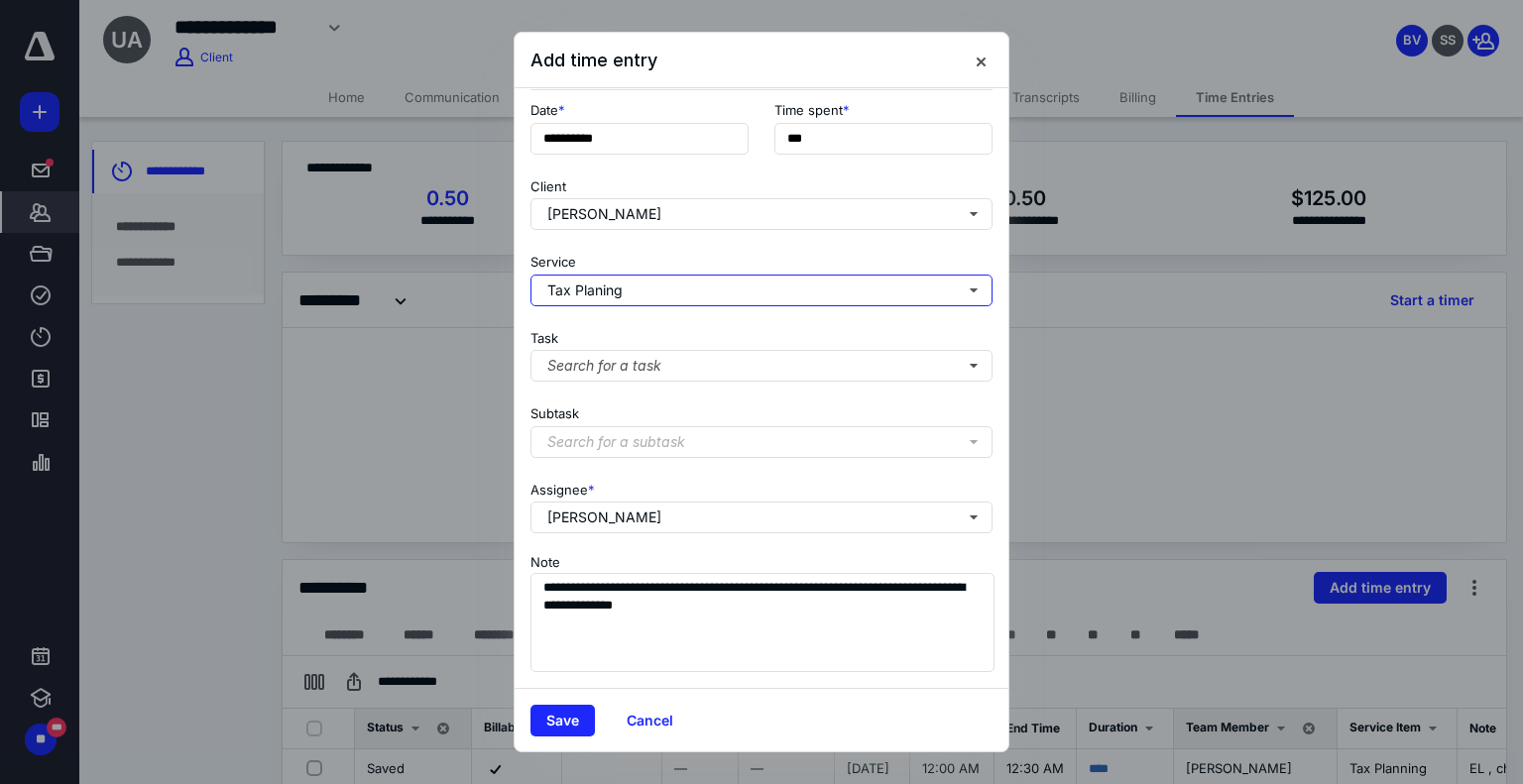 scroll, scrollTop: 0, scrollLeft: 0, axis: both 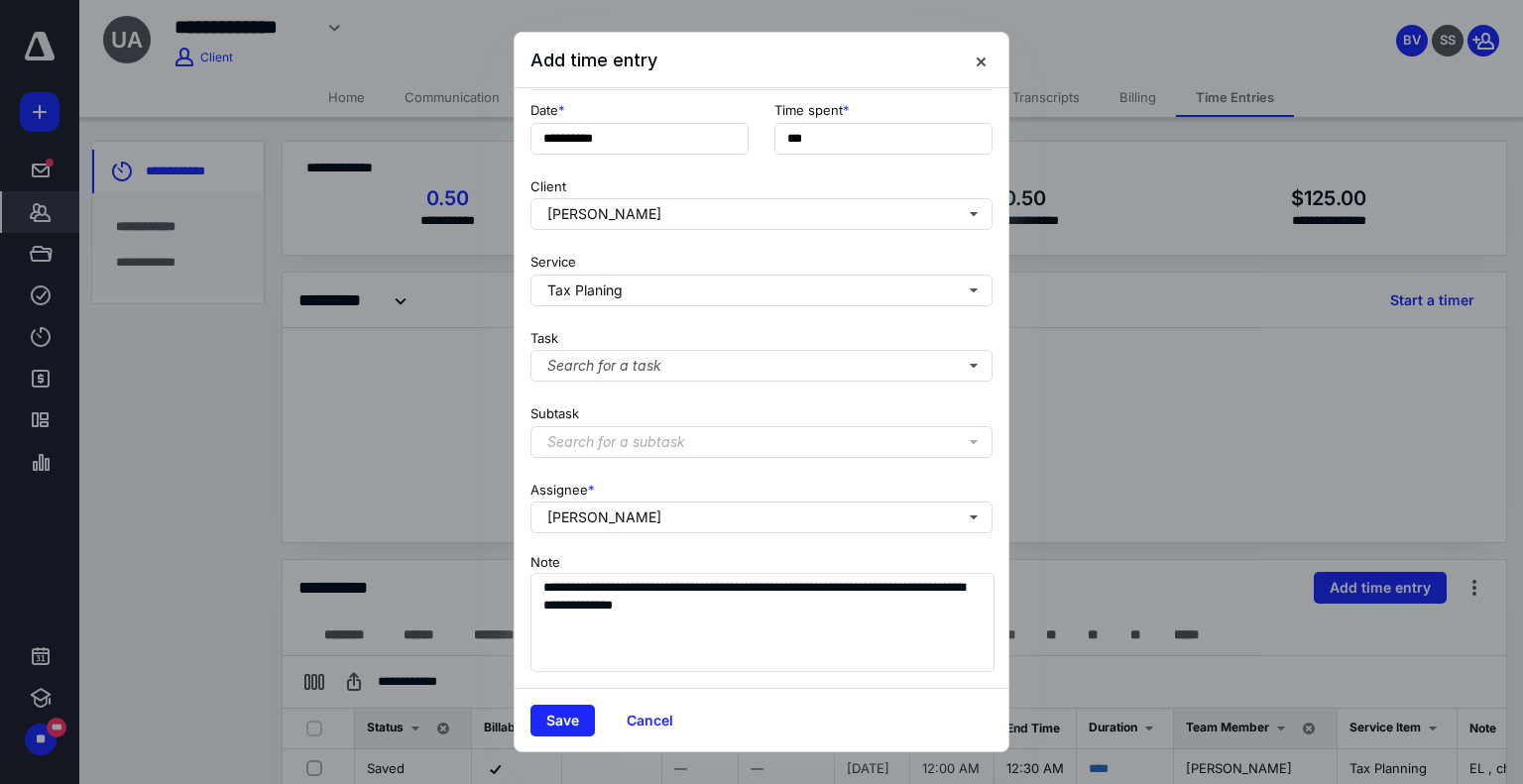 click on "Task Search for a task" at bounding box center (762, 352) 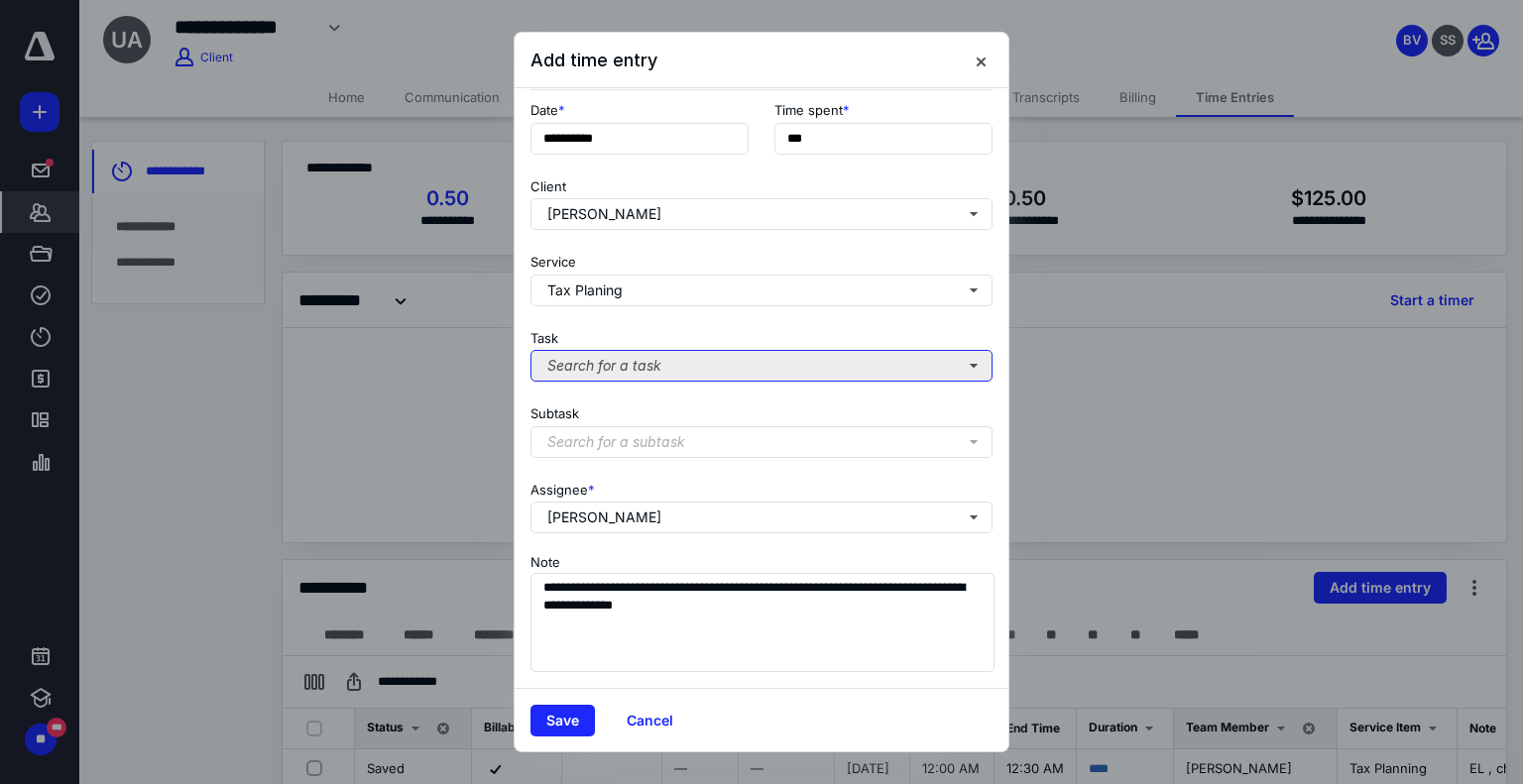 click on "Search for a task" at bounding box center (762, 366) 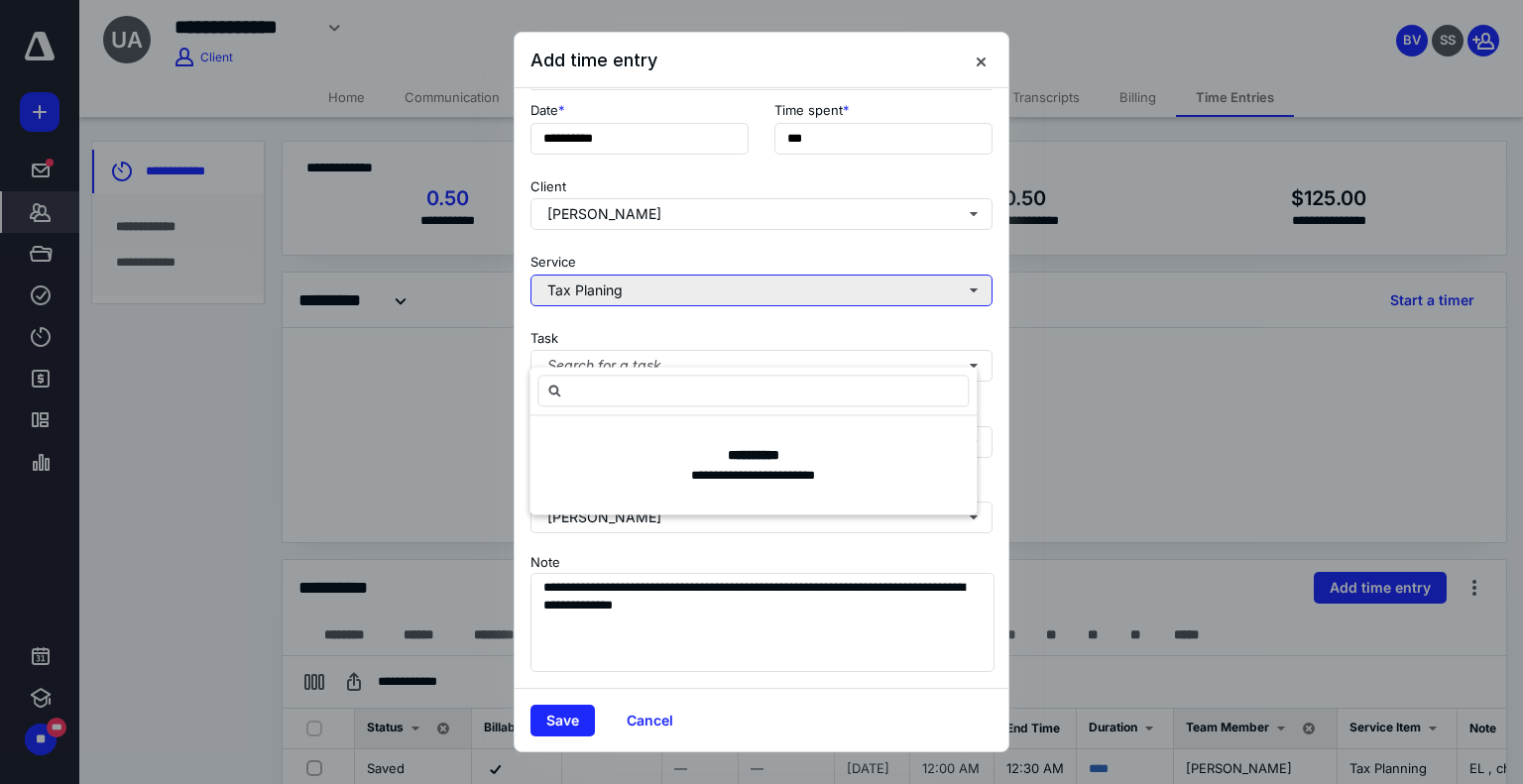 click on "Tax Planing" at bounding box center (762, 290) 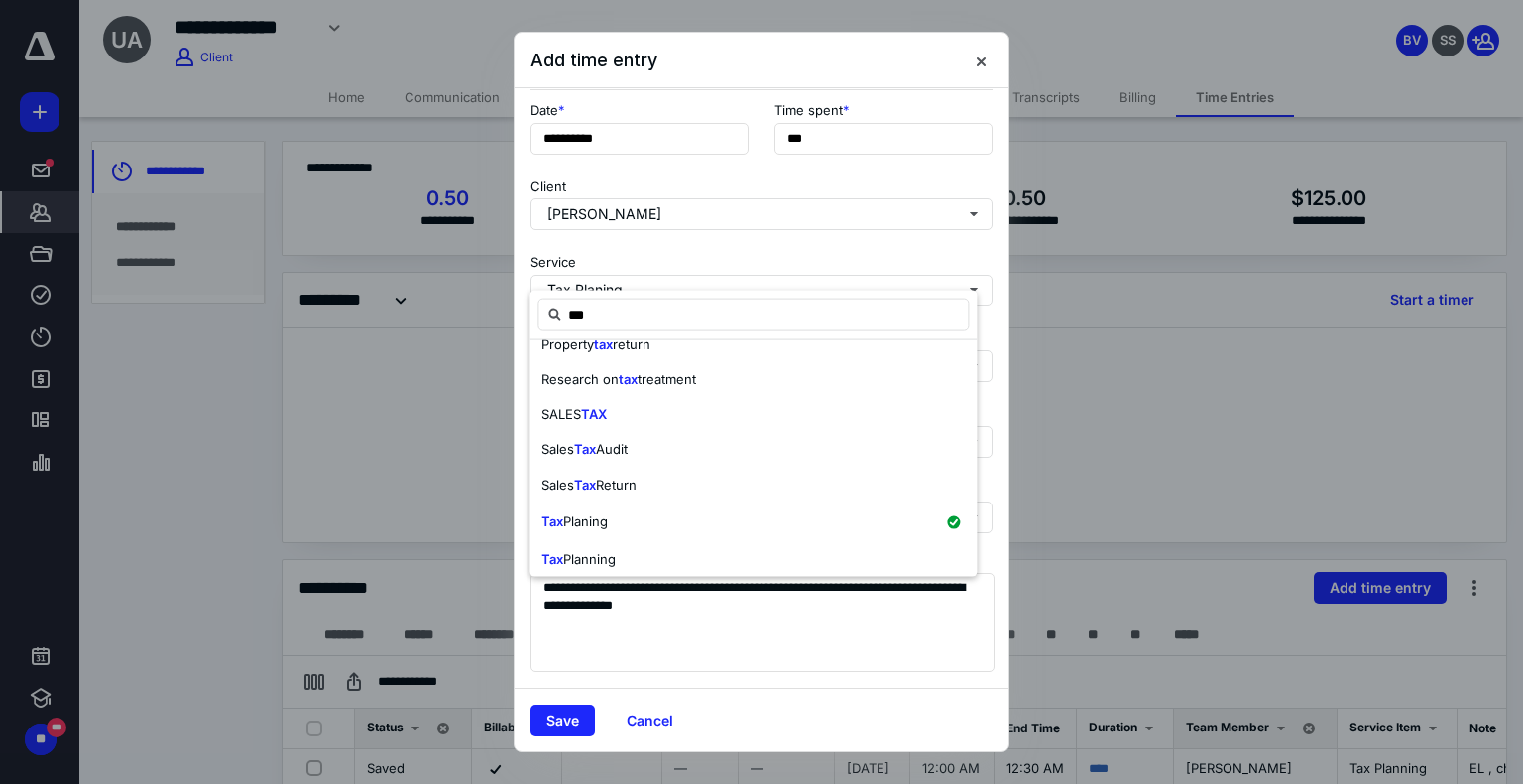 scroll, scrollTop: 198, scrollLeft: 0, axis: vertical 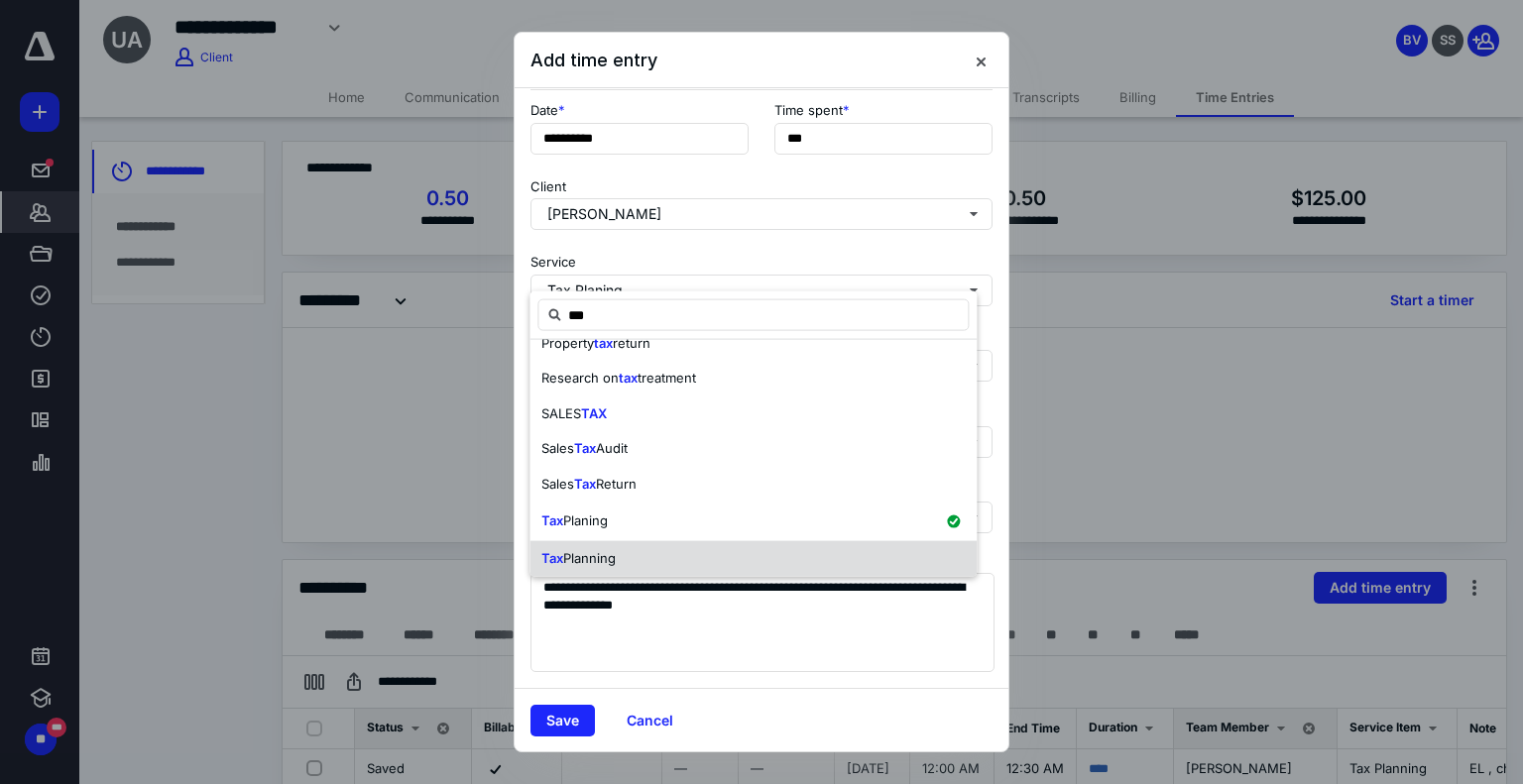 click on "Tax  Planning" at bounding box center (753, 559) 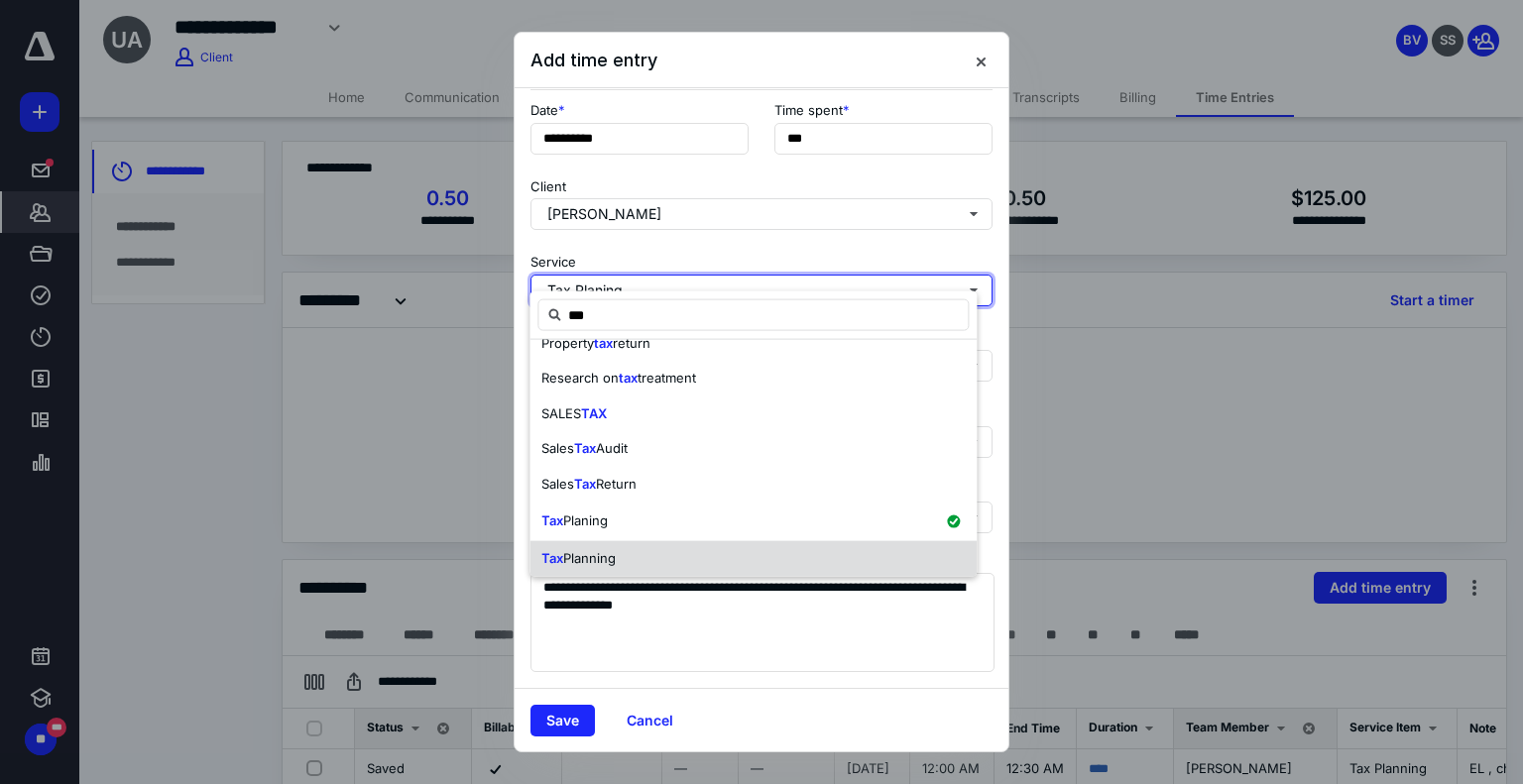 type 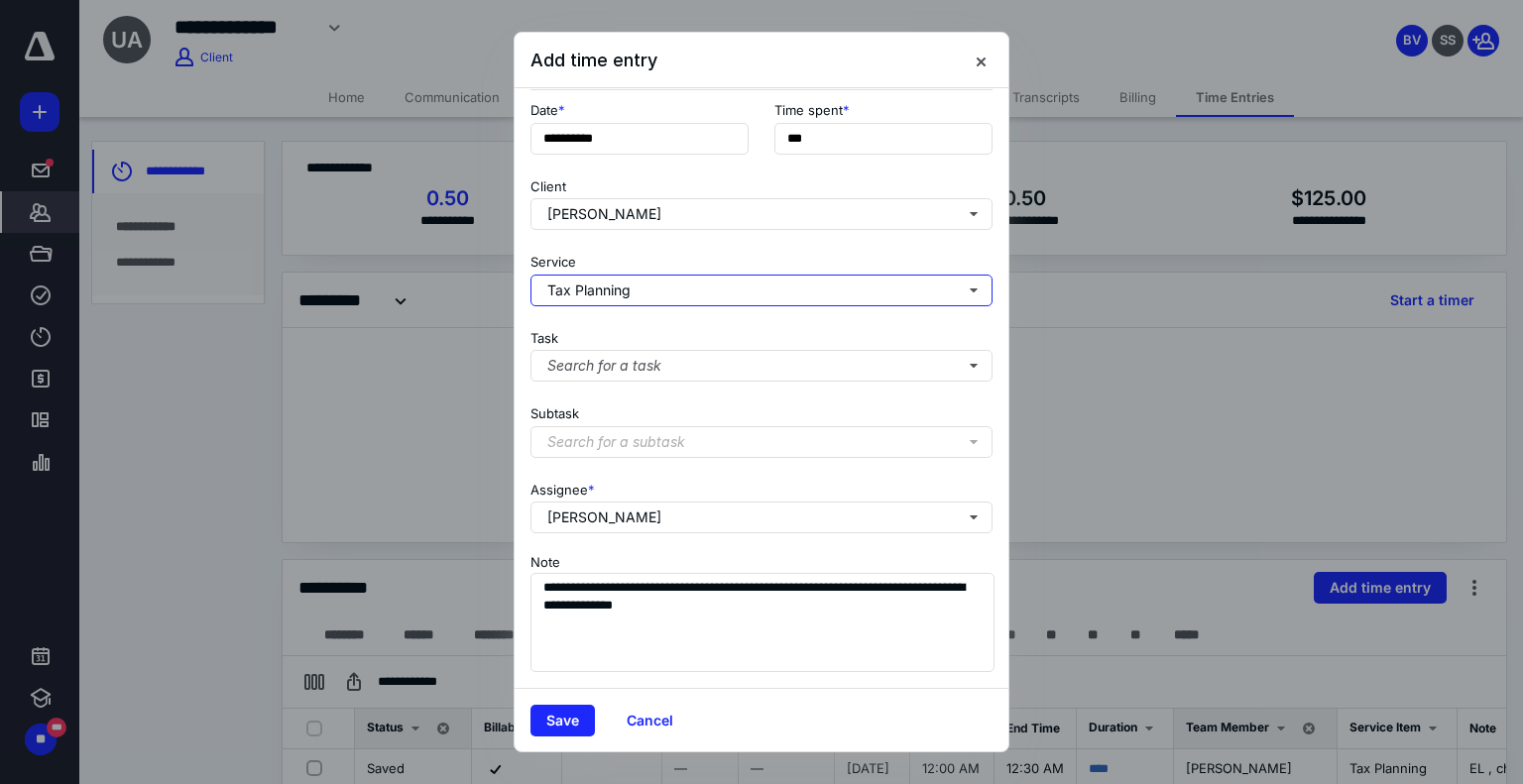 scroll, scrollTop: 0, scrollLeft: 0, axis: both 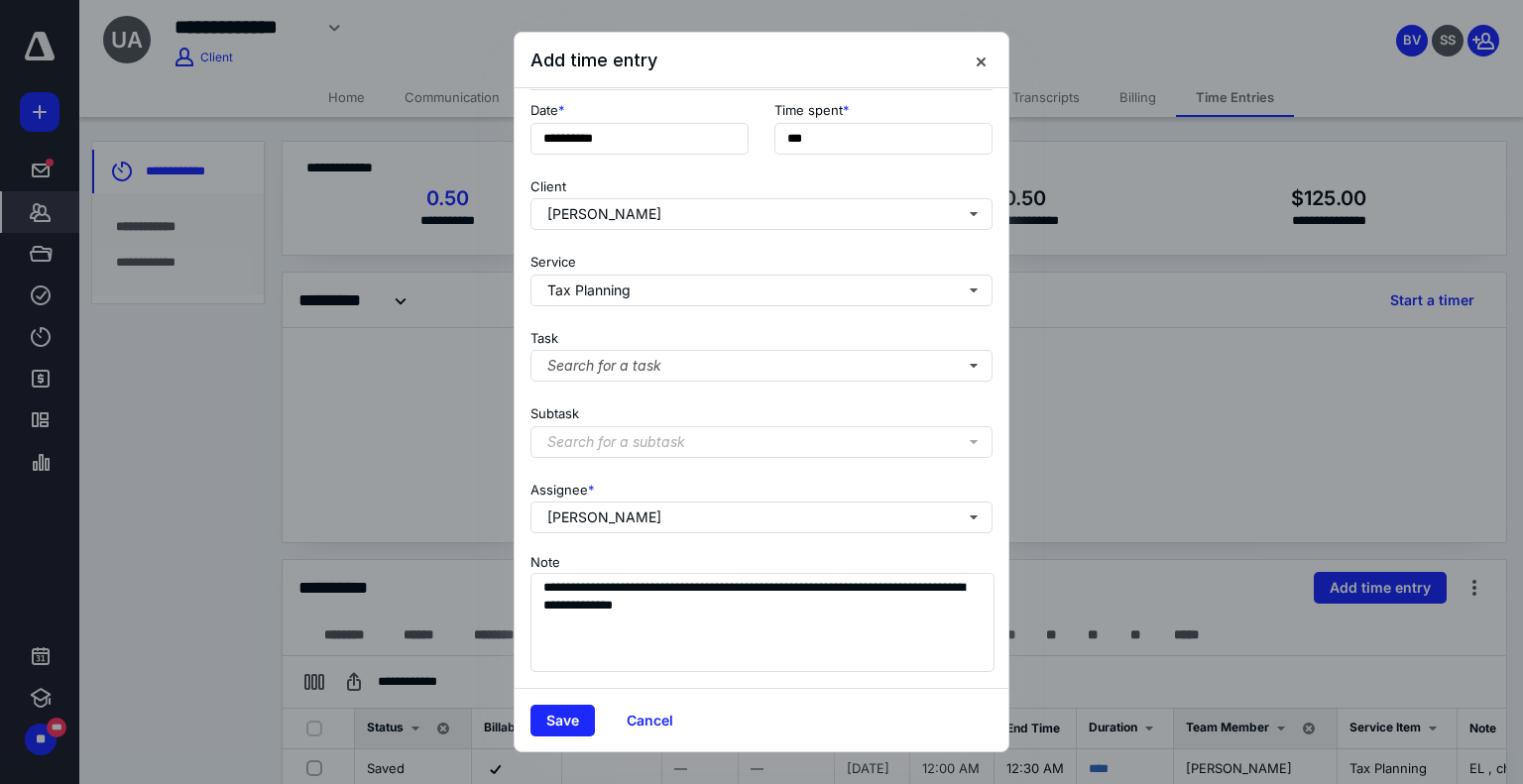 click on "Search for a subtask" at bounding box center [616, 442] 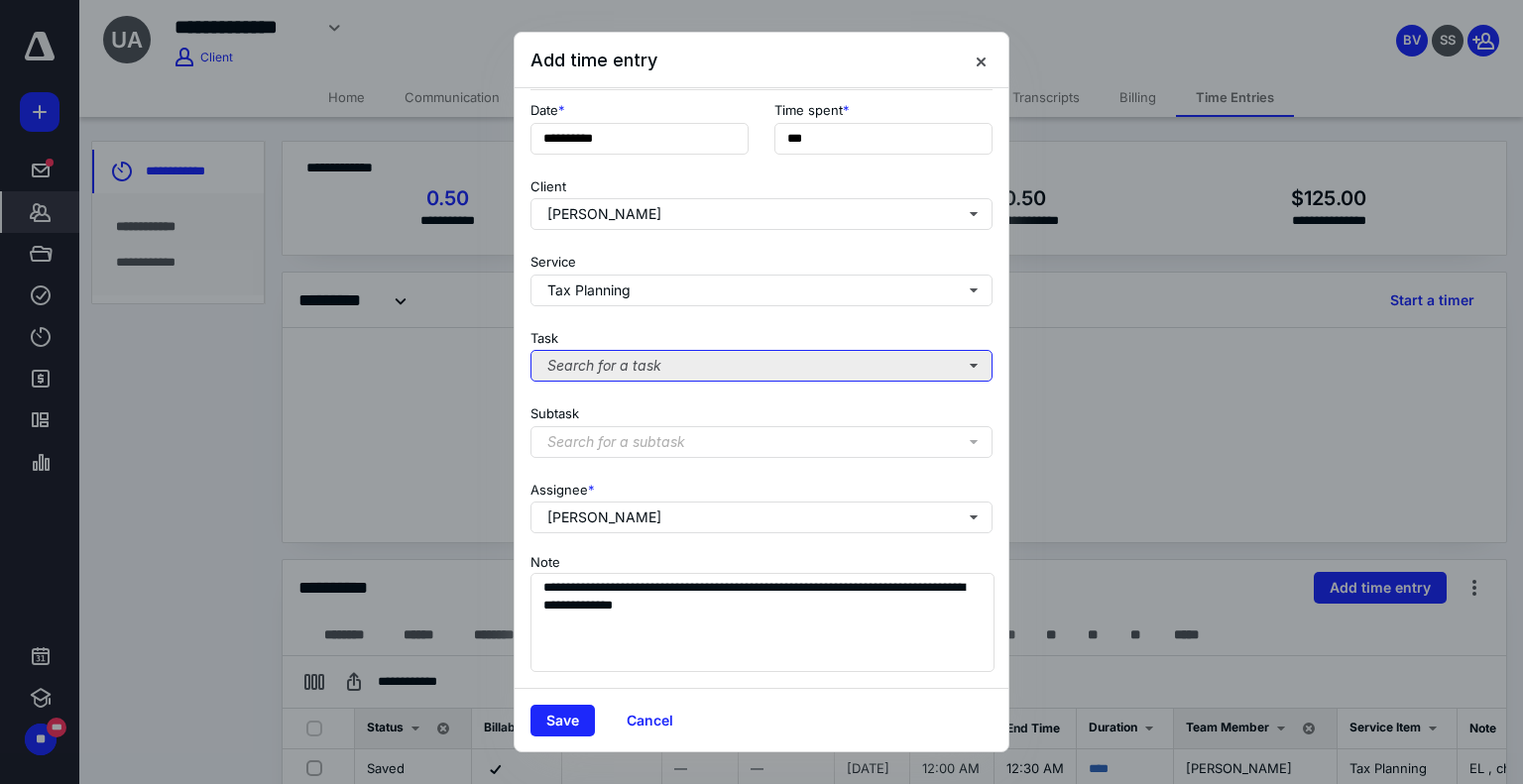 click on "Search for a task" at bounding box center (762, 366) 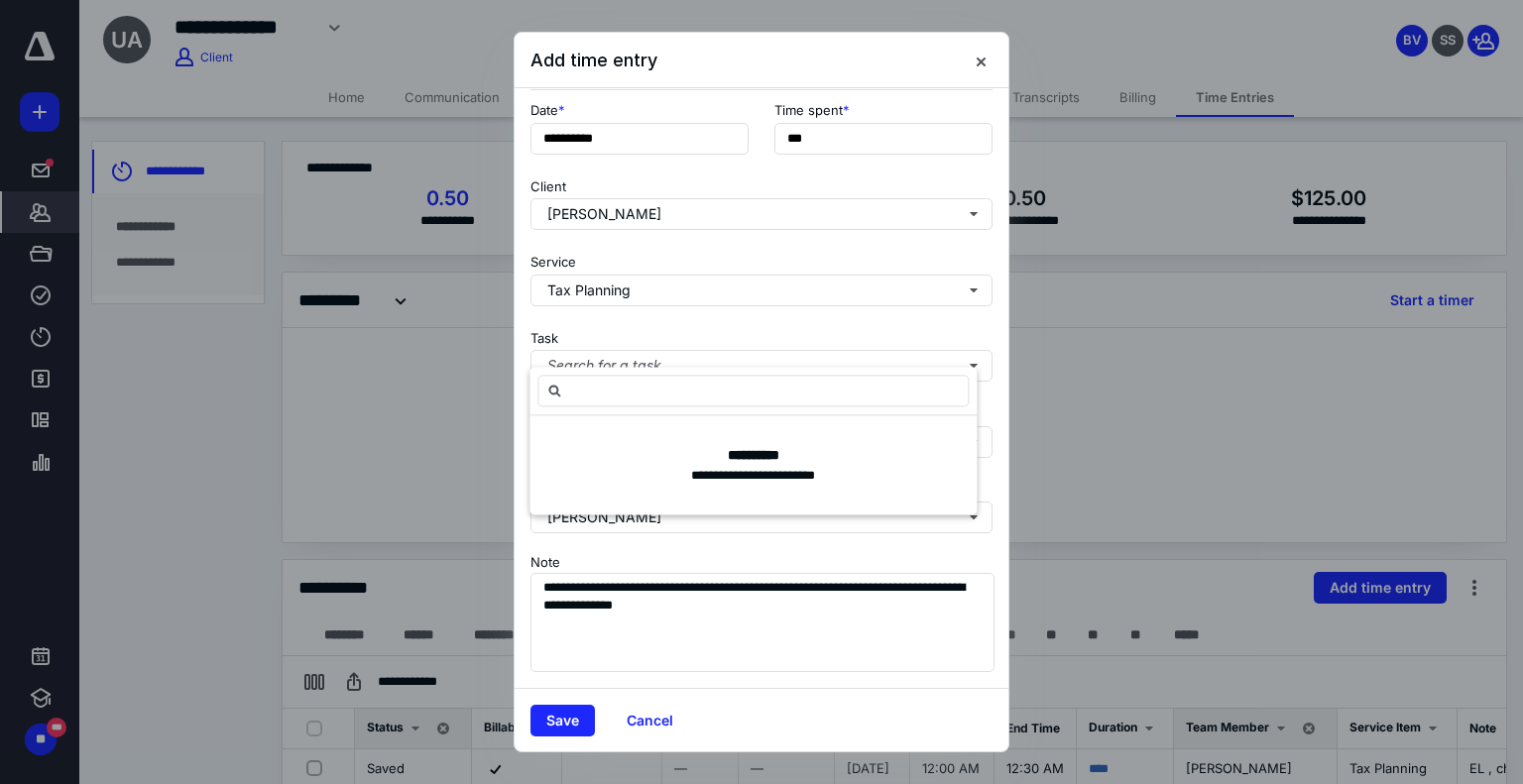 click at bounding box center [762, 392] 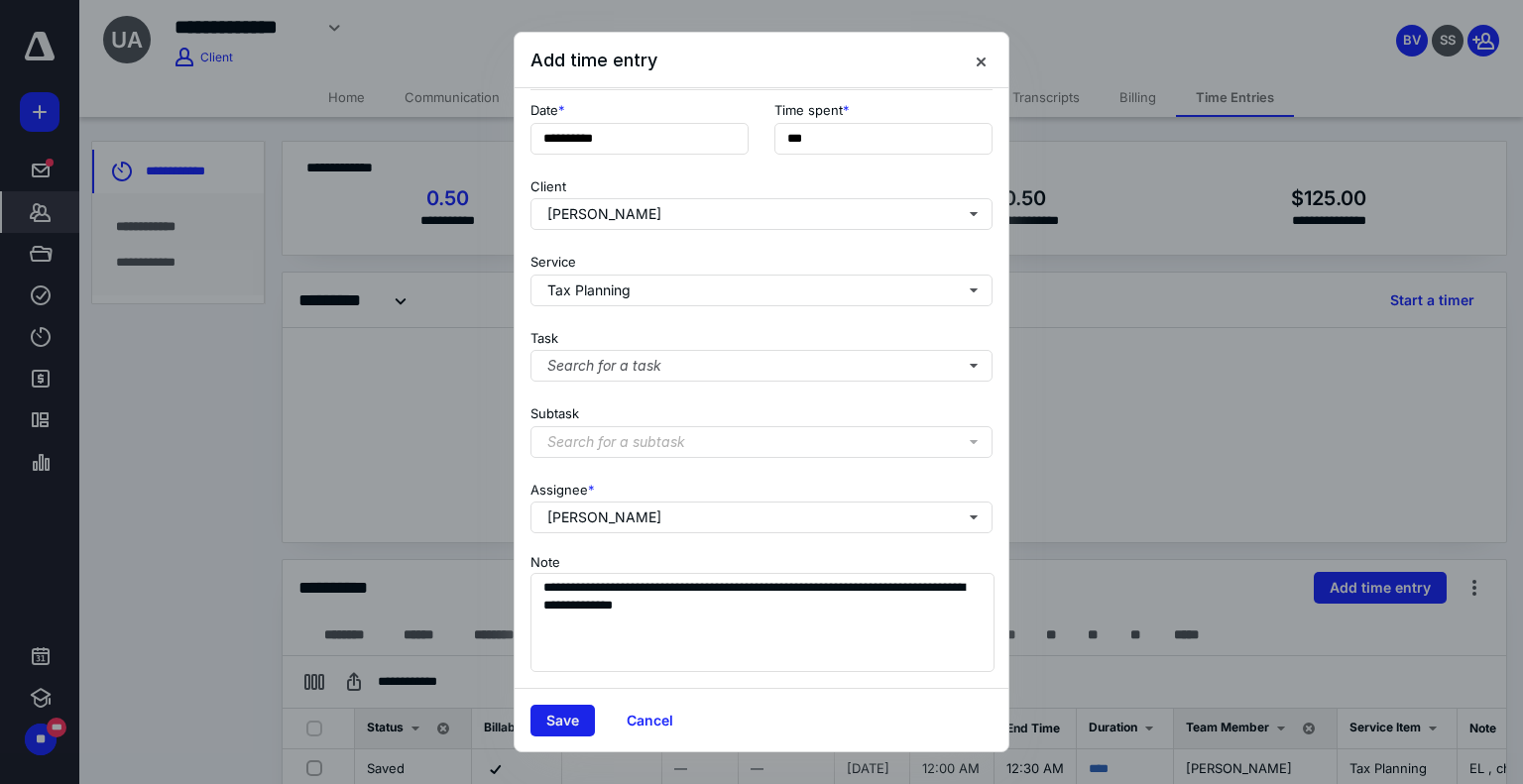 click on "Save" at bounding box center (562, 721) 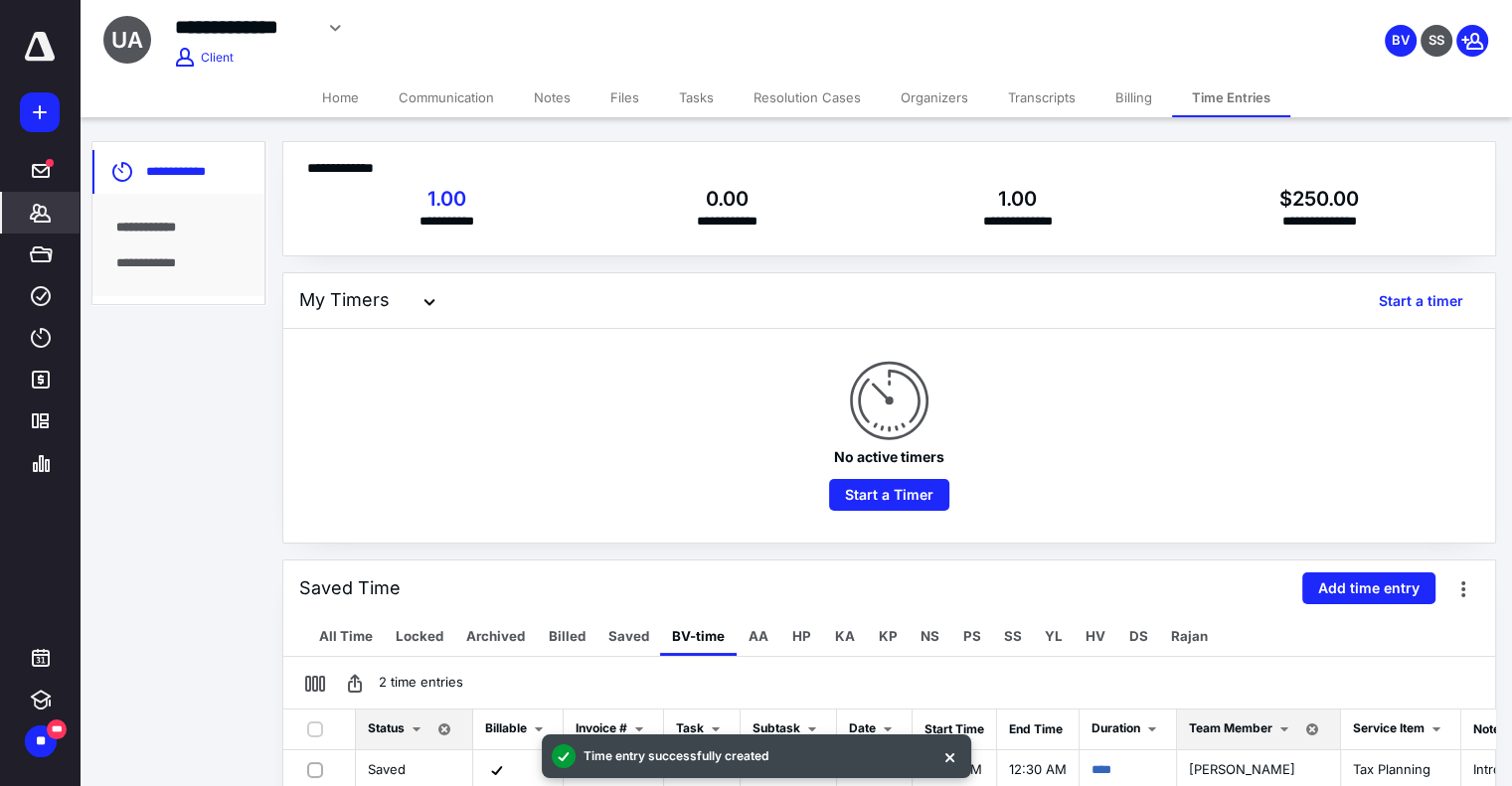 click on "Tasks" at bounding box center [696, 97] 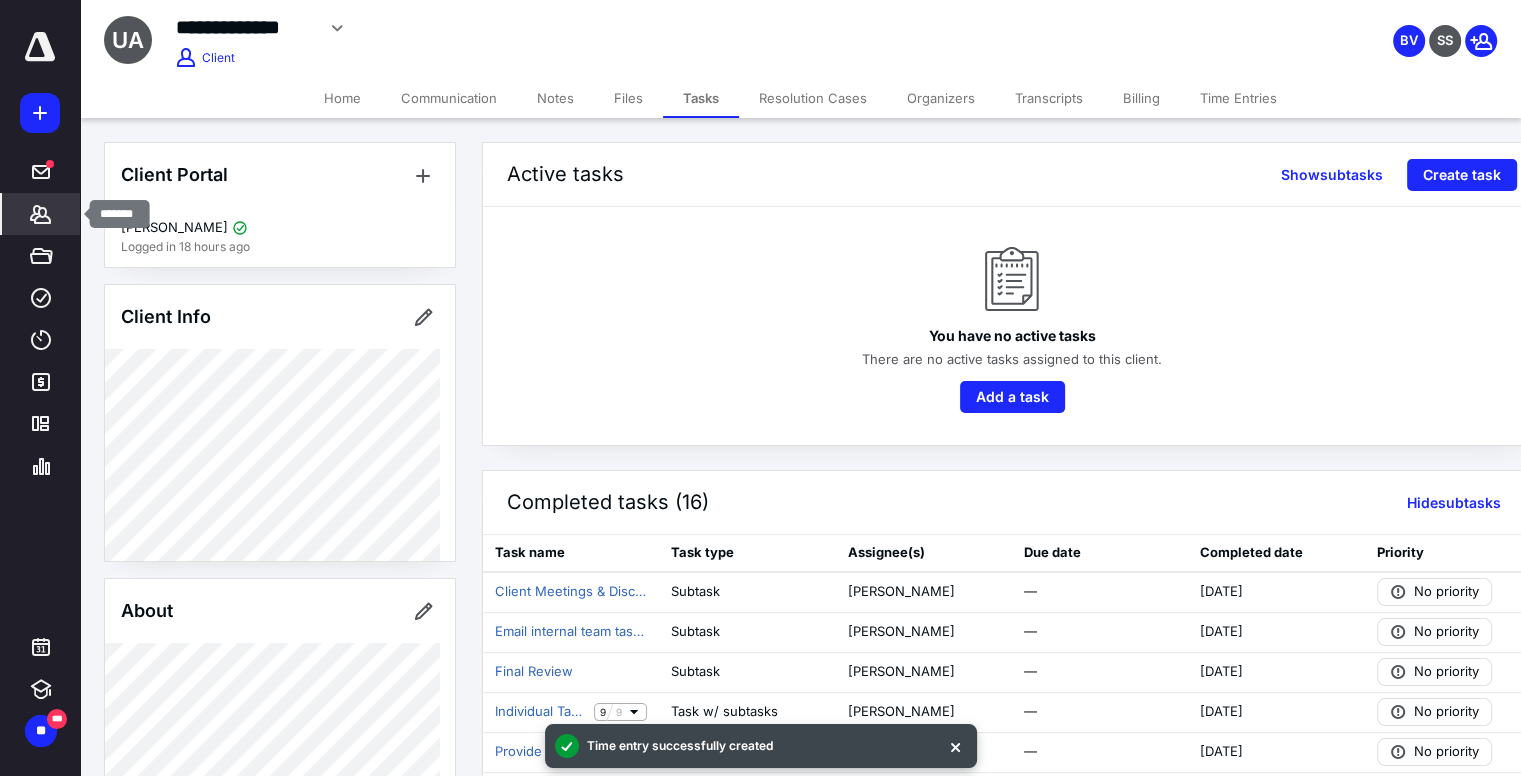 click 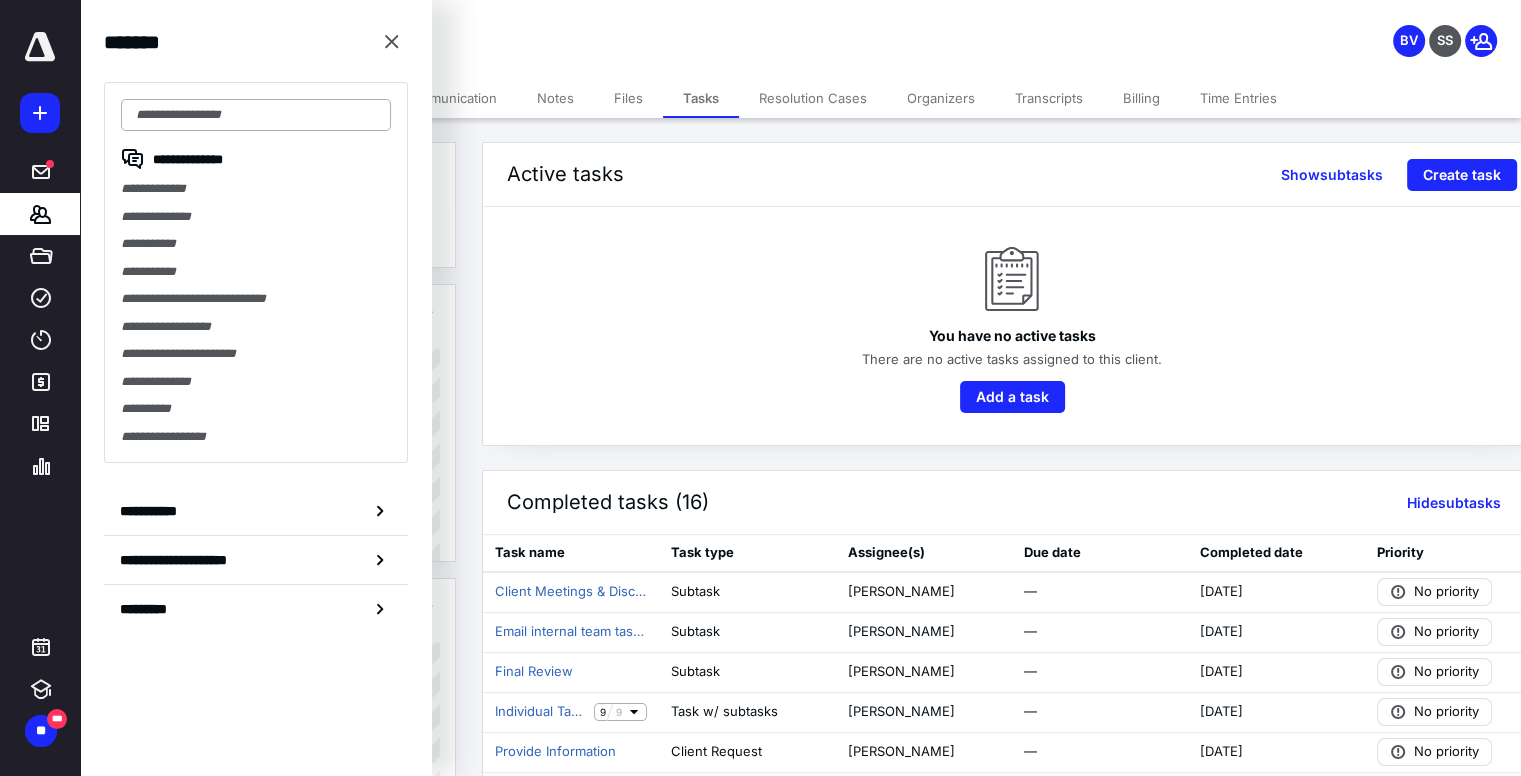 click at bounding box center (256, 115) 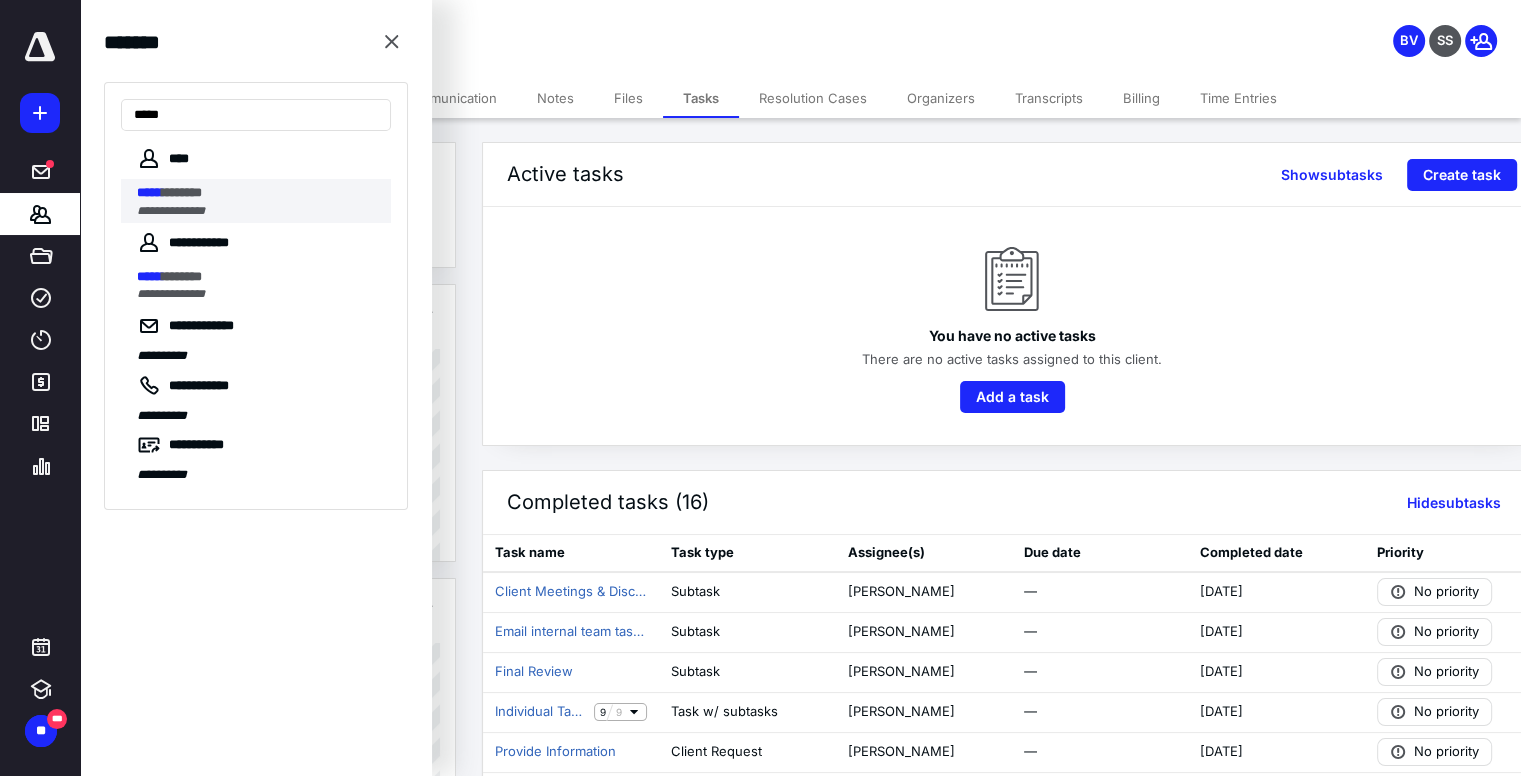 type on "*****" 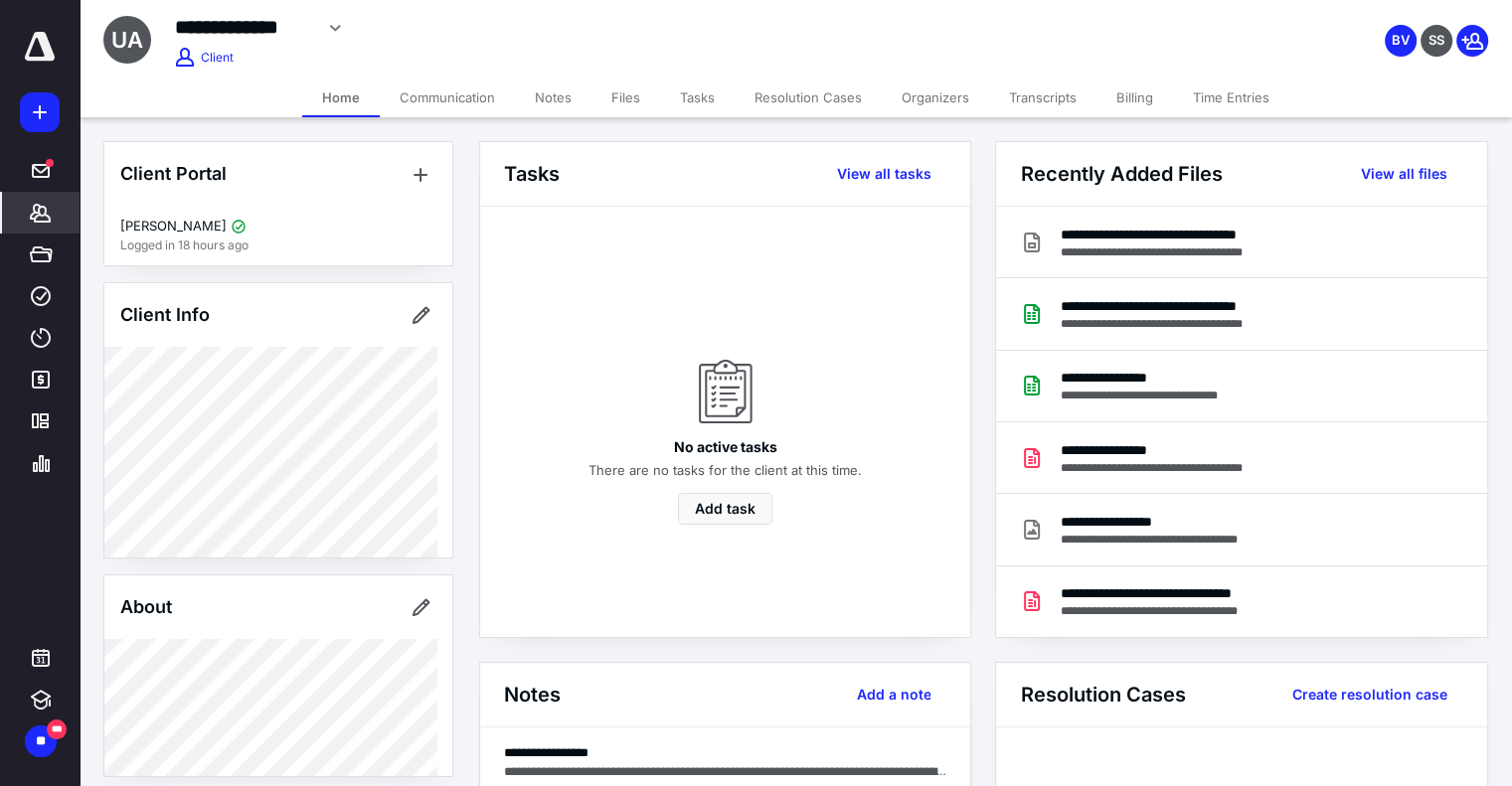 click on "Tasks" at bounding box center [697, 97] 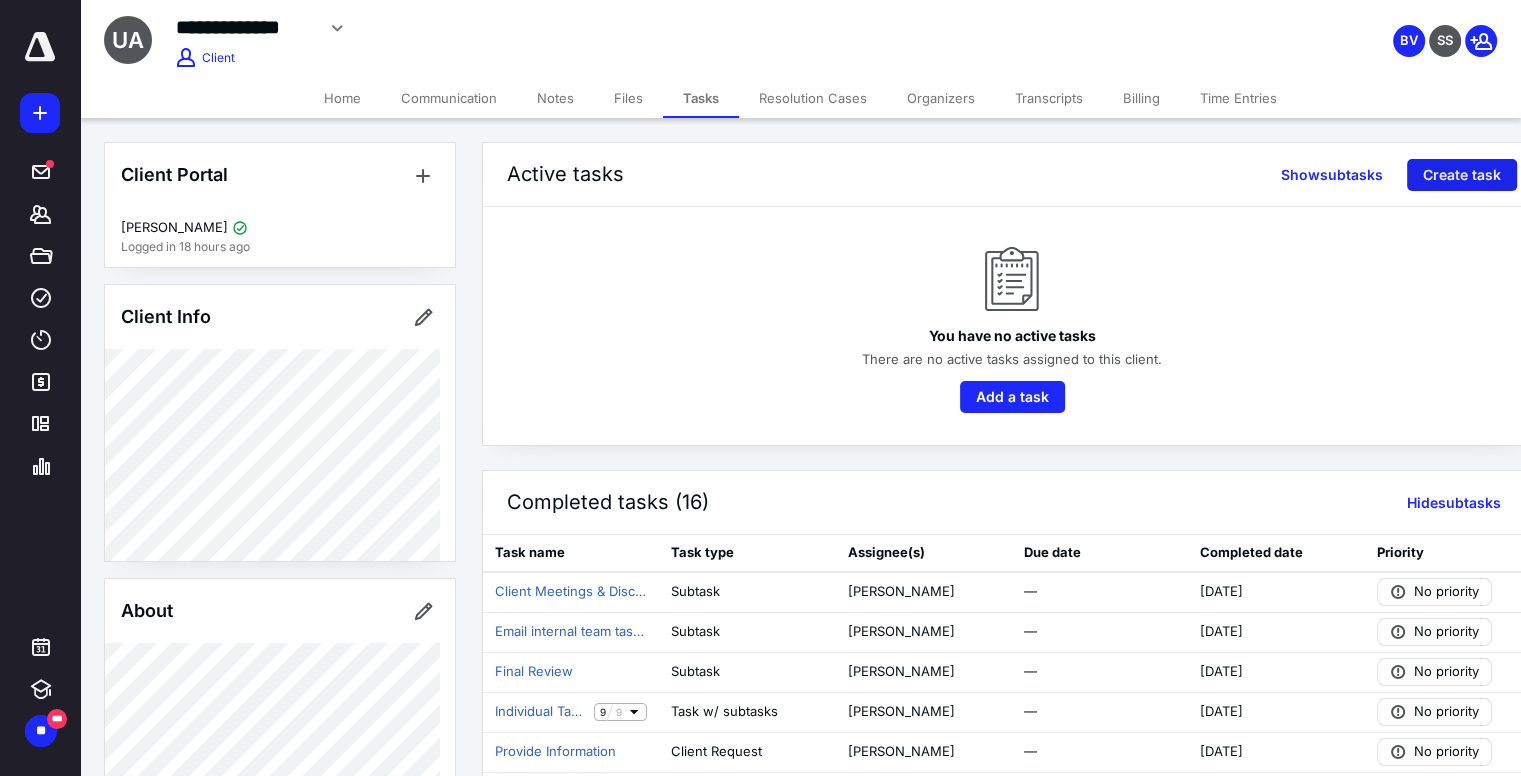 click on "Create task" at bounding box center [1462, 175] 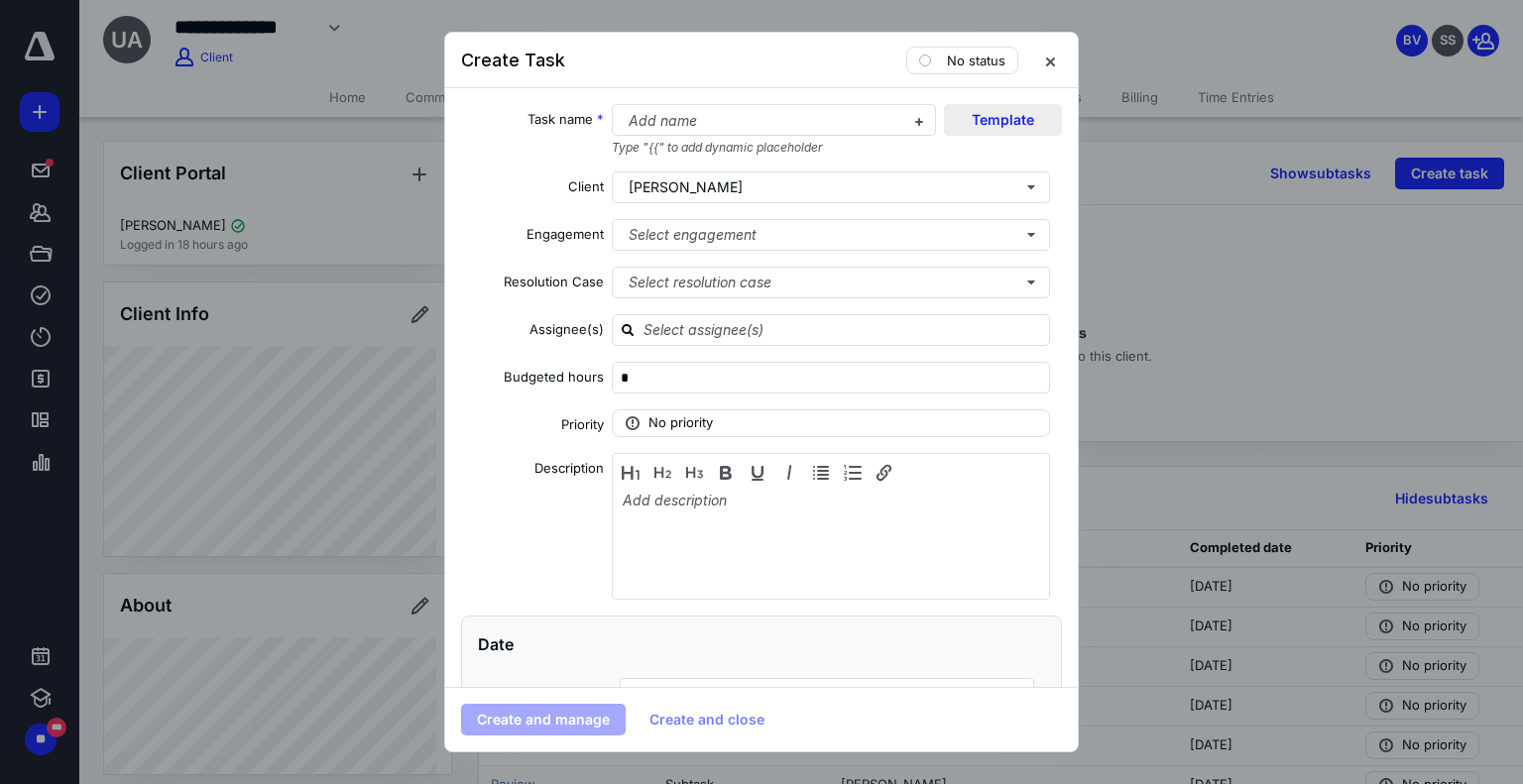 click on "Template" at bounding box center (1002, 120) 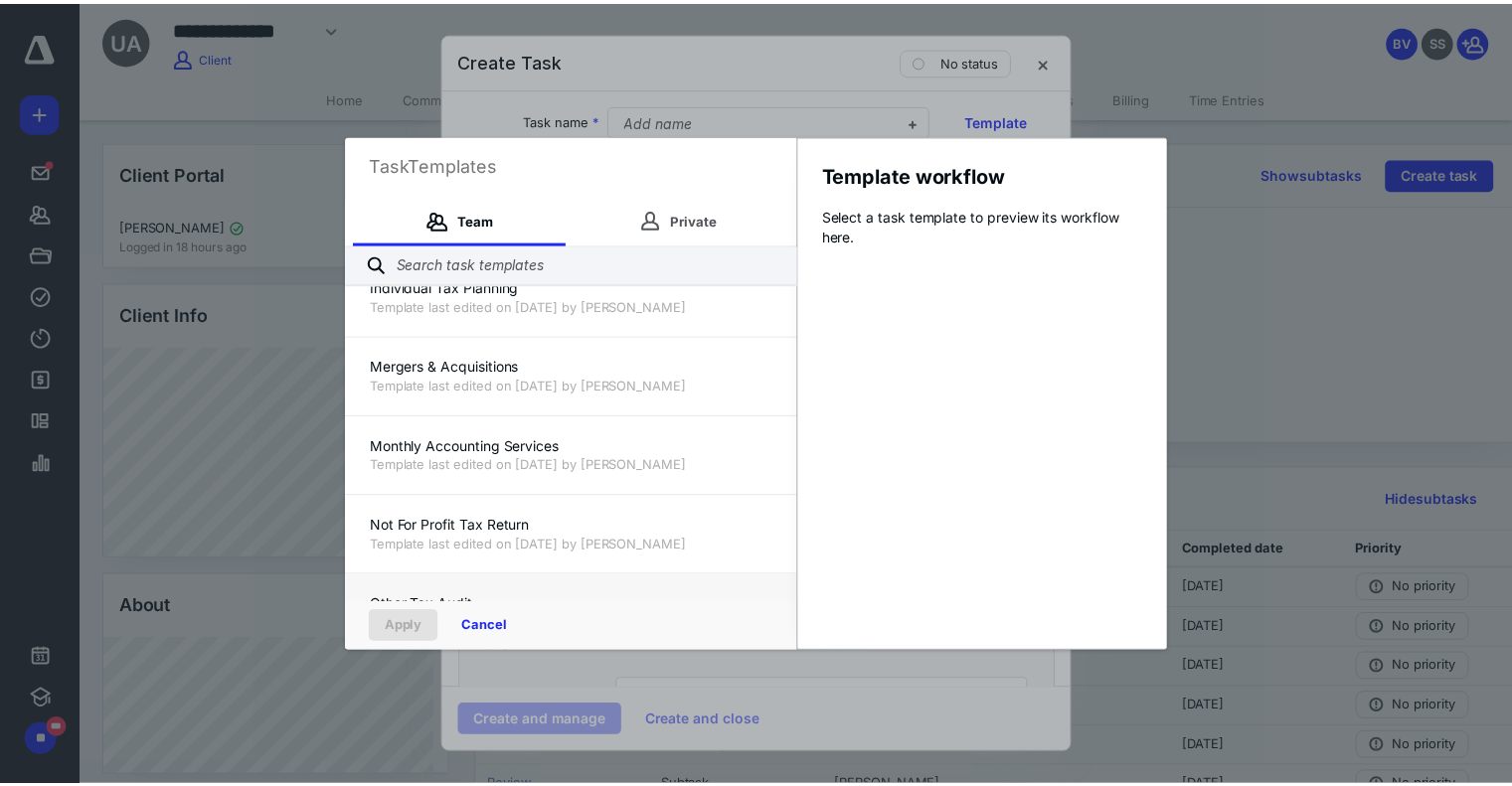 scroll, scrollTop: 1391, scrollLeft: 0, axis: vertical 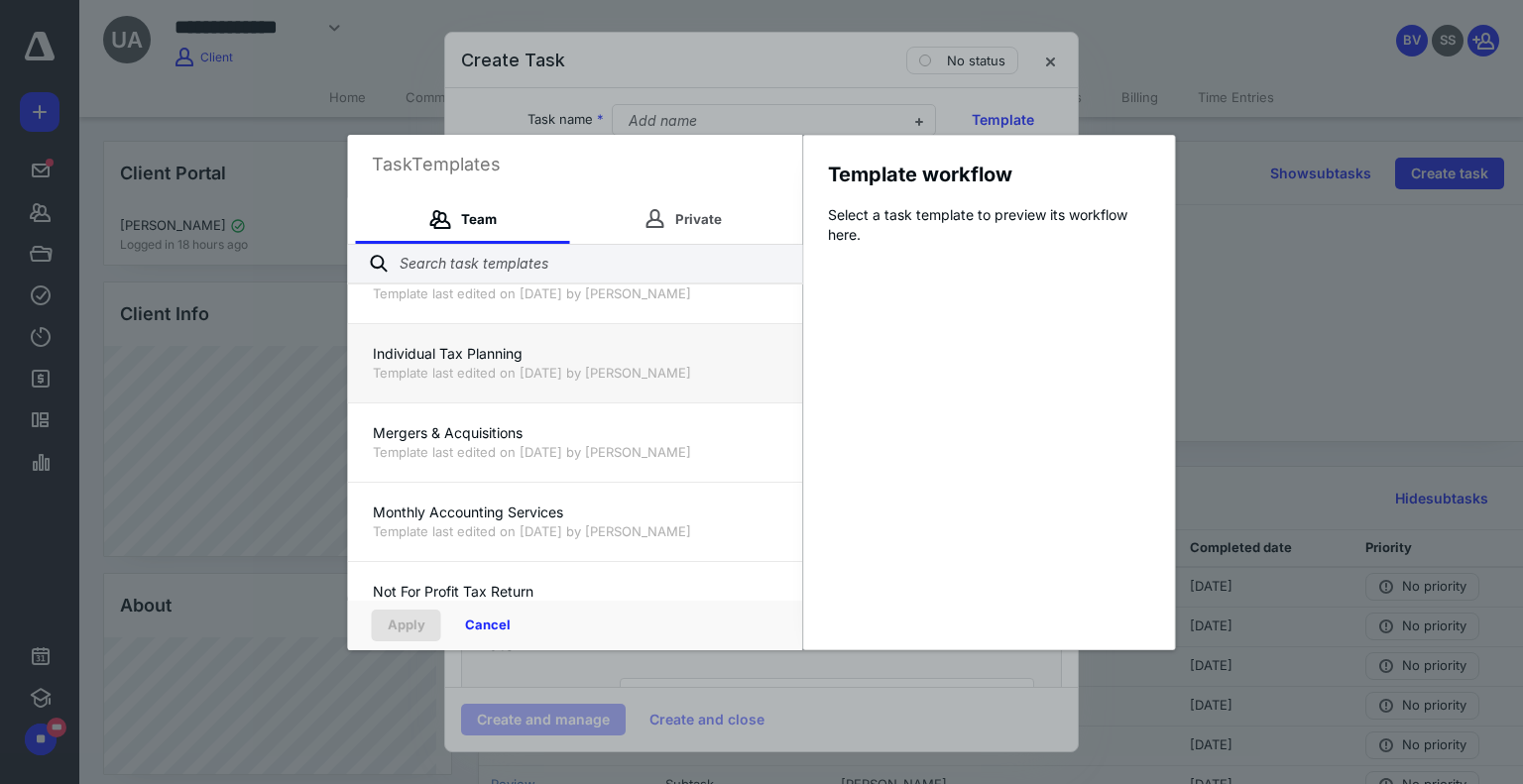 click on "Individual Tax Planning Template last edited on 6/7/2024 by Yash Lakhotia" at bounding box center (575, 363) 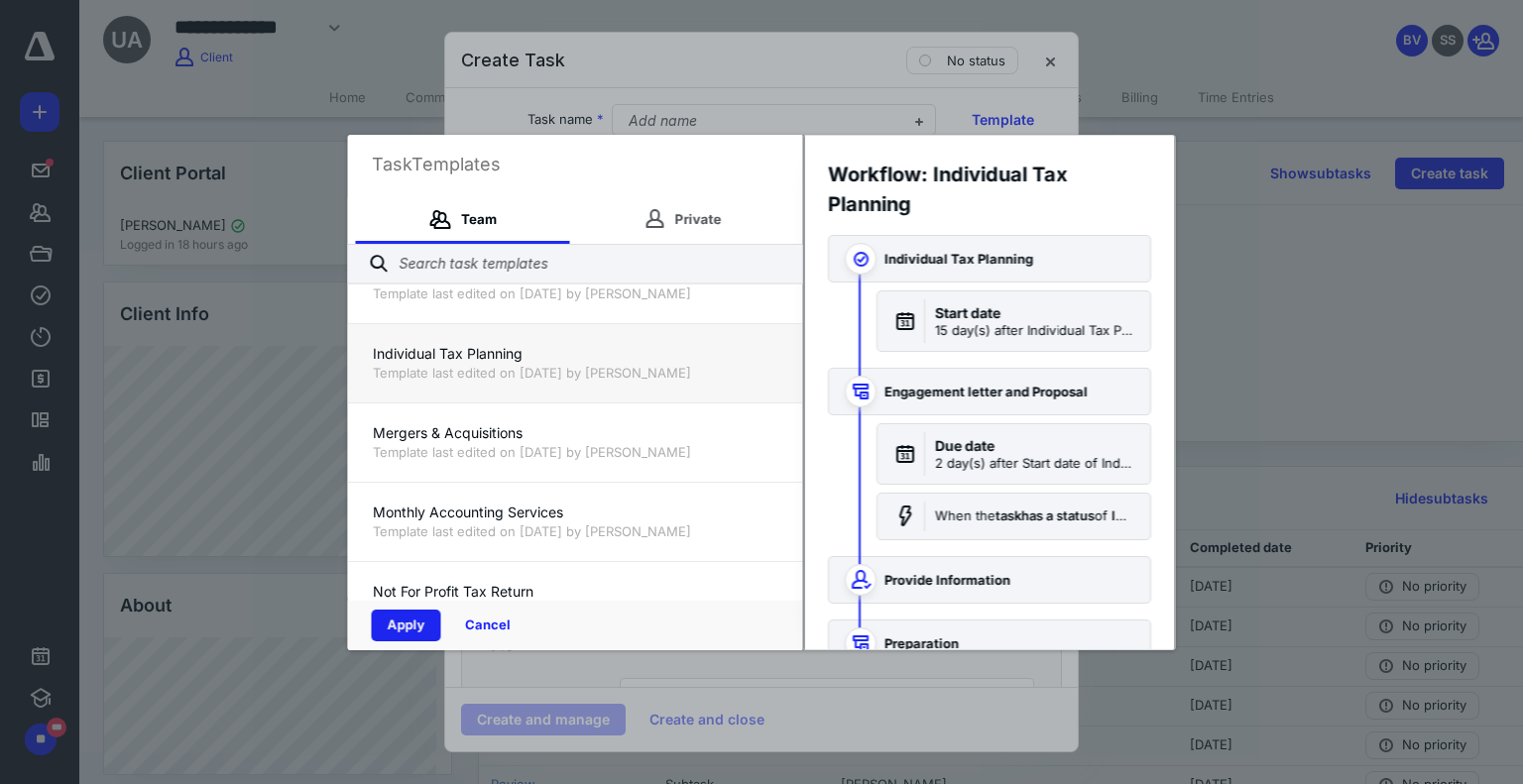 click on "Apply" at bounding box center (407, 625) 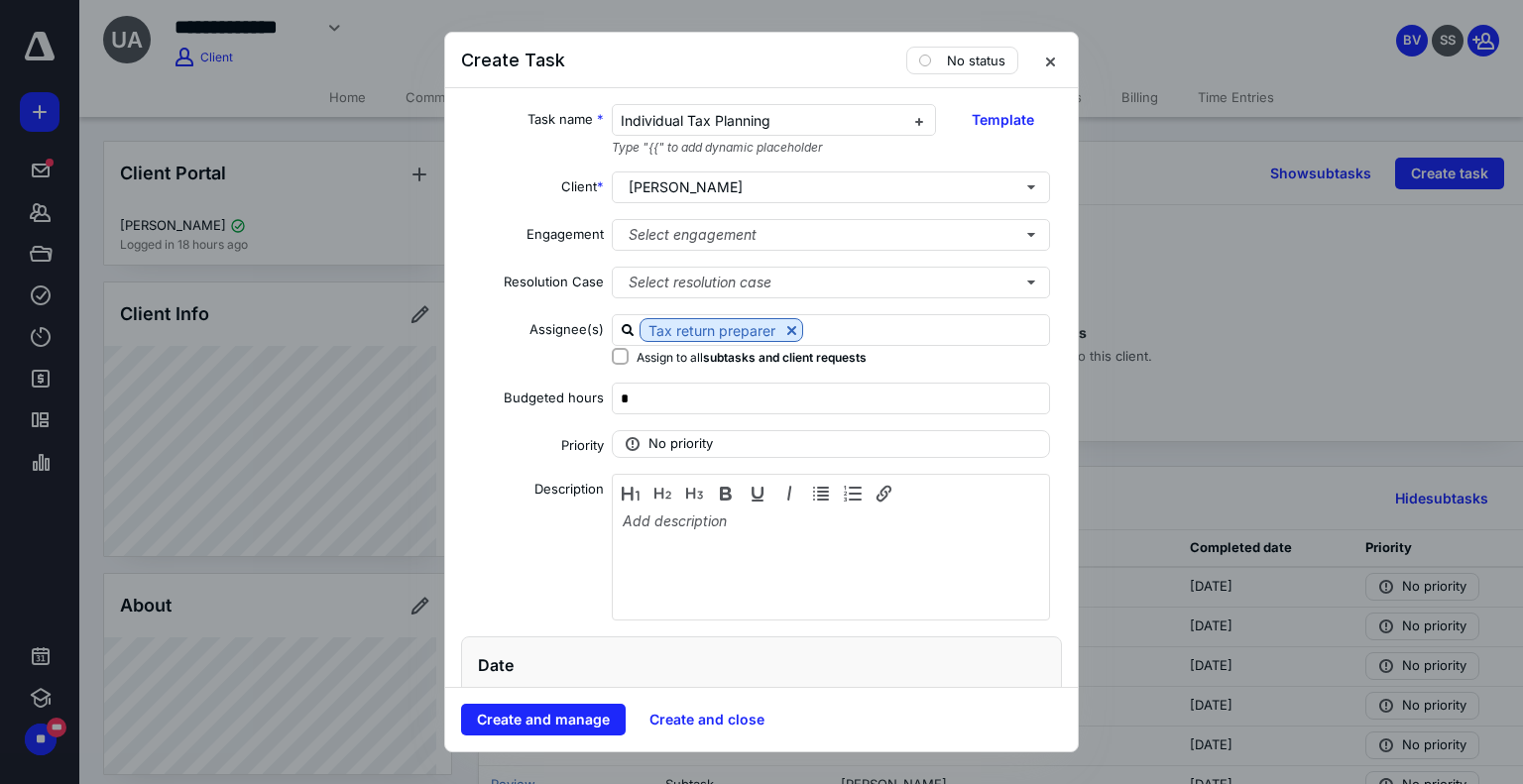 checkbox on "true" 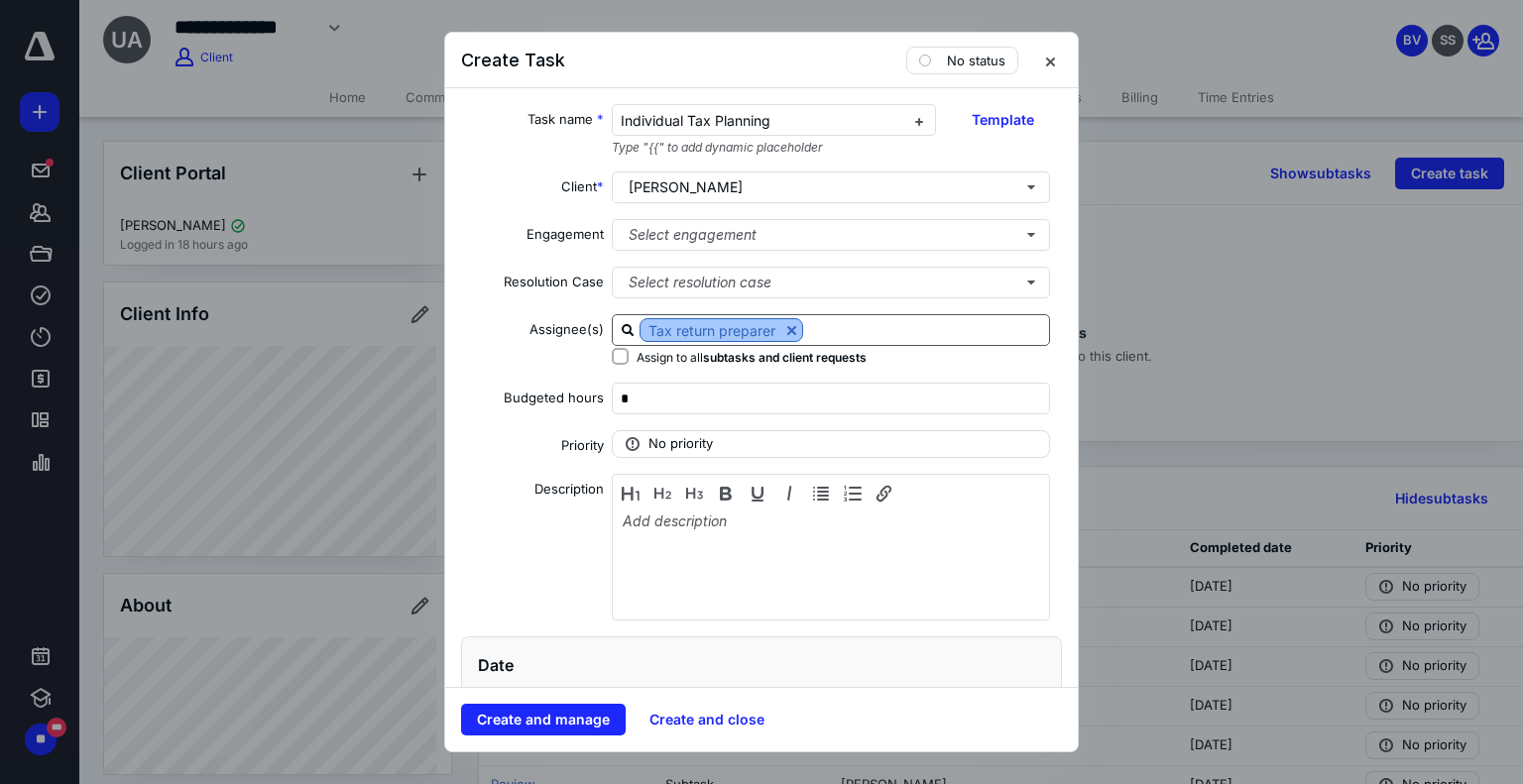 click at bounding box center (791, 330) 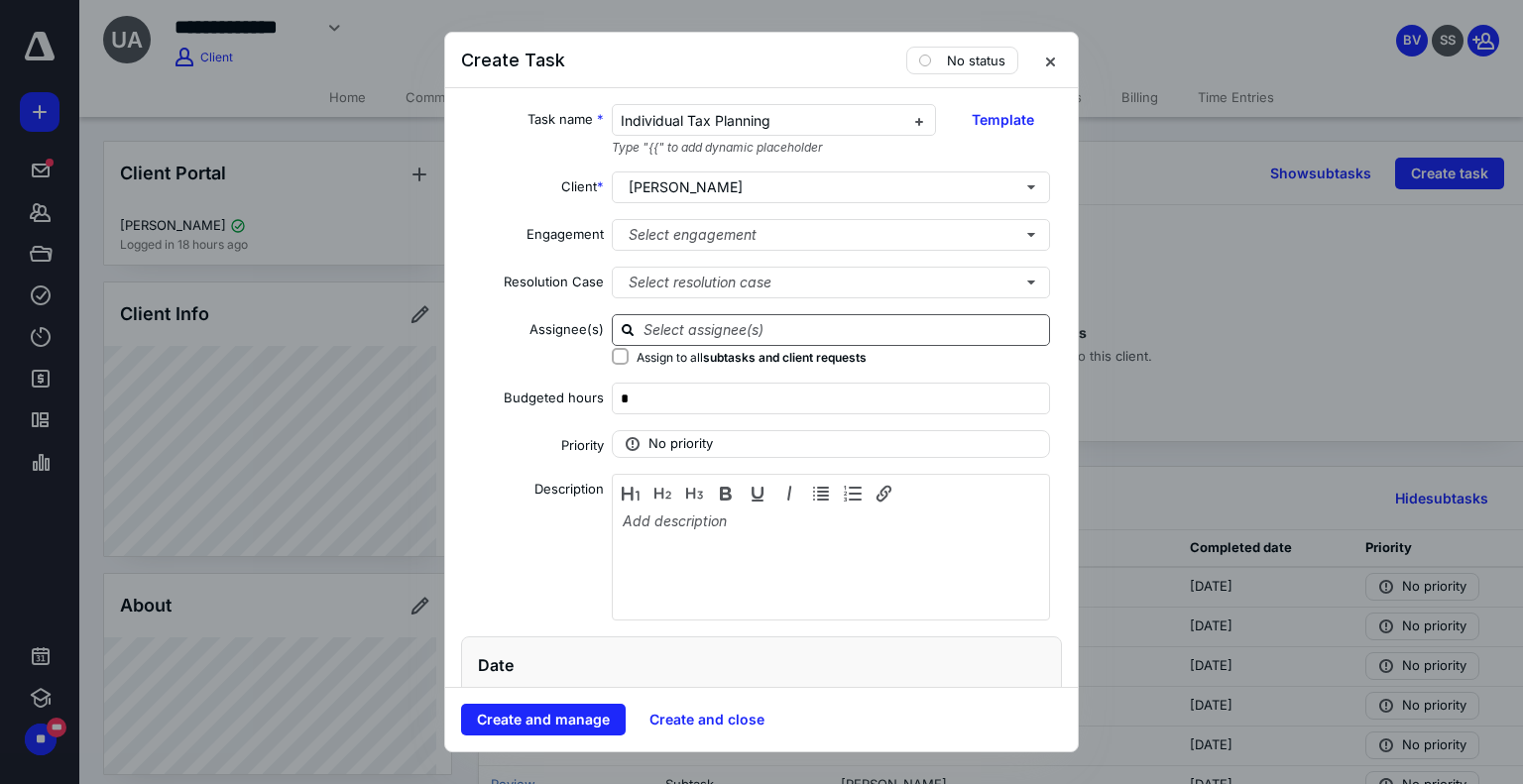 click at bounding box center (843, 329) 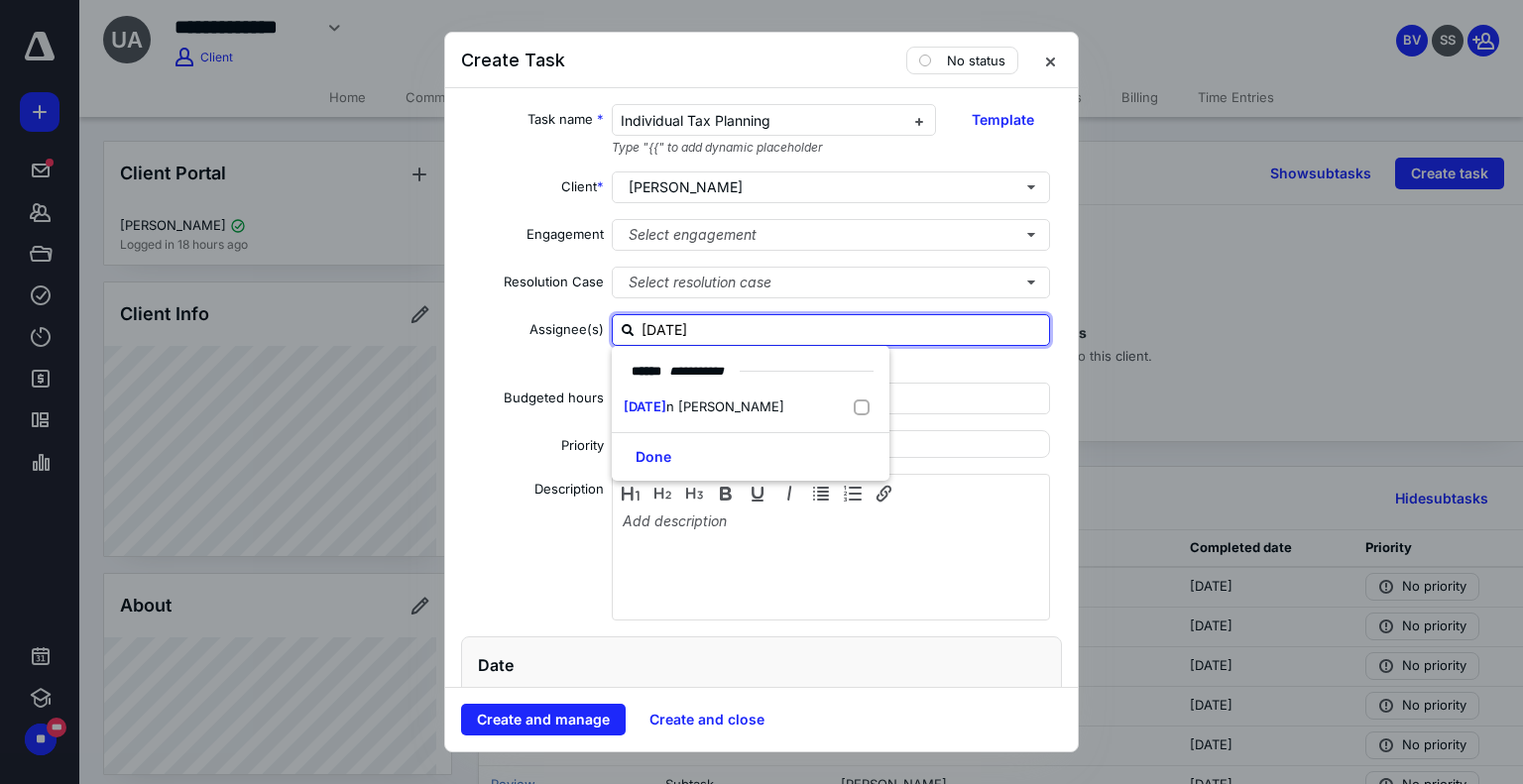 type on "rajan" 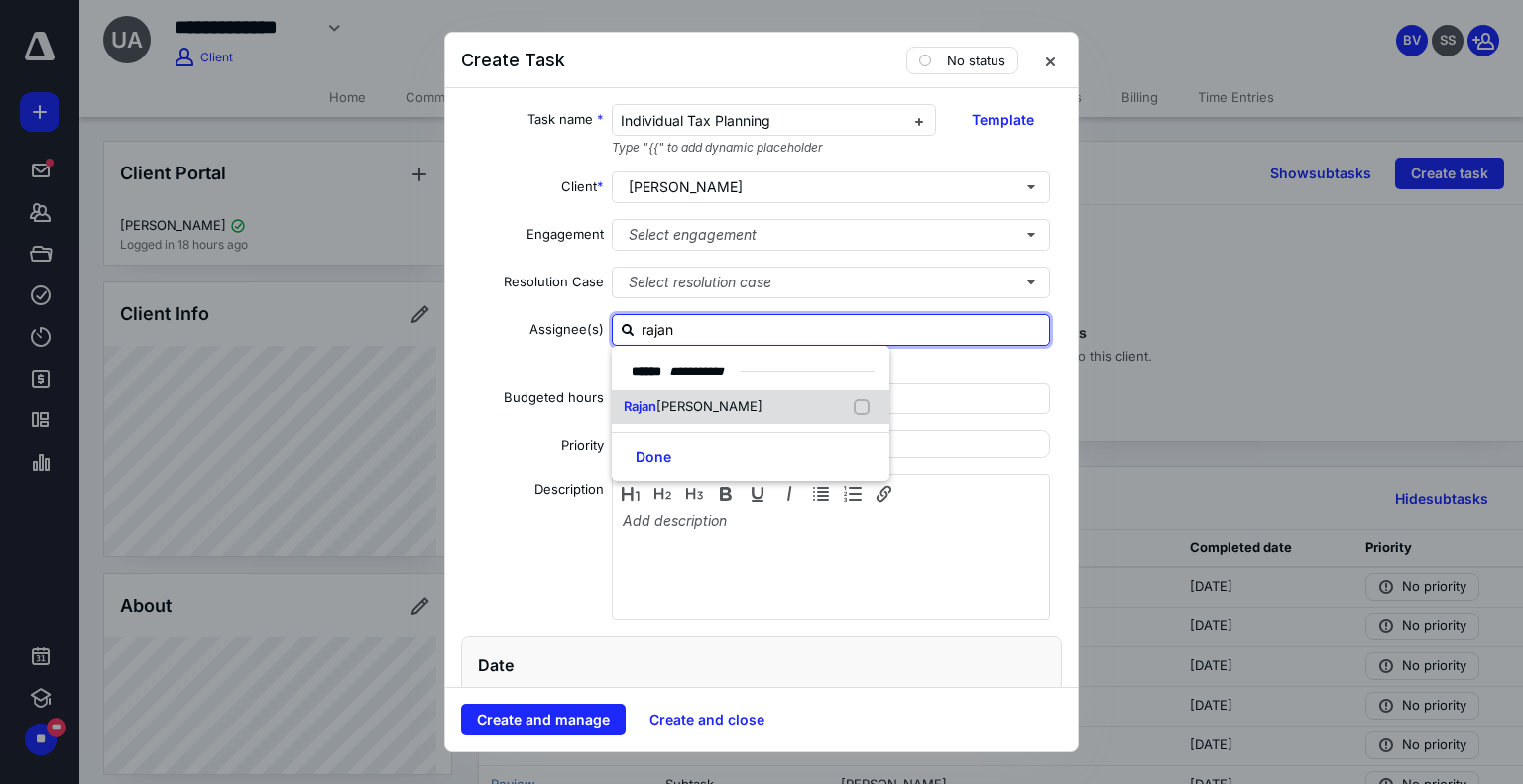 click on "Rajan  Kathuria" at bounding box center [751, 407] 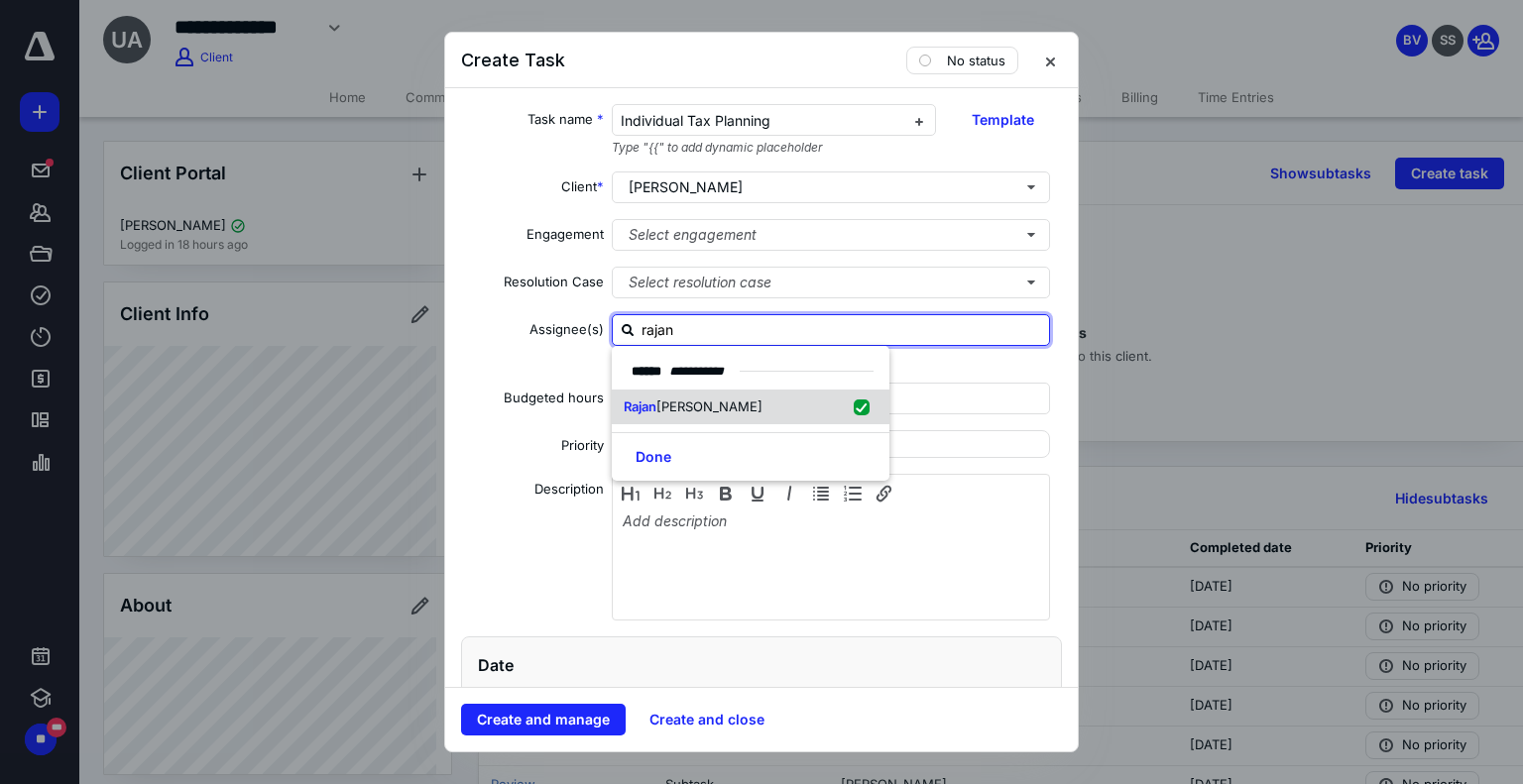 checkbox on "true" 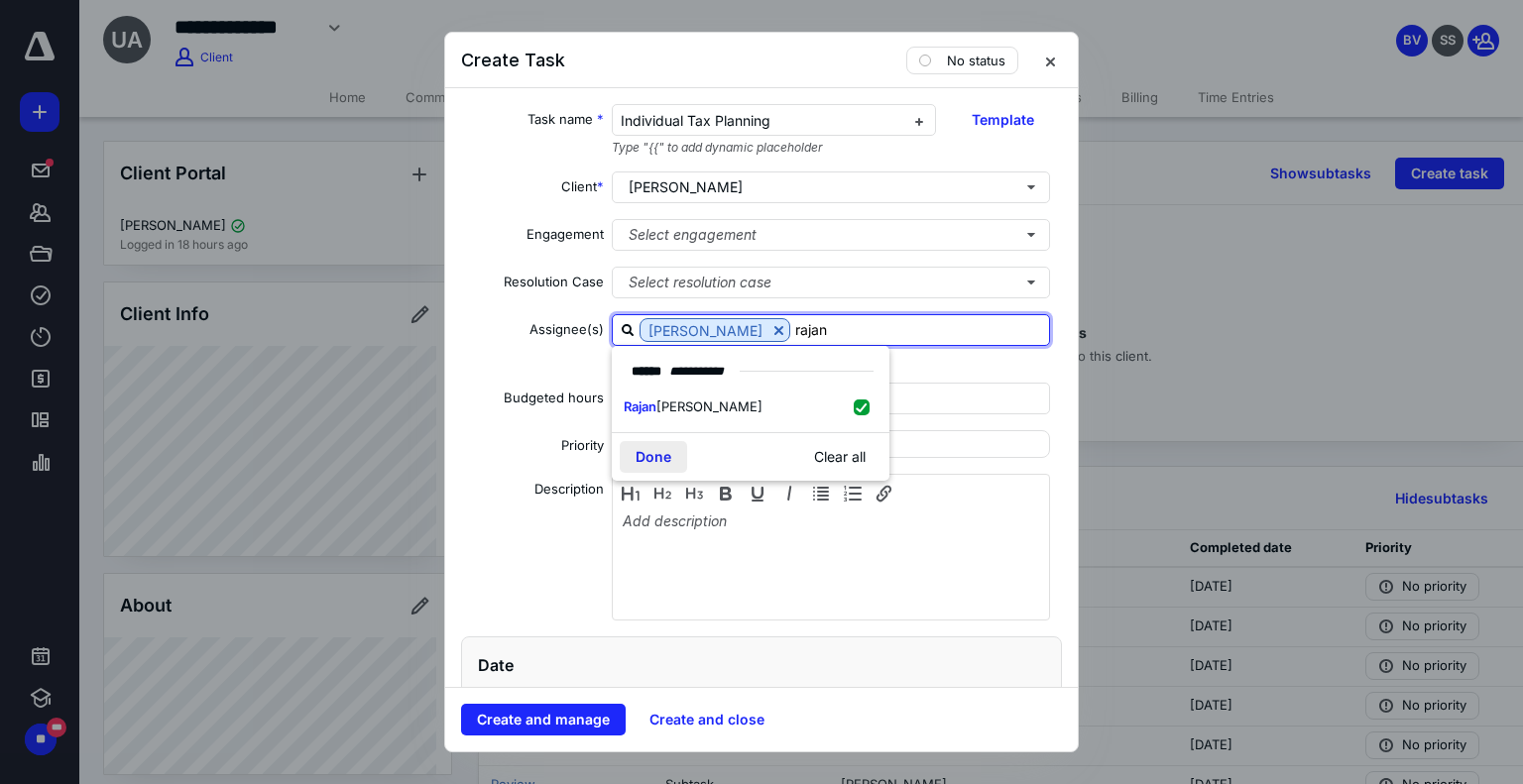 type on "rajan" 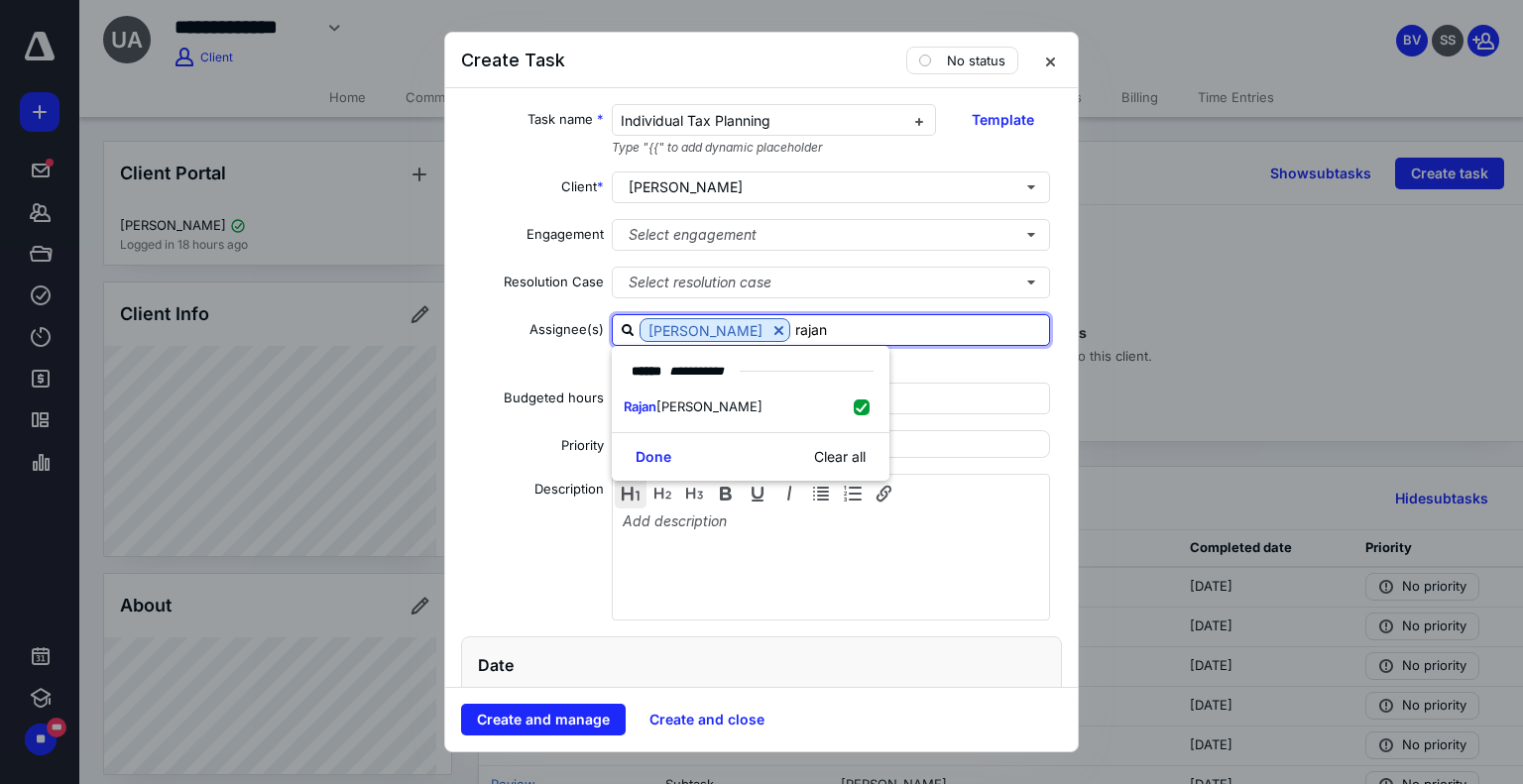 drag, startPoint x: 639, startPoint y: 456, endPoint x: 628, endPoint y: 483, distance: 29.15476 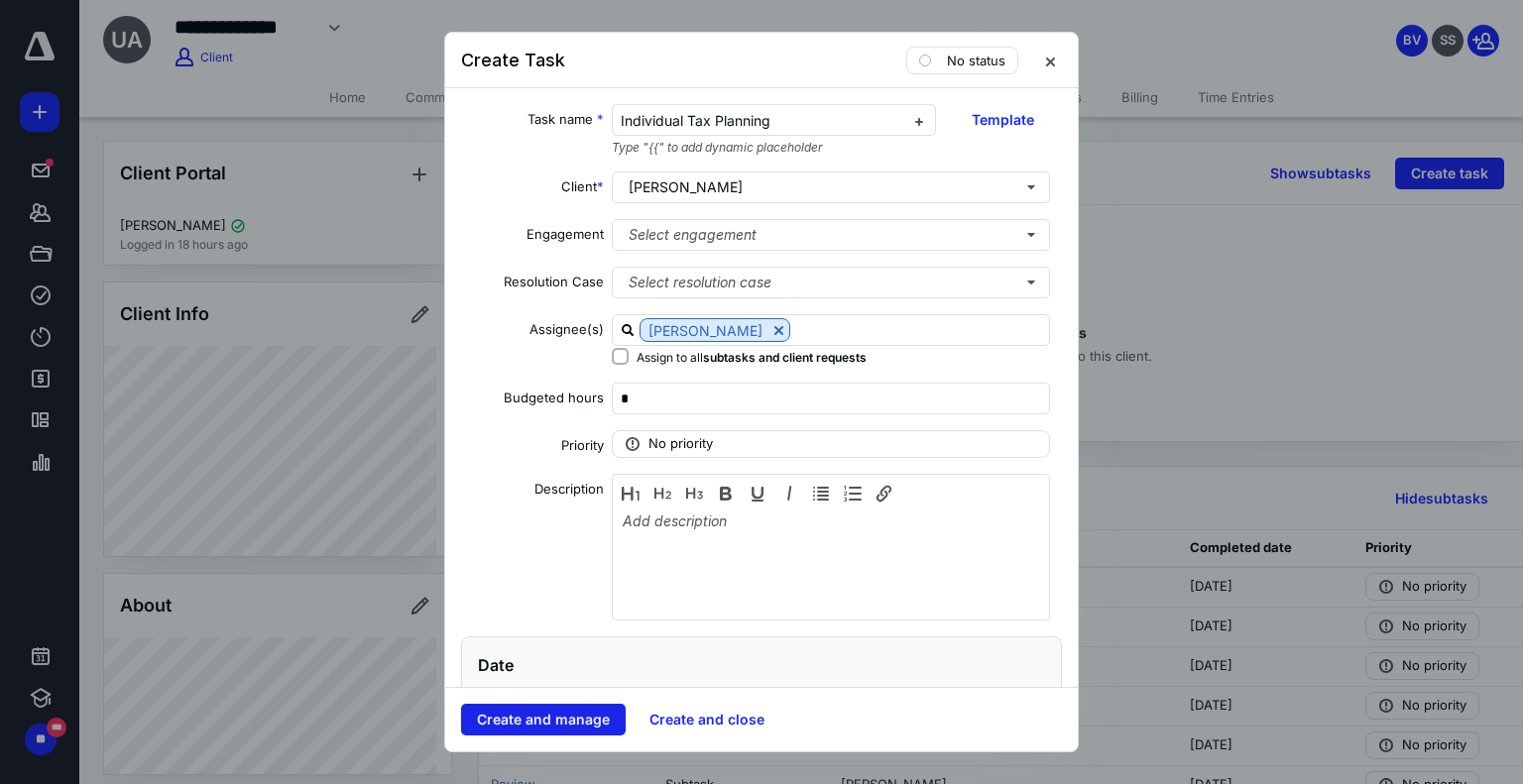 click on "Create and manage" at bounding box center (543, 720) 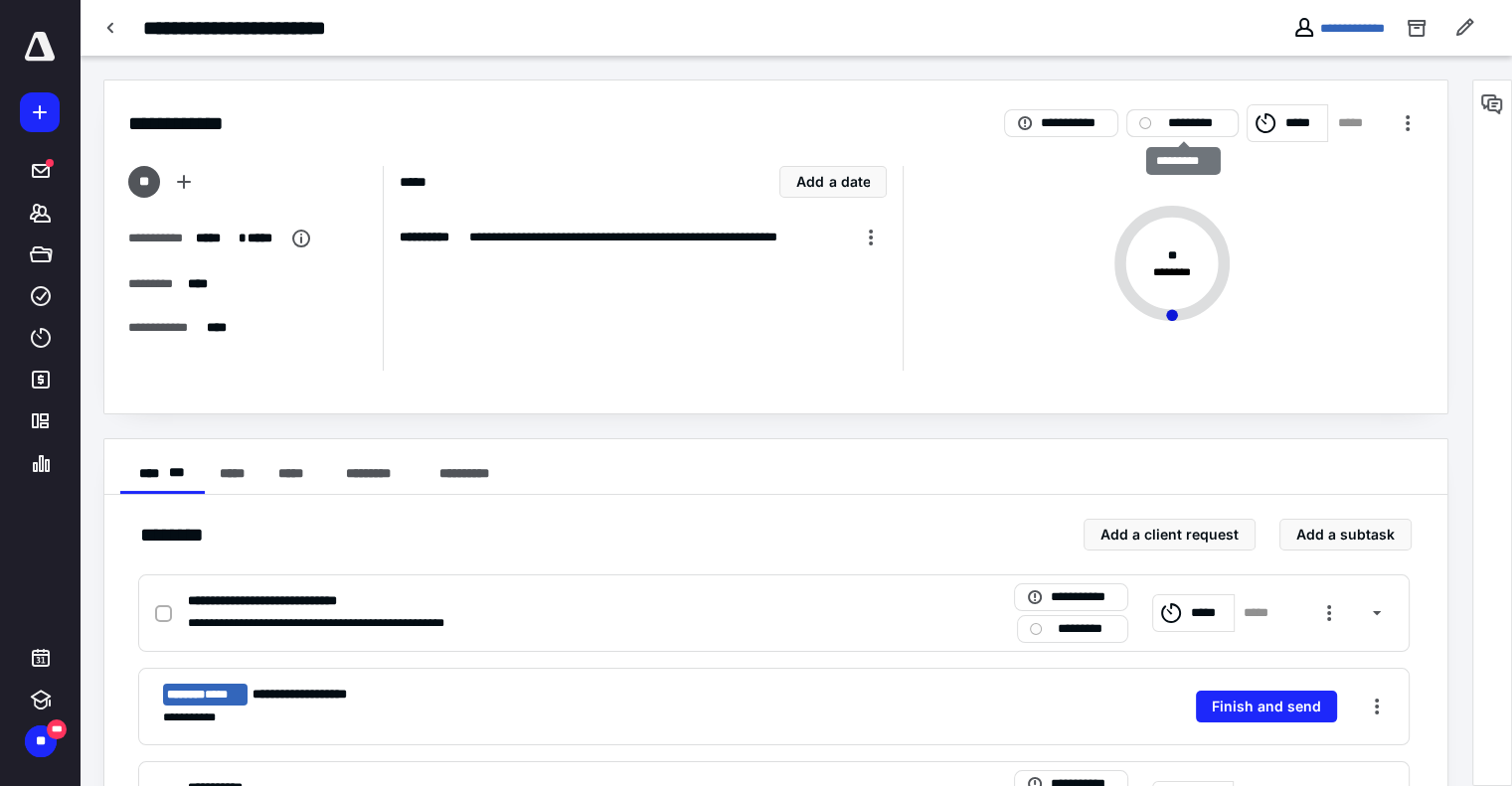 click on "*********" at bounding box center [1196, 123] 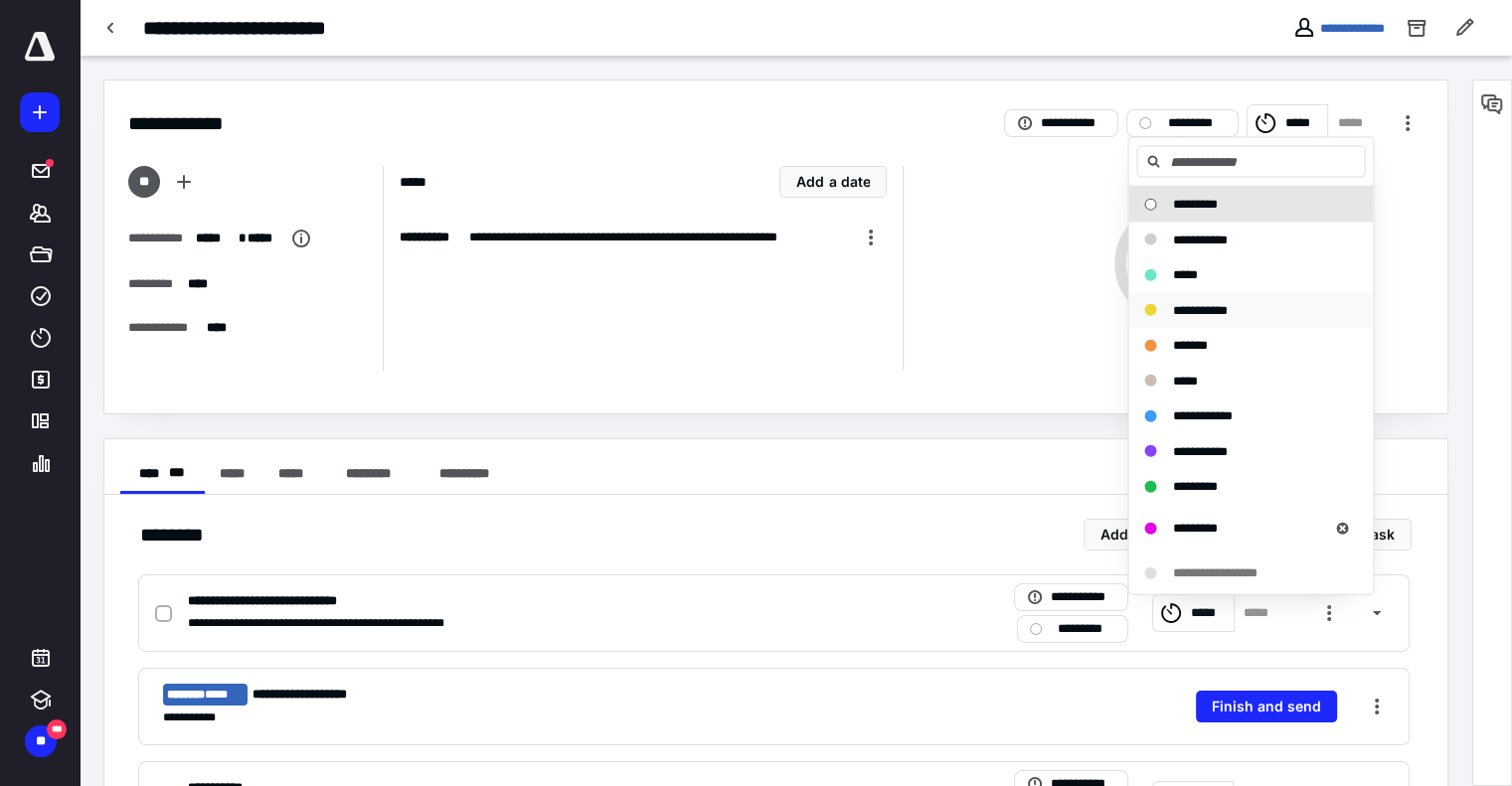 click on "**********" at bounding box center [1199, 309] 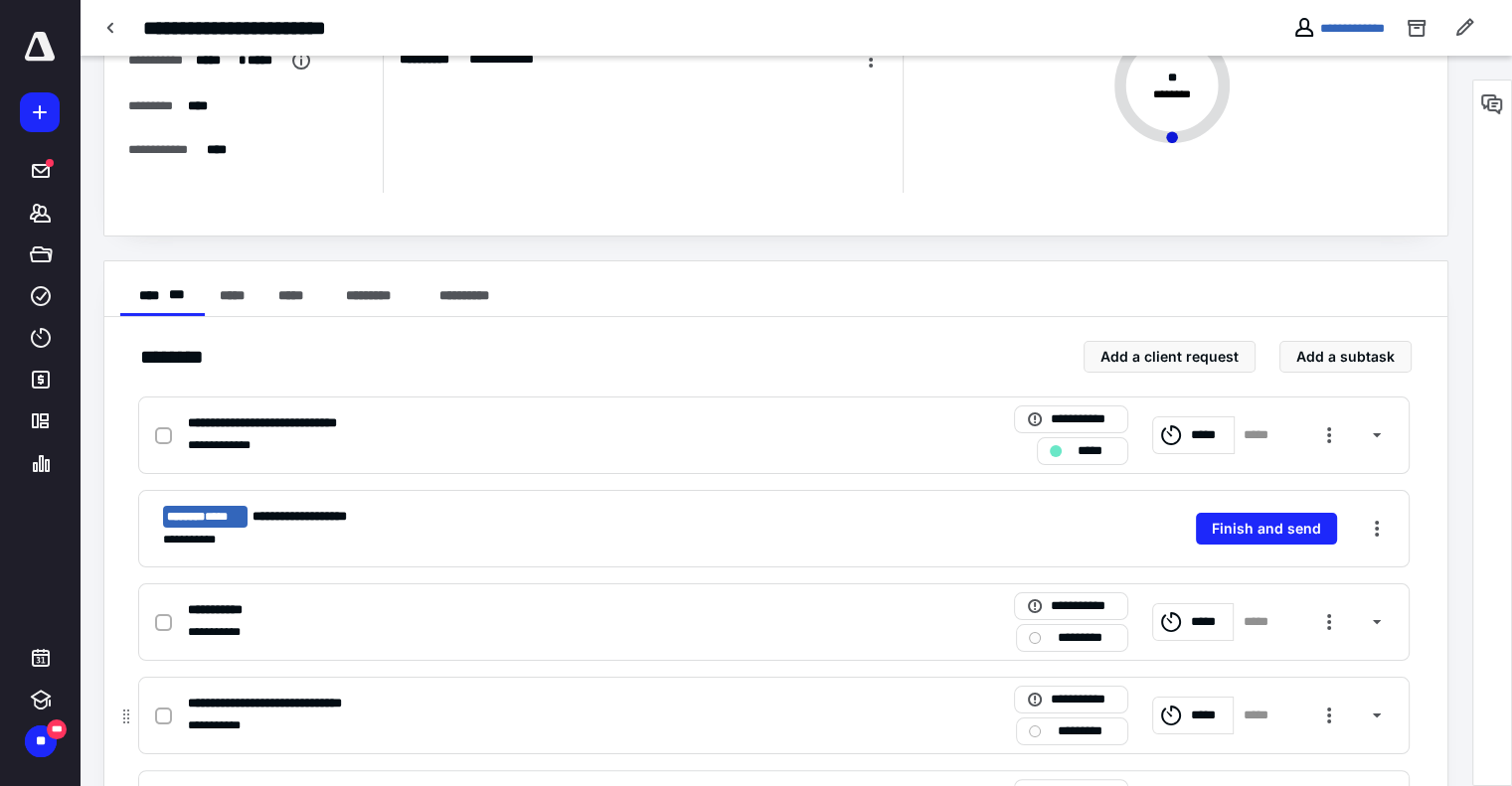 scroll, scrollTop: 298, scrollLeft: 0, axis: vertical 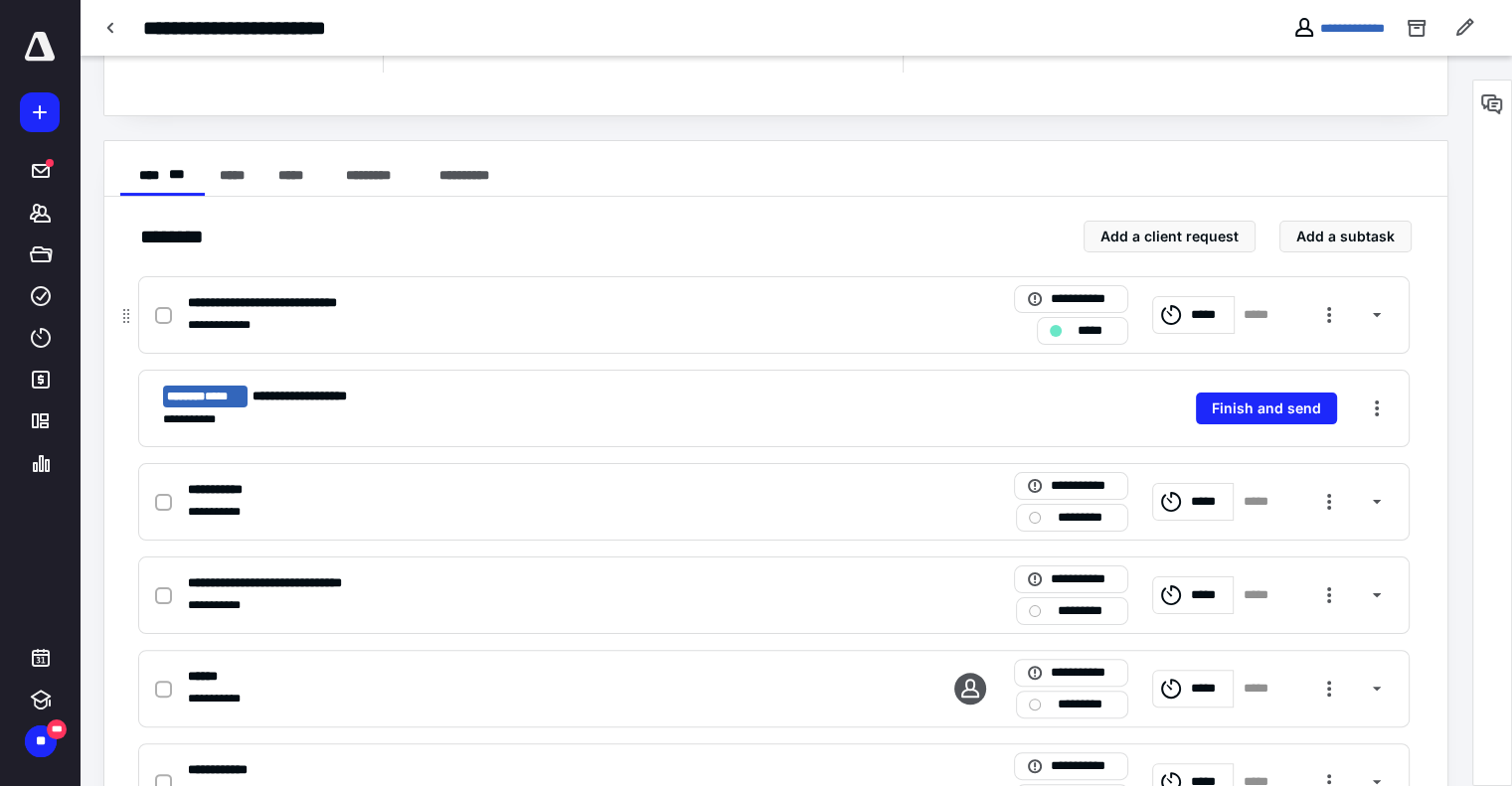 click on "*****" at bounding box center [1096, 331] 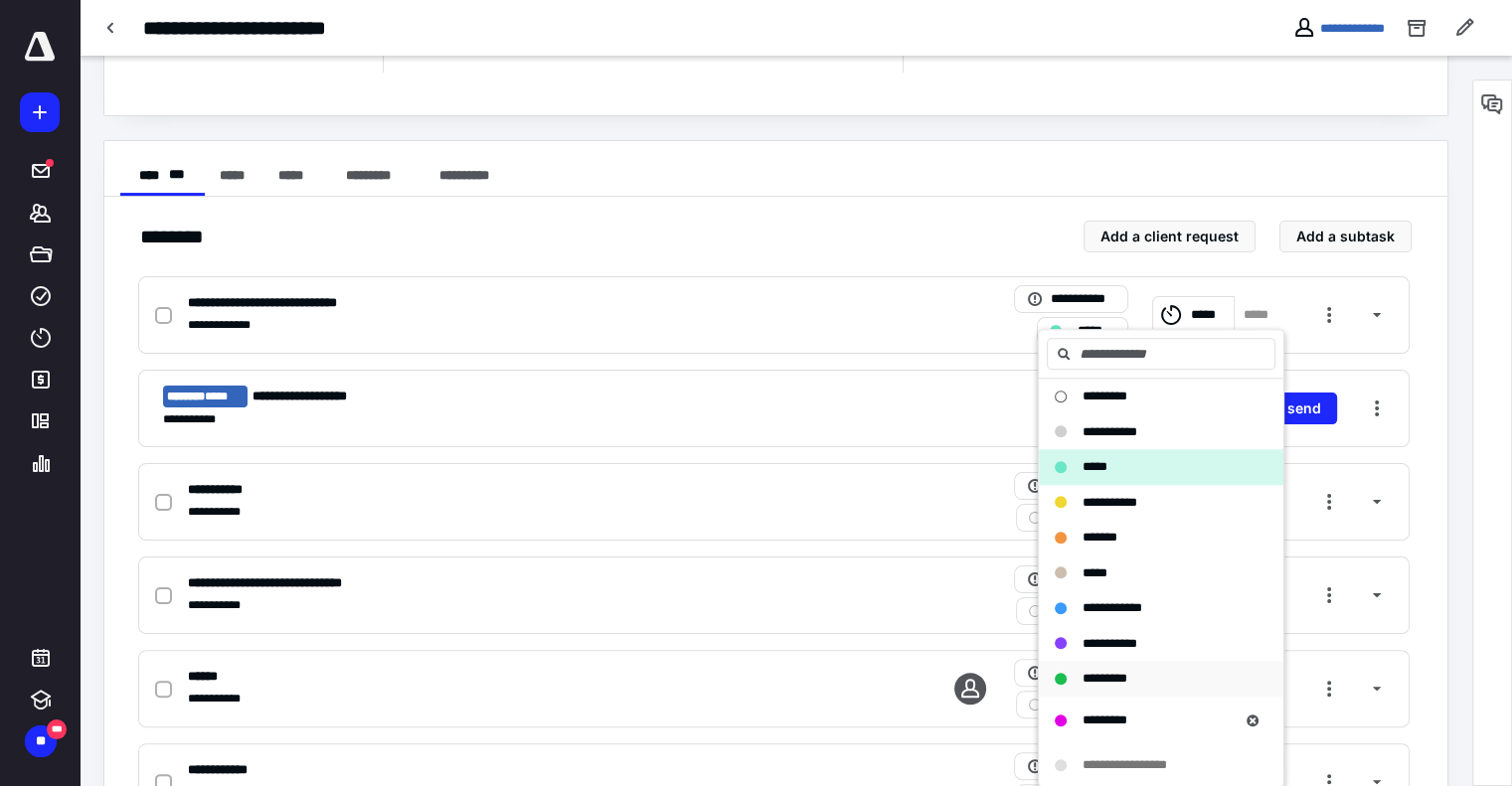 click on "*********" at bounding box center (1104, 678) 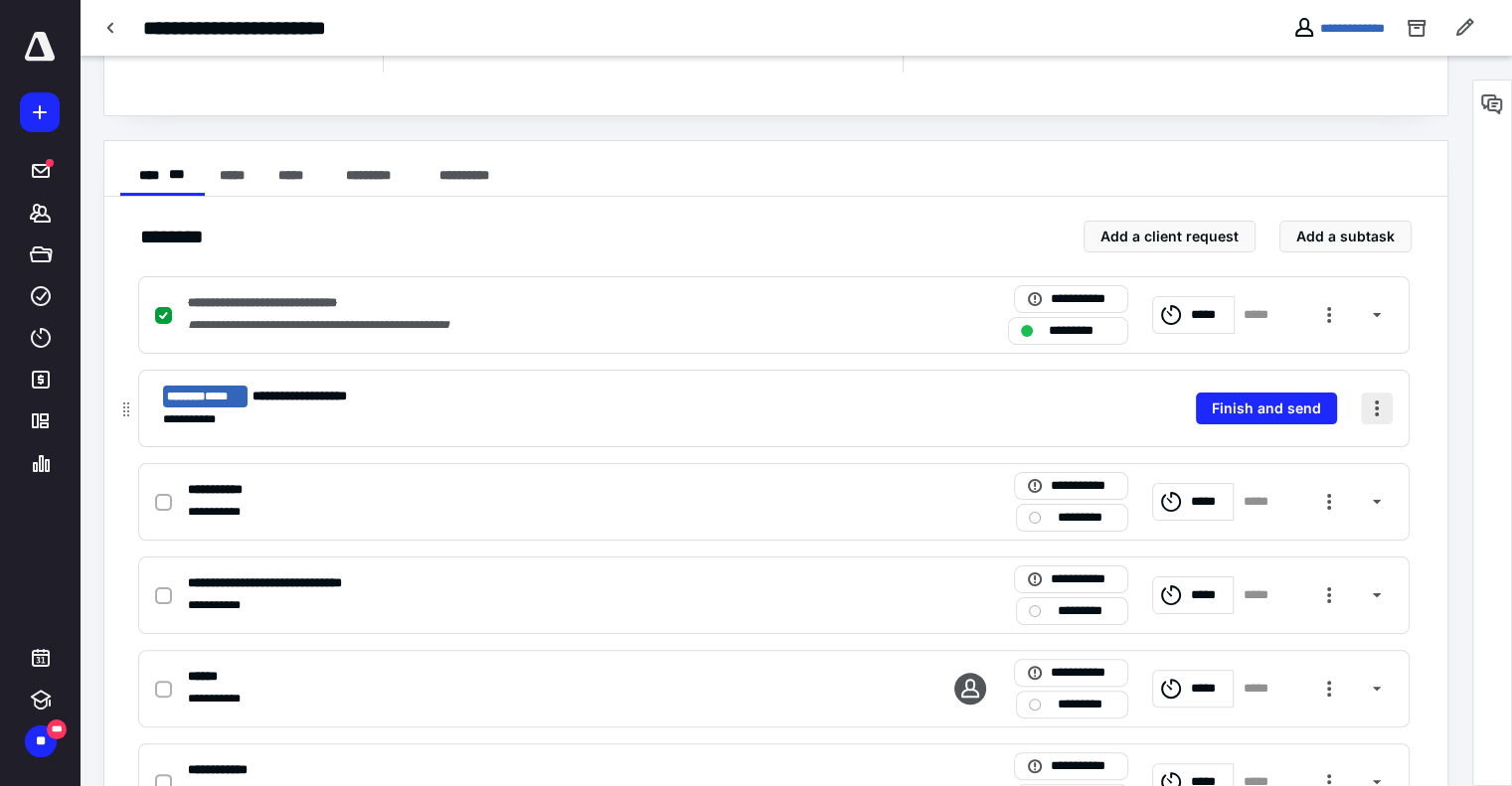 click at bounding box center (1377, 408) 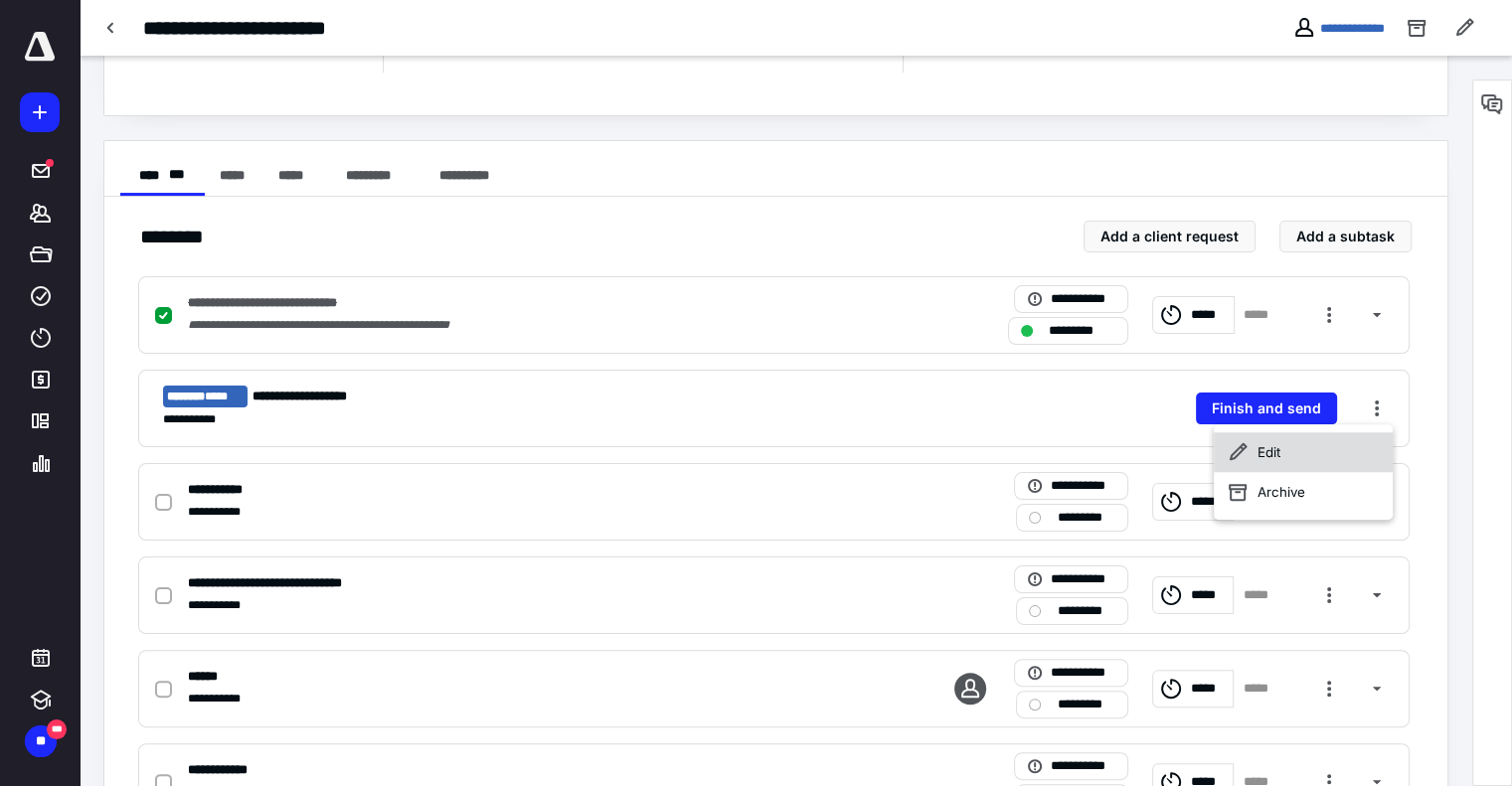 click on "Edit" at bounding box center (1303, 452) 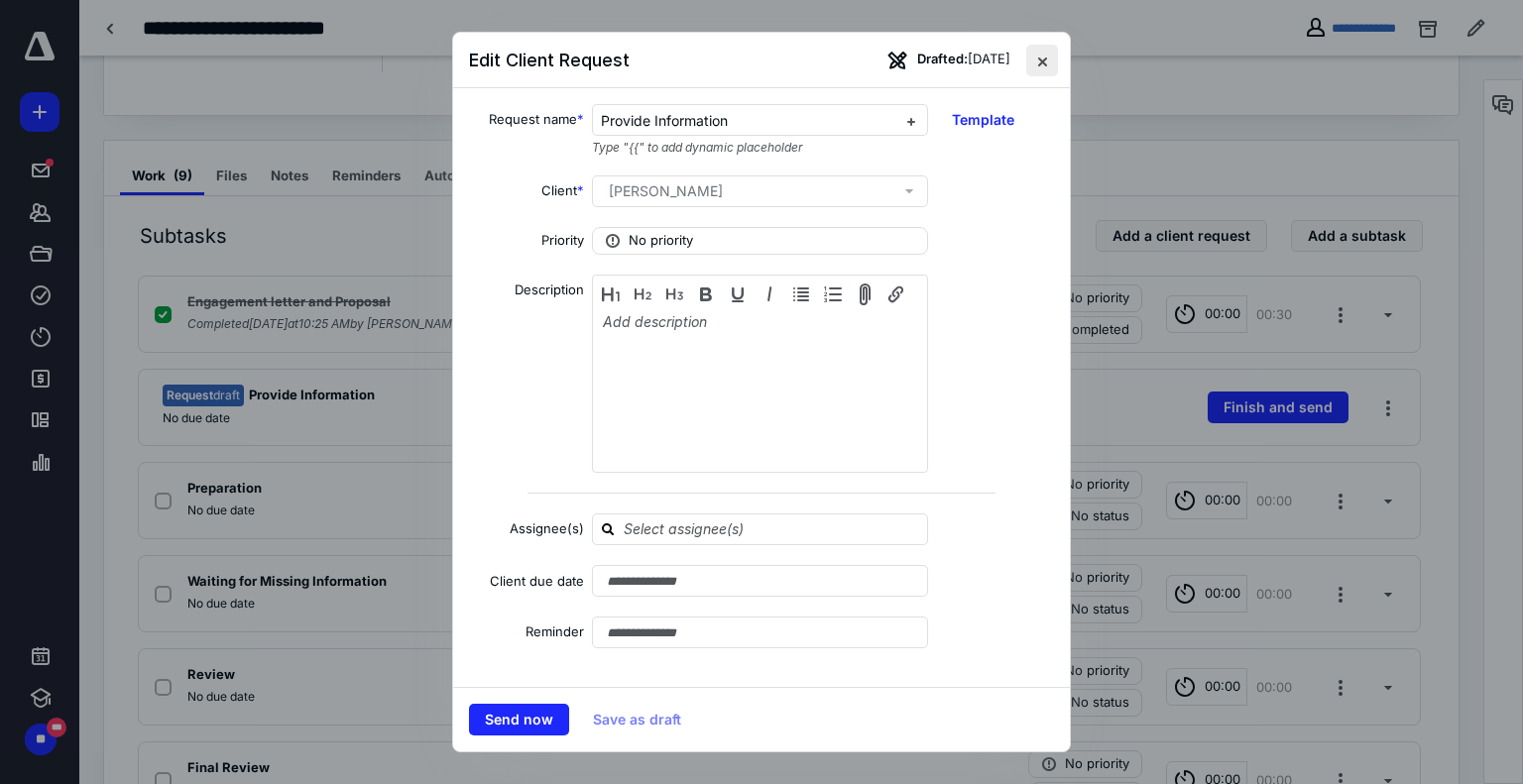 click at bounding box center (1042, 60) 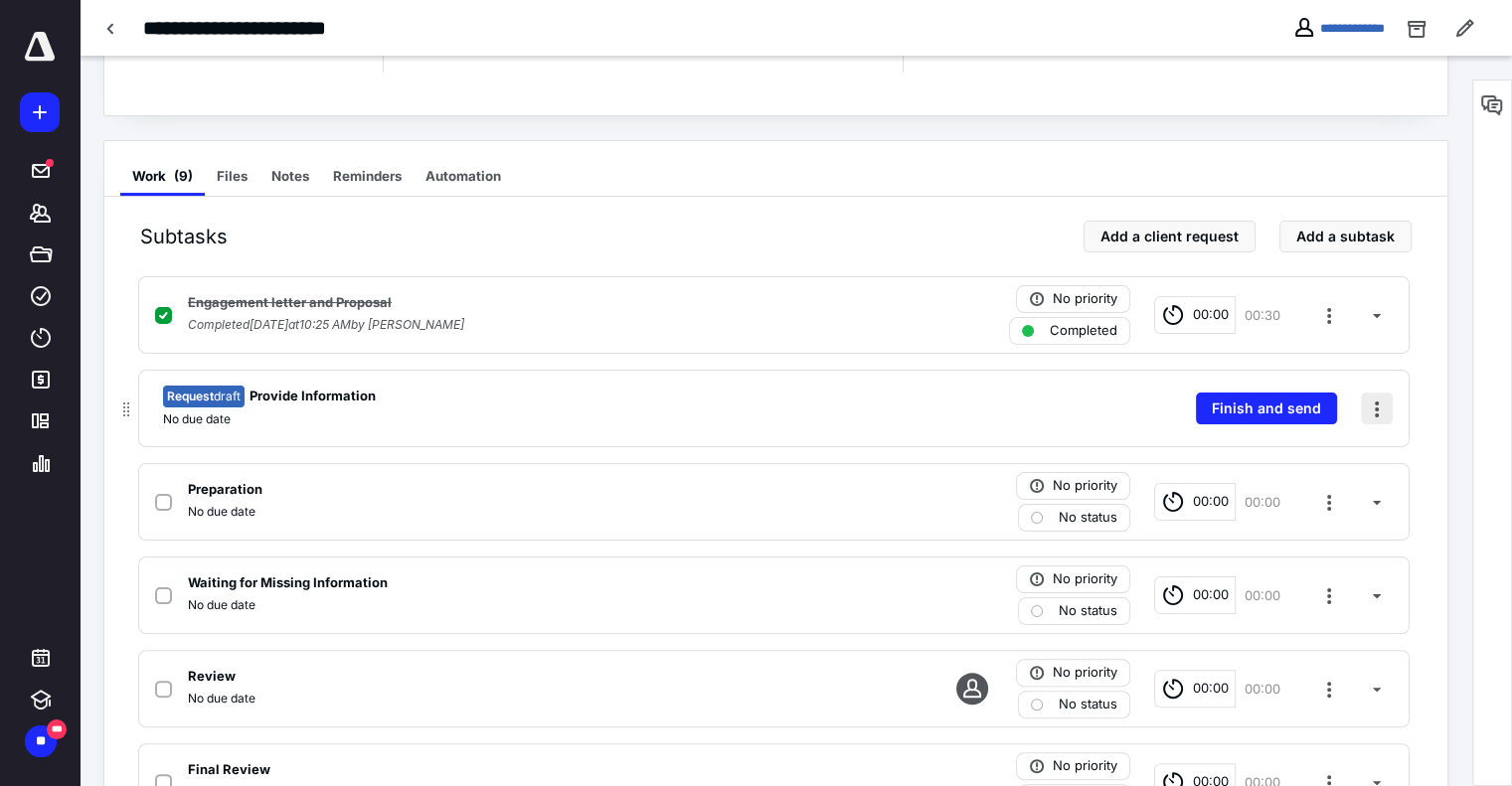 click at bounding box center [1377, 408] 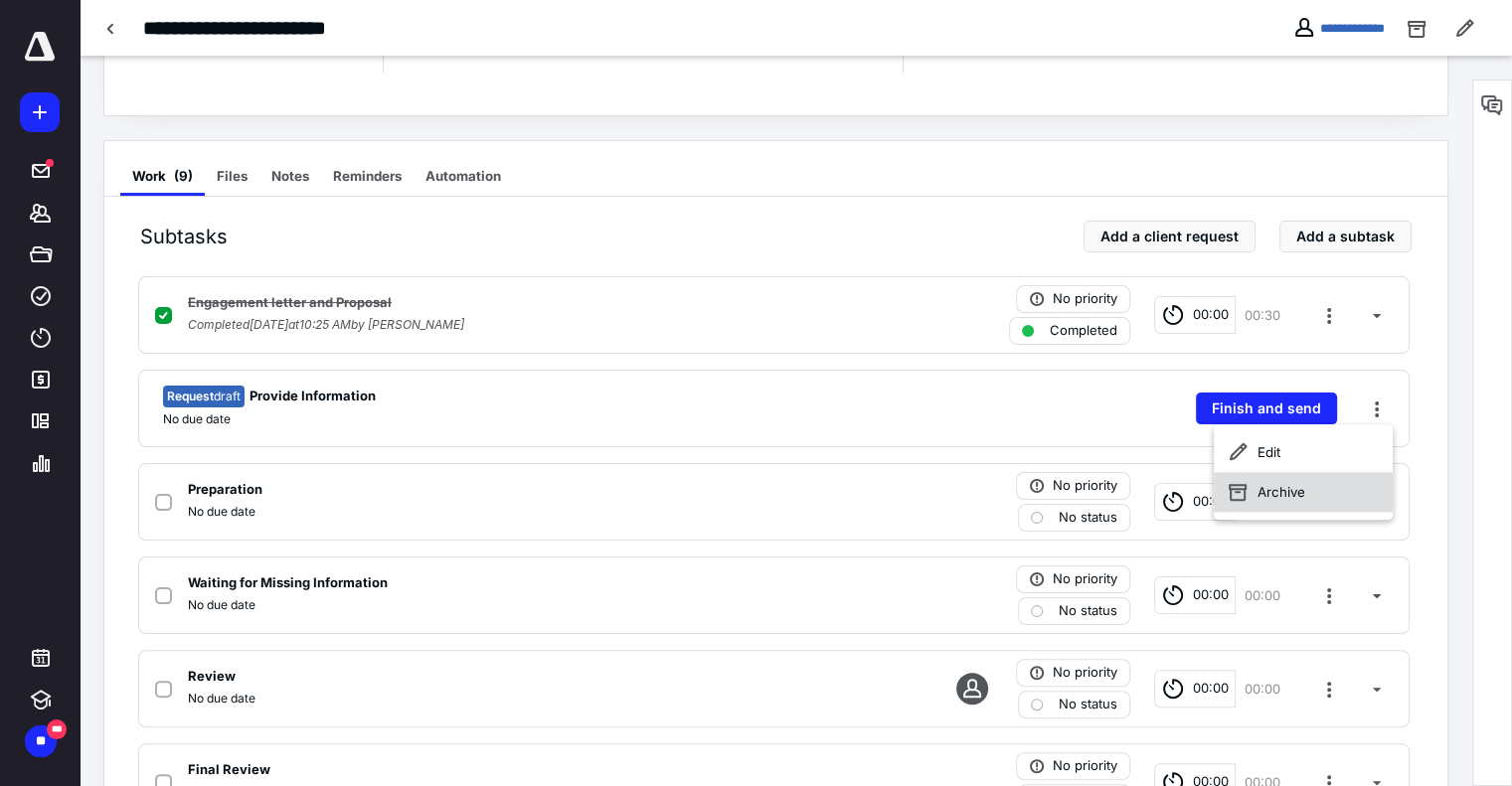 click on "Archive" at bounding box center [1303, 492] 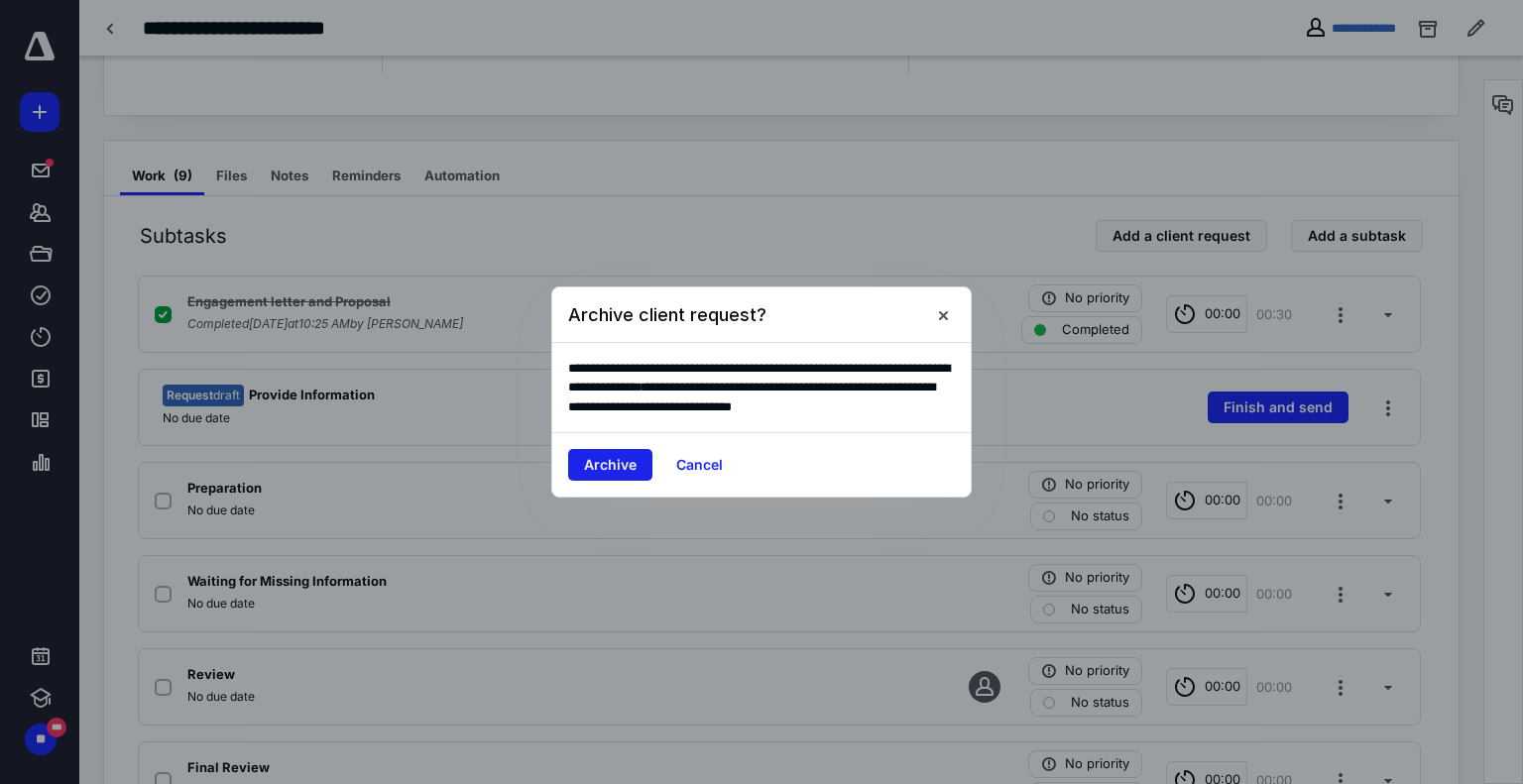 click on "Archive" at bounding box center (610, 465) 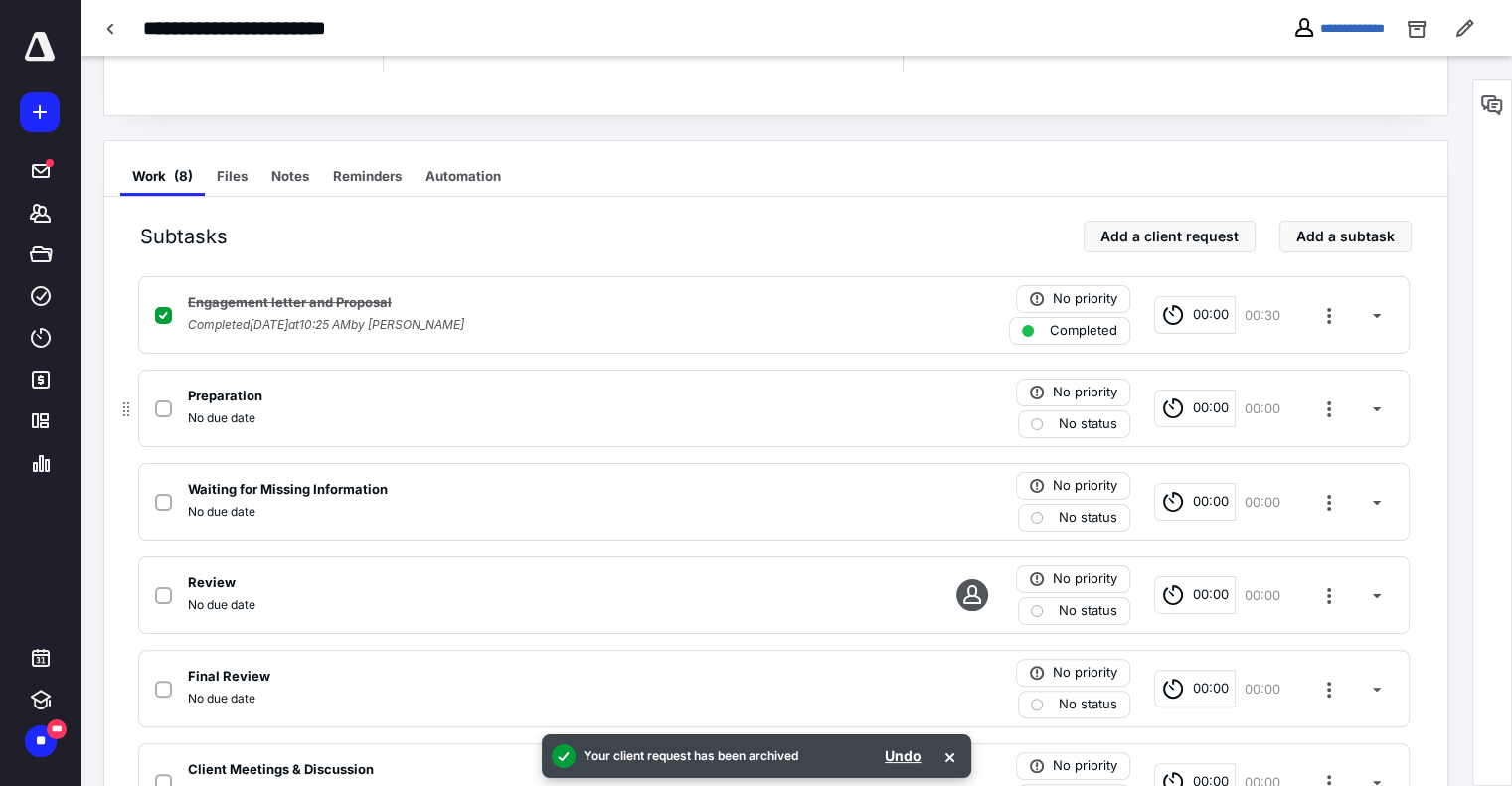 click on "No status" at bounding box center (1088, 424) 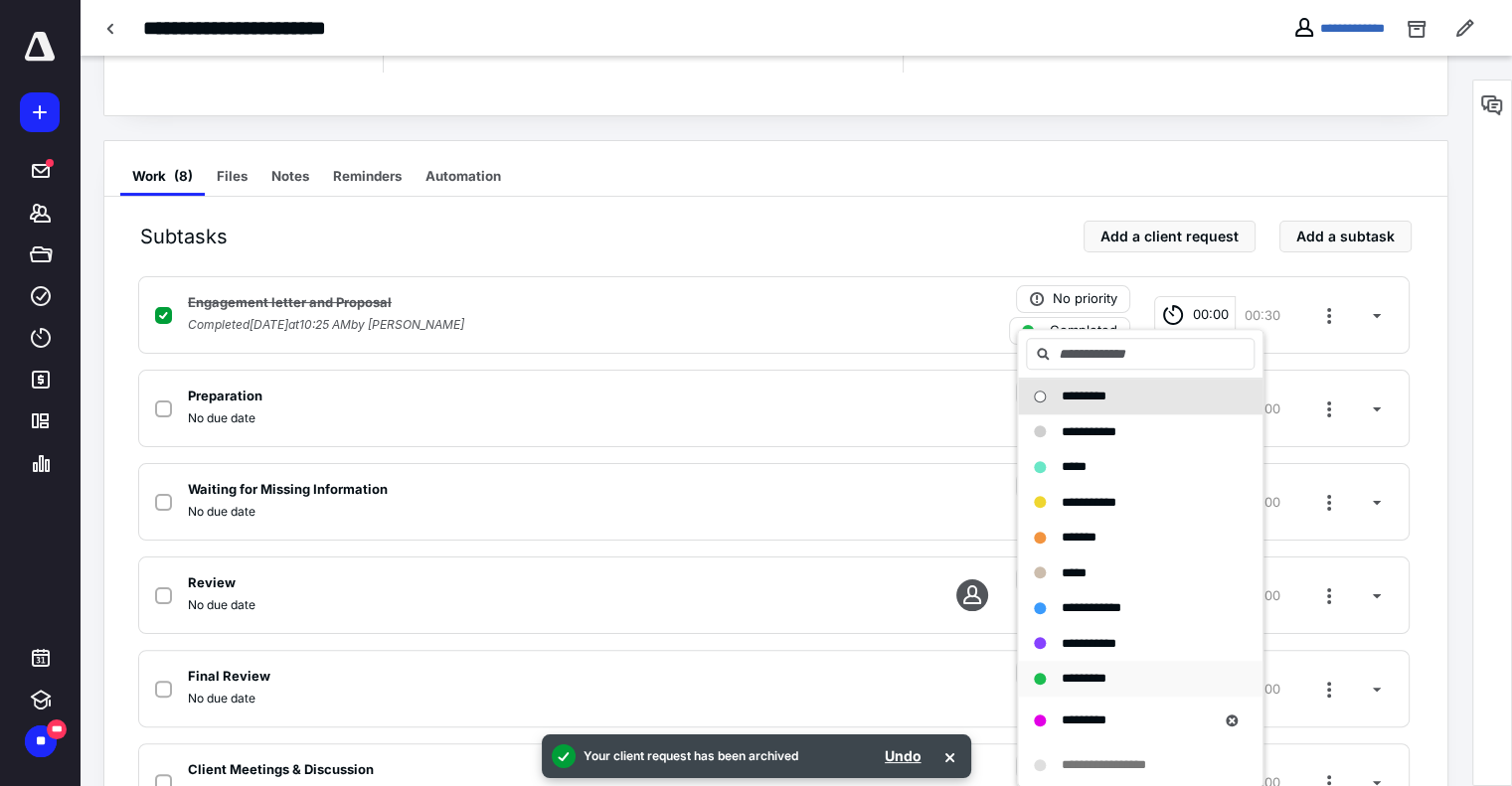 click on "*********" at bounding box center (1084, 678) 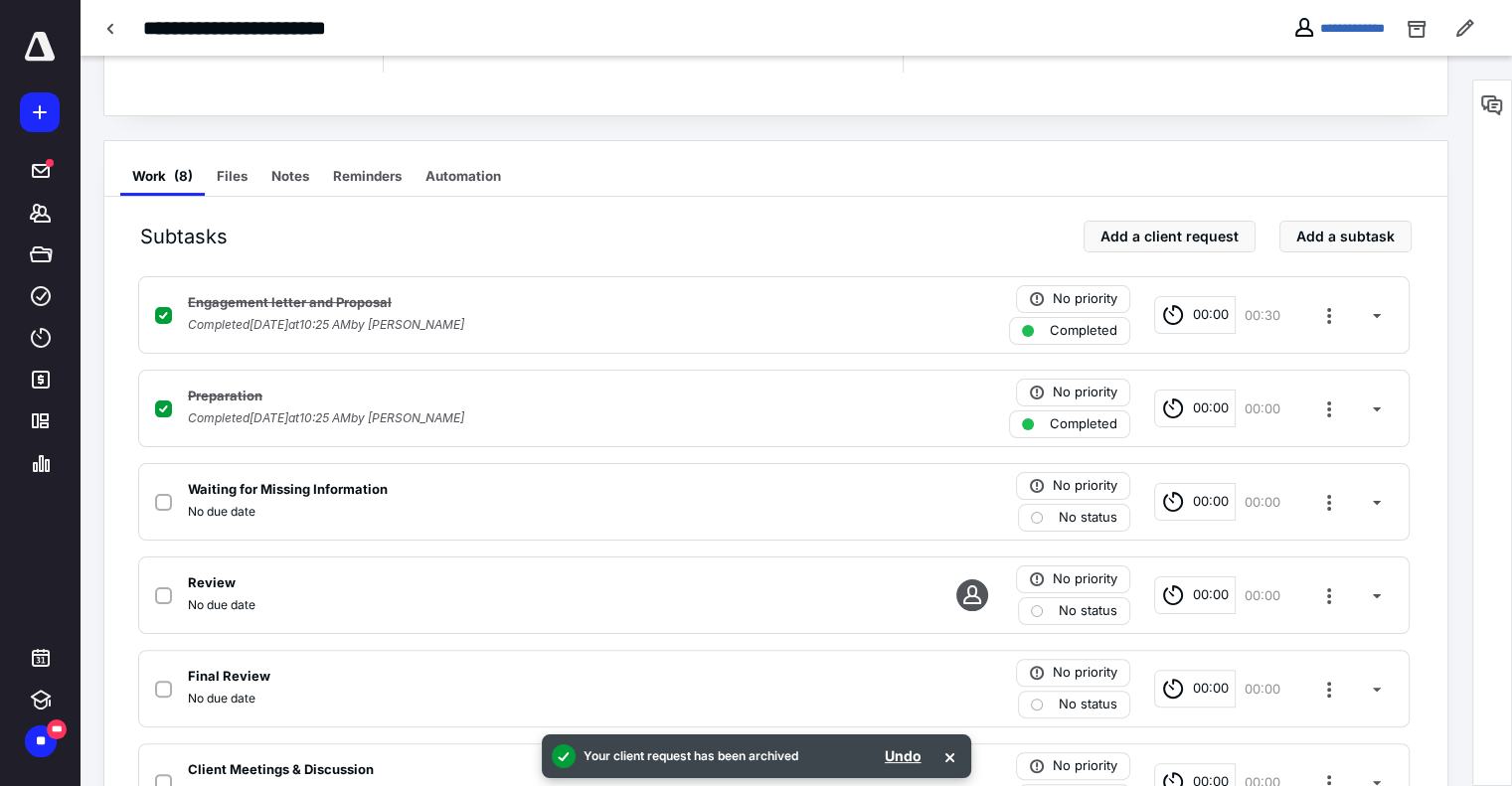 checkbox on "false" 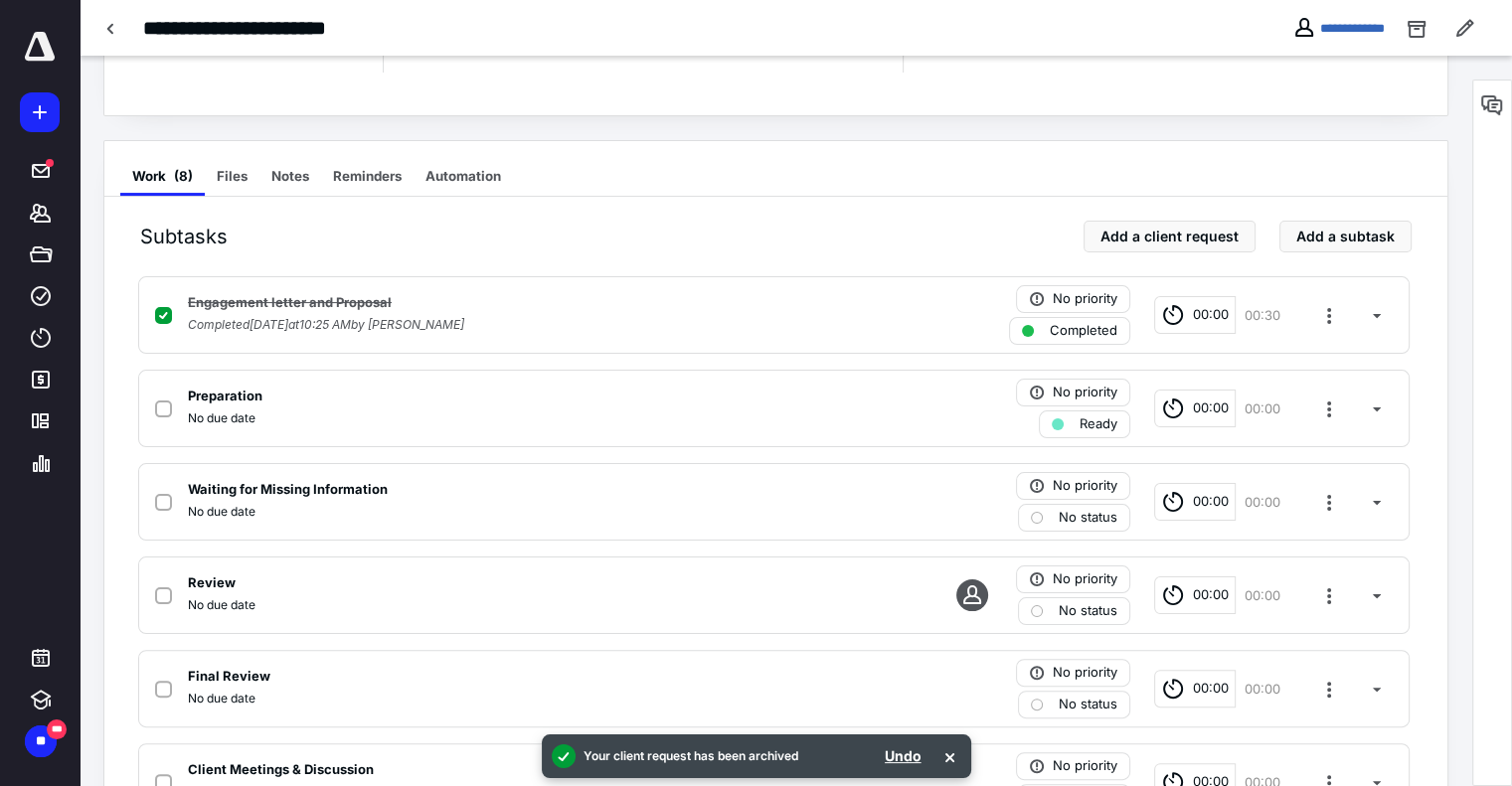 click on "No status" at bounding box center [1088, 518] 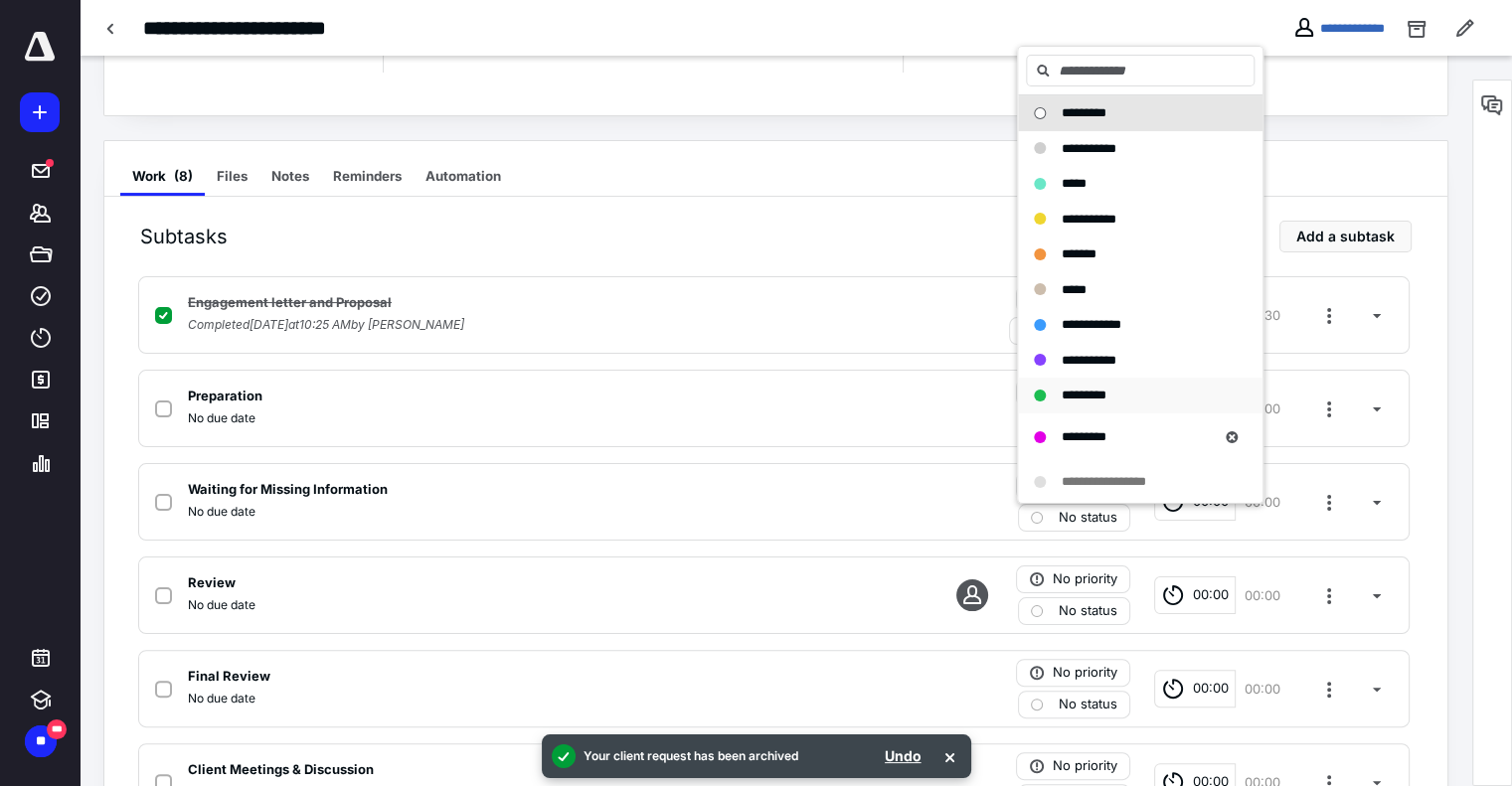 click on "*********" at bounding box center [1140, 395] 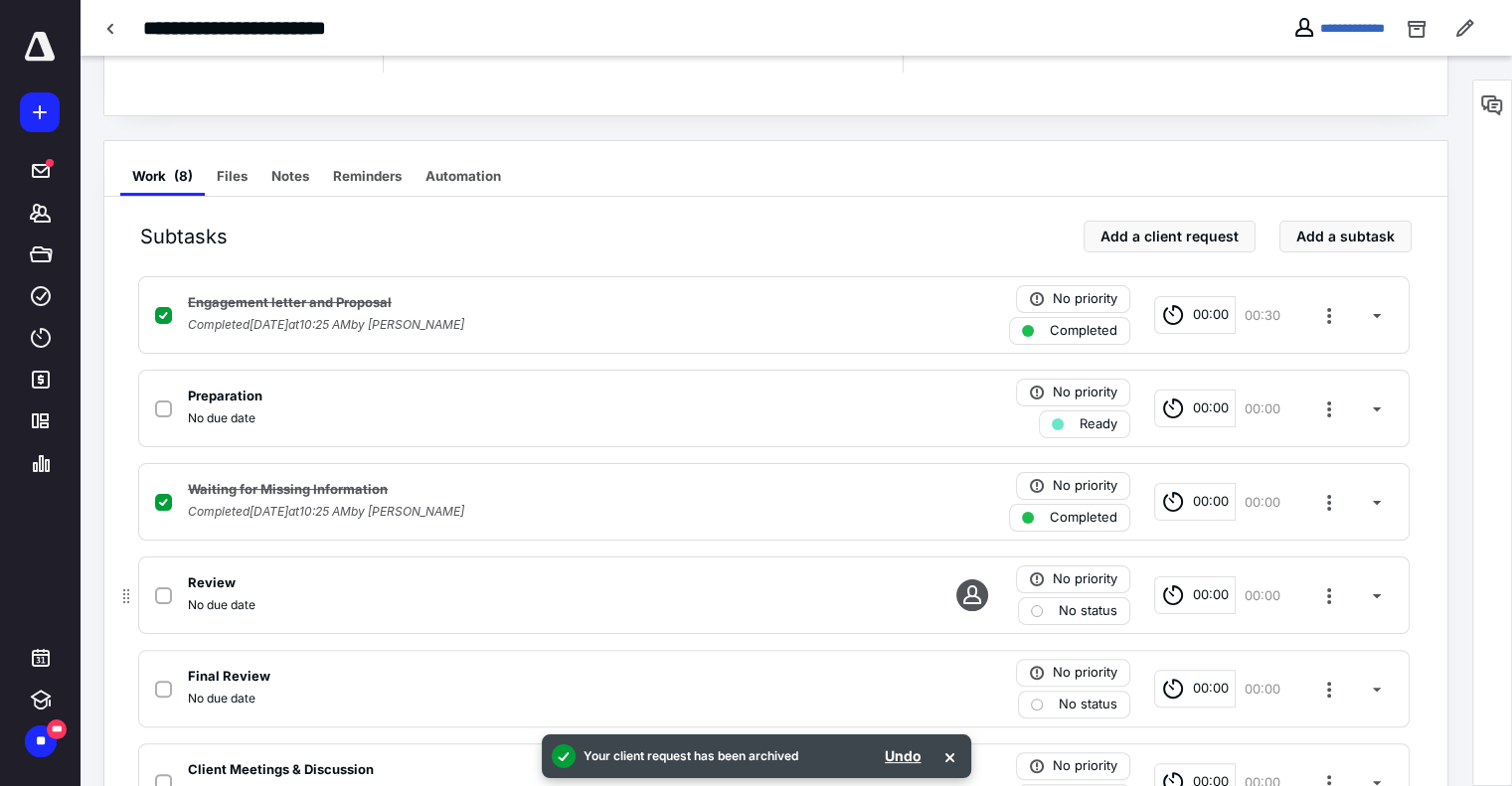 click on "No status" at bounding box center (1088, 611) 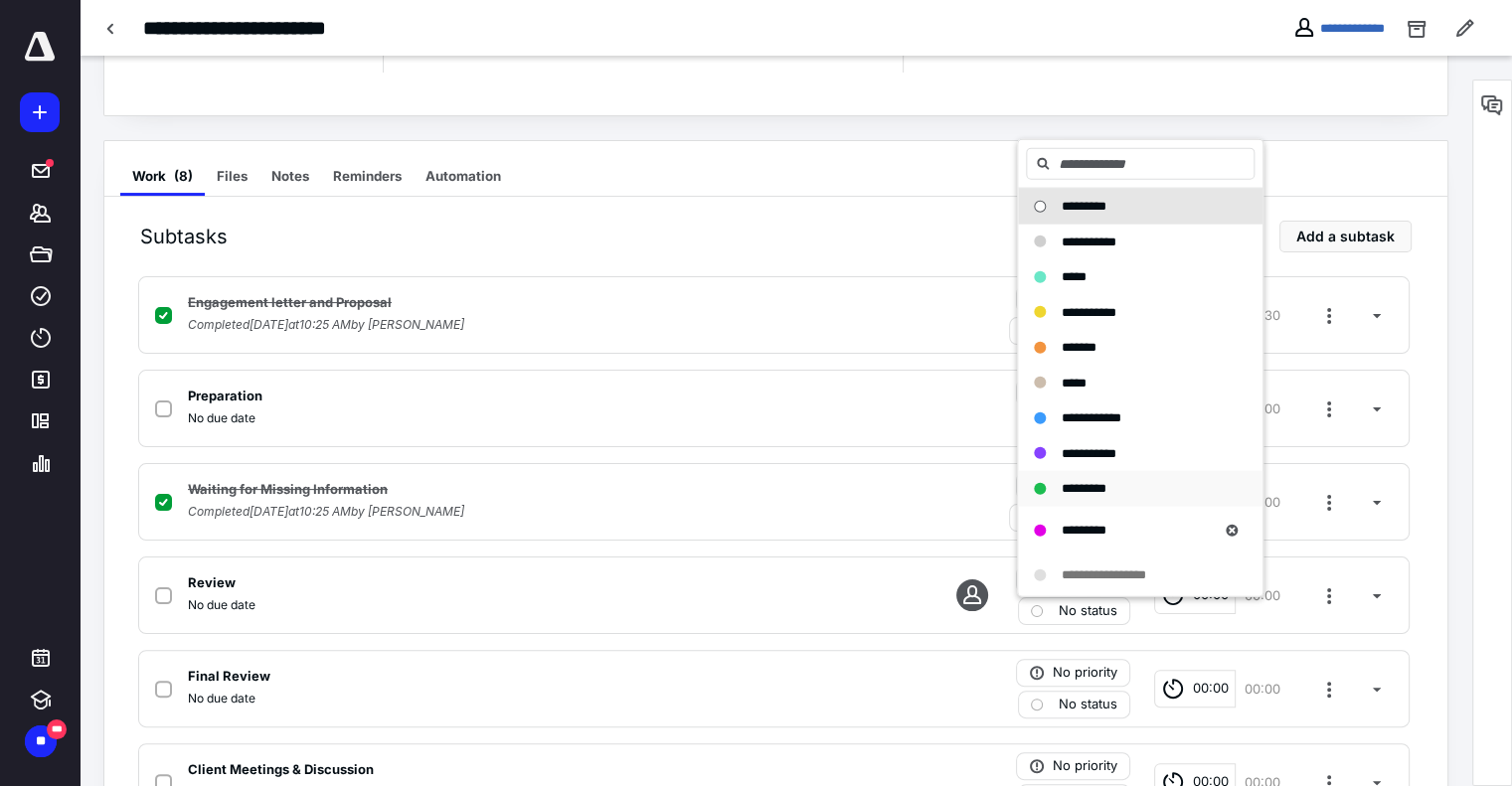 click on "*********" at bounding box center [1084, 488] 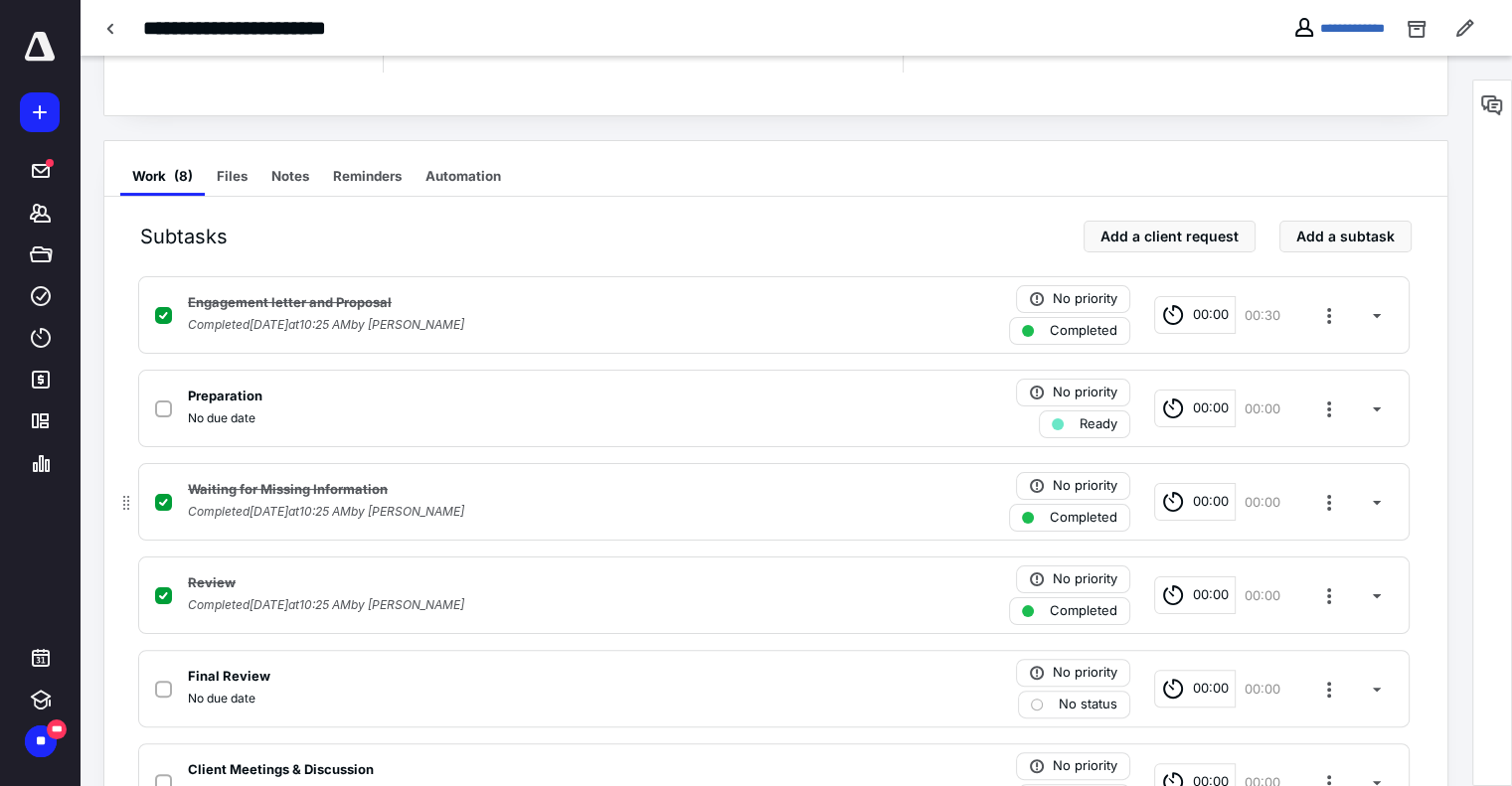 scroll, scrollTop: 567, scrollLeft: 0, axis: vertical 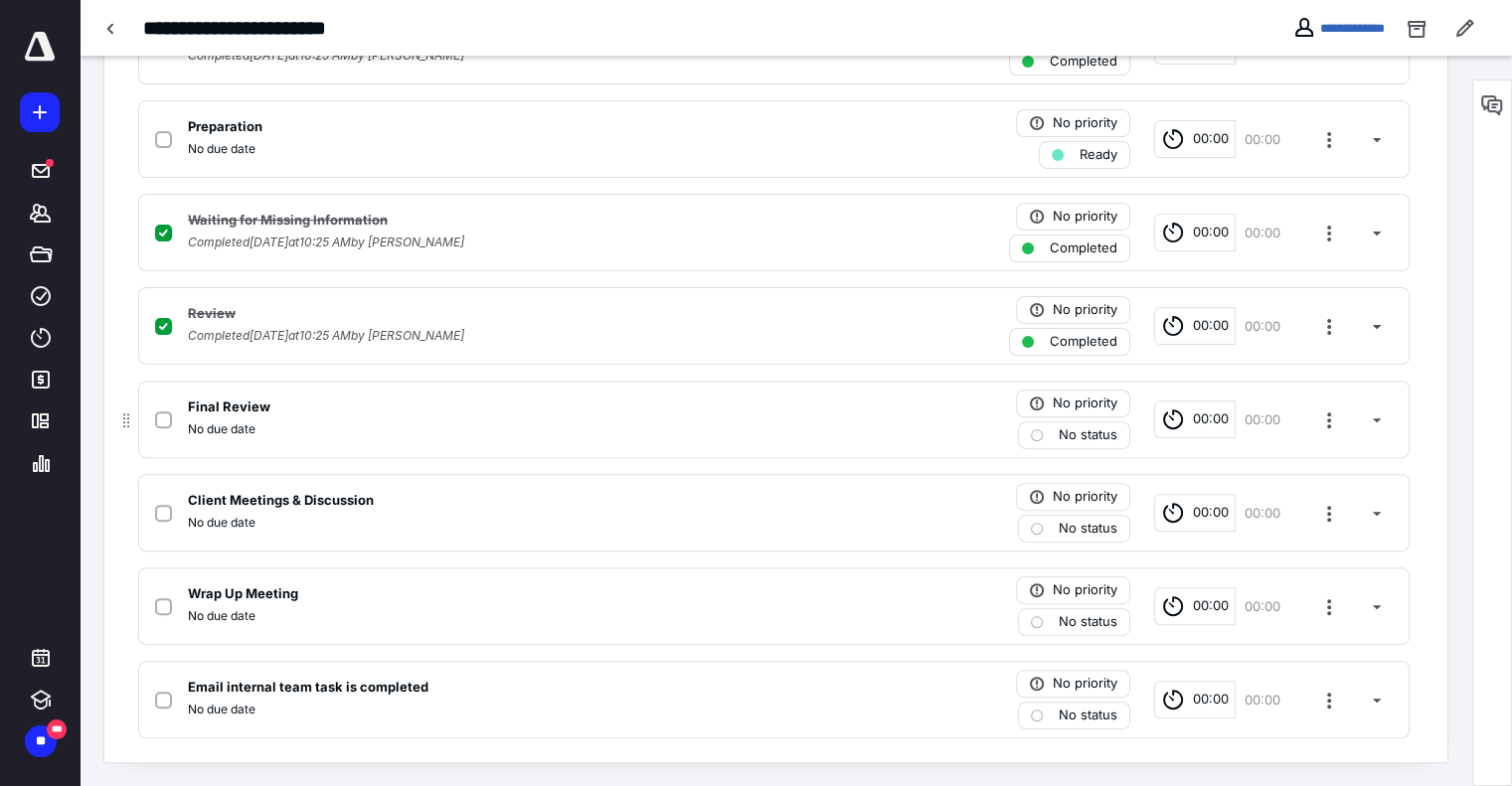 click on "No status" at bounding box center [1088, 435] 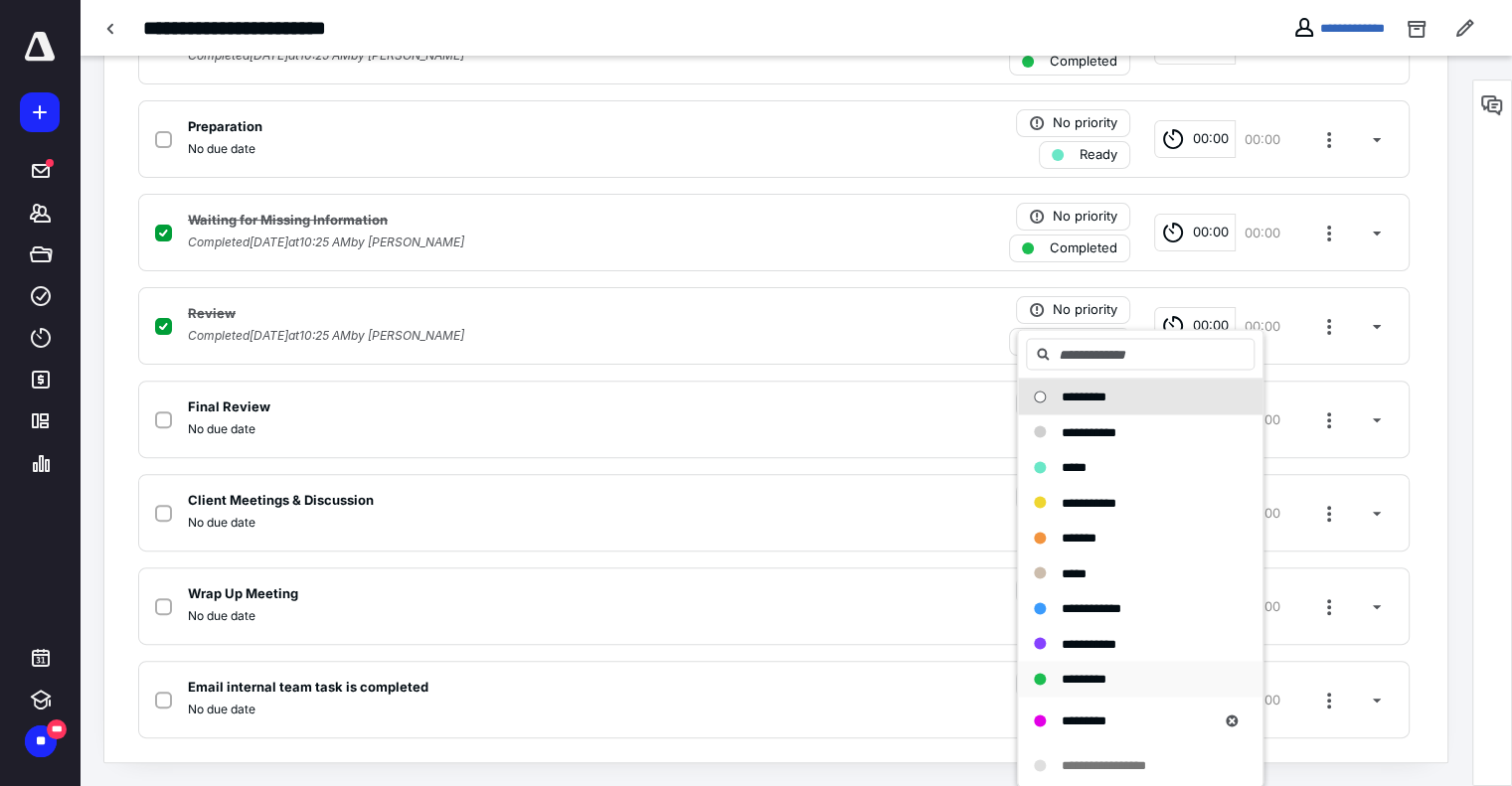 click on "*********" at bounding box center [1084, 678] 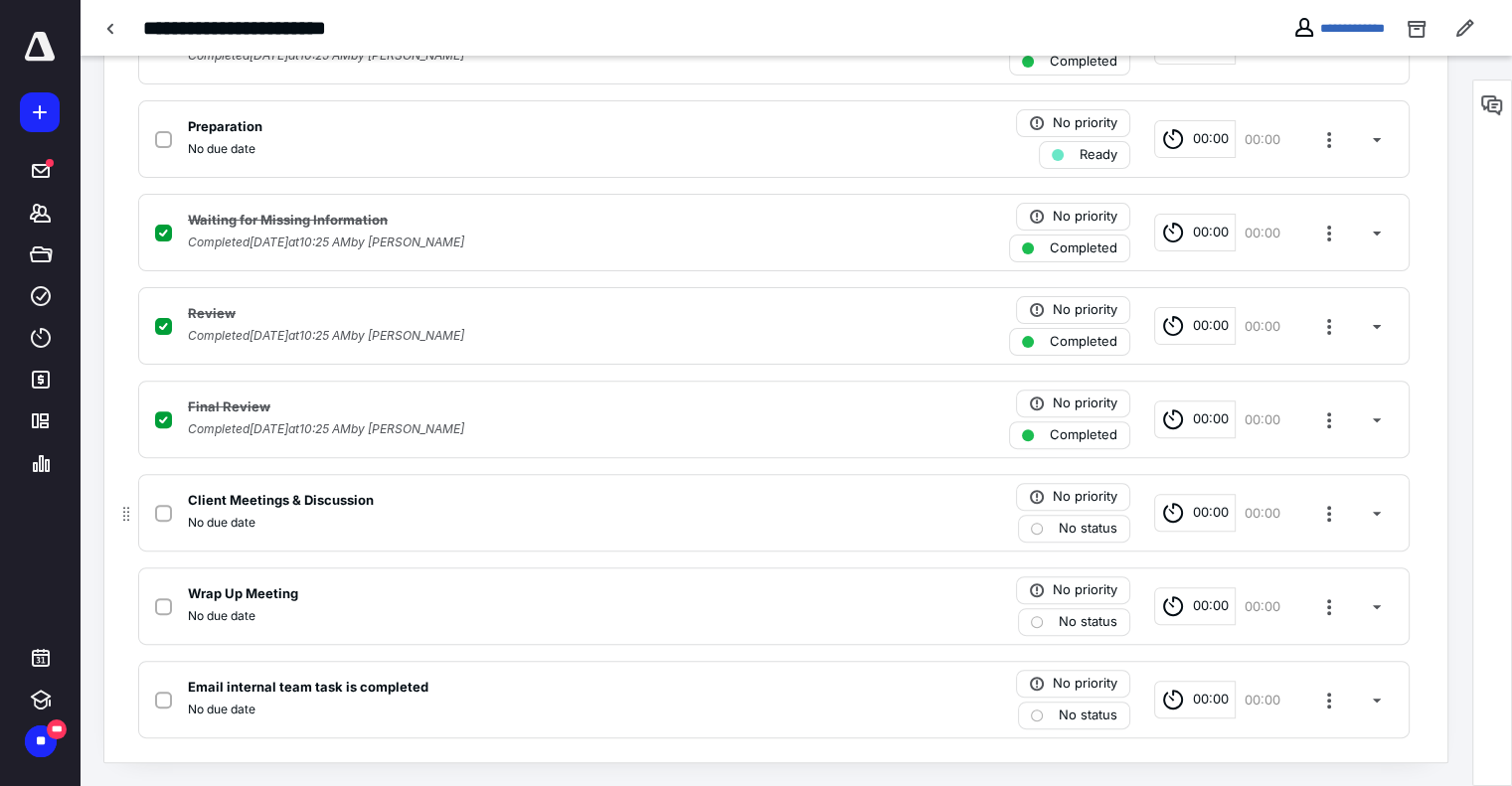 click on "No status" at bounding box center (1088, 529) 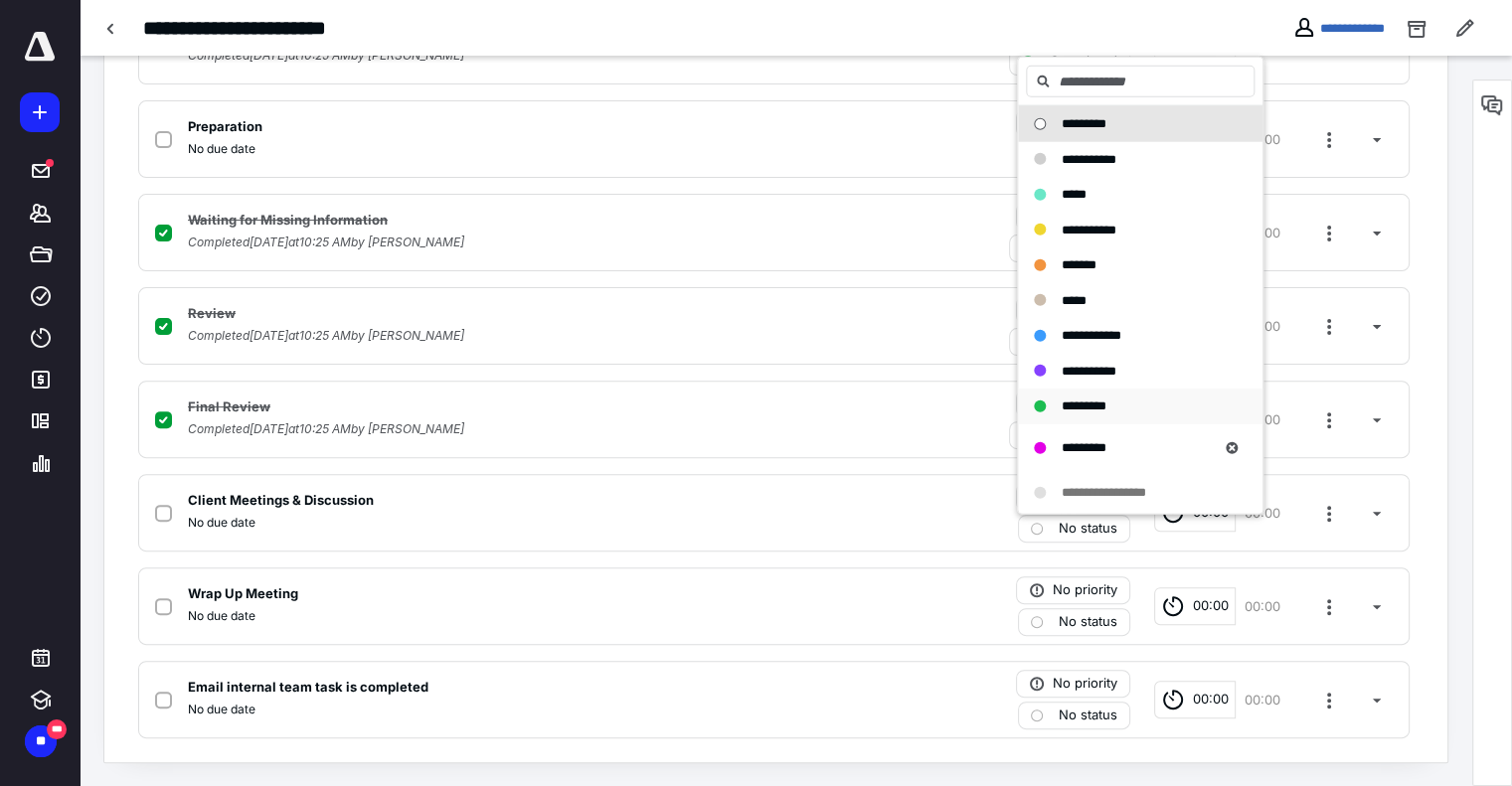 click on "*********" at bounding box center [1084, 405] 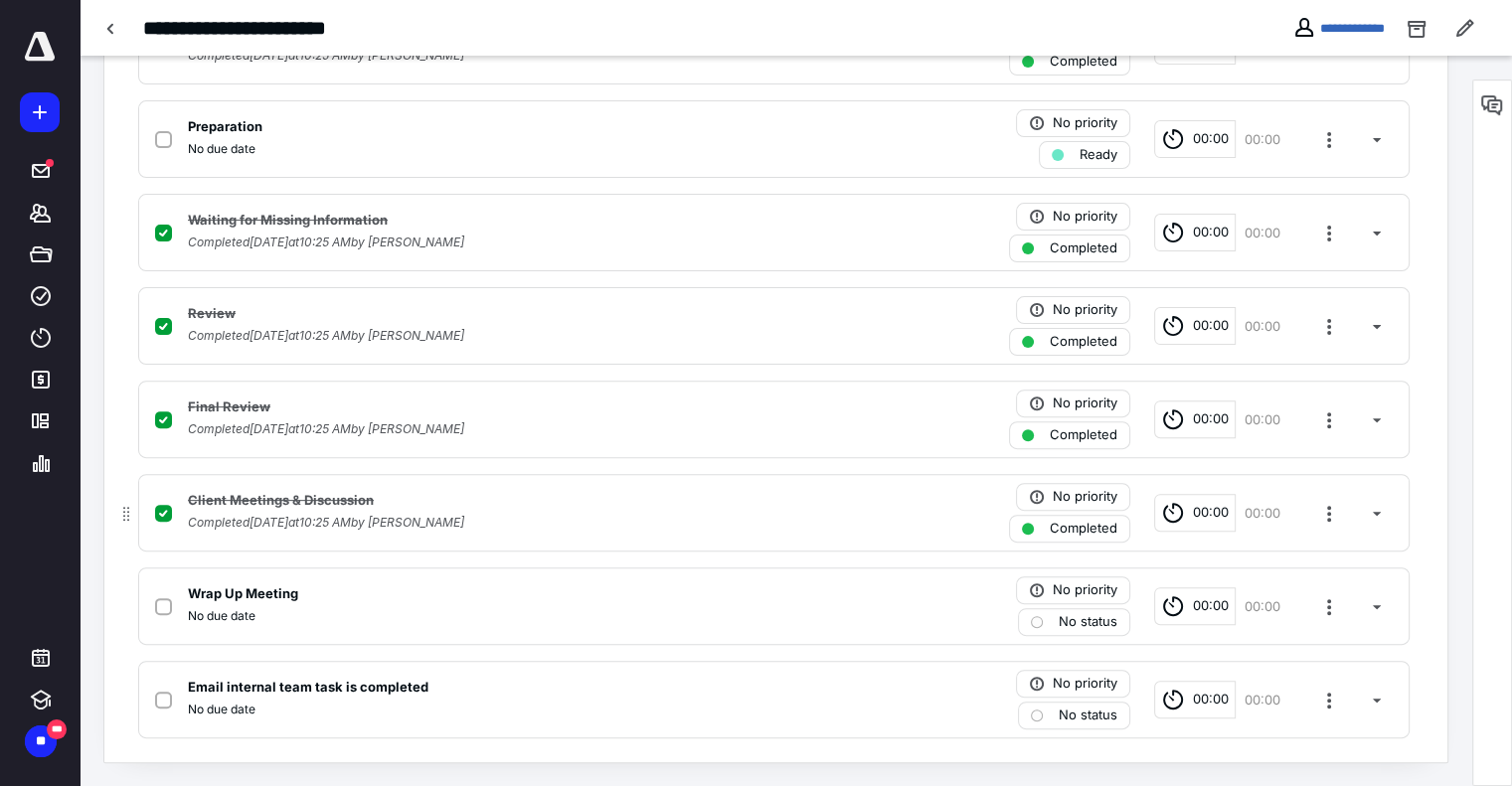 click on "Completed" at bounding box center (1084, 529) 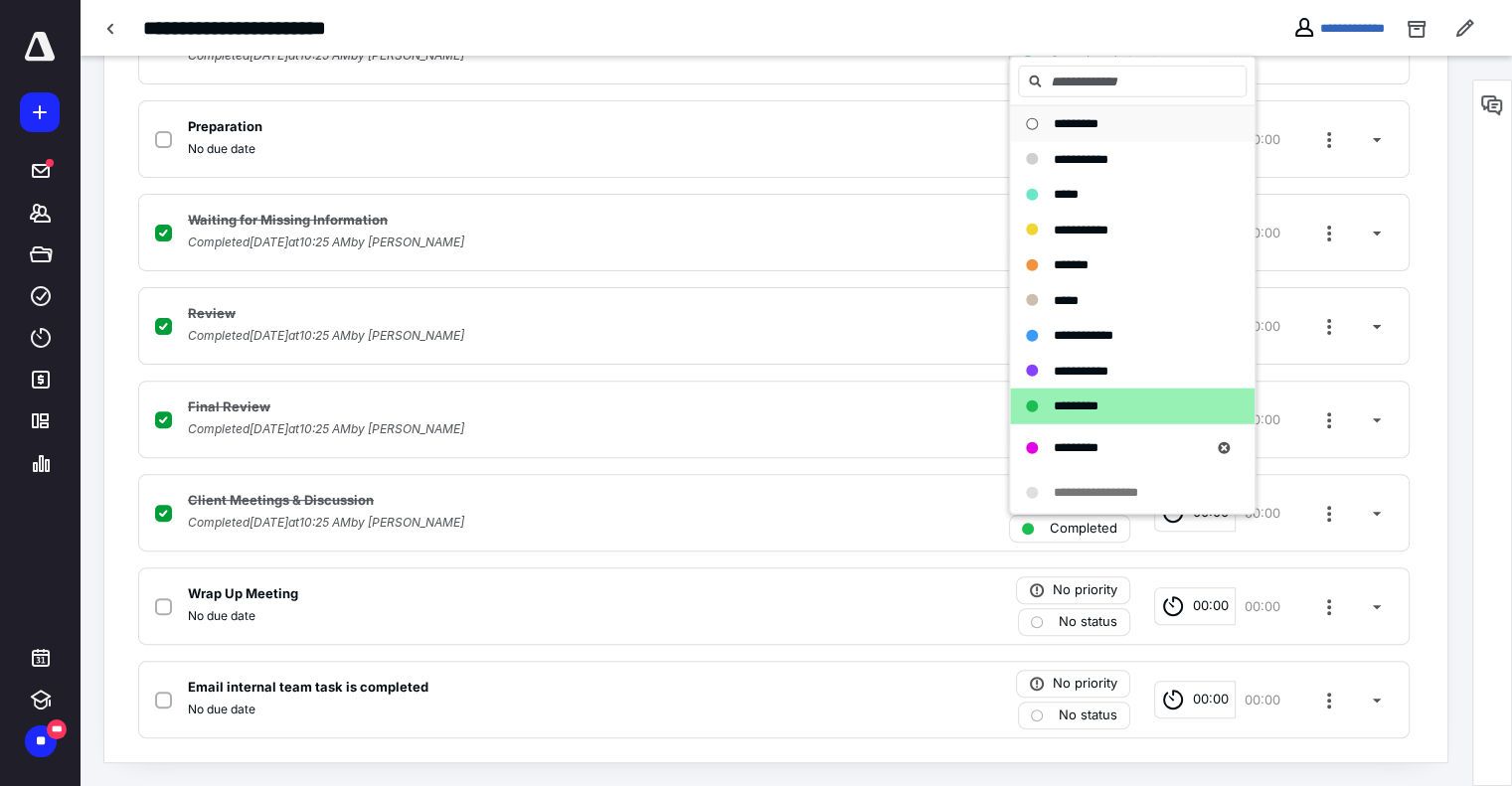 click on "*********" at bounding box center (1076, 123) 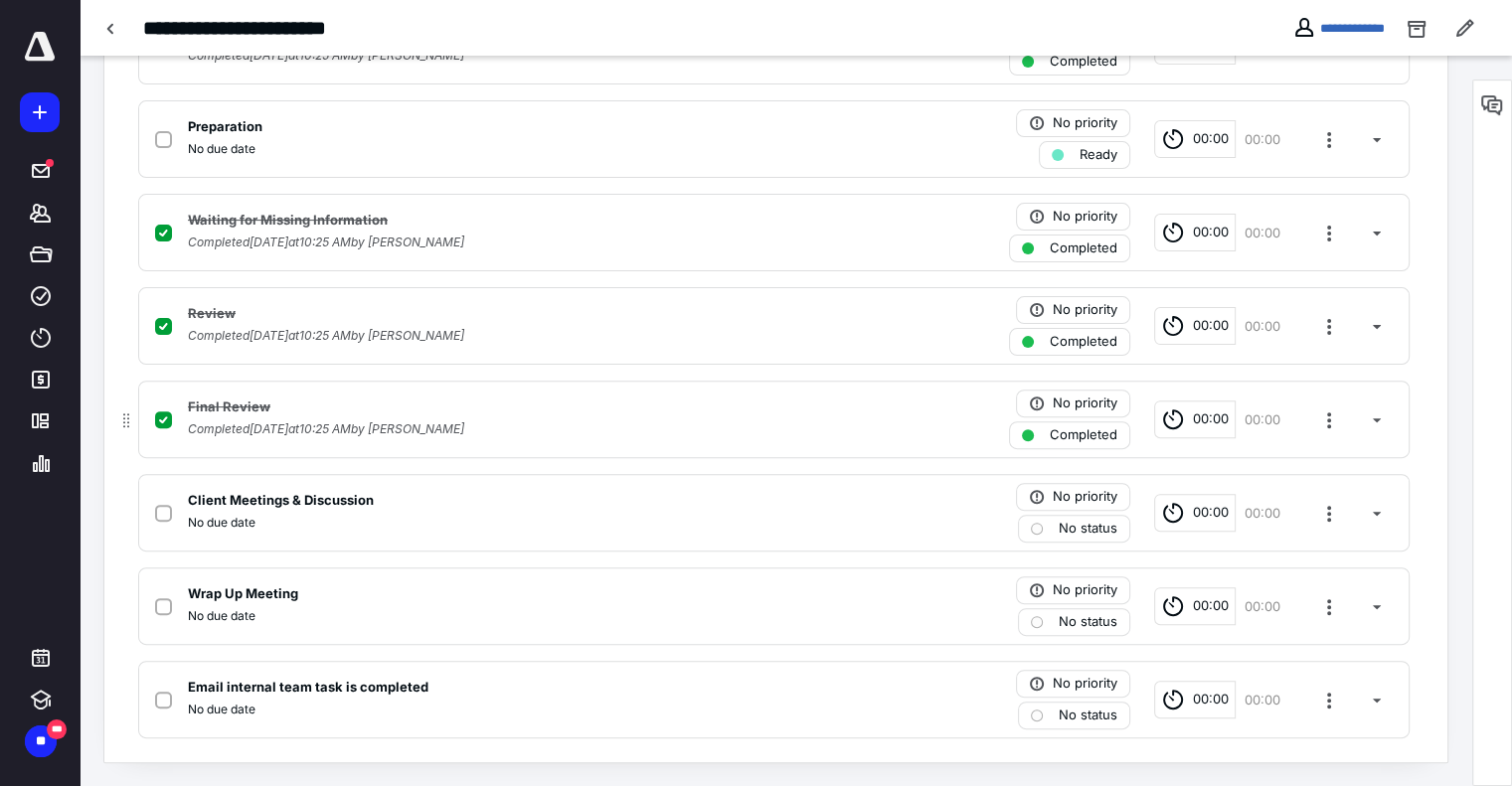 click on "Completed" at bounding box center (1084, 435) 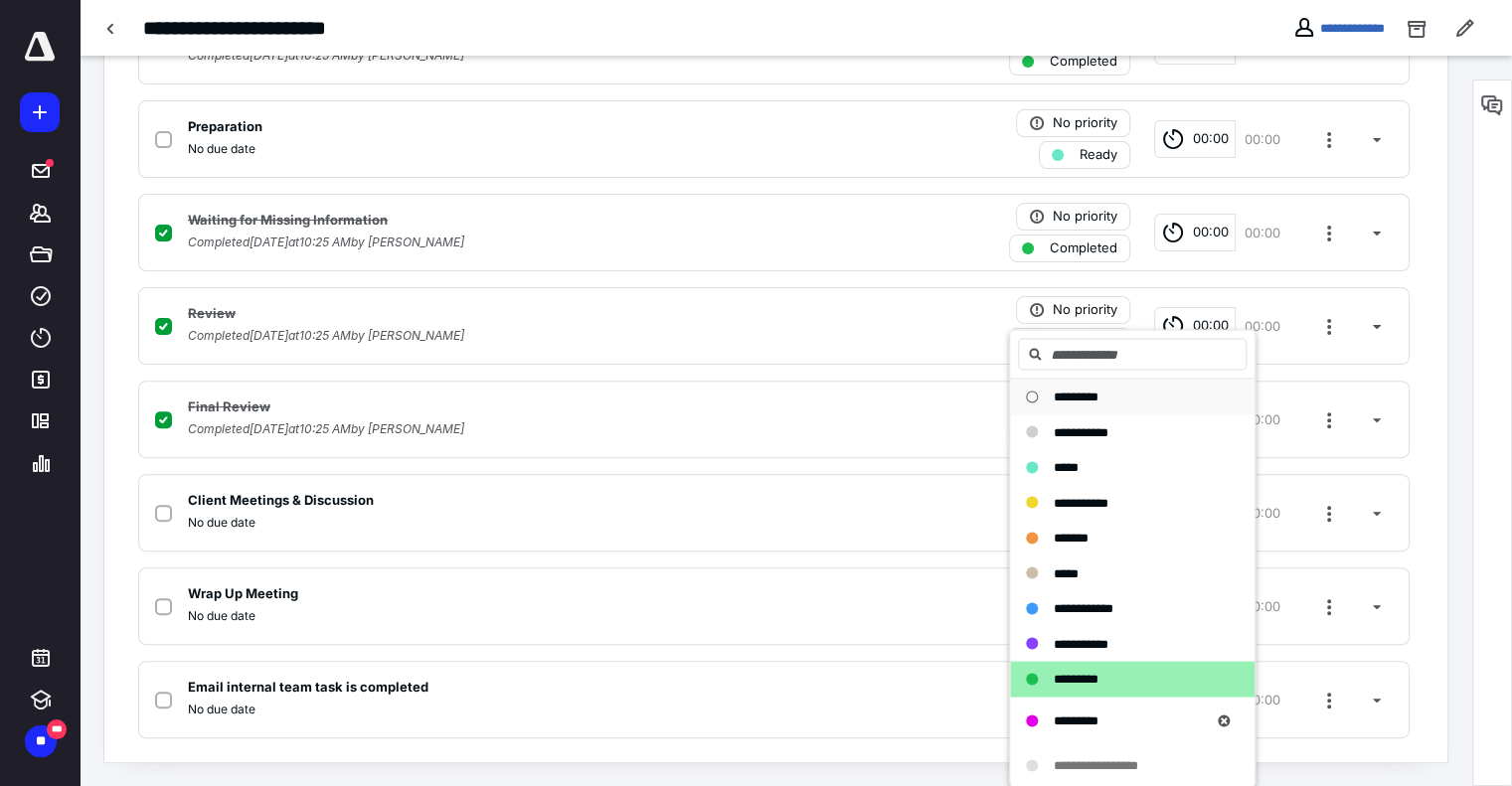 click on "*********" at bounding box center [1076, 395] 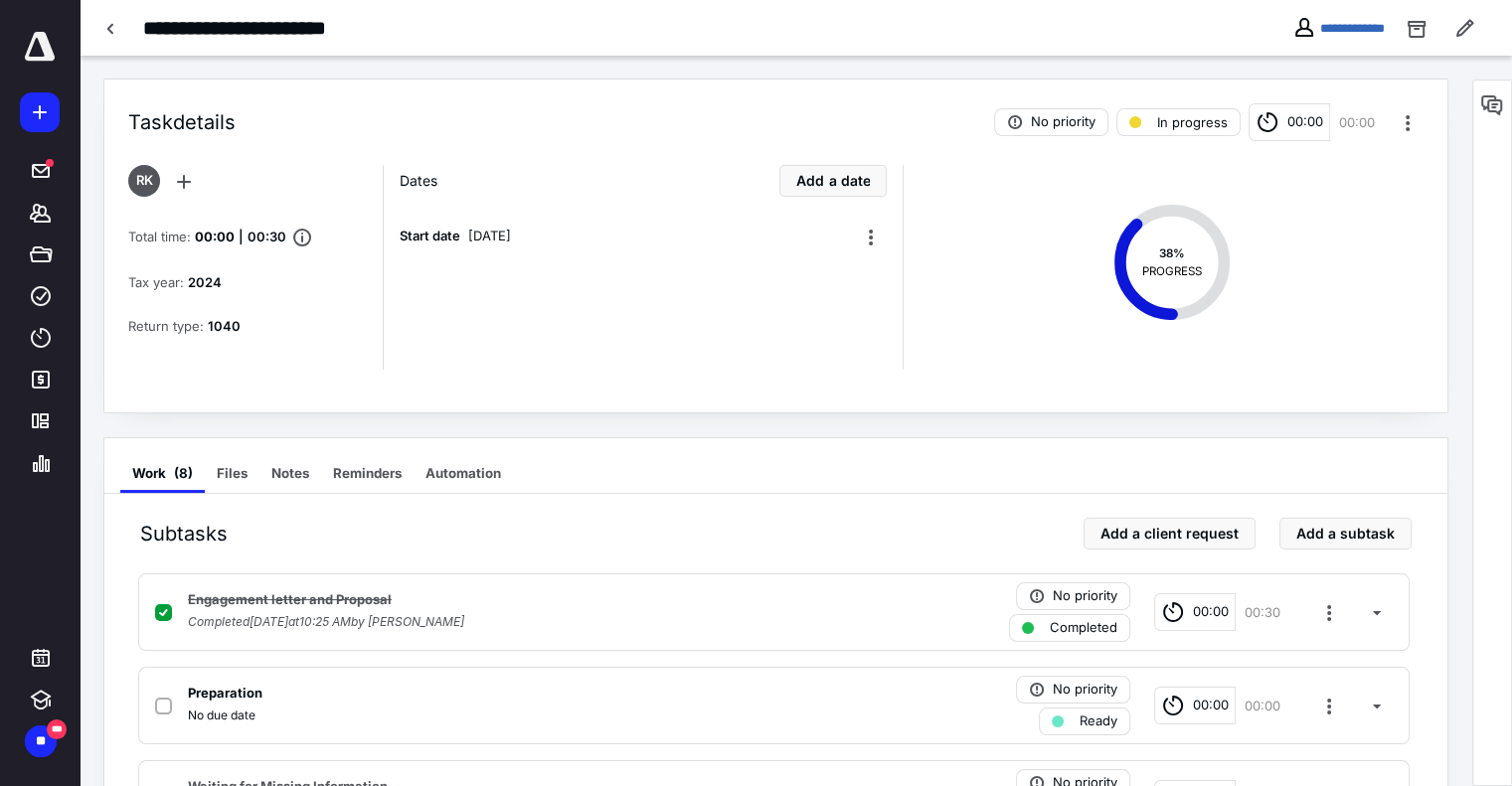 scroll, scrollTop: 0, scrollLeft: 0, axis: both 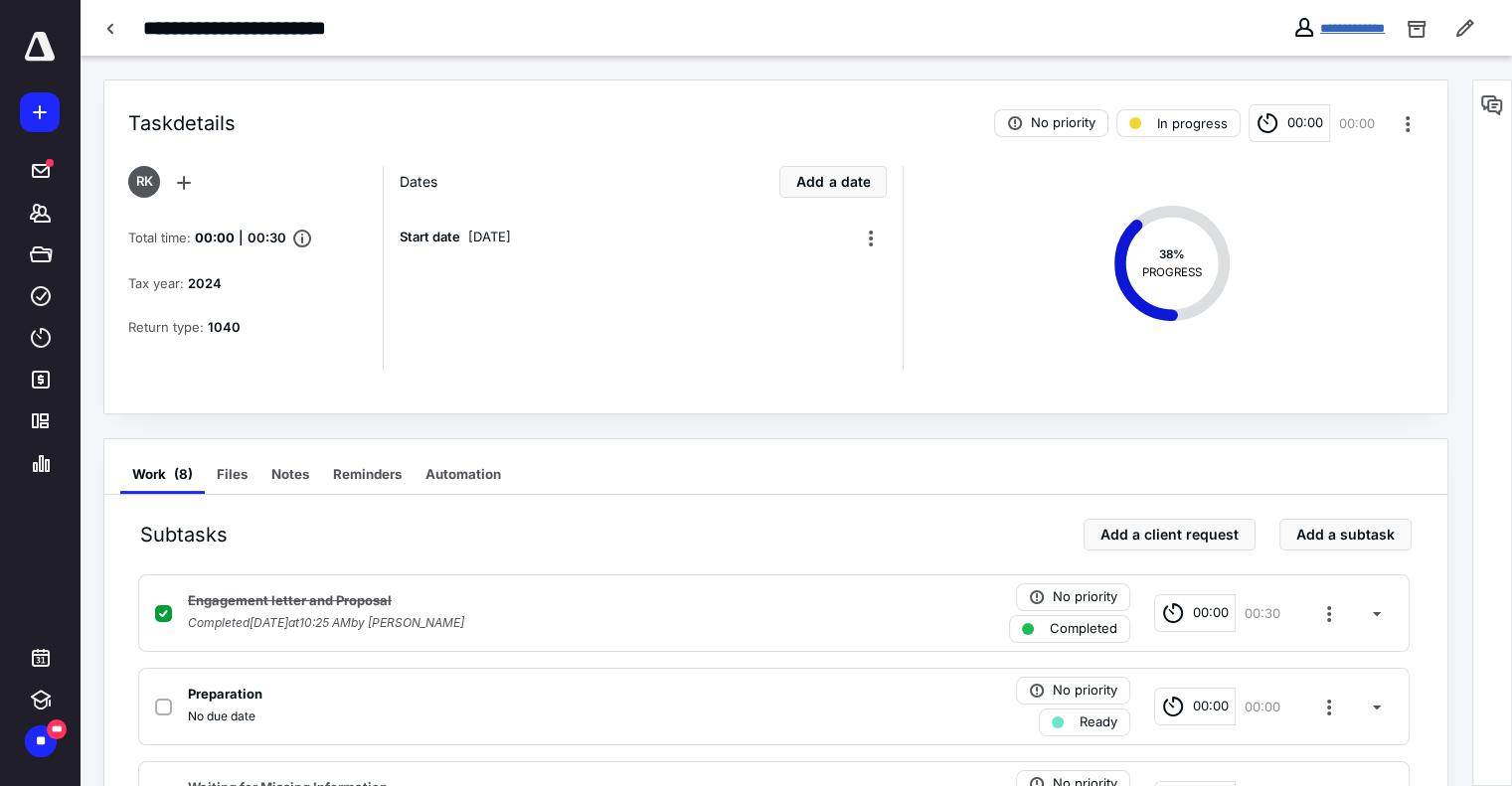 click on "**********" at bounding box center (1352, 28) 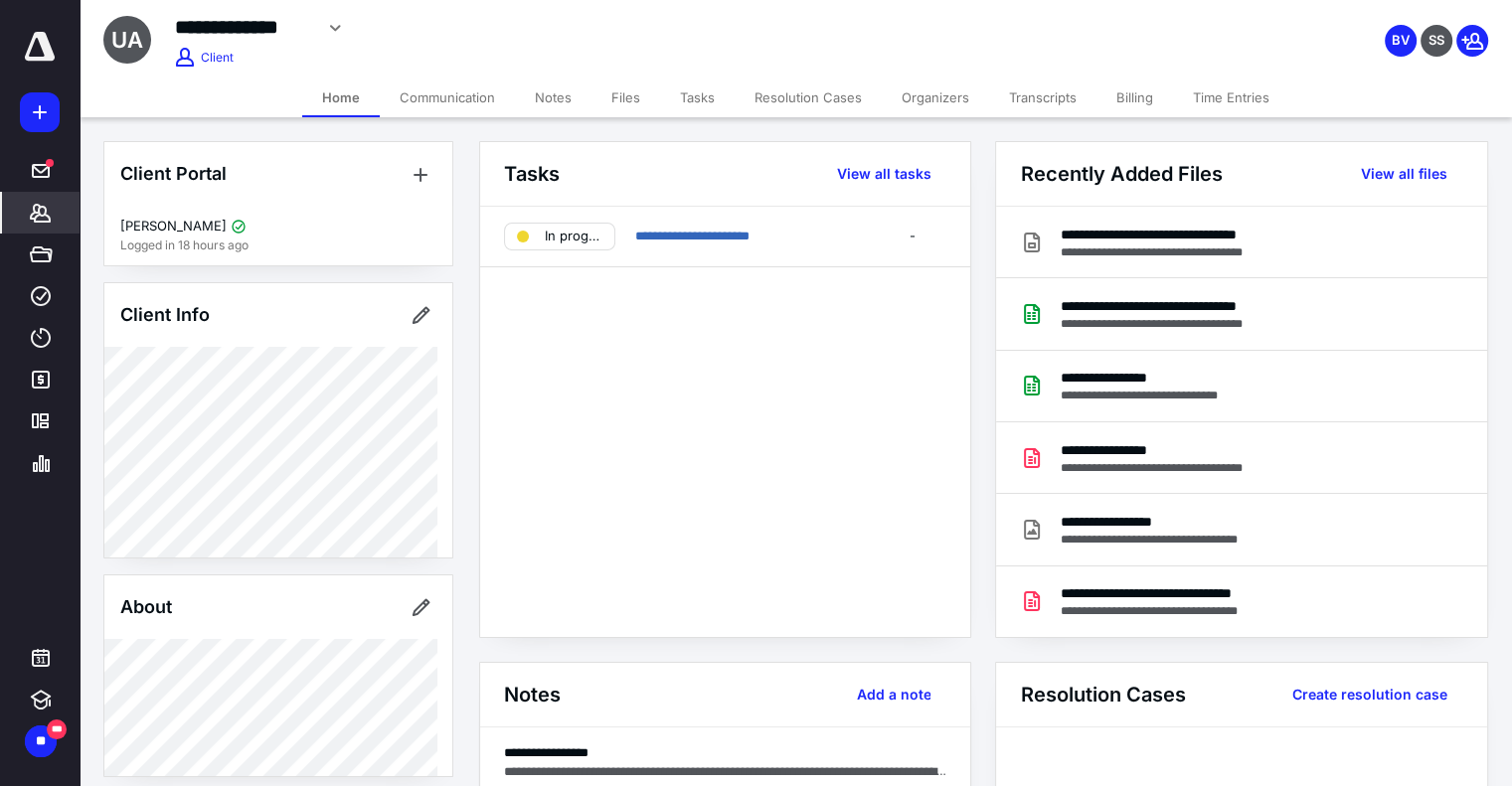 click on "Time Entries" at bounding box center [1231, 97] 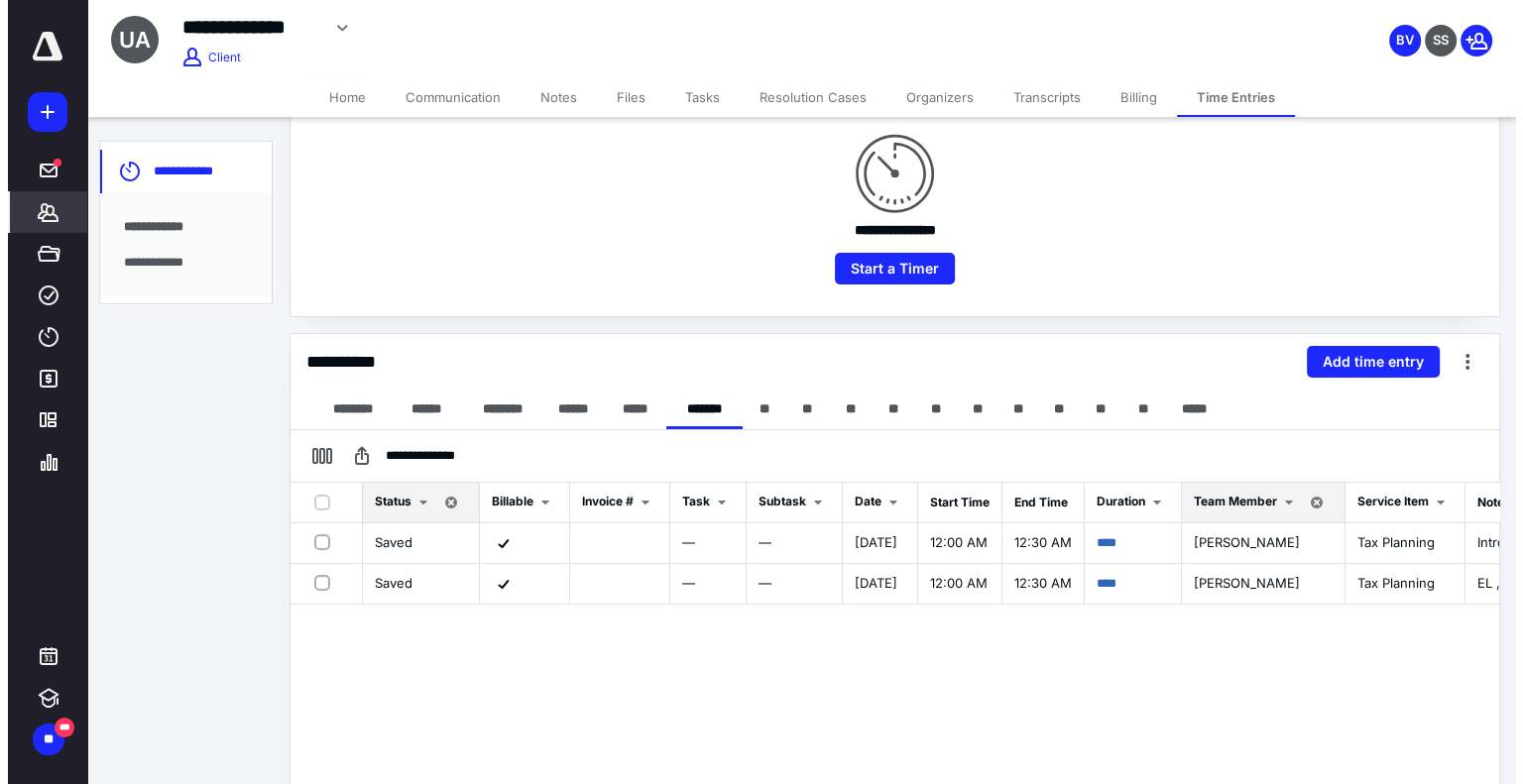scroll, scrollTop: 396, scrollLeft: 0, axis: vertical 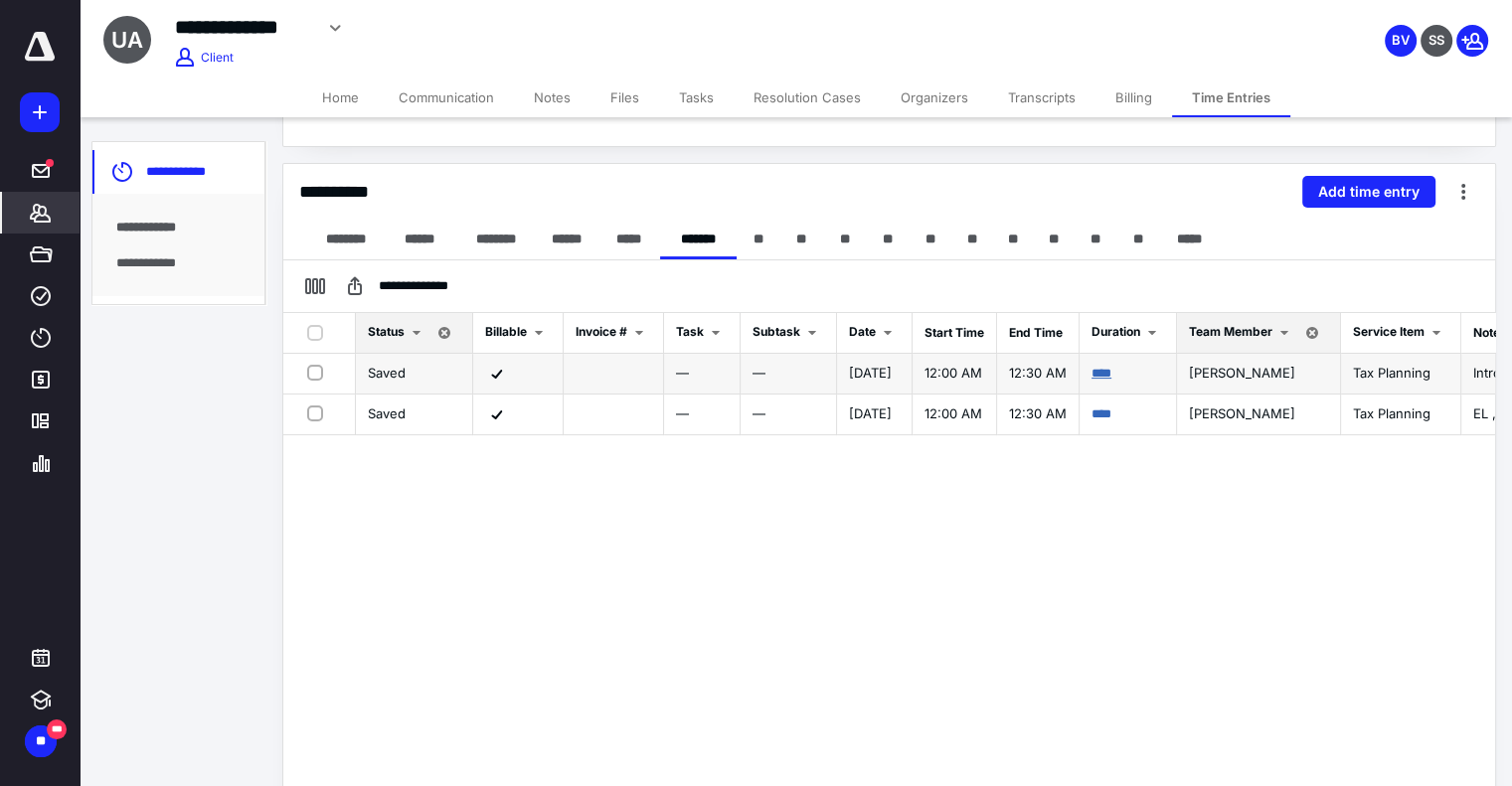 click on "****" at bounding box center (1101, 373) 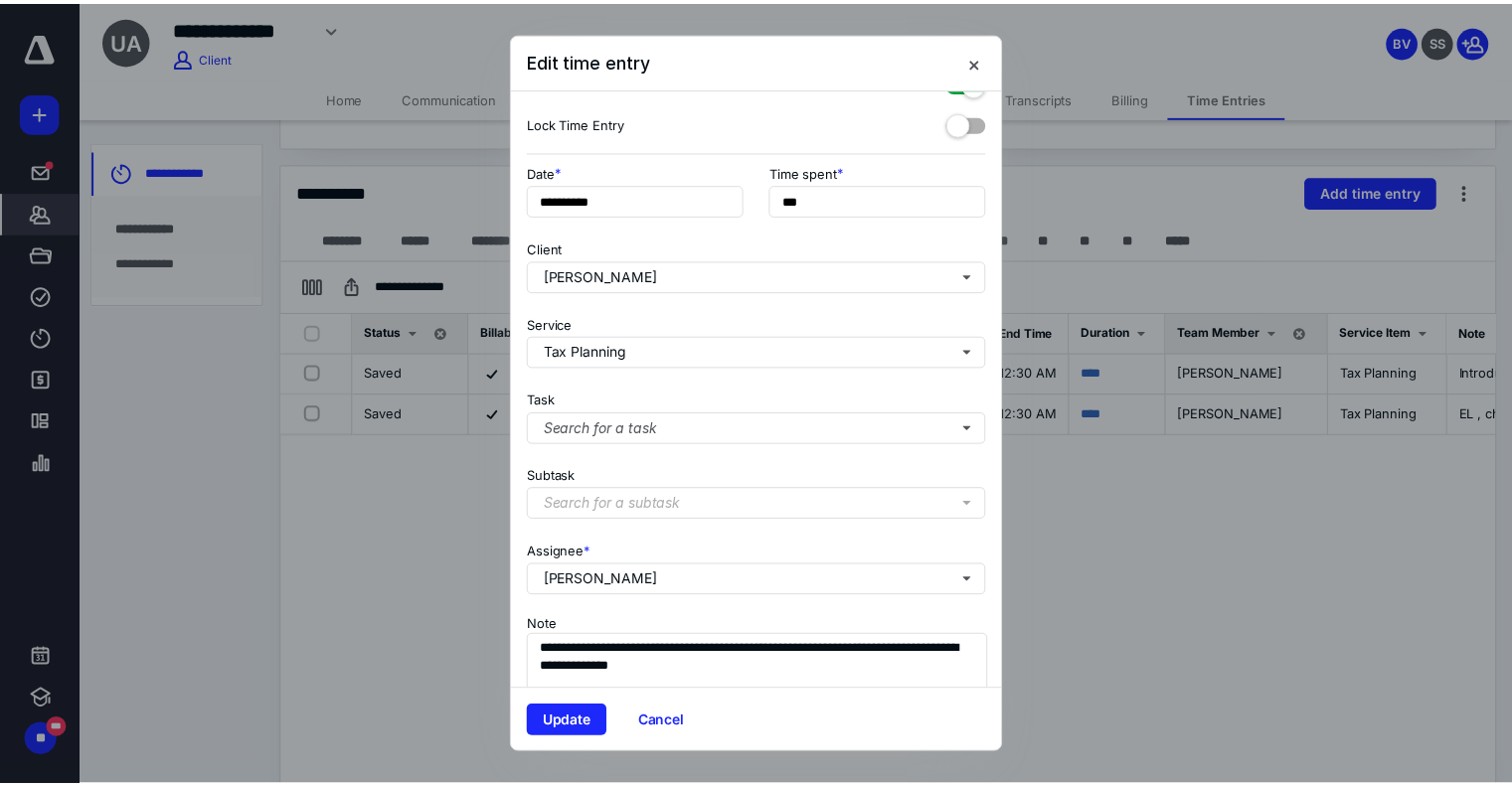 scroll, scrollTop: 140, scrollLeft: 0, axis: vertical 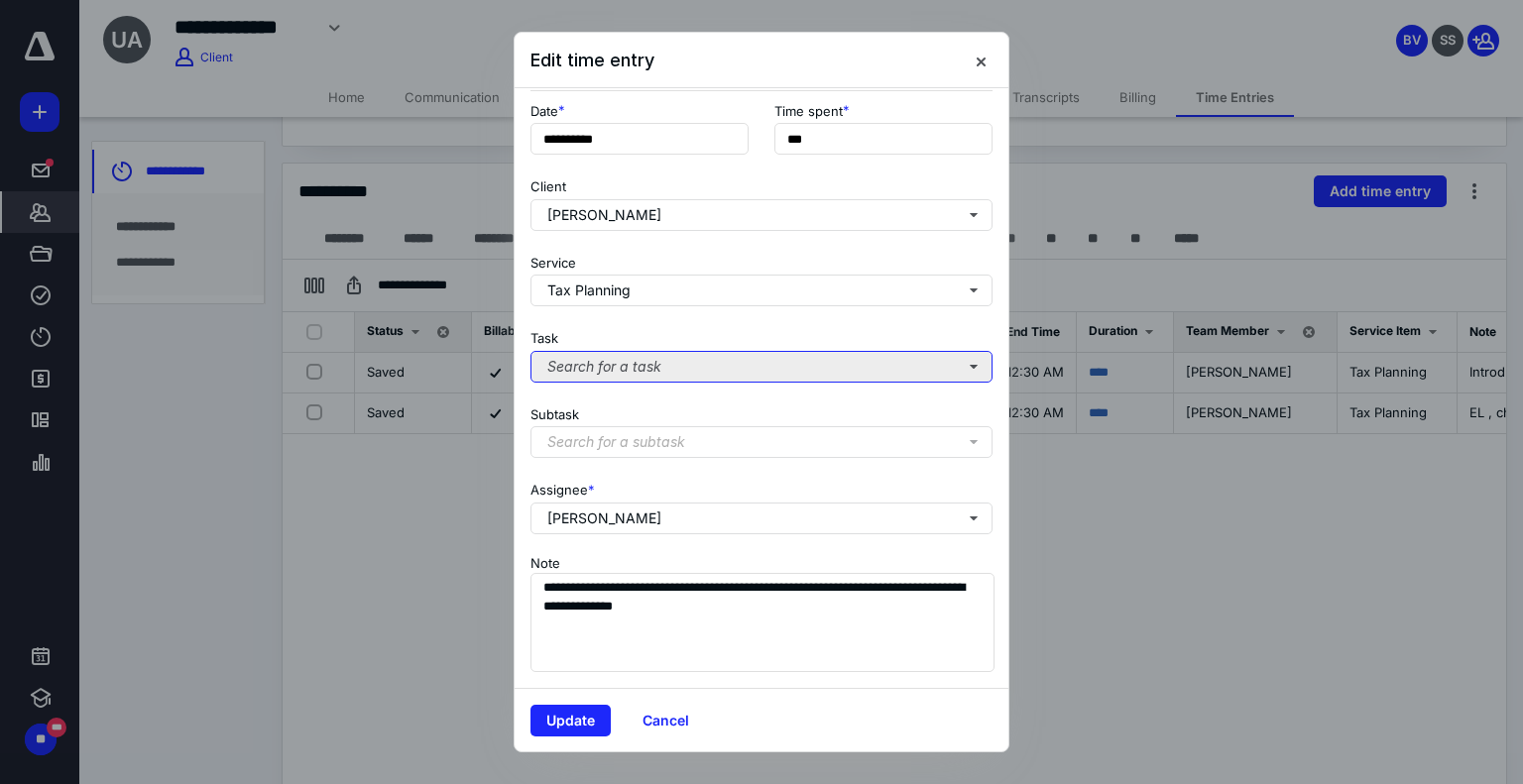 click on "Search for a task" at bounding box center (762, 367) 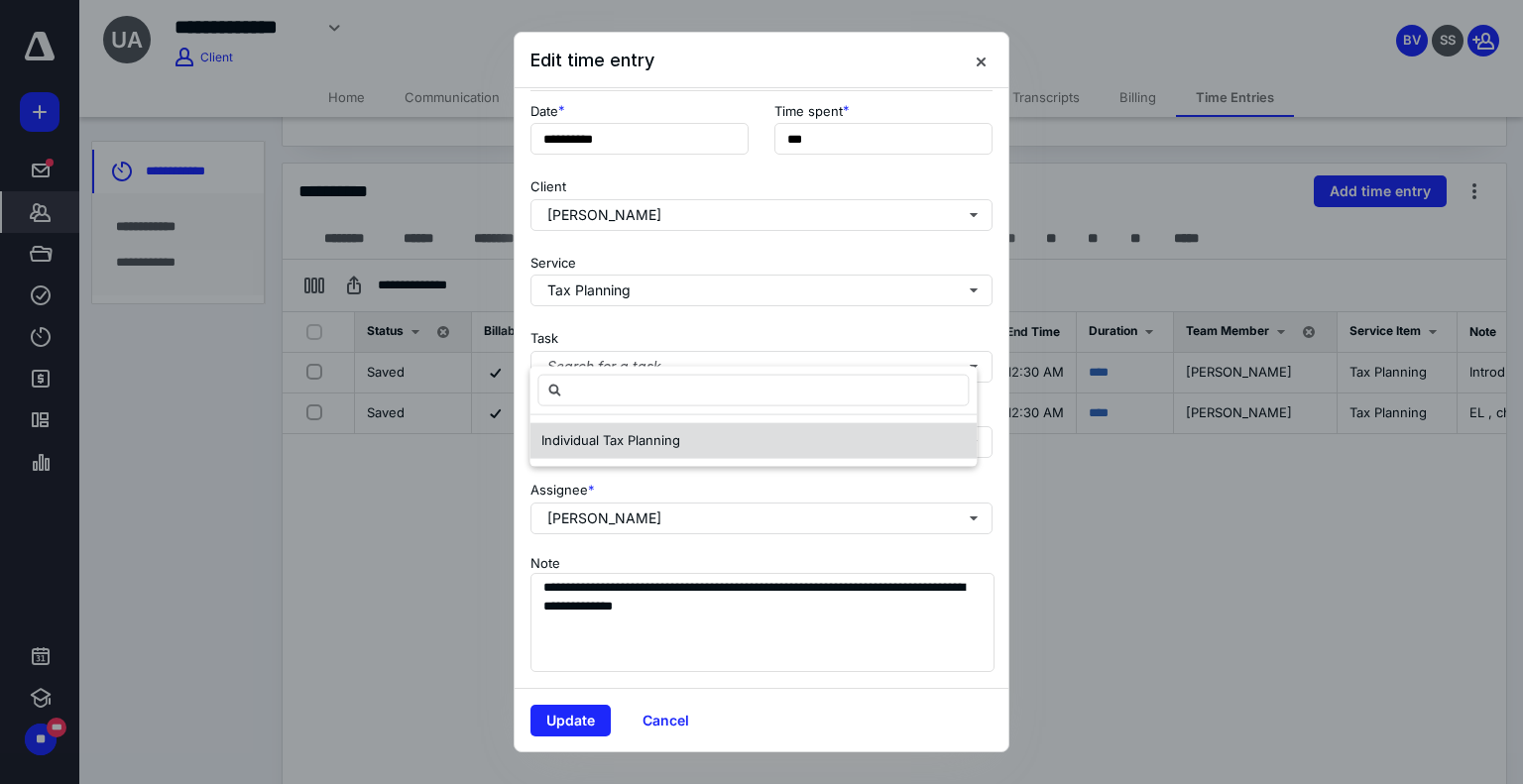 click on "Individual Tax Planning" at bounding box center [611, 440] 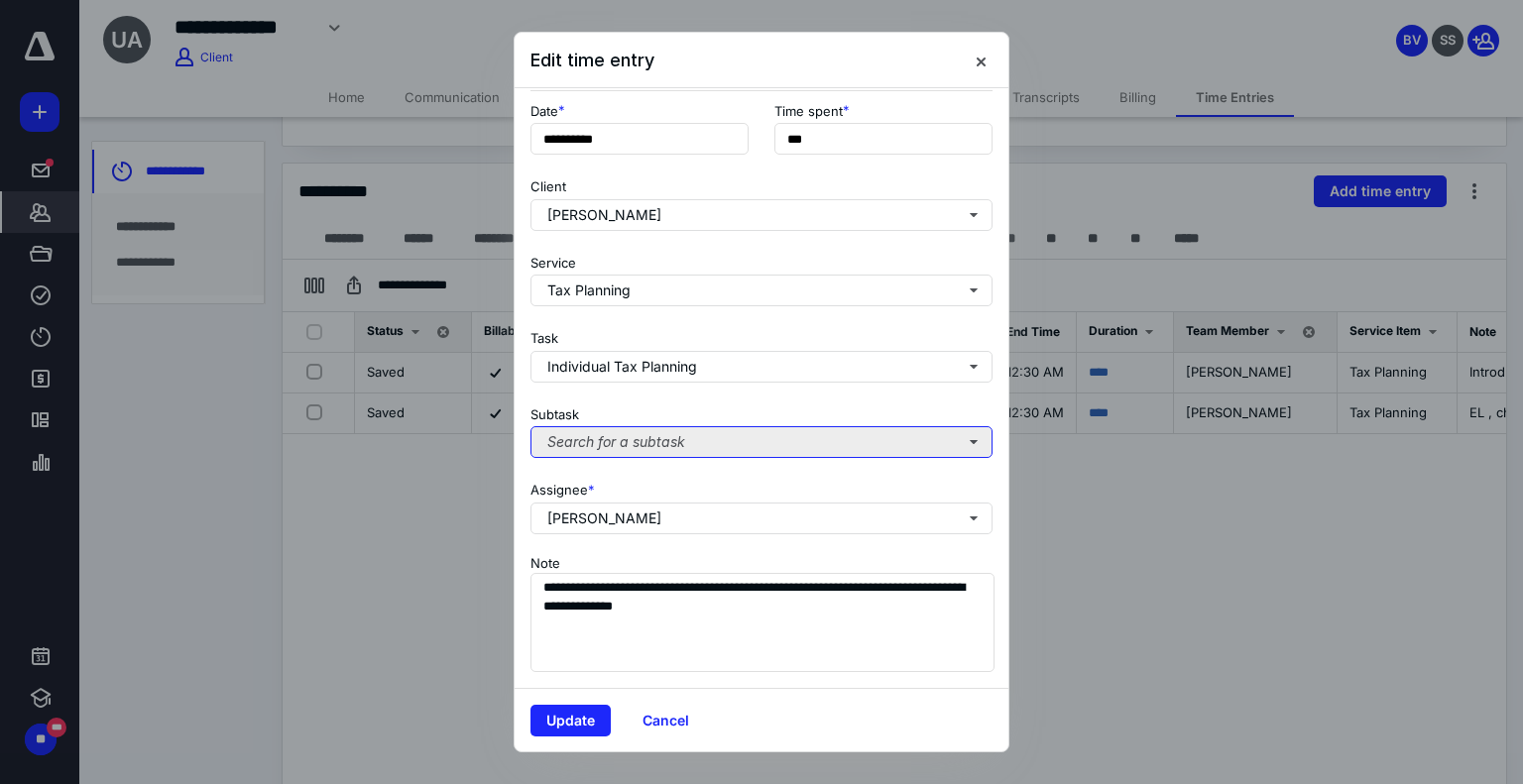click on "Search for a subtask" at bounding box center (762, 442) 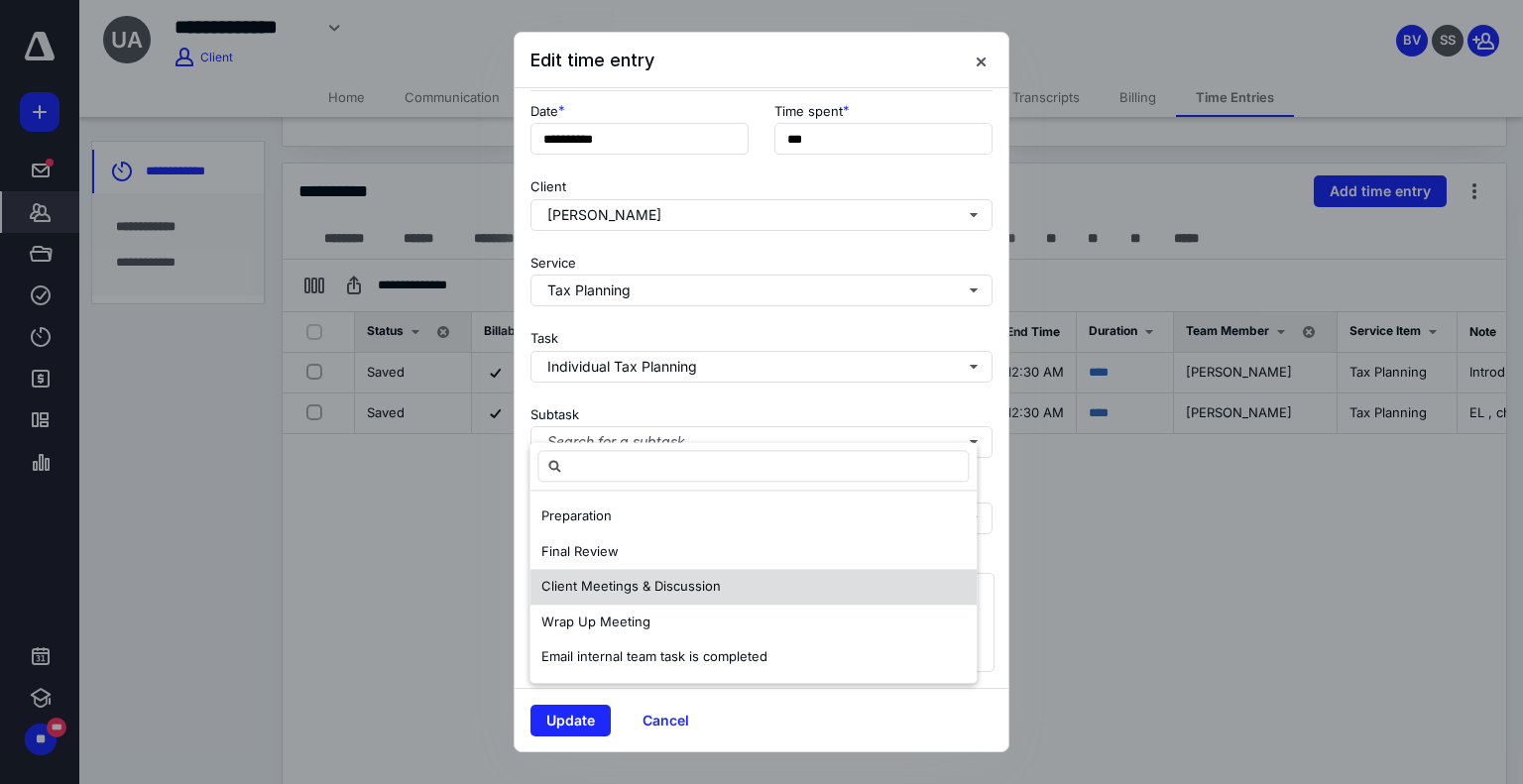 click on "Client Meetings & Discussion" at bounding box center (631, 586) 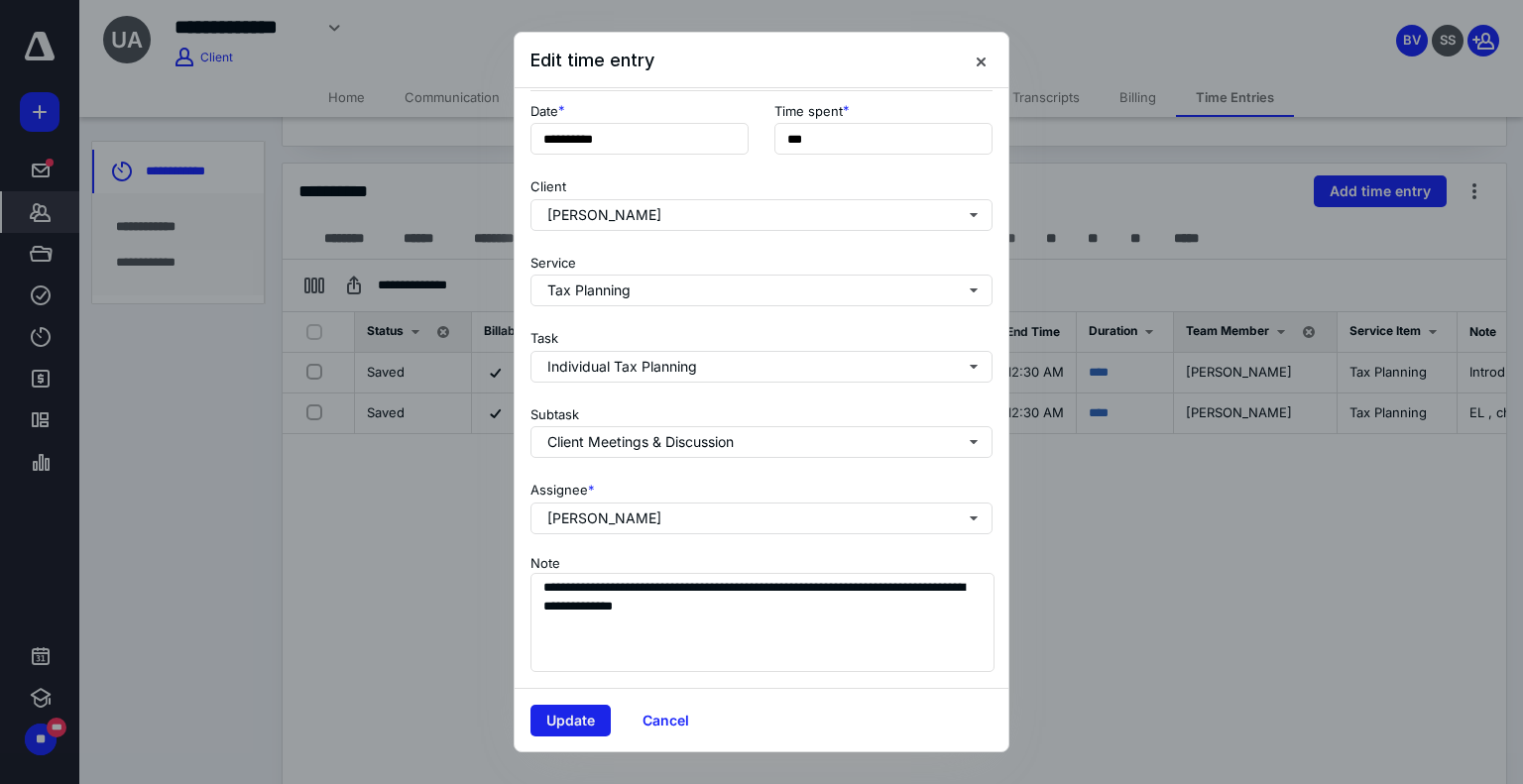 click on "Update" at bounding box center [570, 721] 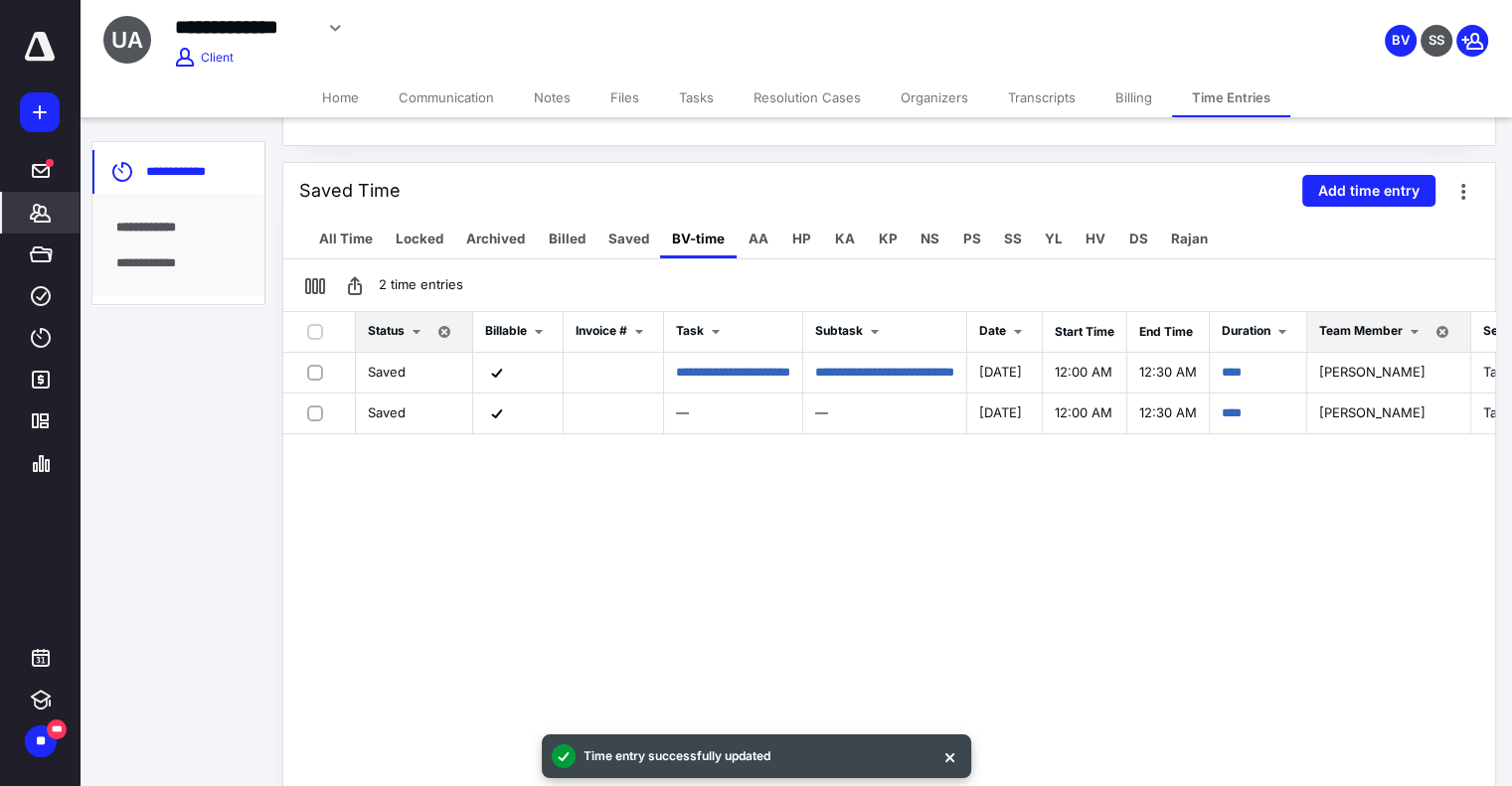 click on "Billing" at bounding box center (1133, 97) 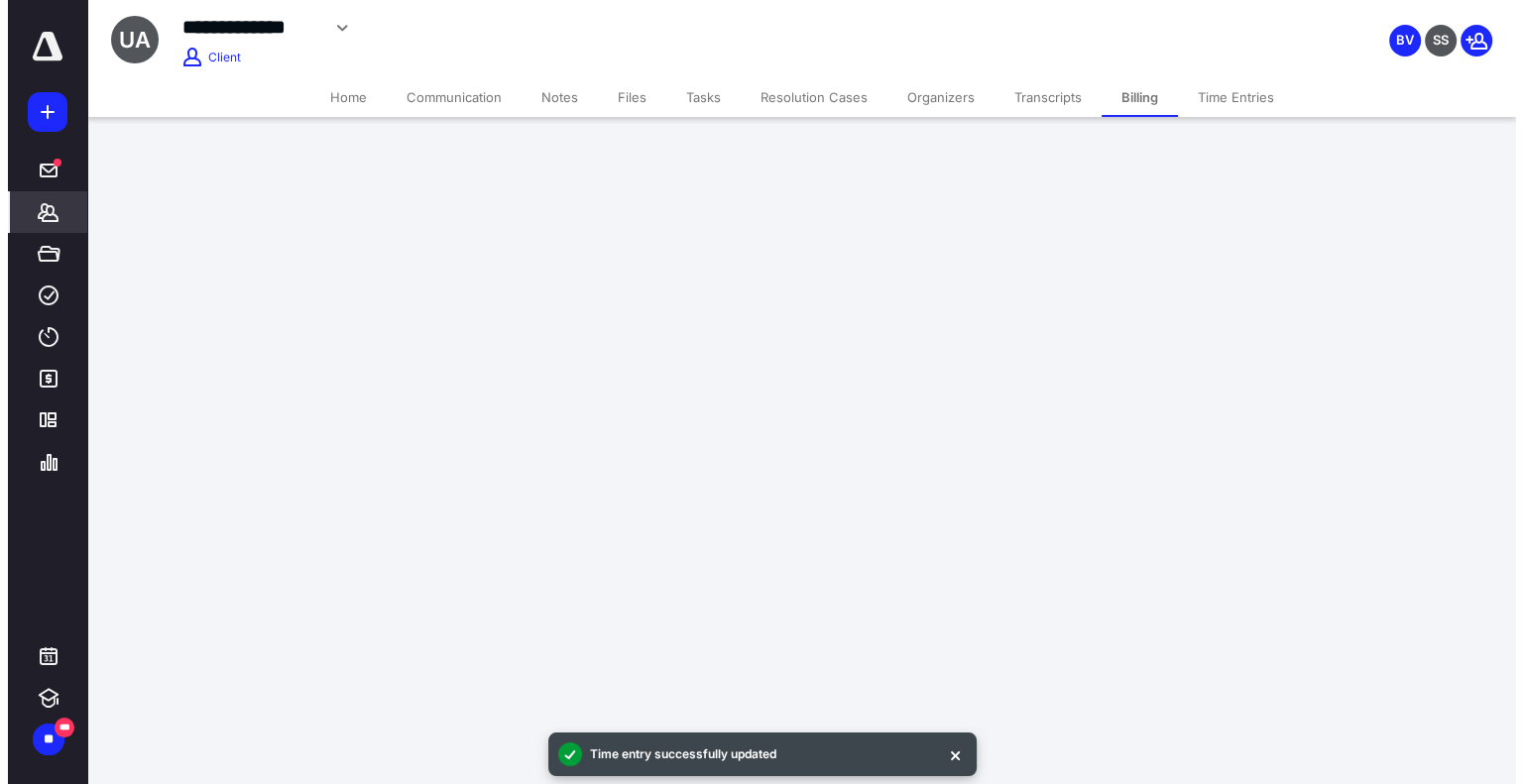 scroll, scrollTop: 0, scrollLeft: 0, axis: both 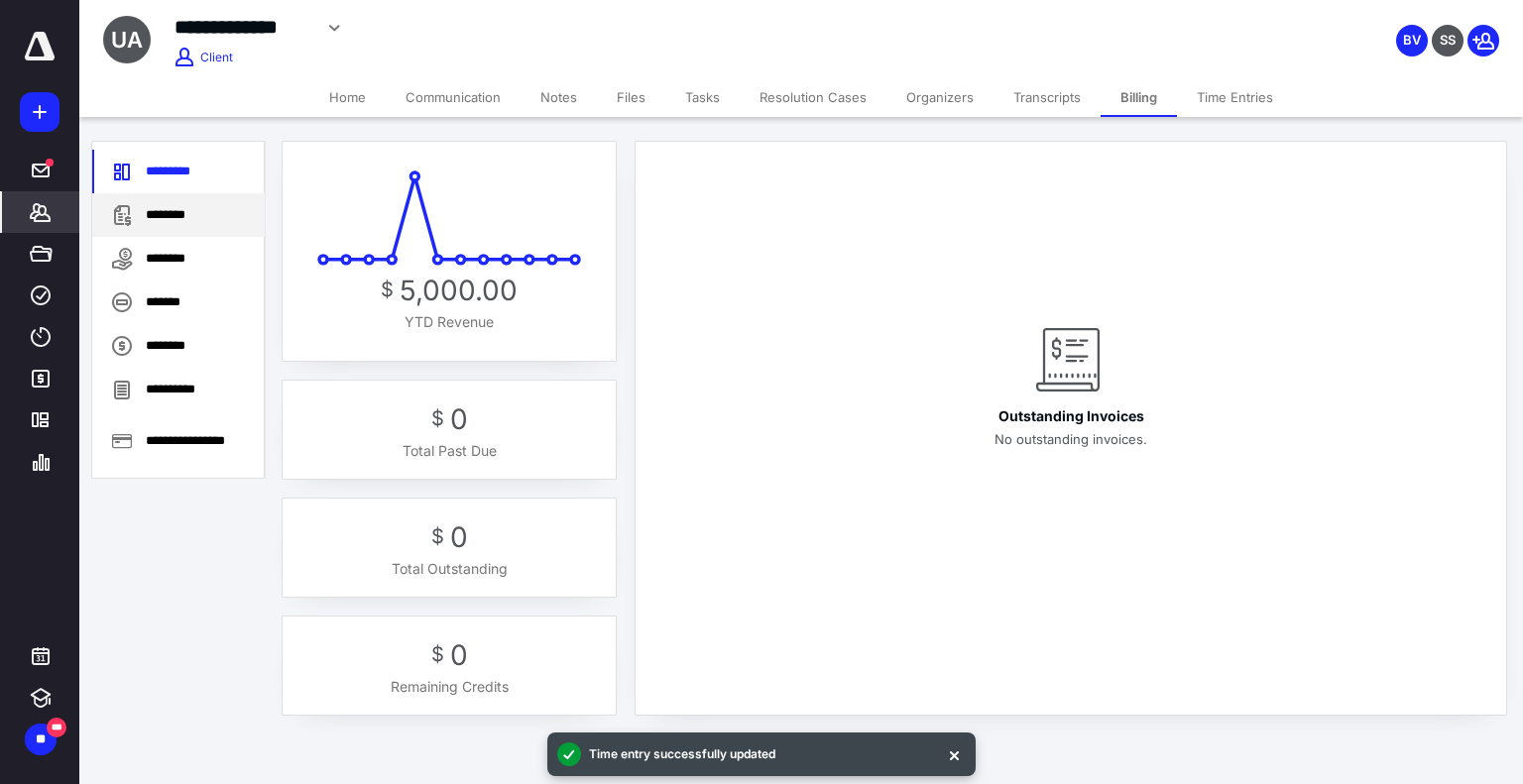 click on "********" at bounding box center (178, 215) 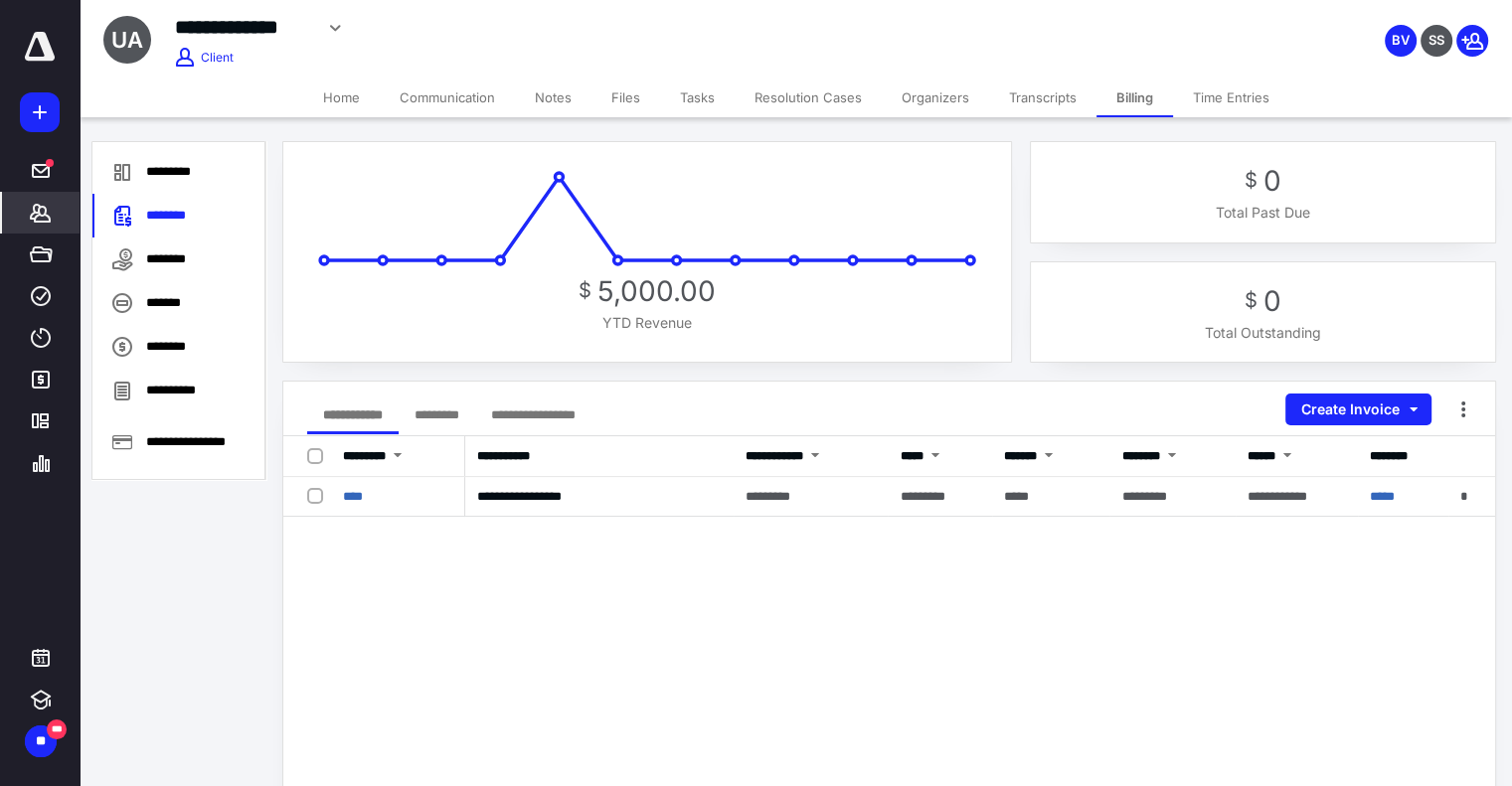 click on "Files" at bounding box center [625, 97] 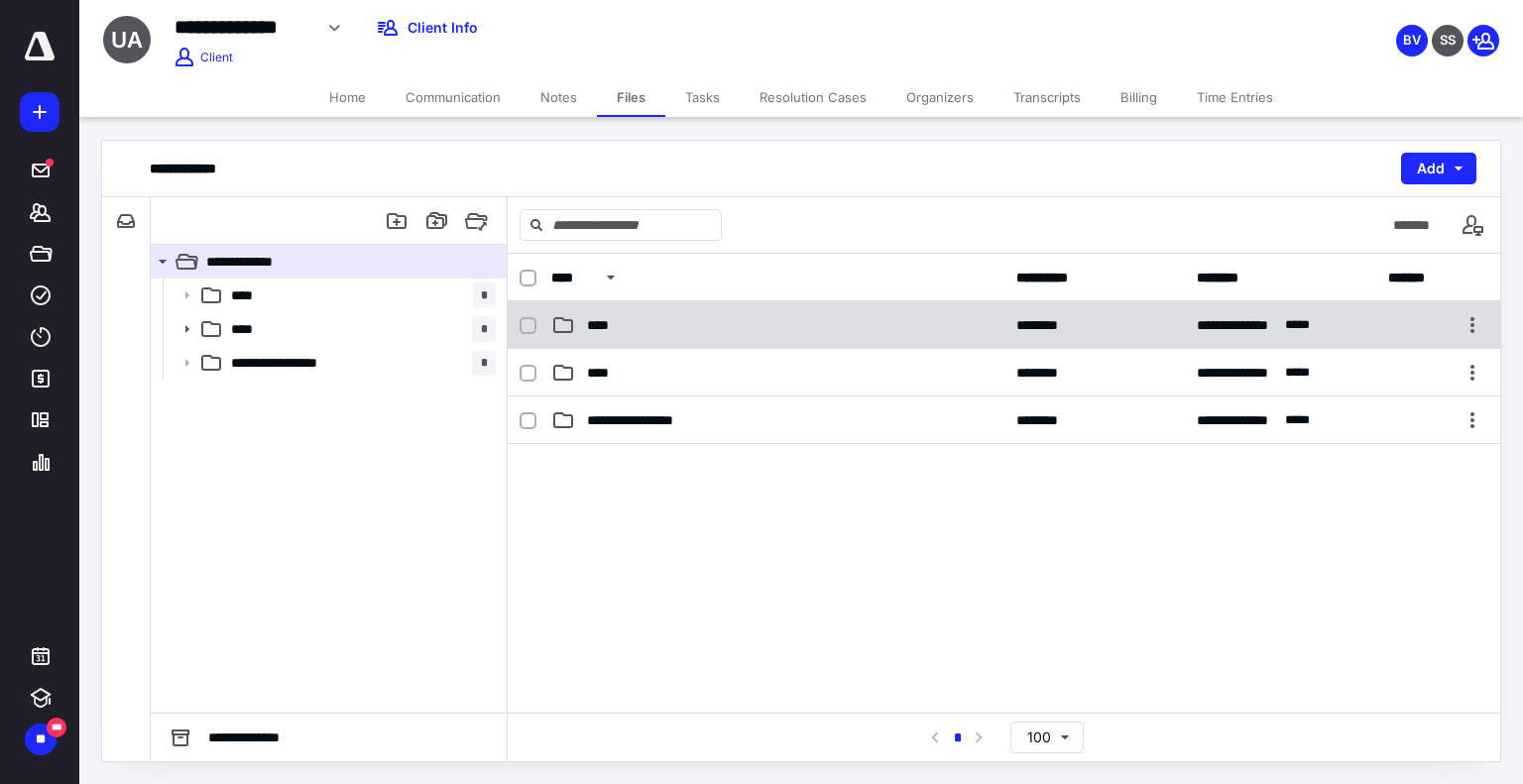 click on "****" at bounding box center (777, 325) 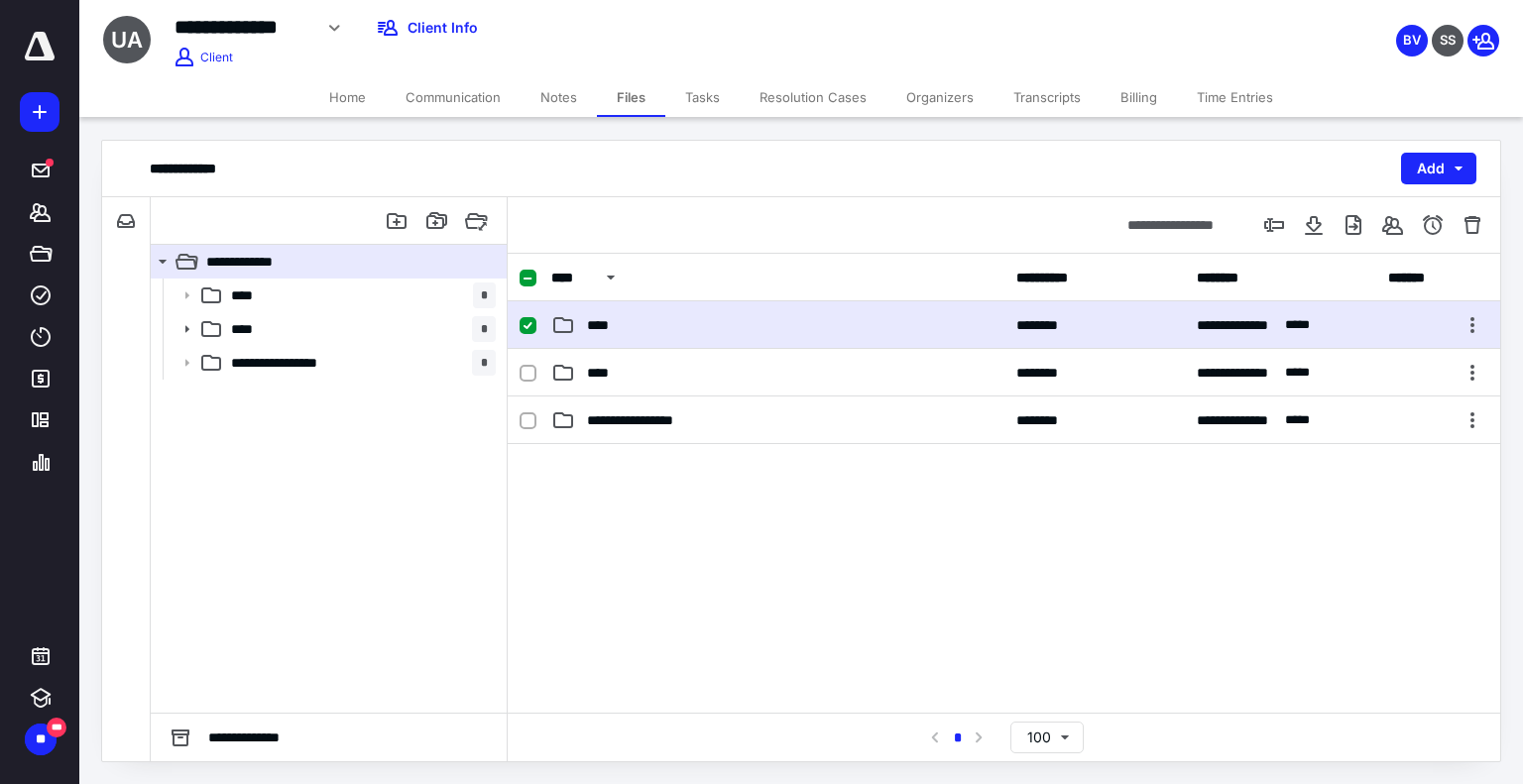 click on "****" at bounding box center (777, 325) 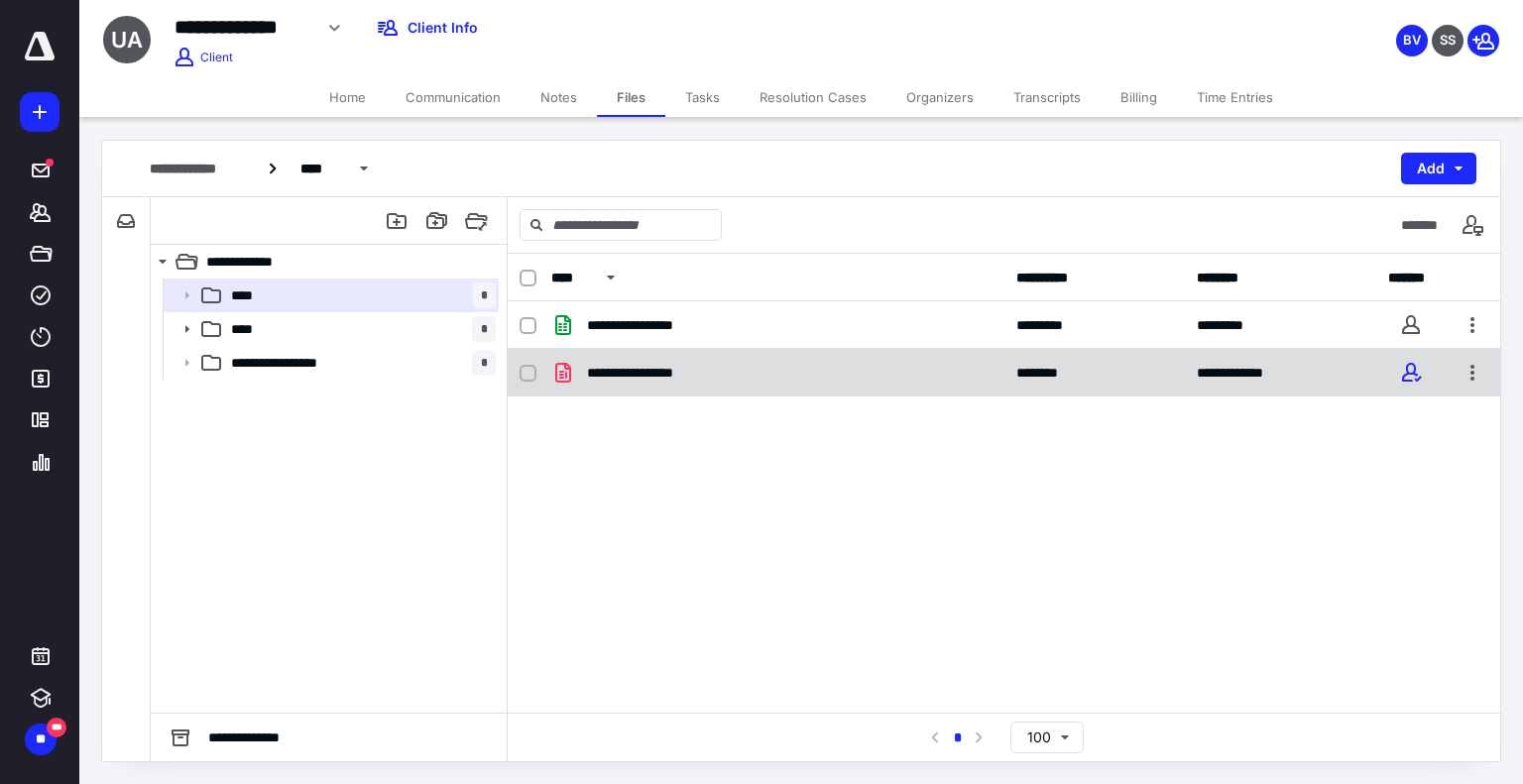click on "**********" at bounding box center (777, 373) 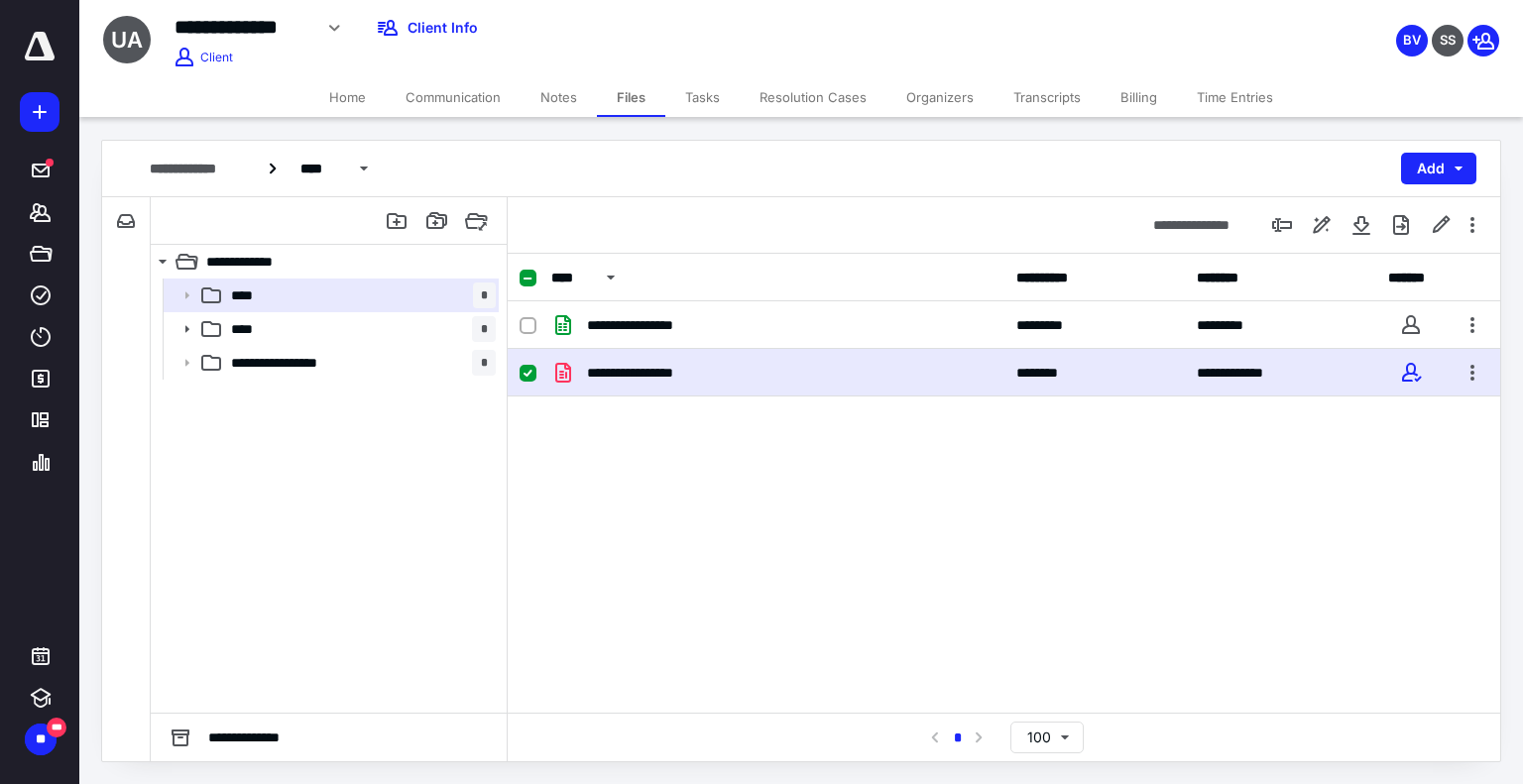 click on "**********" at bounding box center [777, 373] 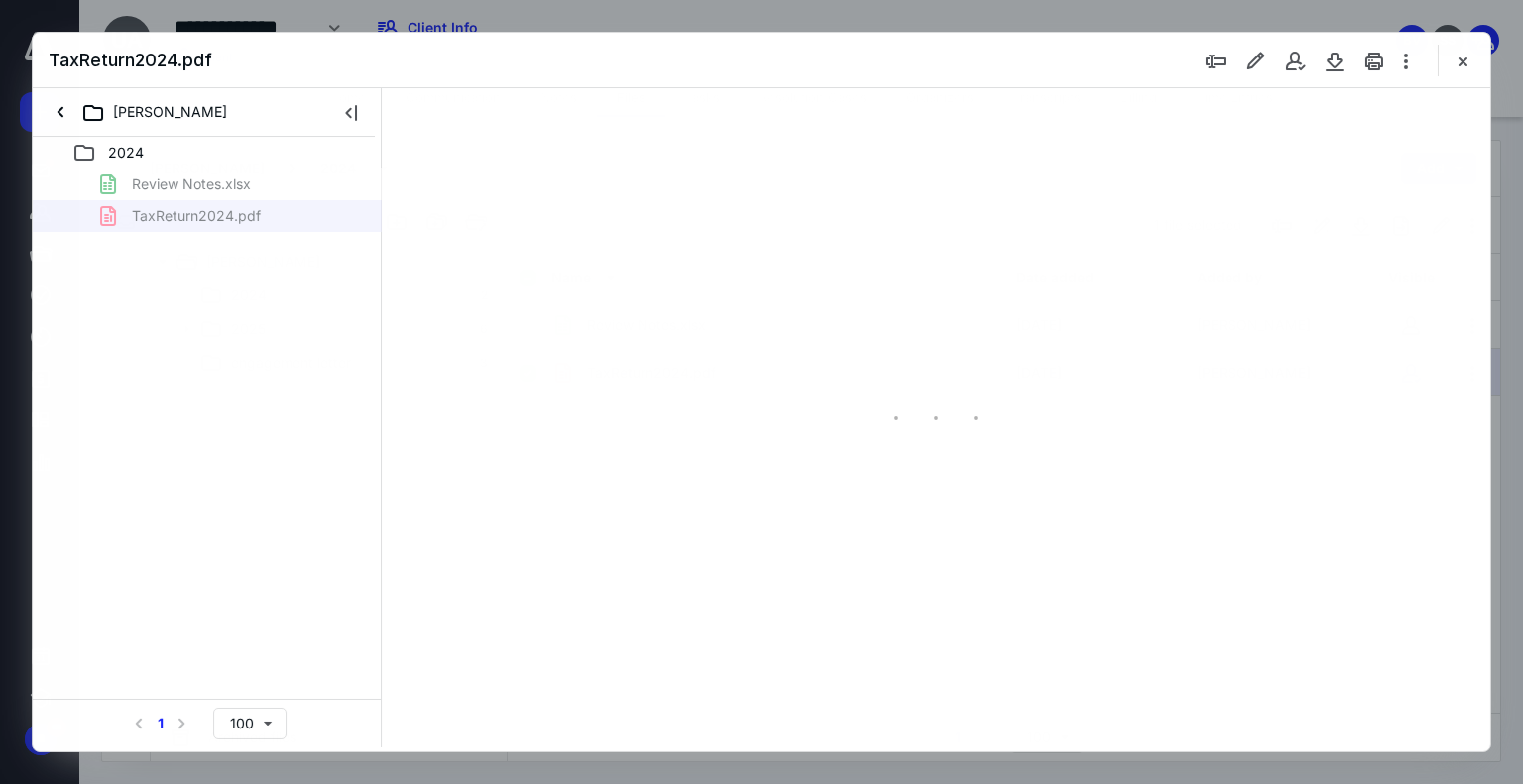 scroll, scrollTop: 0, scrollLeft: 0, axis: both 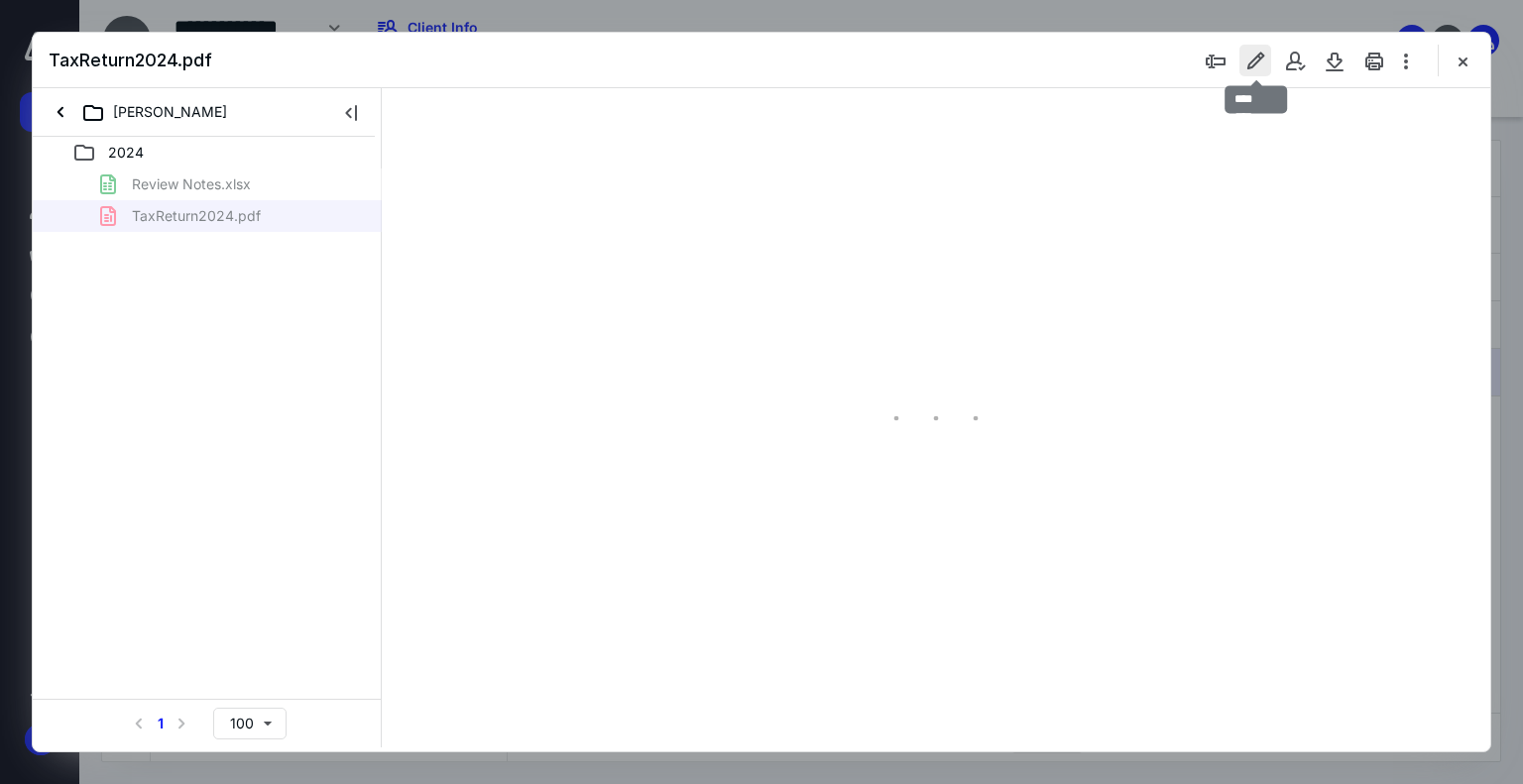 click at bounding box center [1255, 60] 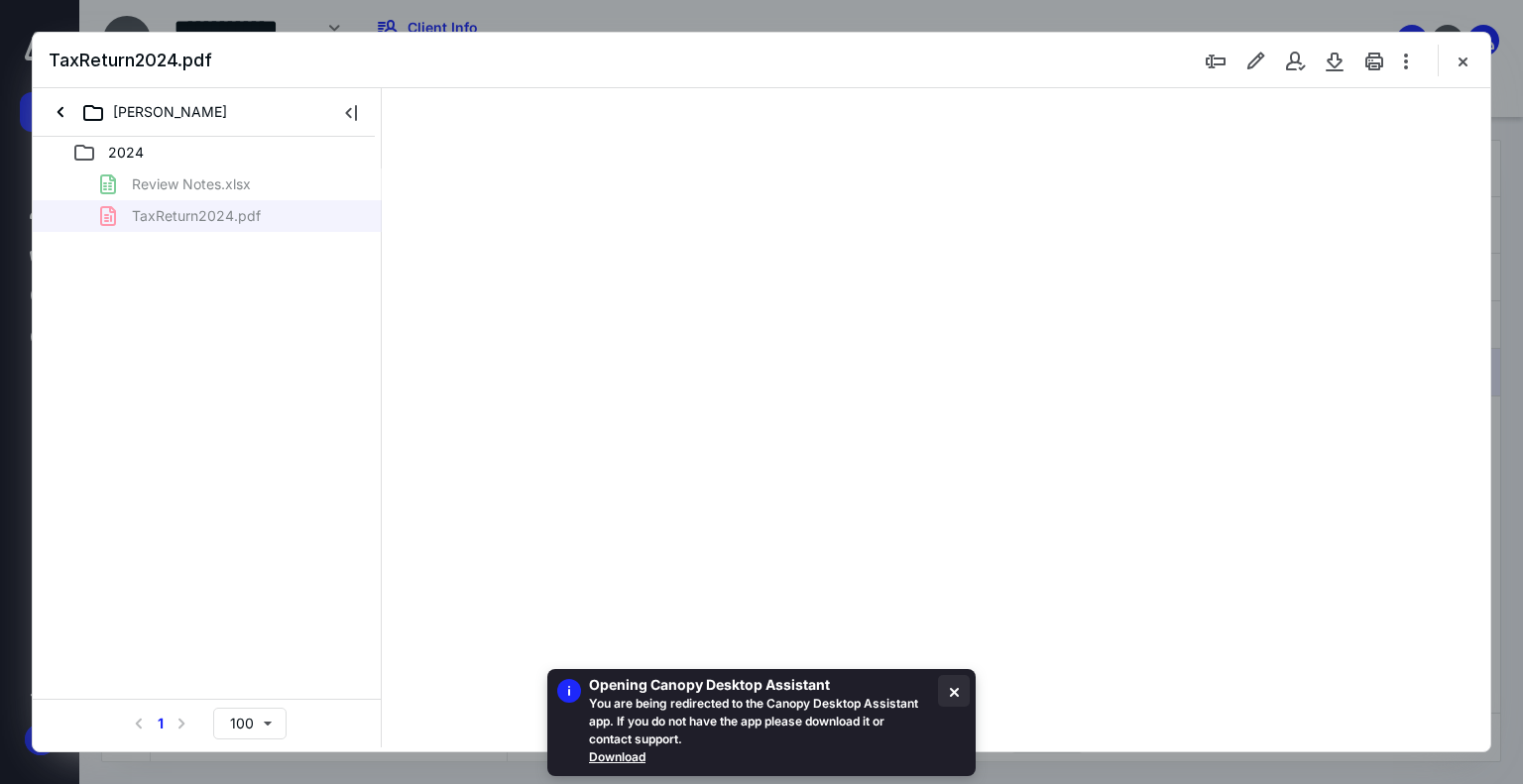 click at bounding box center (954, 691) 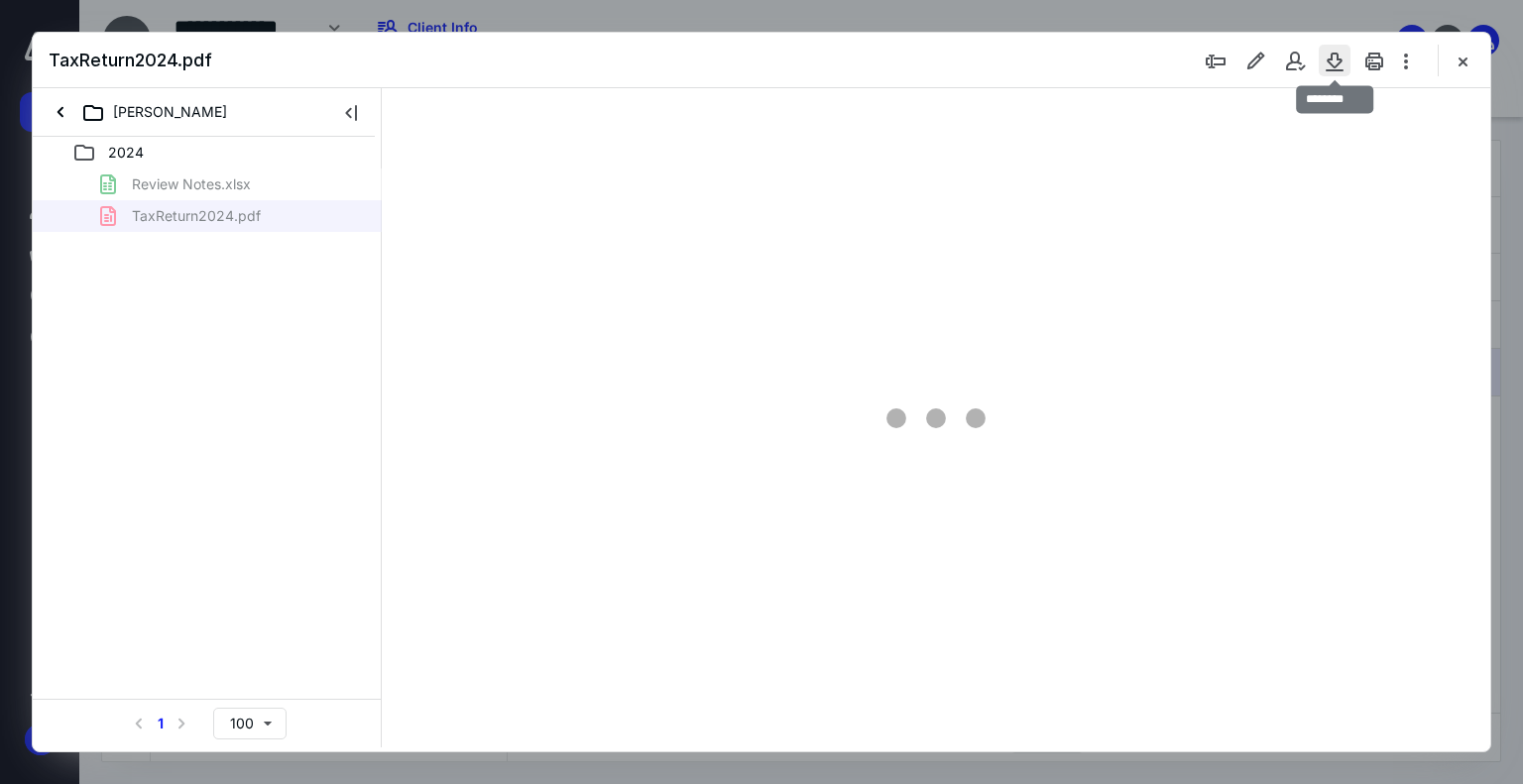 click at bounding box center (1335, 60) 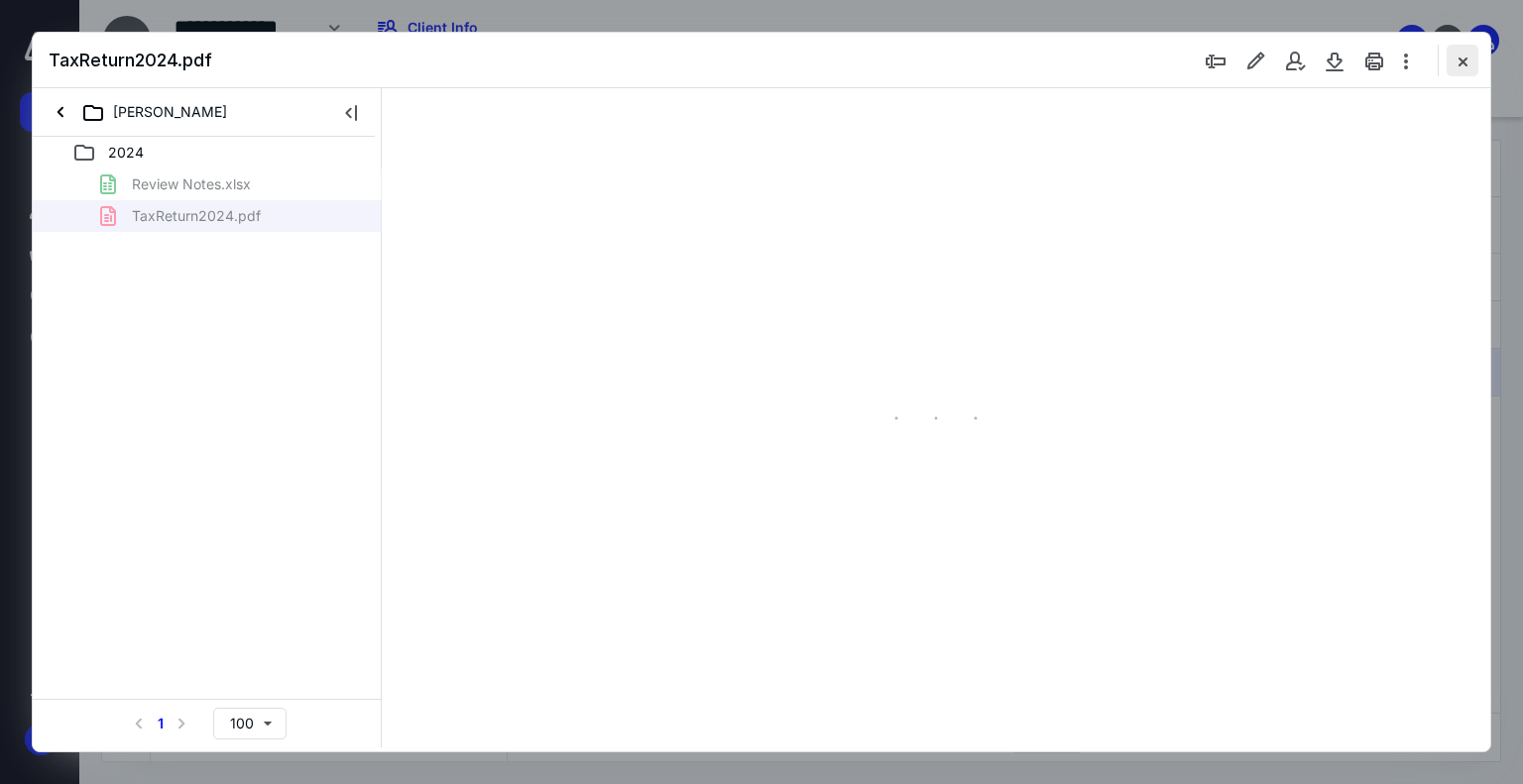 click at bounding box center [1463, 60] 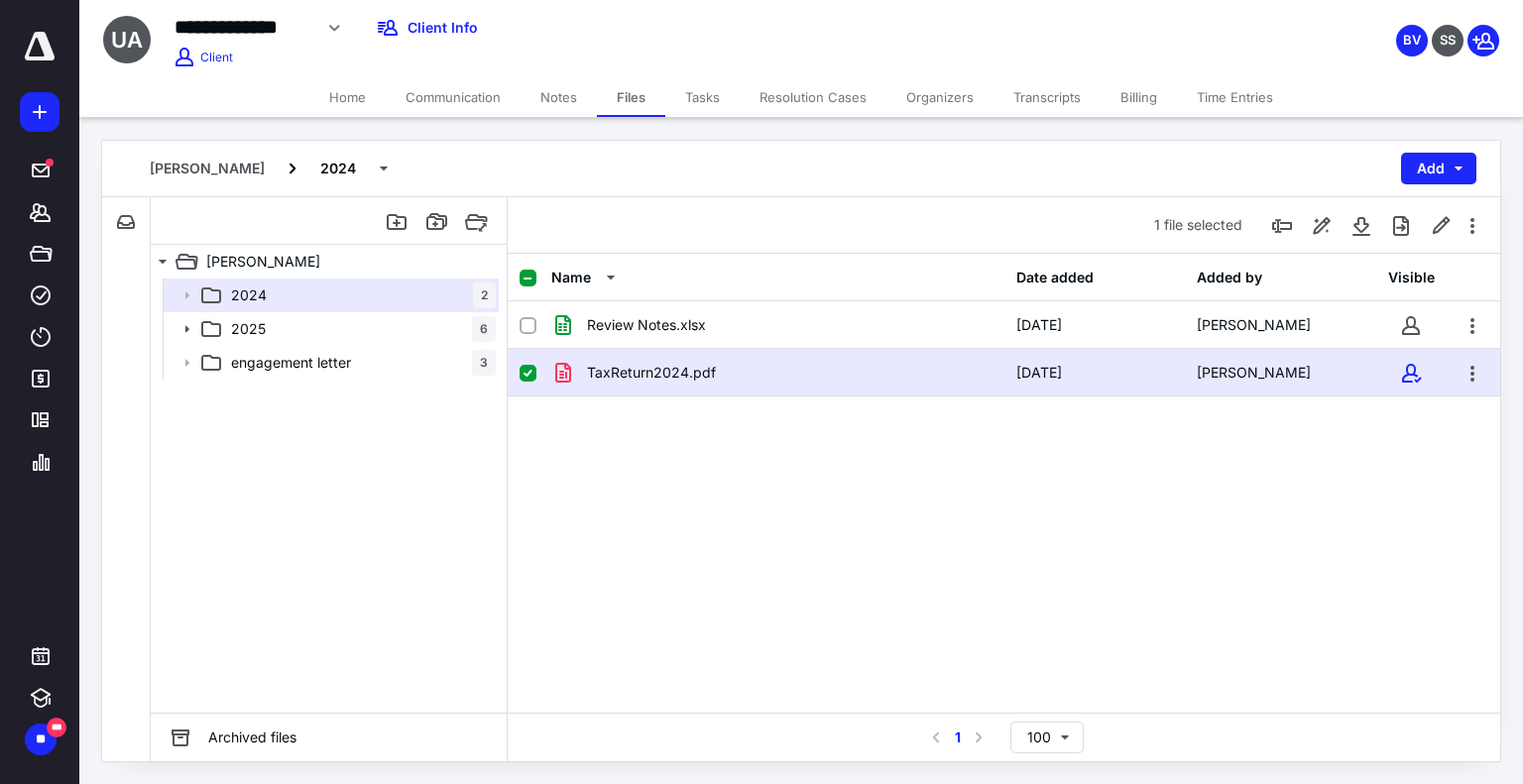 click on "Home" at bounding box center [347, 97] 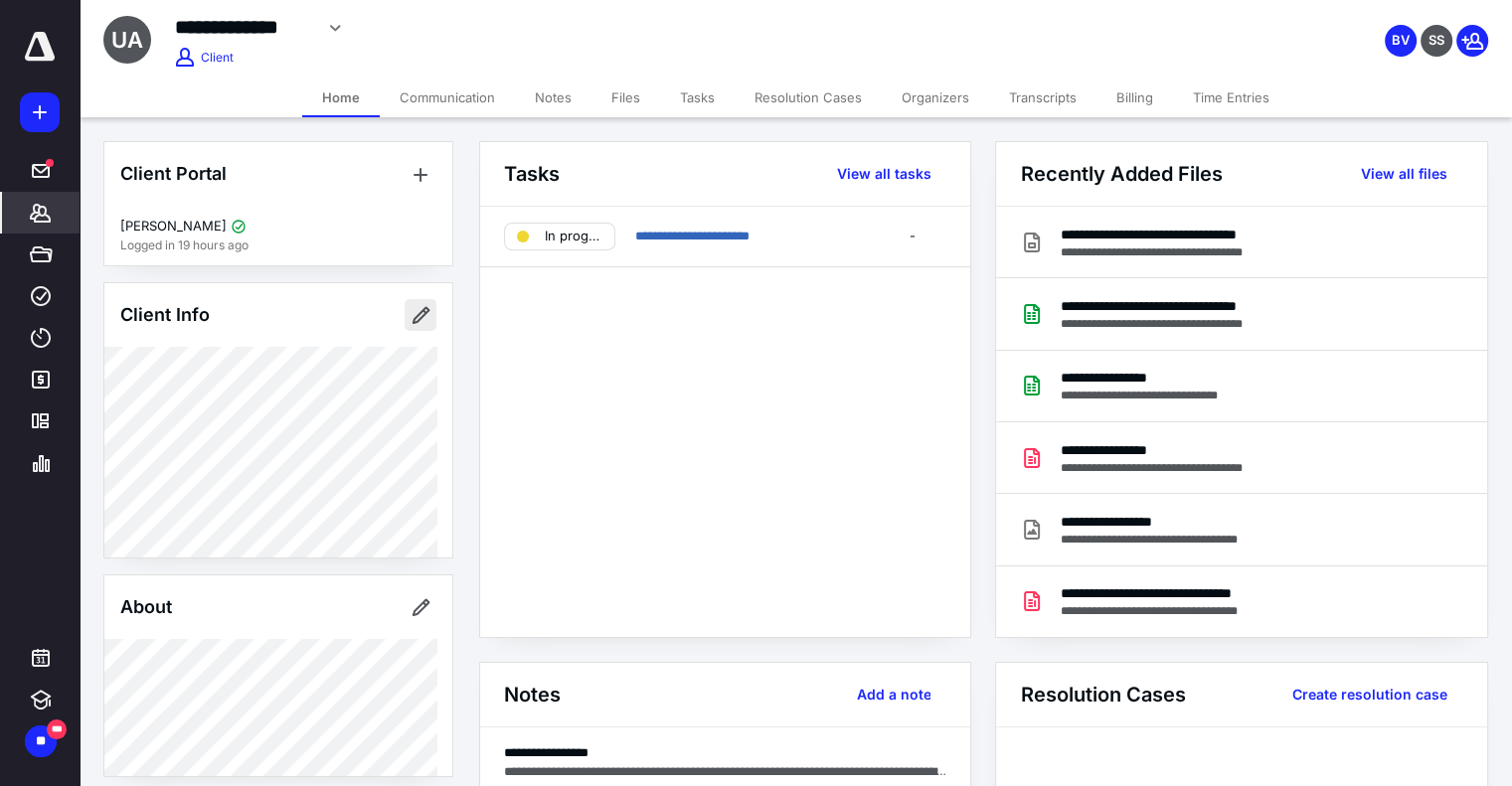 click at bounding box center [420, 315] 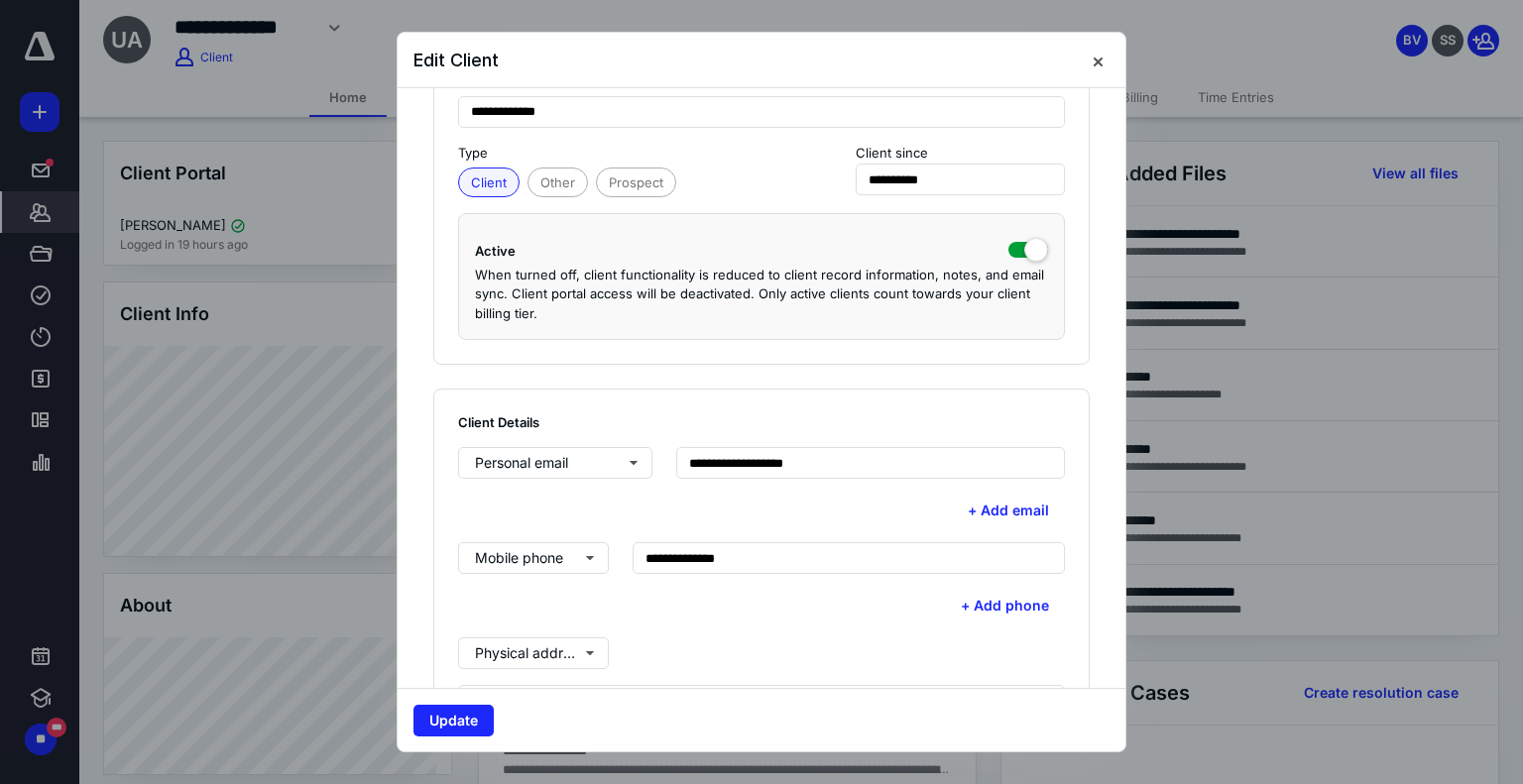 scroll, scrollTop: 396, scrollLeft: 0, axis: vertical 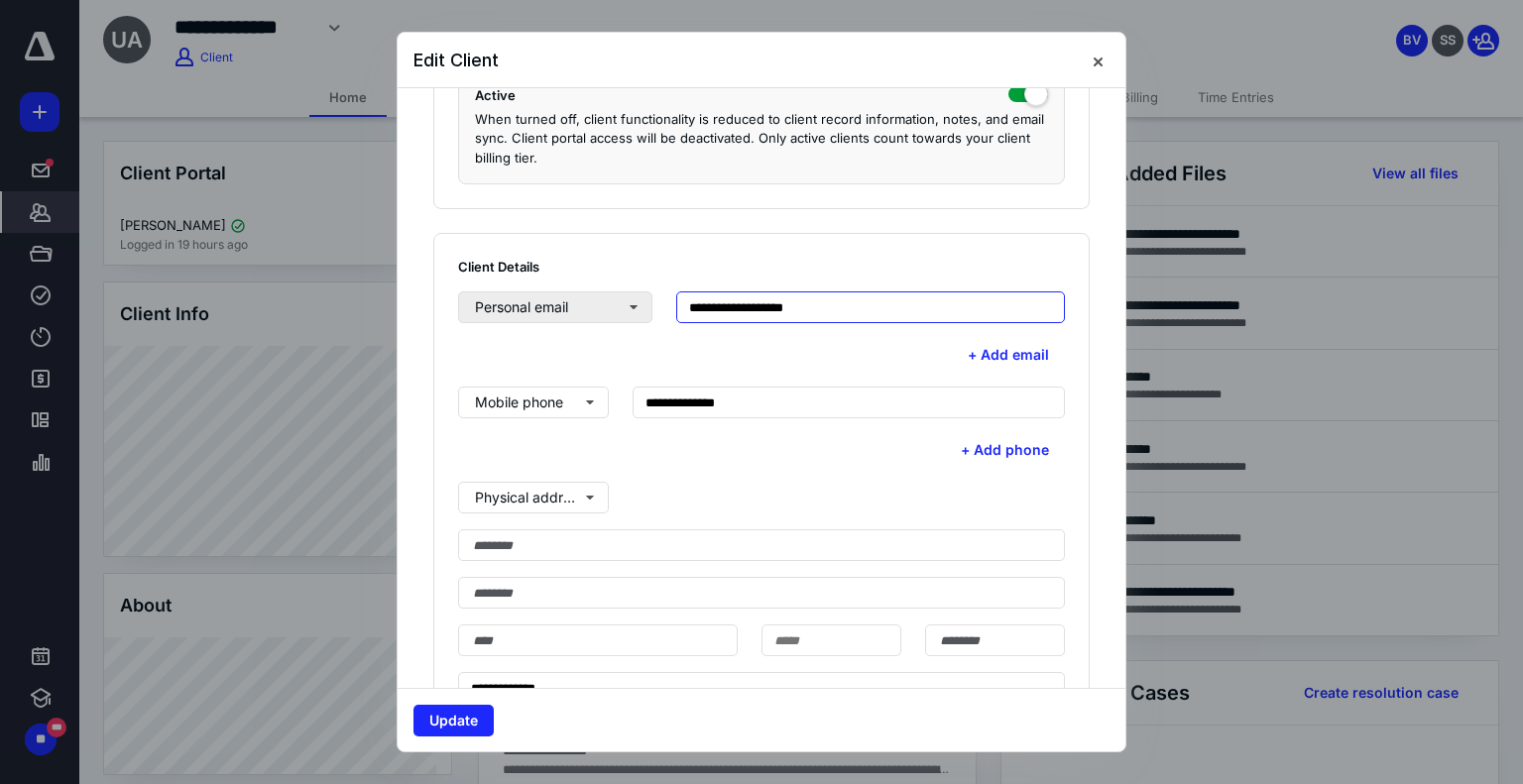 drag, startPoint x: 858, startPoint y: 302, endPoint x: 551, endPoint y: 300, distance: 307.00651 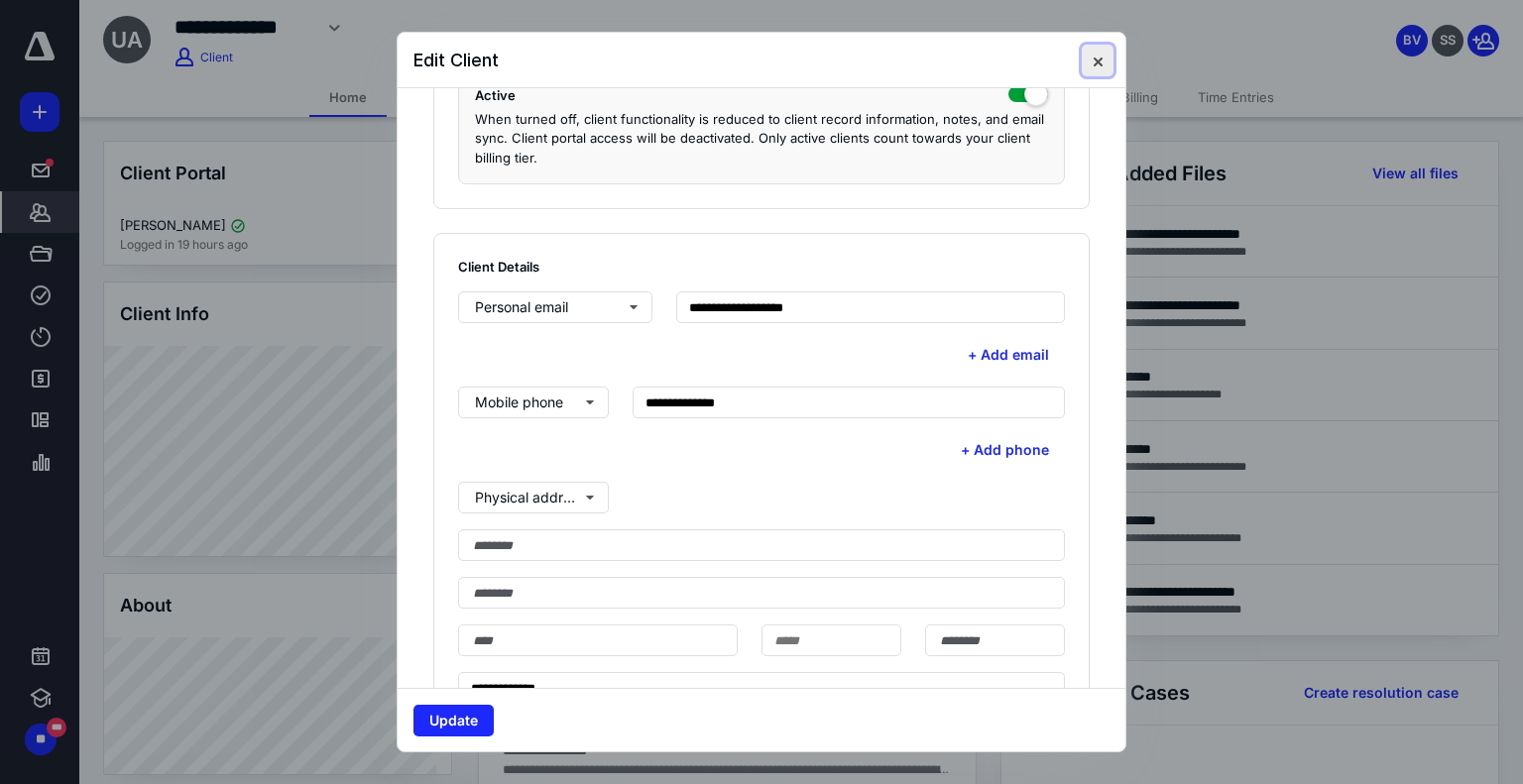 click at bounding box center [1098, 60] 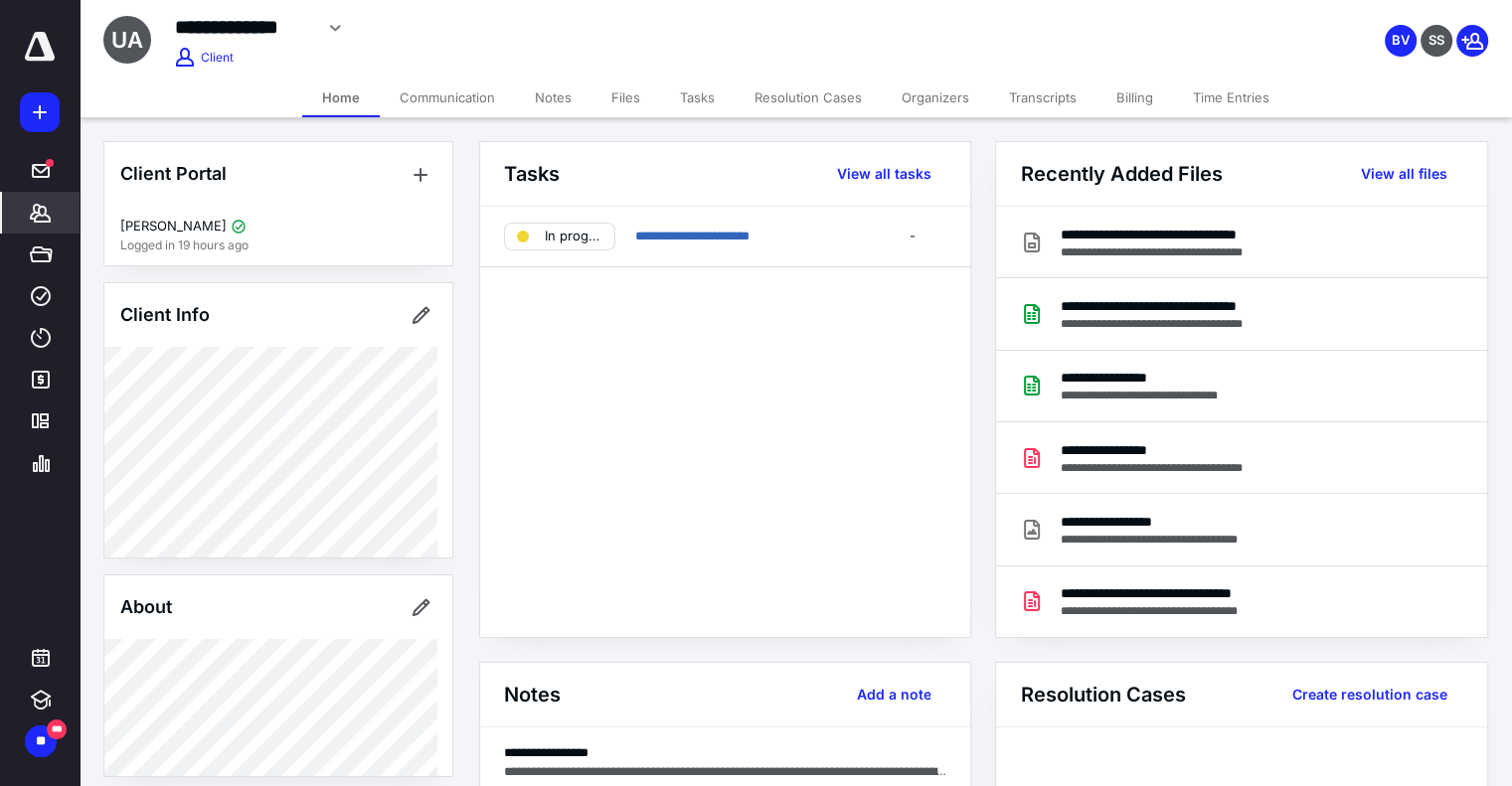 click on "Files" at bounding box center (625, 97) 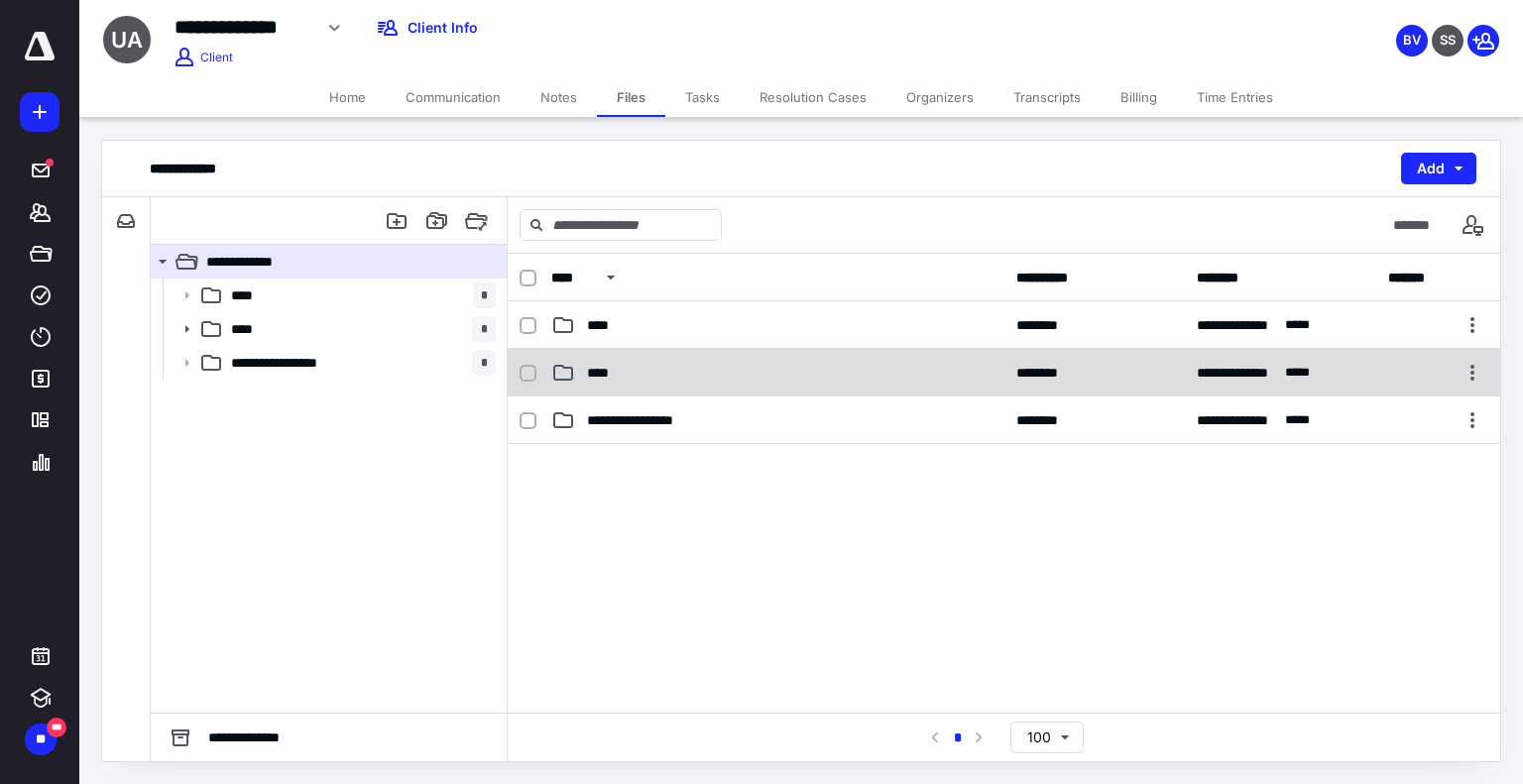 click on "****" at bounding box center (604, 373) 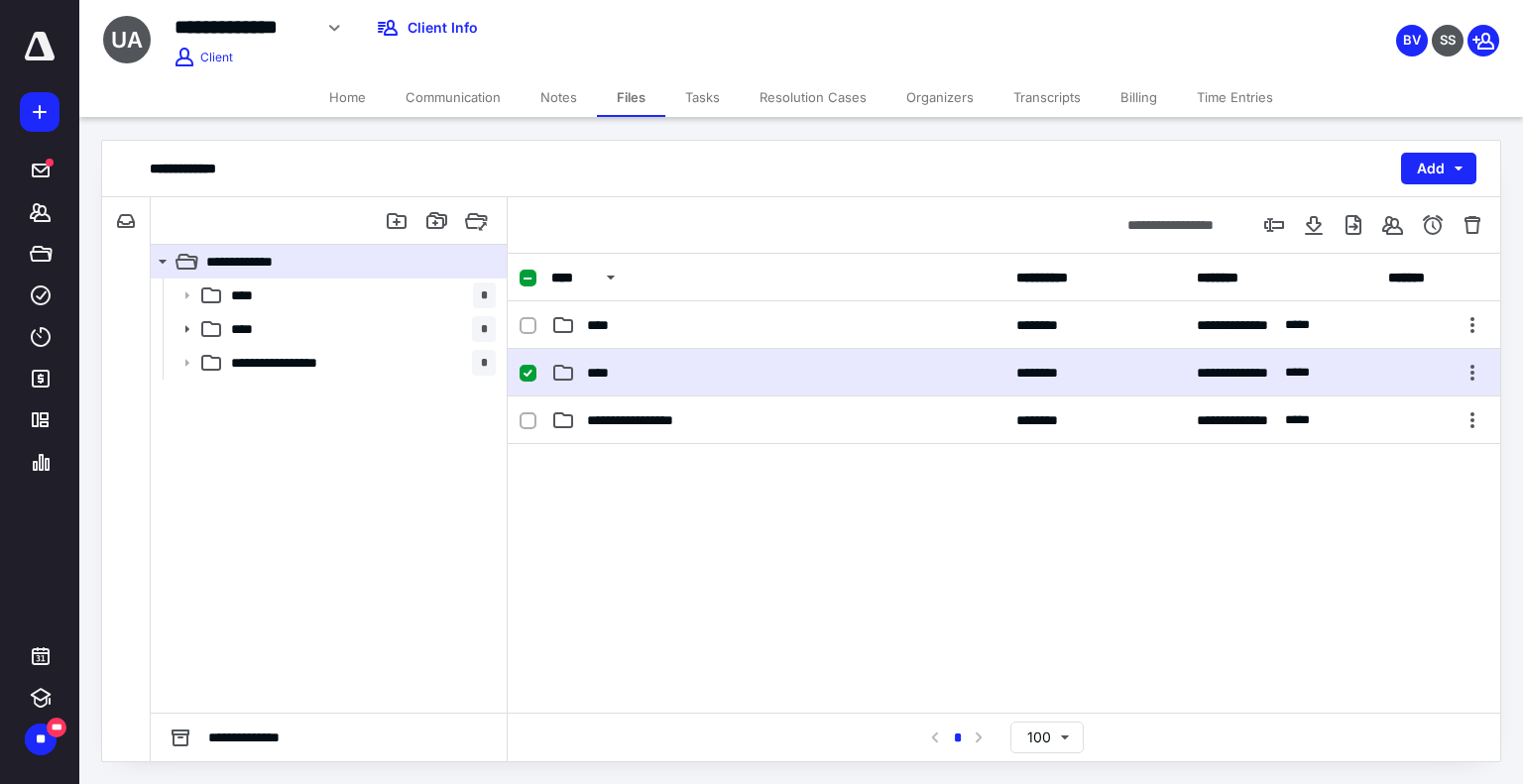 click on "****" at bounding box center [604, 373] 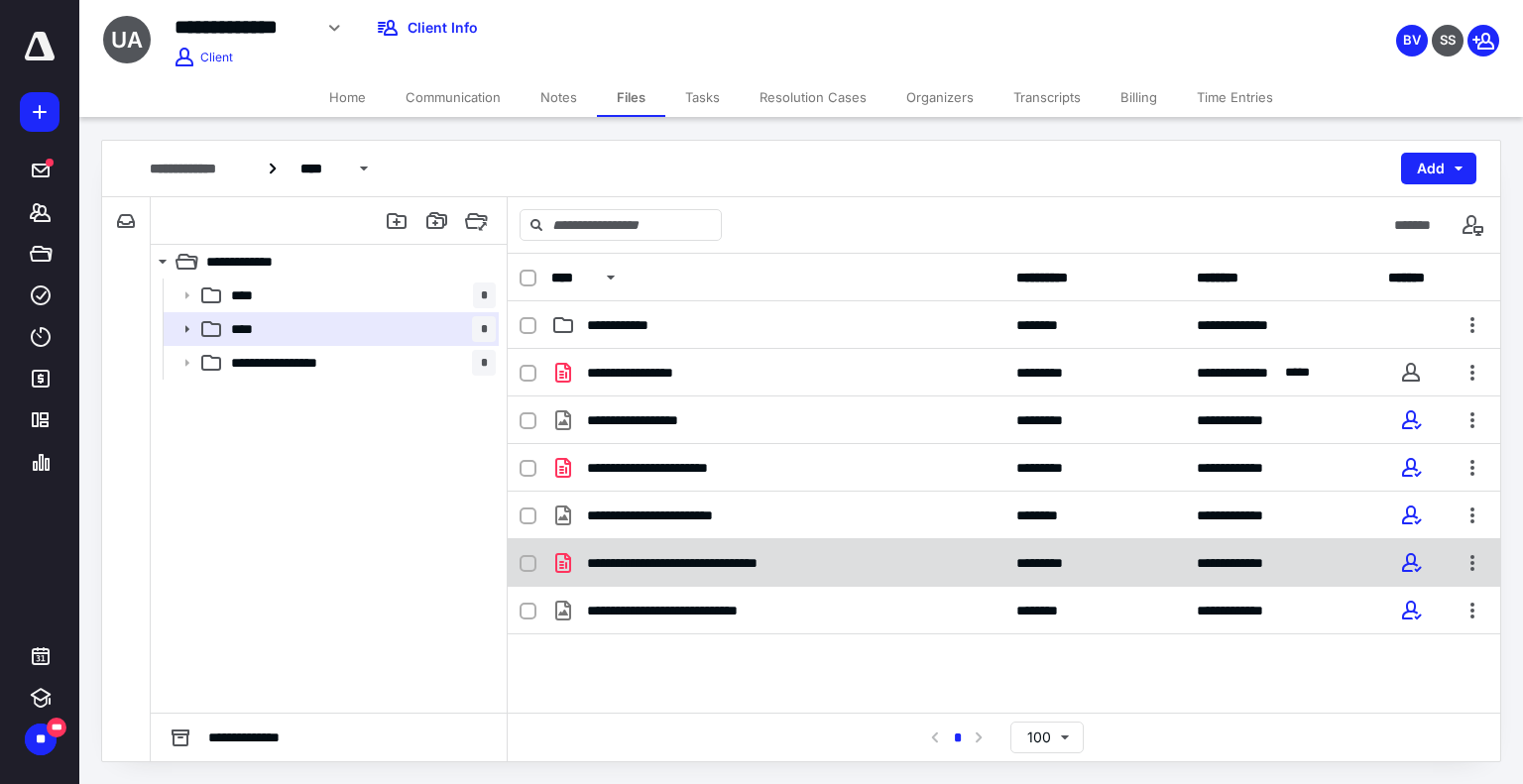 click on "**********" at bounding box center [777, 563] 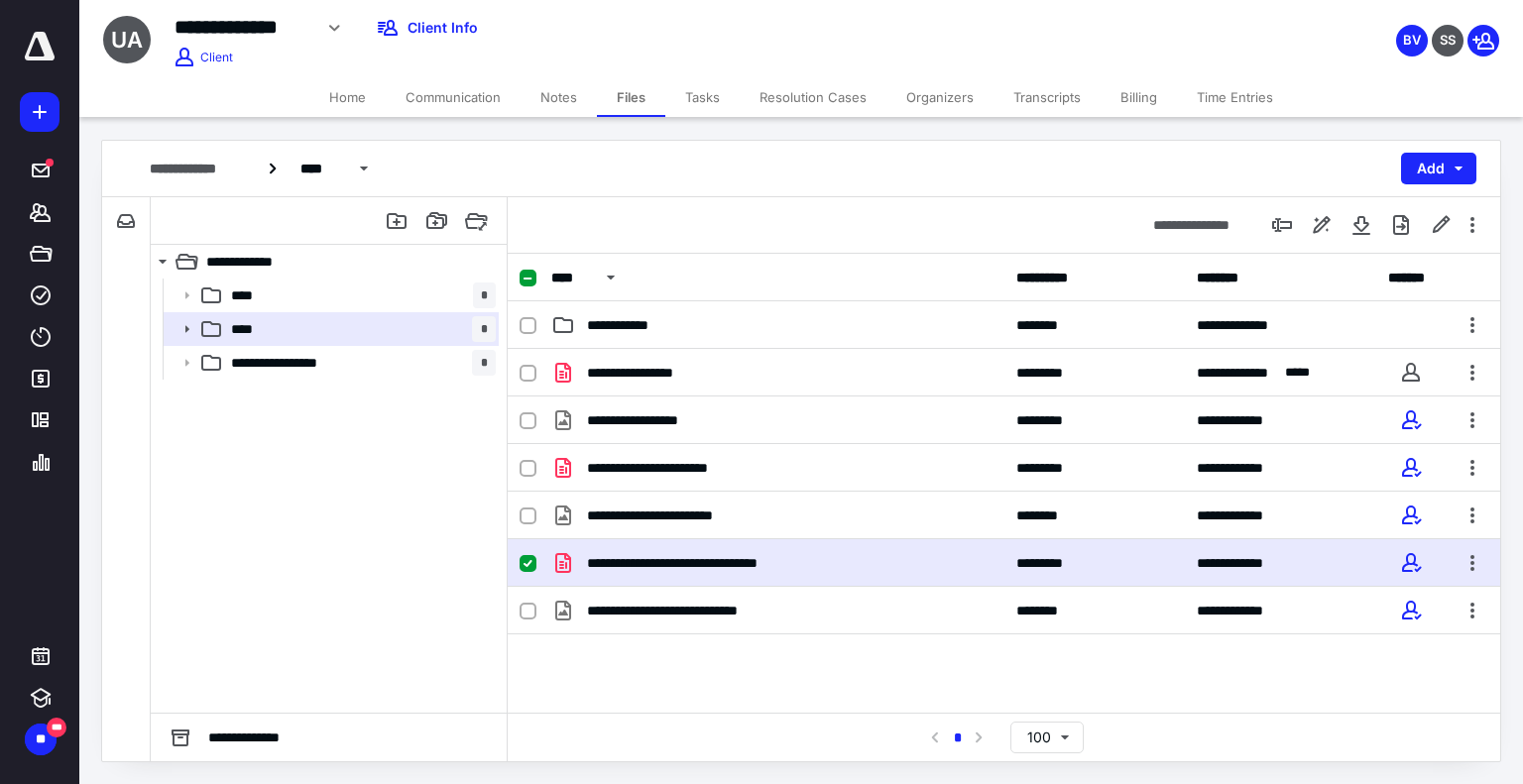click on "**********" at bounding box center (777, 563) 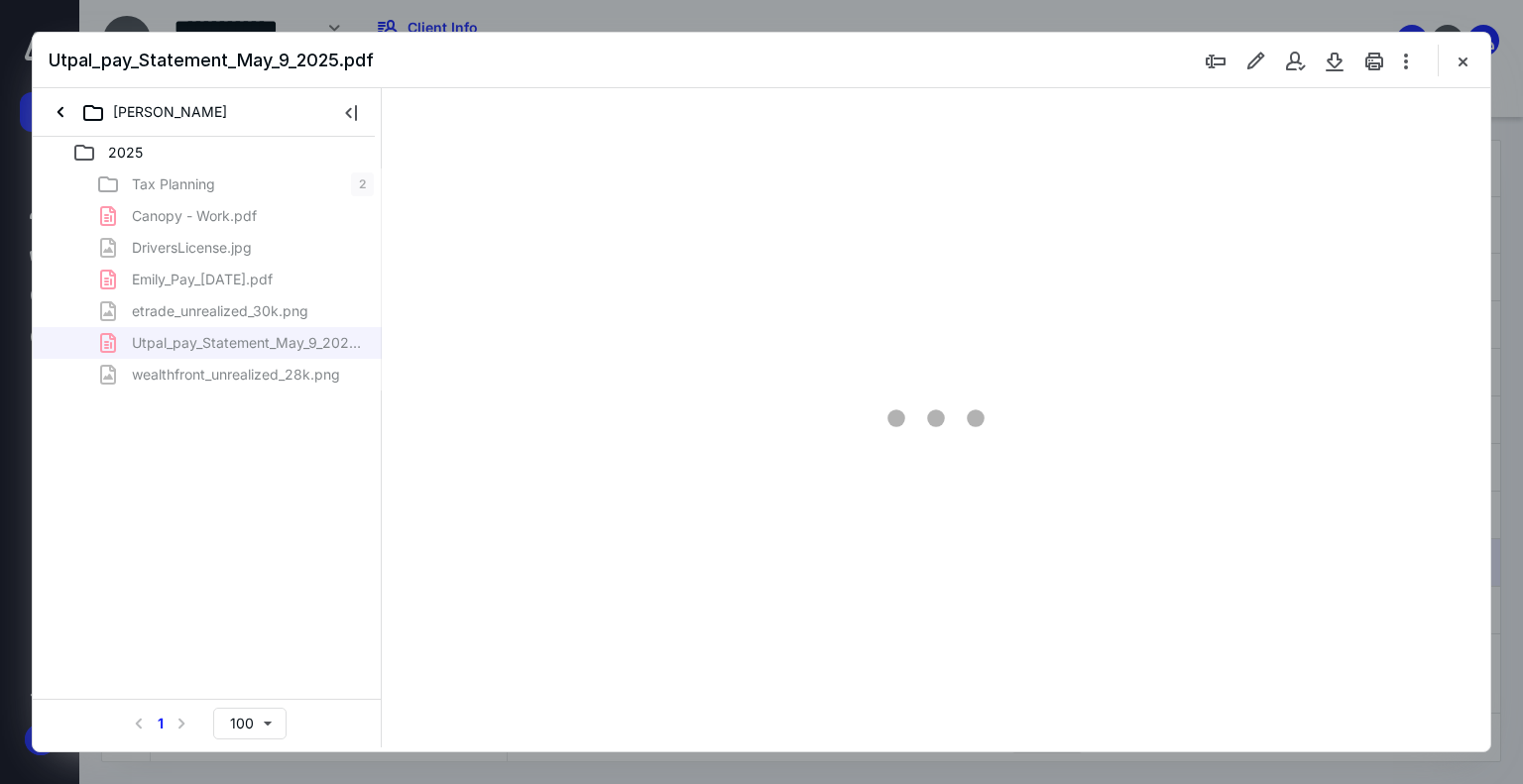 scroll, scrollTop: 0, scrollLeft: 0, axis: both 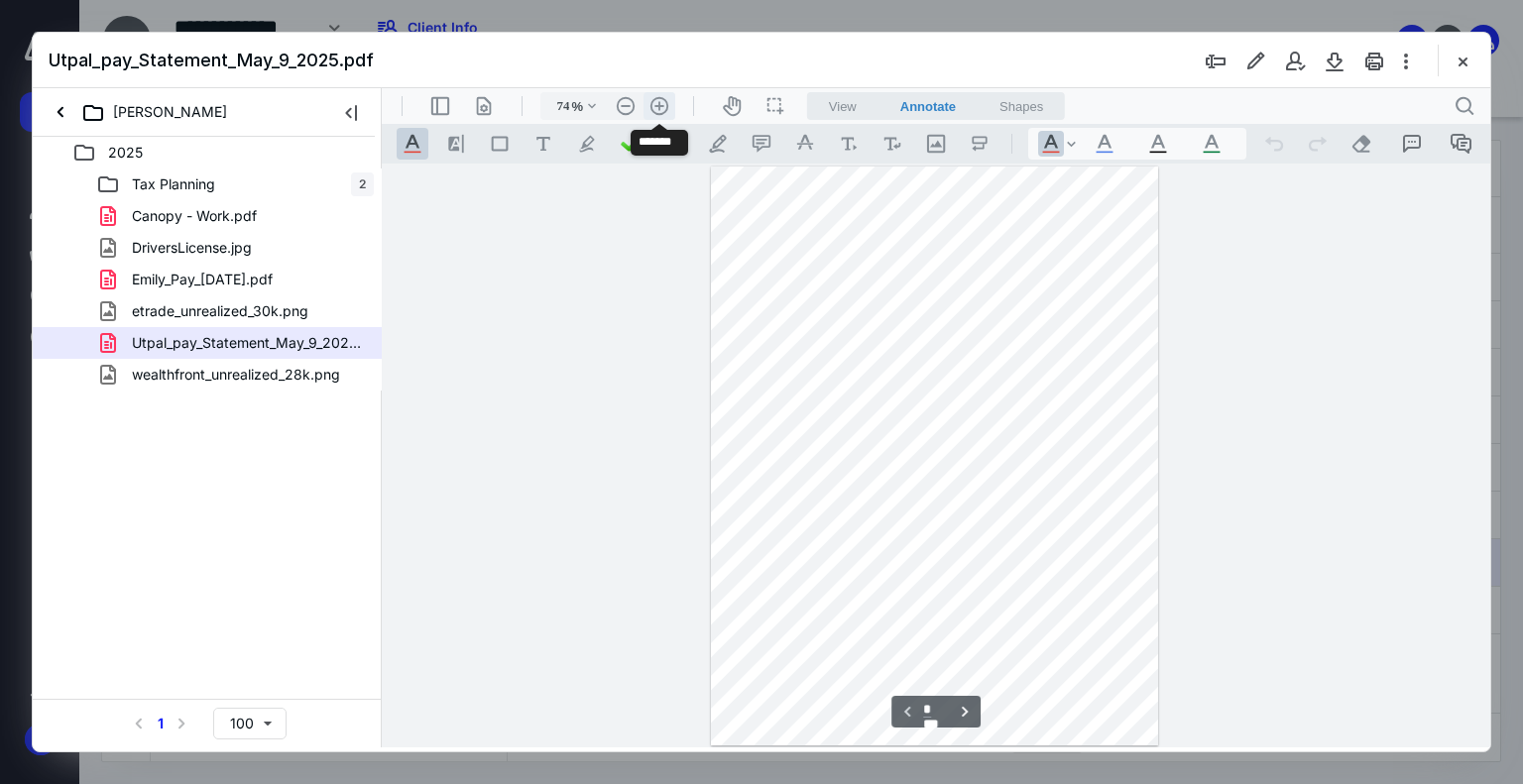 click on ".cls-1{fill:#abb0c4;} icon - header - zoom - in - line" at bounding box center (659, 106) 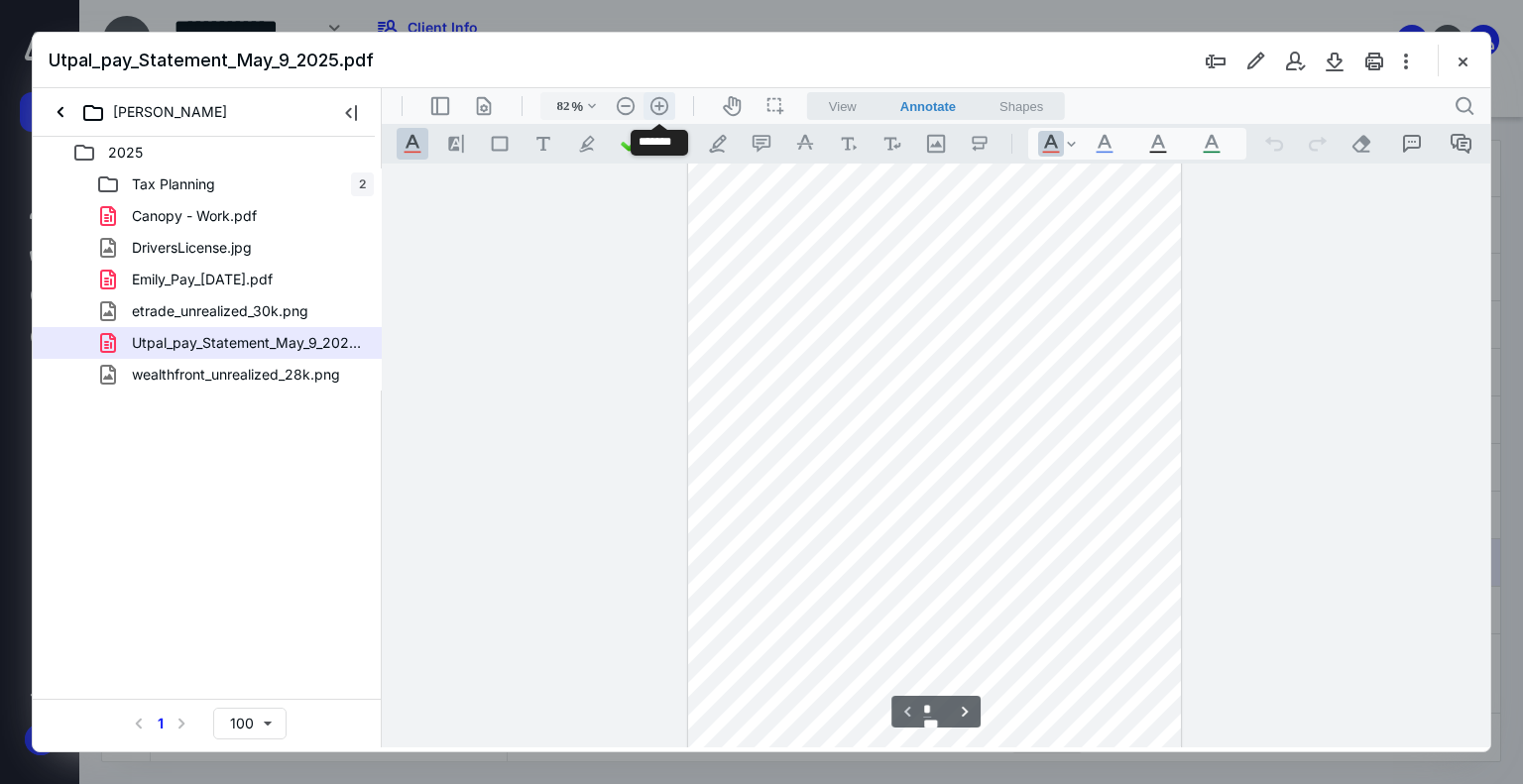 click on ".cls-1{fill:#abb0c4;} icon - header - zoom - in - line" at bounding box center [659, 106] 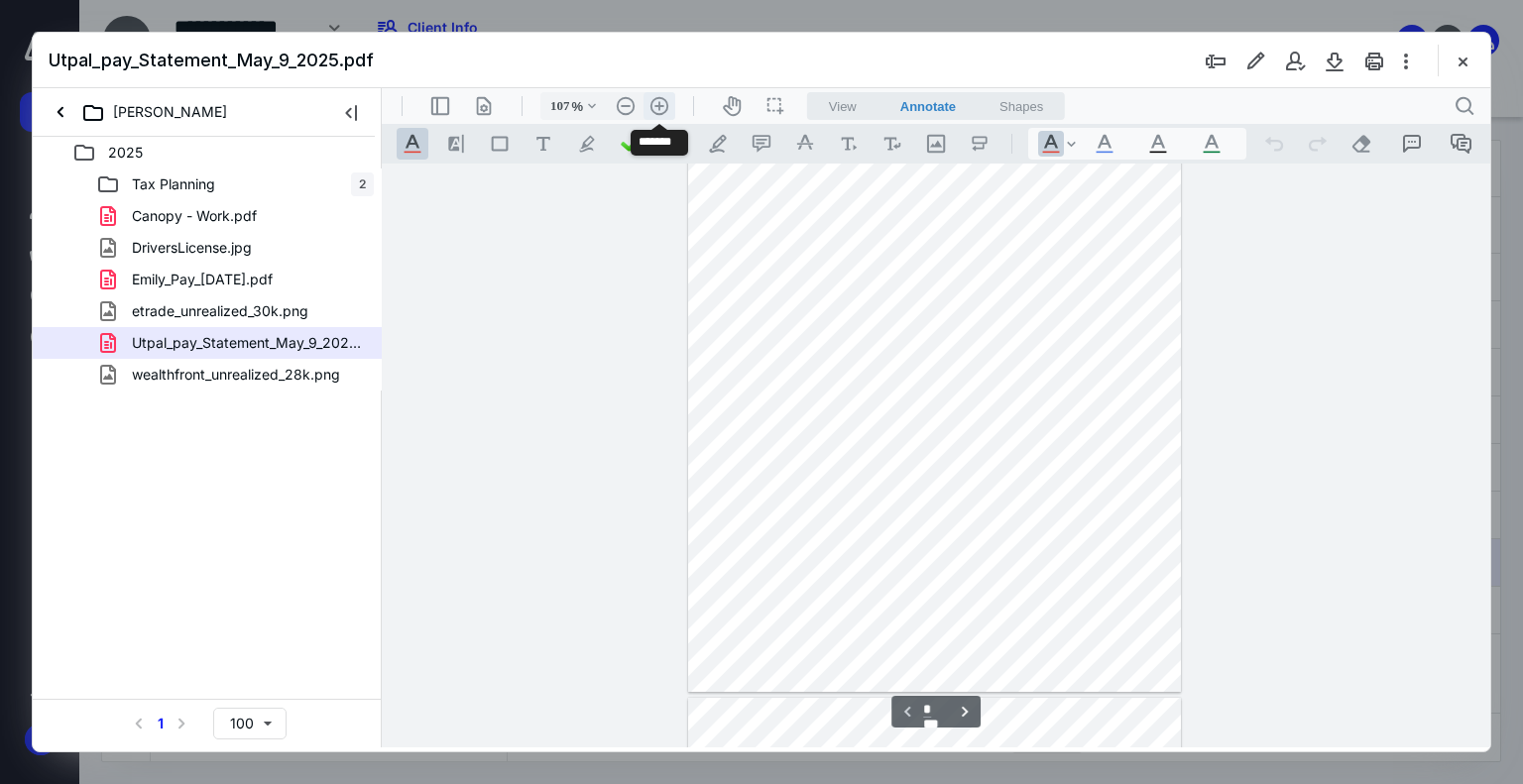 click on ".cls-1{fill:#abb0c4;} icon - header - zoom - in - line" at bounding box center (659, 106) 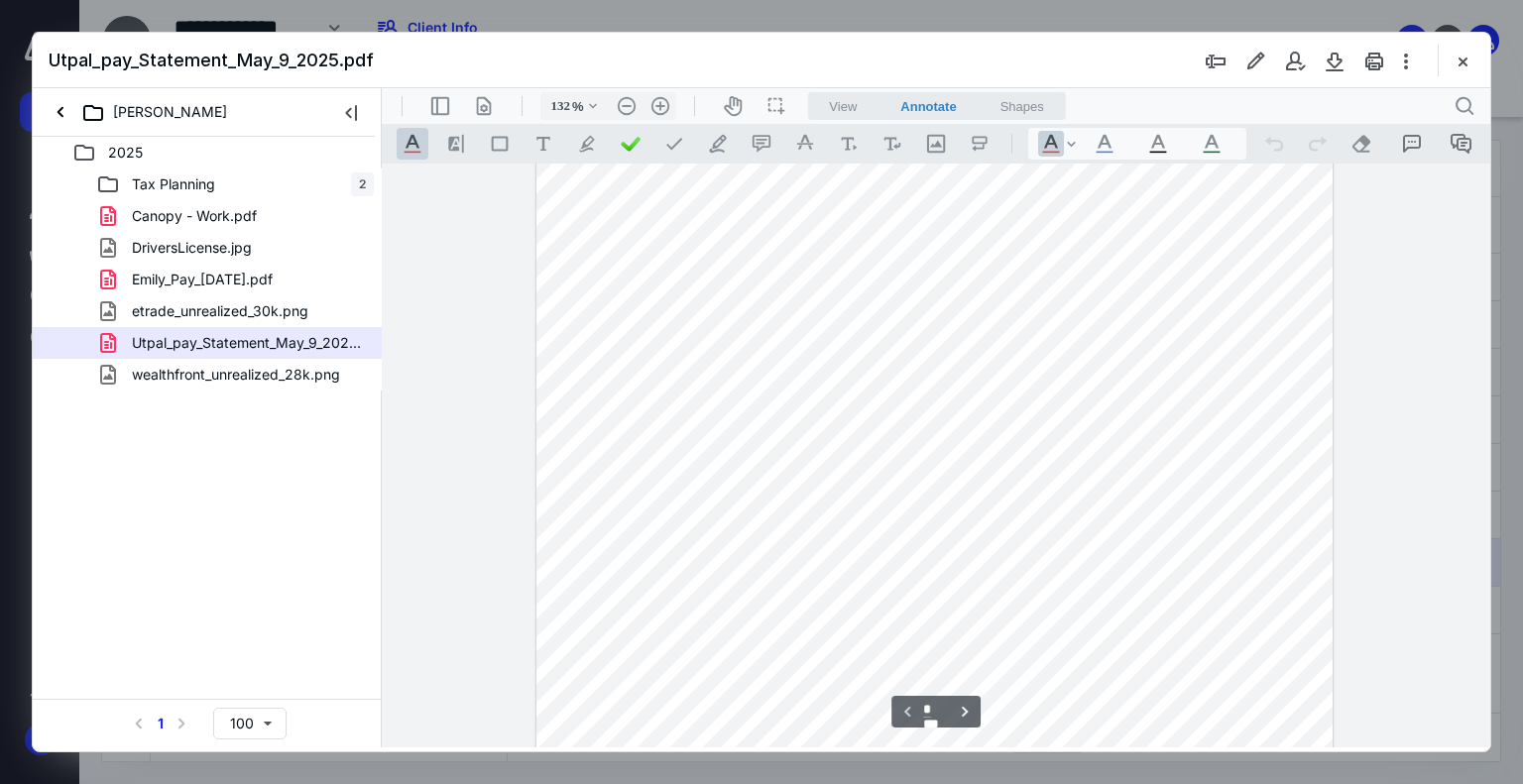 scroll, scrollTop: 0, scrollLeft: 0, axis: both 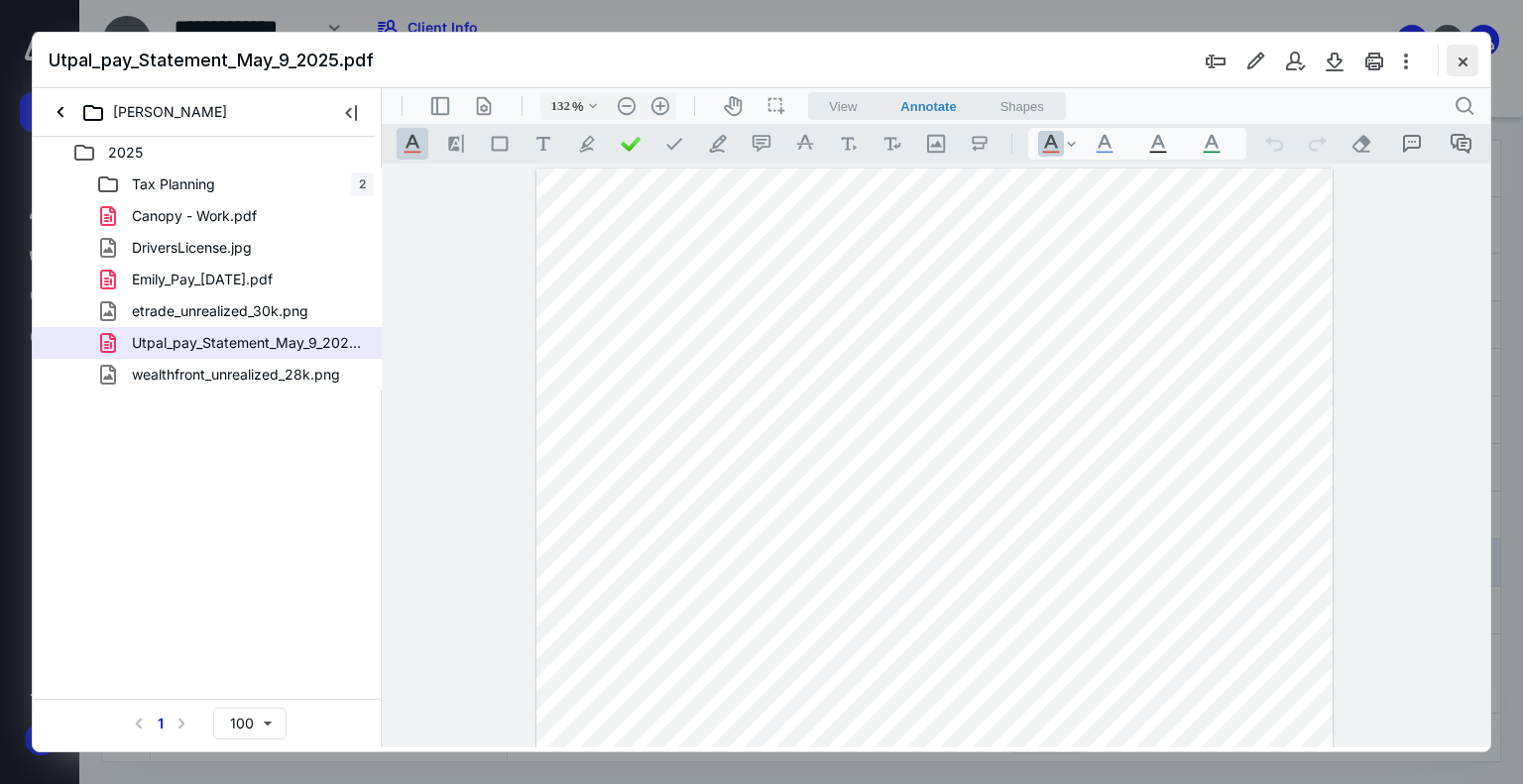 click at bounding box center (1463, 60) 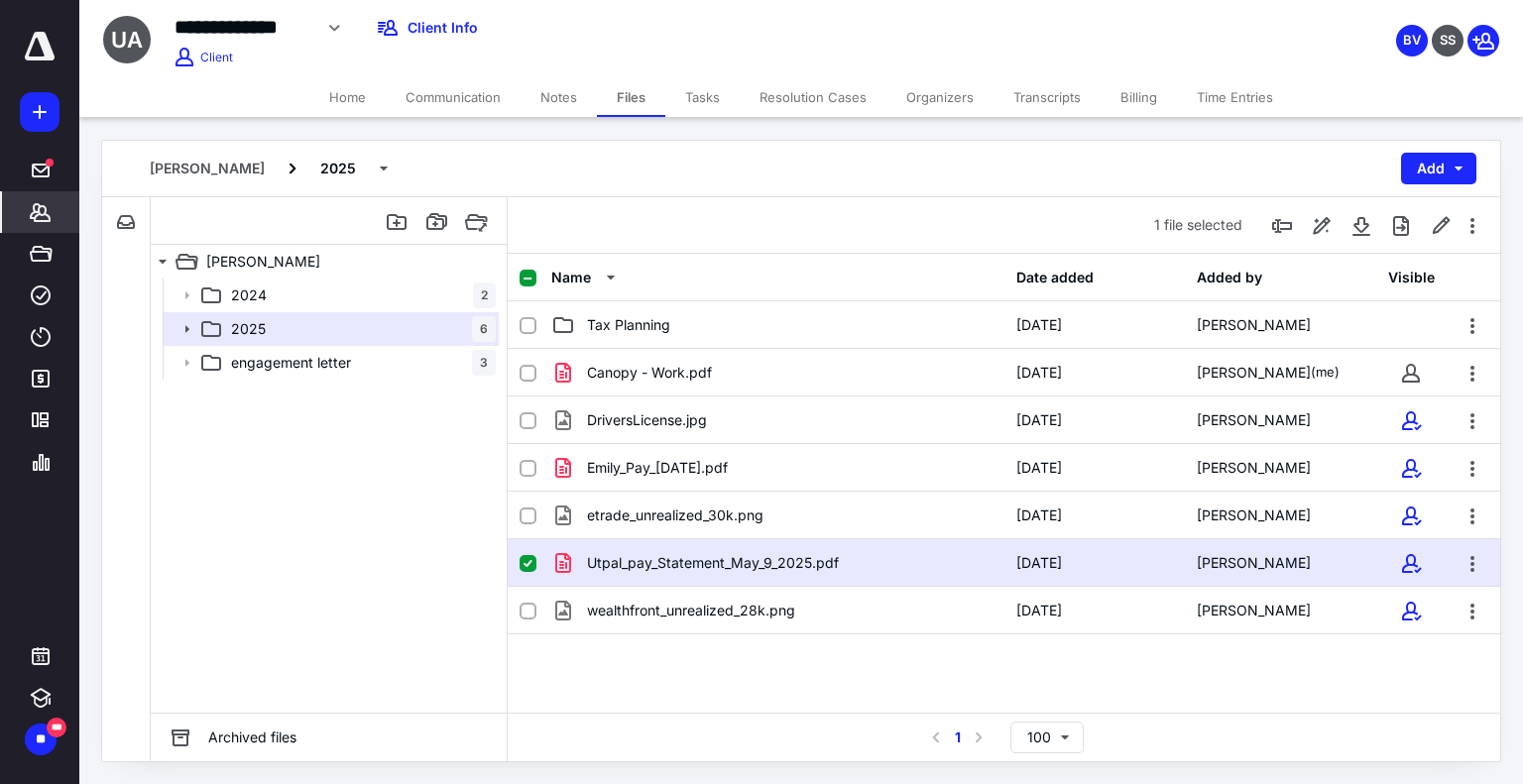 click on "*******" at bounding box center (41, 212) 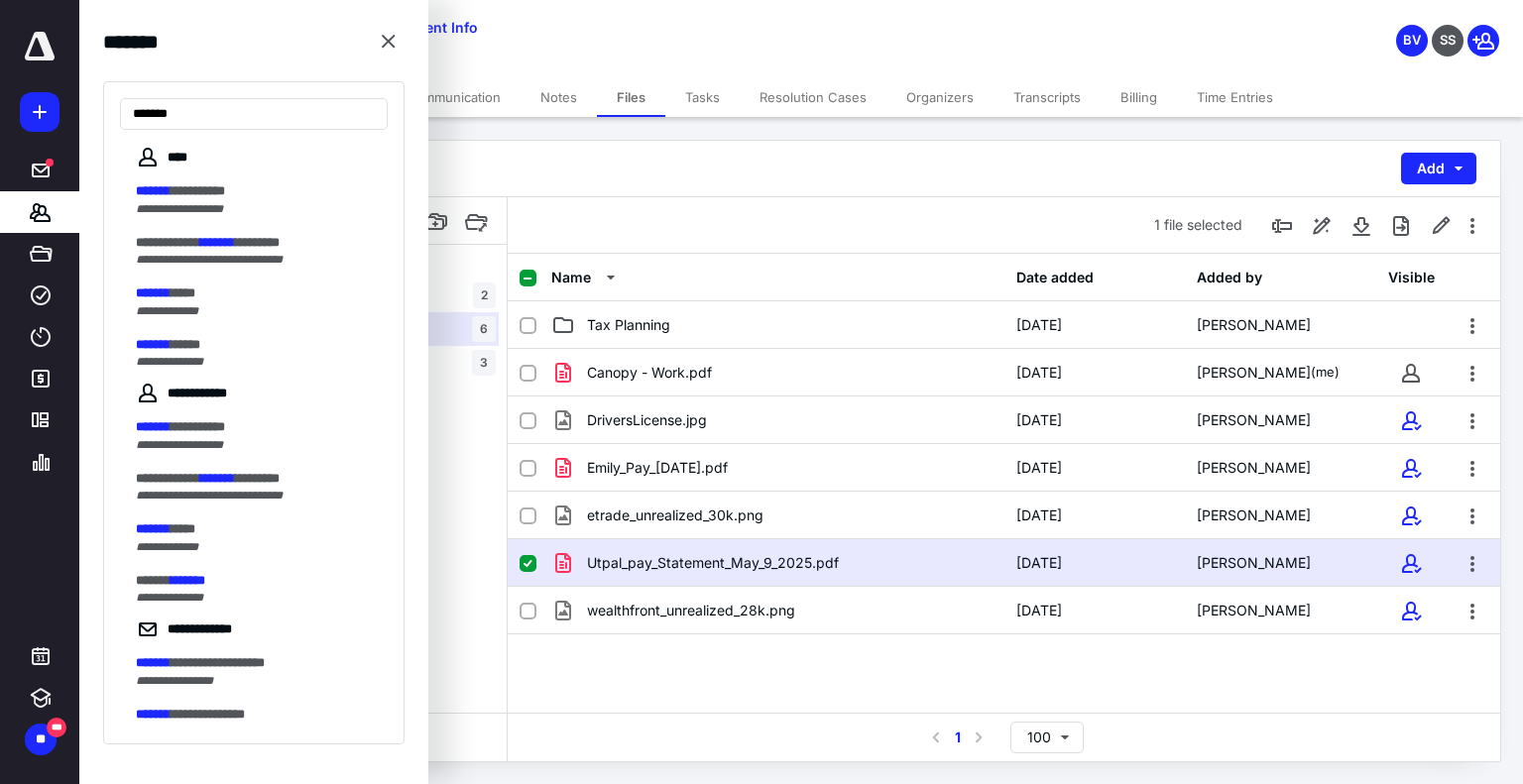 type on "*******" 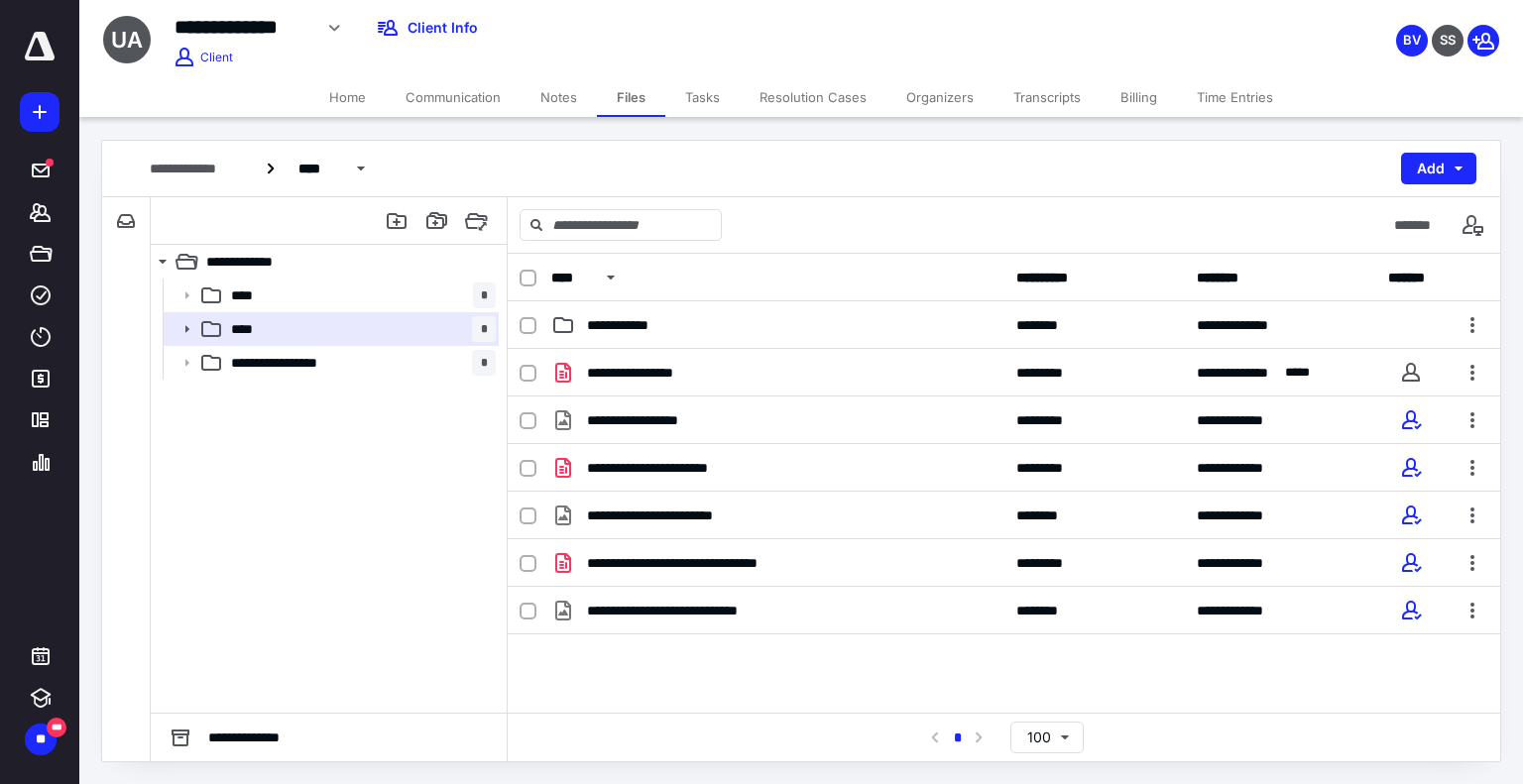 scroll, scrollTop: 0, scrollLeft: 0, axis: both 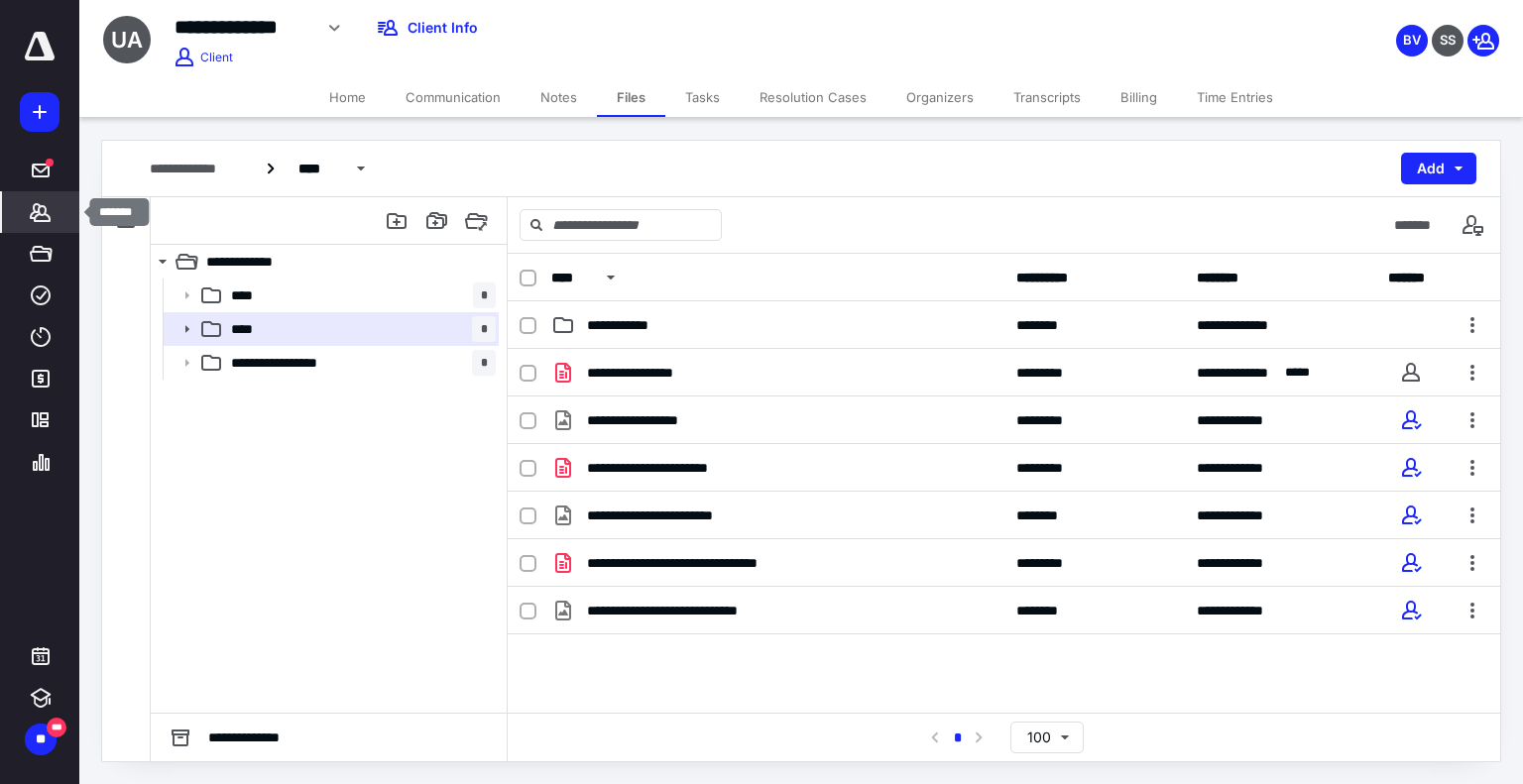 click 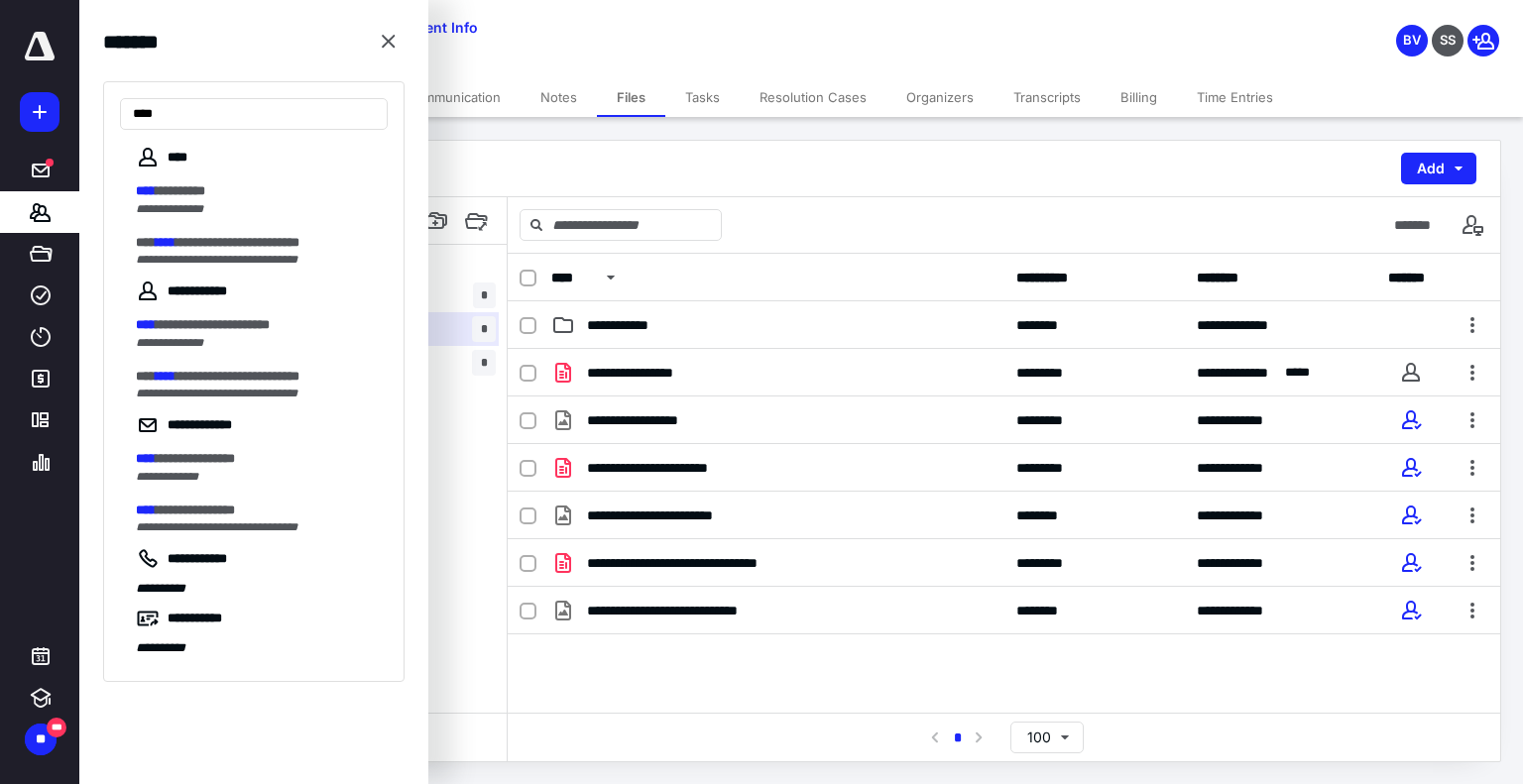type on "****" 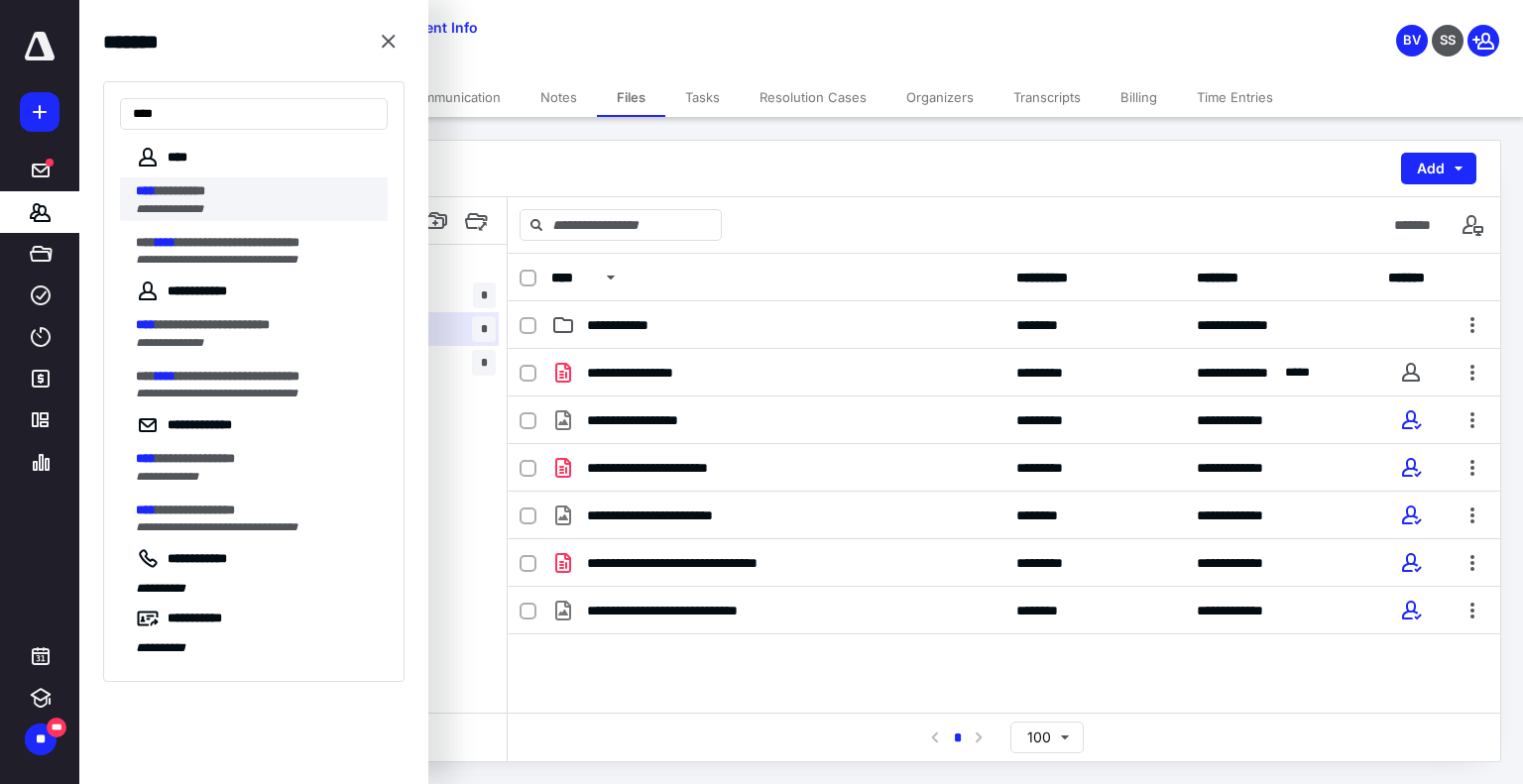 click on "**********" at bounding box center (180, 190) 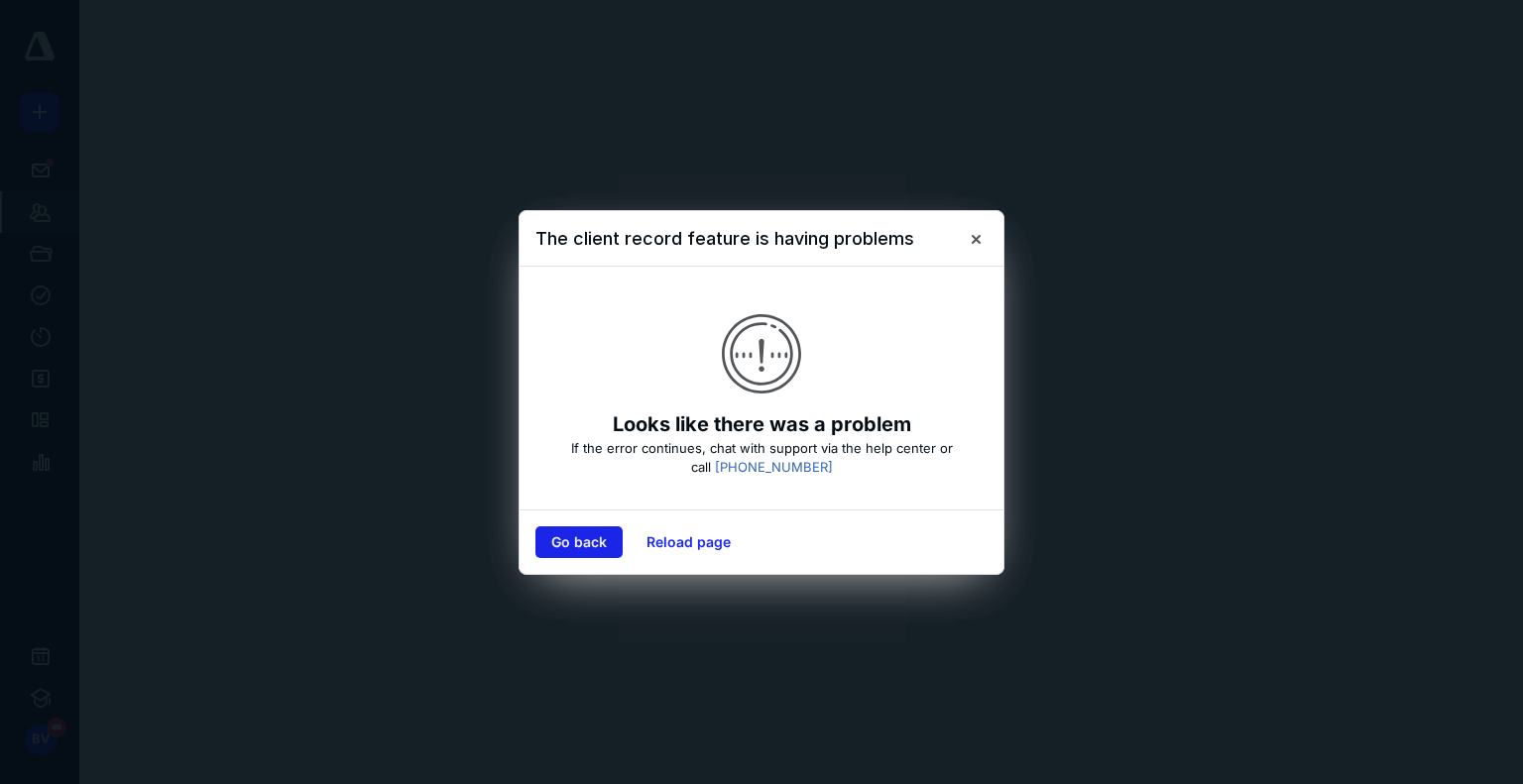 click on "Go back" at bounding box center (579, 542) 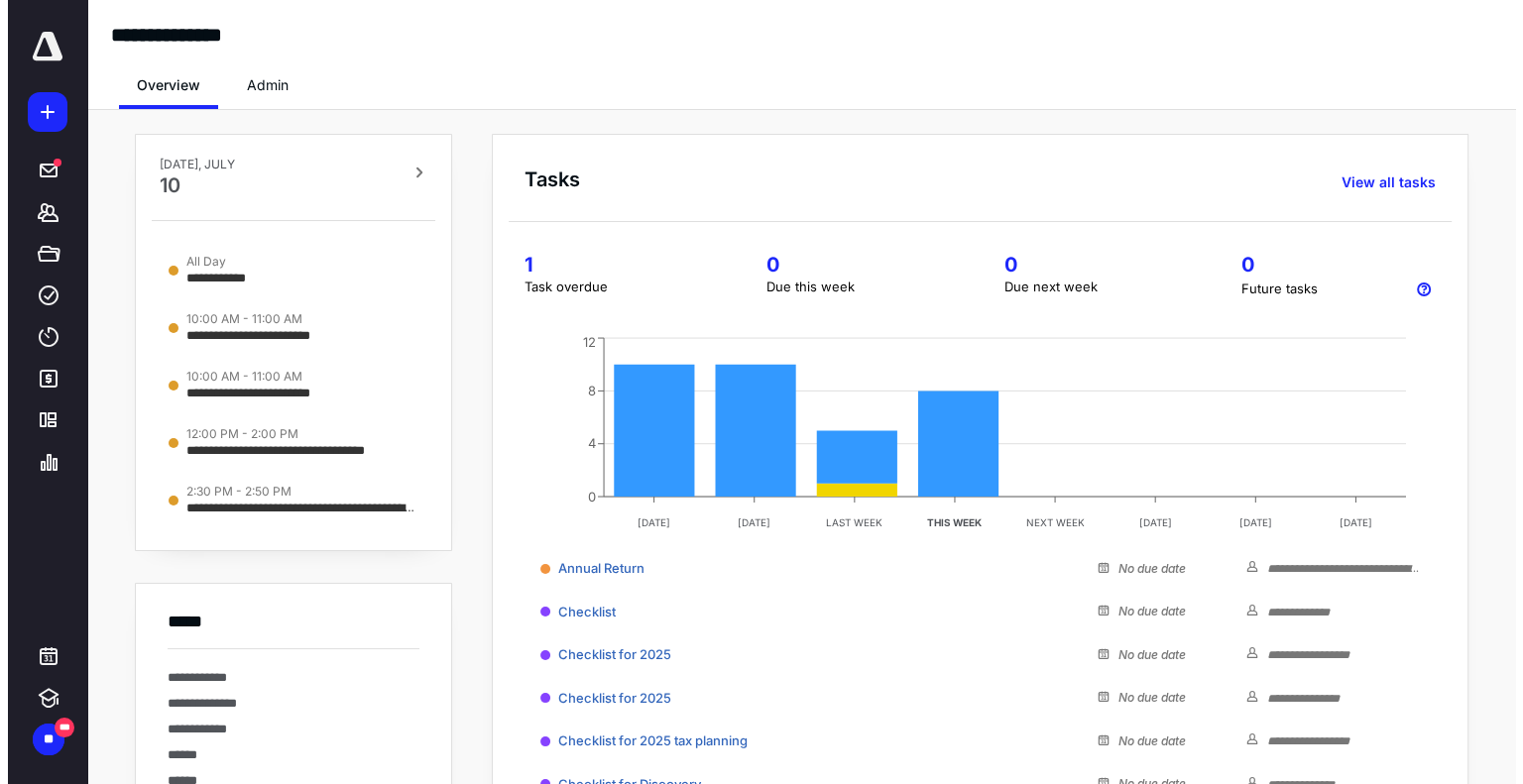 scroll, scrollTop: 0, scrollLeft: 0, axis: both 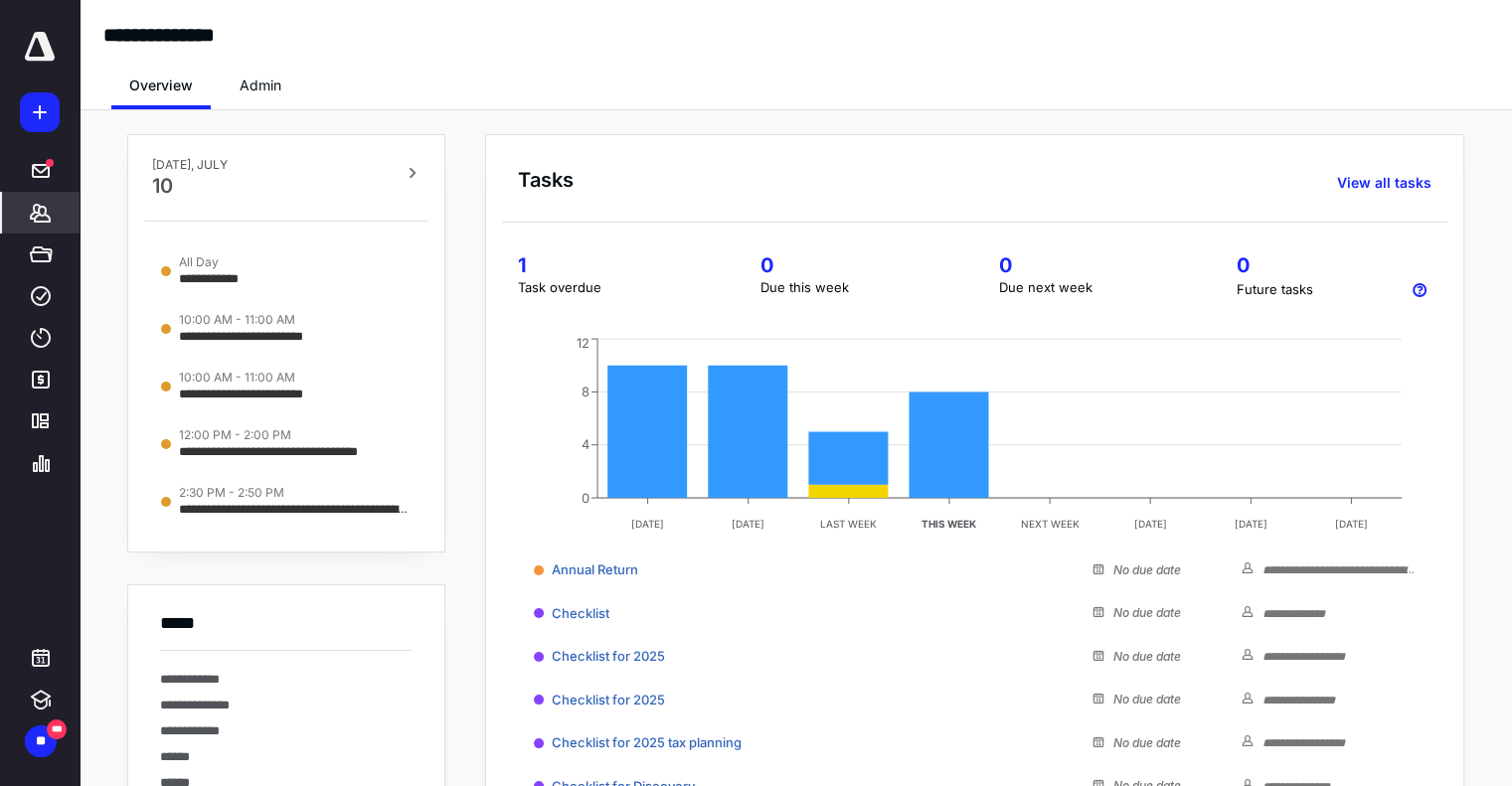 click 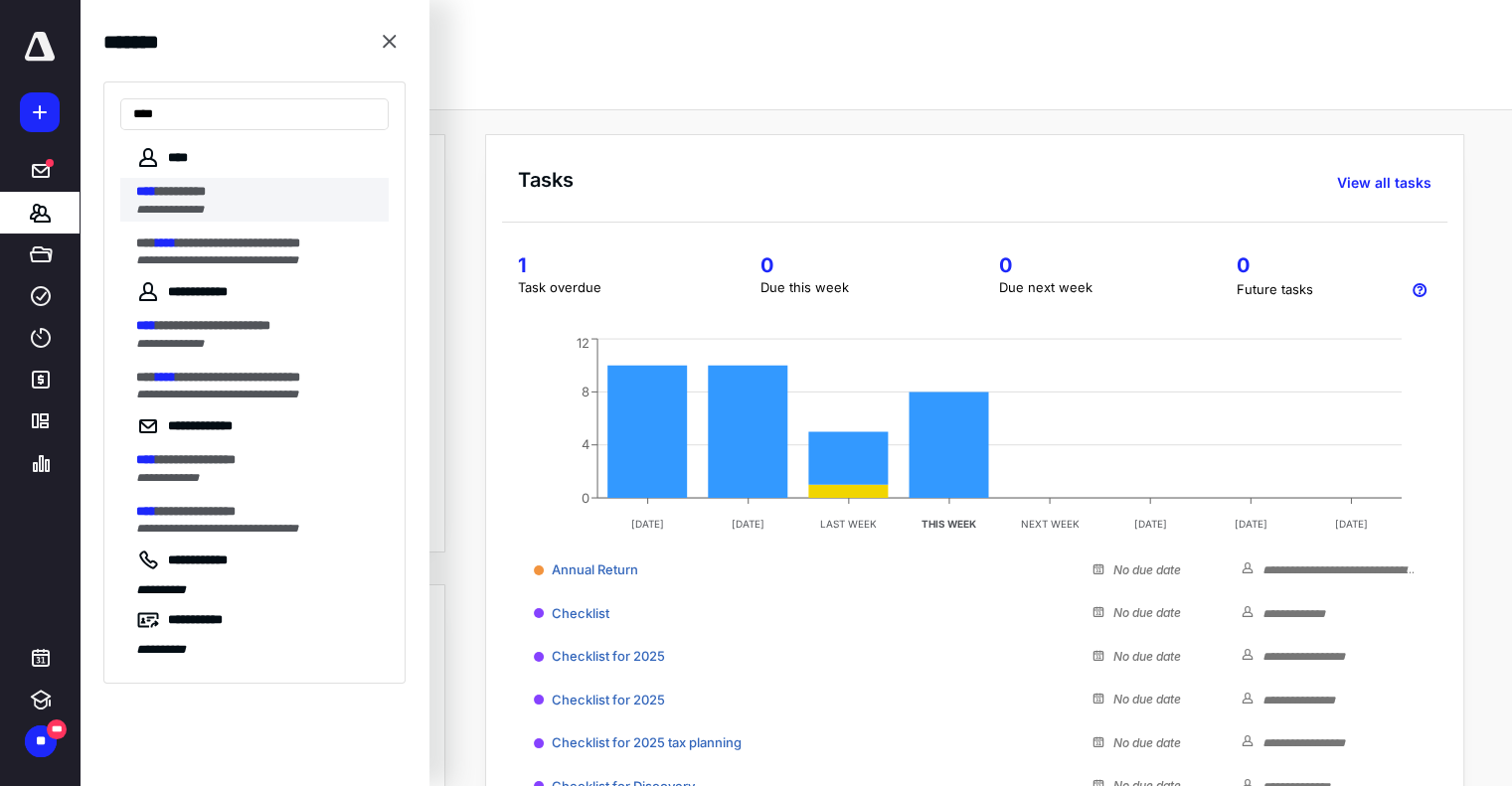 type on "****" 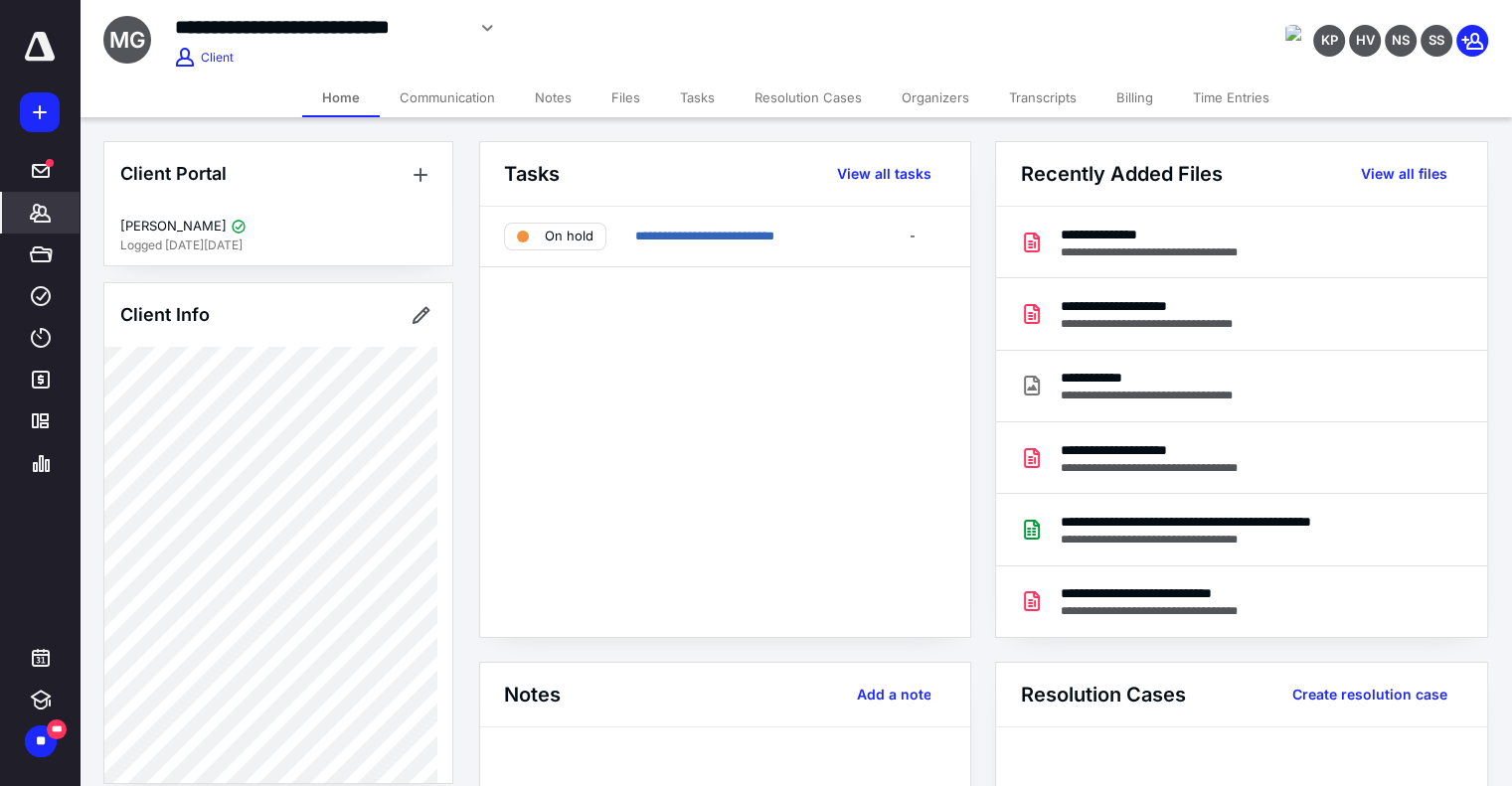 click on "Files" at bounding box center [625, 97] 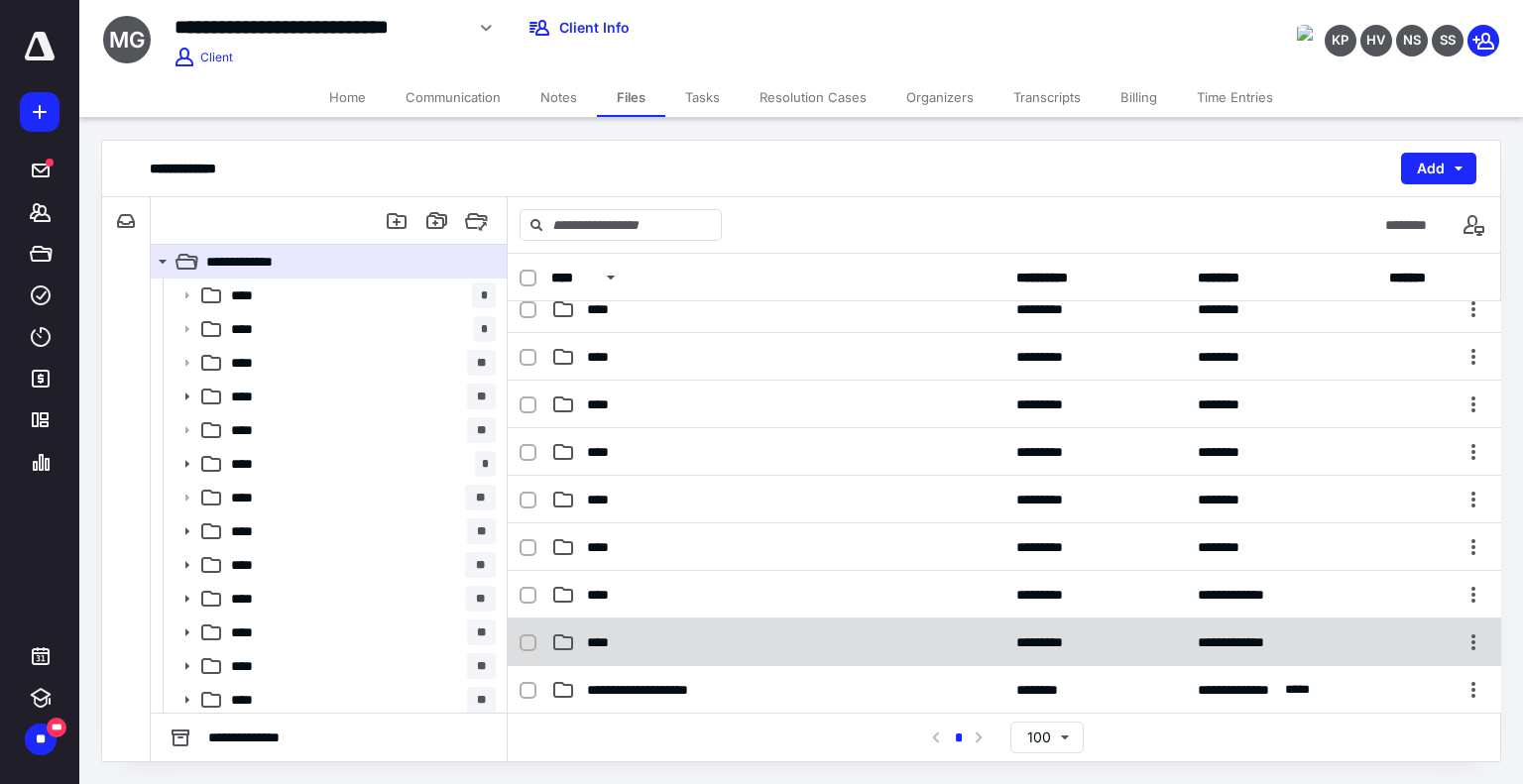 scroll, scrollTop: 595, scrollLeft: 0, axis: vertical 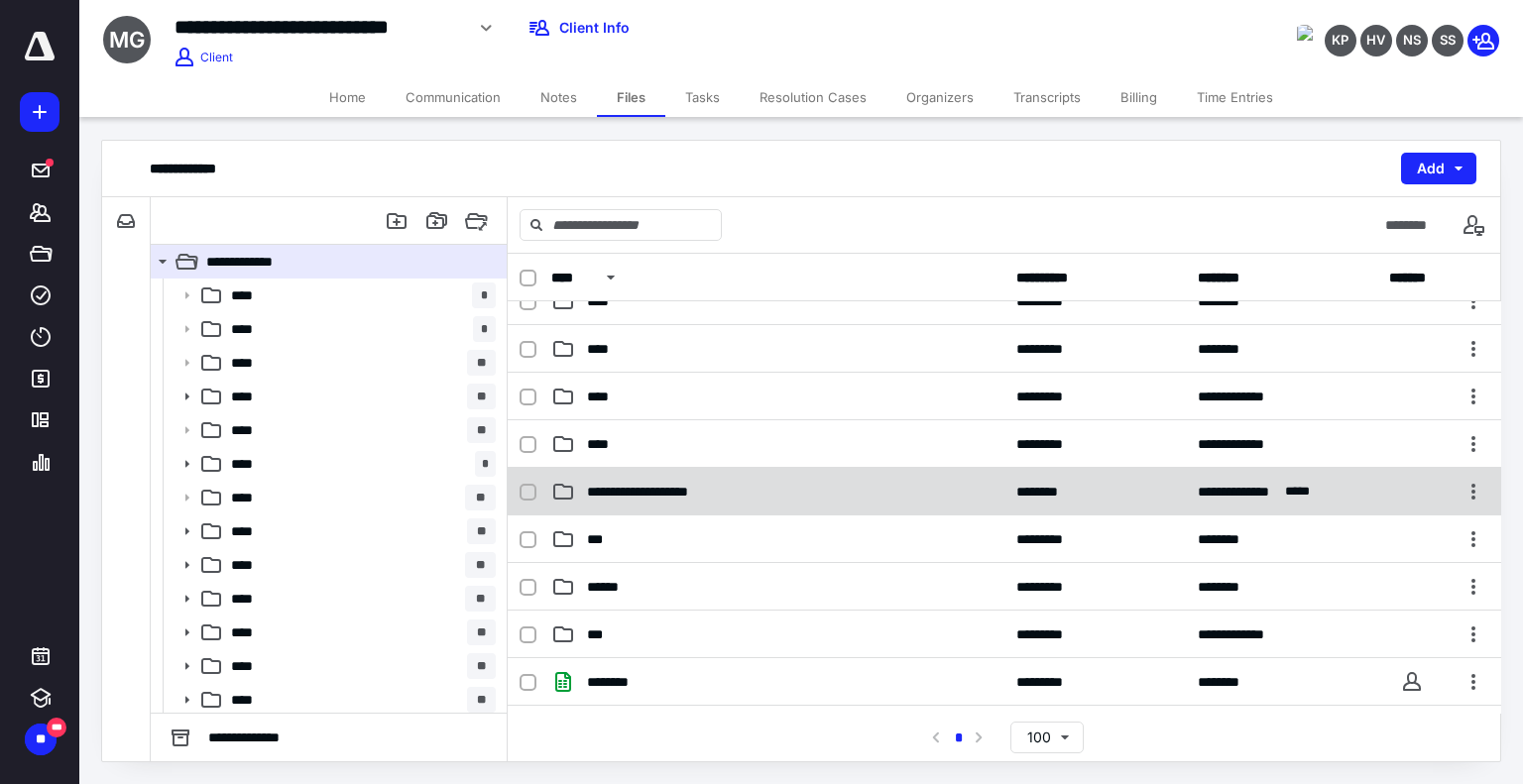 click on "**********" at bounding box center [655, 492] 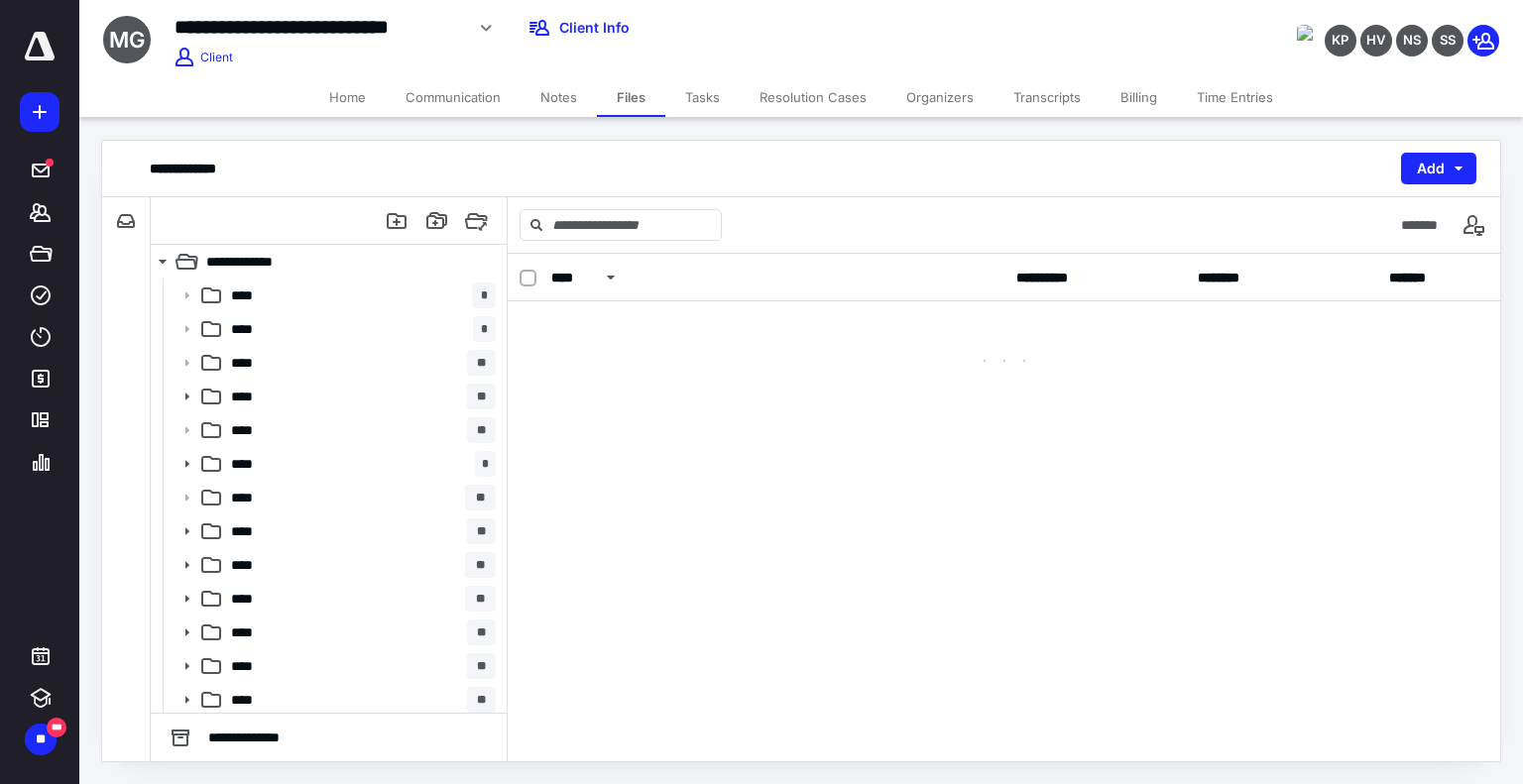 scroll, scrollTop: 0, scrollLeft: 0, axis: both 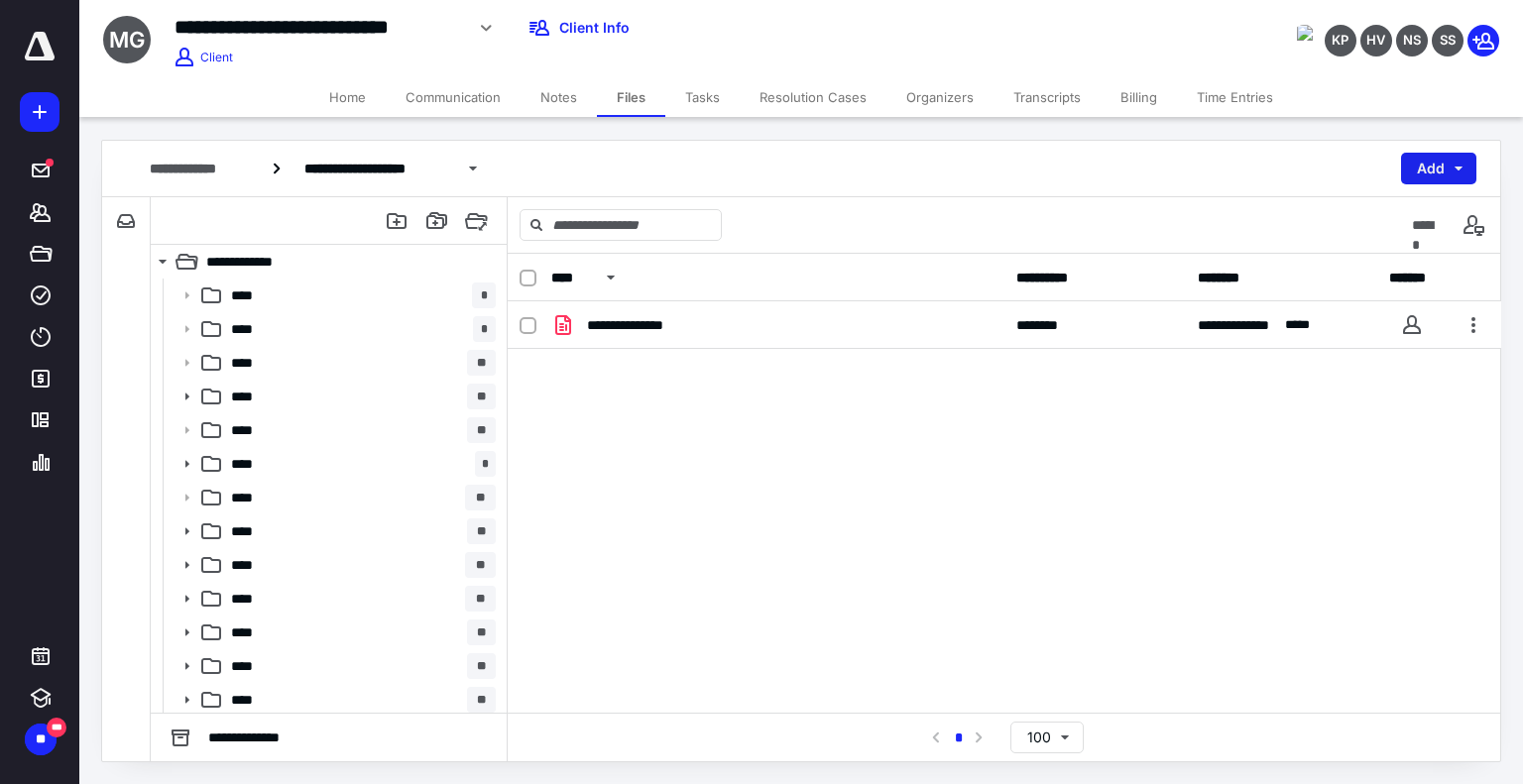 click on "Add" at bounding box center (1439, 168) 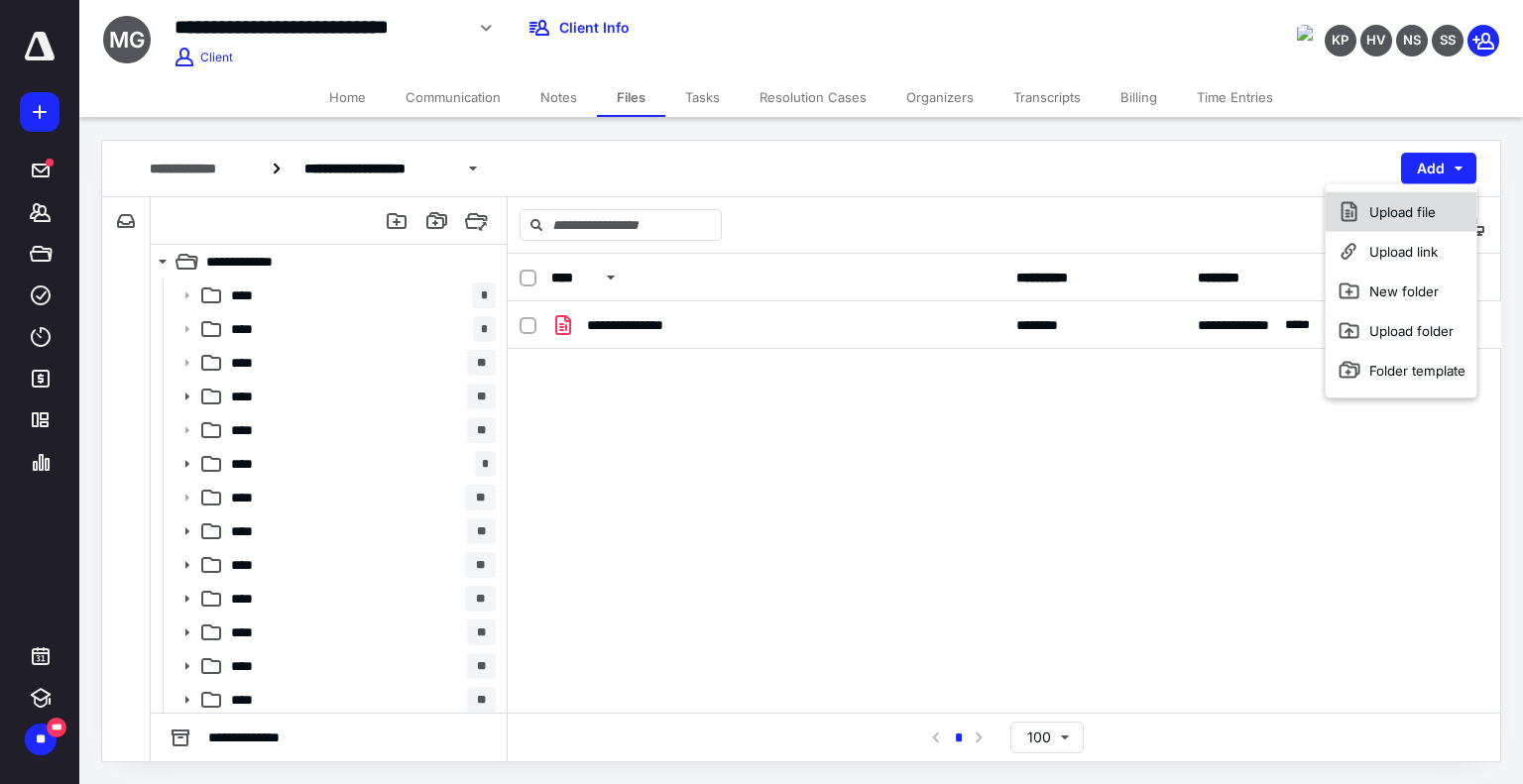 click on "Upload file" at bounding box center [1401, 212] 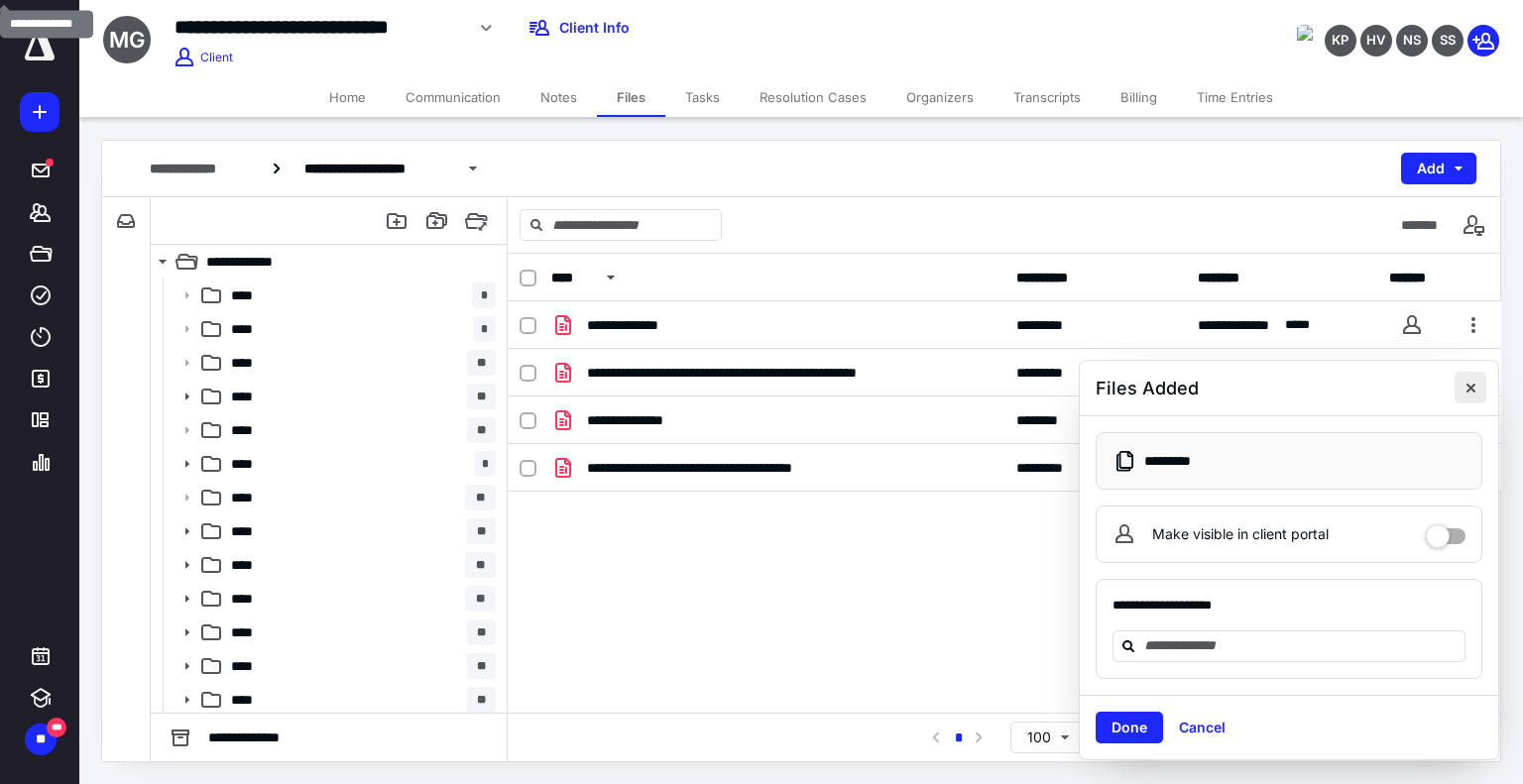 click at bounding box center [1470, 388] 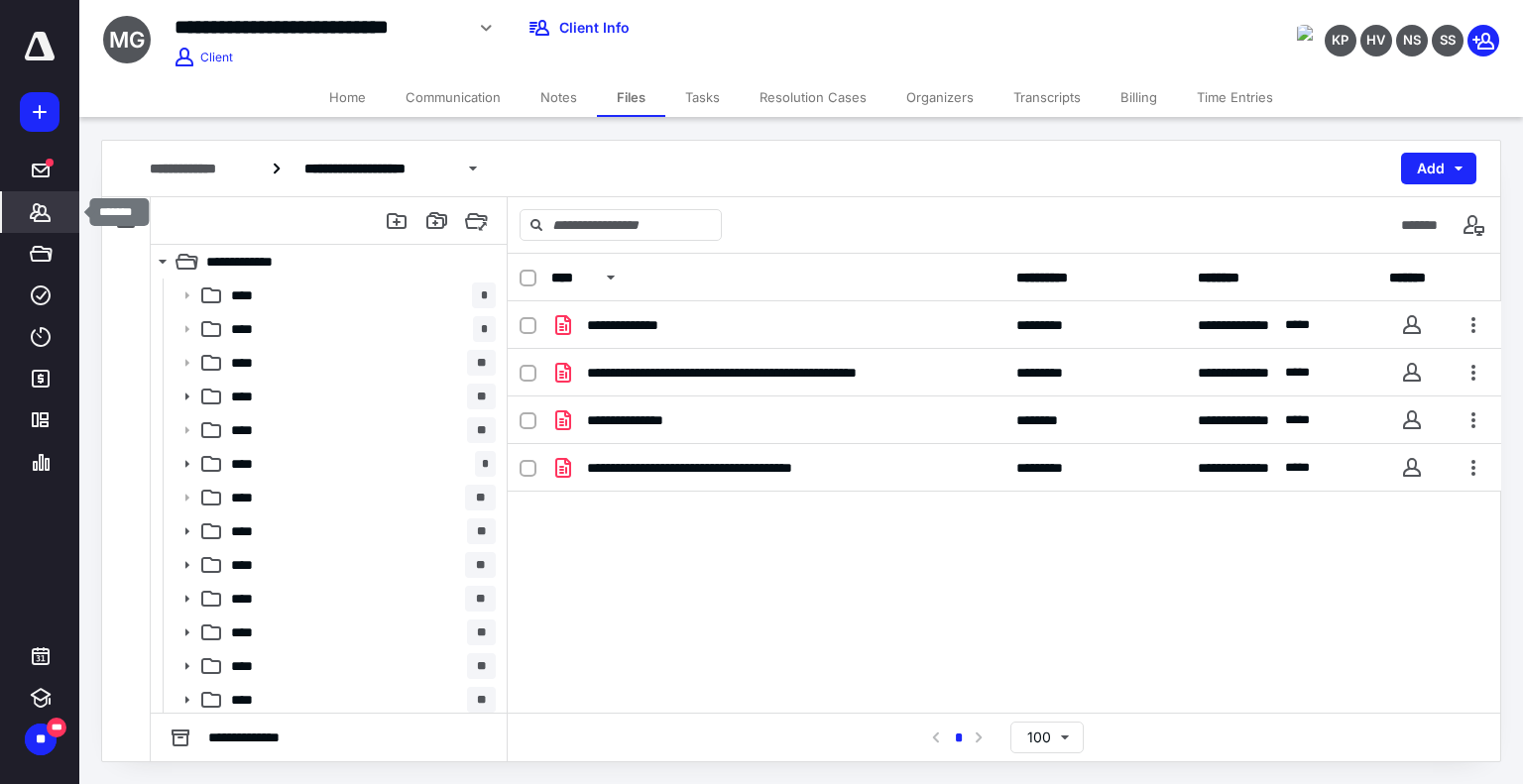 click 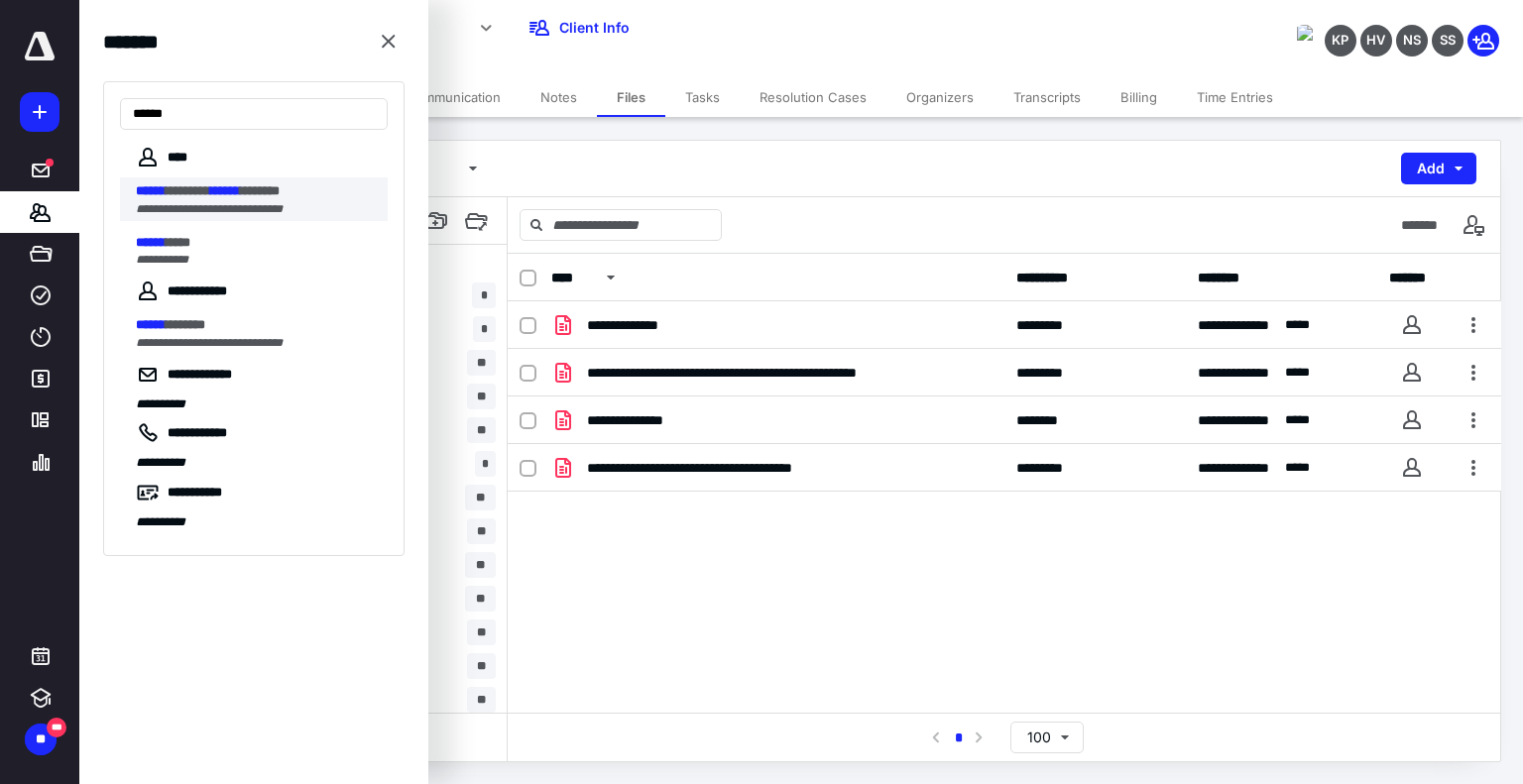 type on "******" 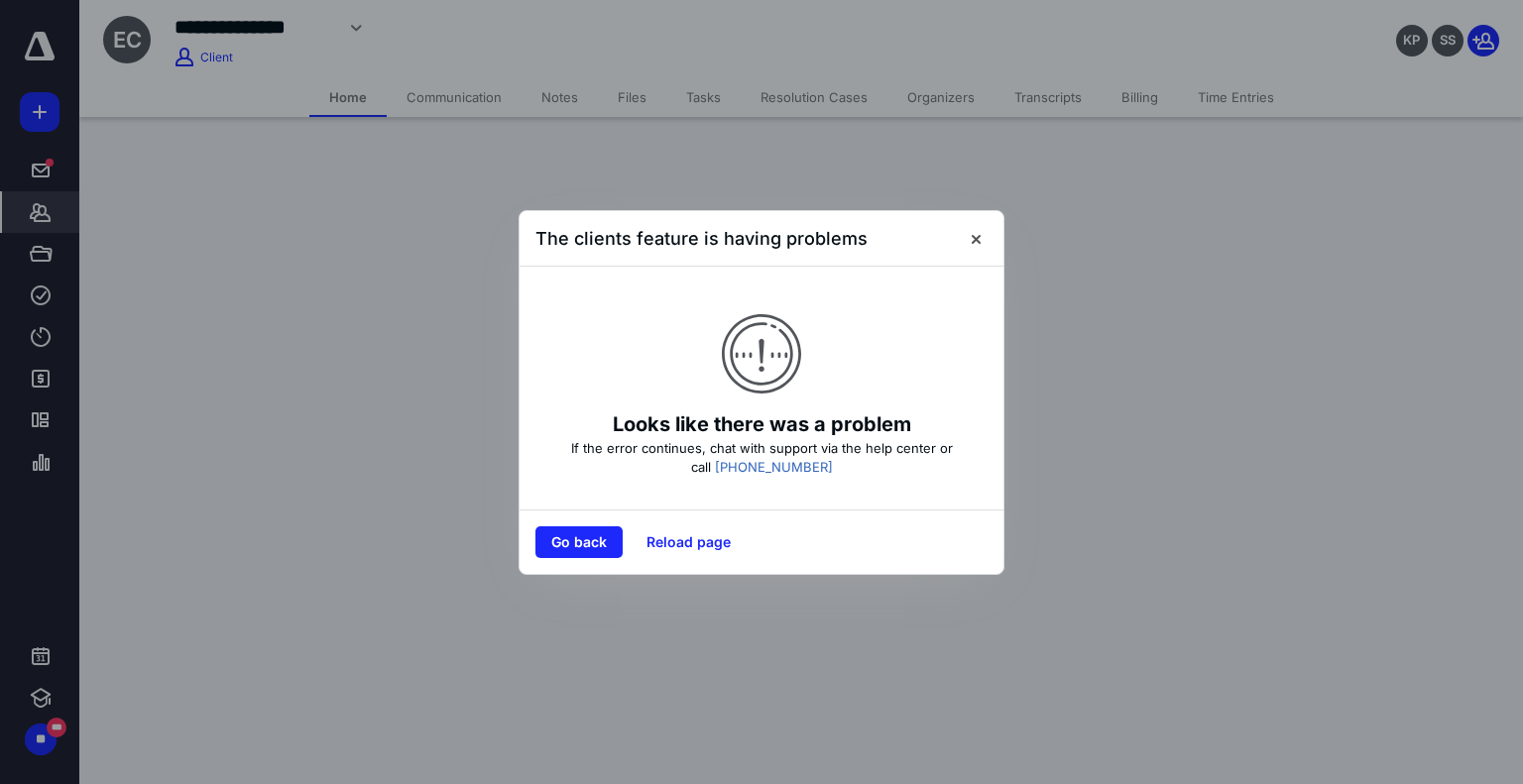 drag, startPoint x: 553, startPoint y: 534, endPoint x: 1139, endPoint y: 7, distance: 788.1148 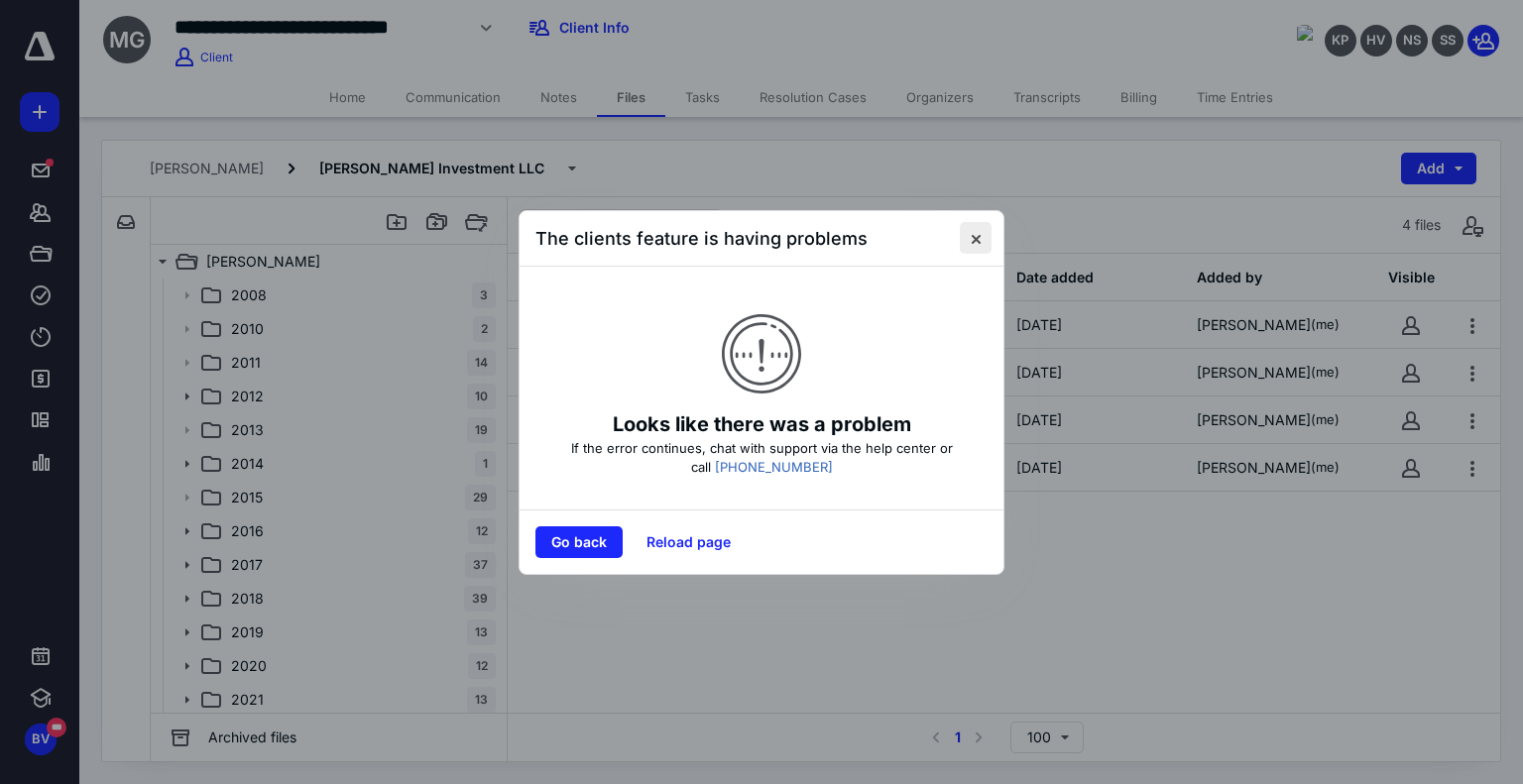 drag, startPoint x: 976, startPoint y: 233, endPoint x: 1142, endPoint y: 9, distance: 278.80459 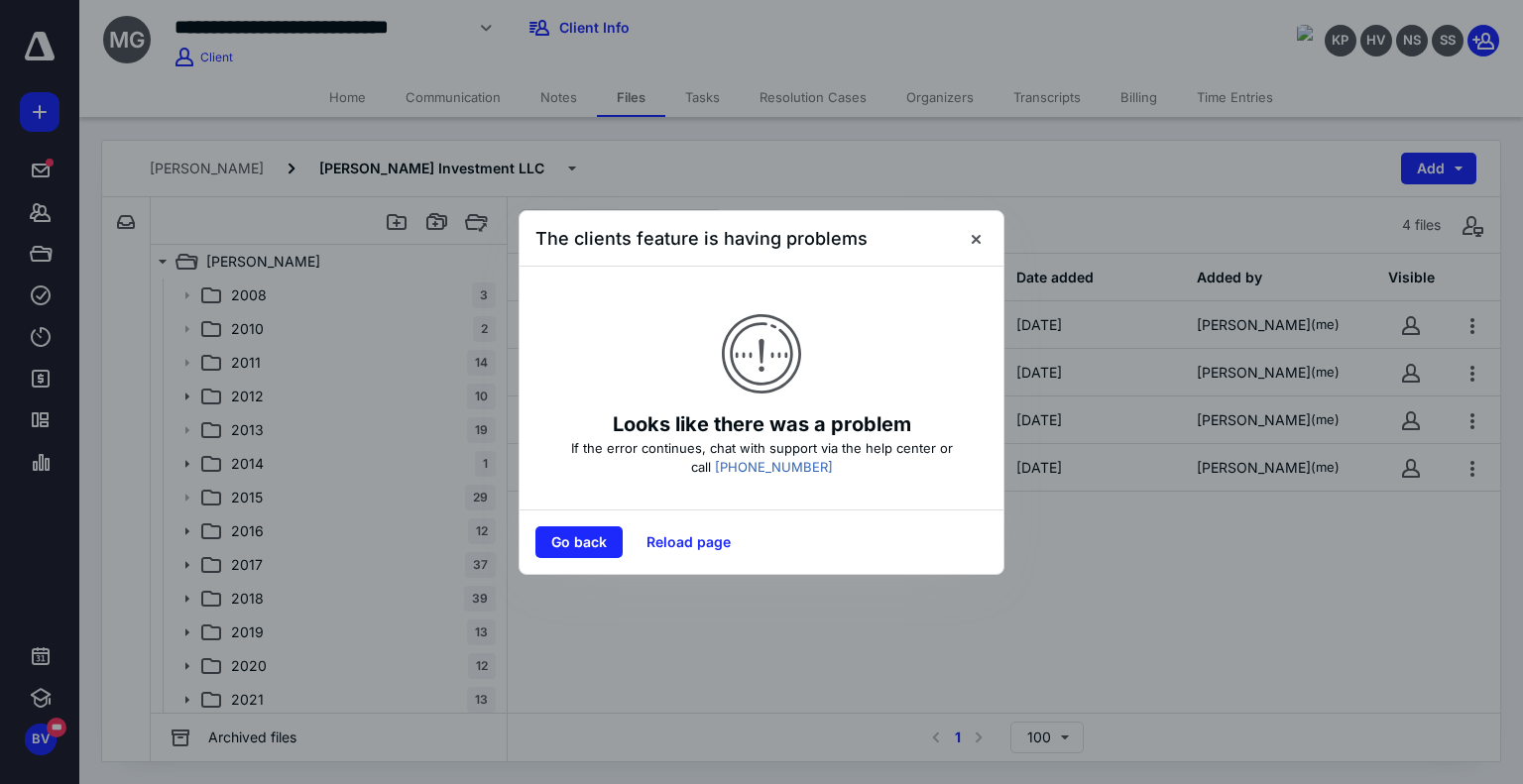 click at bounding box center [976, 238] 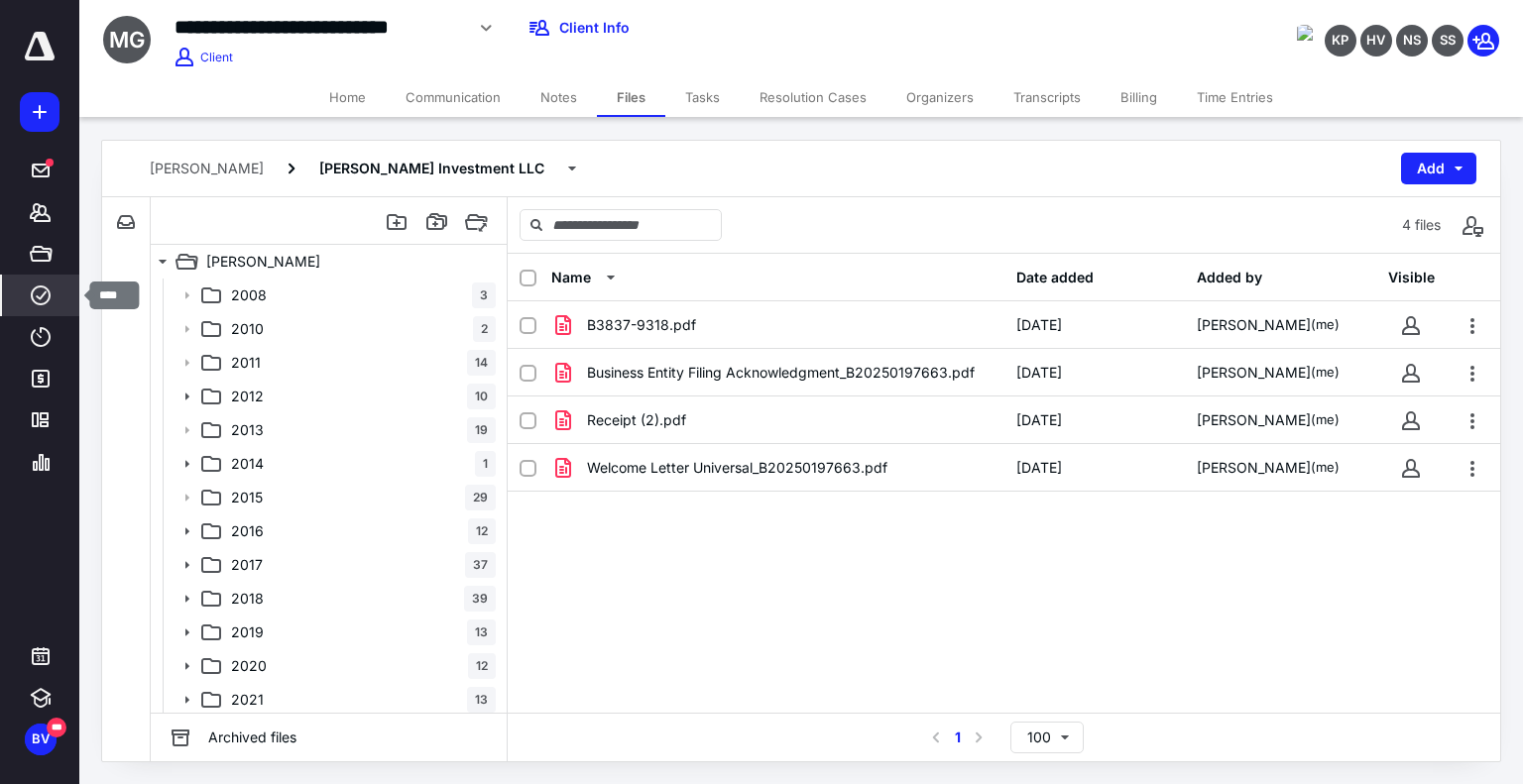 click 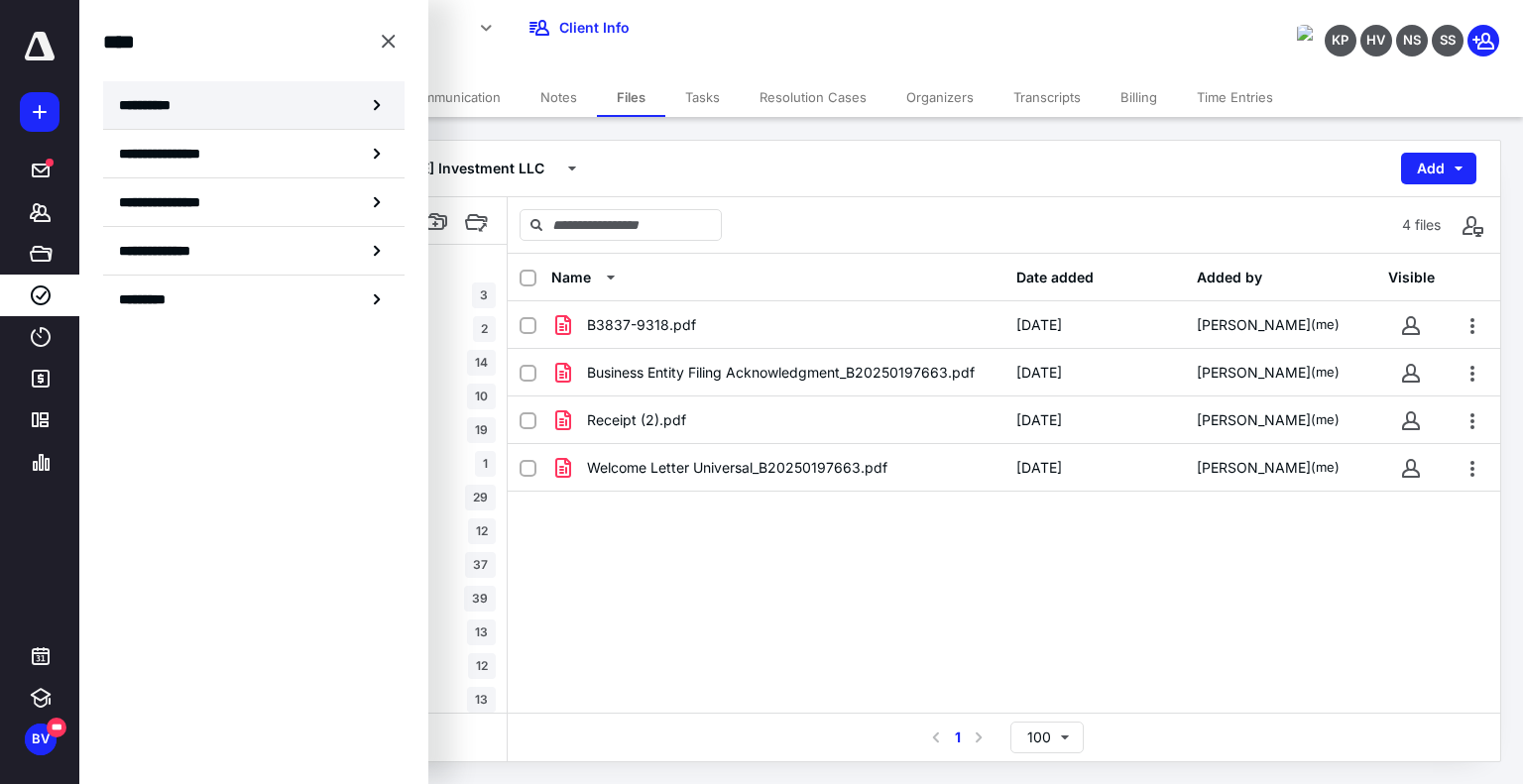click on "**********" at bounding box center (152, 105) 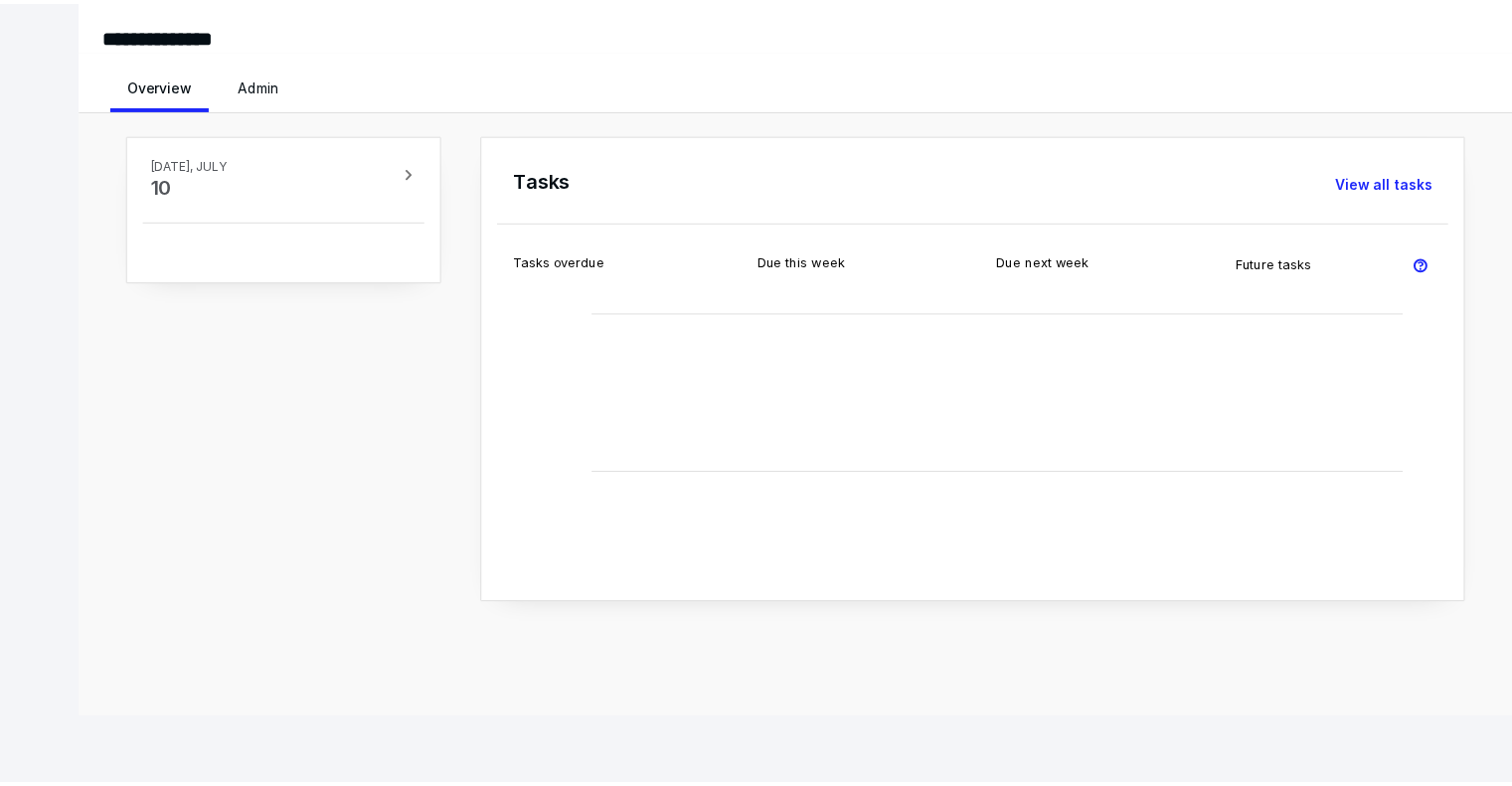 scroll, scrollTop: 0, scrollLeft: 0, axis: both 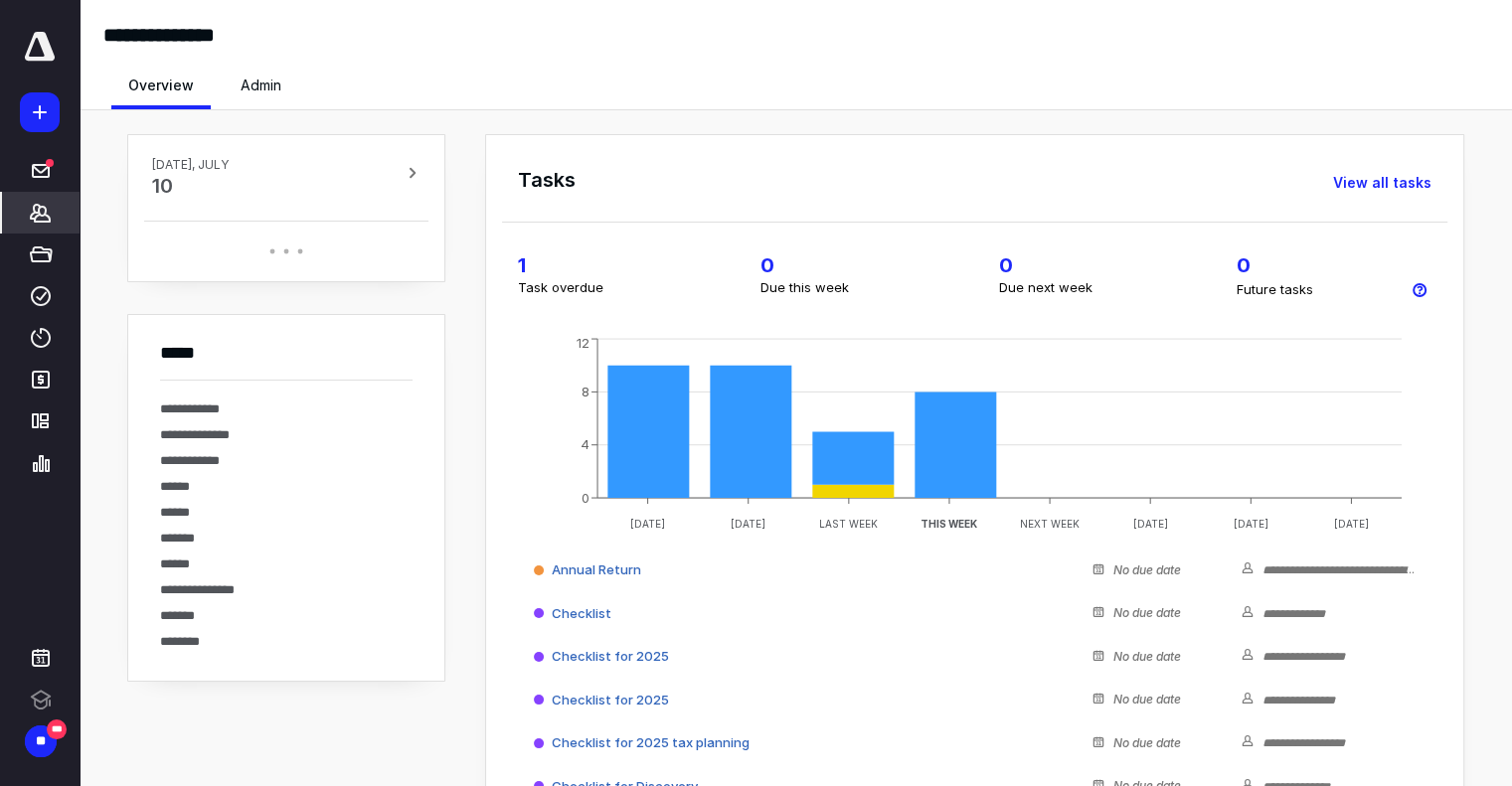 click 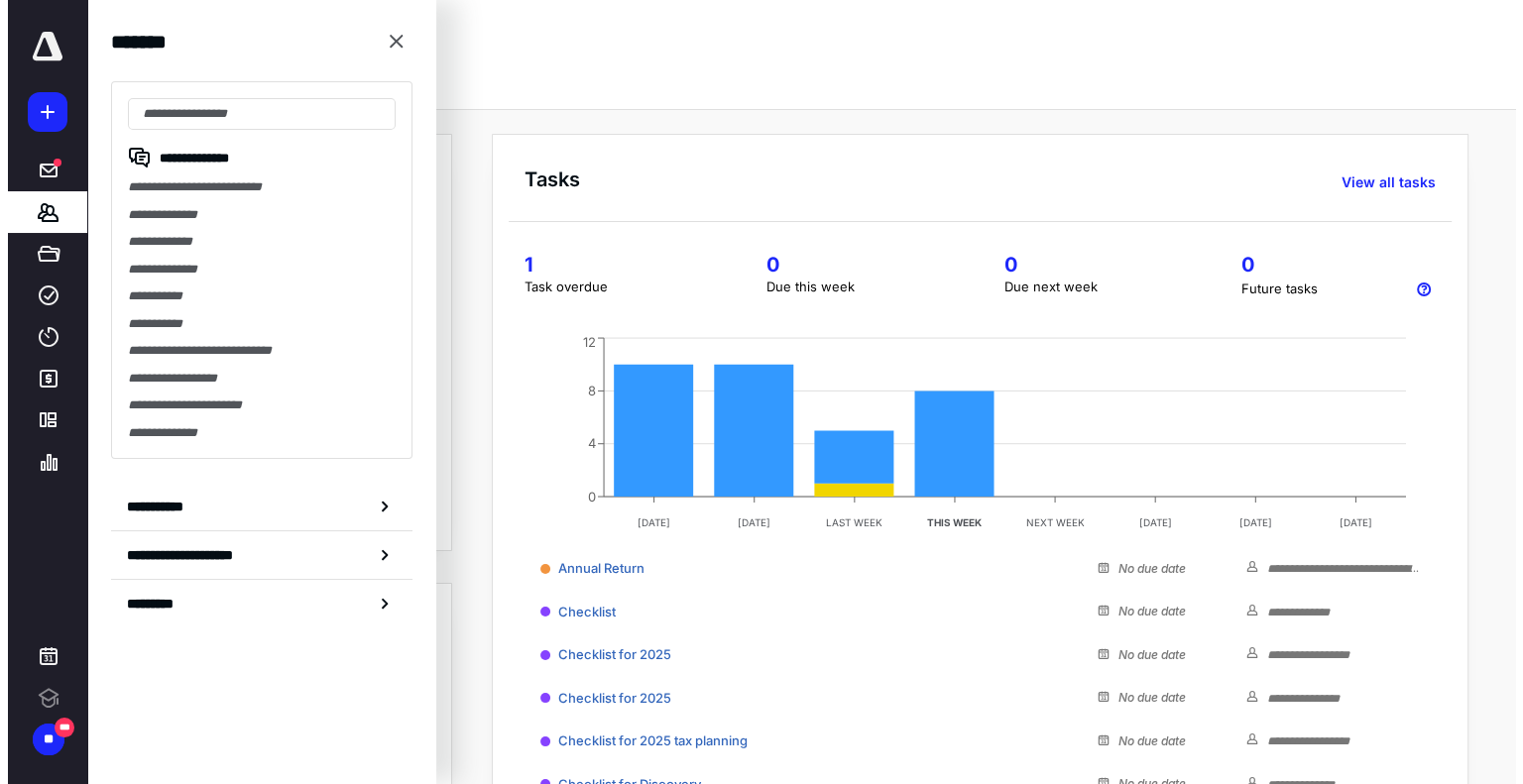 scroll, scrollTop: 0, scrollLeft: 0, axis: both 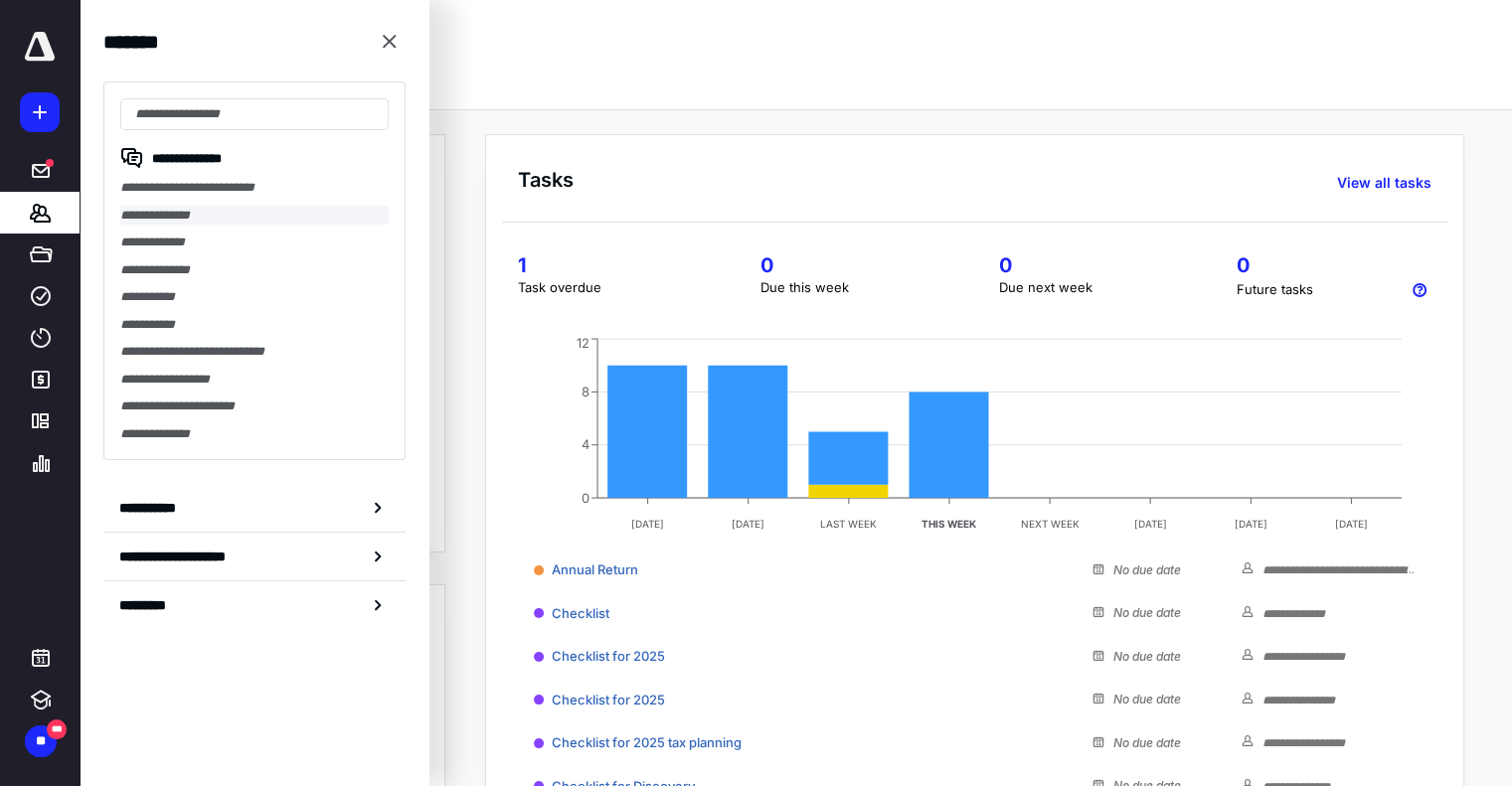 click on "**********" at bounding box center (254, 216) 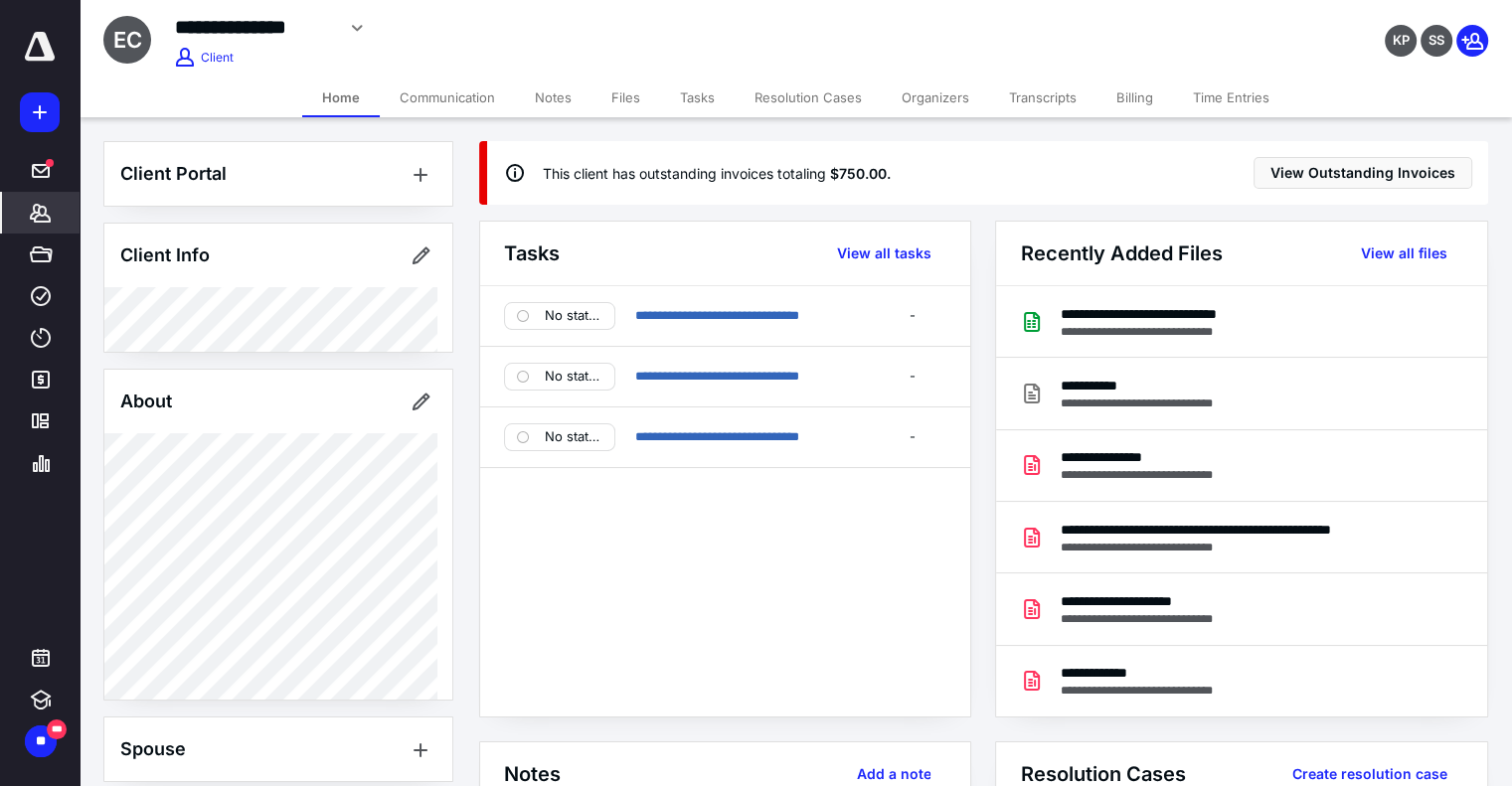 click on "Billing" at bounding box center [1134, 97] 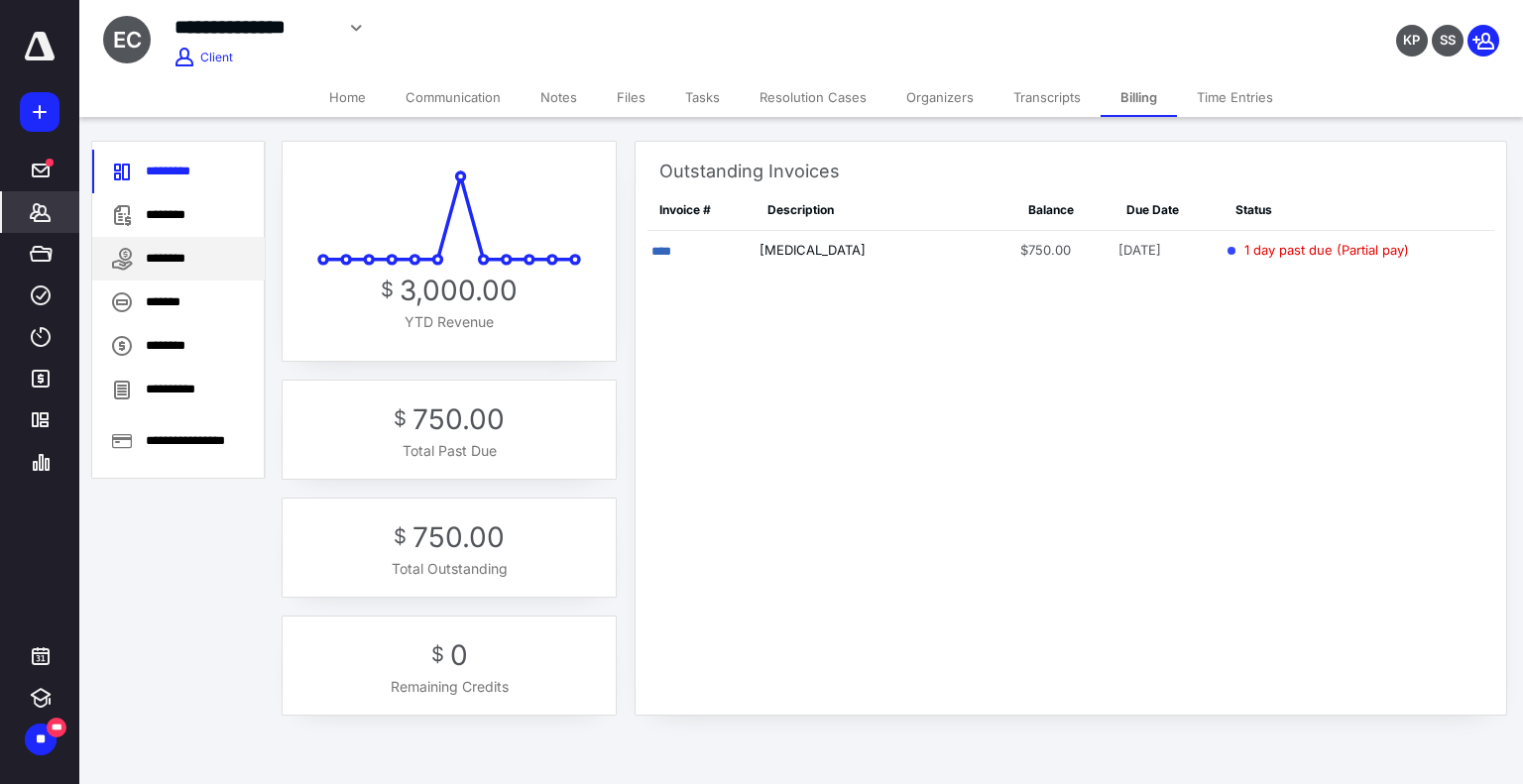 click on "********" at bounding box center [178, 259] 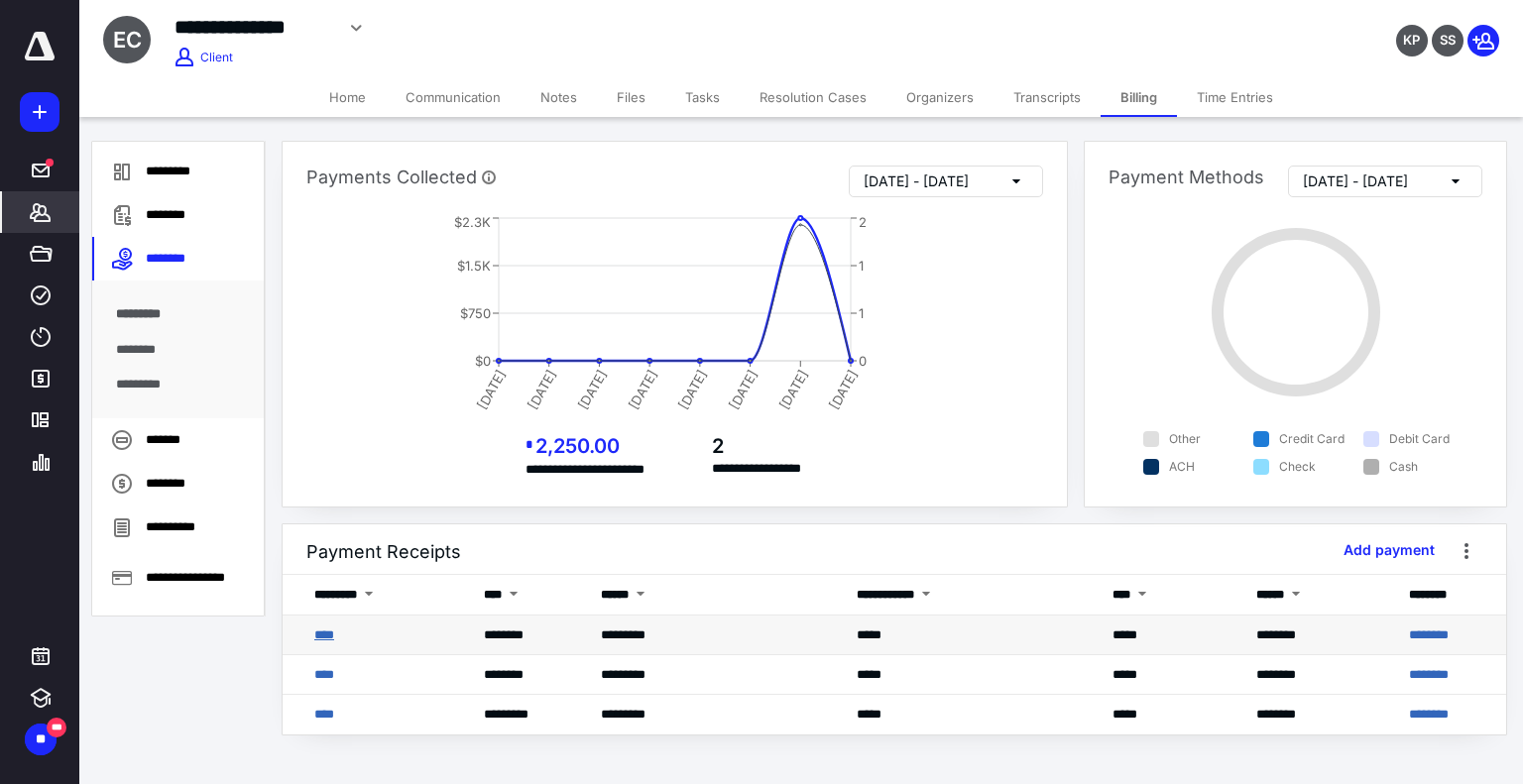 click on "****" at bounding box center (324, 634) 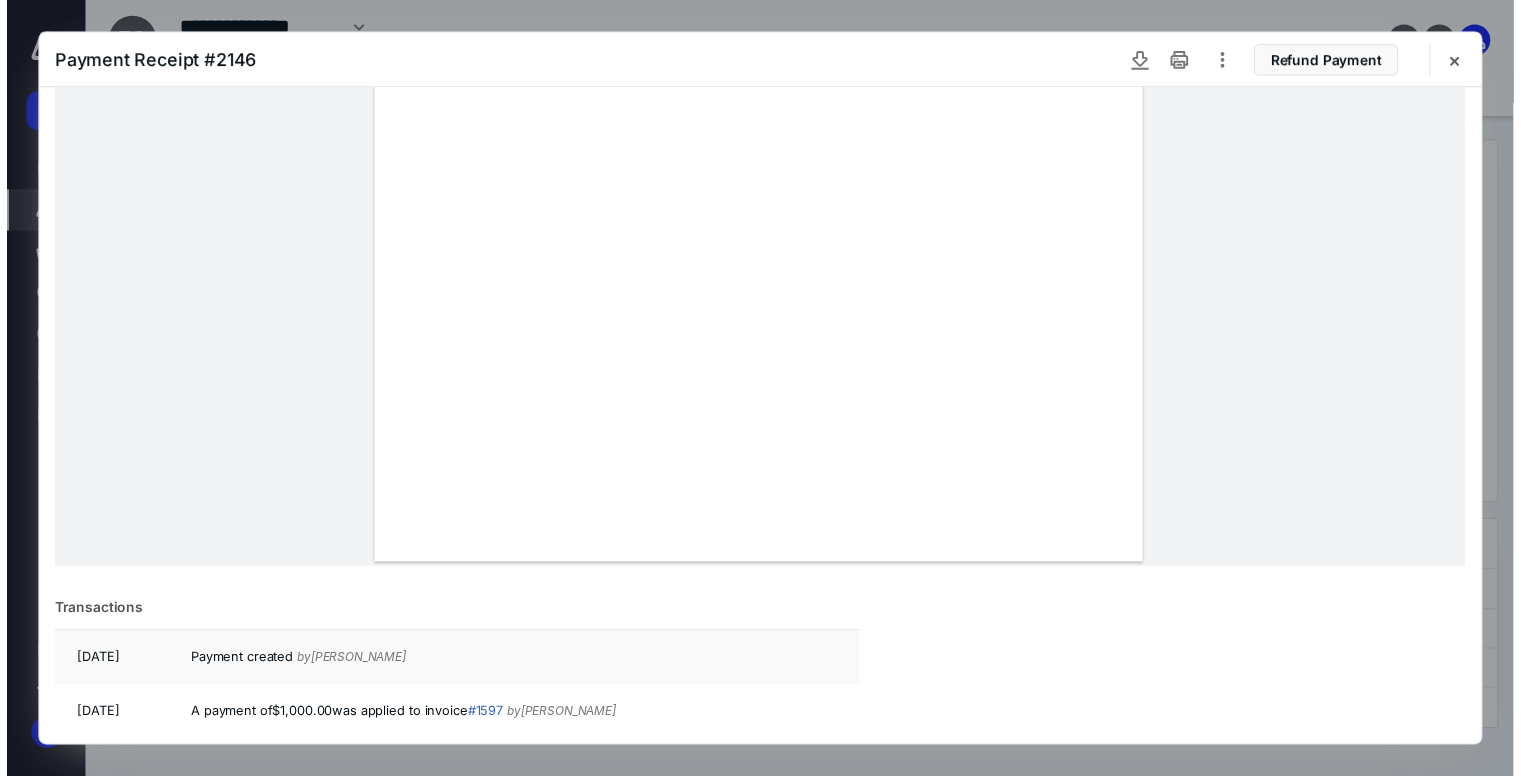 scroll, scrollTop: 561, scrollLeft: 0, axis: vertical 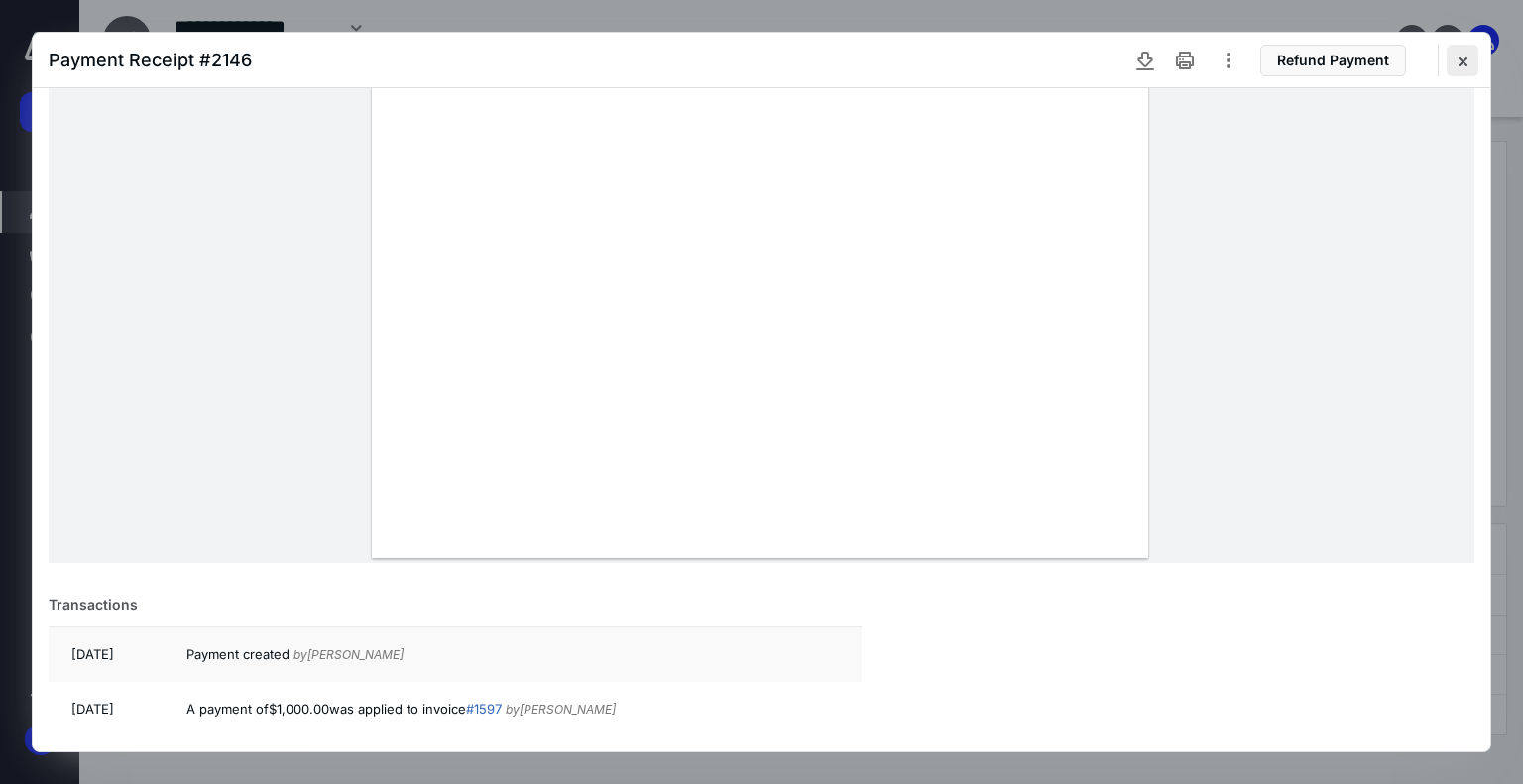 click at bounding box center [1463, 60] 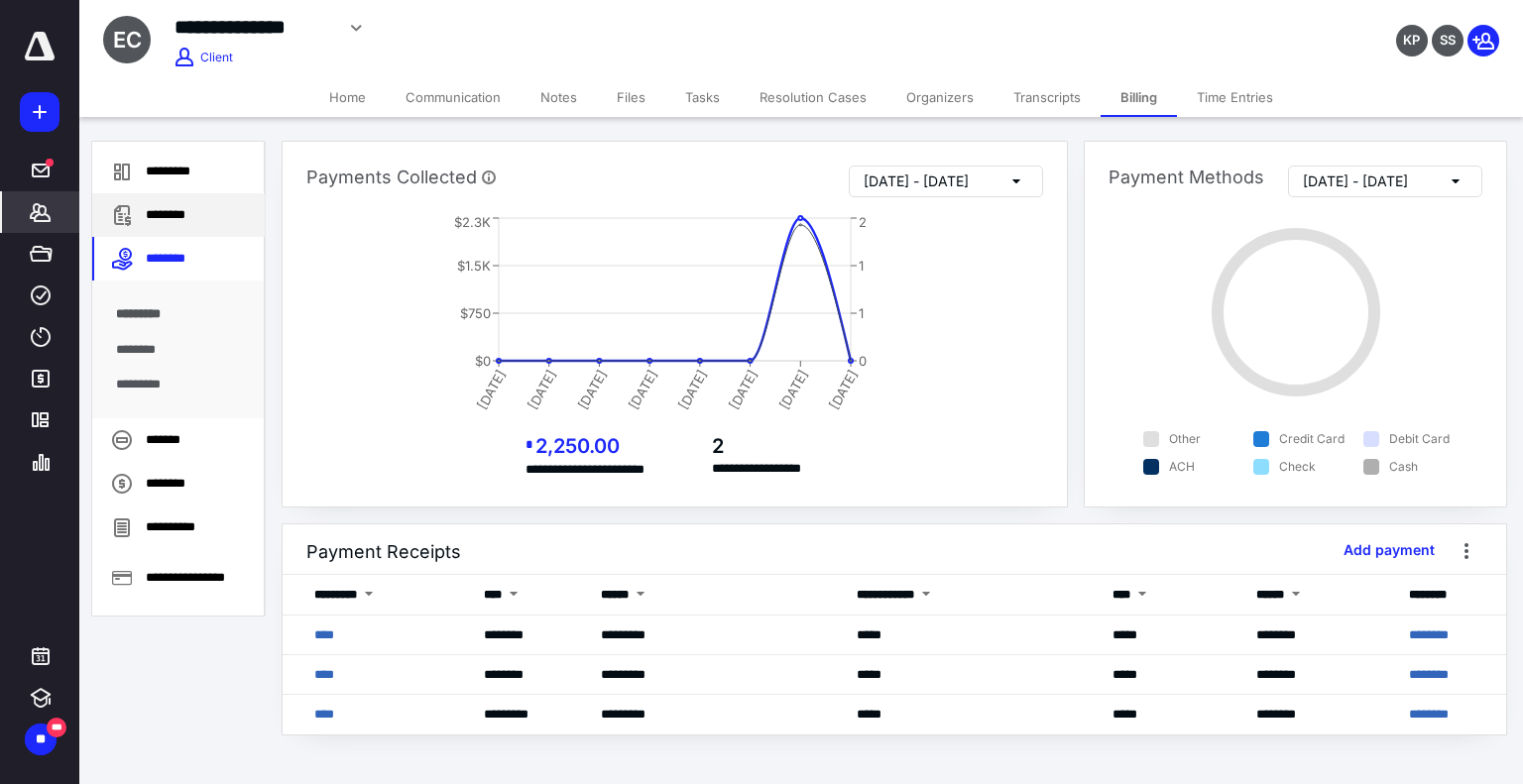 click on "********" at bounding box center [178, 215] 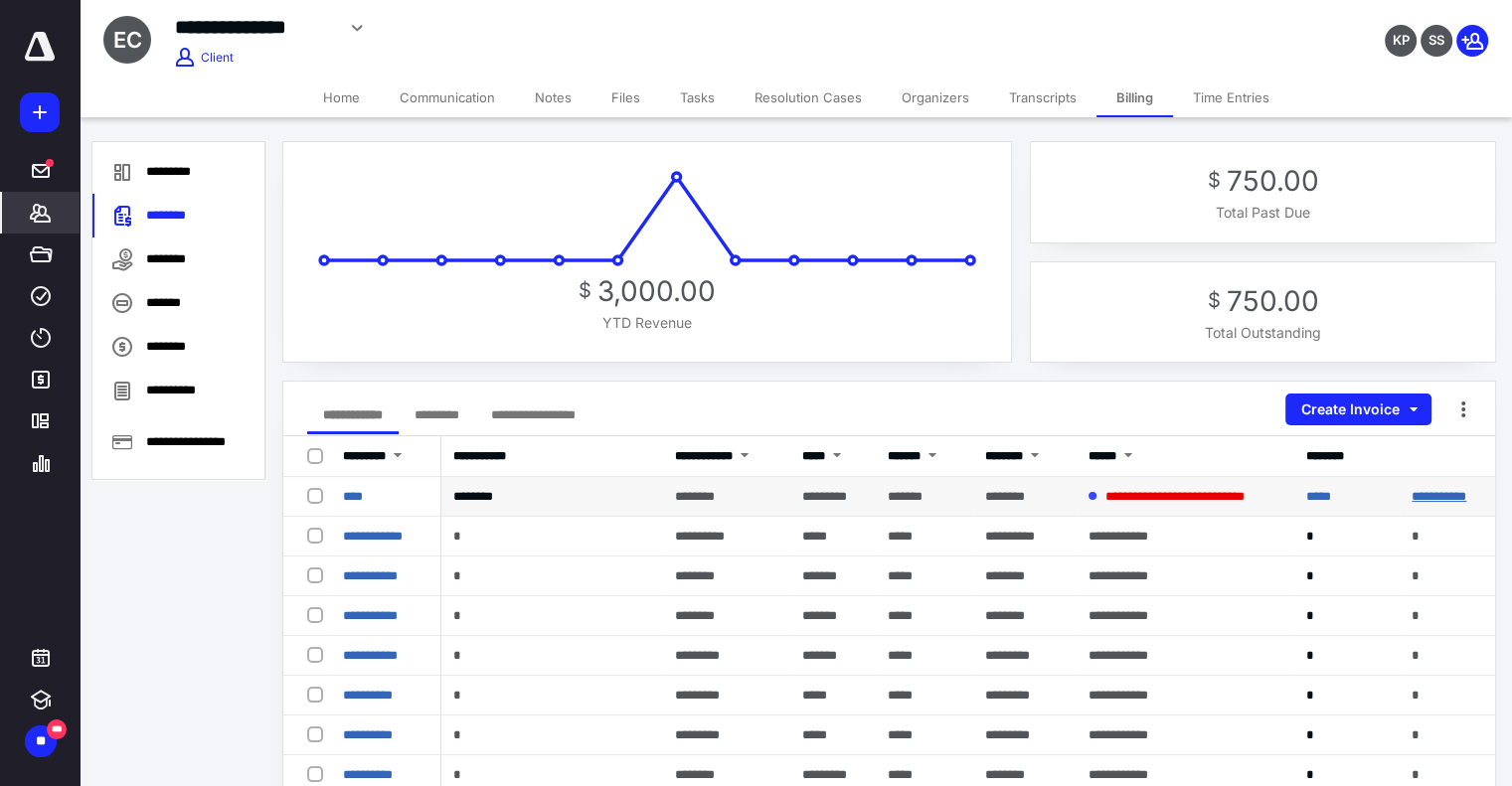 click on "**********" at bounding box center (1438, 496) 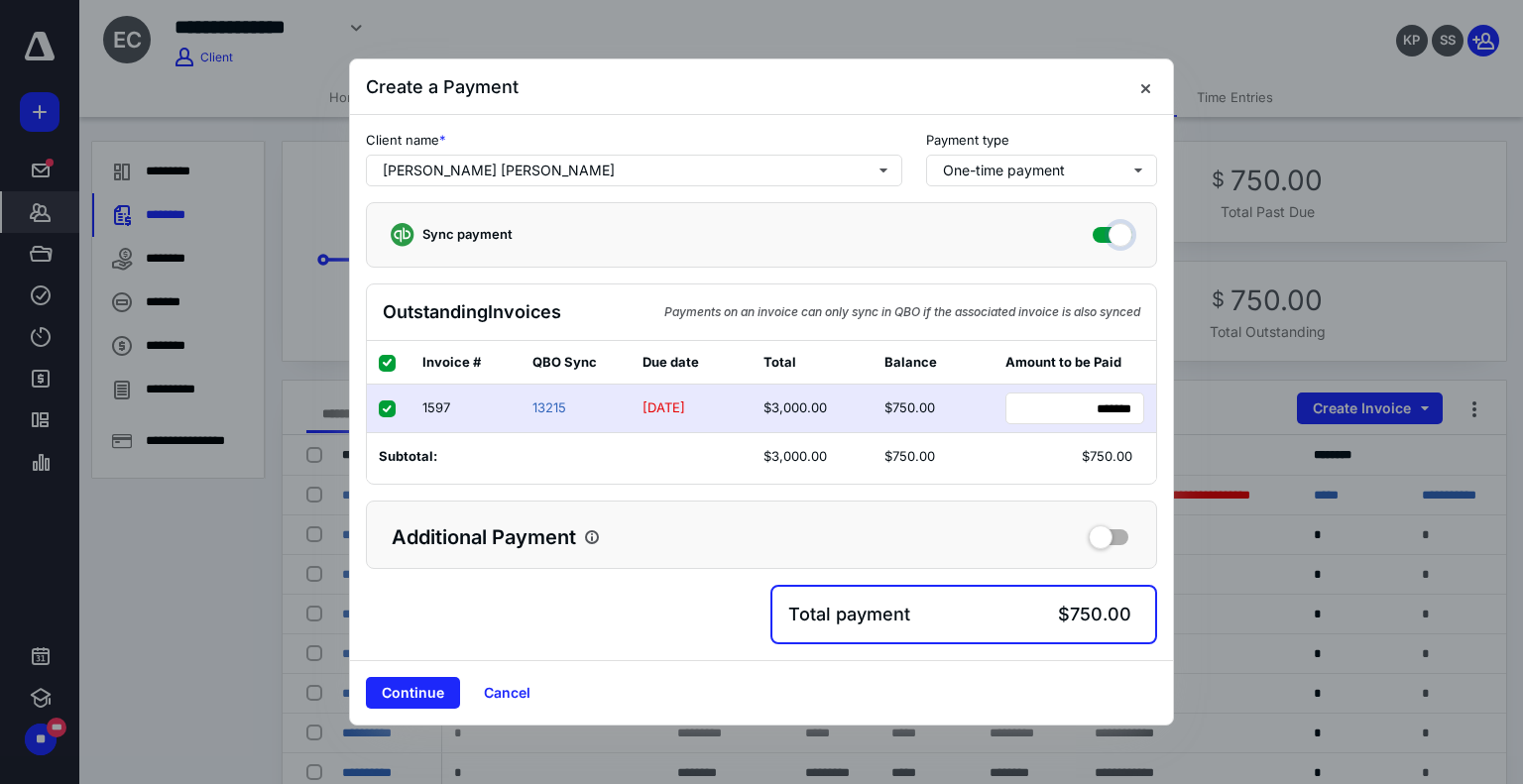 click at bounding box center (1113, 232) 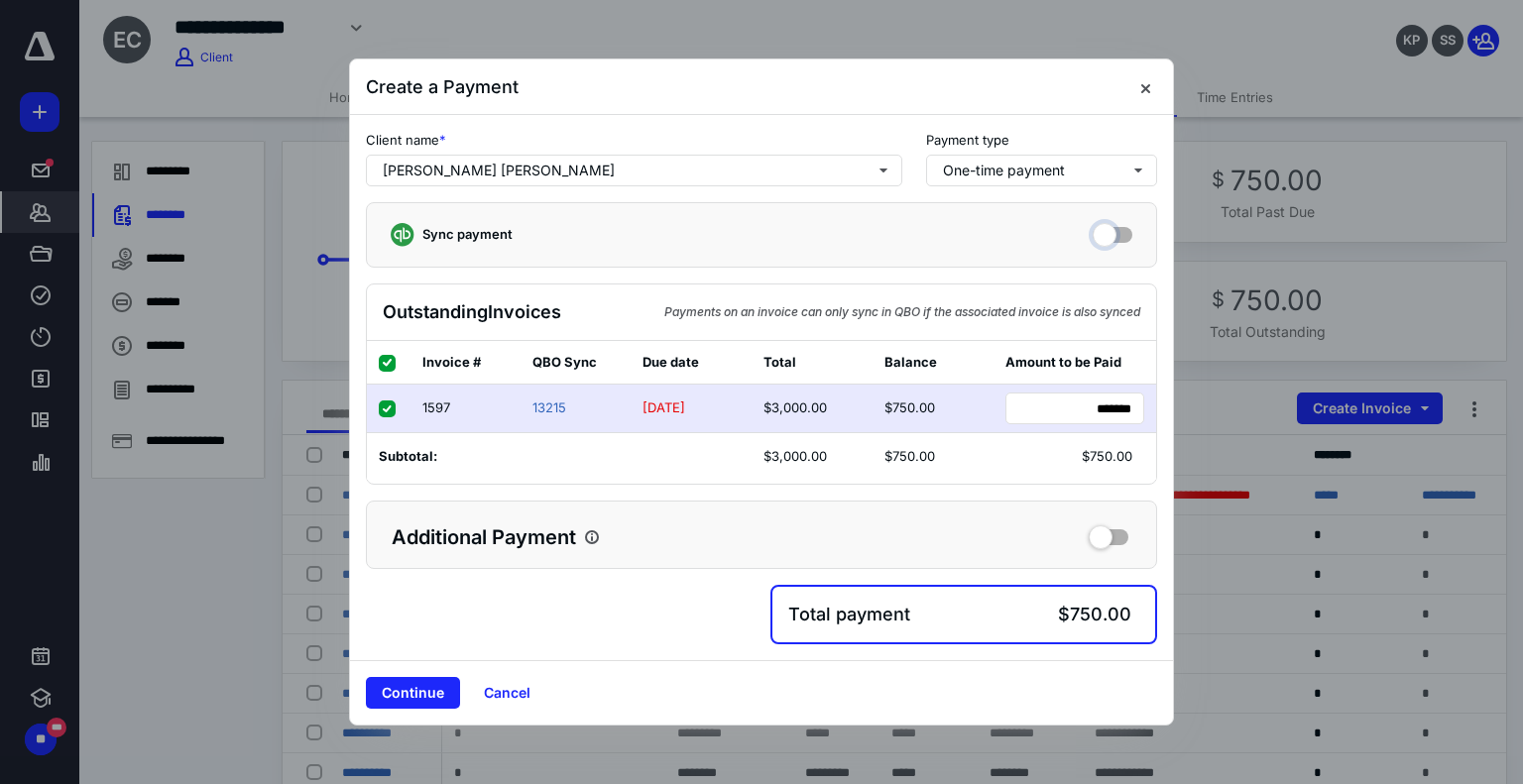 checkbox on "false" 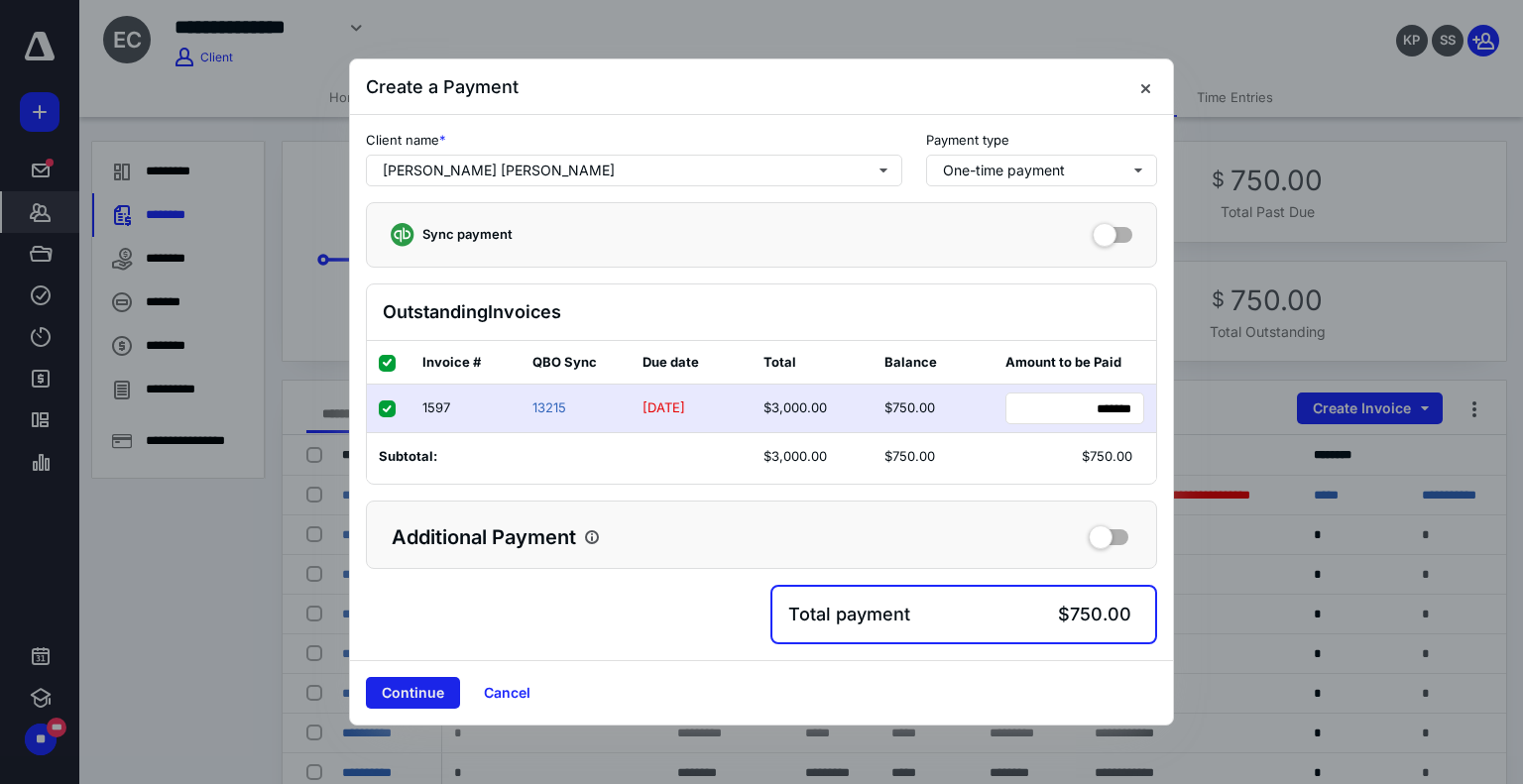 click on "Continue" at bounding box center [412, 693] 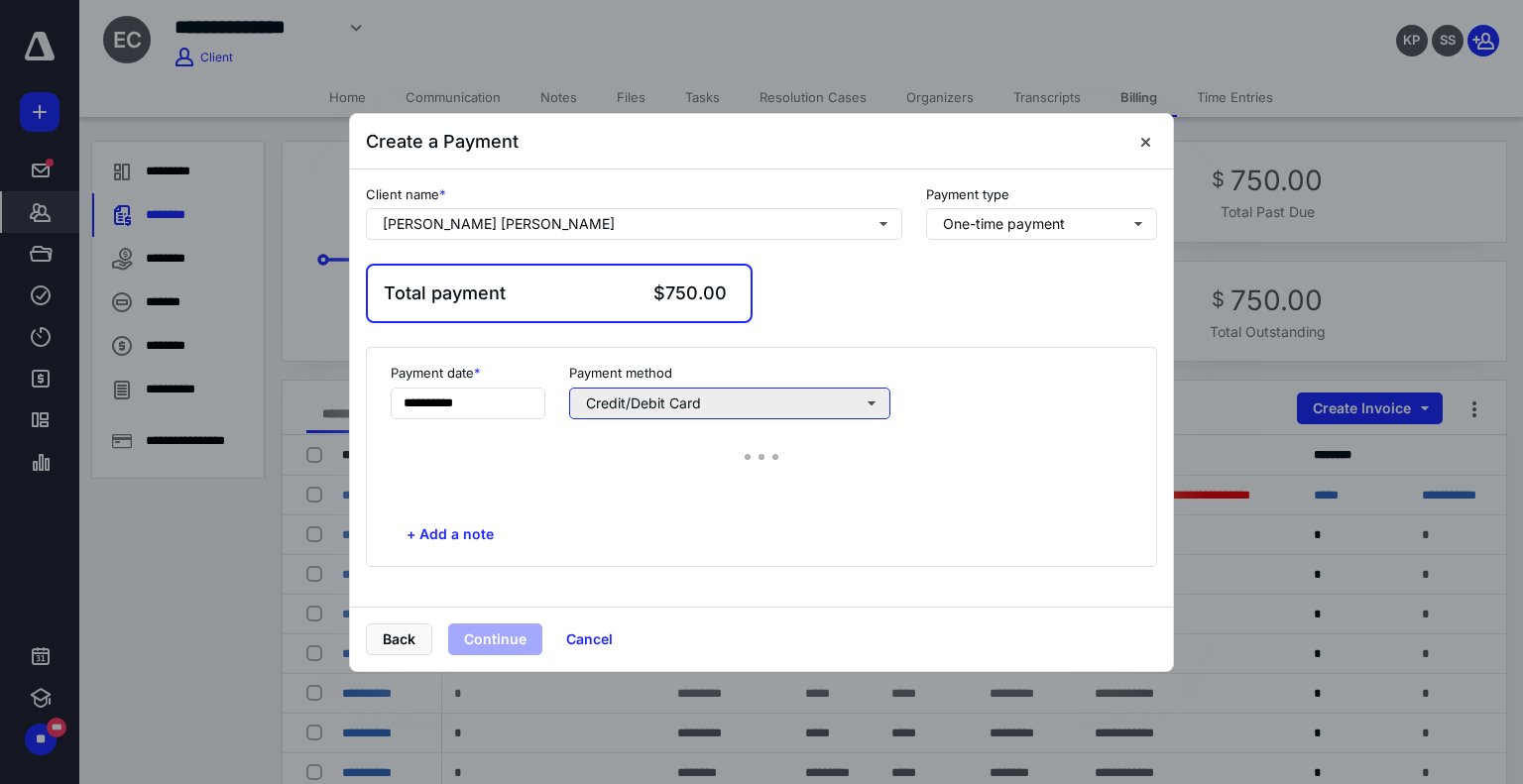 click on "Credit/Debit Card" at bounding box center (730, 403) 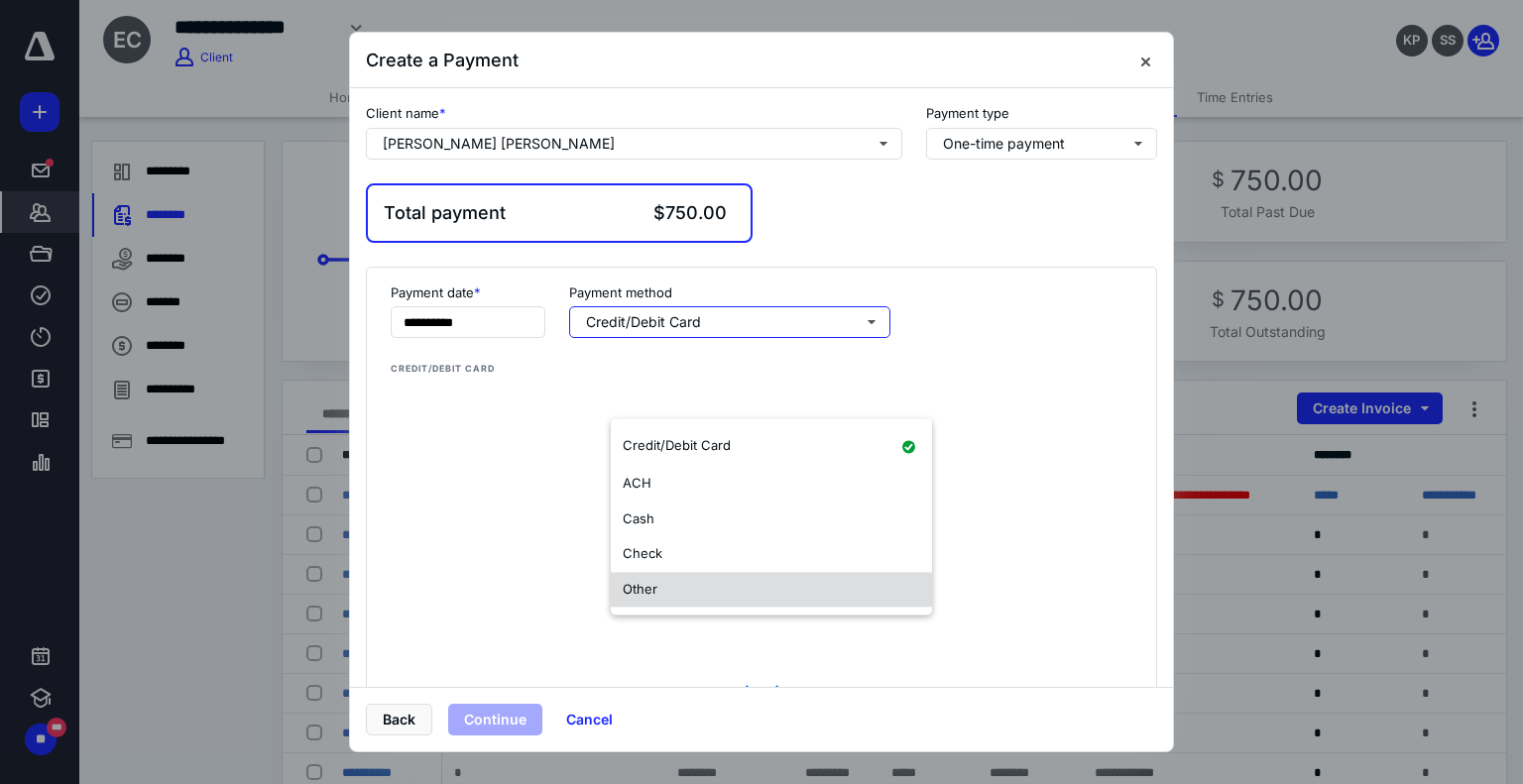 click on "Other" at bounding box center [771, 590] 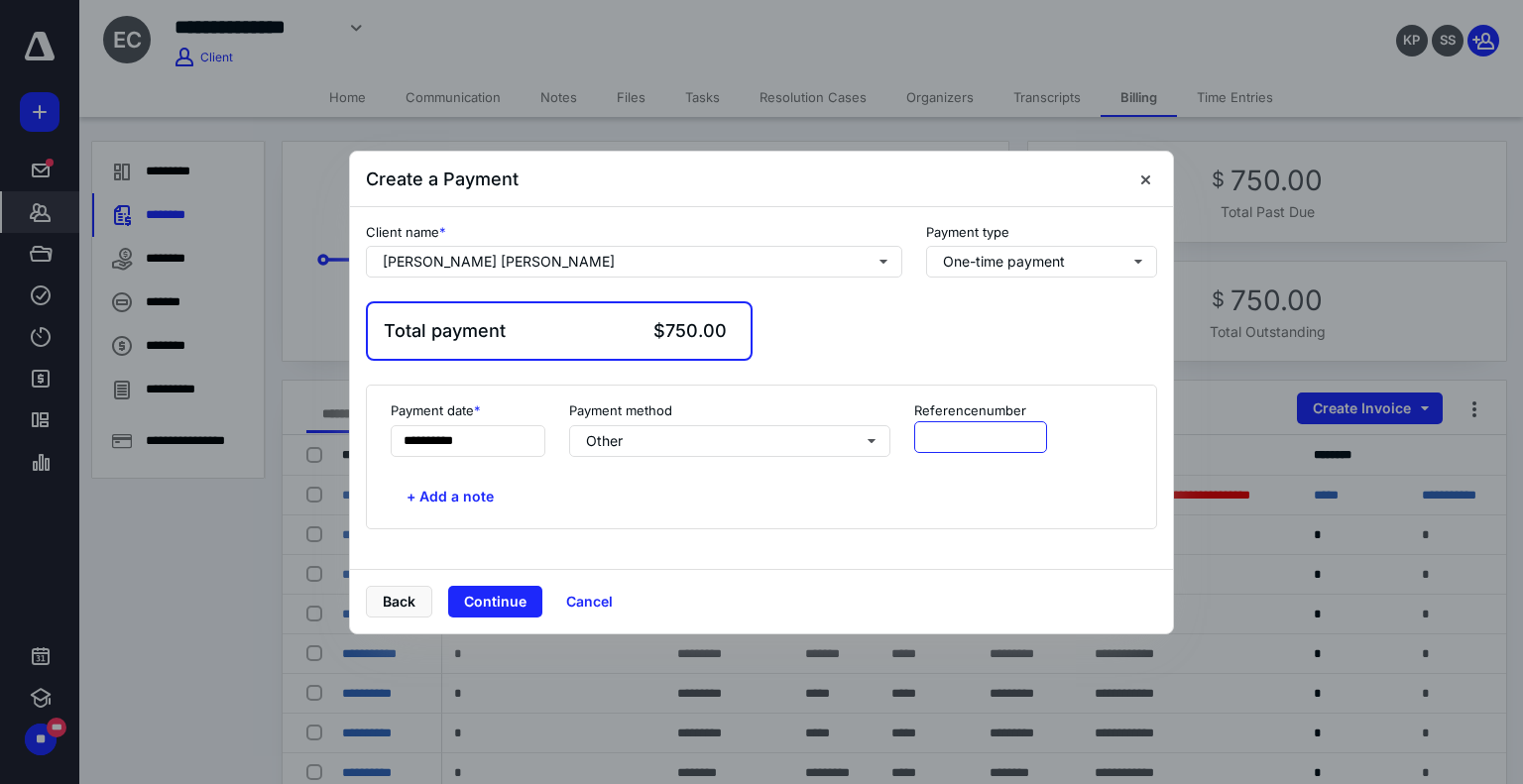 drag, startPoint x: 976, startPoint y: 428, endPoint x: 1189, endPoint y: 426, distance: 213.00939 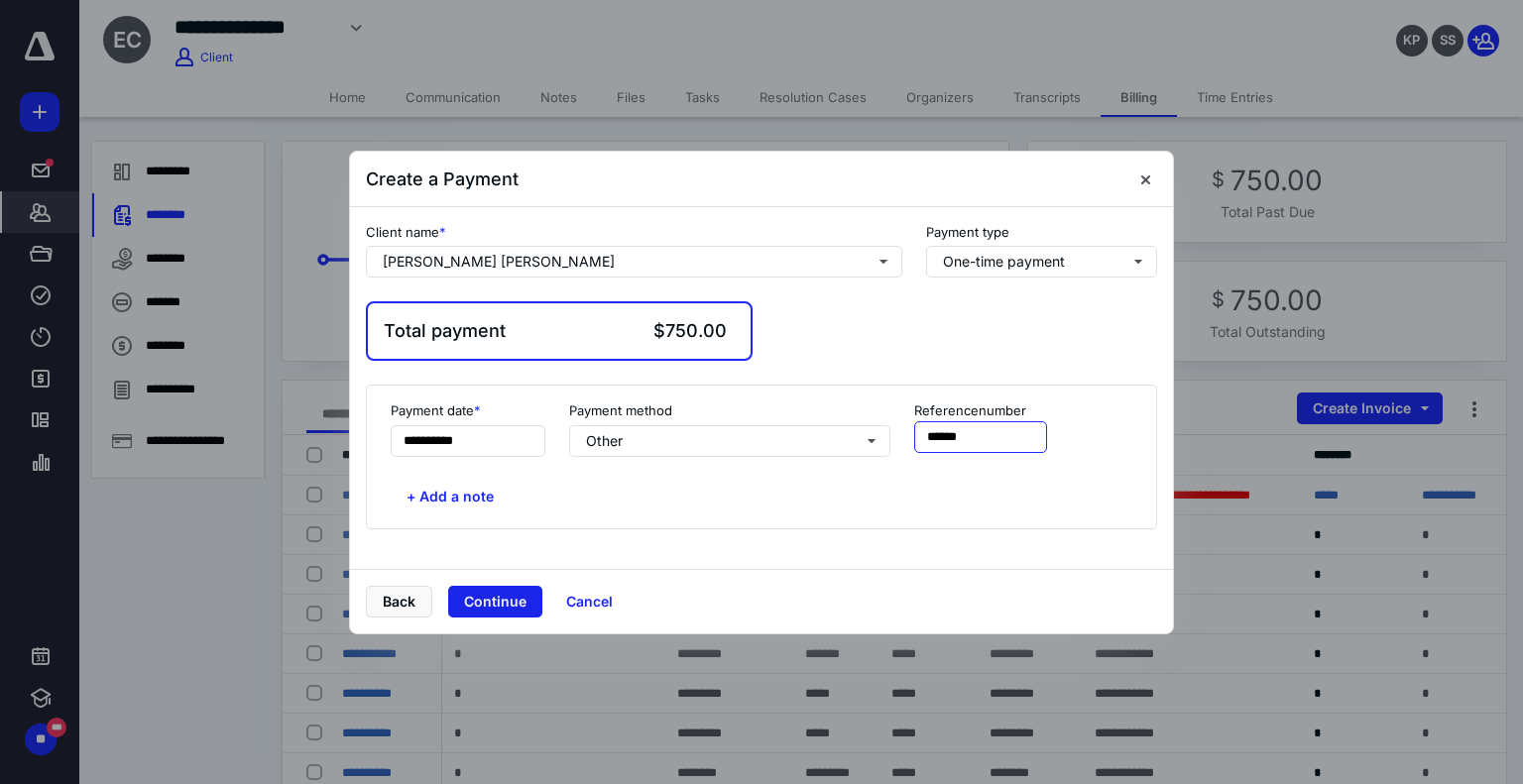 type on "*****" 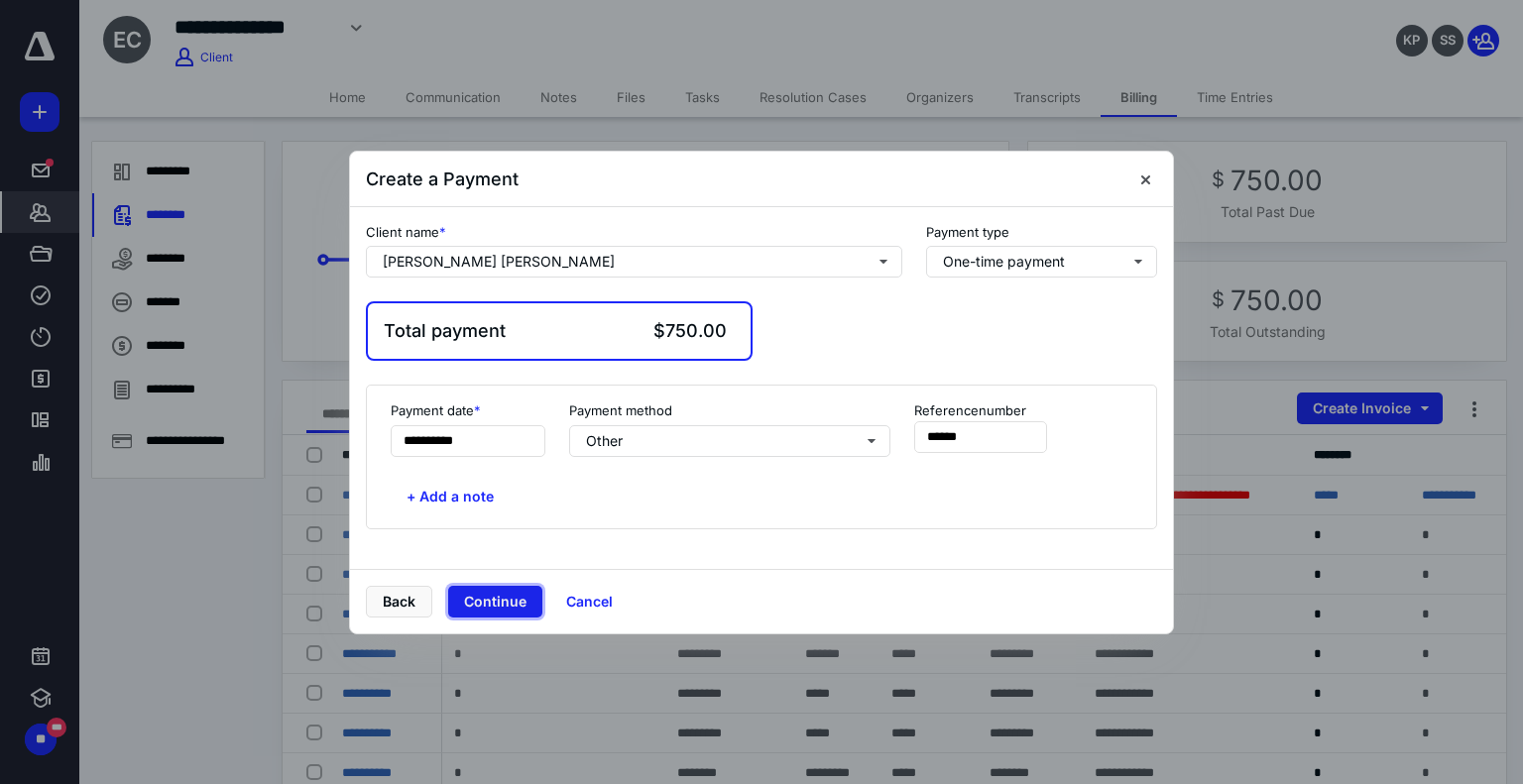 click on "Continue" at bounding box center [495, 602] 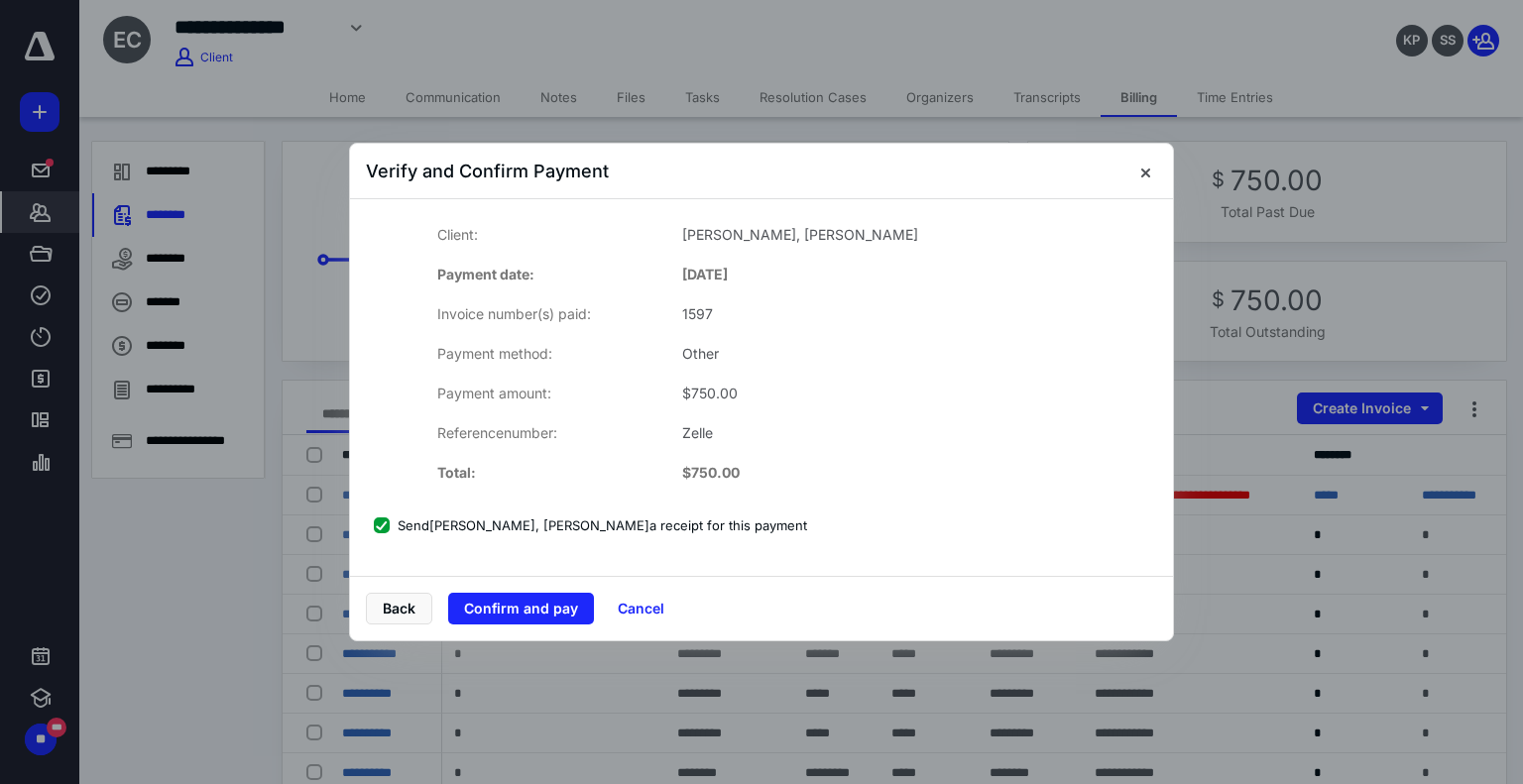 click on "Send  Esther Chapman, Esther Chapman  a receipt for this payment" at bounding box center [590, 525] 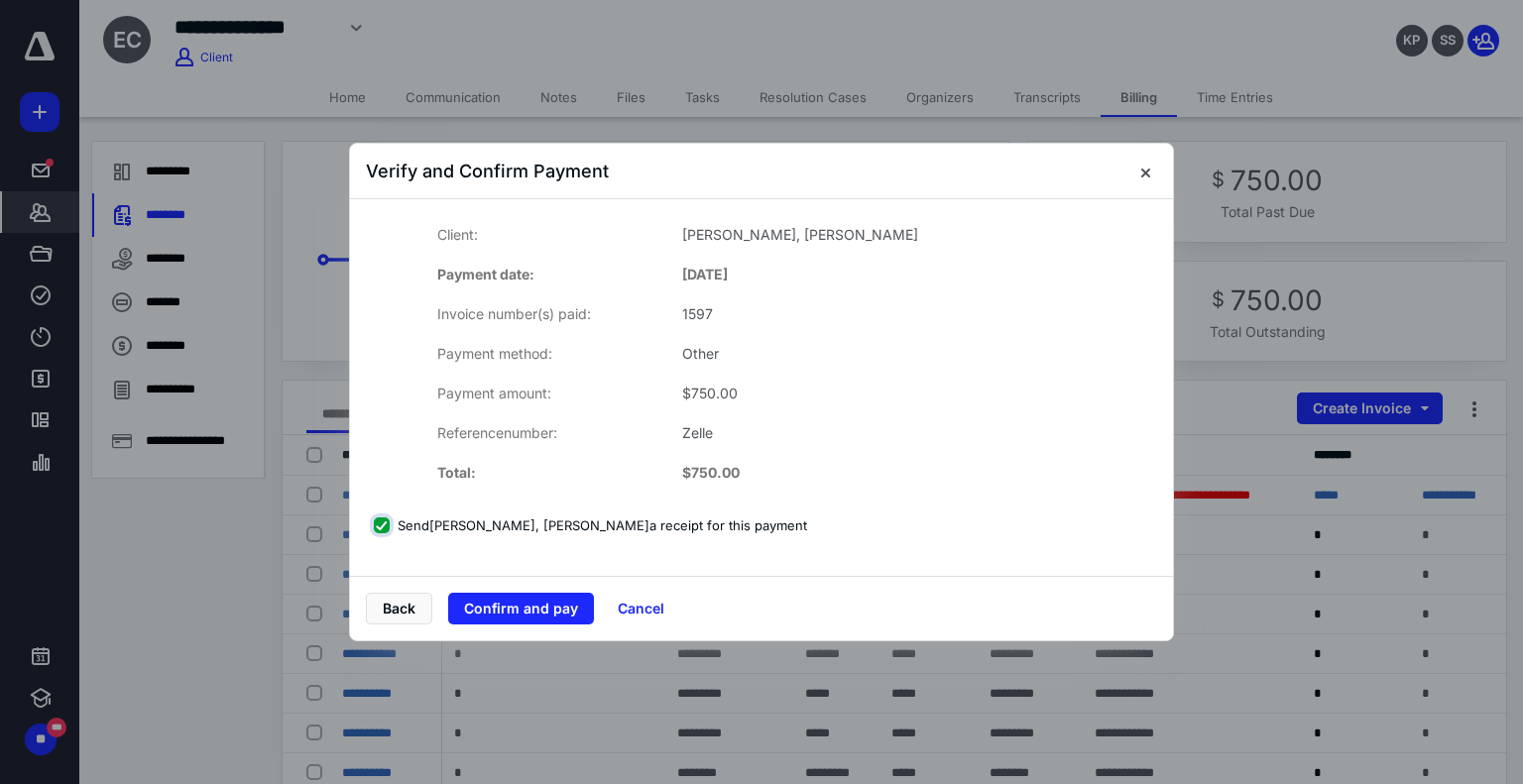 checkbox on "false" 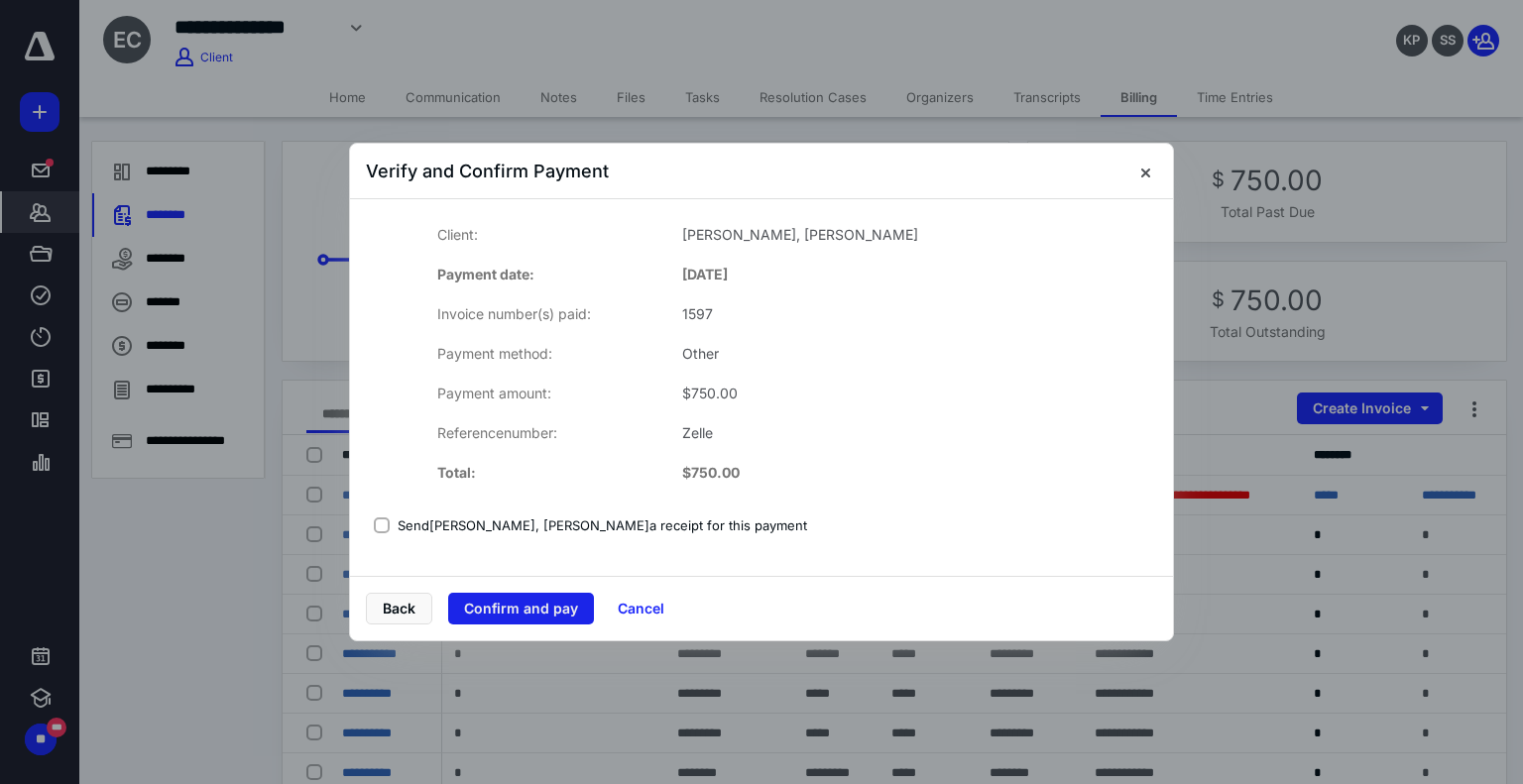click on "Confirm and pay" at bounding box center [521, 609] 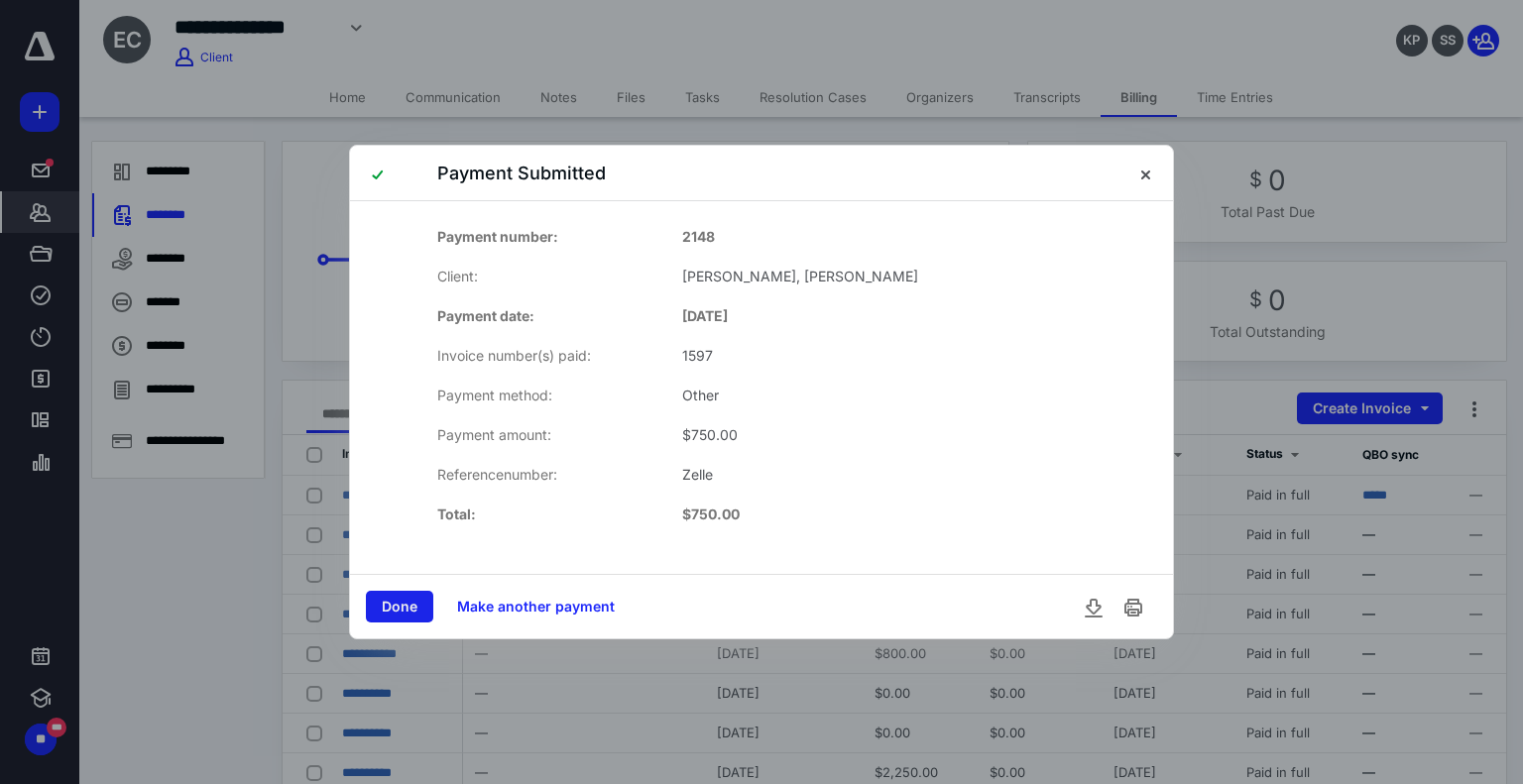click on "Done" at bounding box center (400, 607) 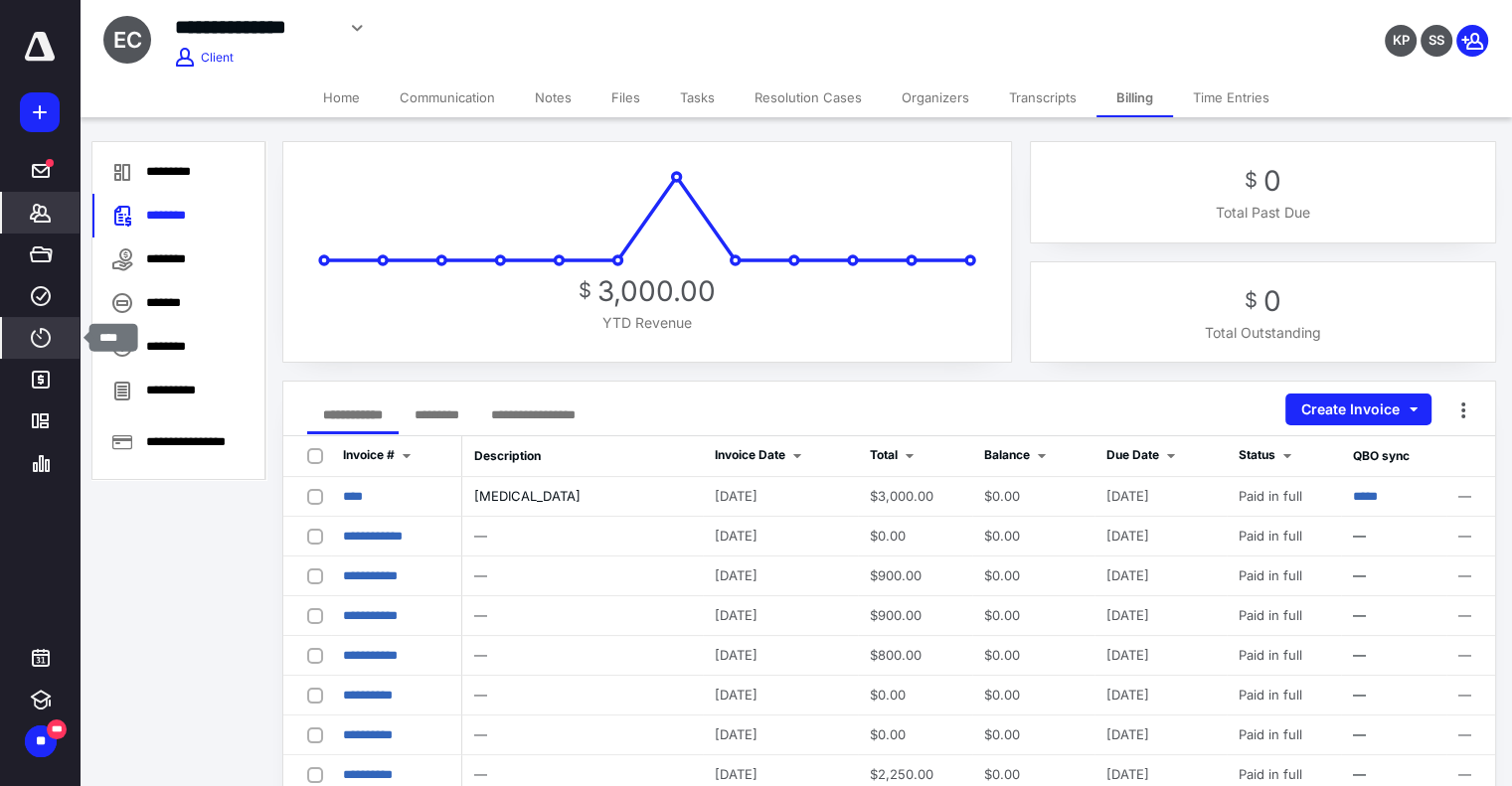 click on "****" at bounding box center (41, 338) 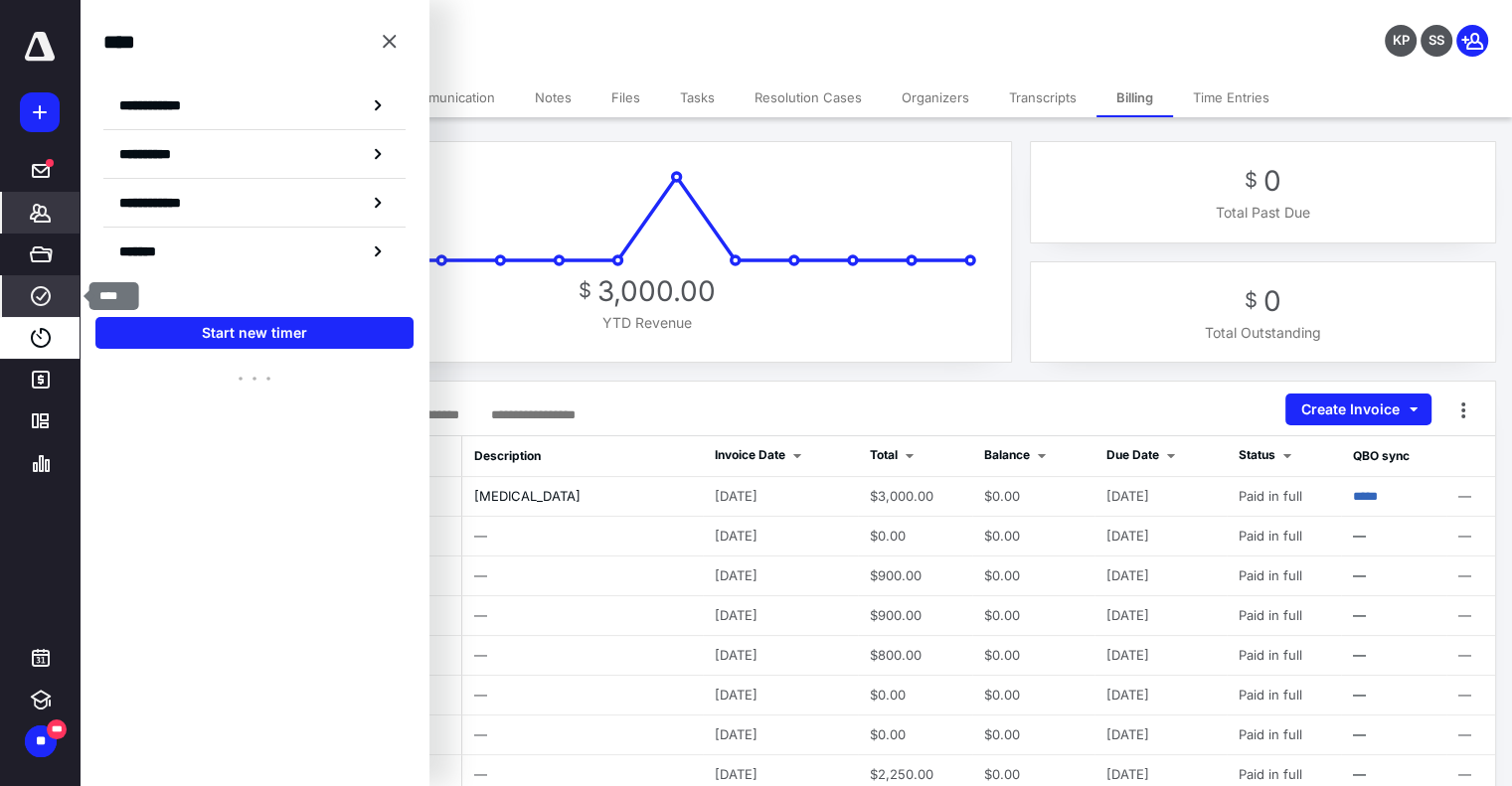 click 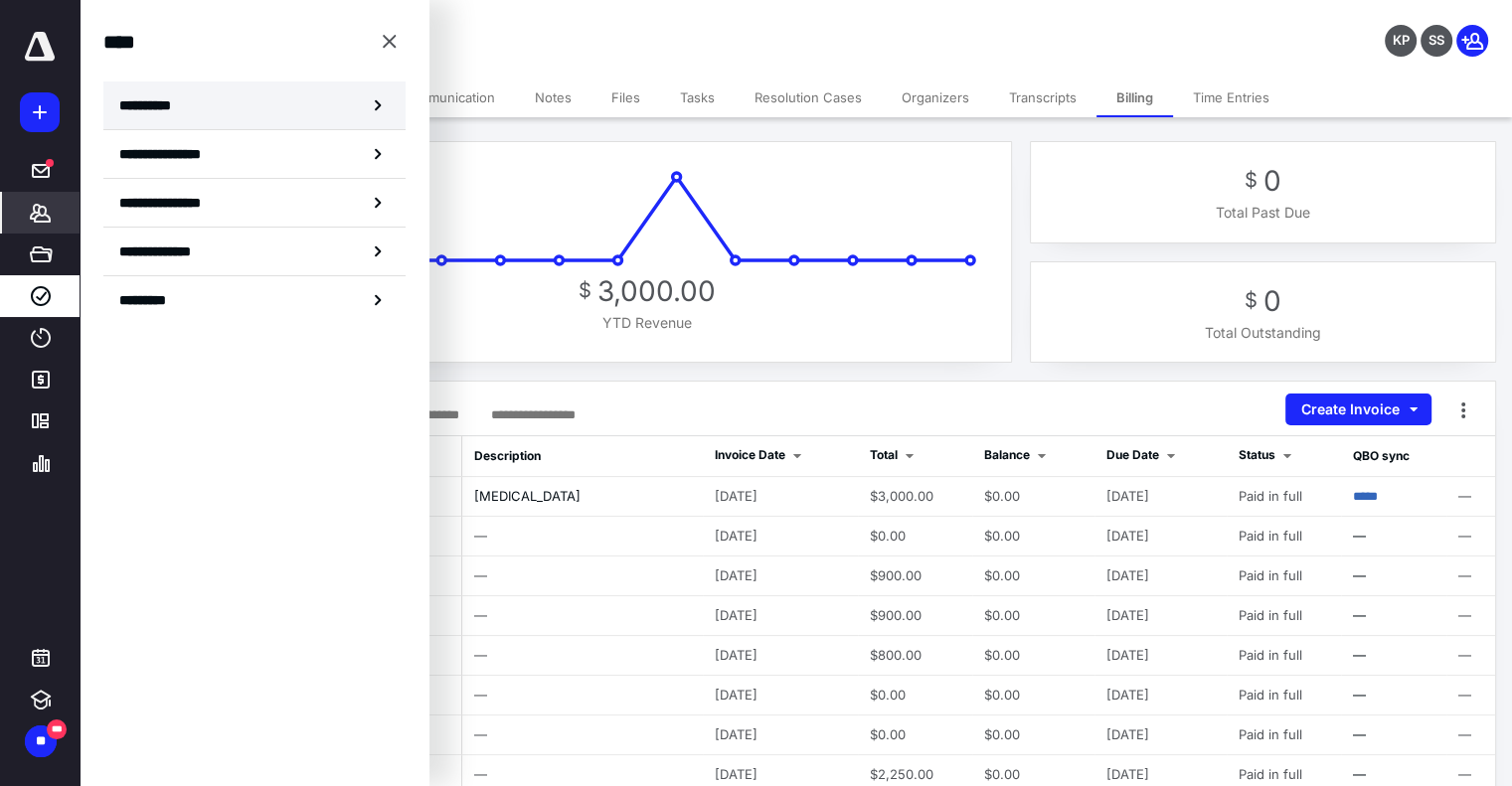 click on "**********" at bounding box center (254, 105) 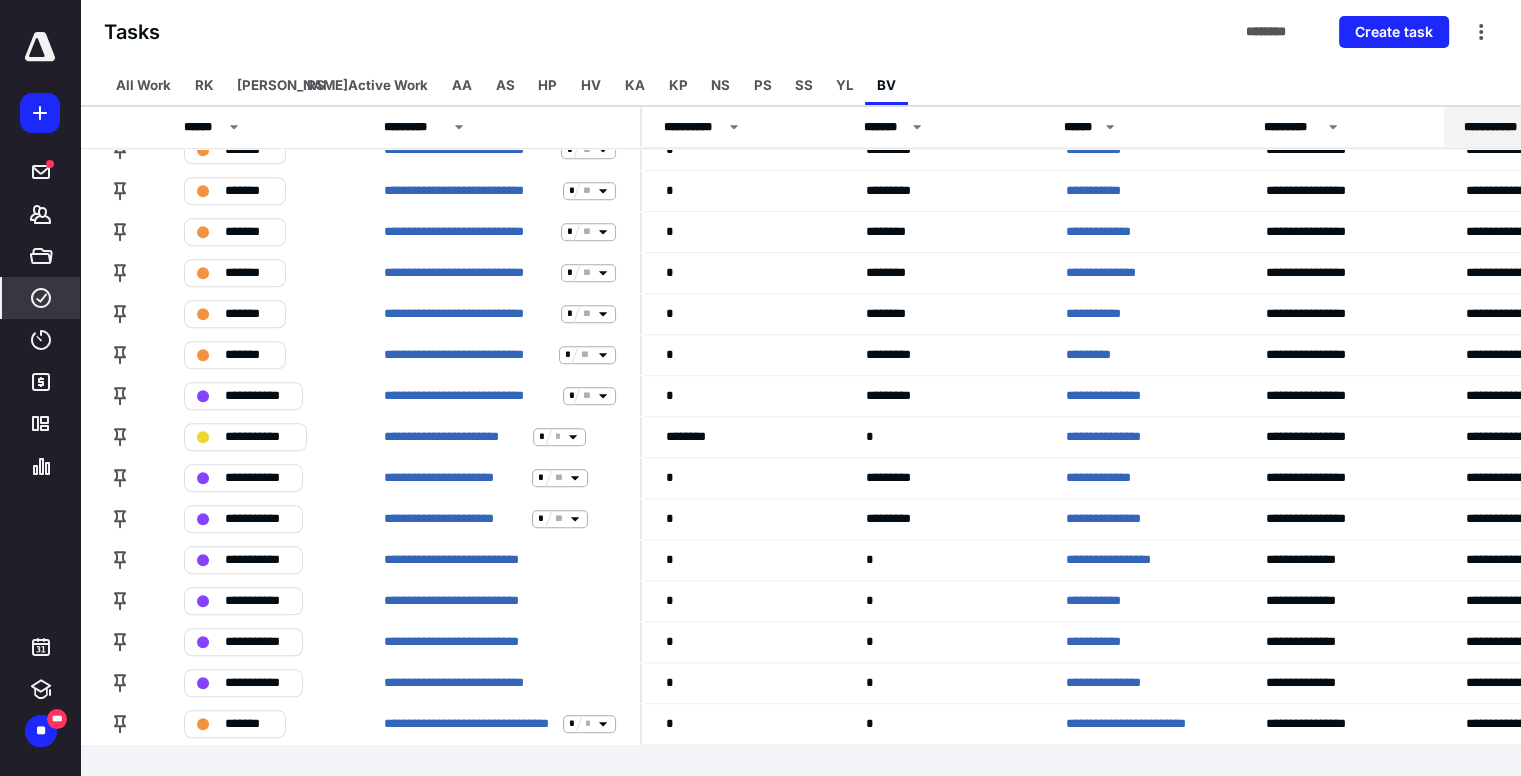 scroll, scrollTop: 1700, scrollLeft: 0, axis: vertical 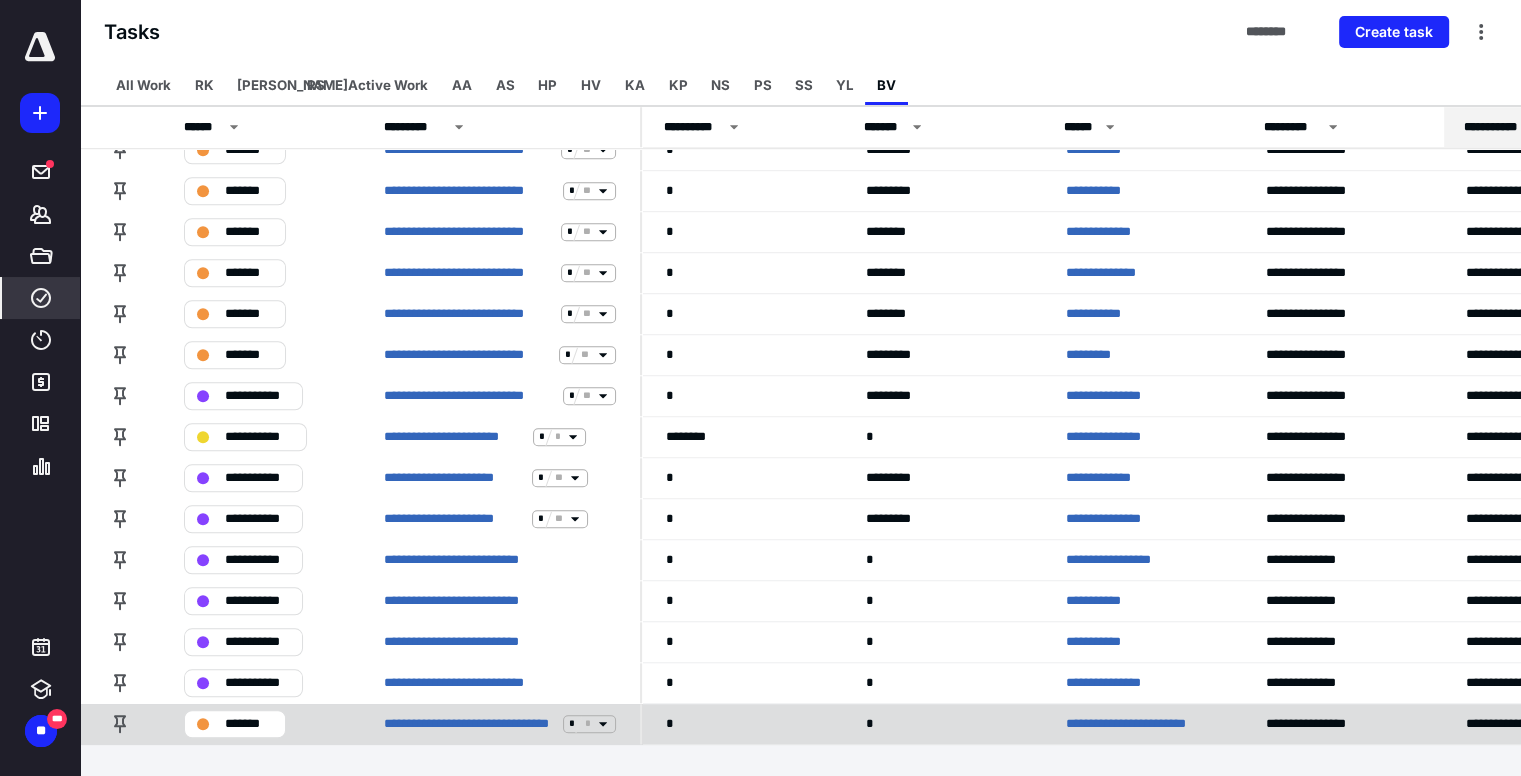 click at bounding box center (203, 724) 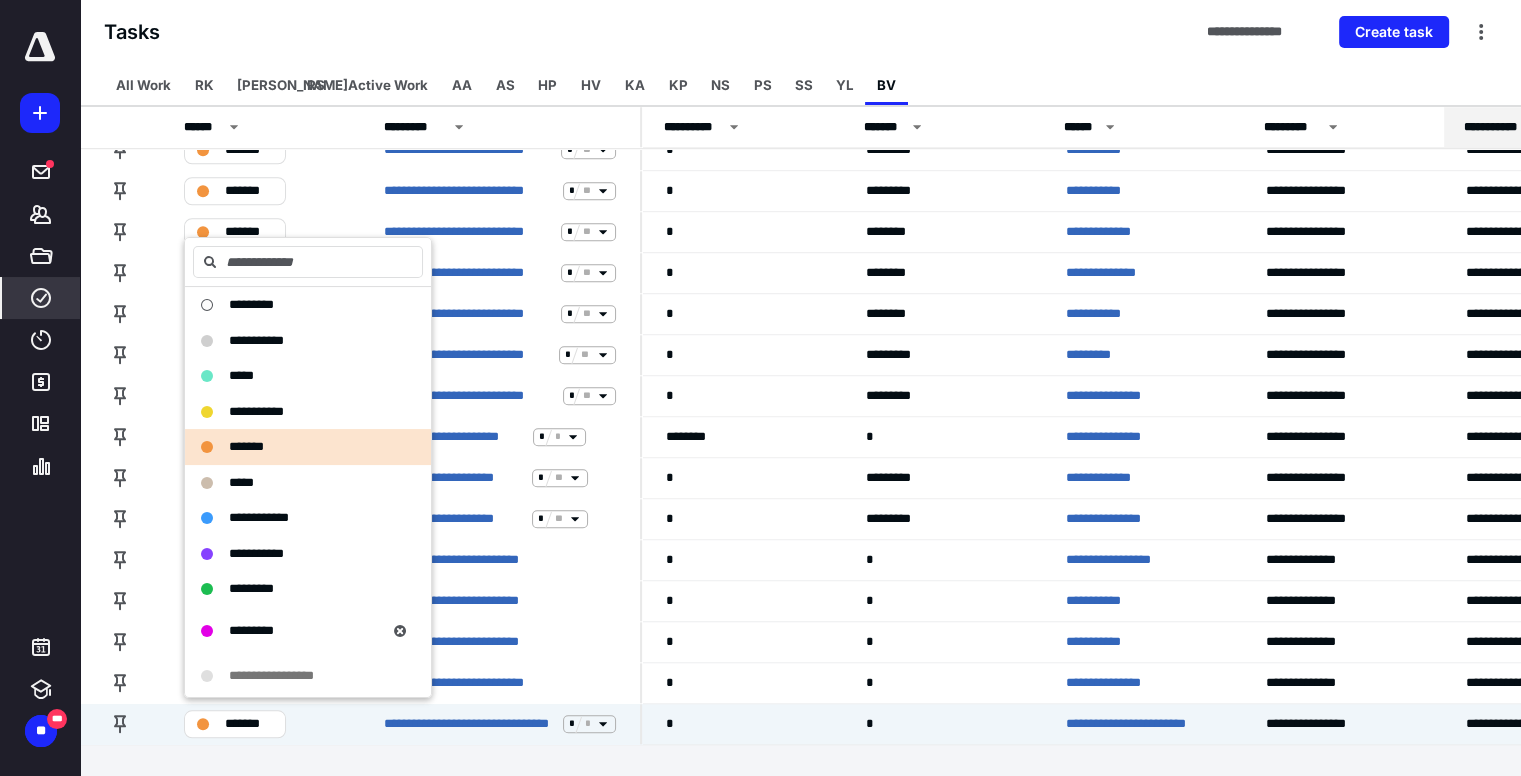click at bounding box center (800, 757) 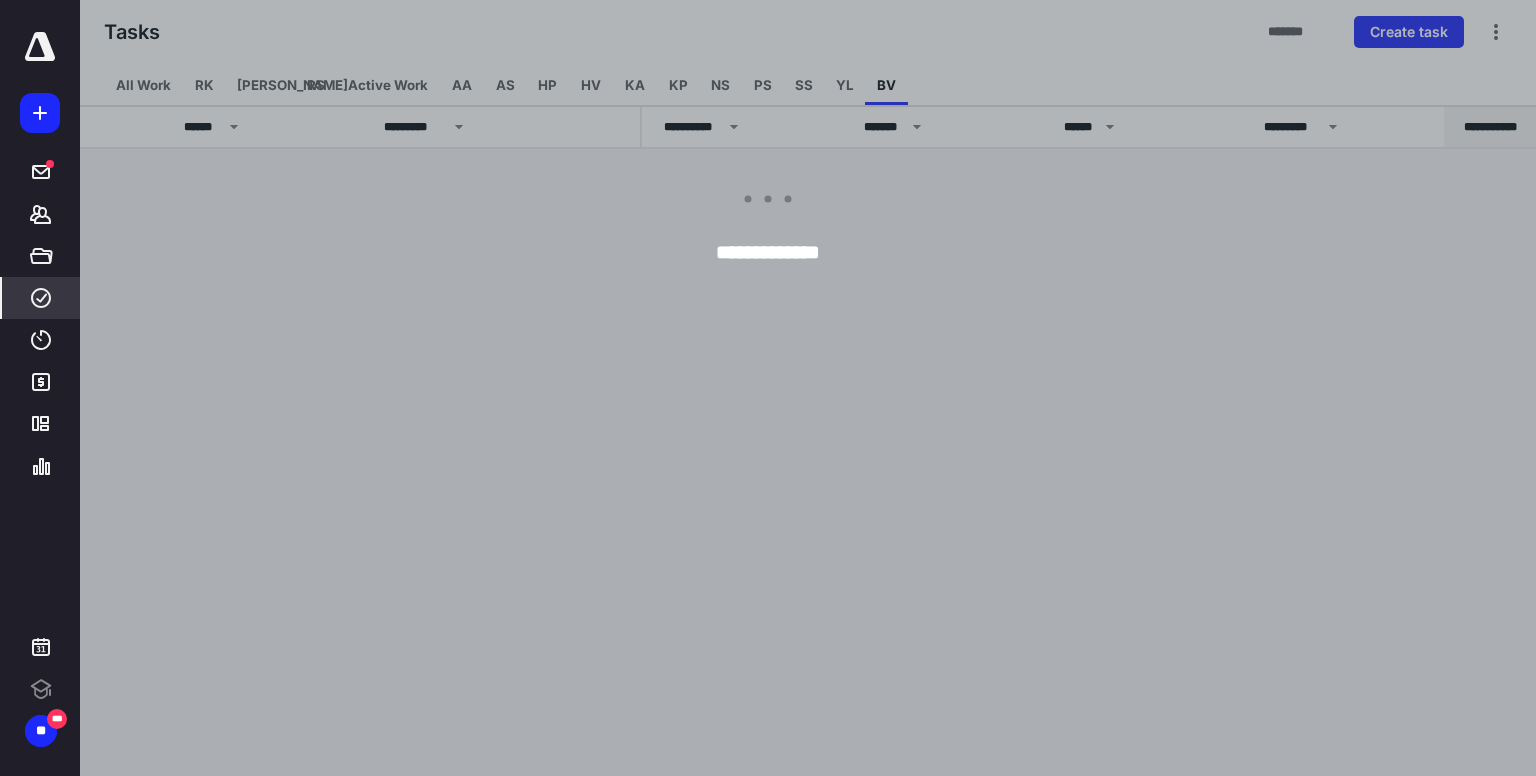 scroll, scrollTop: 0, scrollLeft: 0, axis: both 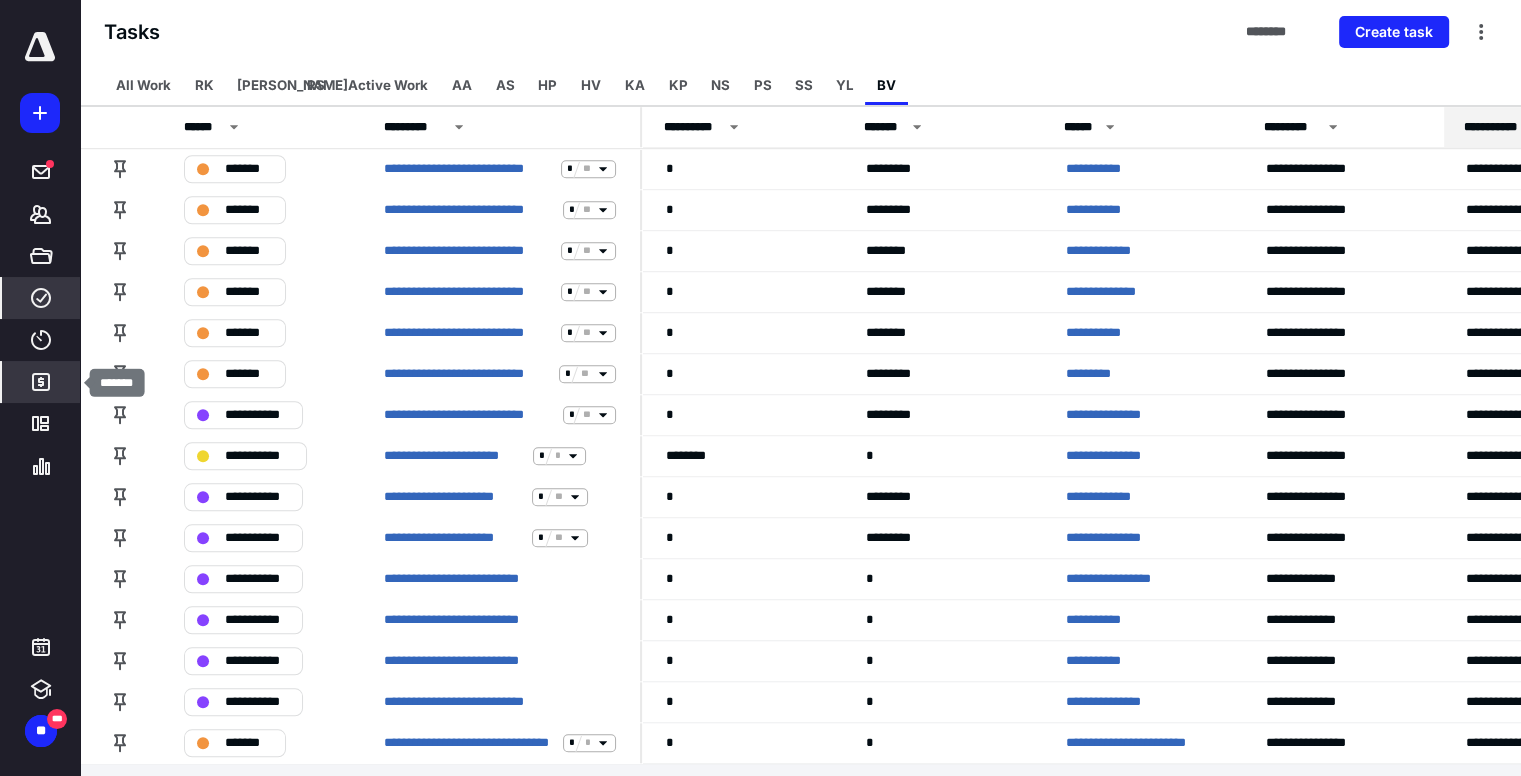 click 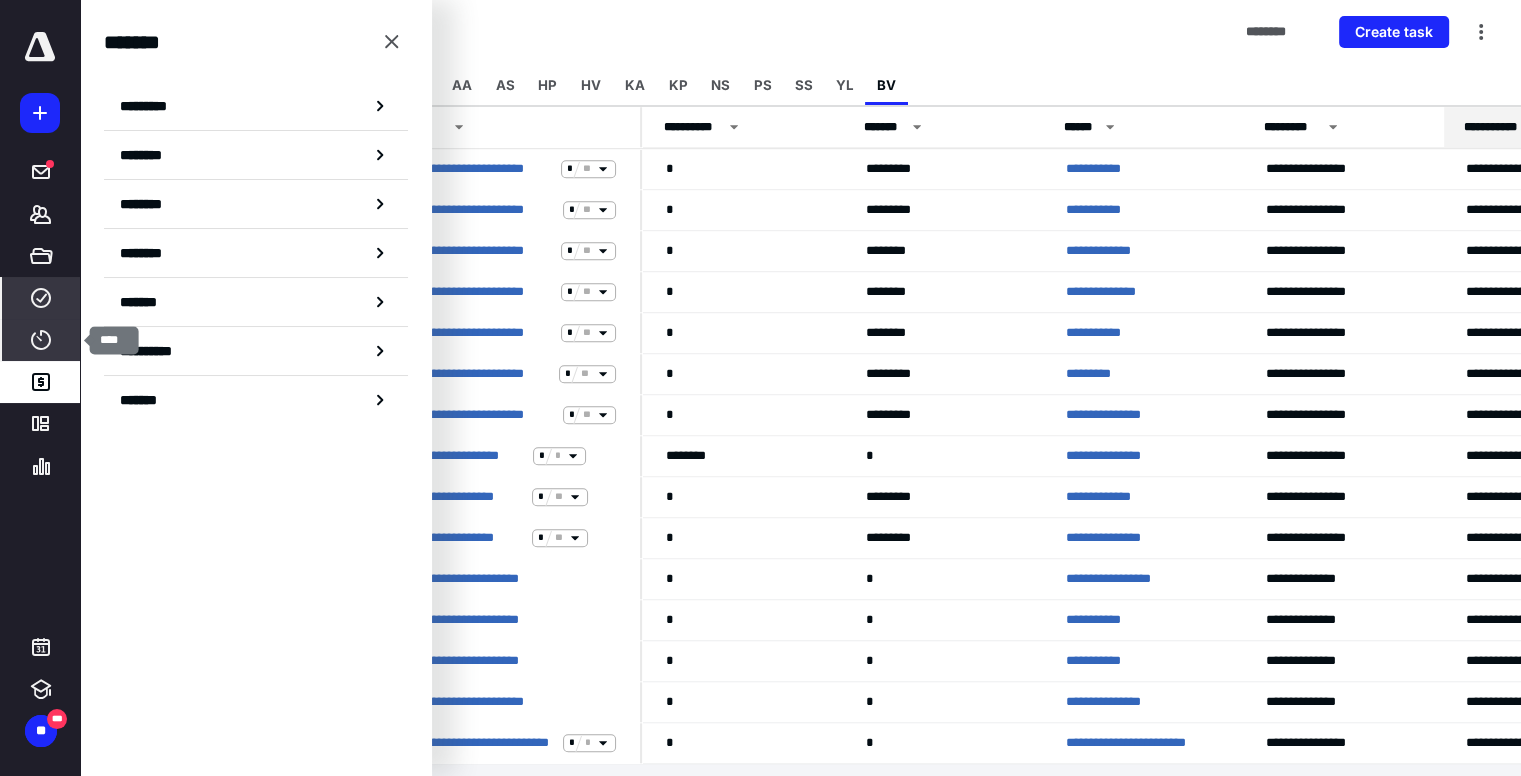 click on "****" at bounding box center [41, 340] 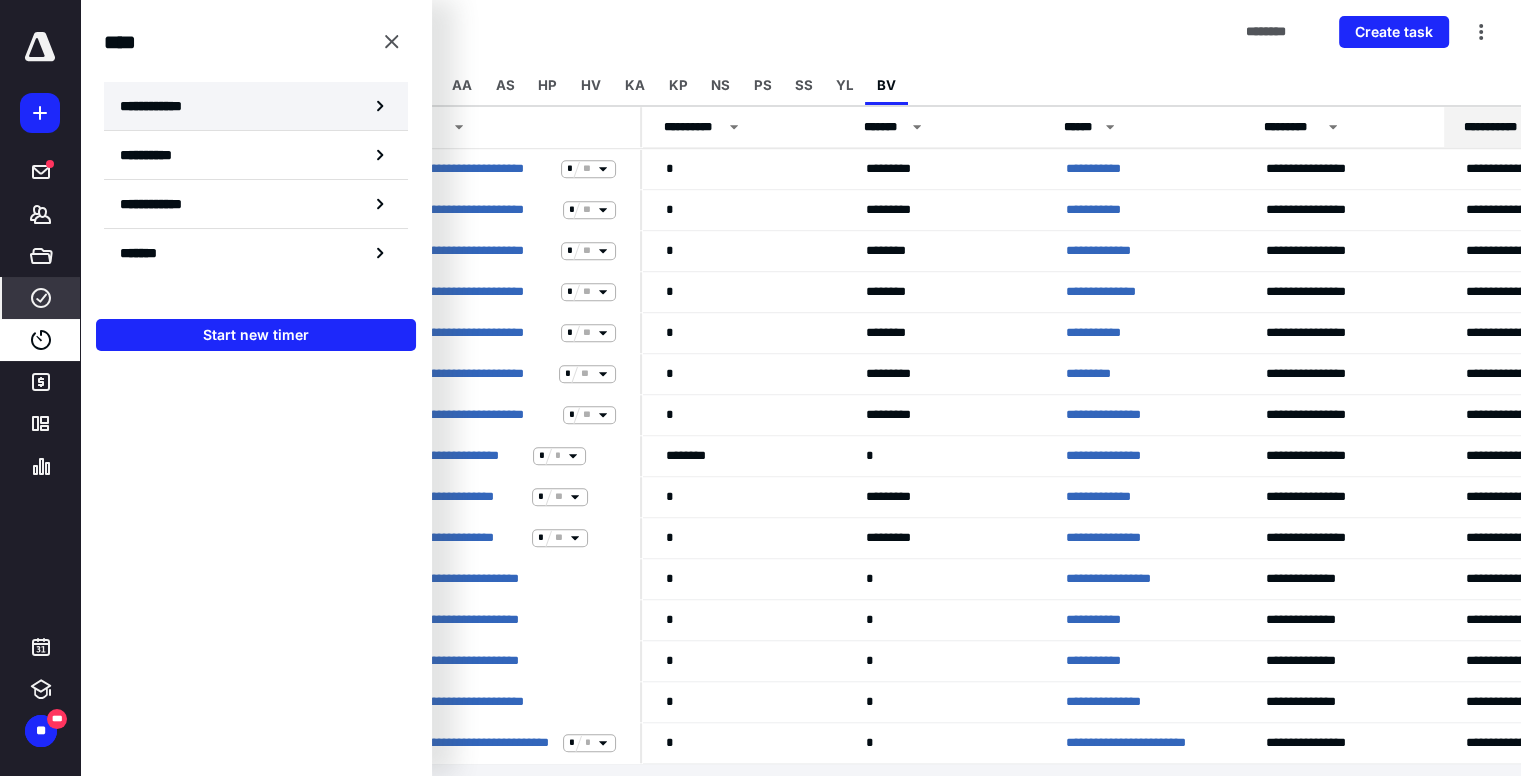 click on "**********" at bounding box center (256, 106) 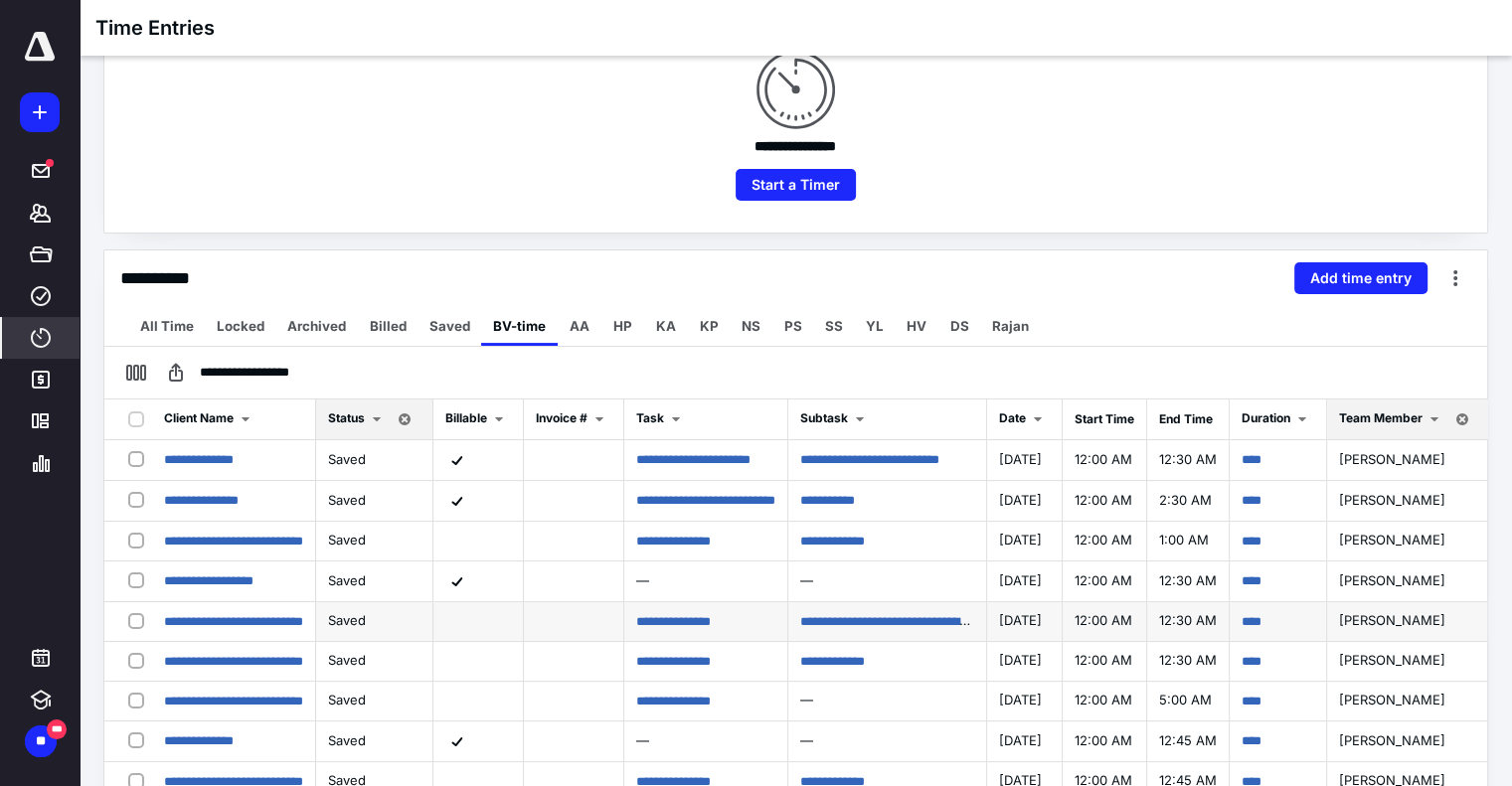 scroll, scrollTop: 397, scrollLeft: 0, axis: vertical 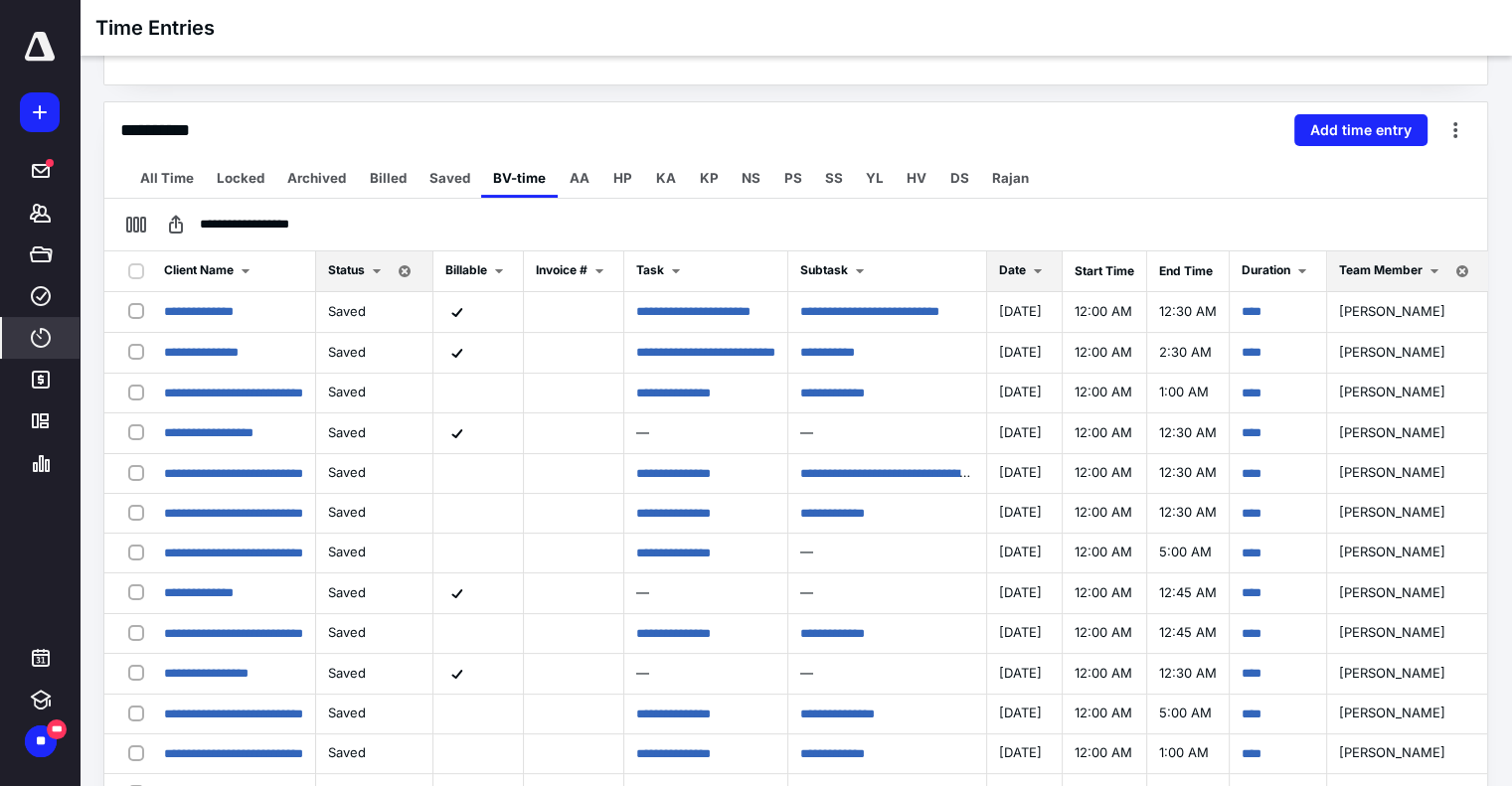 click at bounding box center [1038, 271] 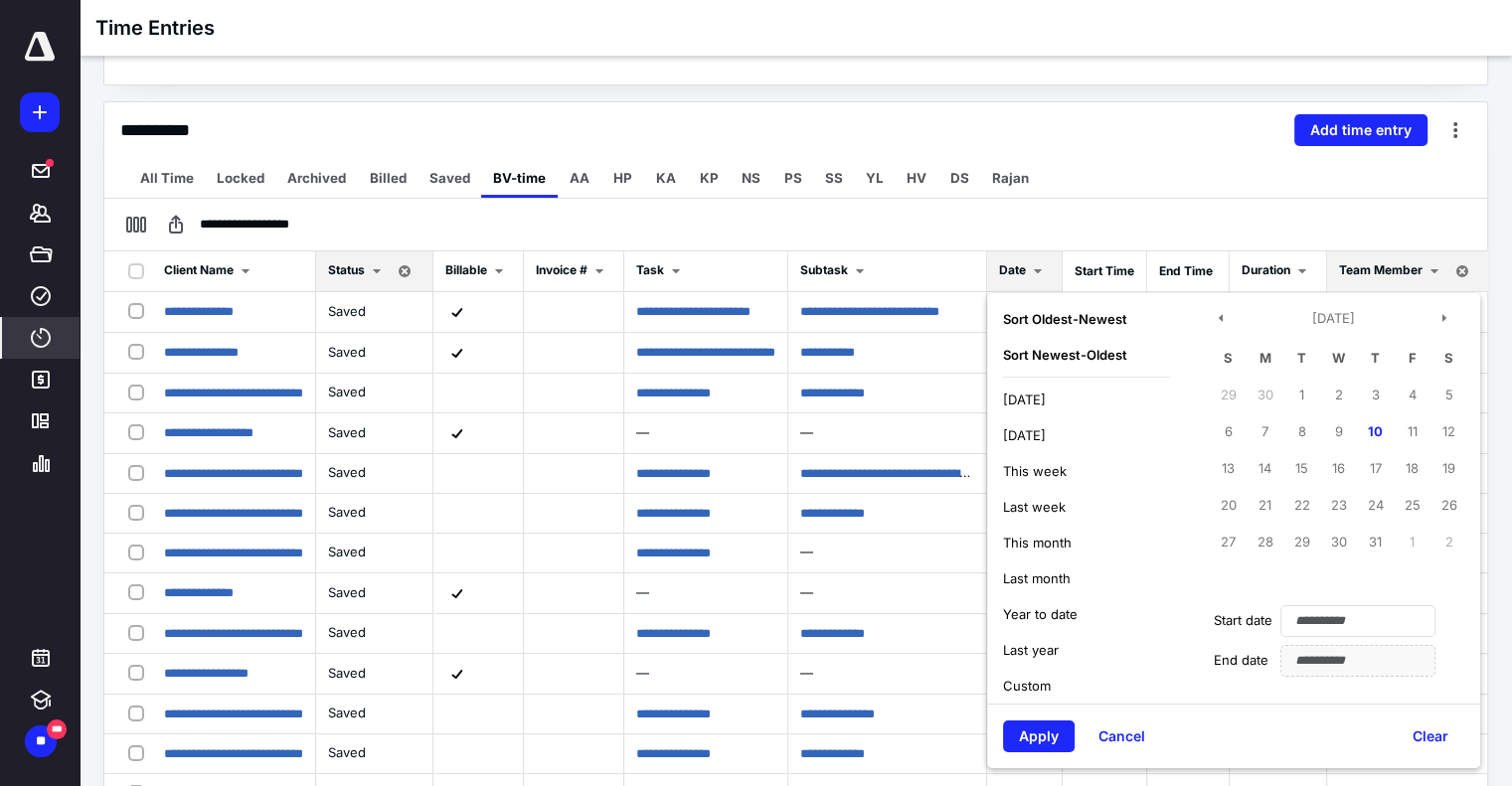 click on "This month" at bounding box center (1037, 543) 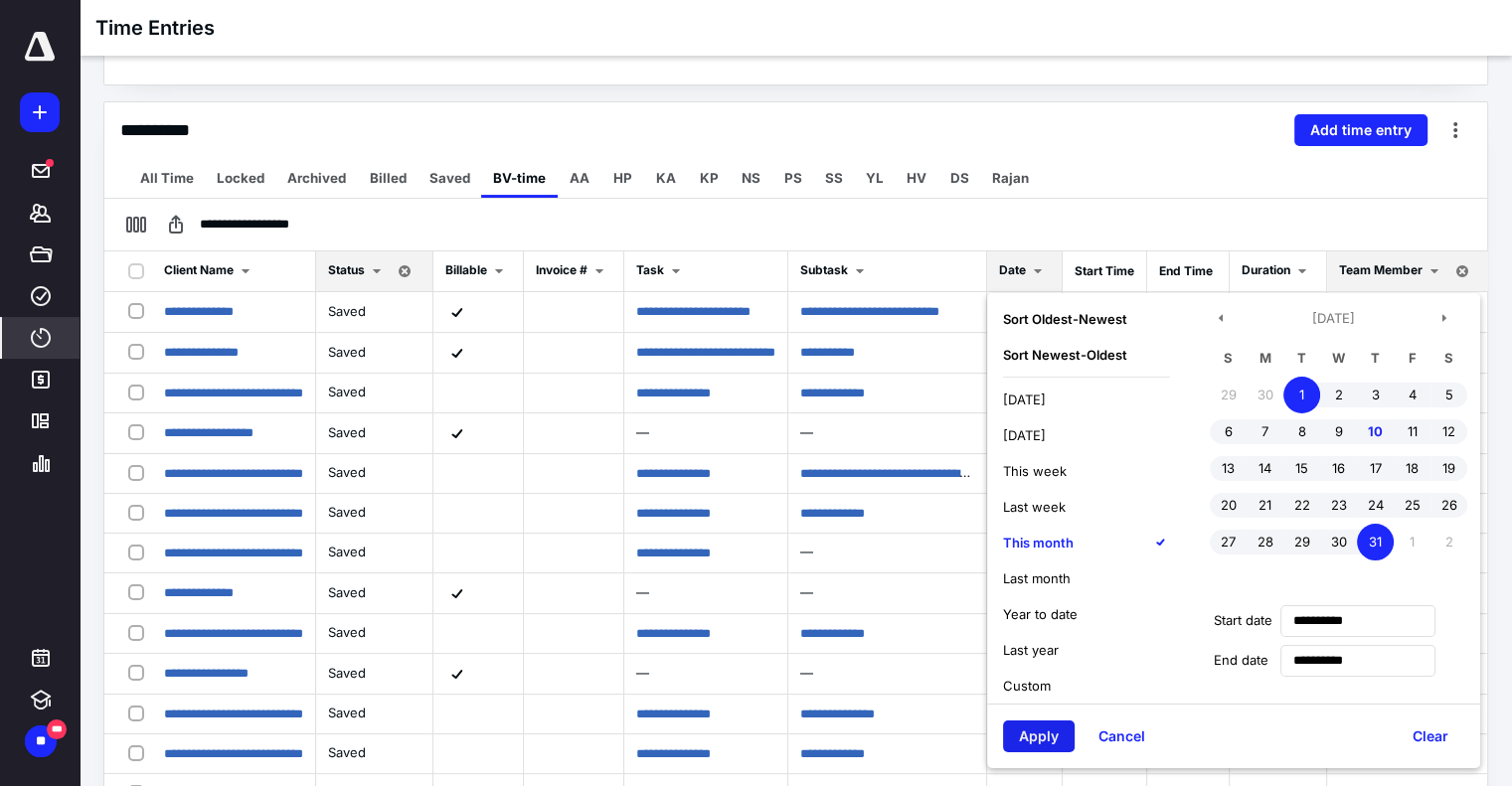 click on "Apply" at bounding box center [1039, 736] 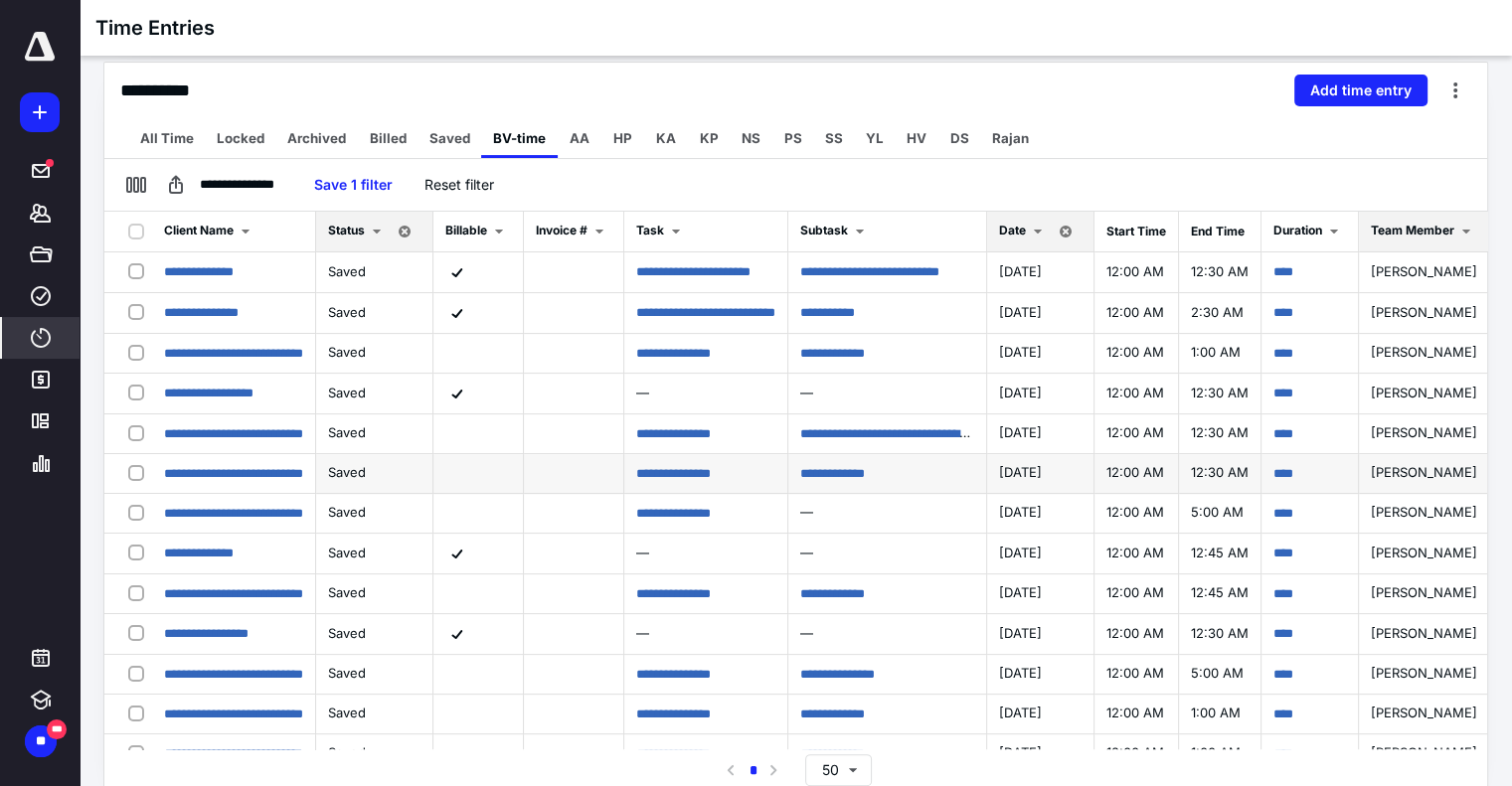 scroll, scrollTop: 439, scrollLeft: 0, axis: vertical 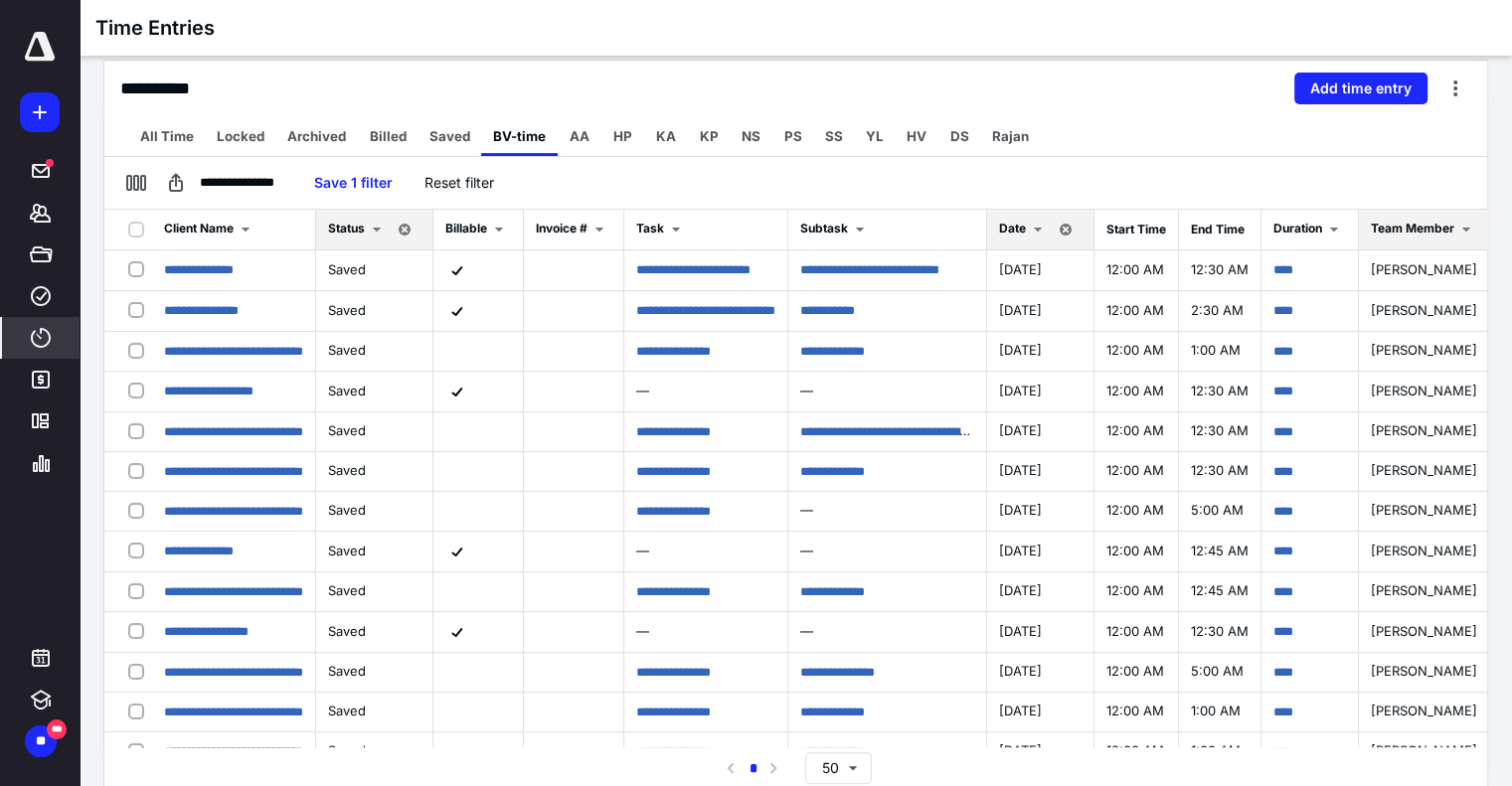 click at bounding box center [1038, 230] 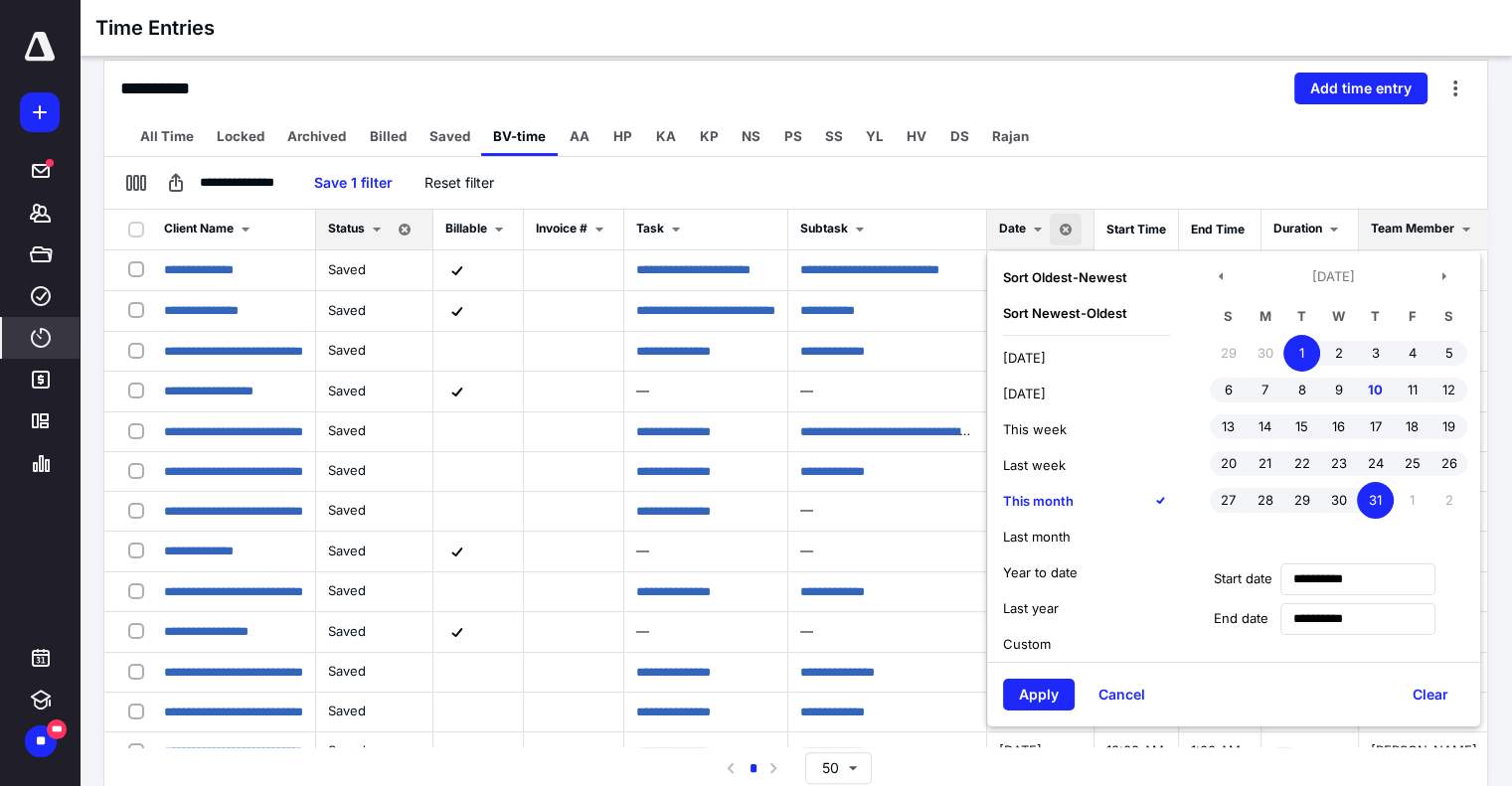 click on "Yesterday" at bounding box center (1024, 393) 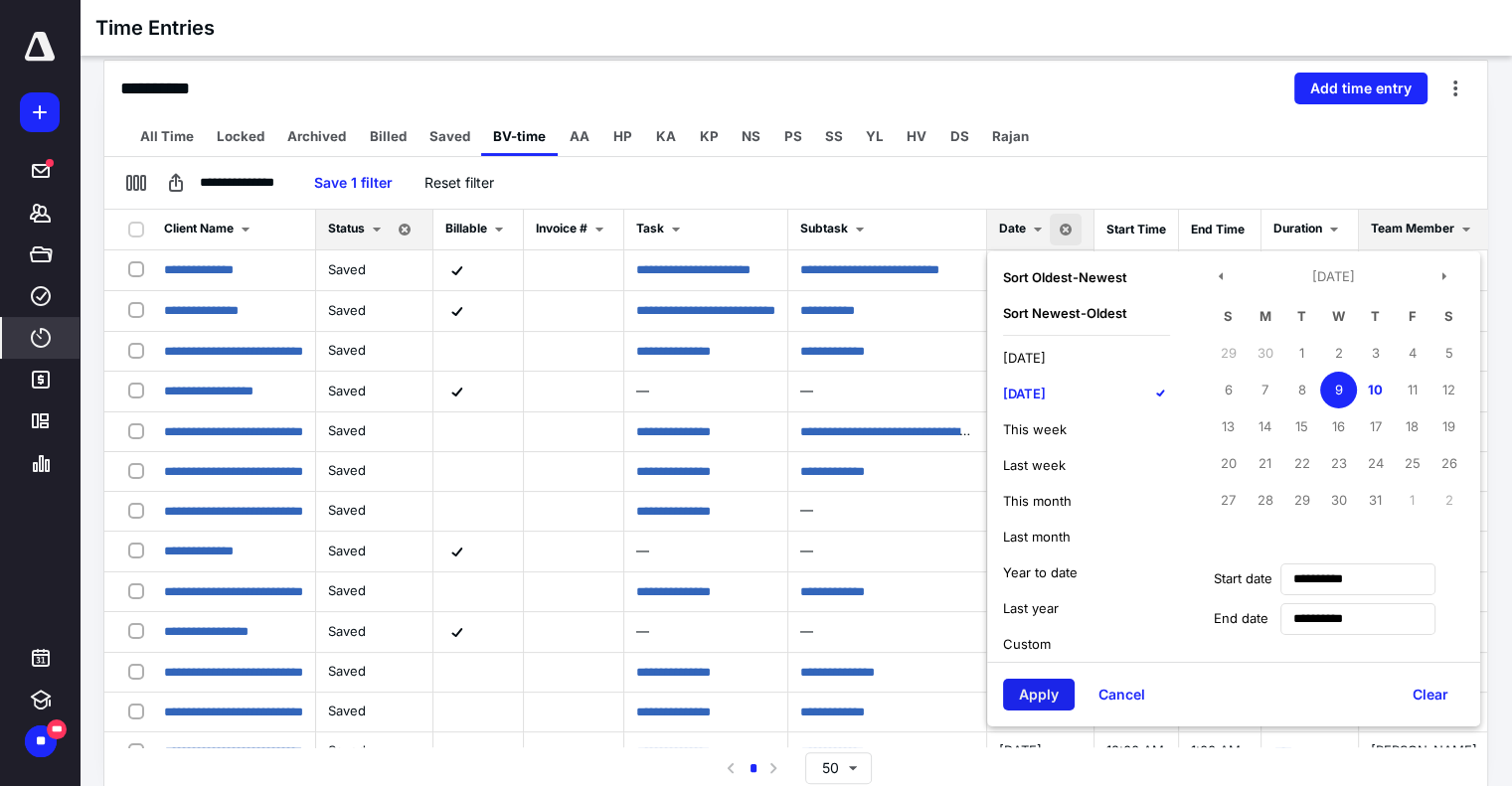 click on "Apply" at bounding box center (1039, 695) 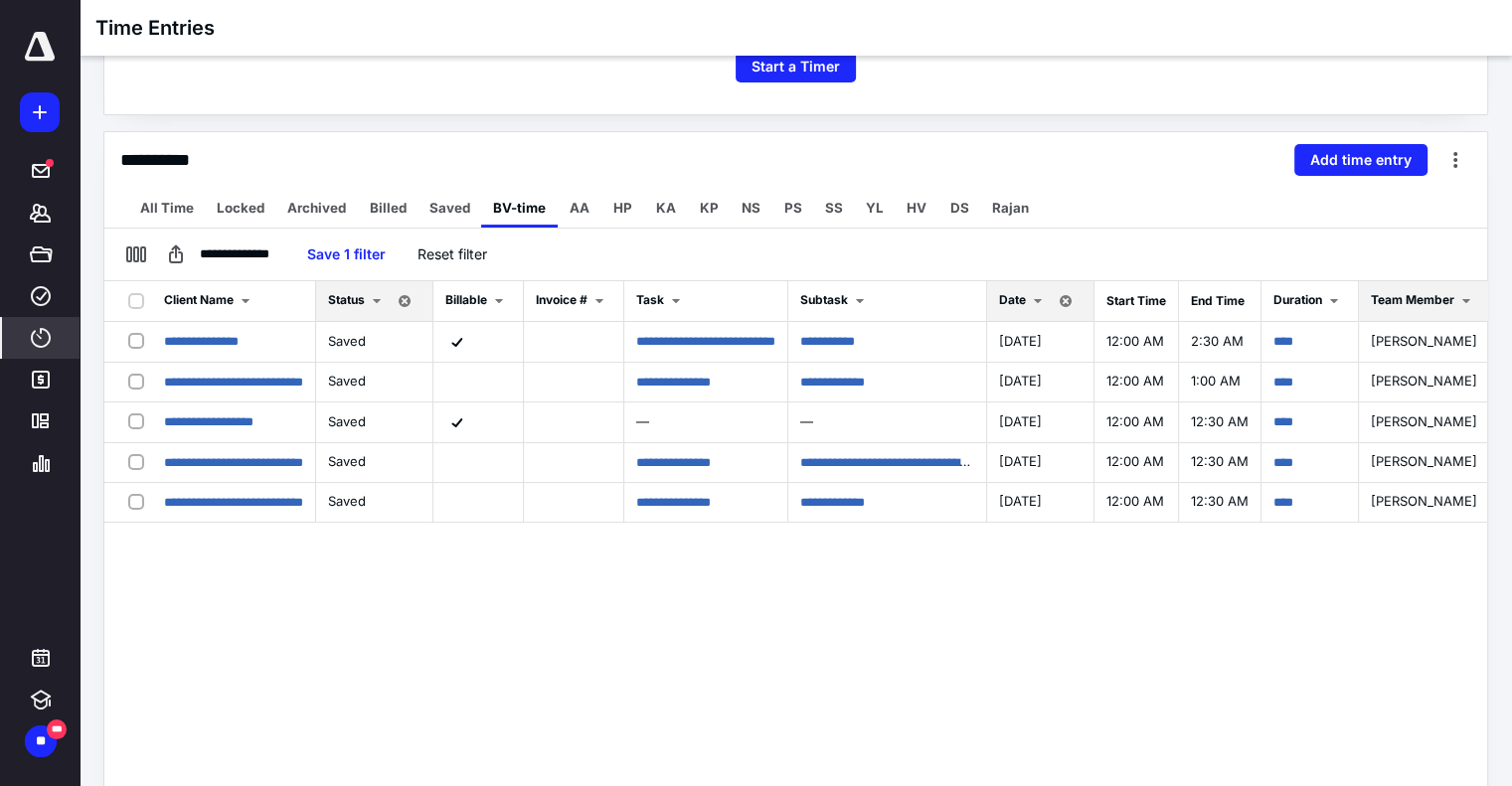 scroll, scrollTop: 439, scrollLeft: 0, axis: vertical 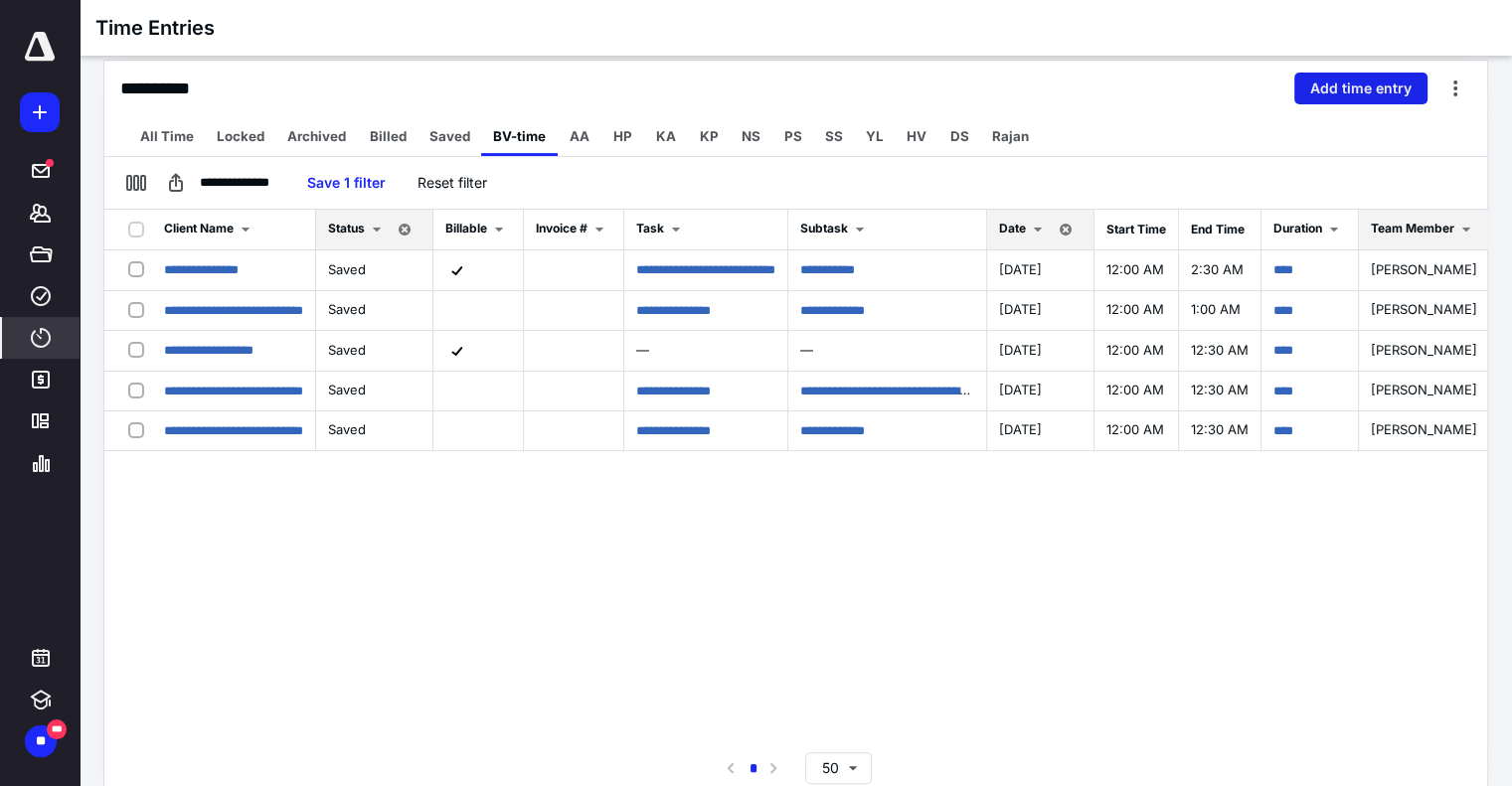 click on "Add time entry" at bounding box center [1361, 88] 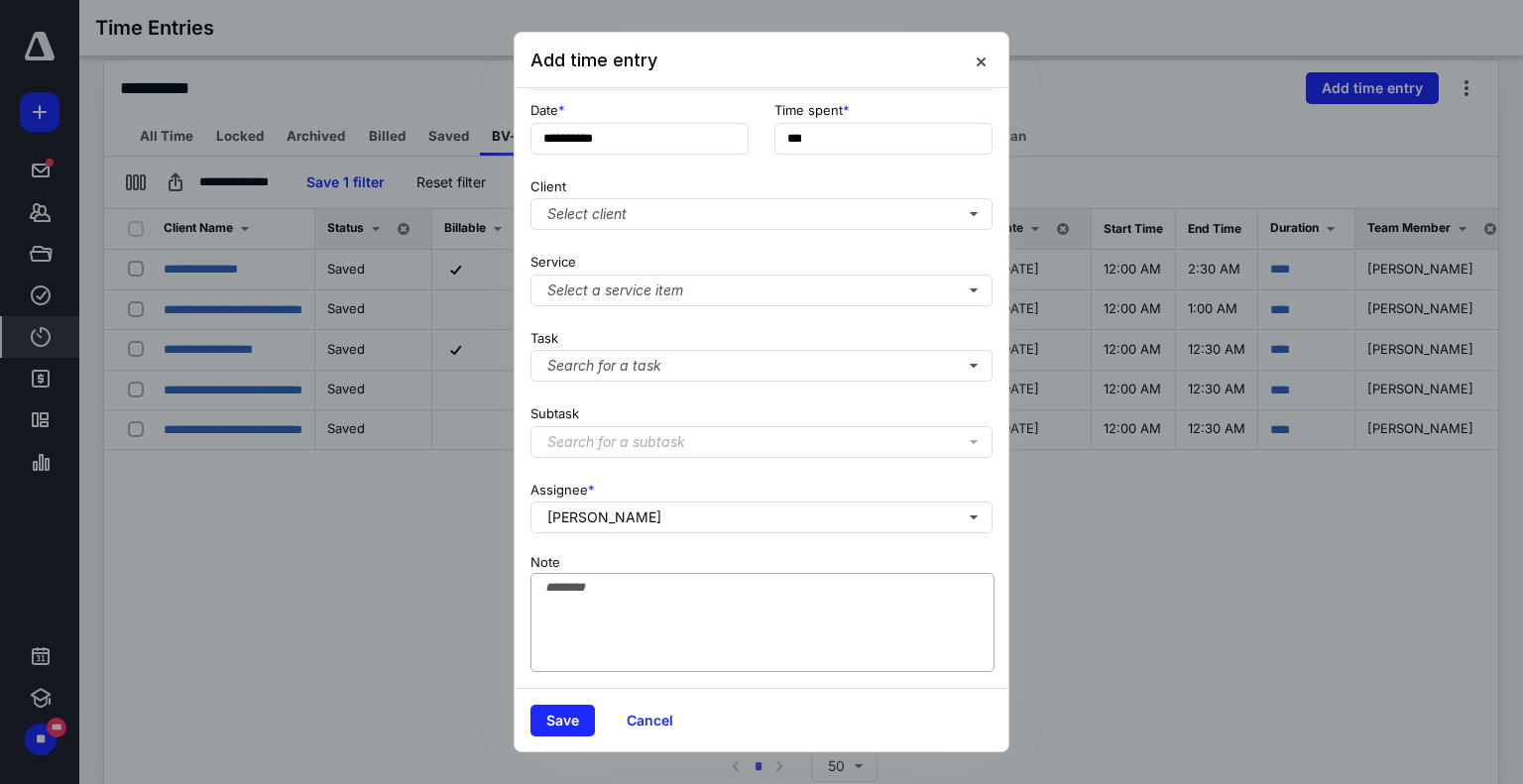 scroll, scrollTop: 108, scrollLeft: 0, axis: vertical 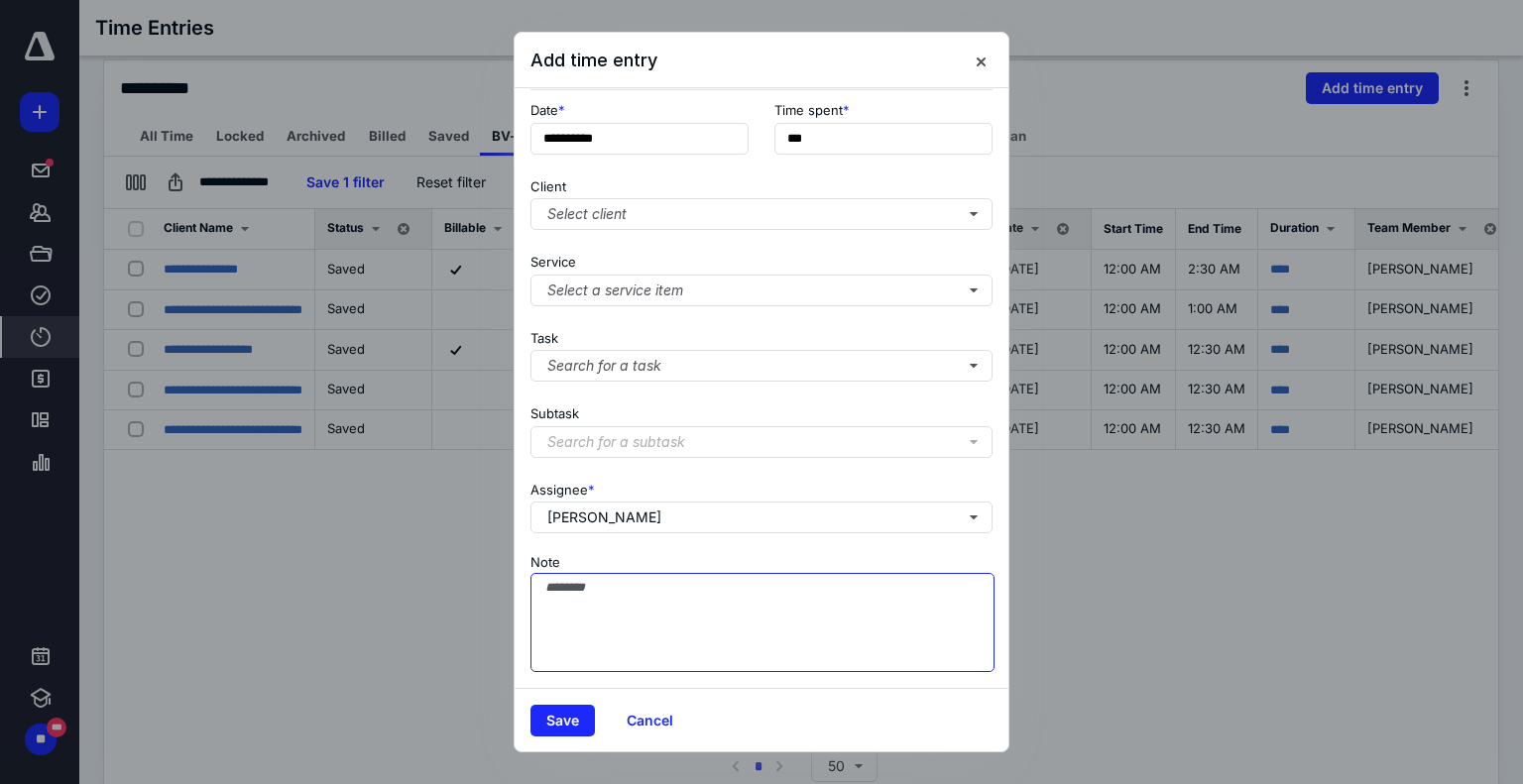 click on "Note" at bounding box center (762, 622) 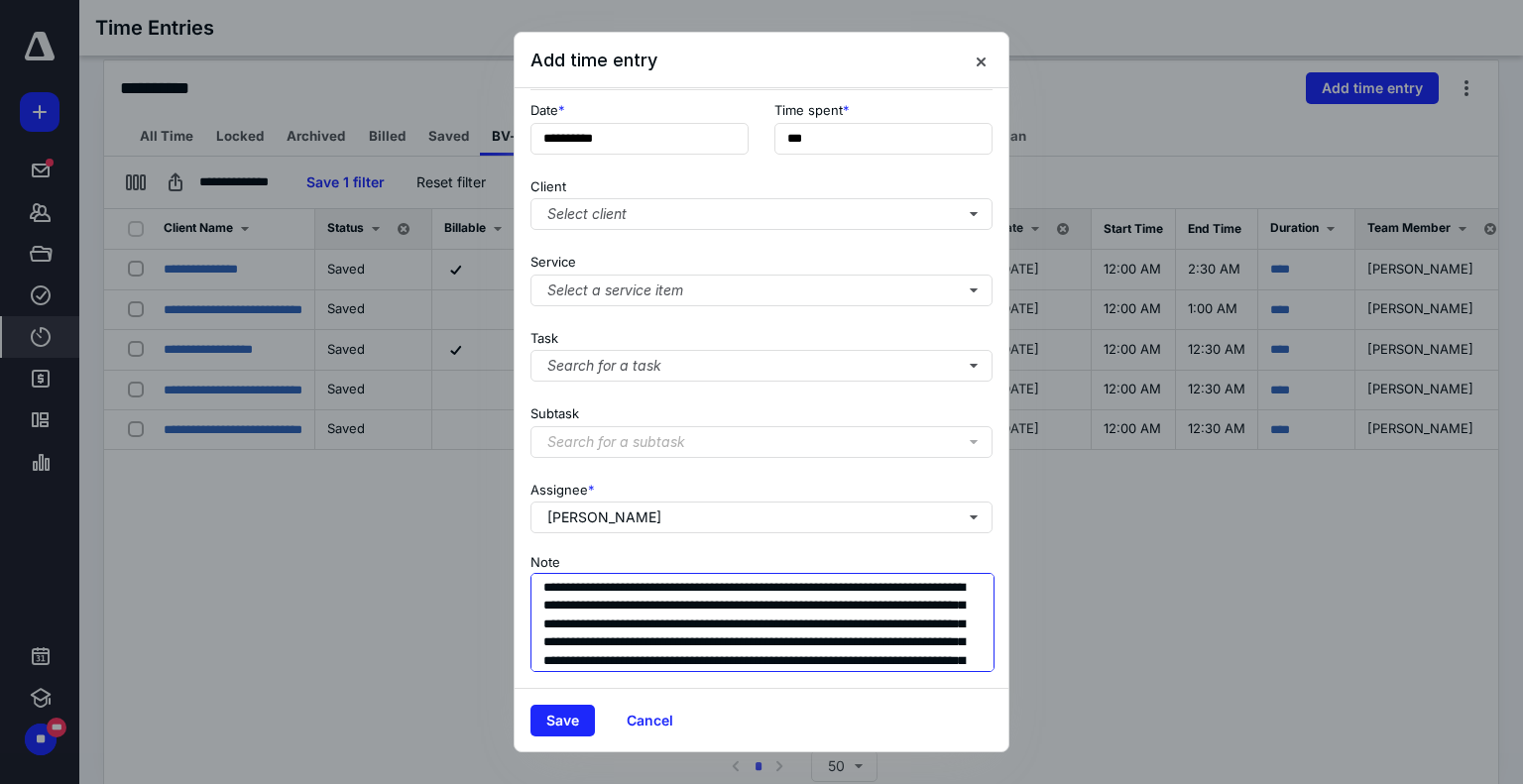 scroll, scrollTop: 54, scrollLeft: 0, axis: vertical 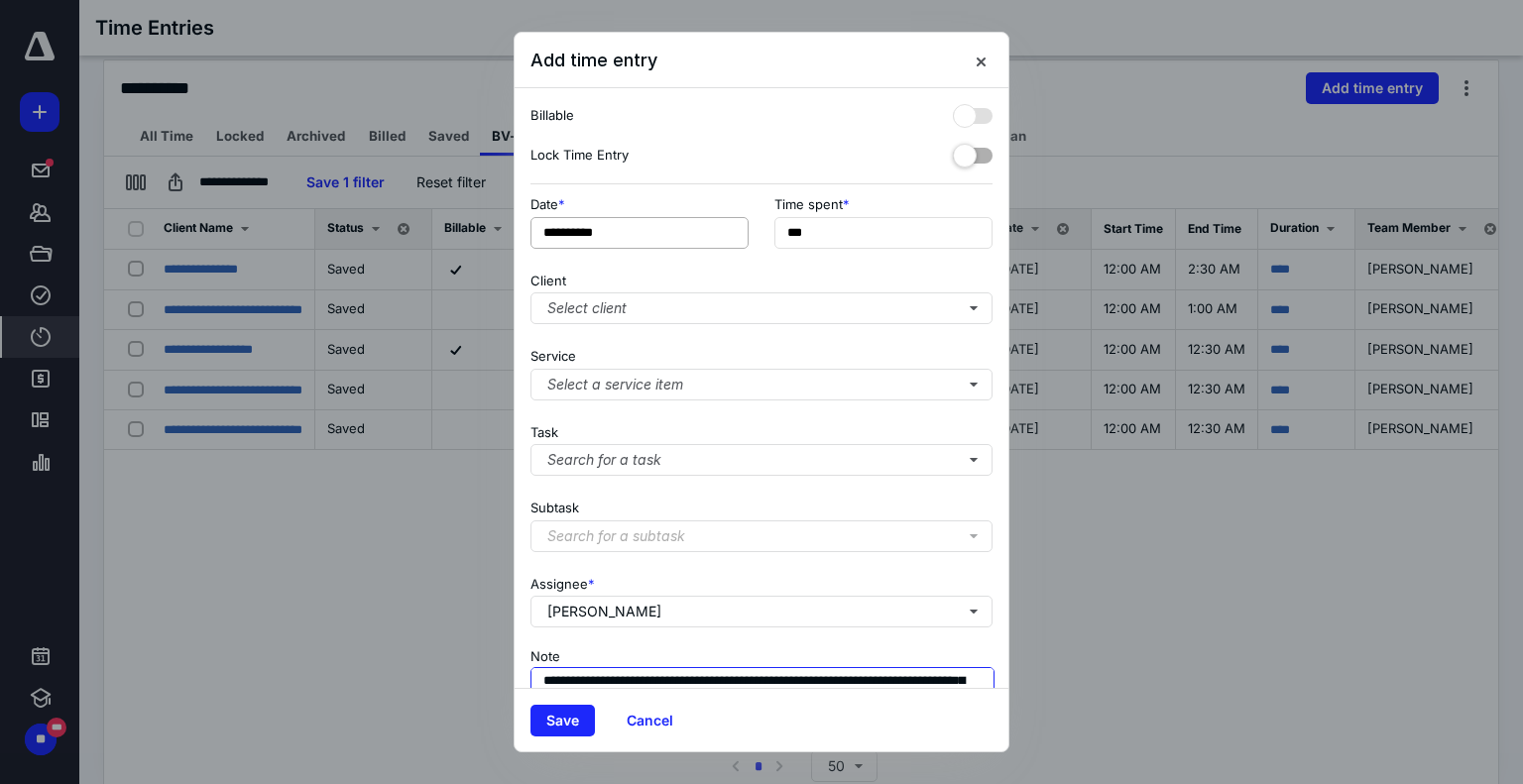 type on "**********" 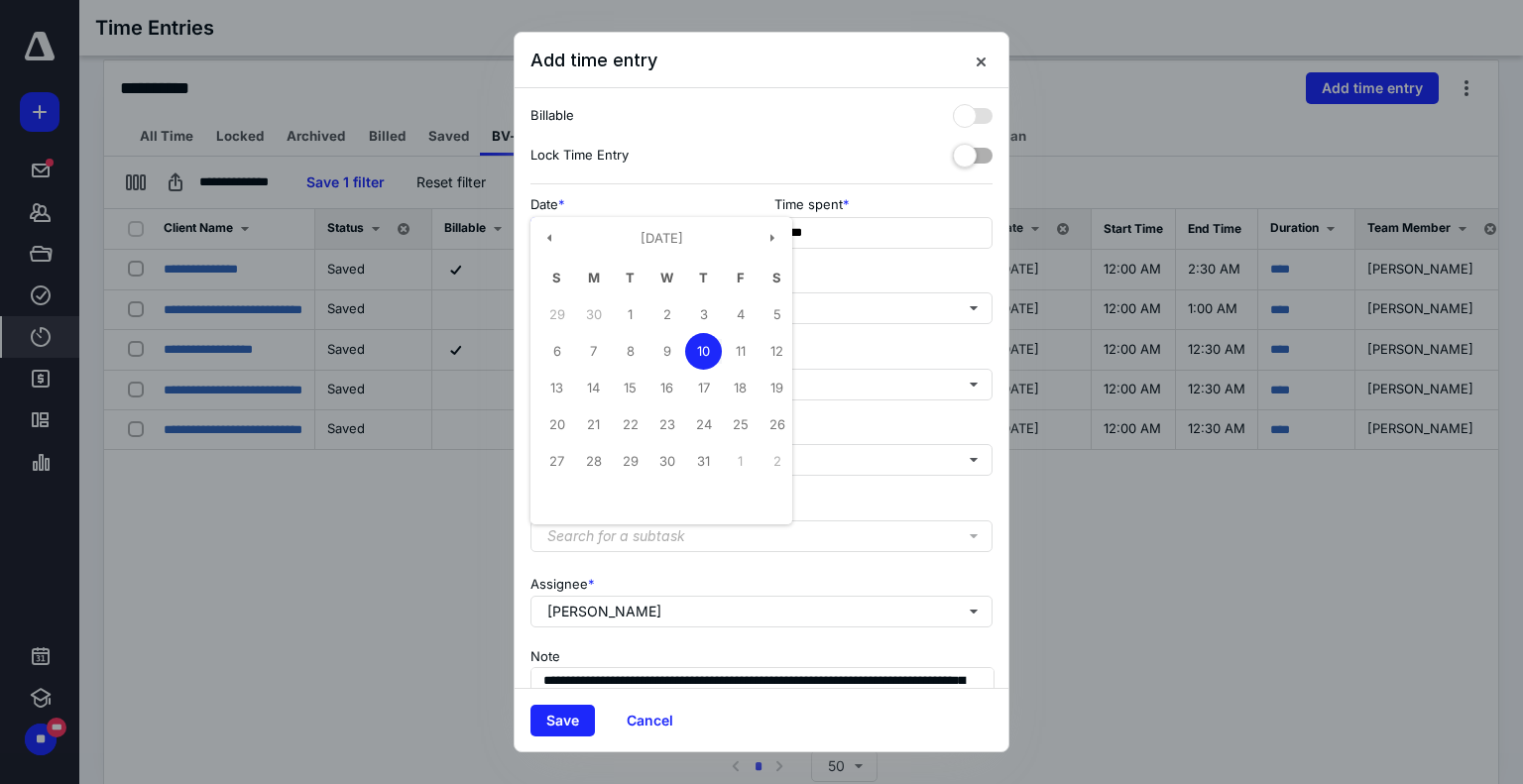 click on "**********" at bounding box center (640, 233) 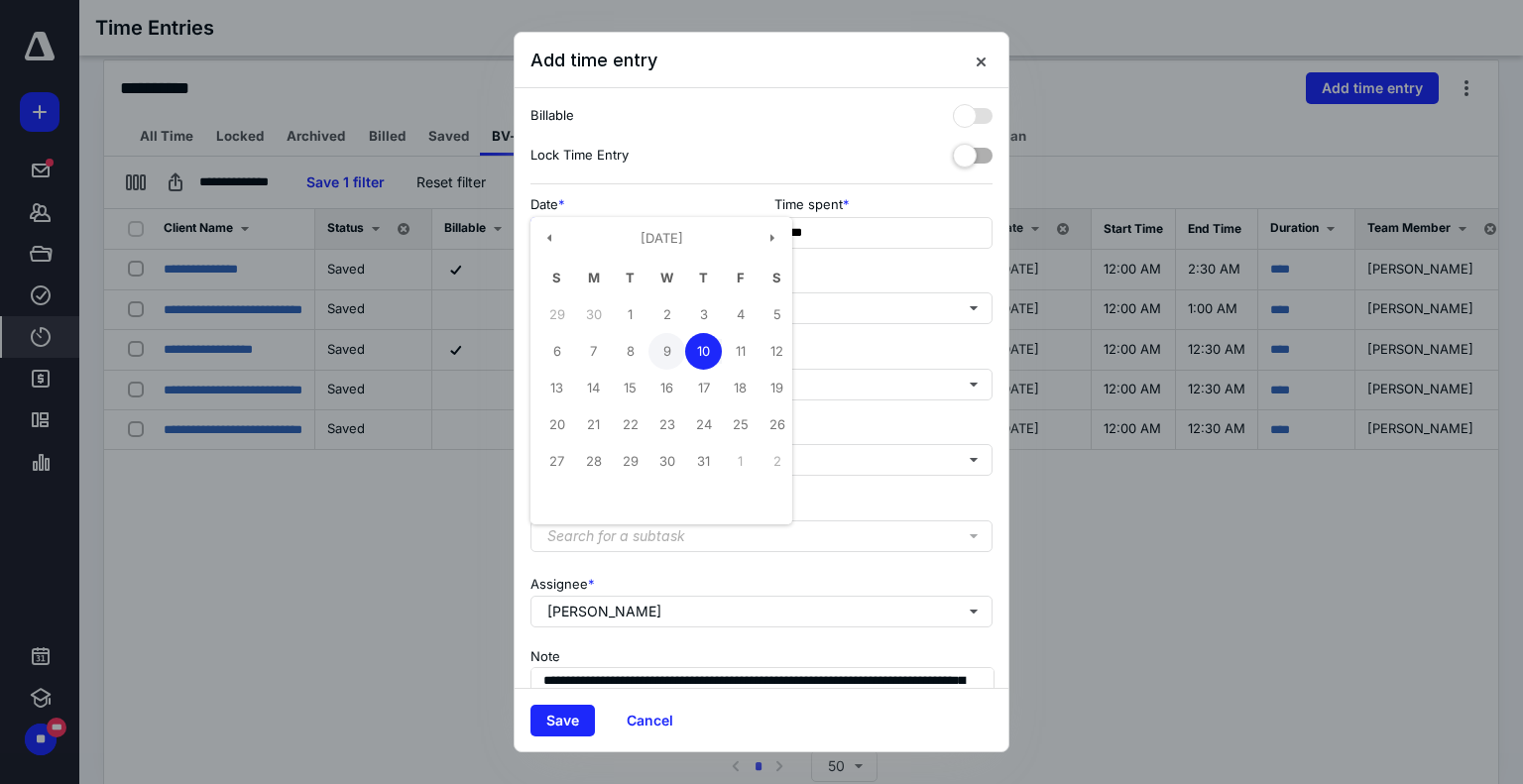 click on "9" at bounding box center (666, 351) 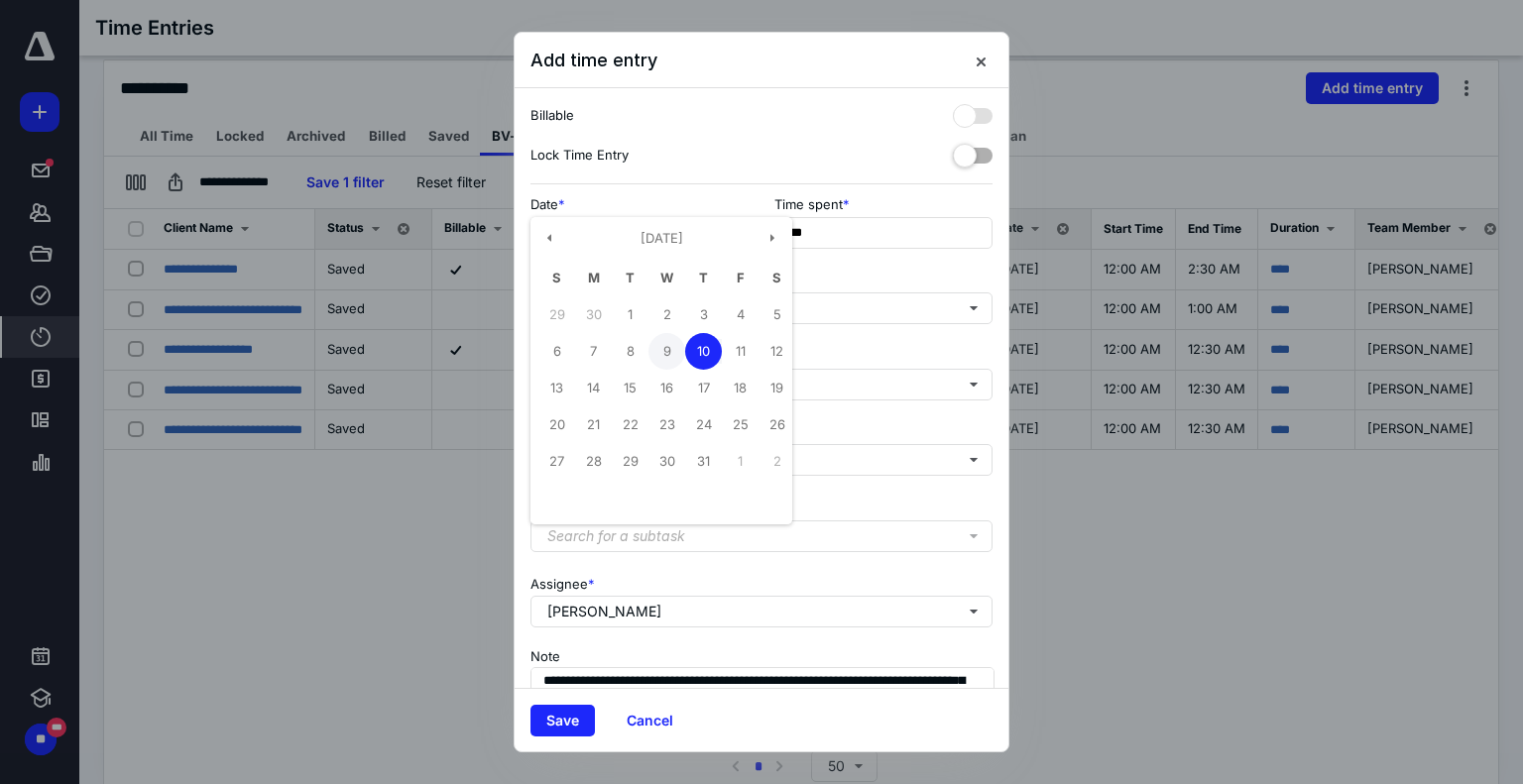 type on "**********" 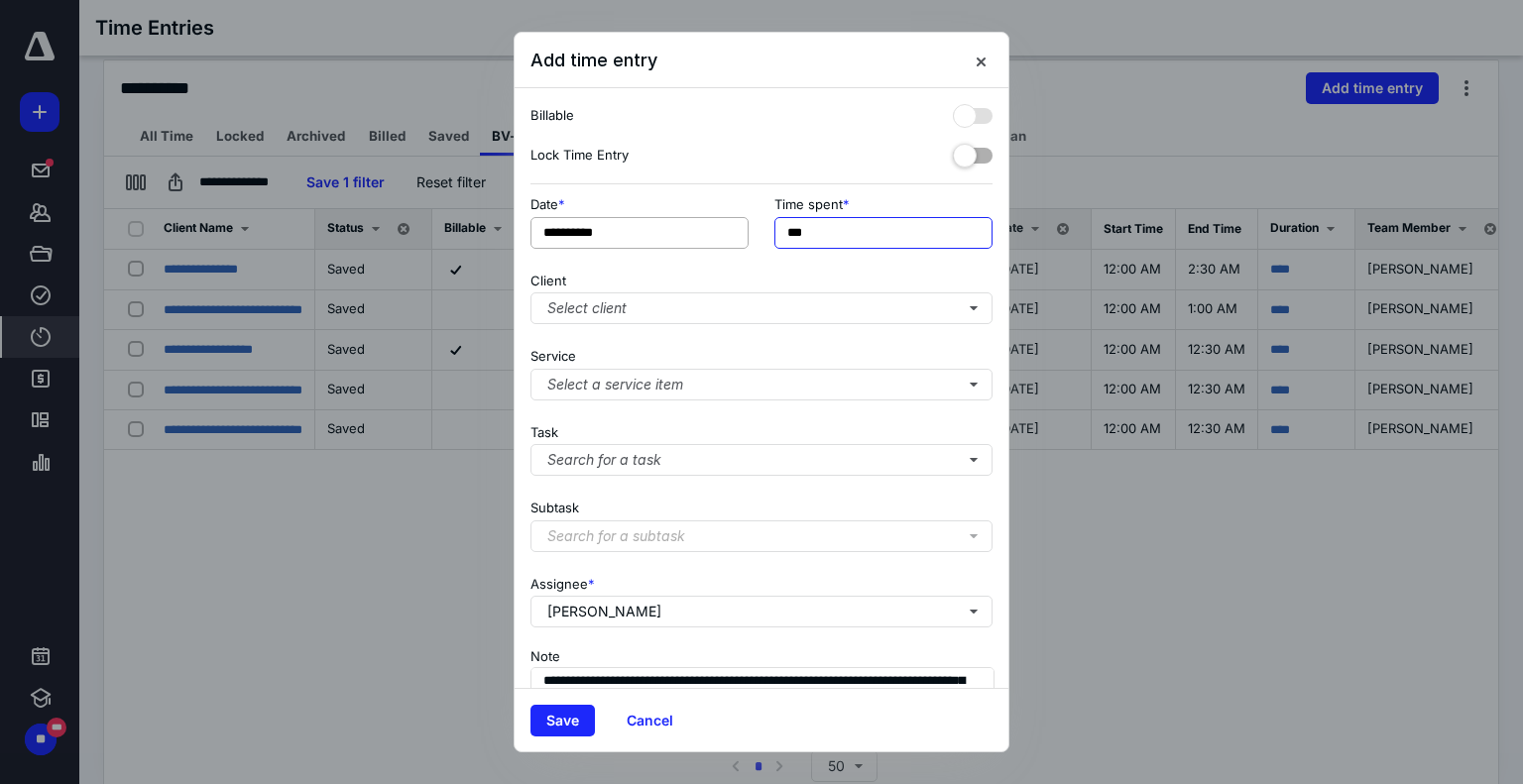 drag, startPoint x: 833, startPoint y: 236, endPoint x: 713, endPoint y: 229, distance: 120.20399 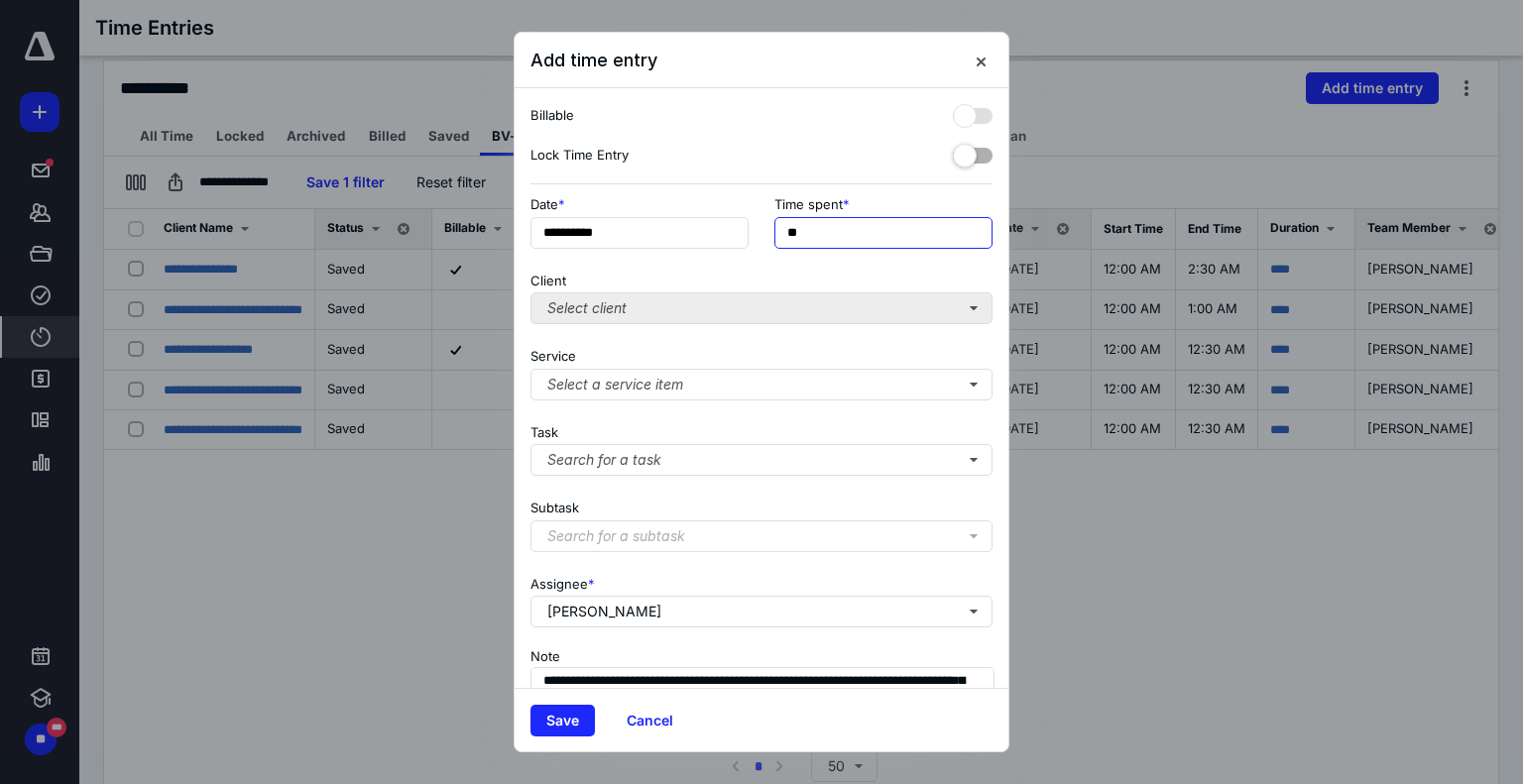 type on "**" 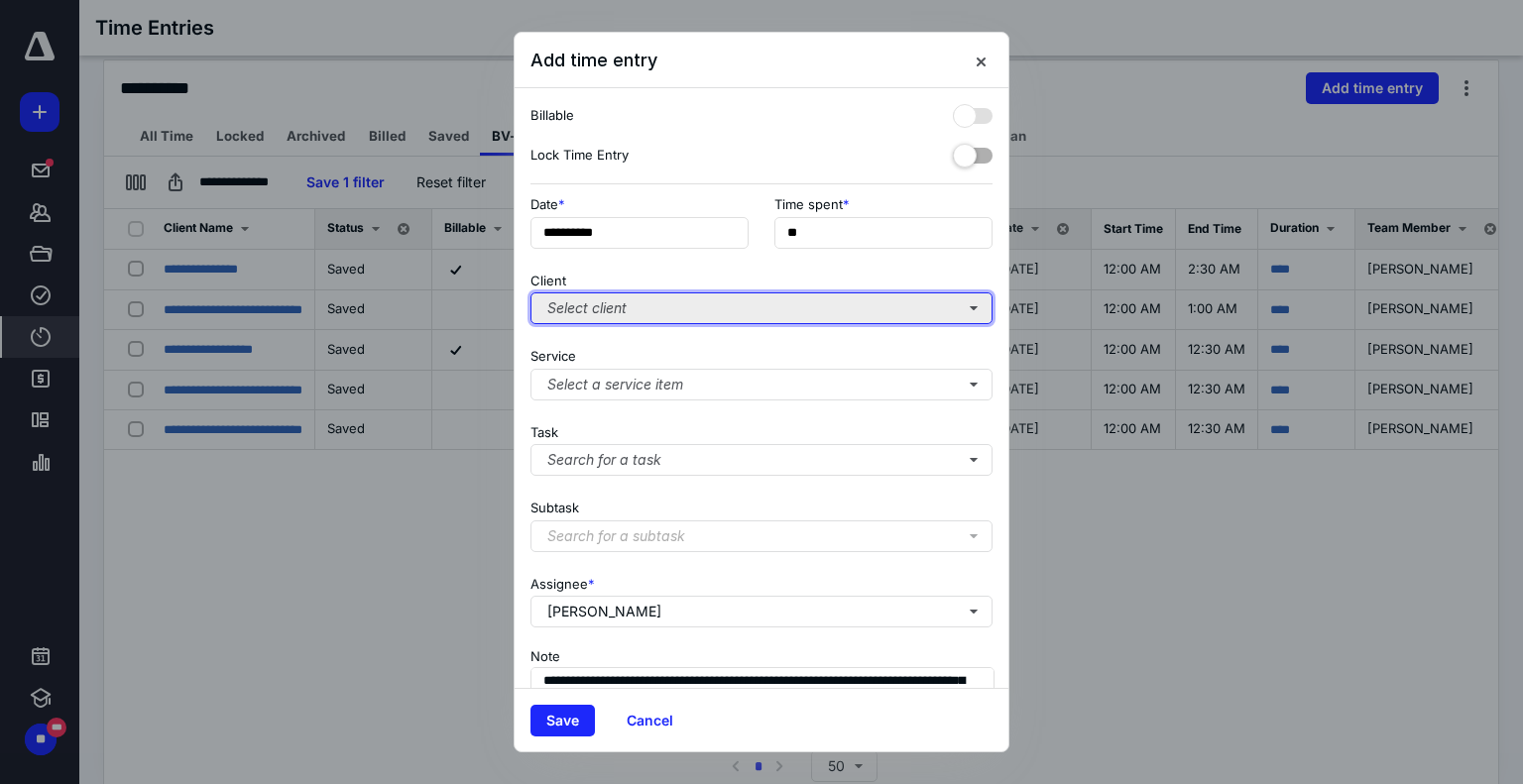 click on "Select client" at bounding box center [762, 308] 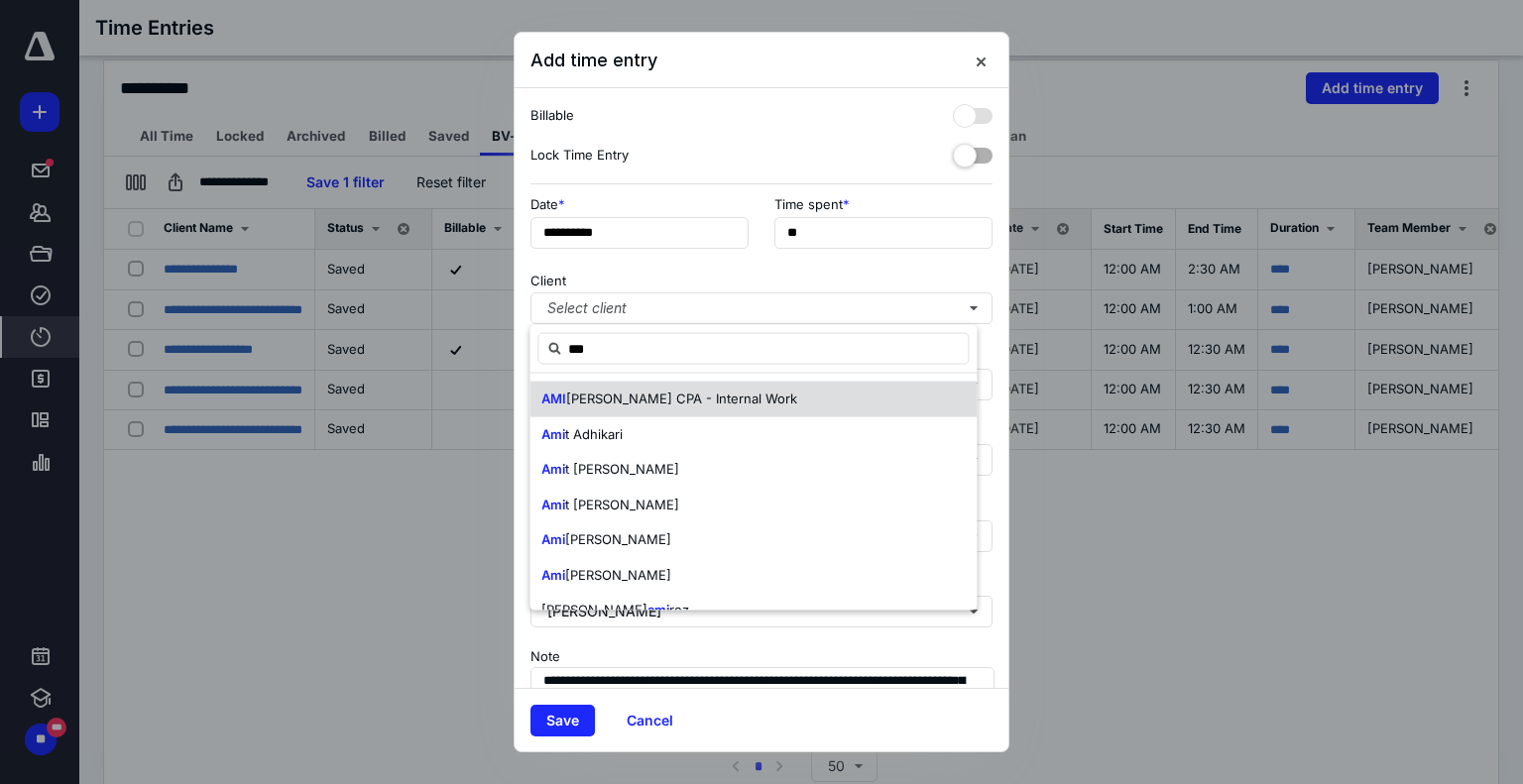 click on "AMI  Shah CPA - Internal Work" at bounding box center [753, 399] 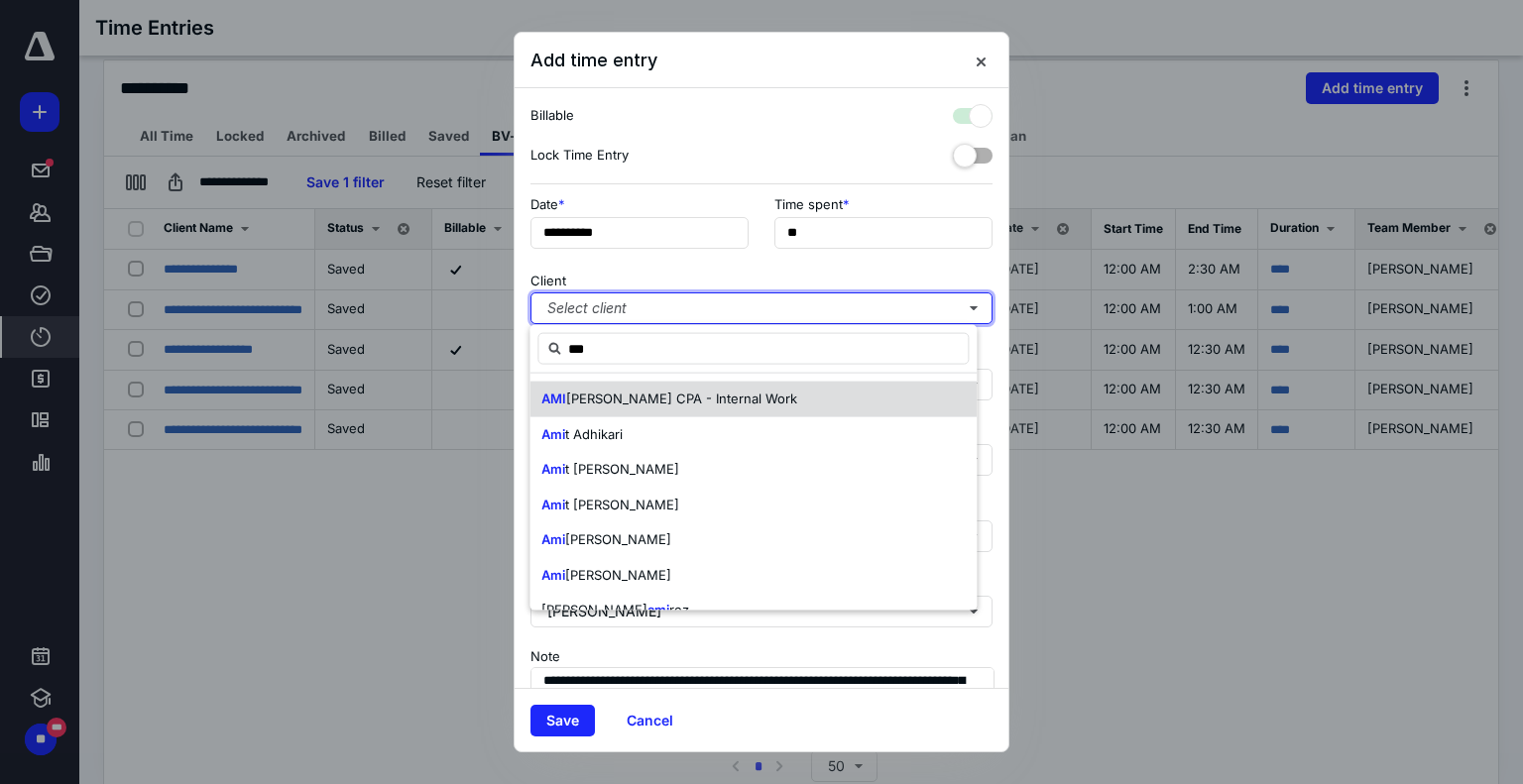 checkbox on "true" 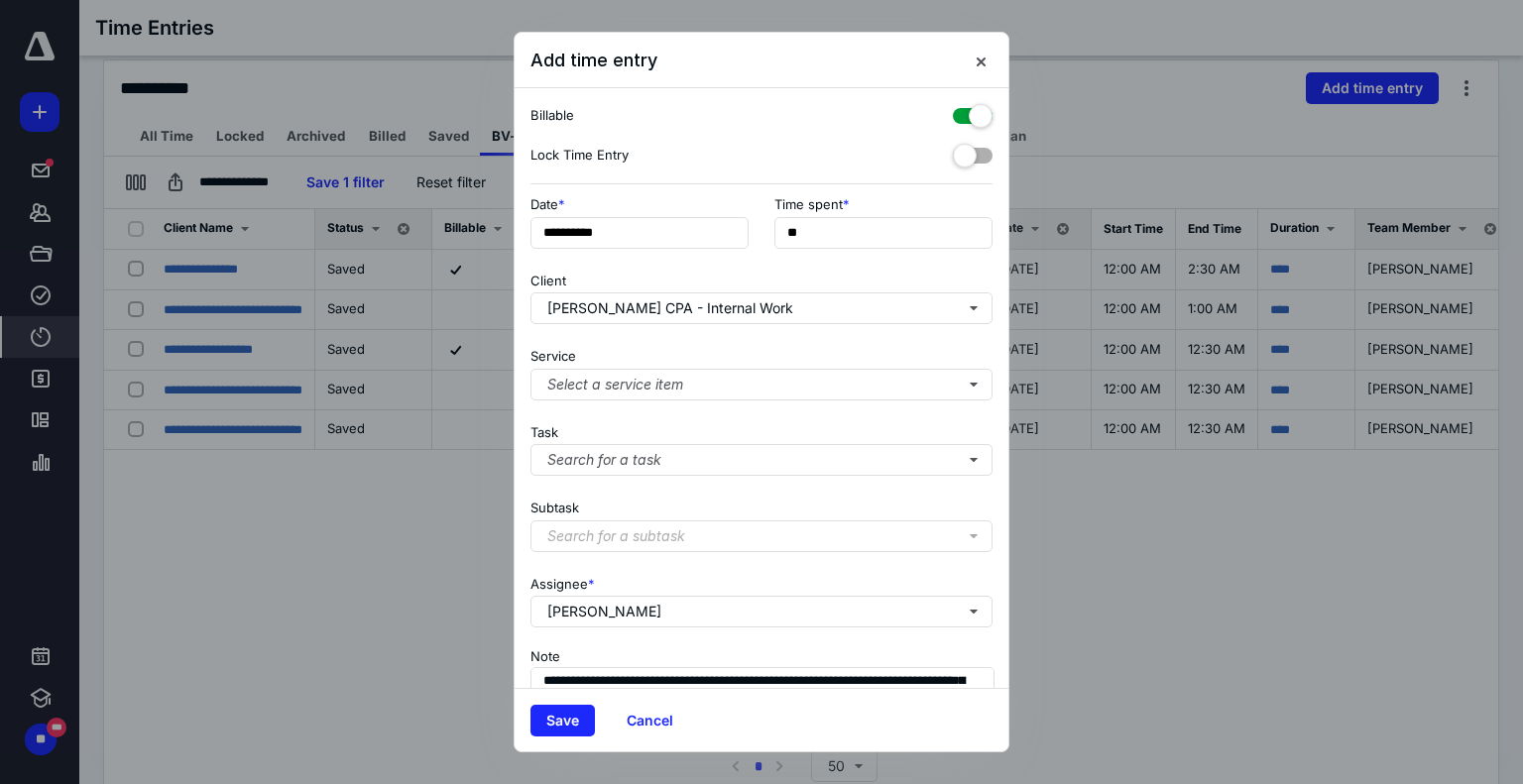 click at bounding box center [973, 112] 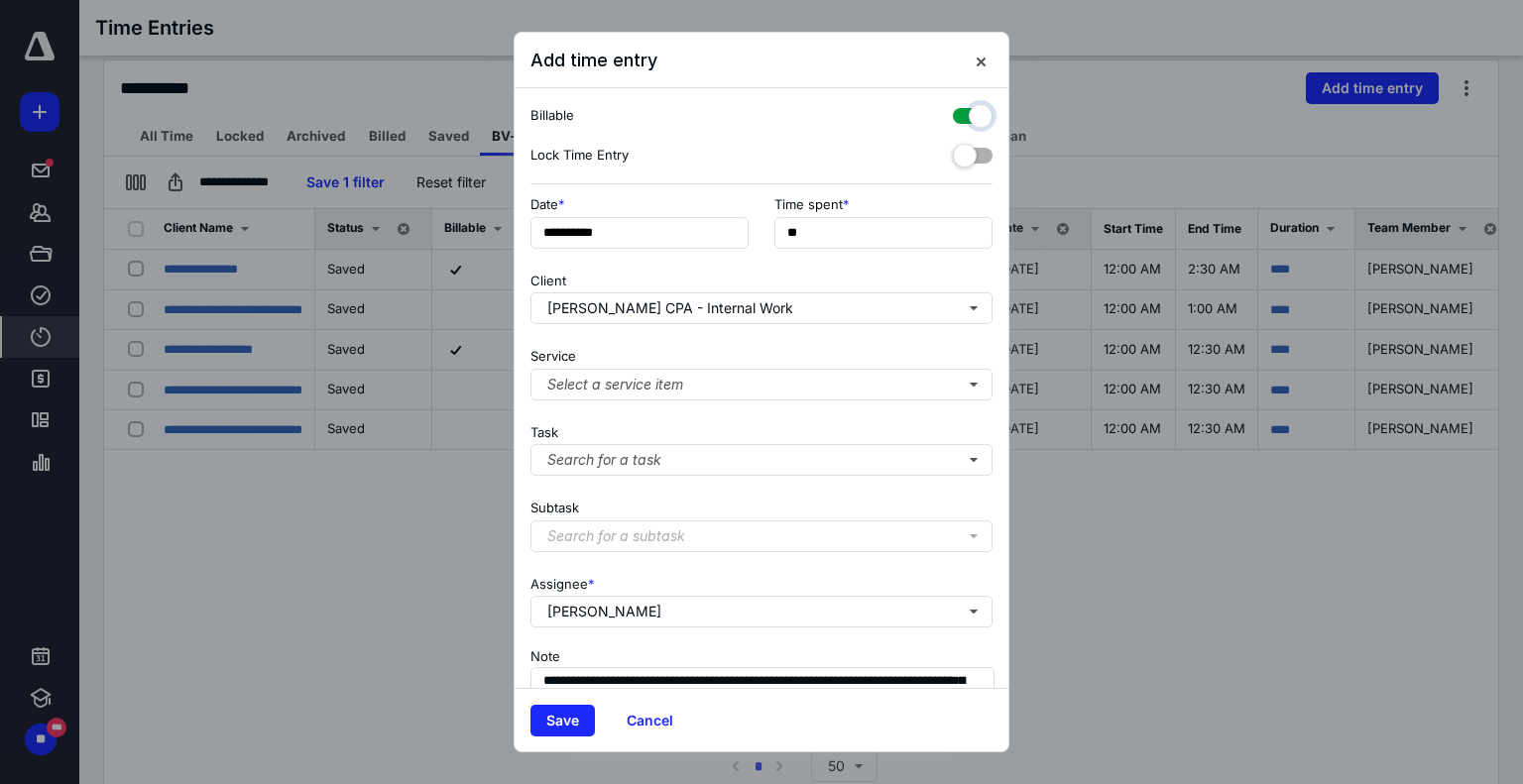 checkbox on "false" 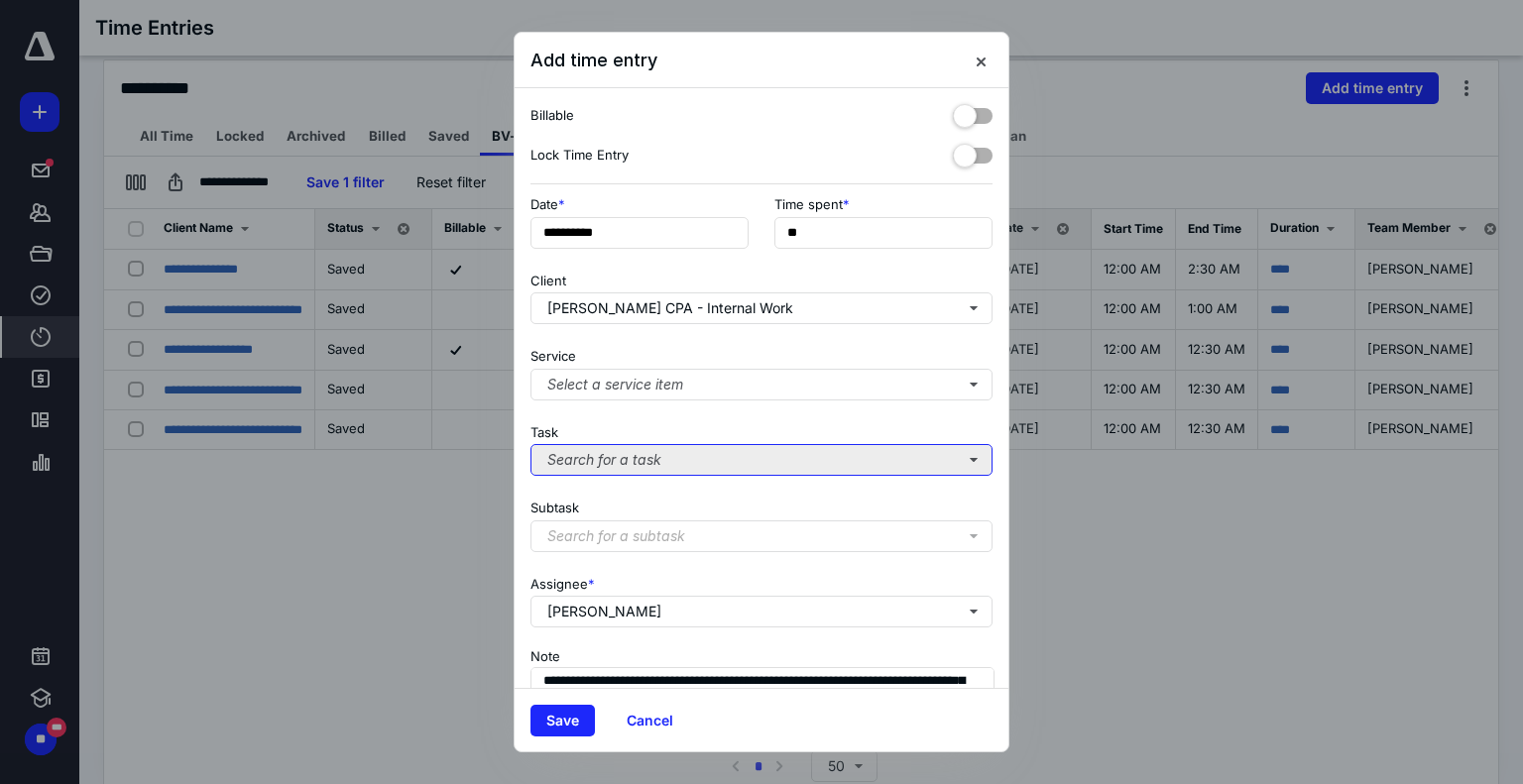 click on "Search for a task" at bounding box center (762, 460) 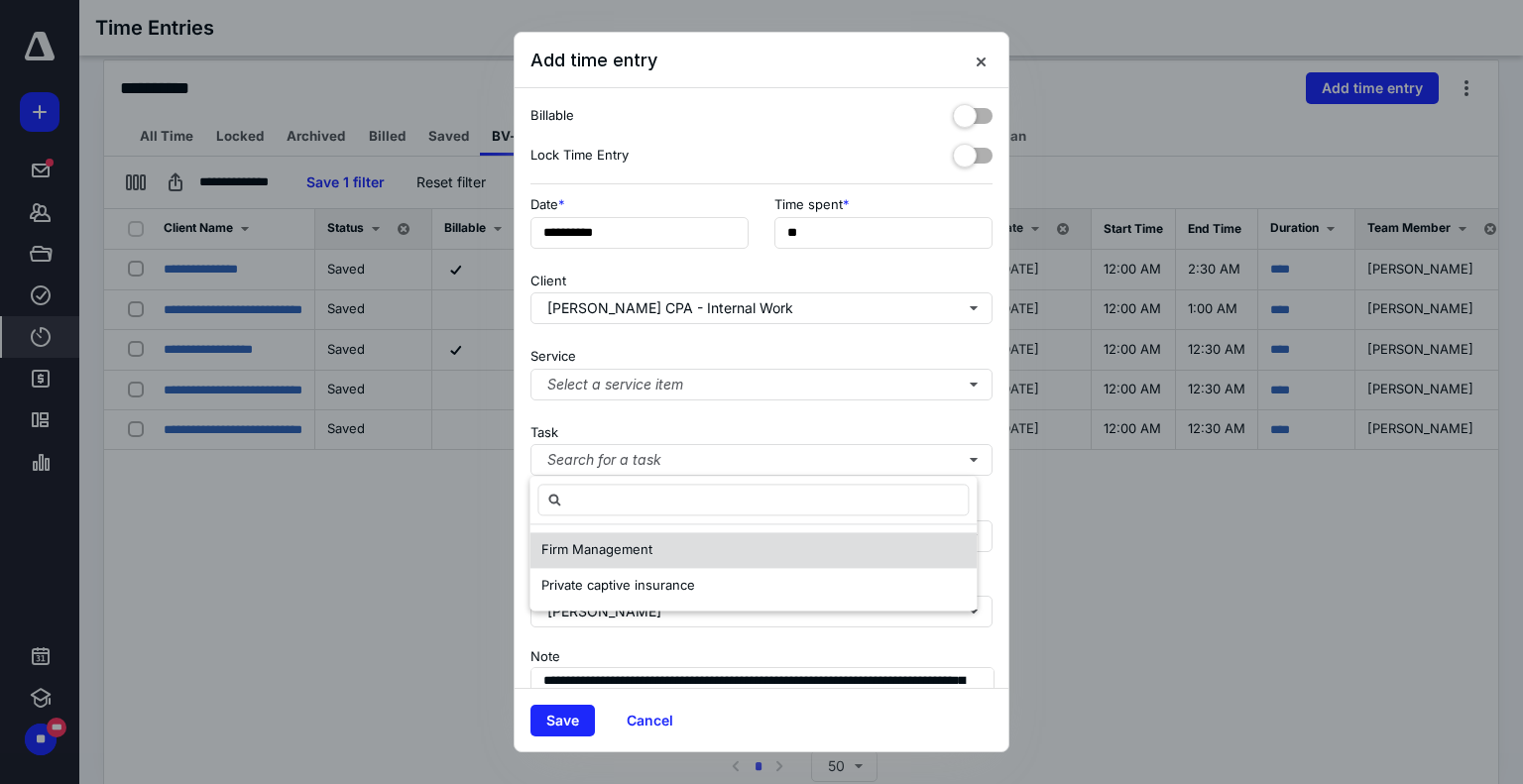 click on "Firm Management" at bounding box center [597, 549] 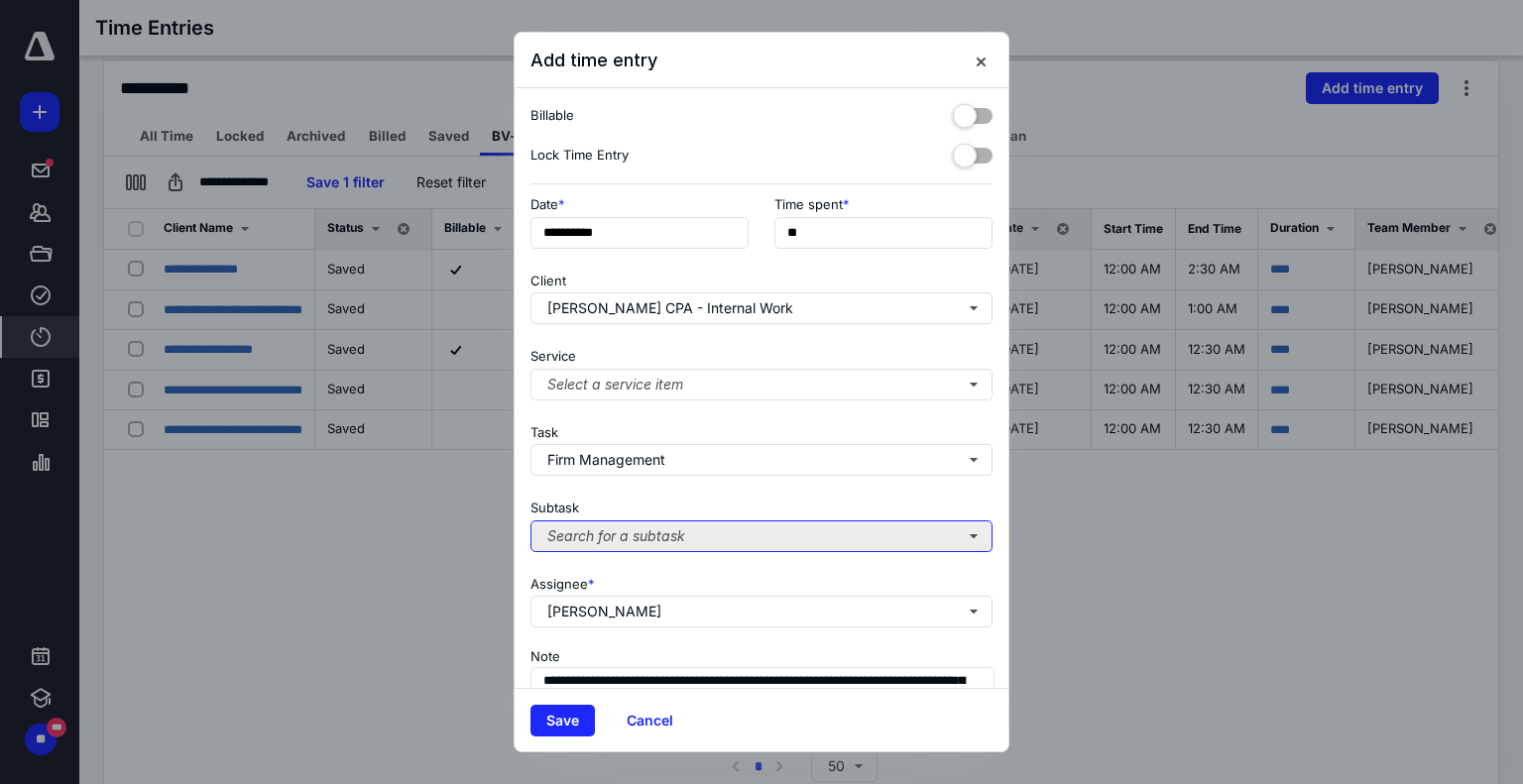 click on "Search for a subtask" at bounding box center [762, 536] 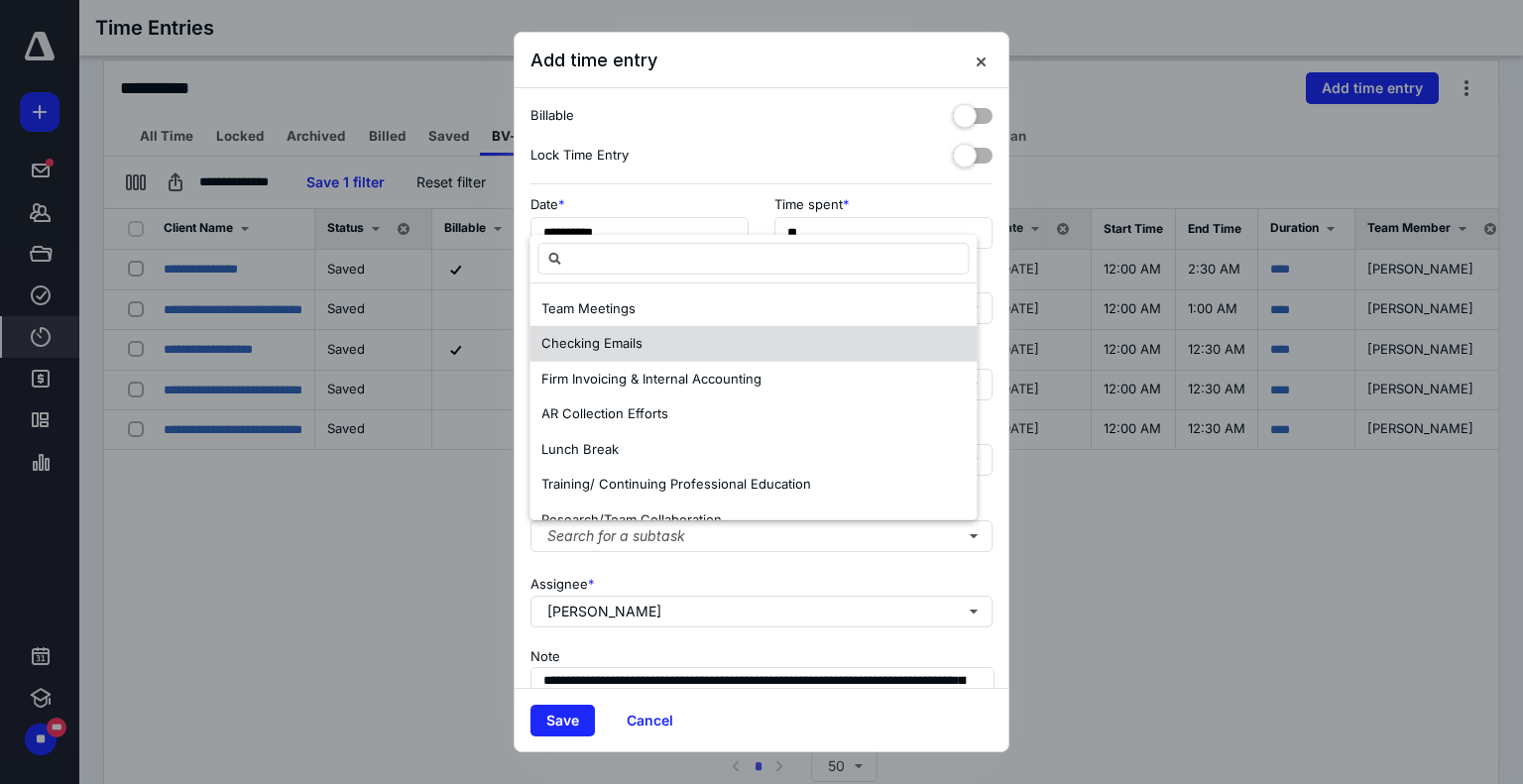 click on "Checking Emails" at bounding box center (592, 344) 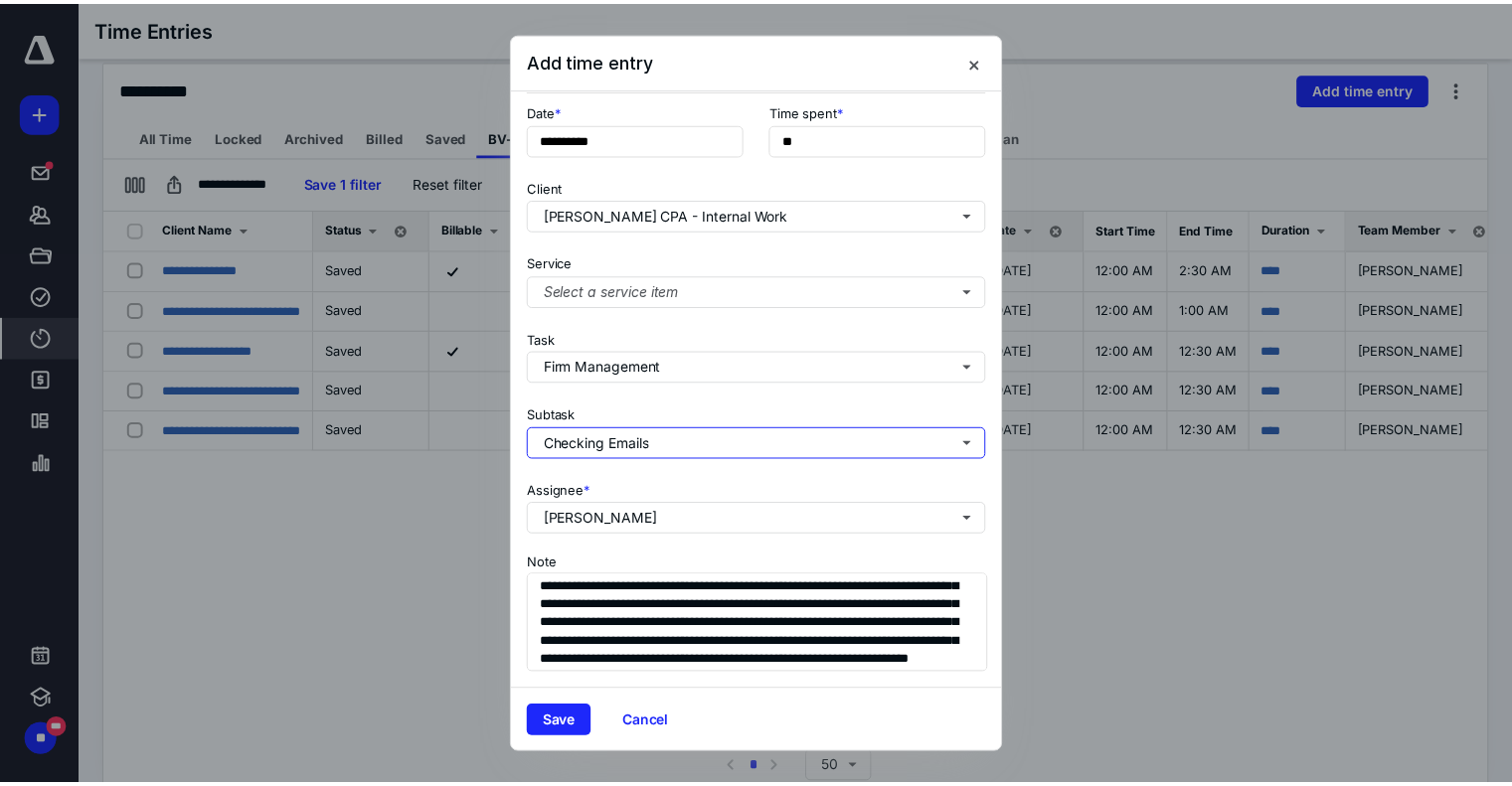 scroll, scrollTop: 108, scrollLeft: 0, axis: vertical 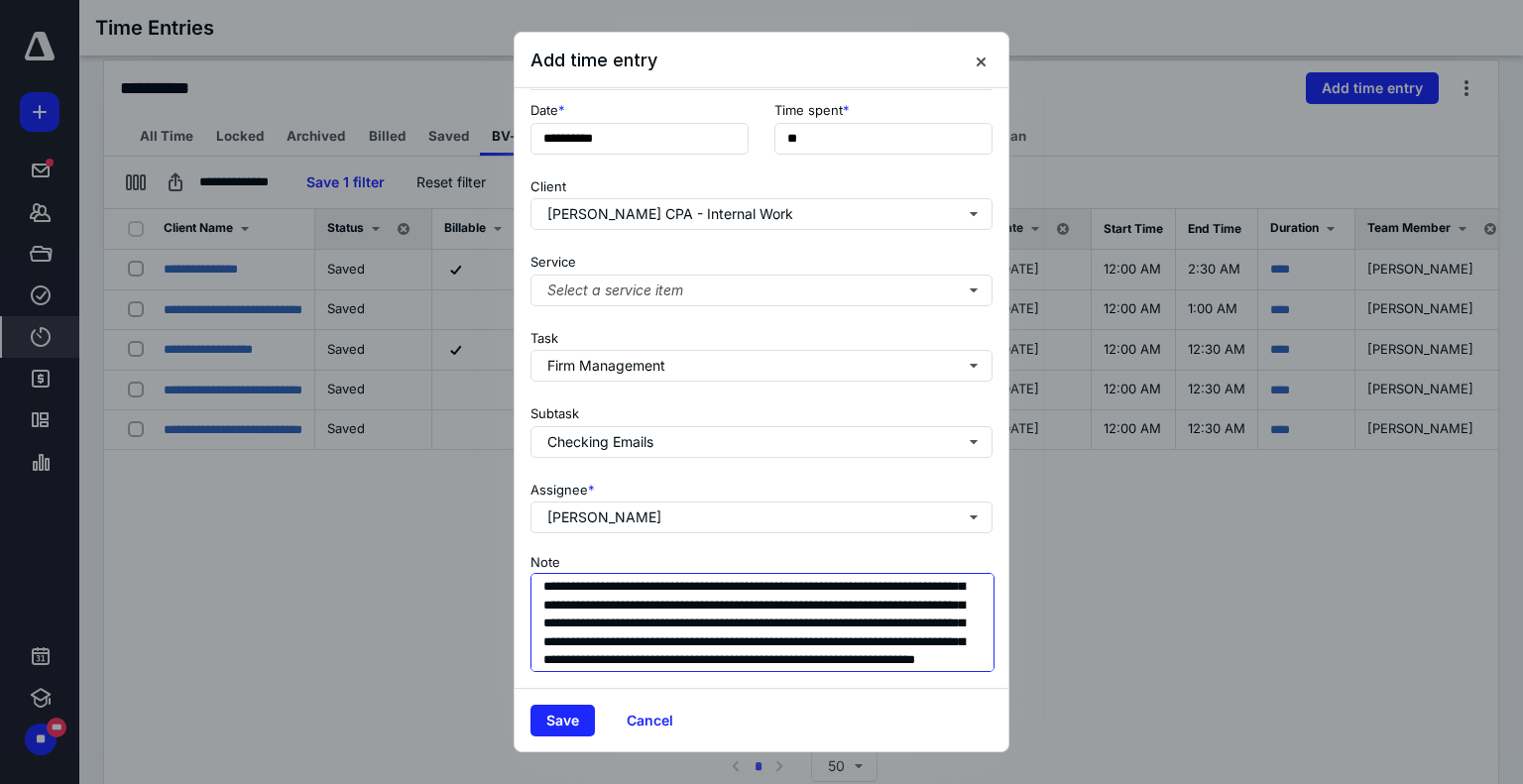 click on "**********" at bounding box center (762, 622) 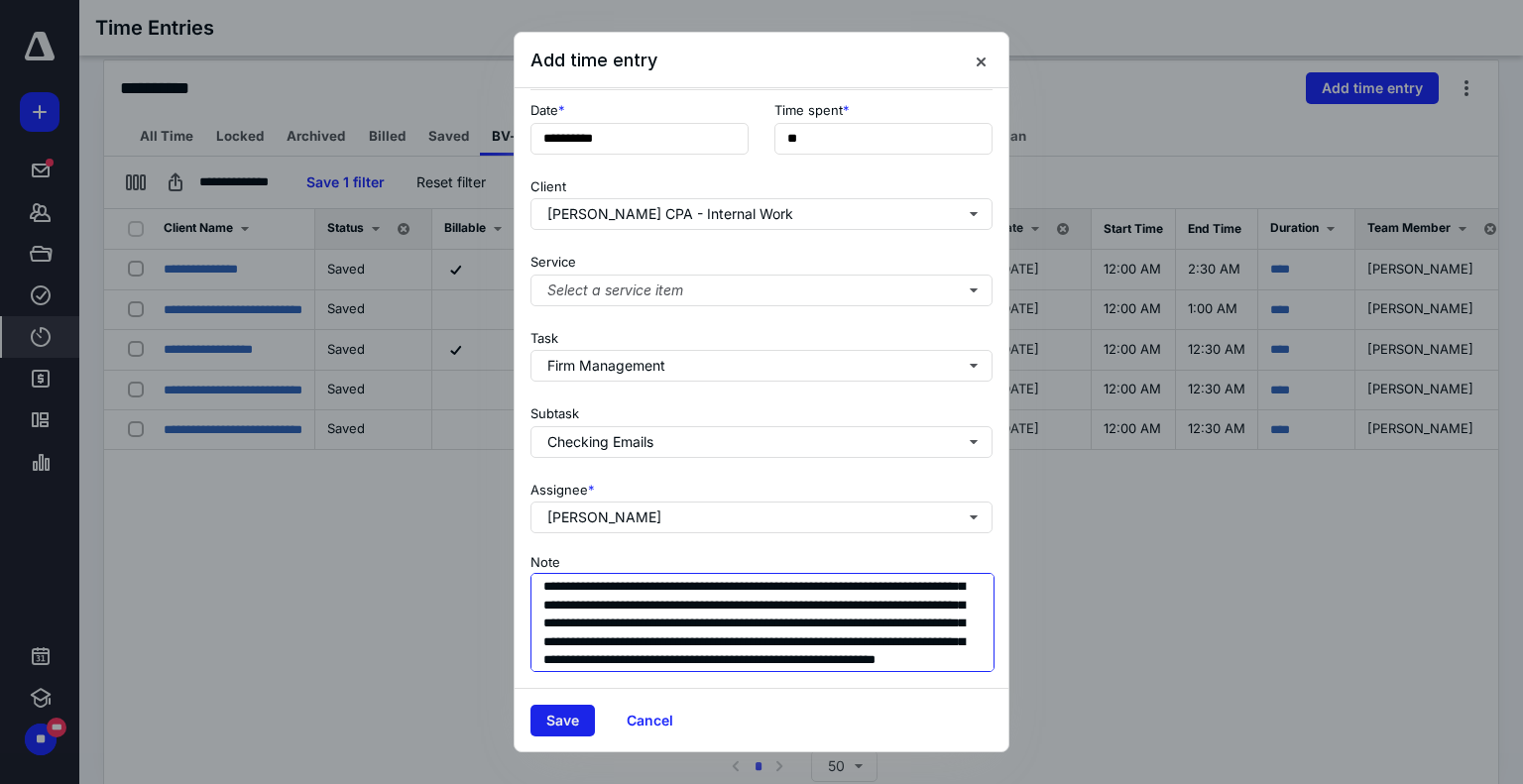 type on "**********" 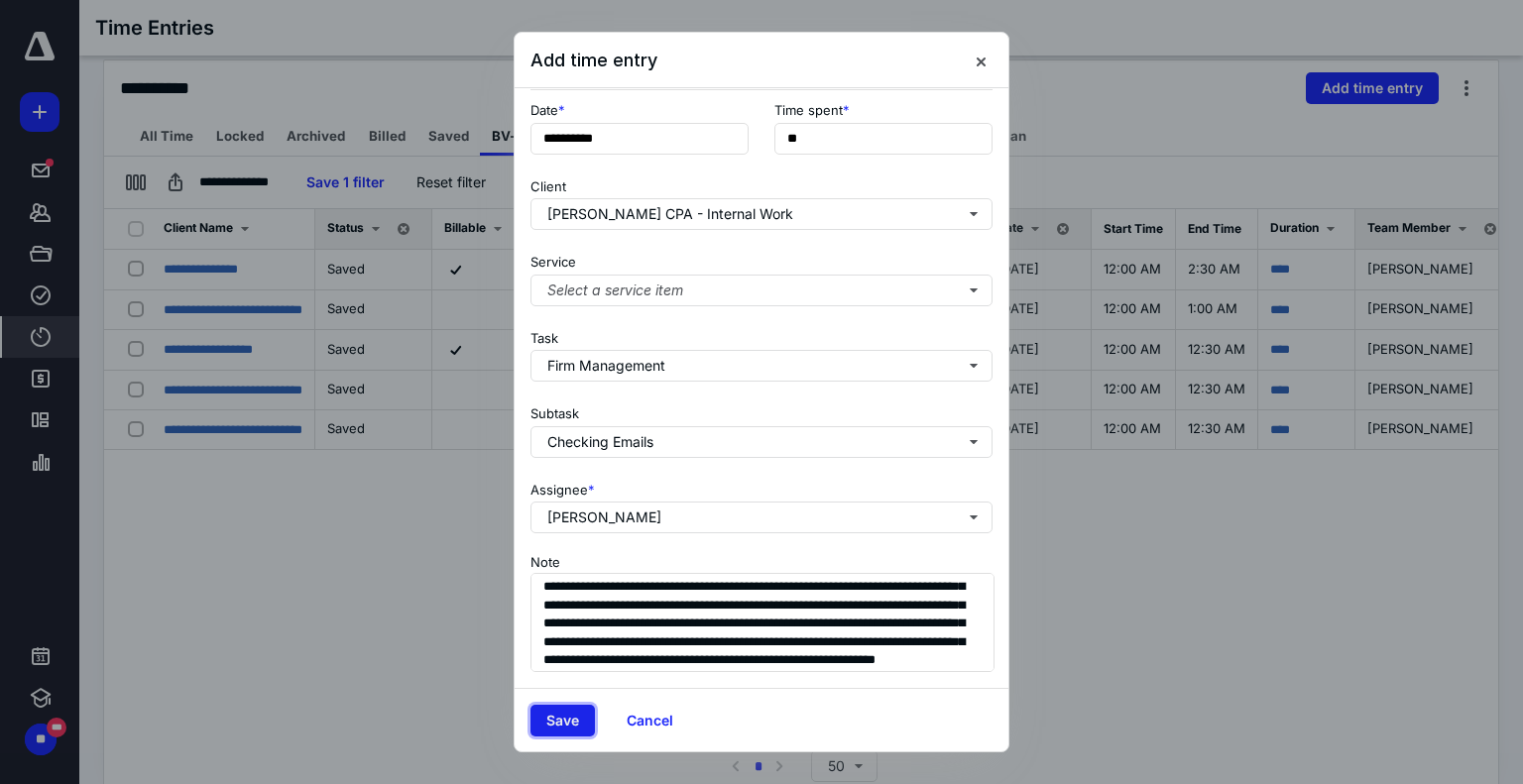 click on "Save" at bounding box center (562, 721) 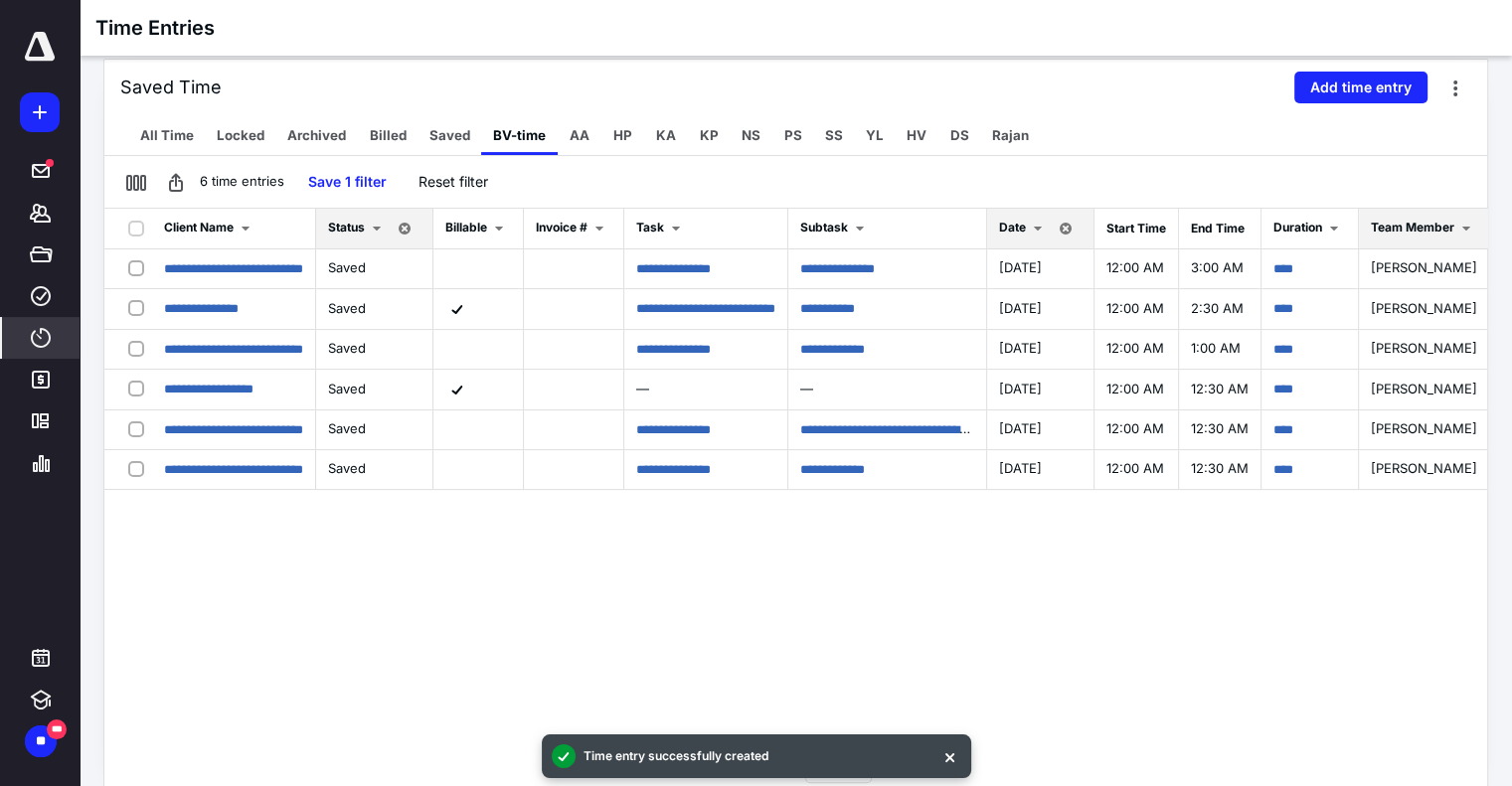 click on "Date" at bounding box center [1012, 227] 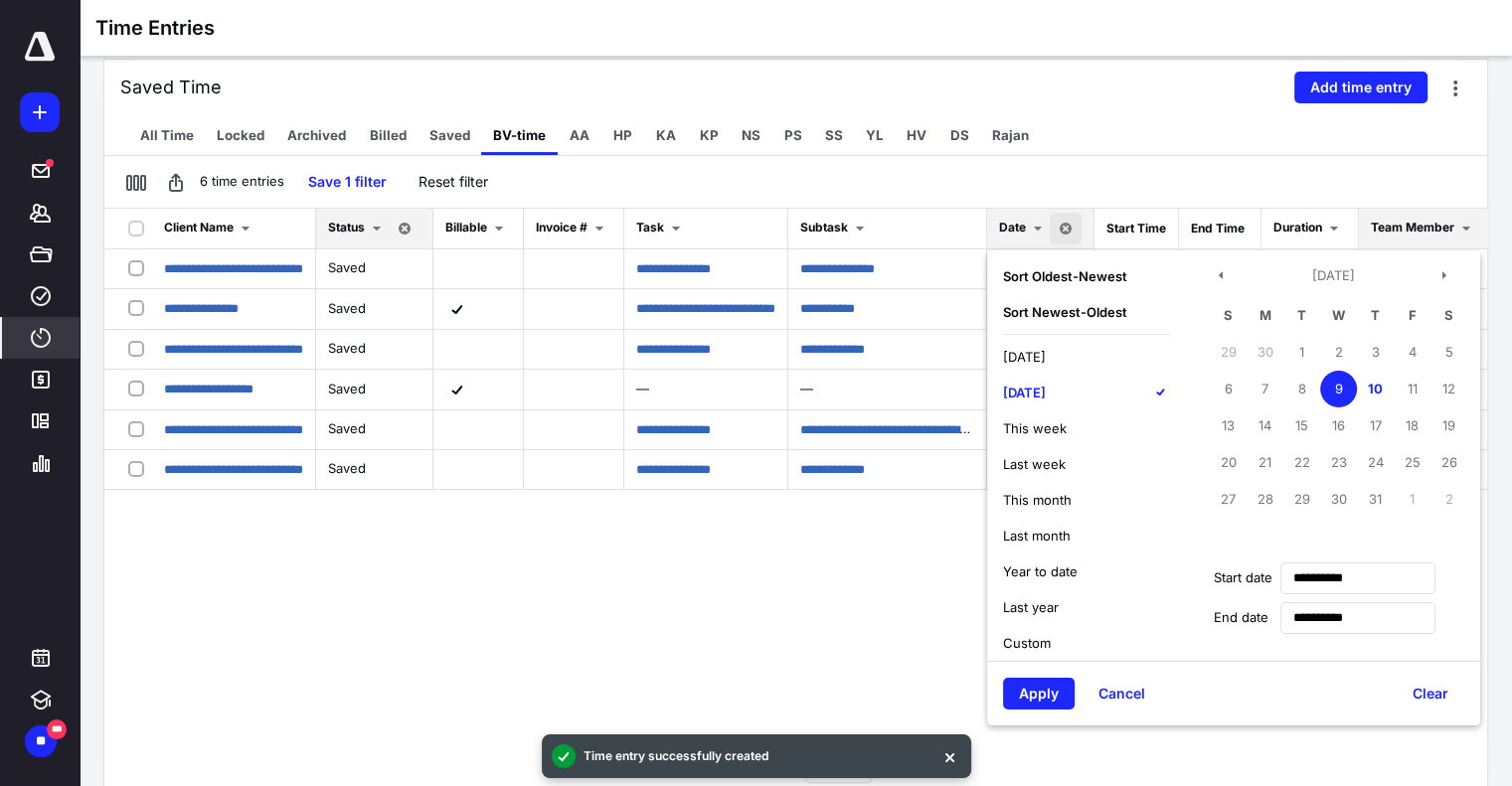 click on "This month" at bounding box center (1087, 500) 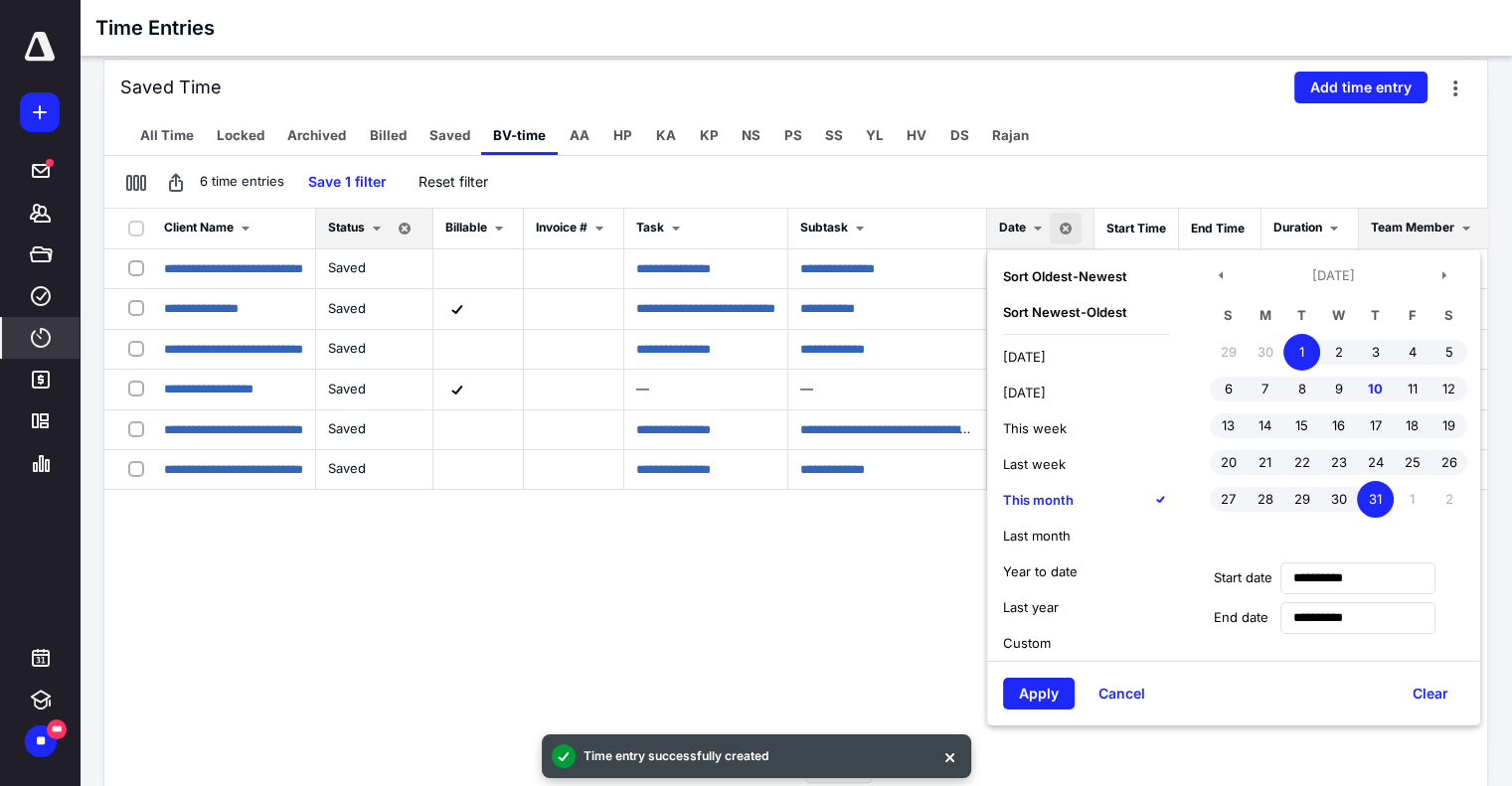 click on "Apply Cancel Clear" at bounding box center (1234, 693) 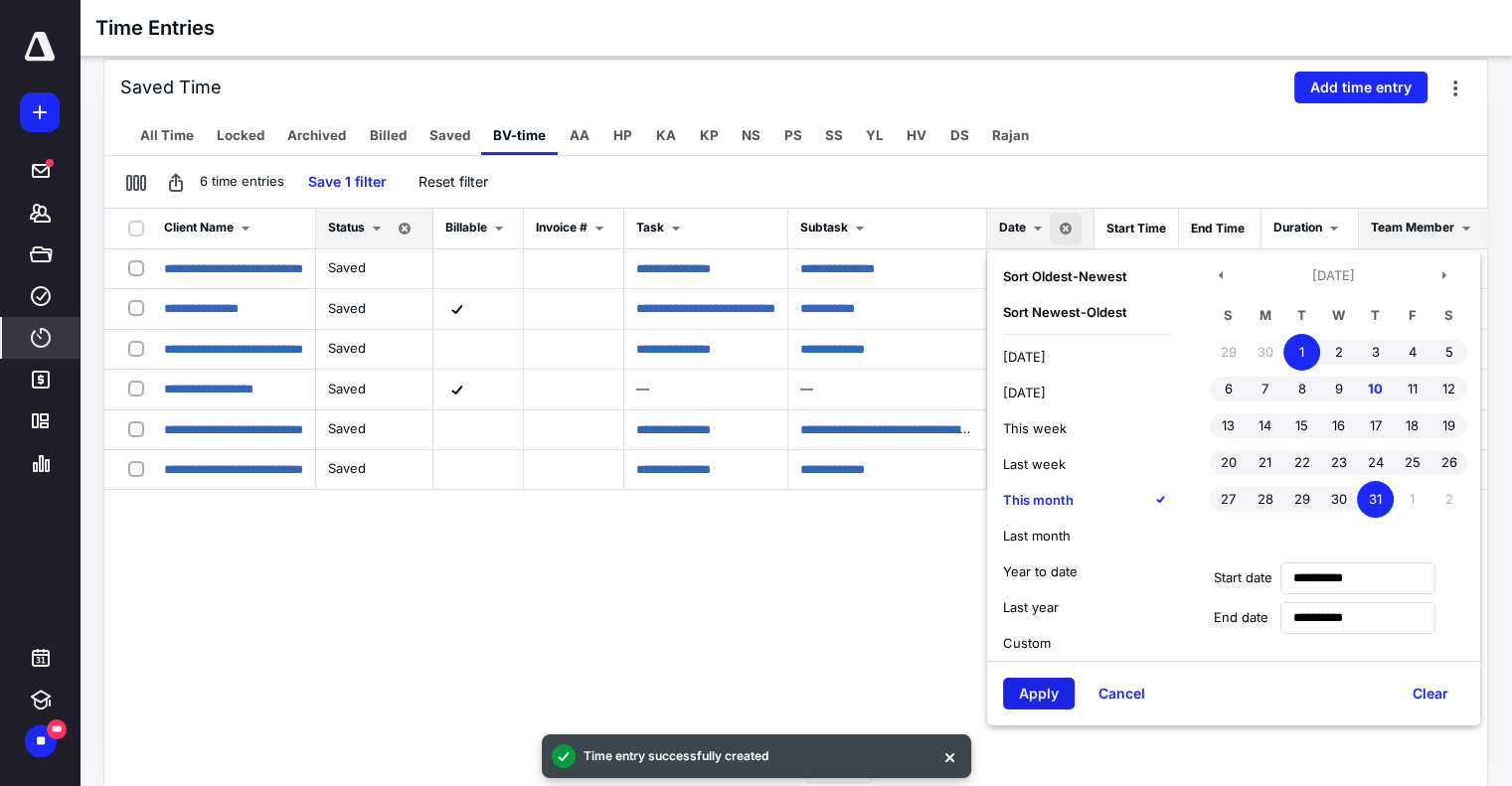 click on "Apply" at bounding box center [1039, 694] 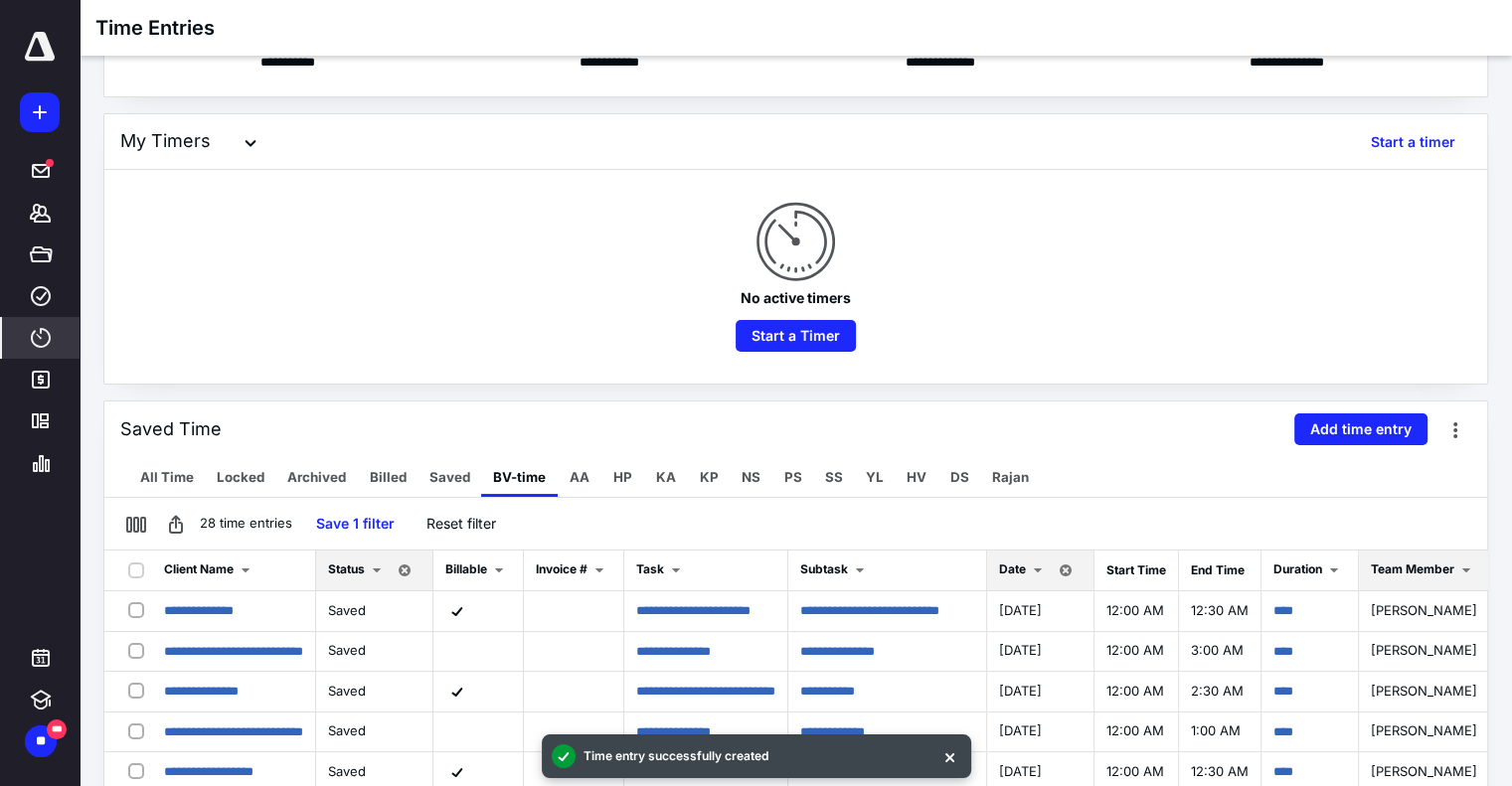 scroll, scrollTop: 298, scrollLeft: 0, axis: vertical 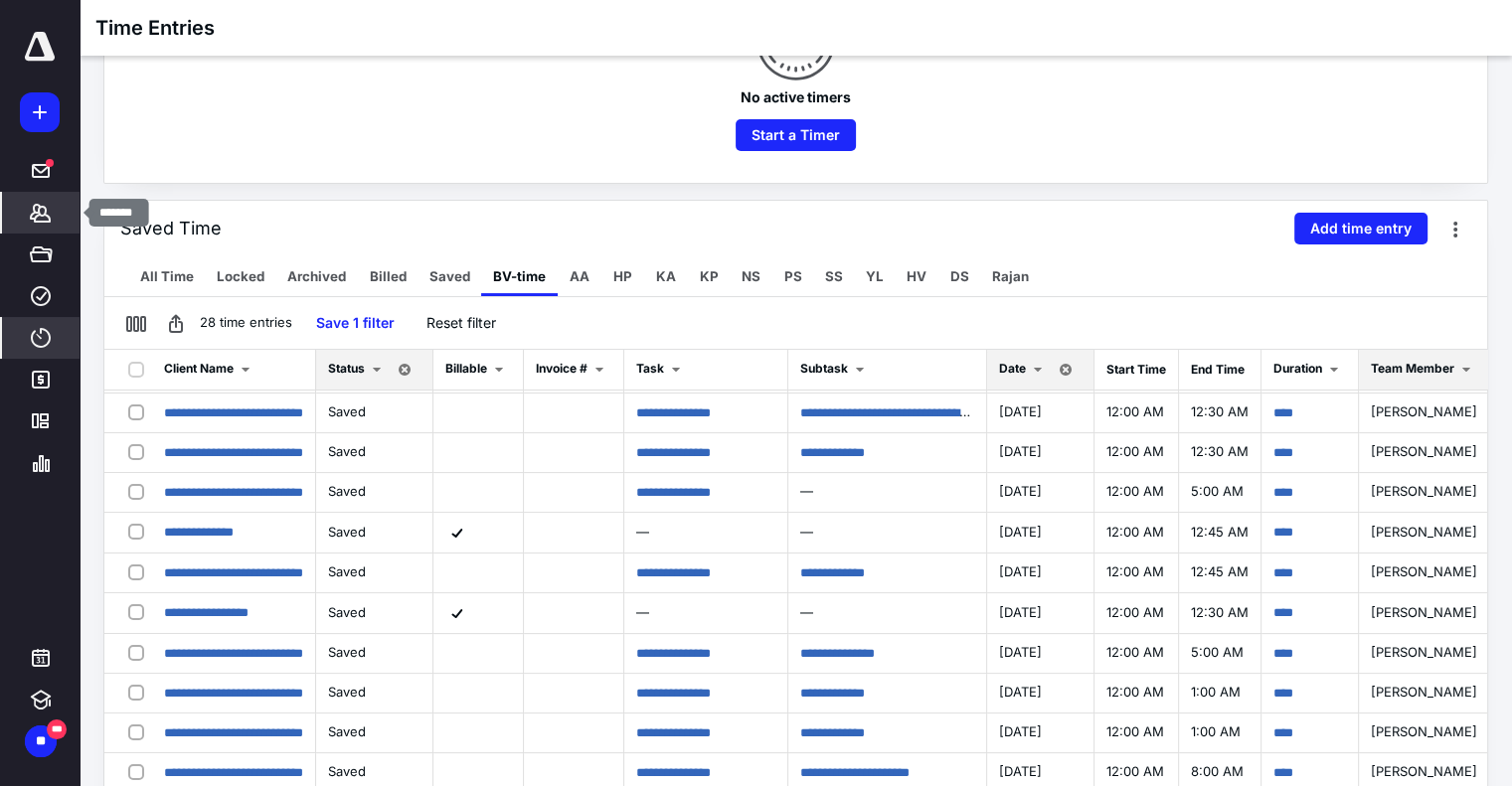 click 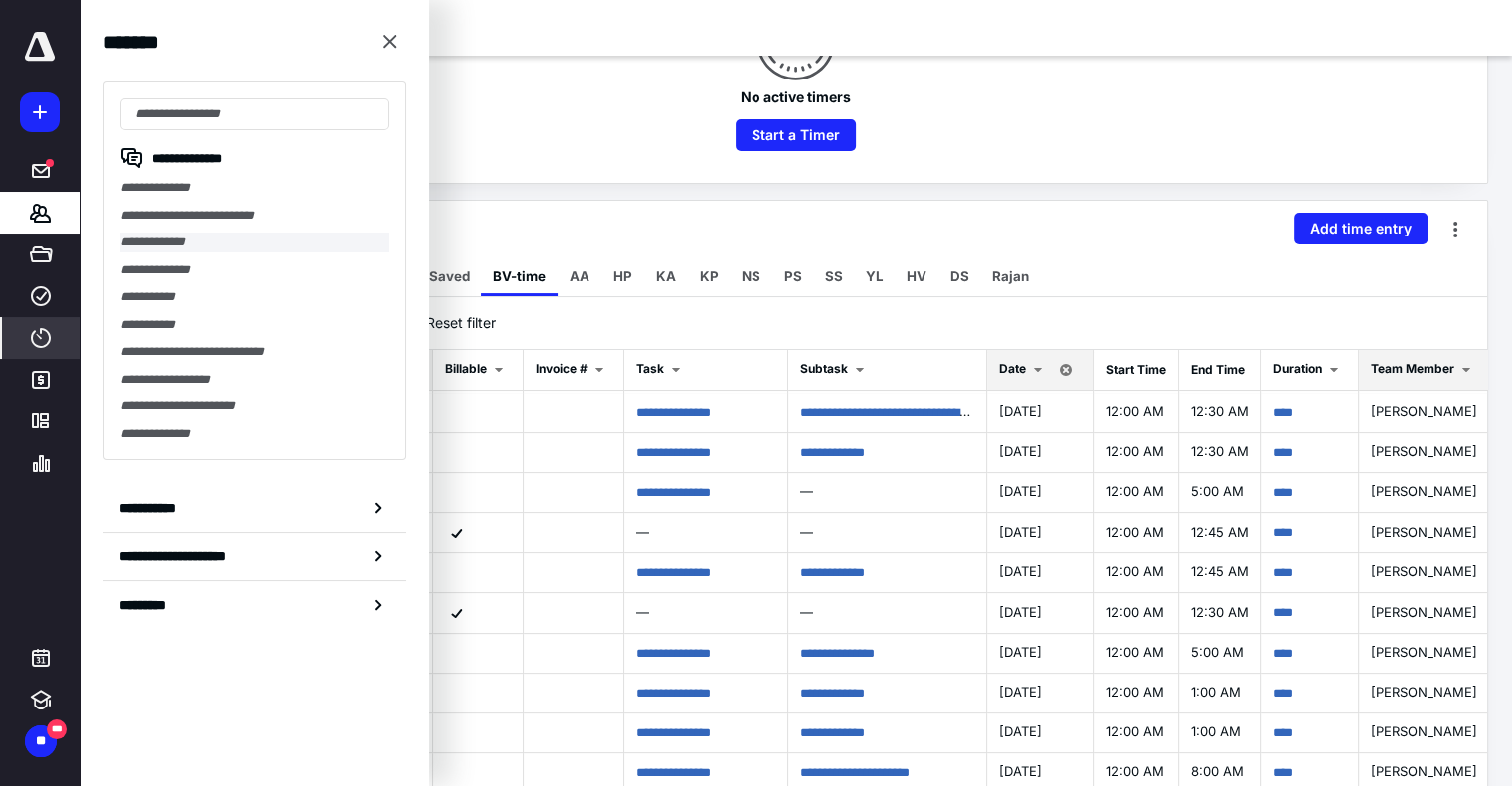 click on "**********" at bounding box center [254, 242] 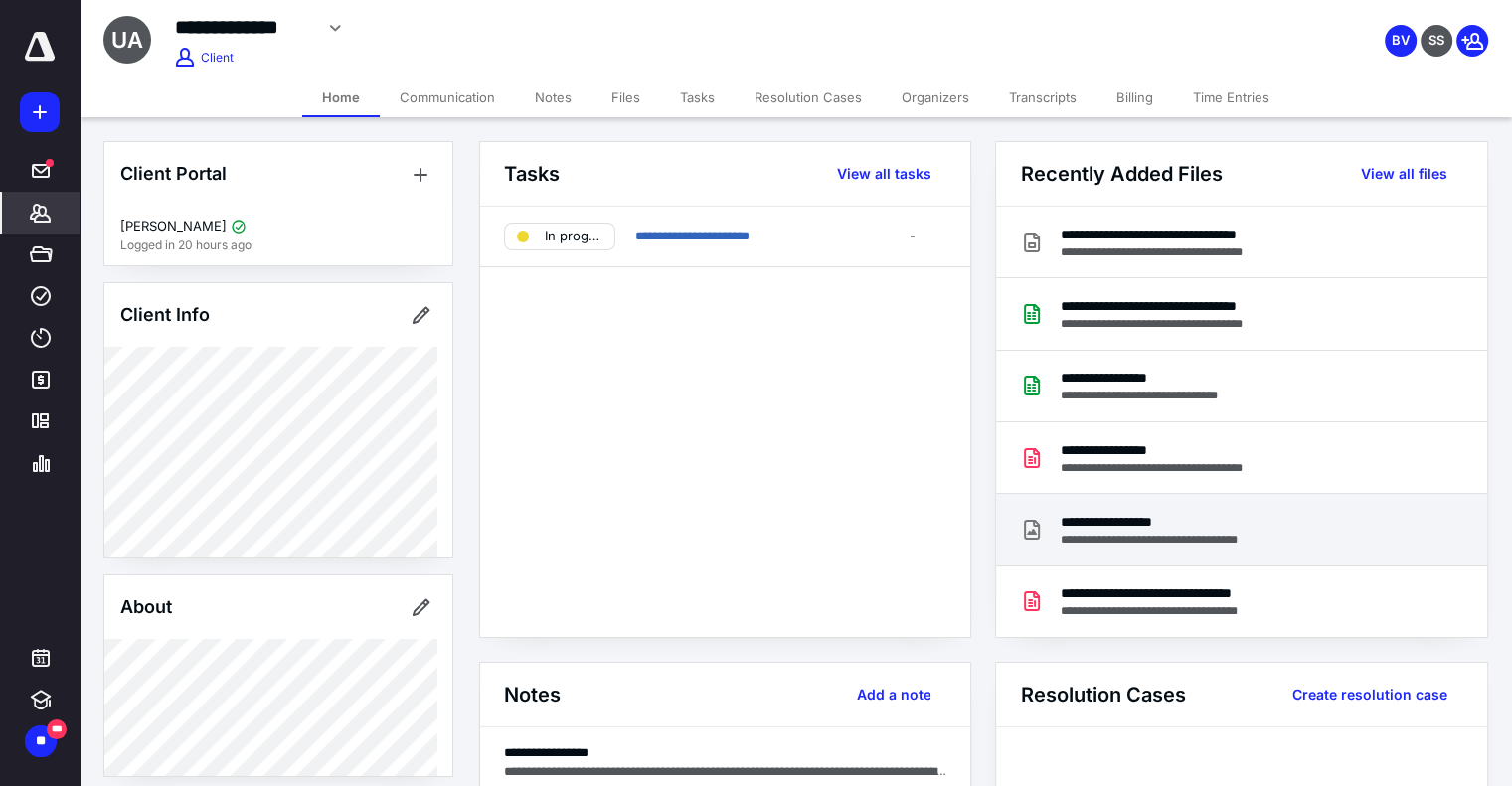 click on "**********" at bounding box center (1167, 522) 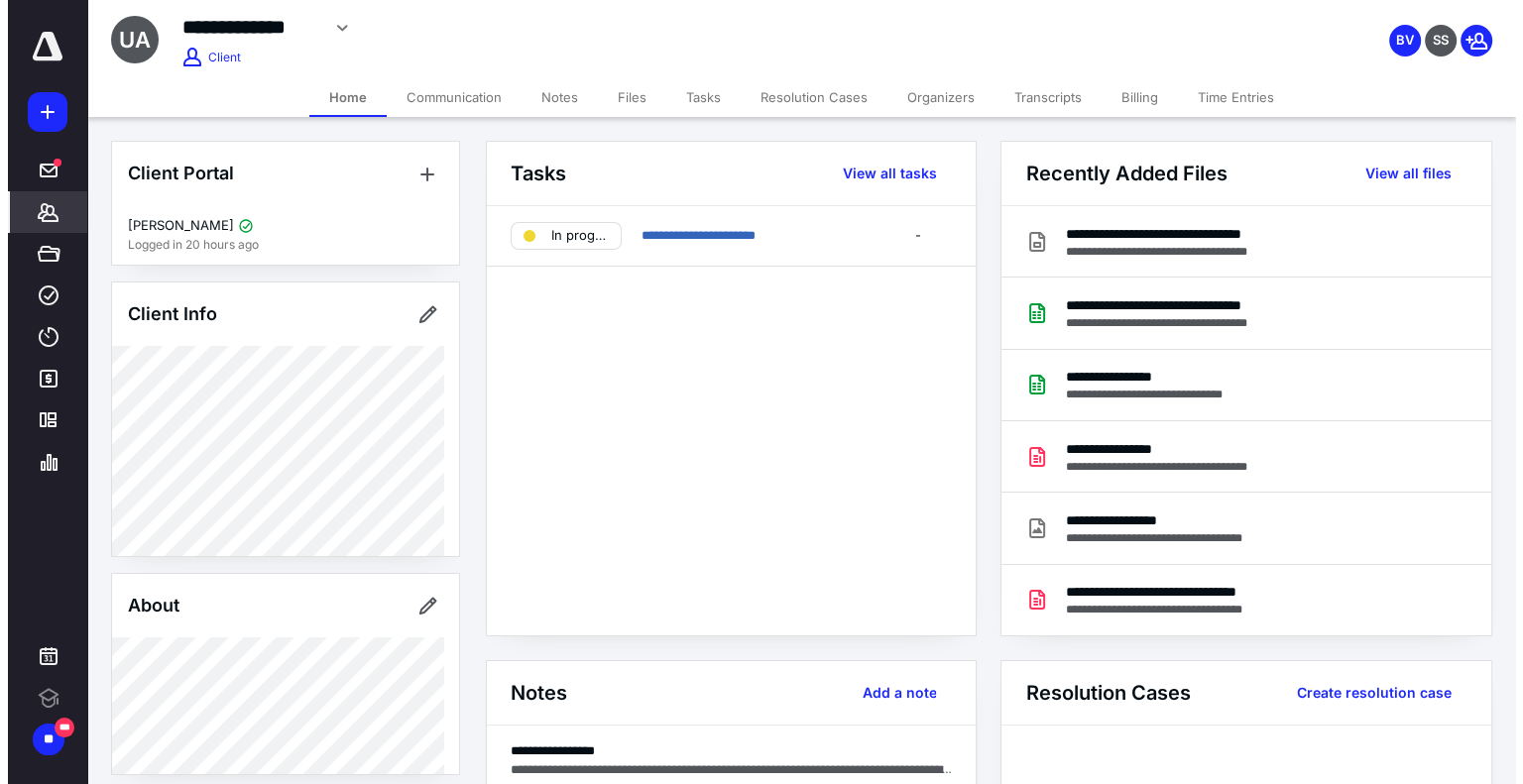 scroll, scrollTop: 0, scrollLeft: 0, axis: both 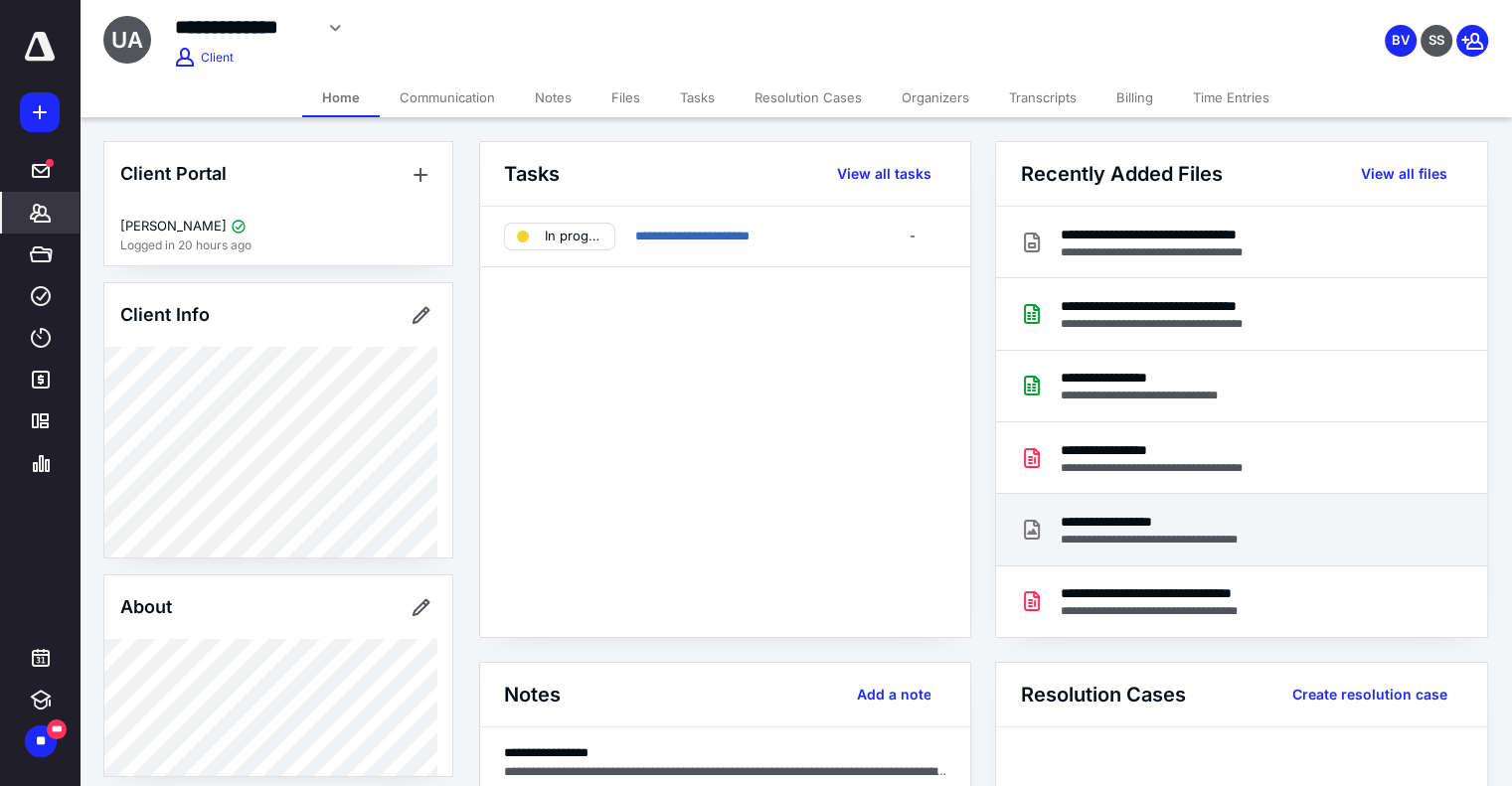 click on "**********" at bounding box center [1167, 540] 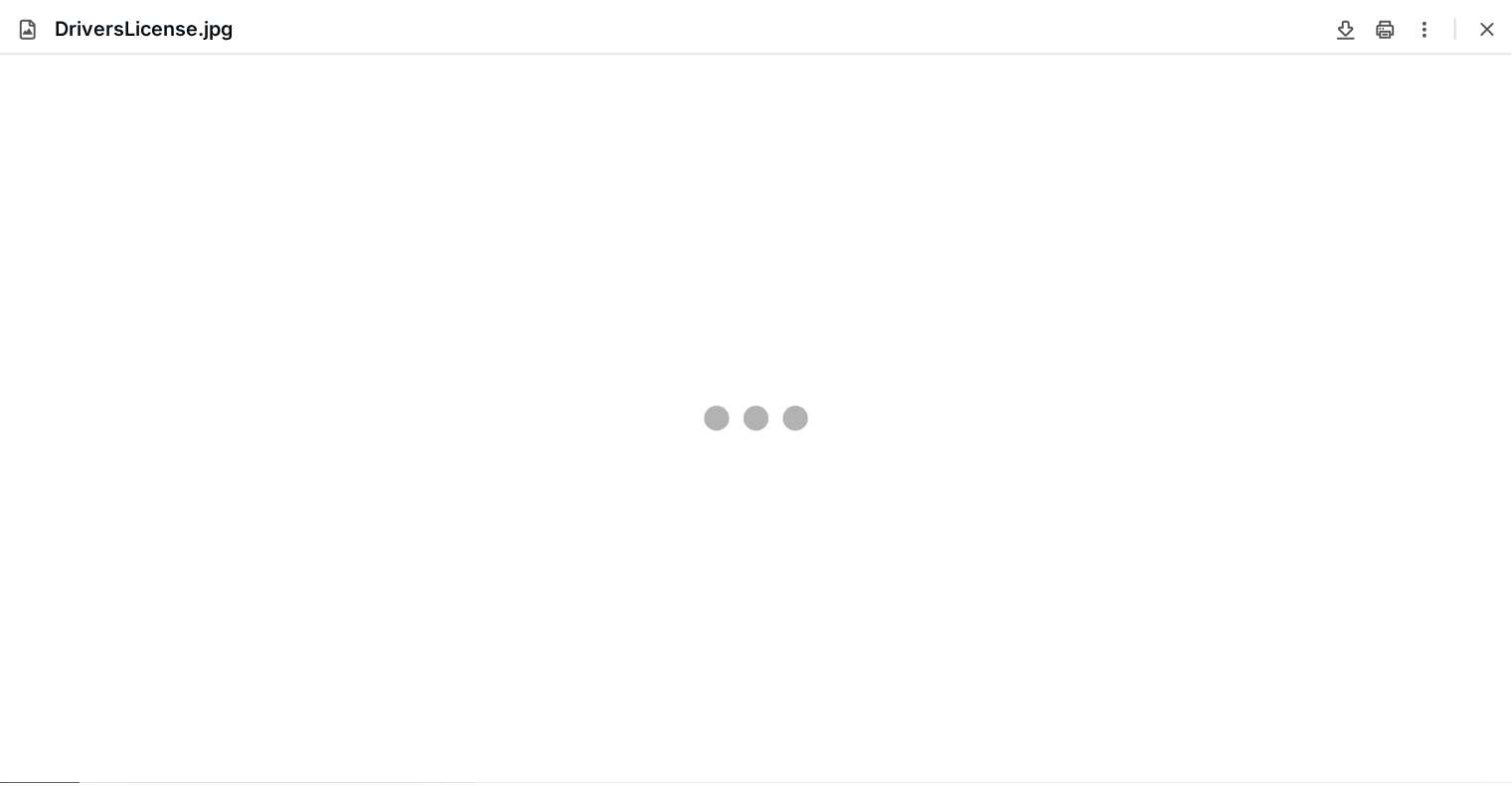 scroll, scrollTop: 0, scrollLeft: 0, axis: both 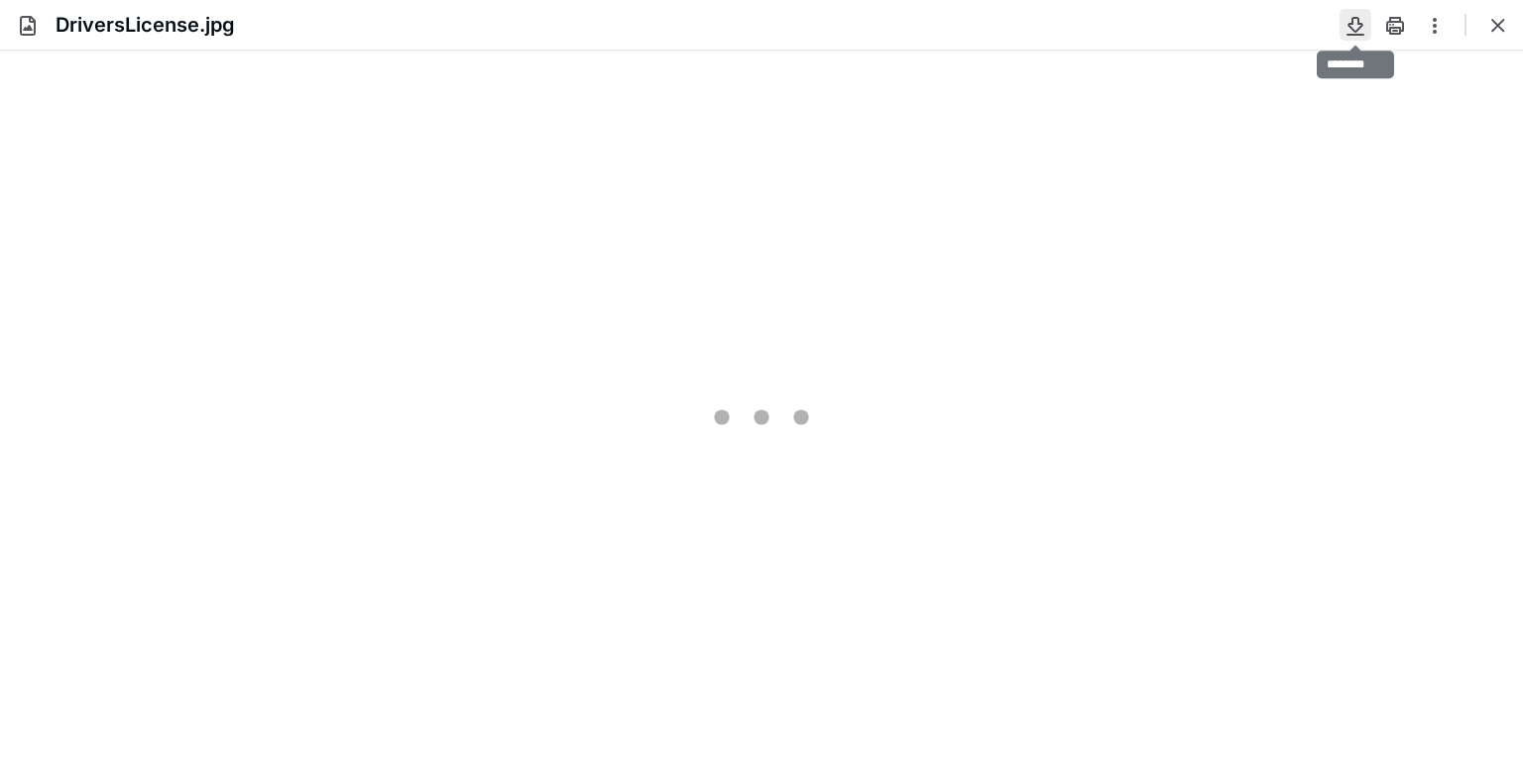 type on "177" 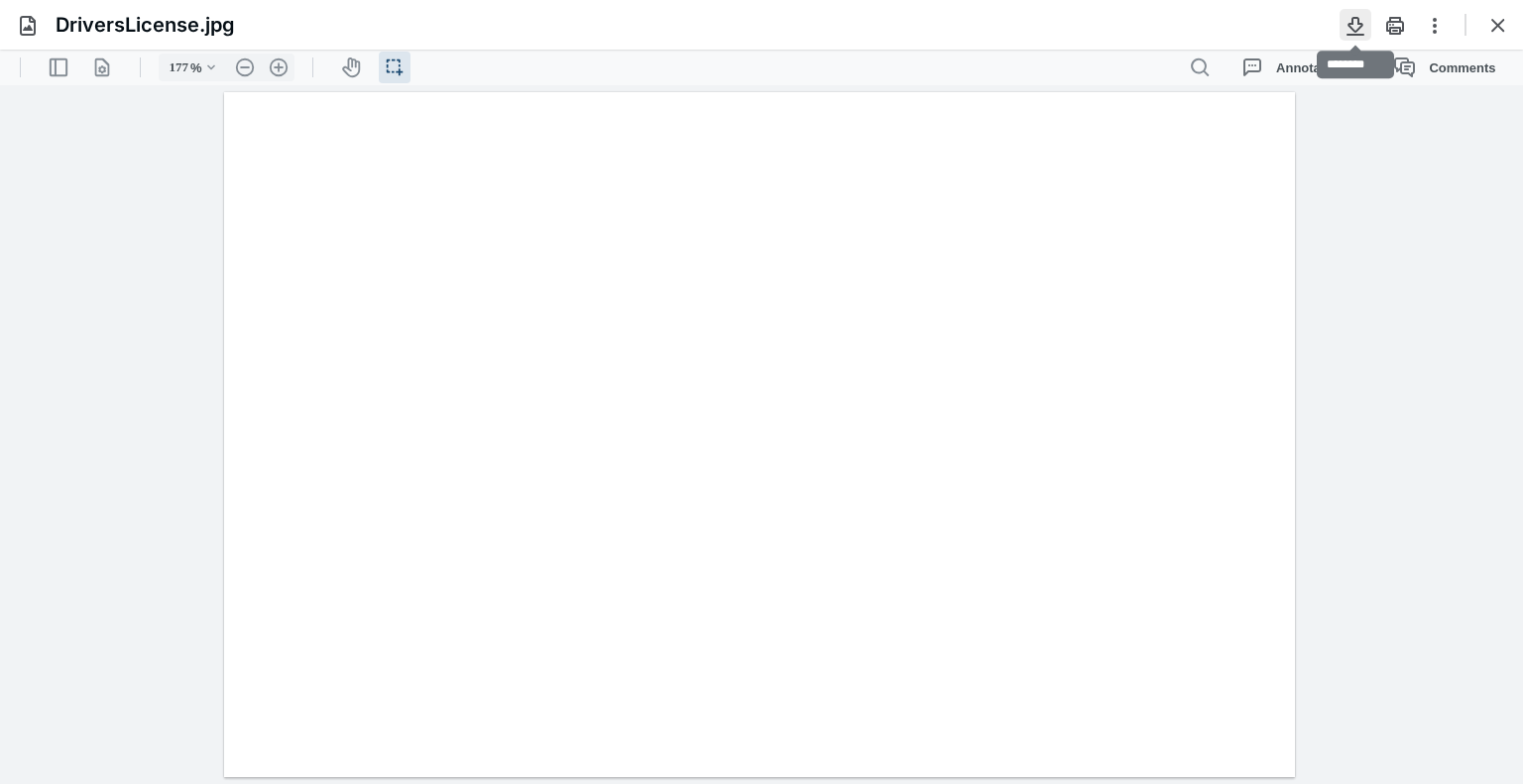 click at bounding box center (1355, 25) 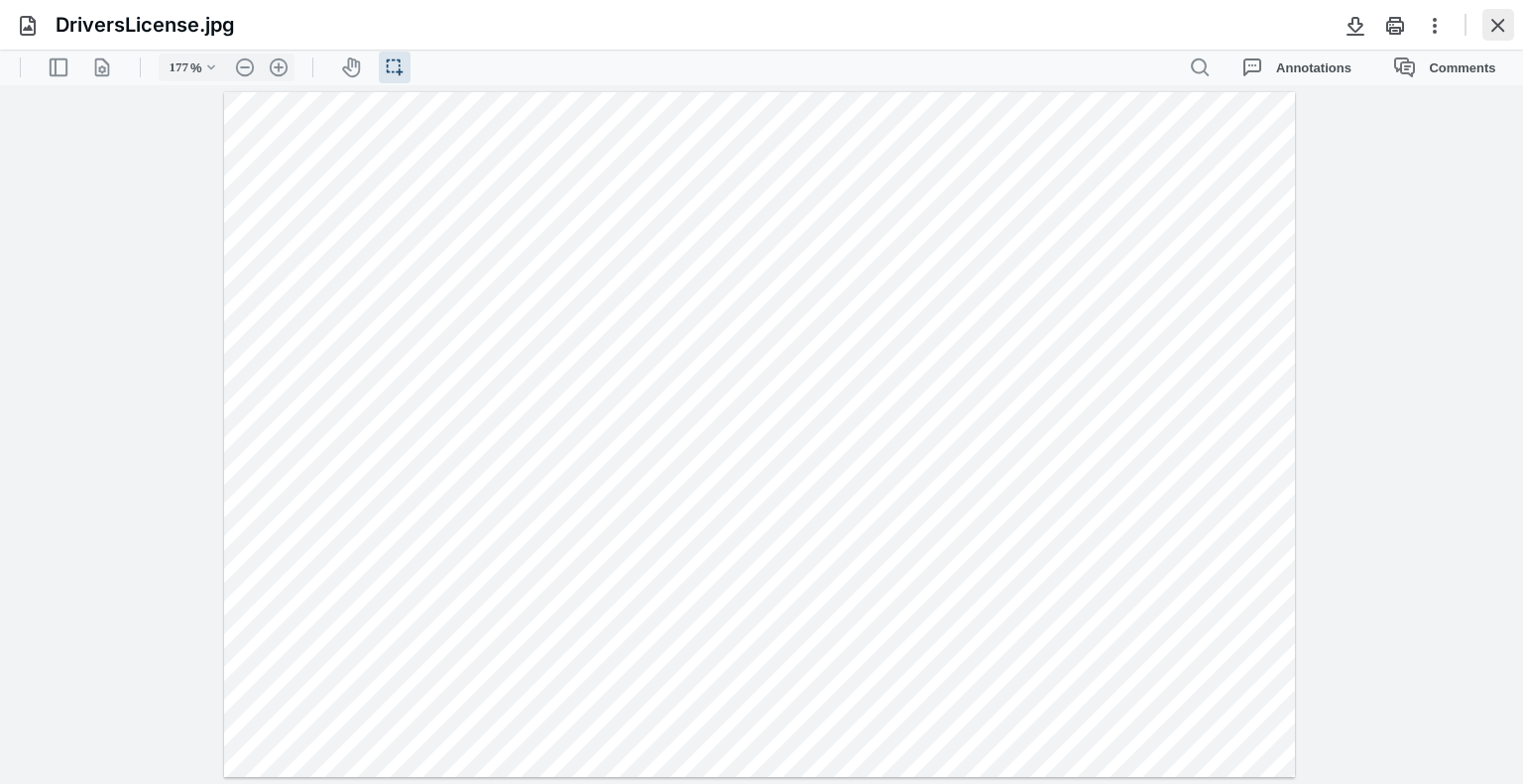 click at bounding box center [1498, 25] 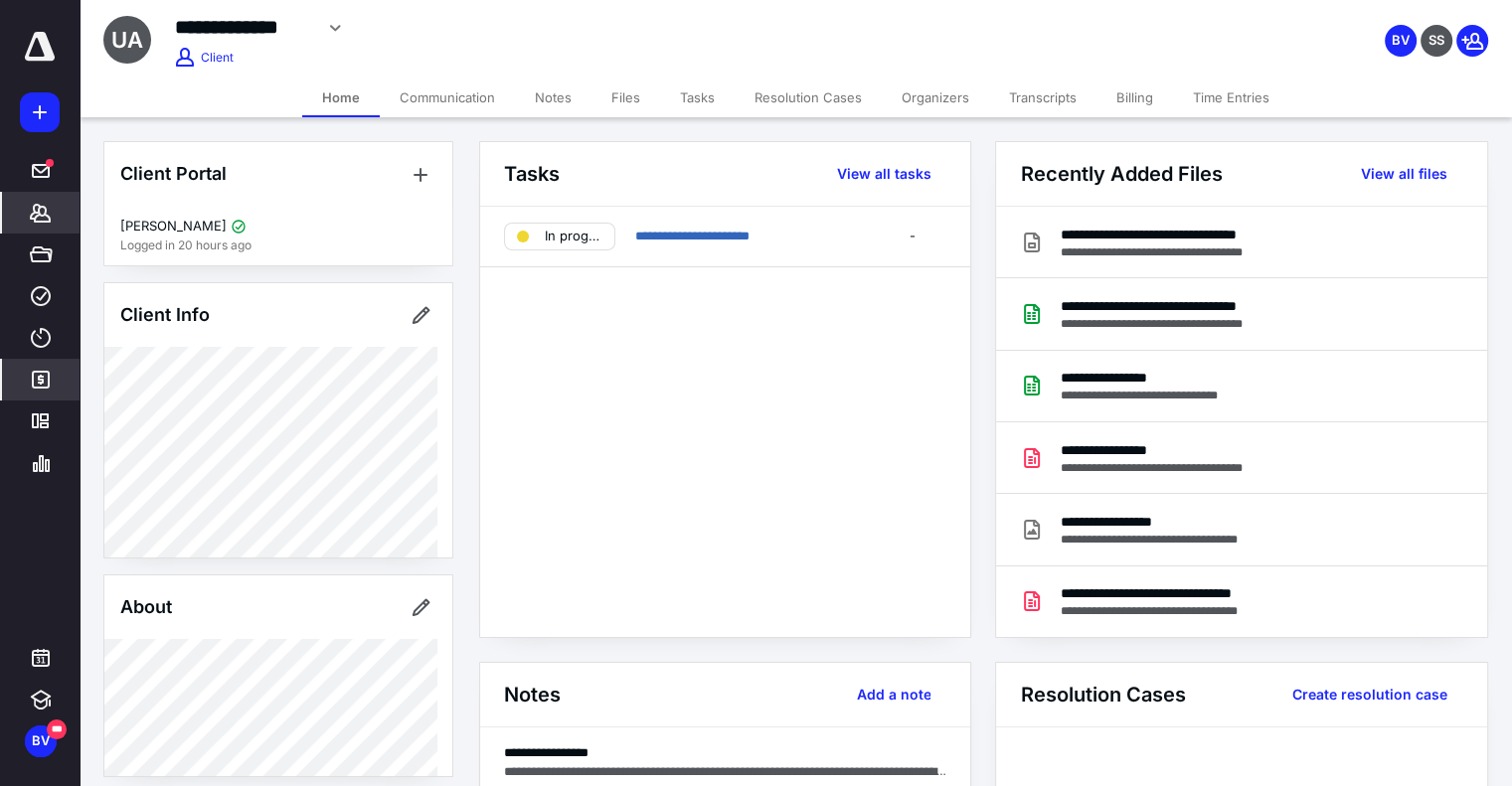 click 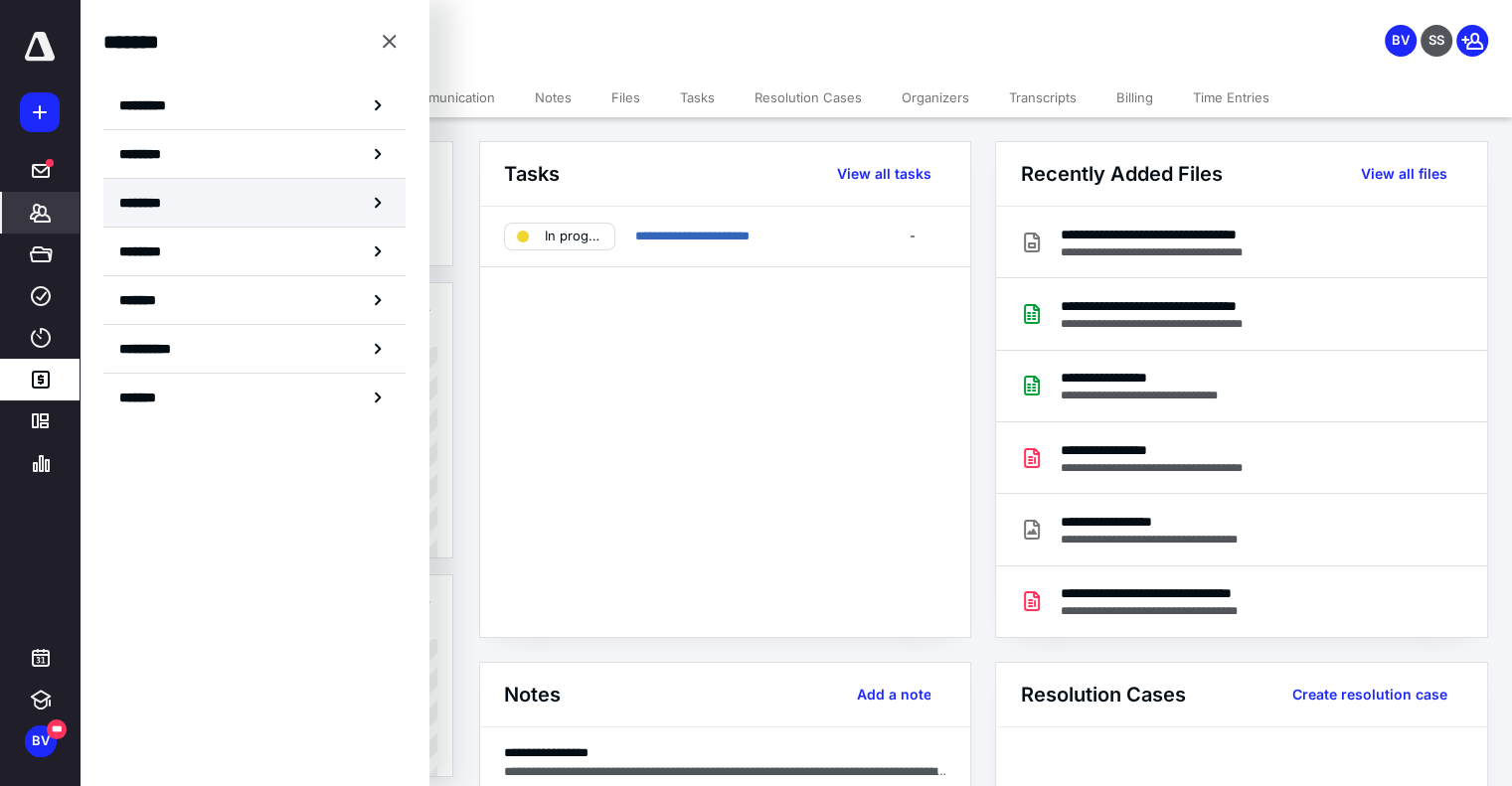 click on "********" at bounding box center (254, 203) 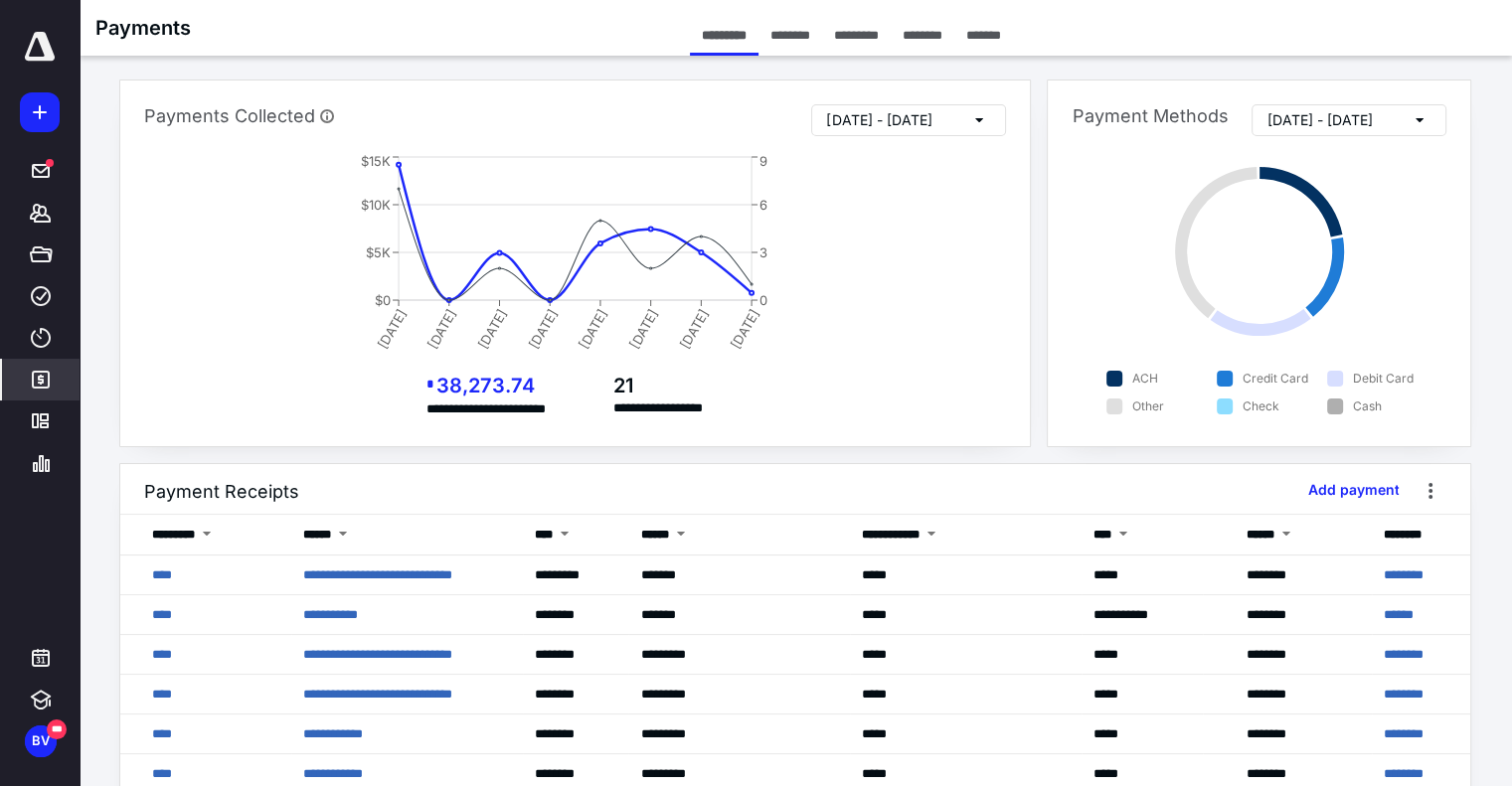 click 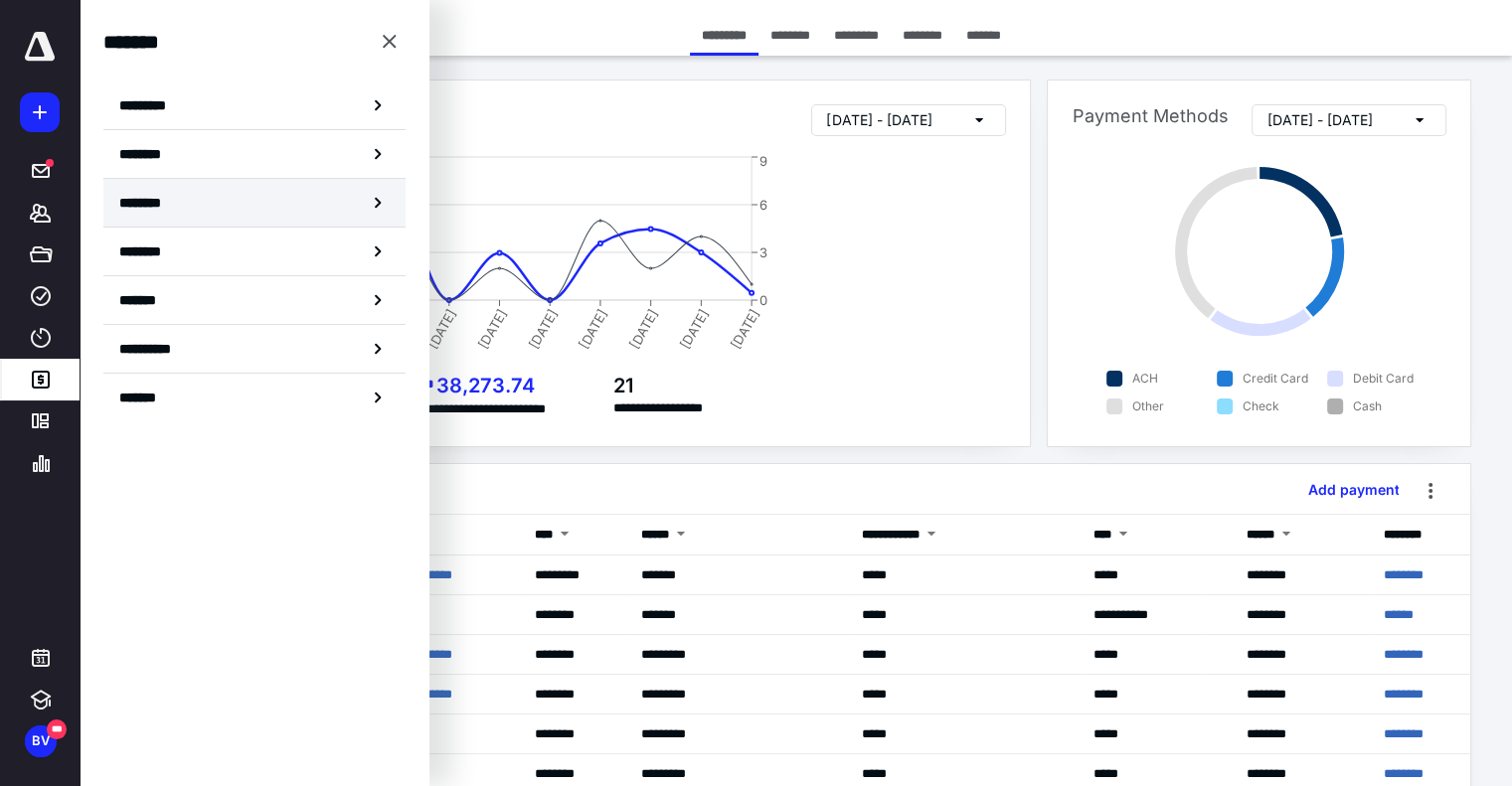 click on "********" at bounding box center (152, 203) 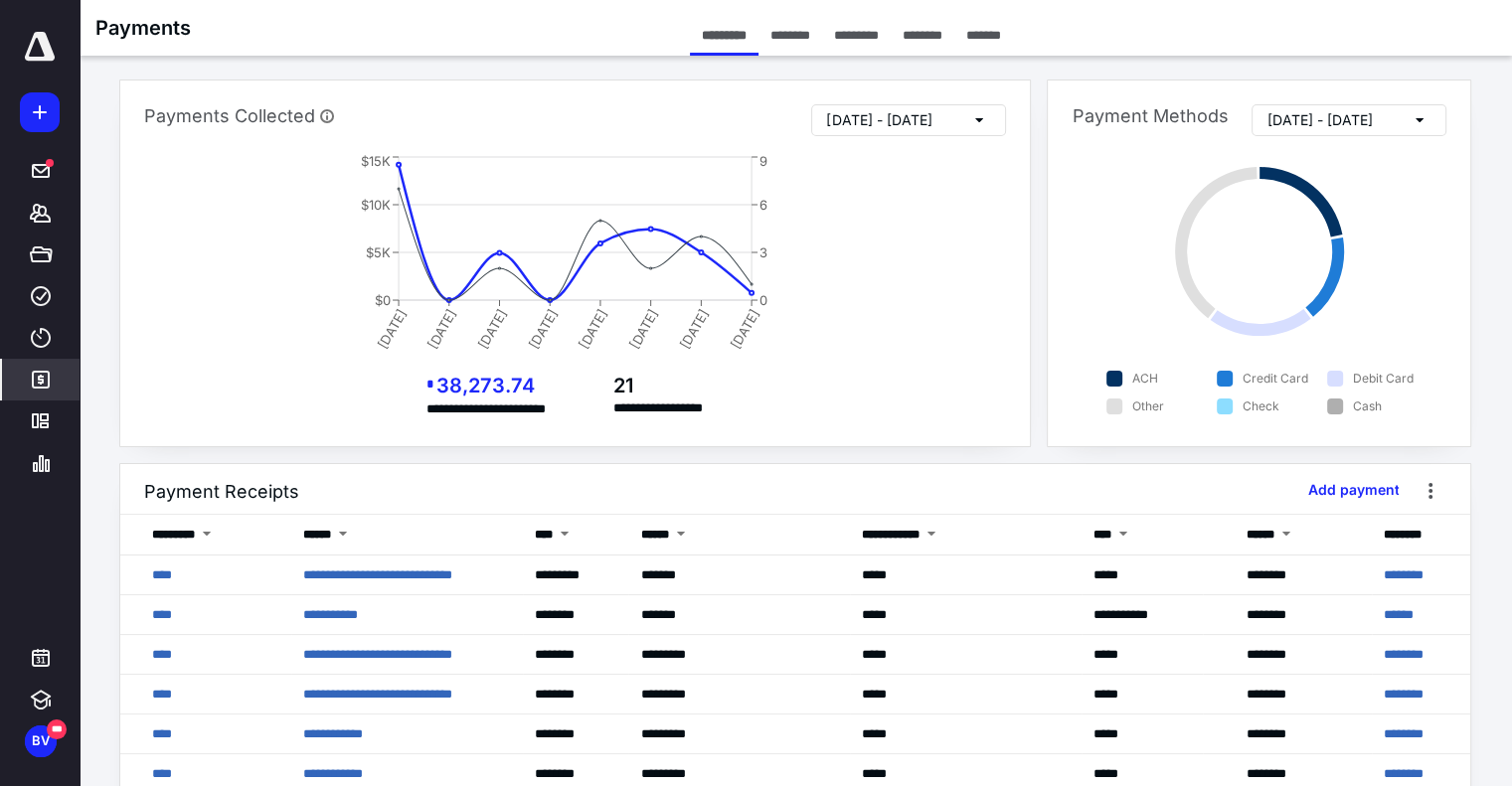 click on "********" at bounding box center [923, 35] 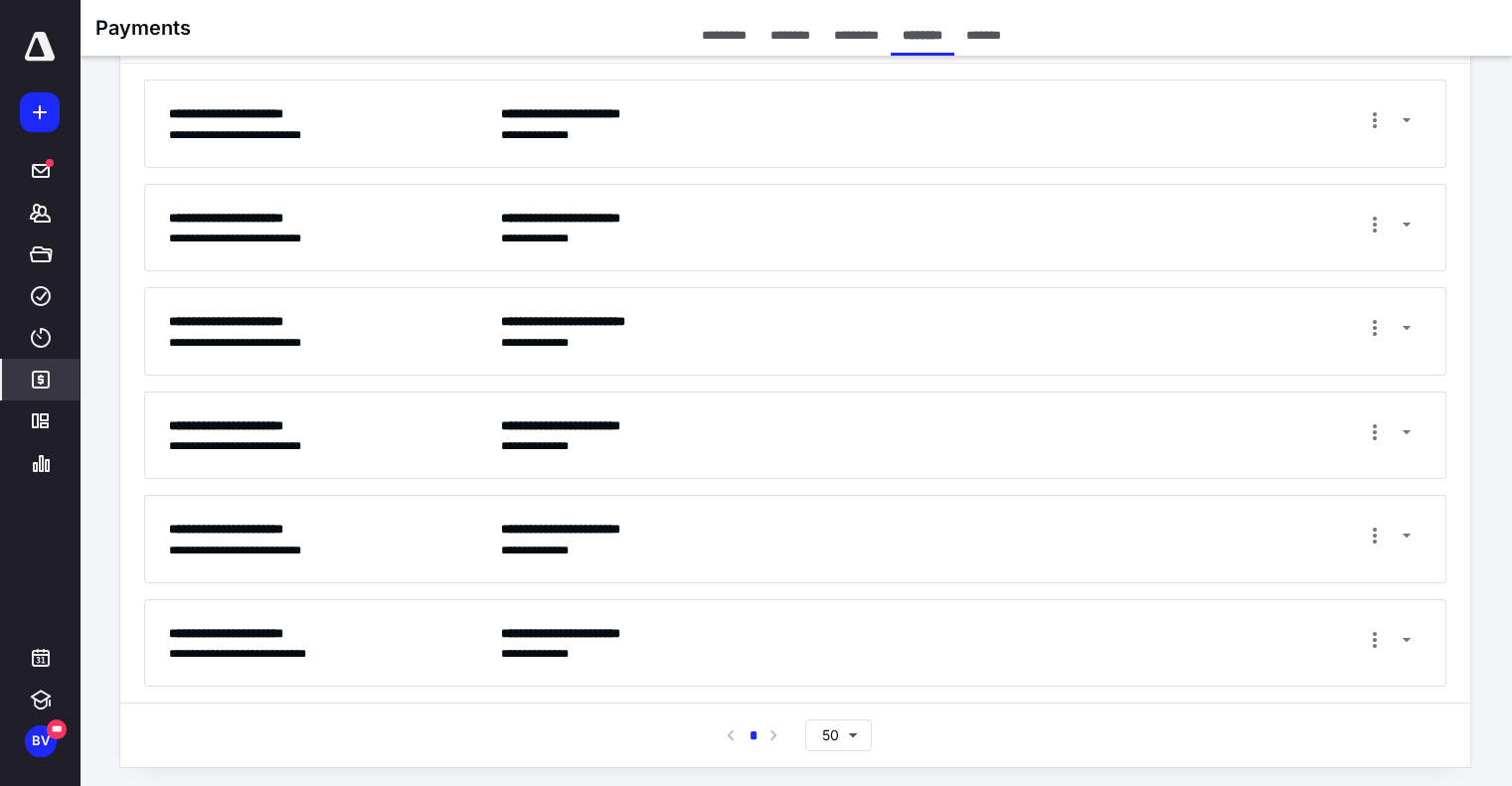 scroll, scrollTop: 123, scrollLeft: 0, axis: vertical 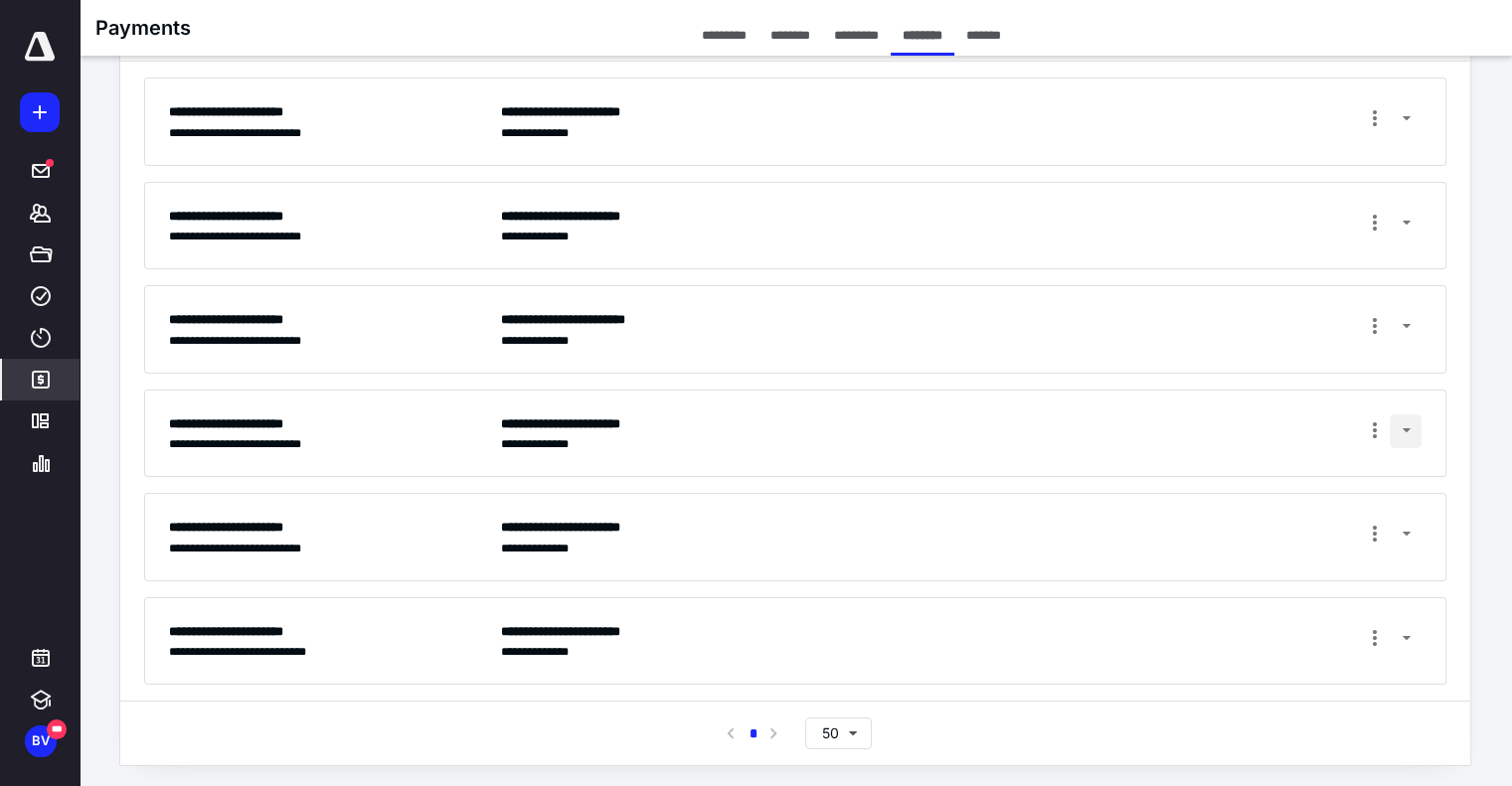 click at bounding box center (1406, 431) 